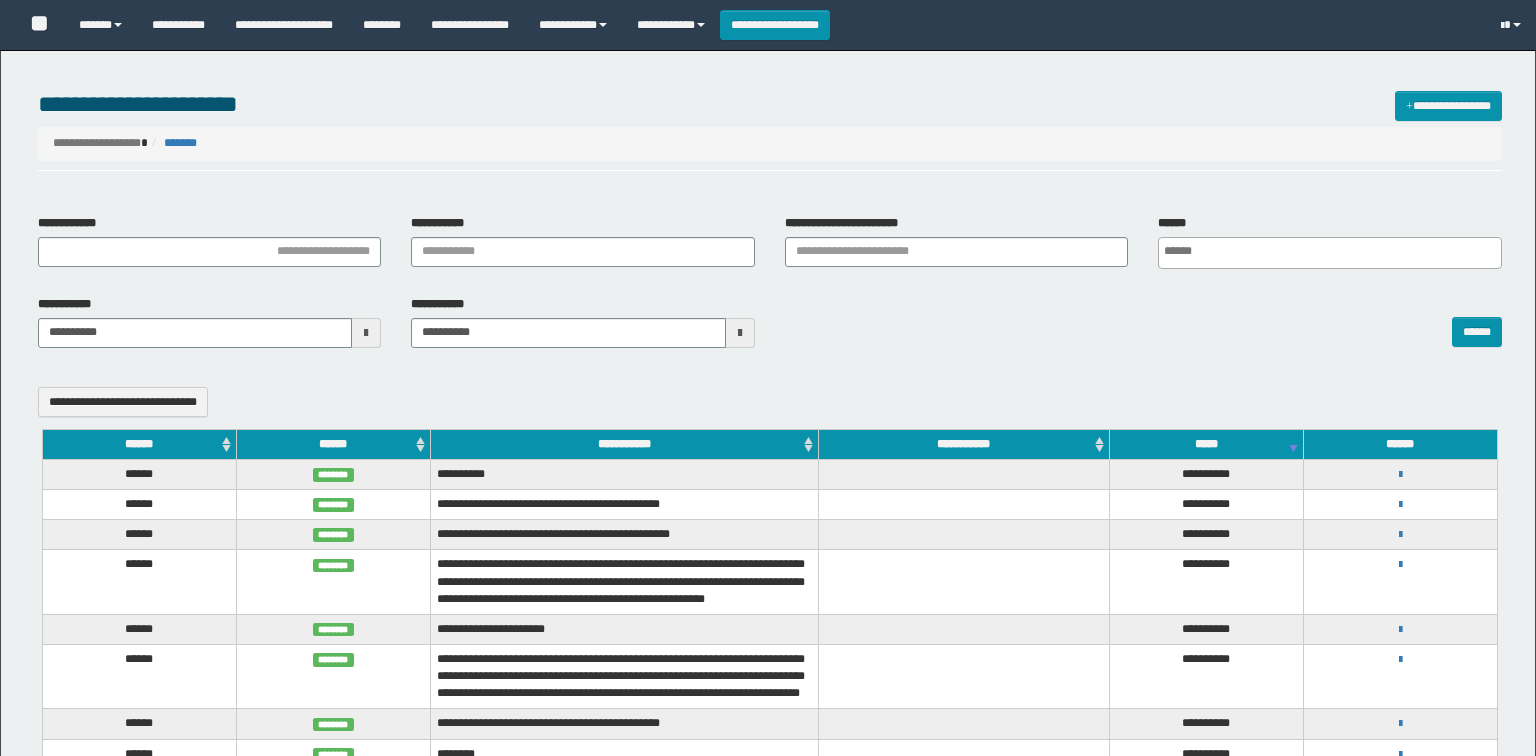 select 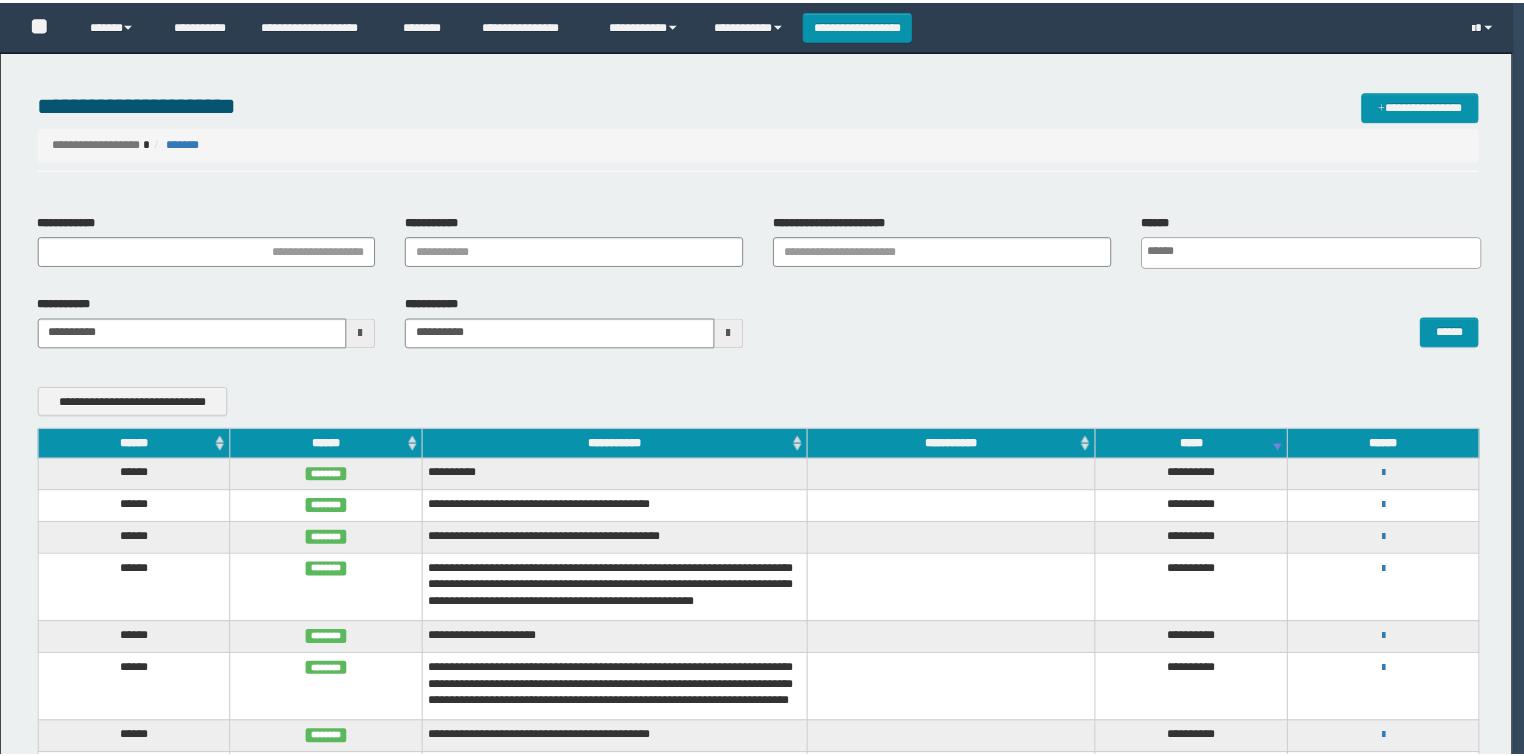 scroll, scrollTop: 0, scrollLeft: 0, axis: both 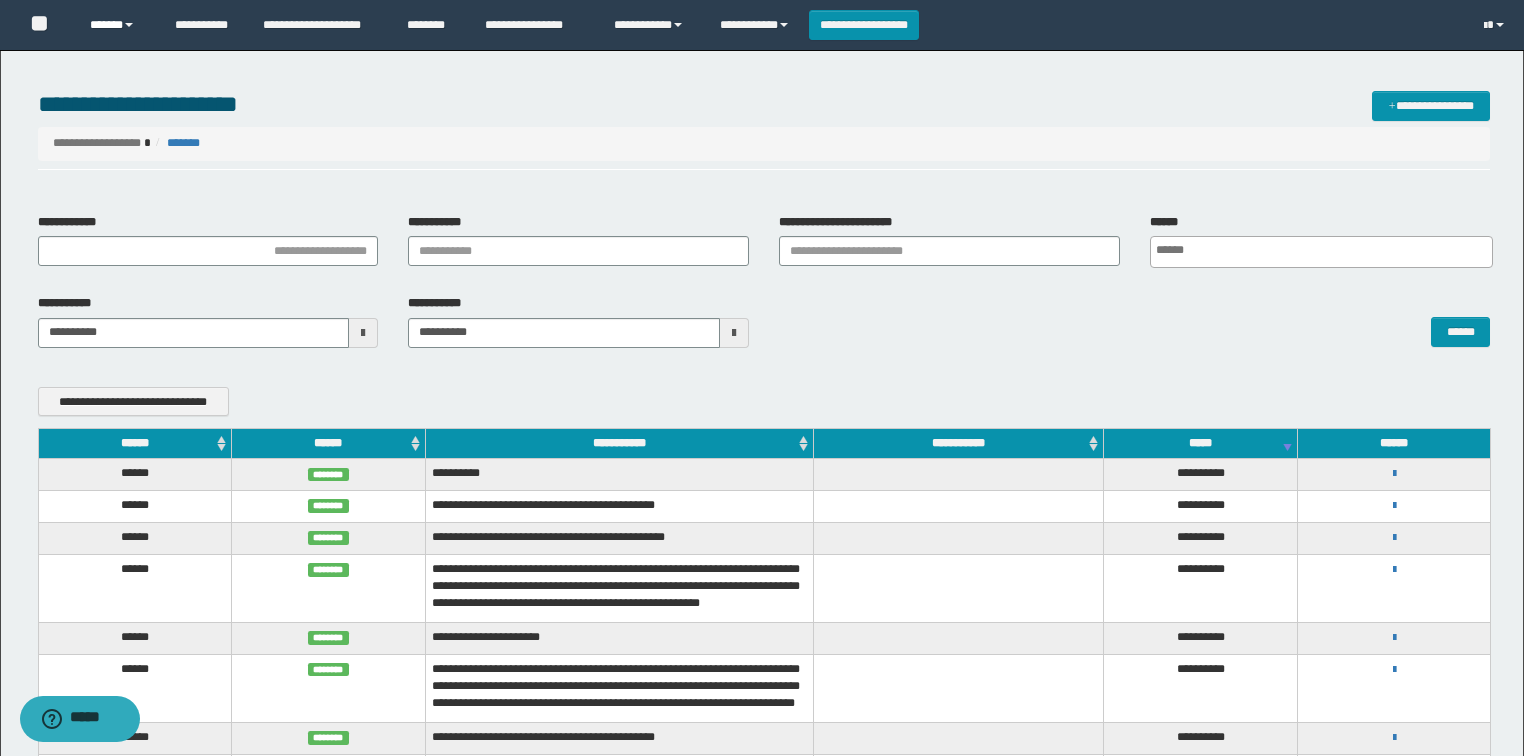 click on "******" at bounding box center [117, 25] 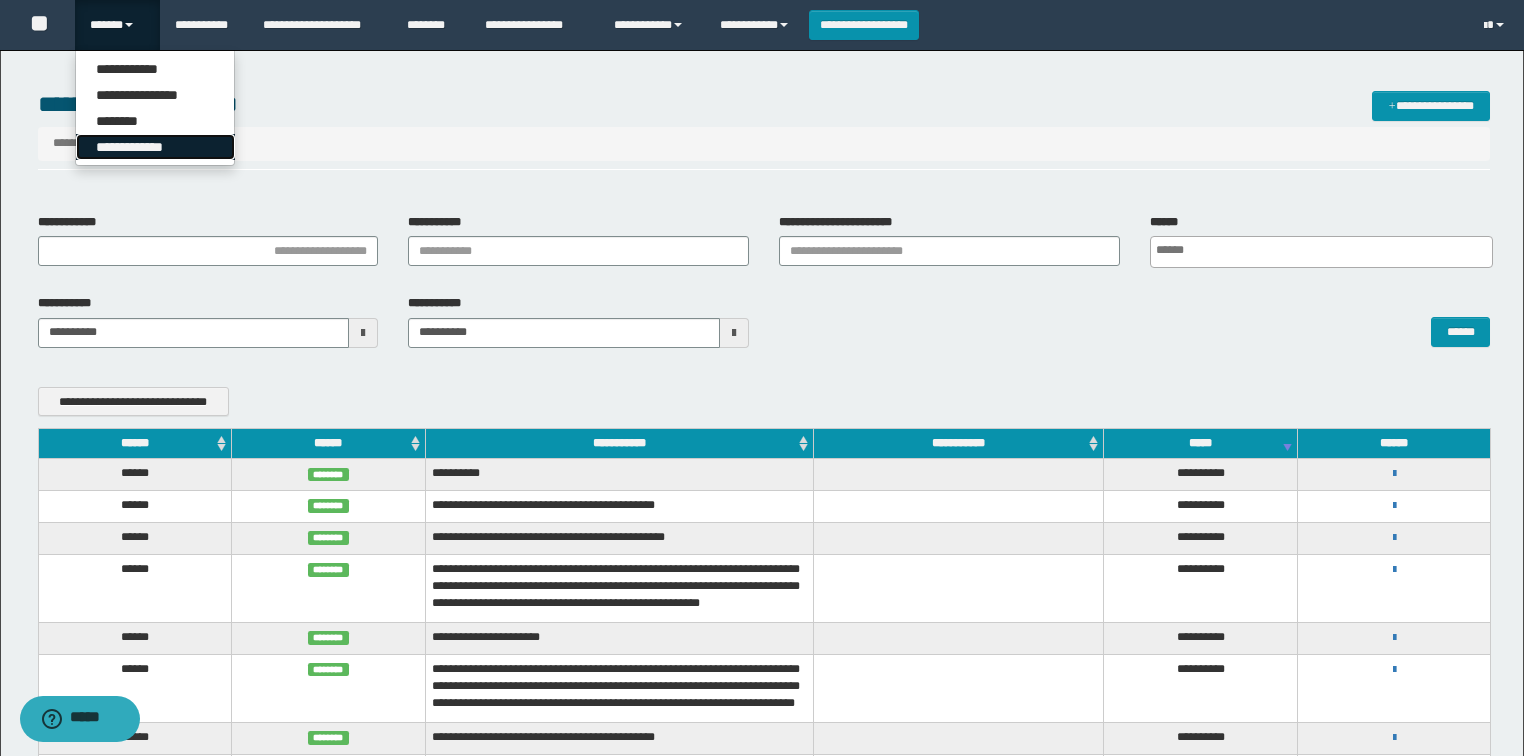 click on "**********" at bounding box center [155, 147] 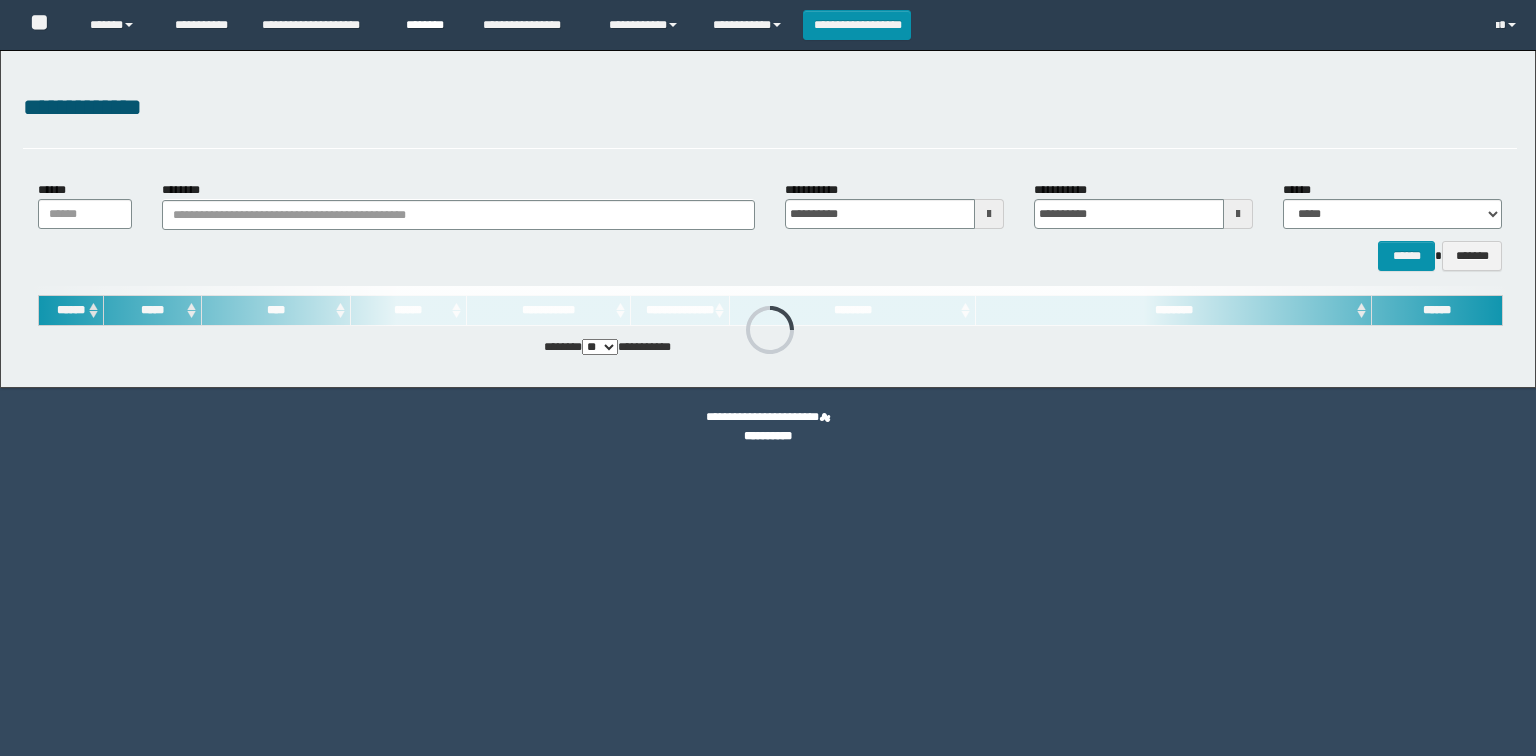 scroll, scrollTop: 0, scrollLeft: 0, axis: both 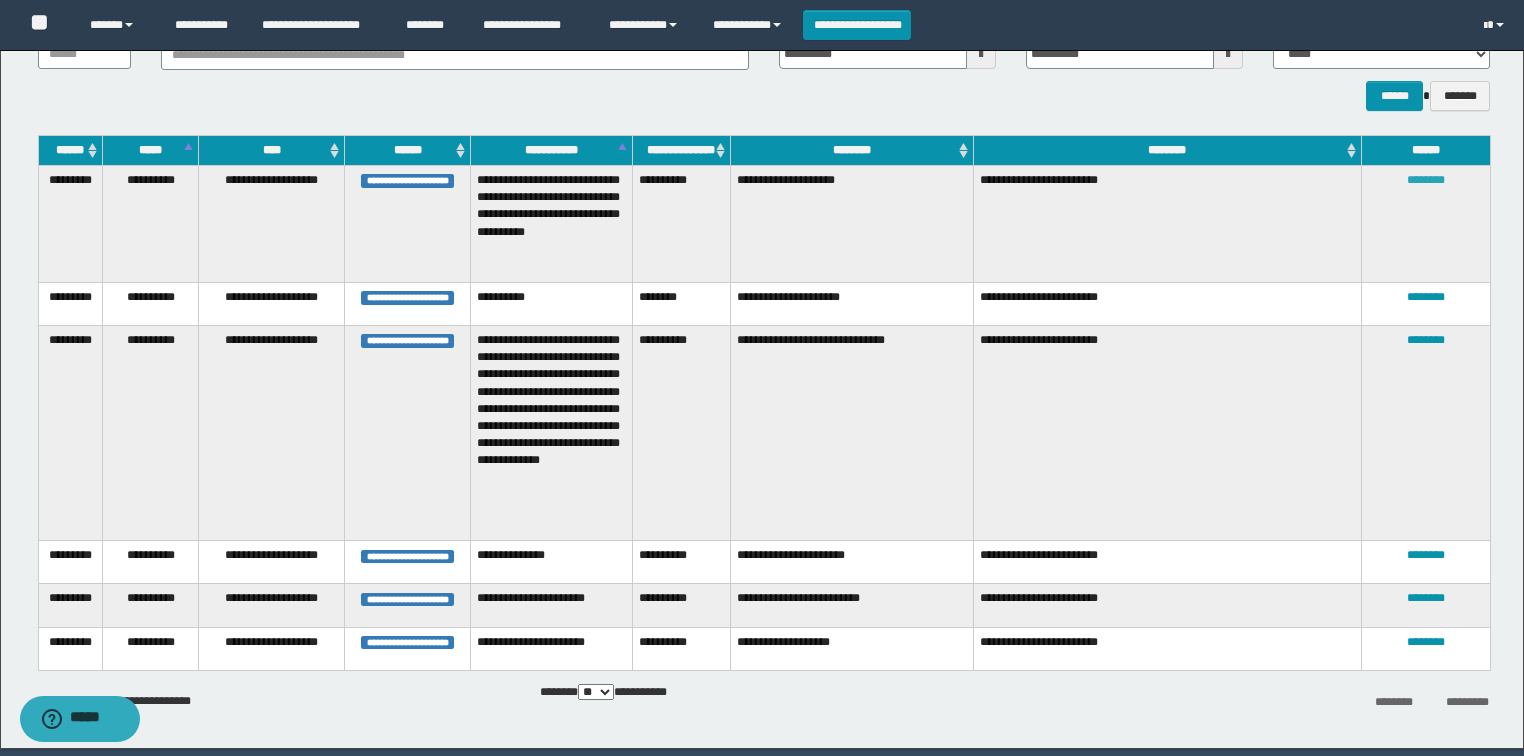 click on "********" at bounding box center [1426, 180] 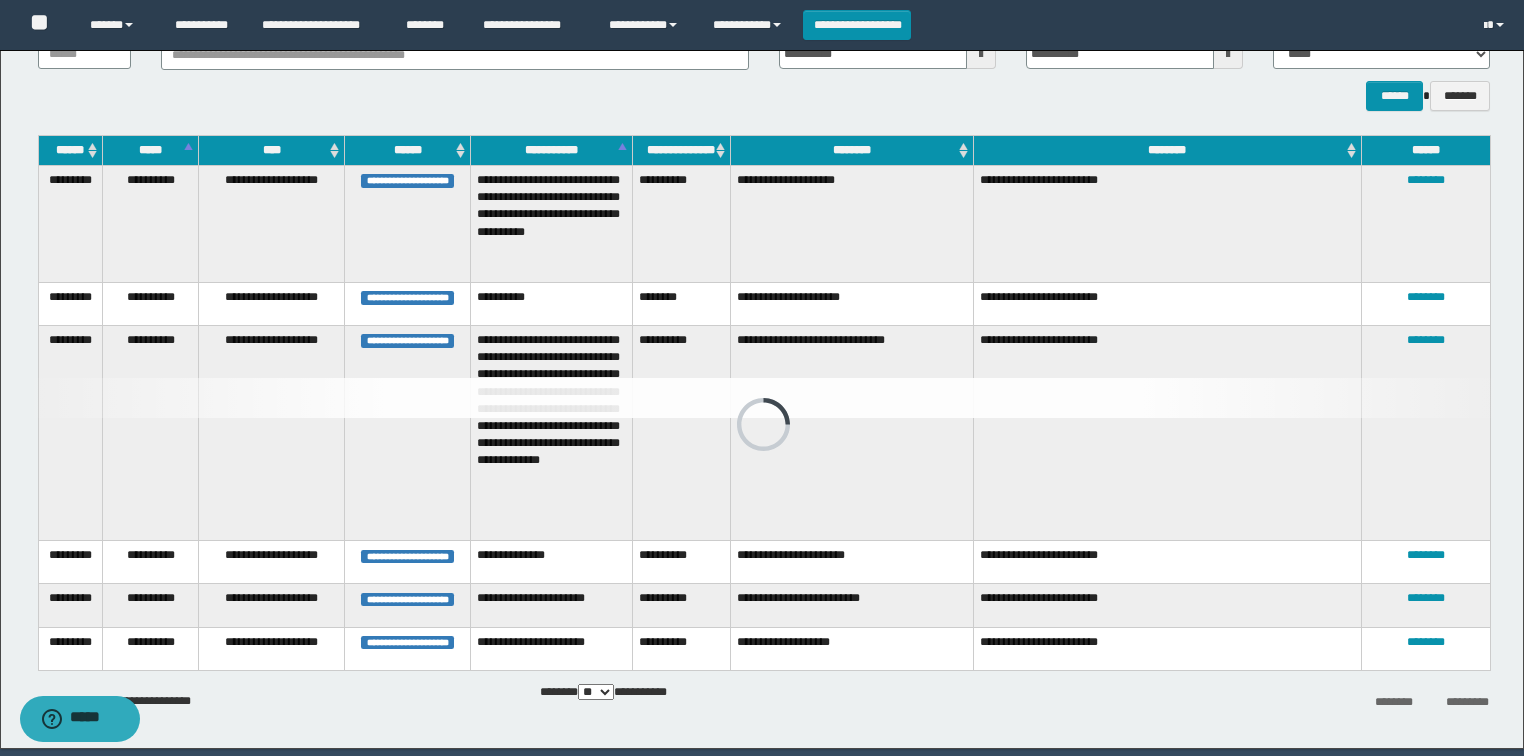 scroll, scrollTop: 115, scrollLeft: 0, axis: vertical 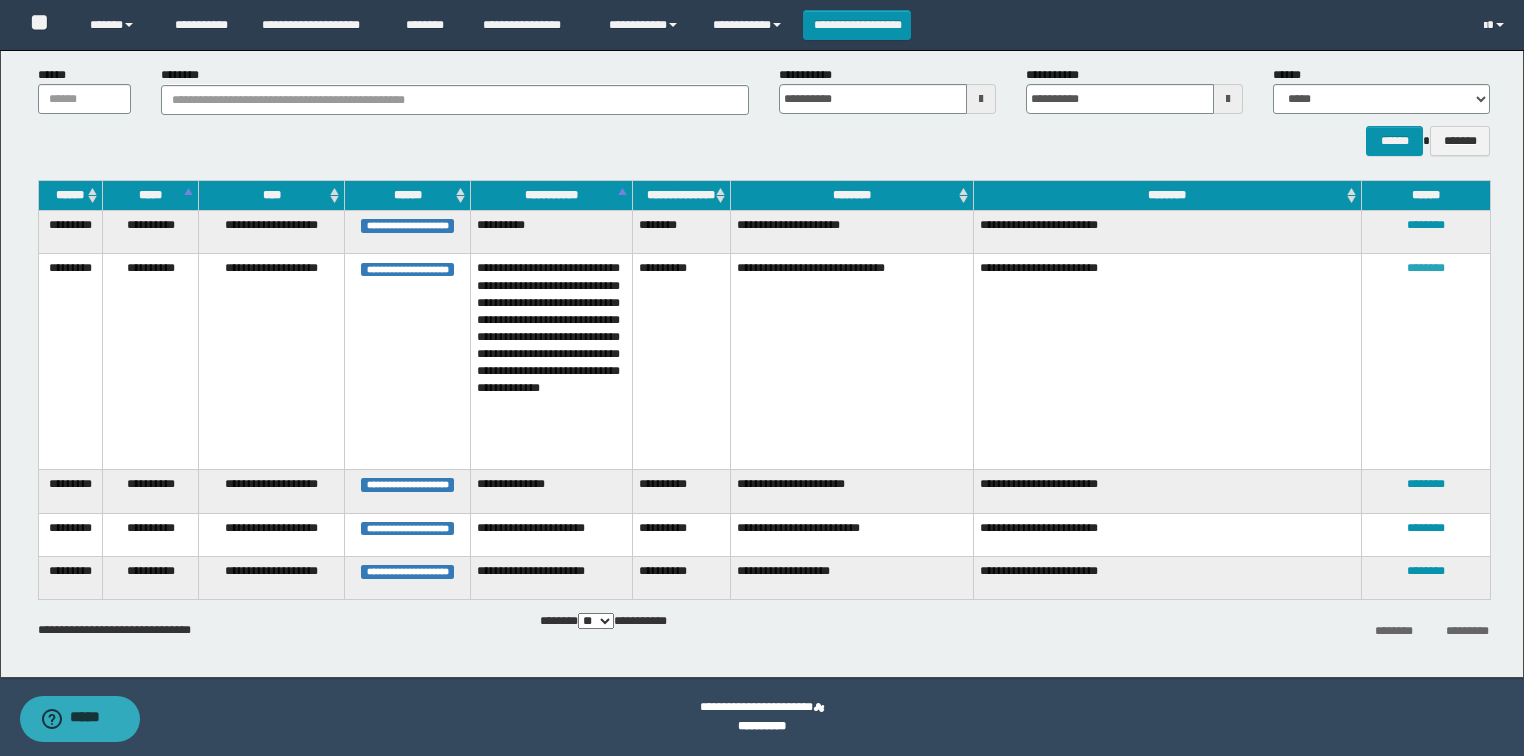 click on "********" at bounding box center [1426, 268] 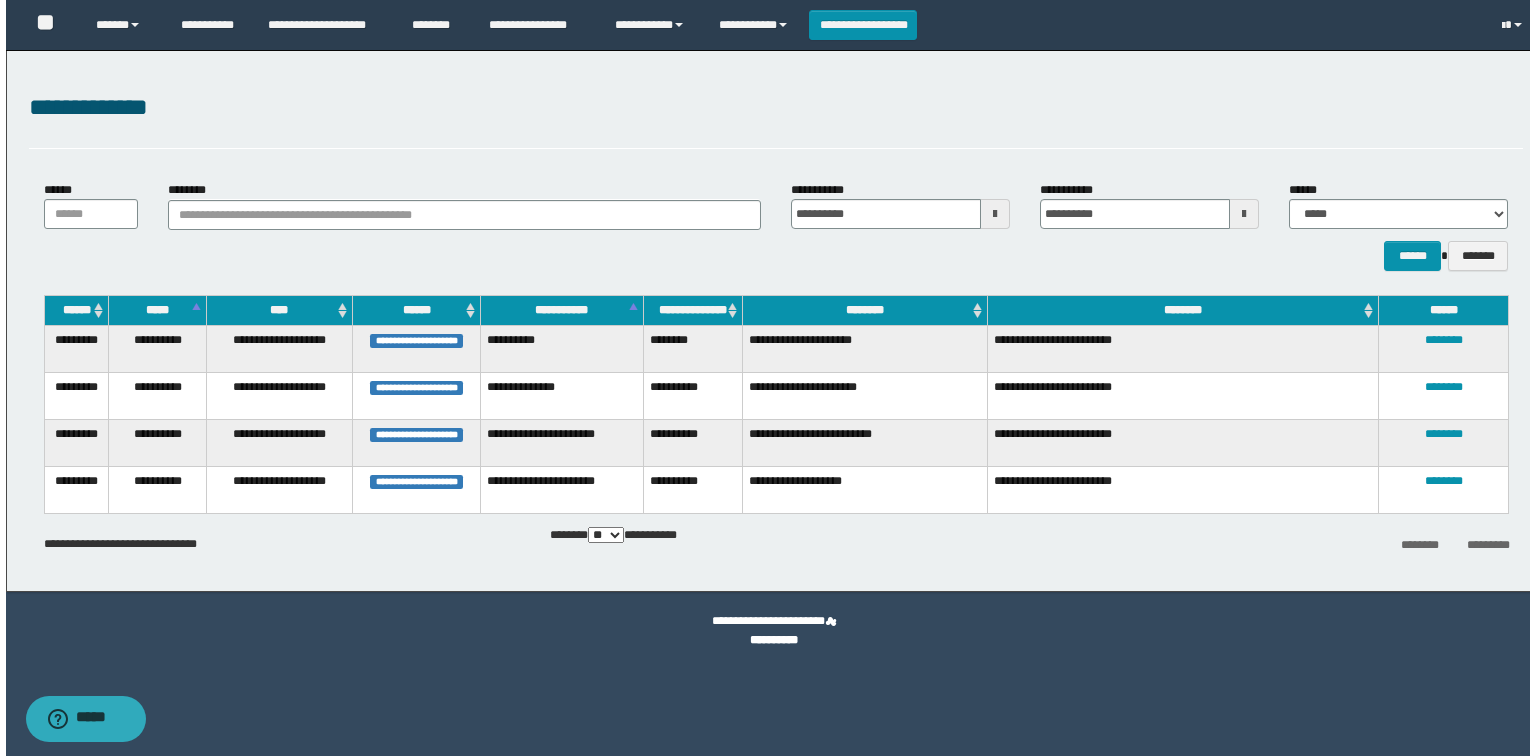 scroll, scrollTop: 0, scrollLeft: 0, axis: both 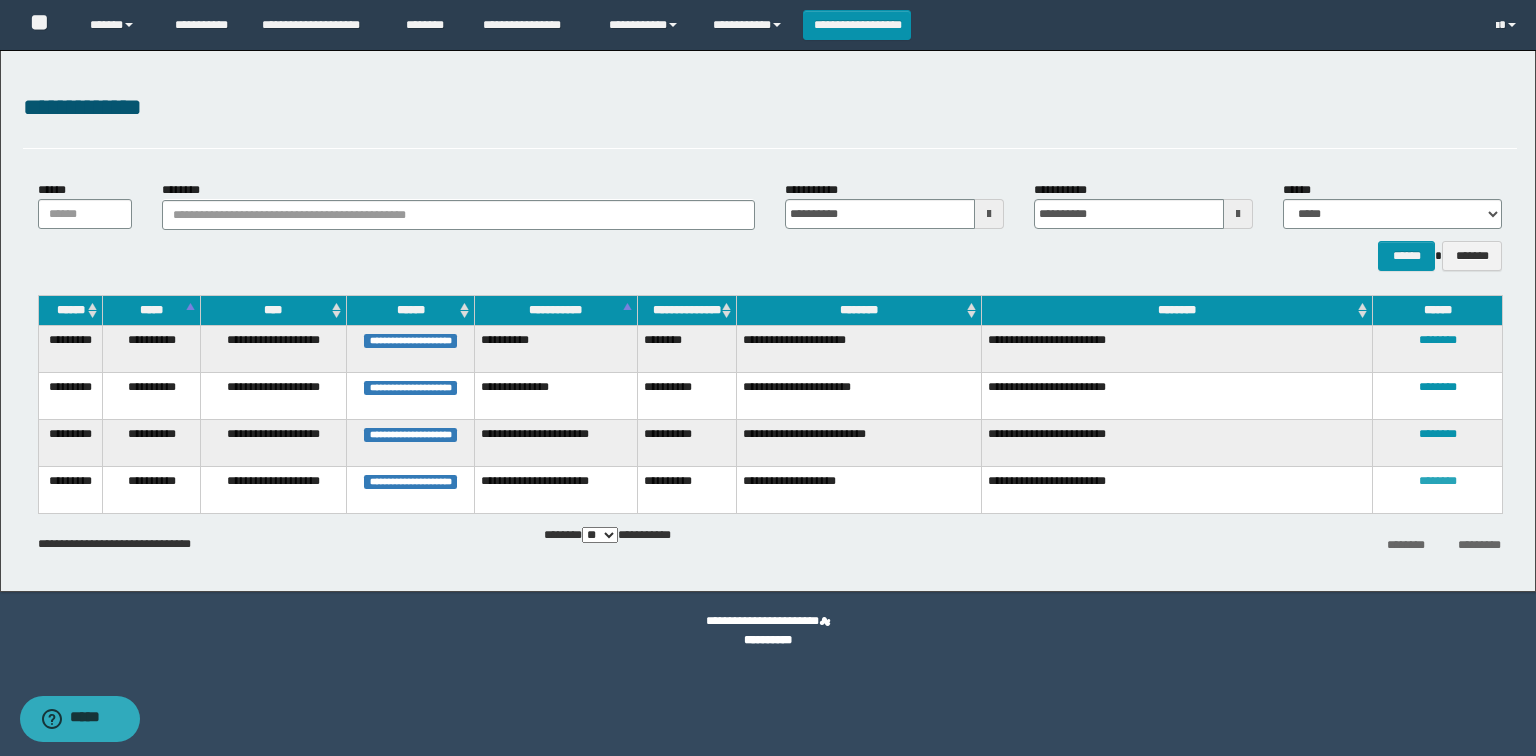 click on "********" at bounding box center [1438, 481] 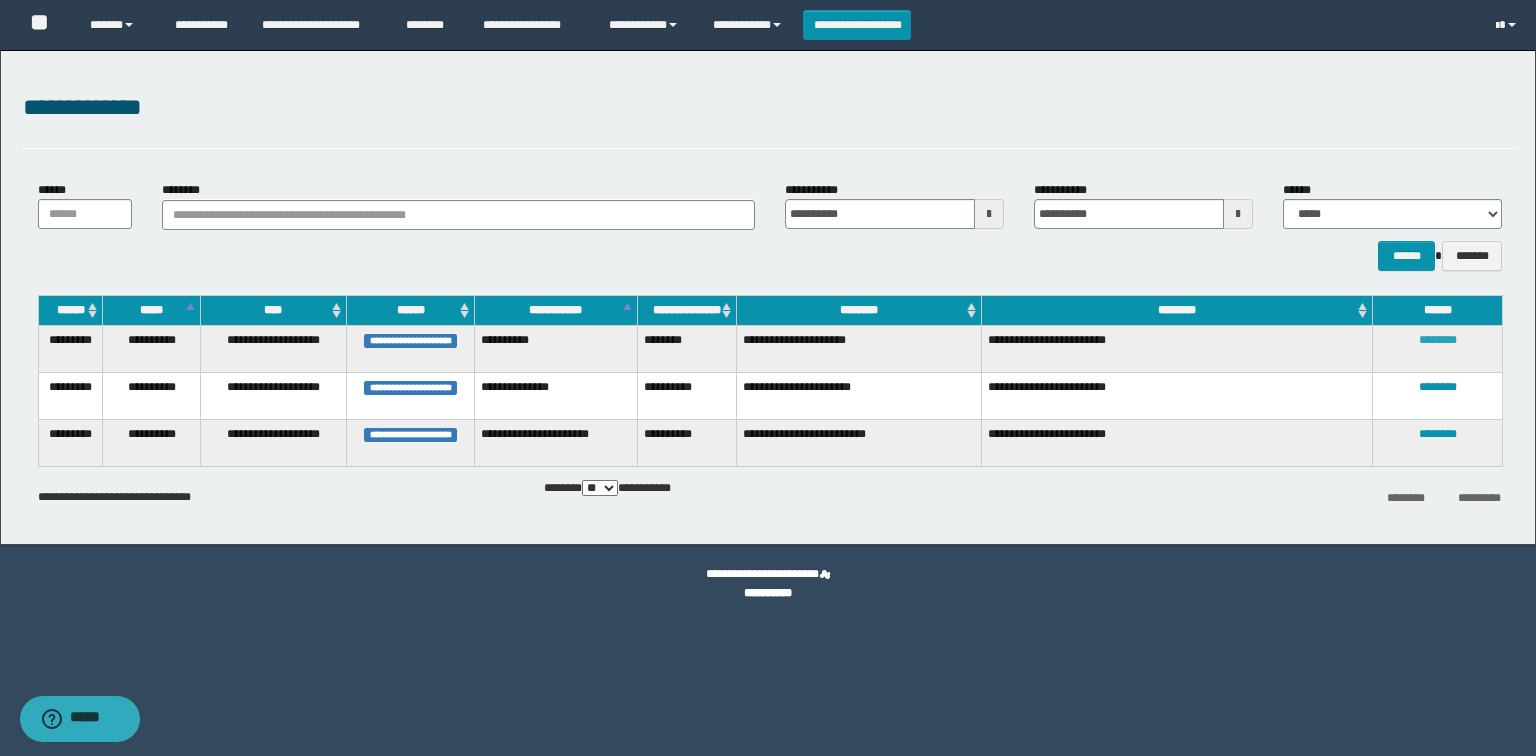 click on "********" at bounding box center [1438, 340] 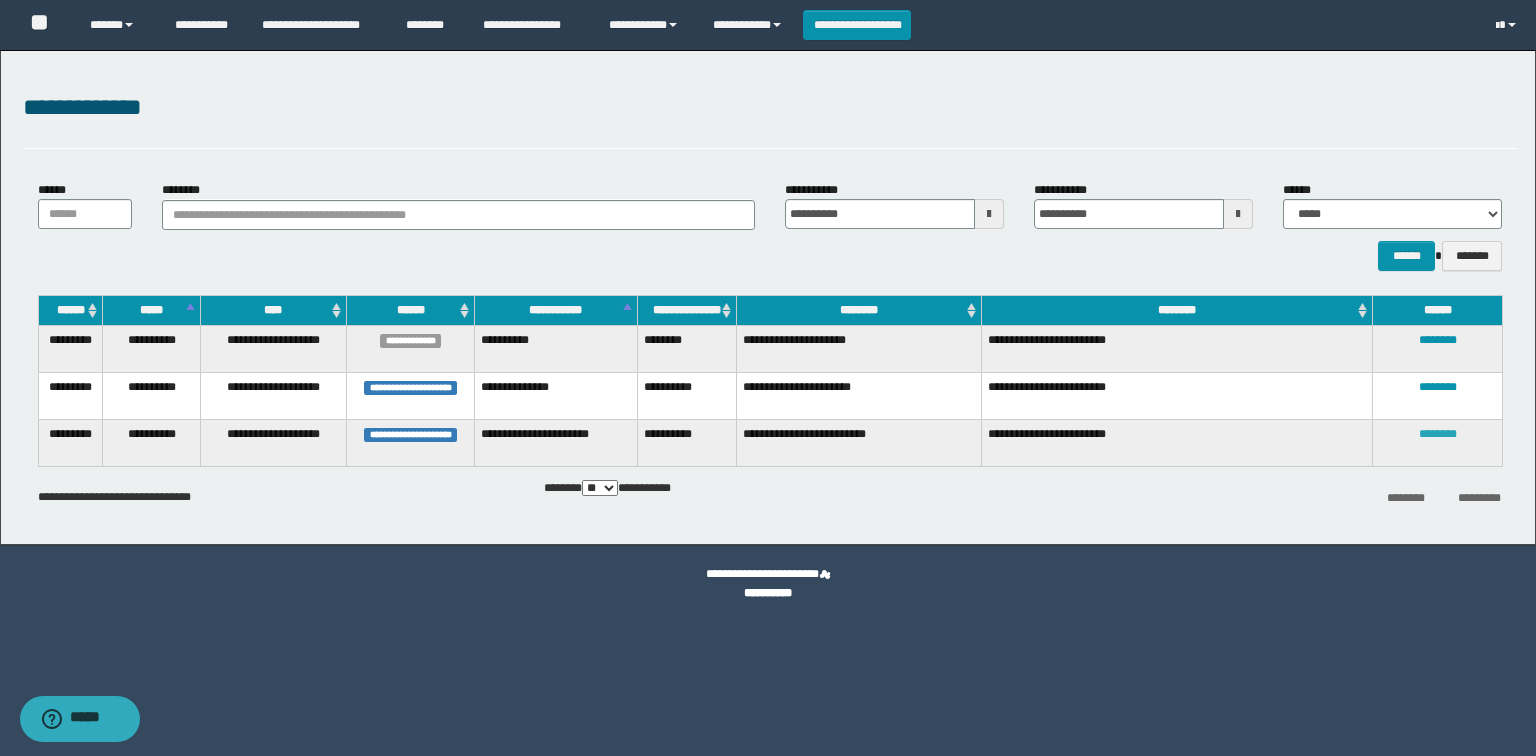 click on "********" at bounding box center [1438, 434] 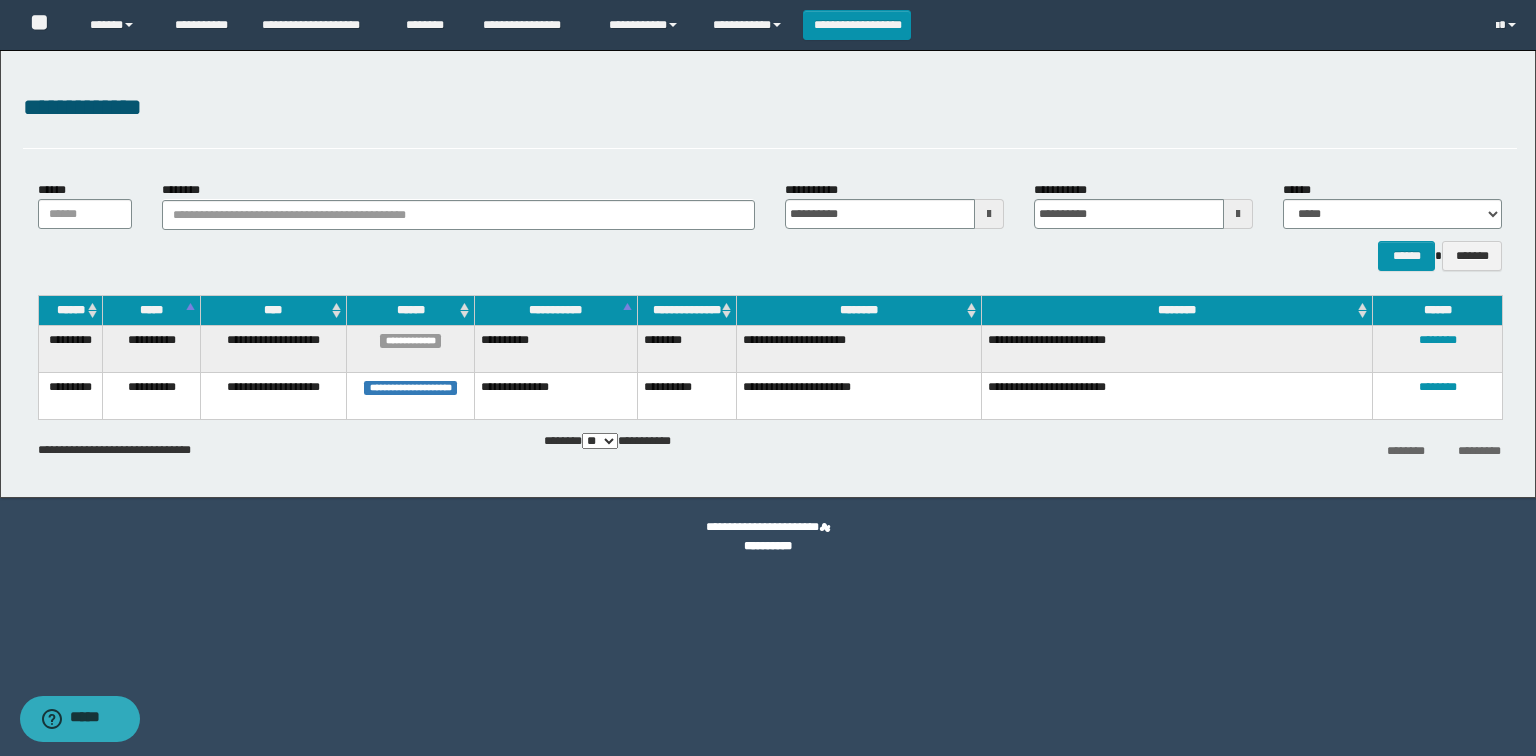 click on "********" at bounding box center (1437, 395) 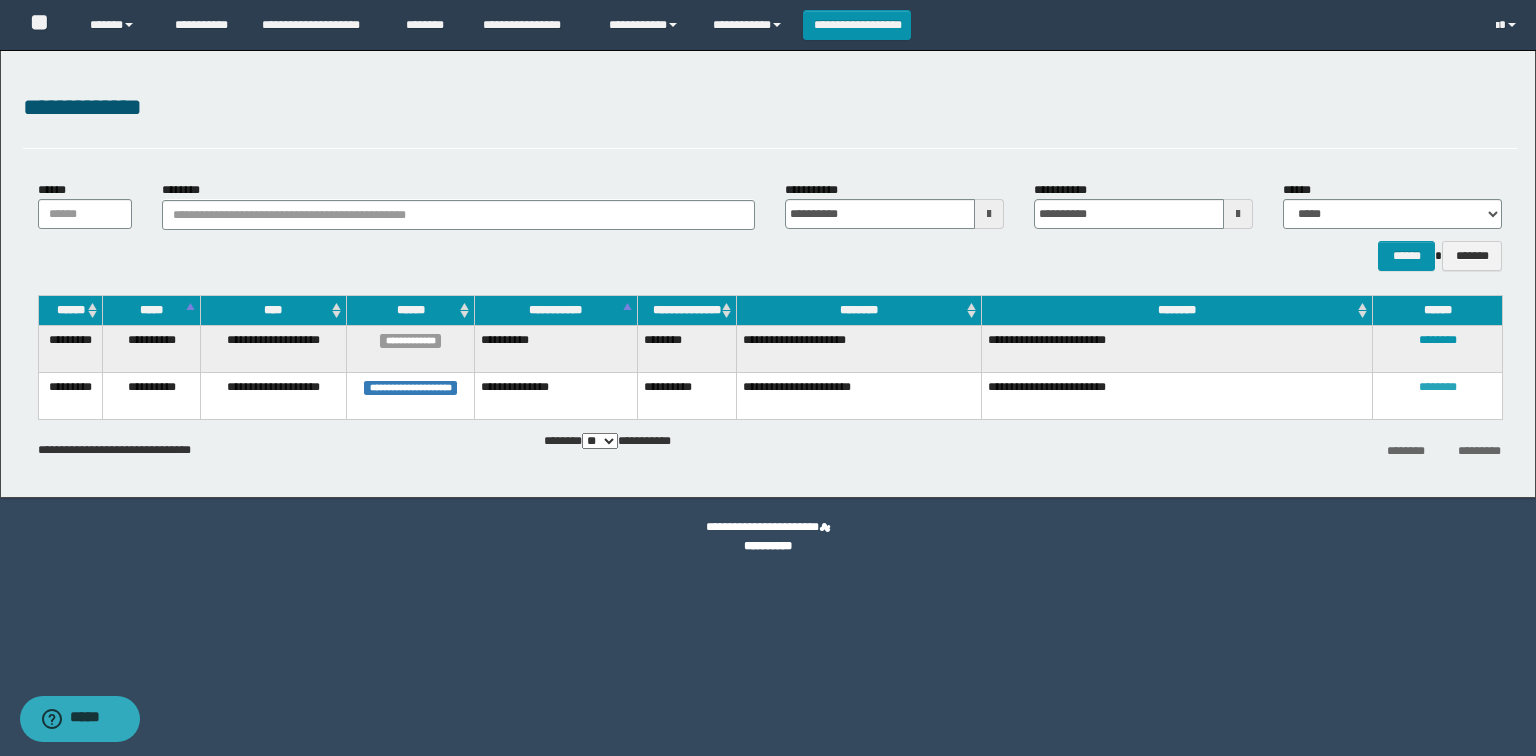 click on "********" at bounding box center (1438, 387) 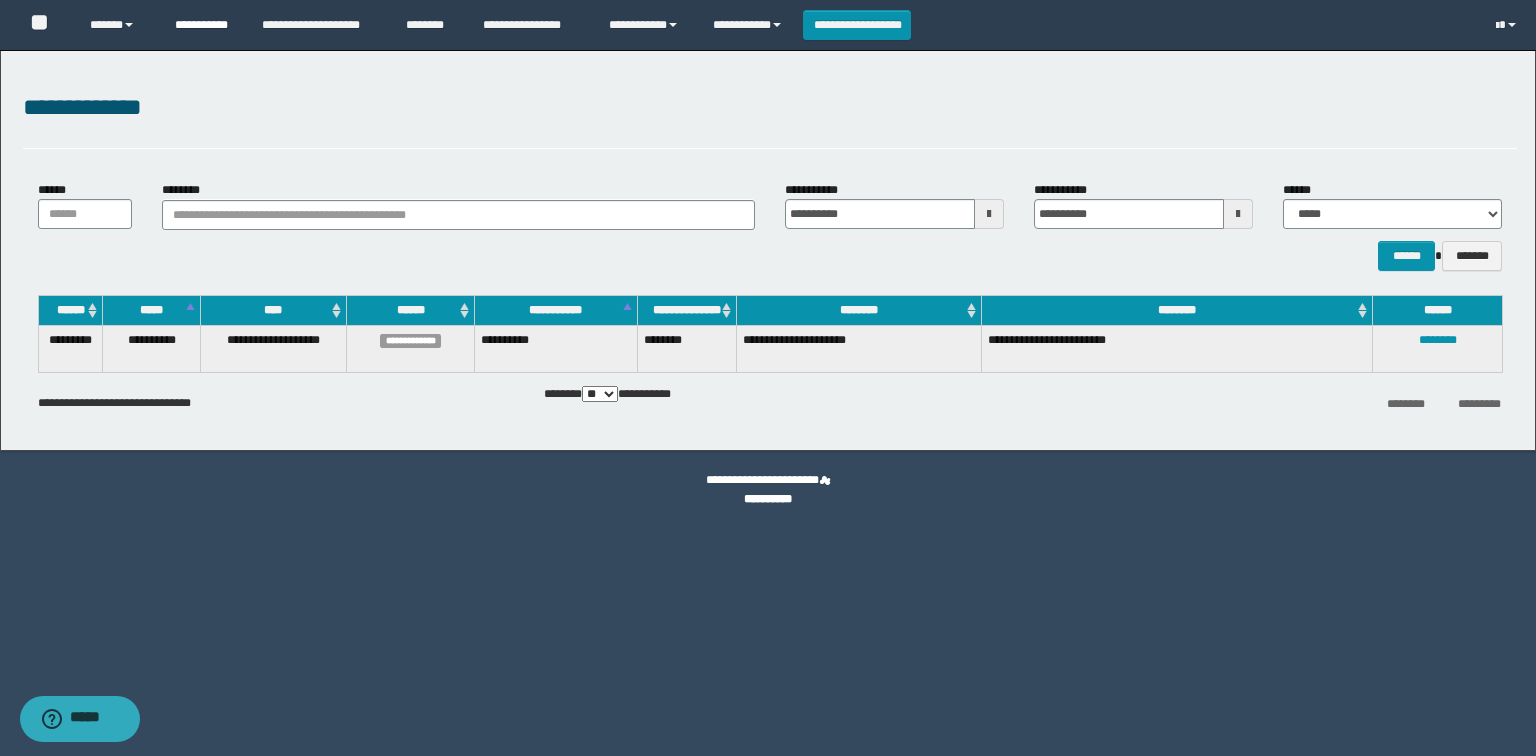 click on "**********" at bounding box center (203, 25) 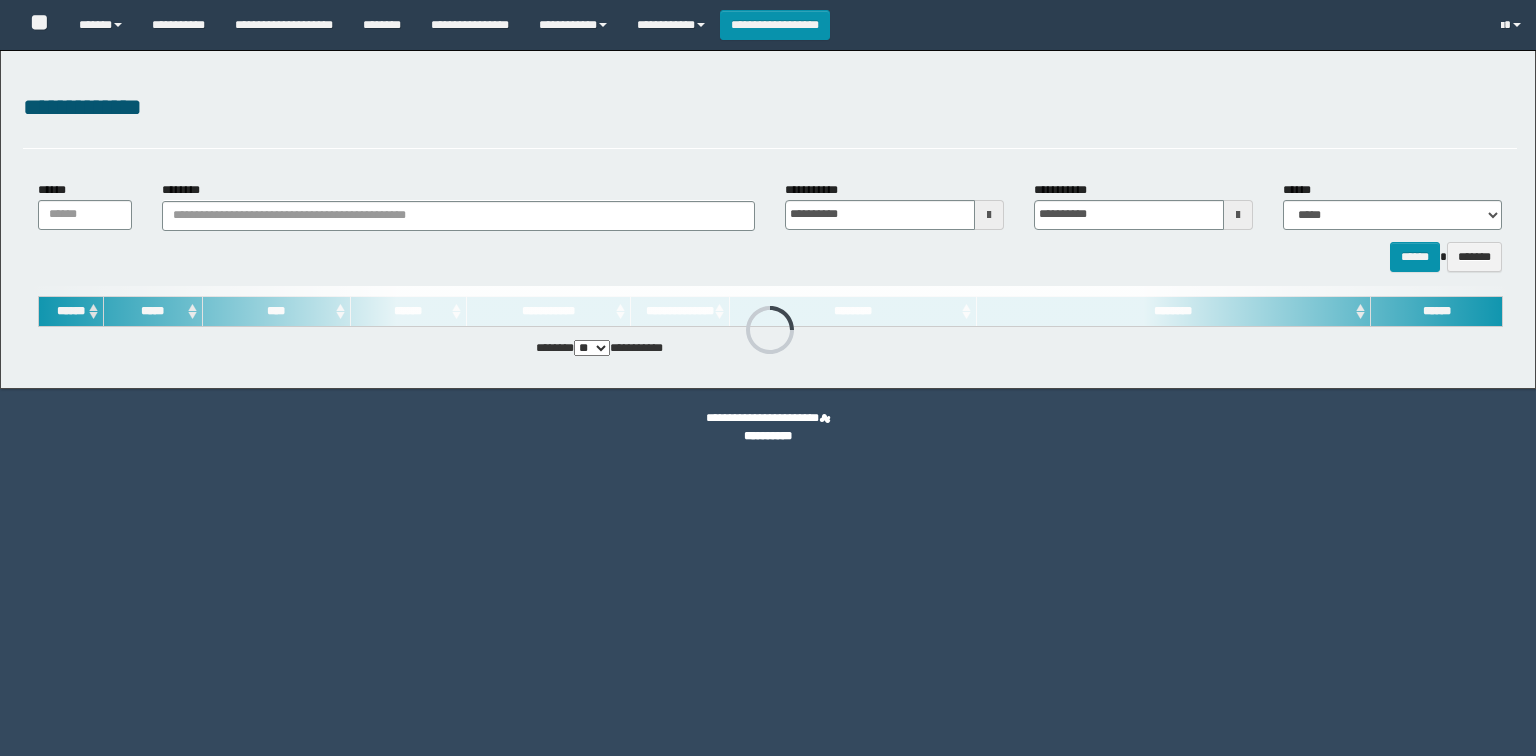 scroll, scrollTop: 0, scrollLeft: 0, axis: both 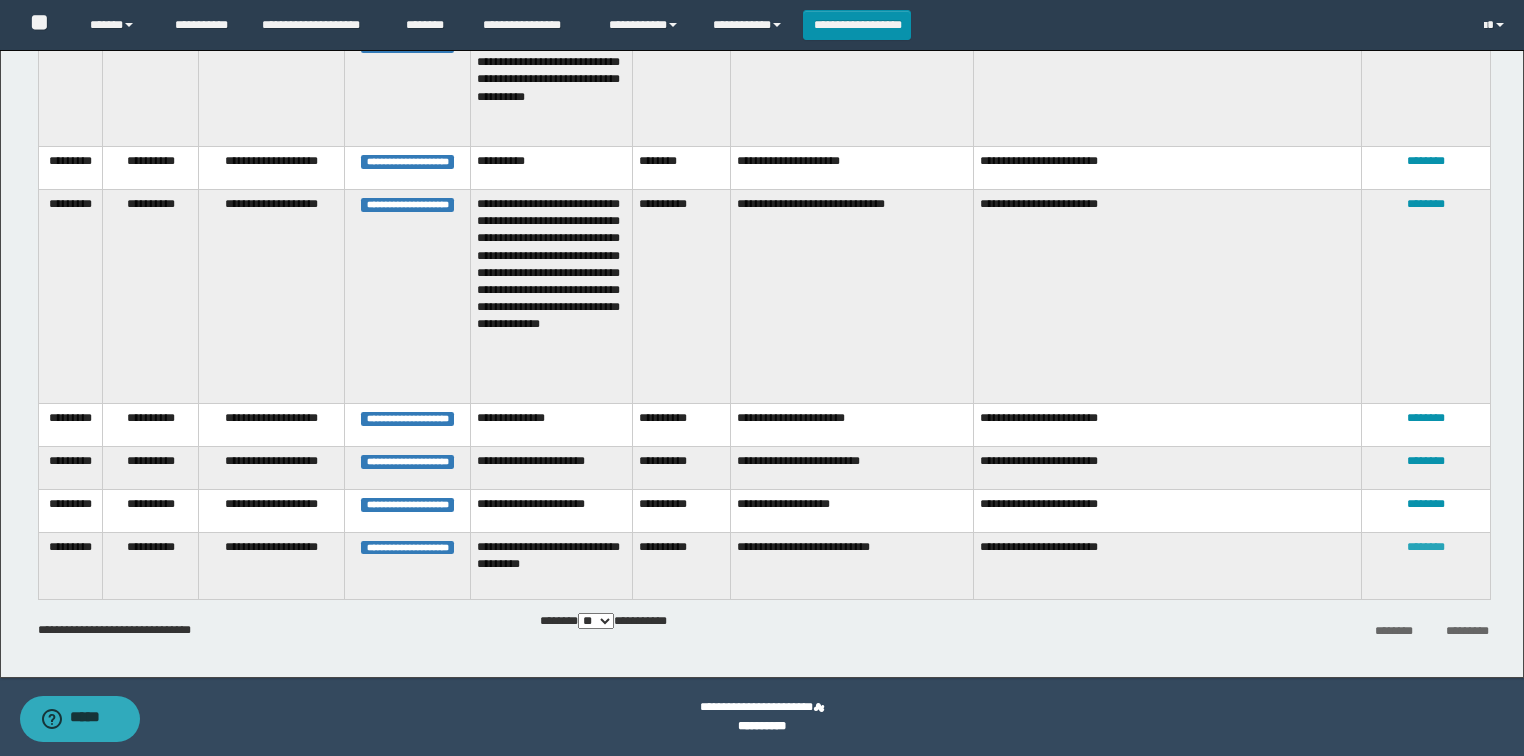 click on "********" at bounding box center (1426, 547) 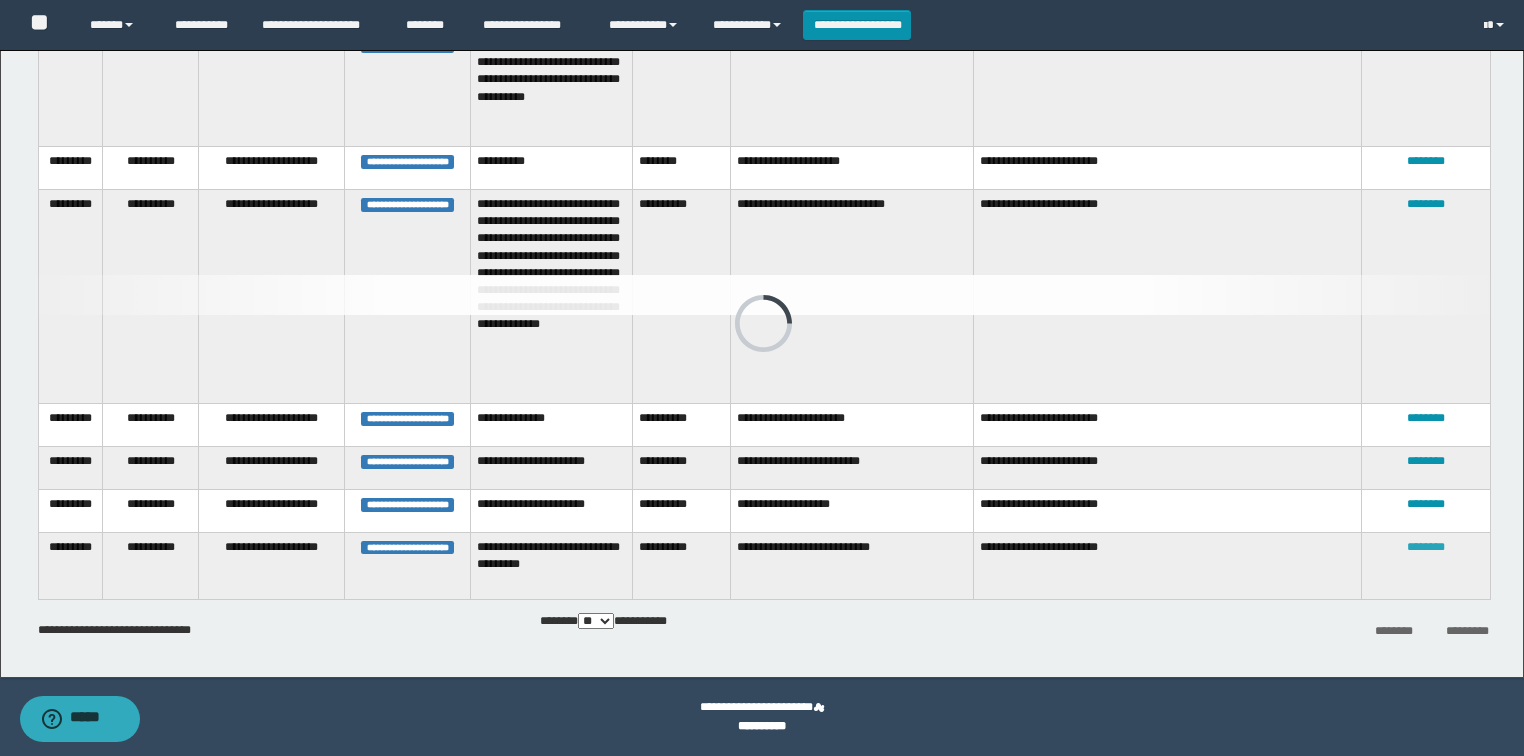 scroll, scrollTop: 0, scrollLeft: 0, axis: both 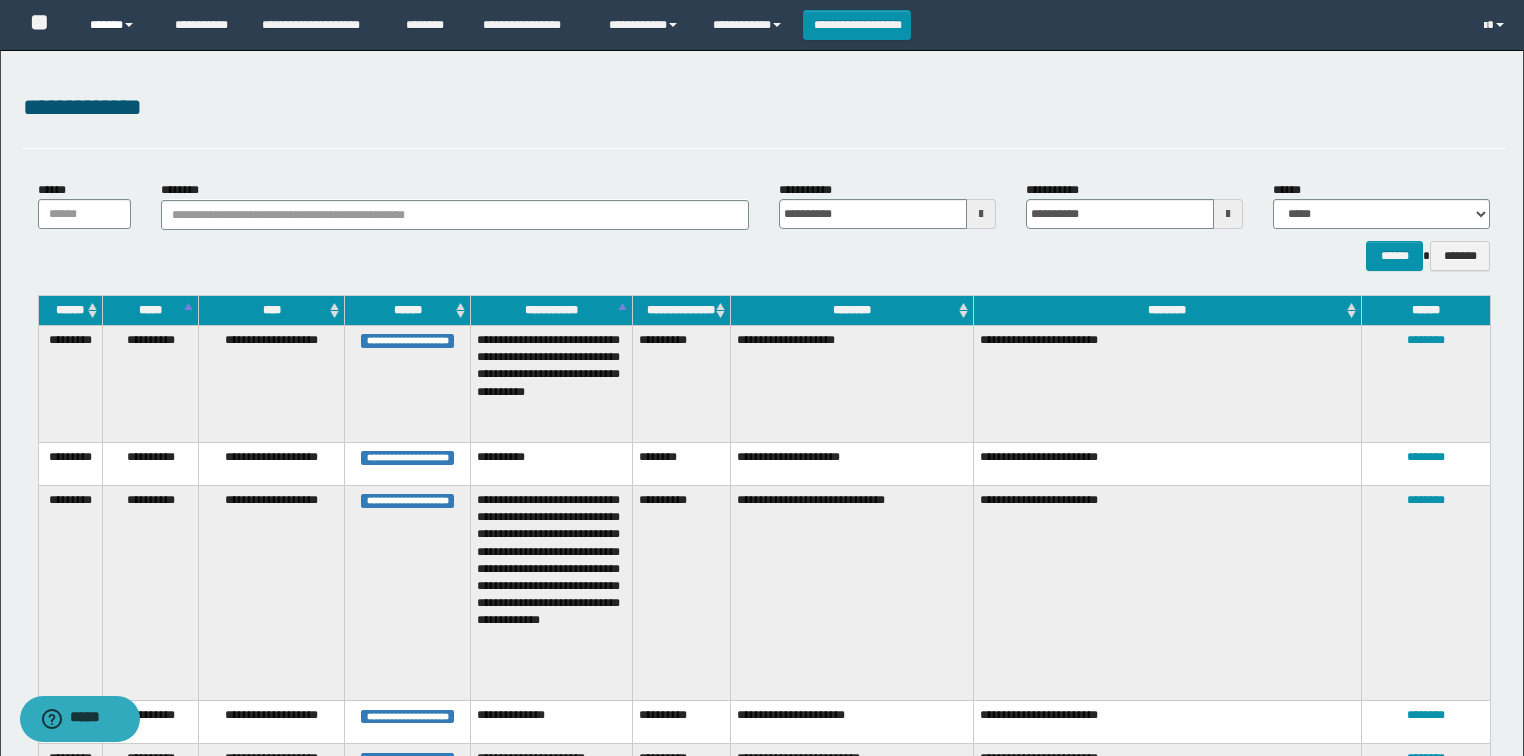 click at bounding box center [129, 25] 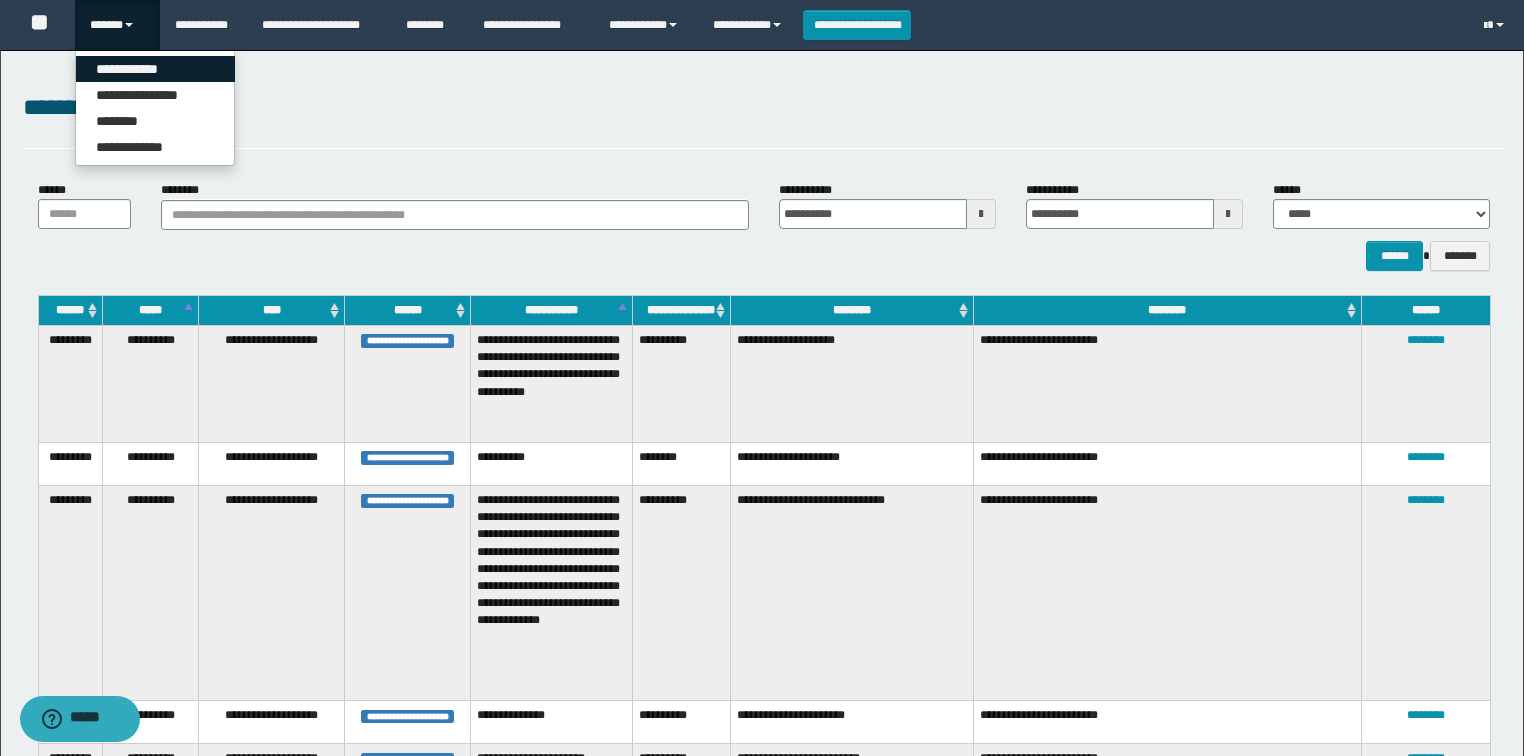 click on "**********" at bounding box center [155, 69] 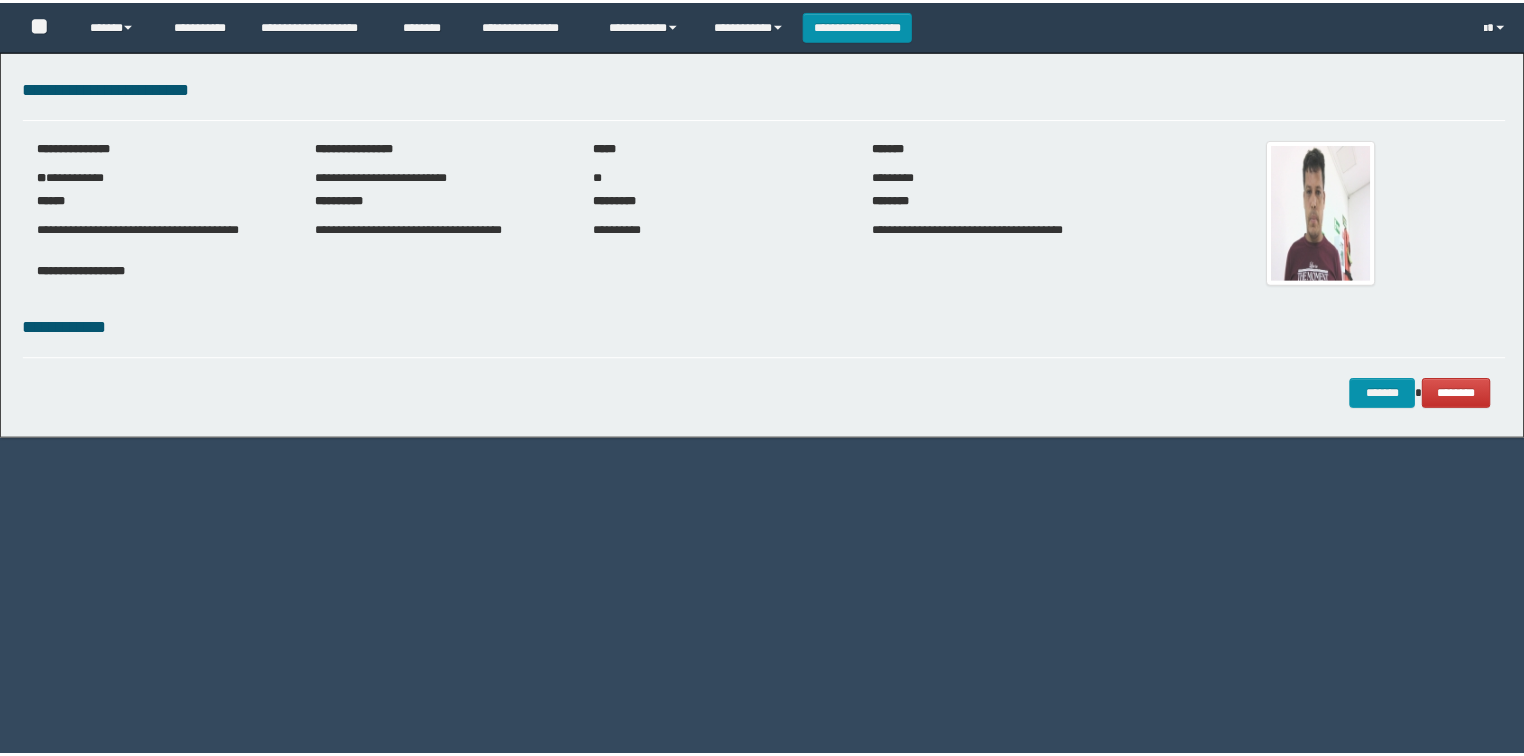 scroll, scrollTop: 0, scrollLeft: 0, axis: both 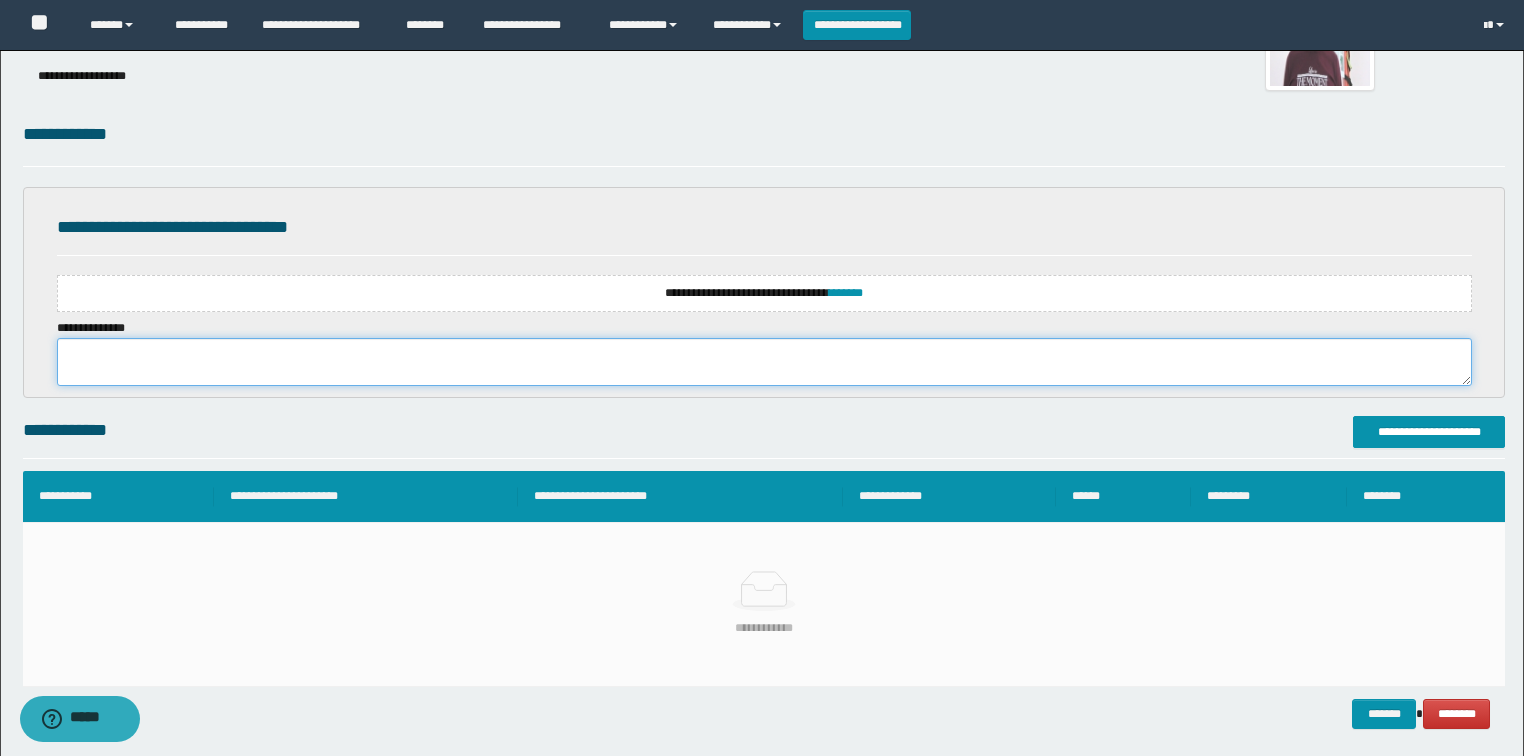 click at bounding box center (764, 362) 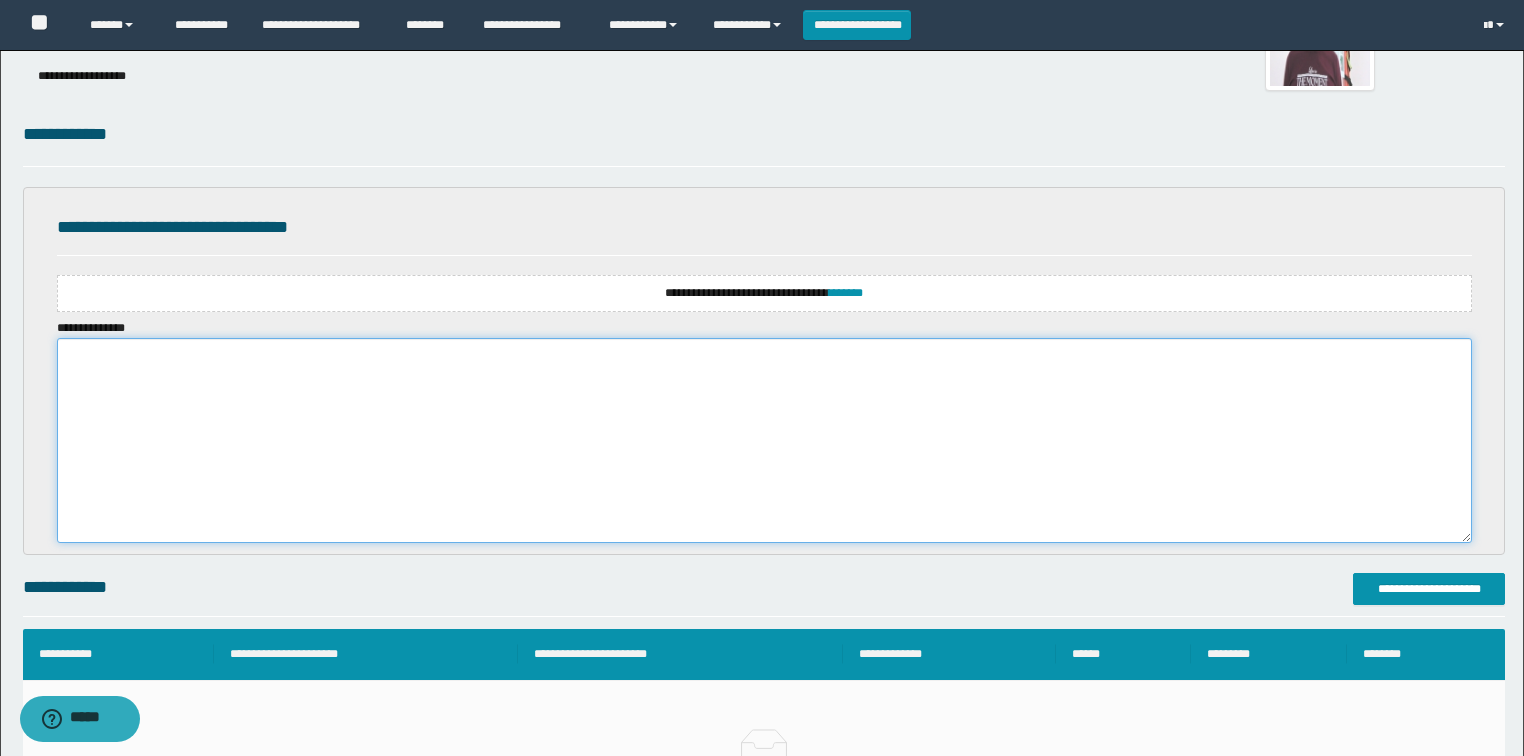 drag, startPoint x: 1468, startPoint y: 379, endPoint x: 1487, endPoint y: 536, distance: 158.14551 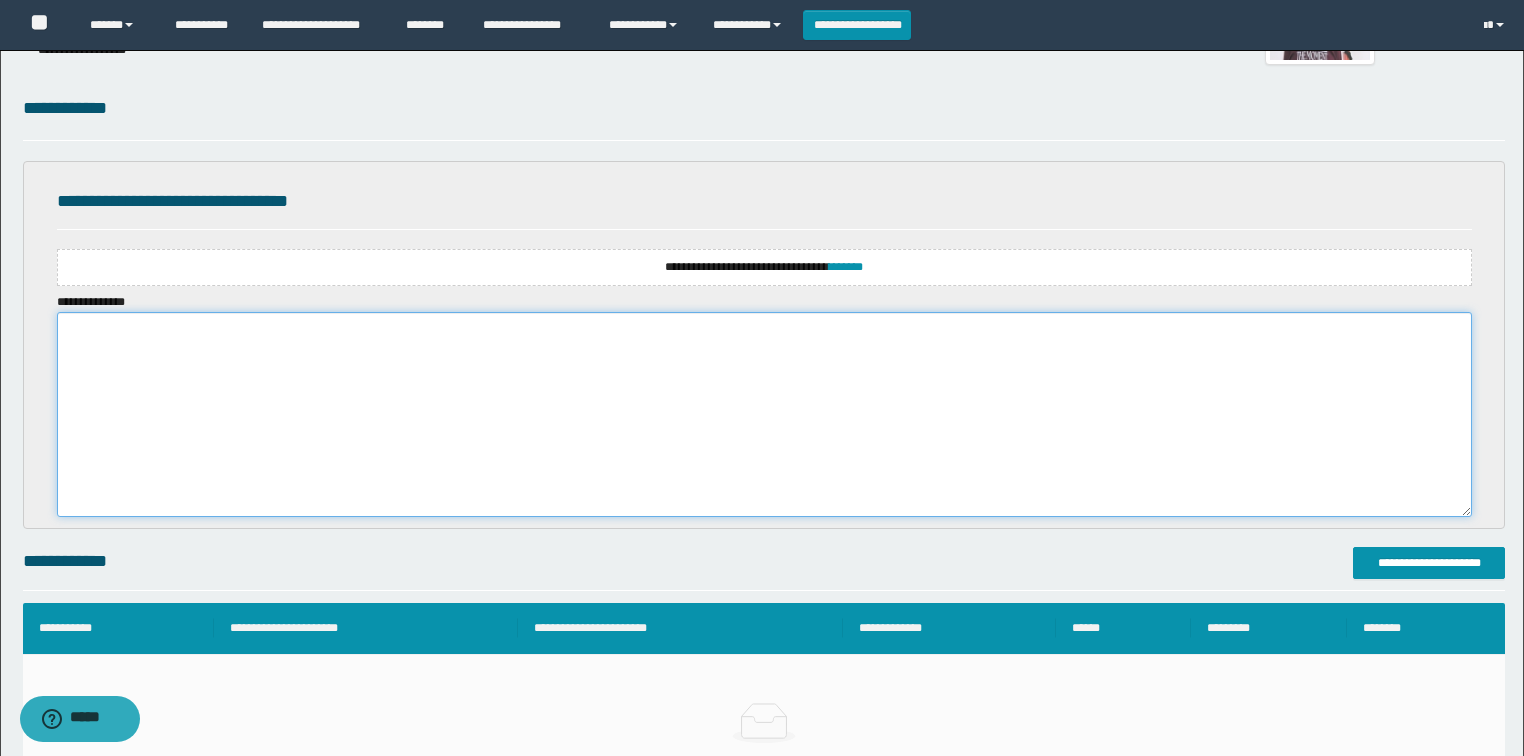scroll, scrollTop: 240, scrollLeft: 0, axis: vertical 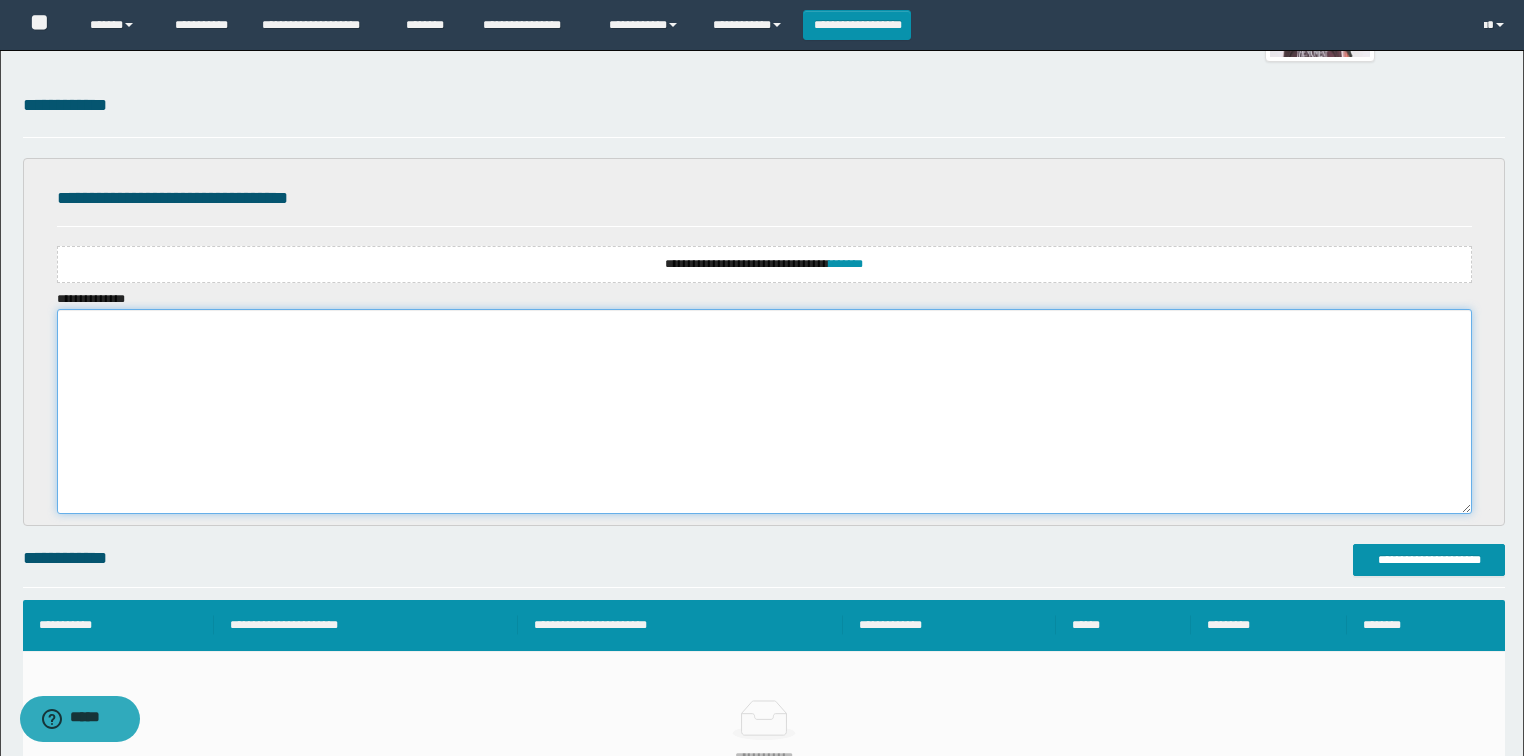 paste on "**********" 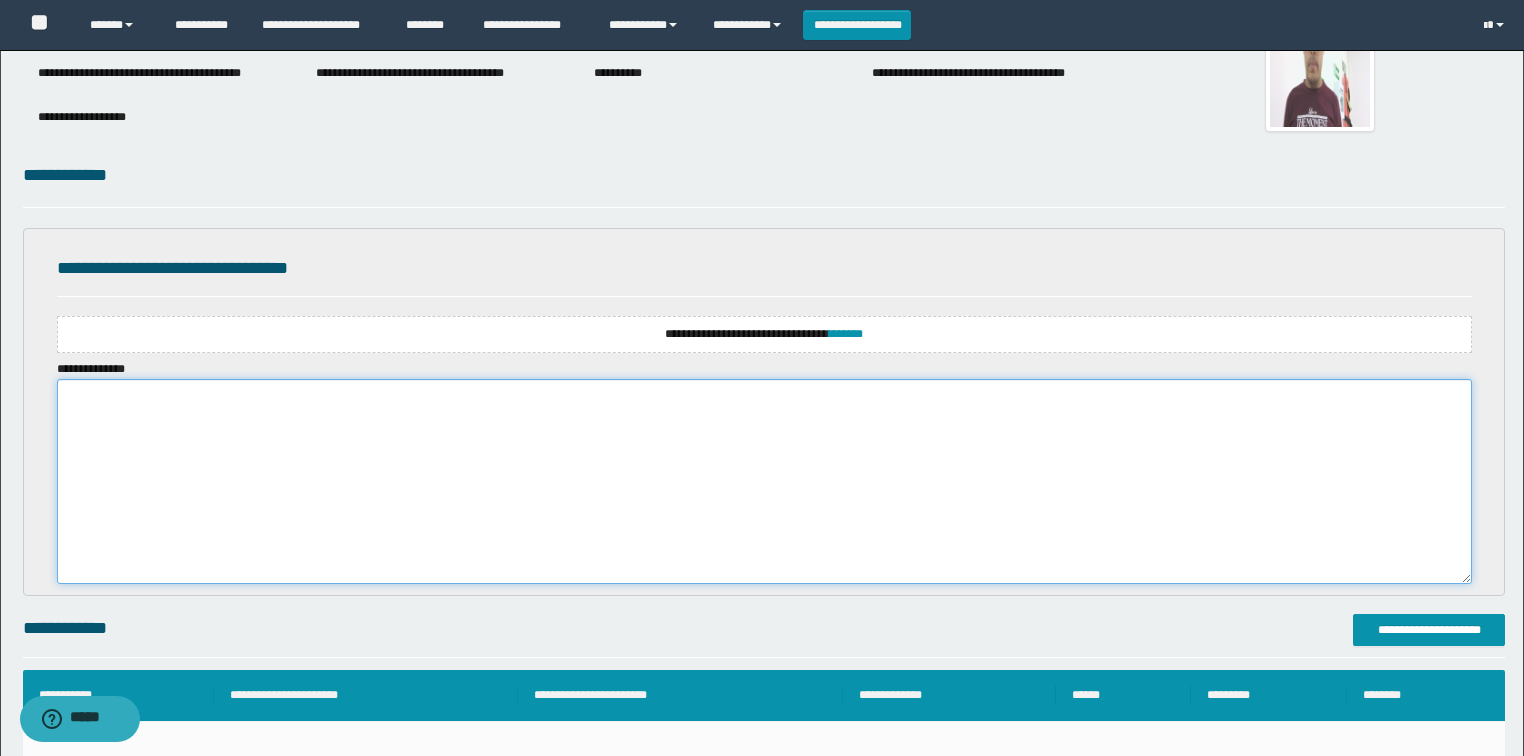 scroll, scrollTop: 160, scrollLeft: 0, axis: vertical 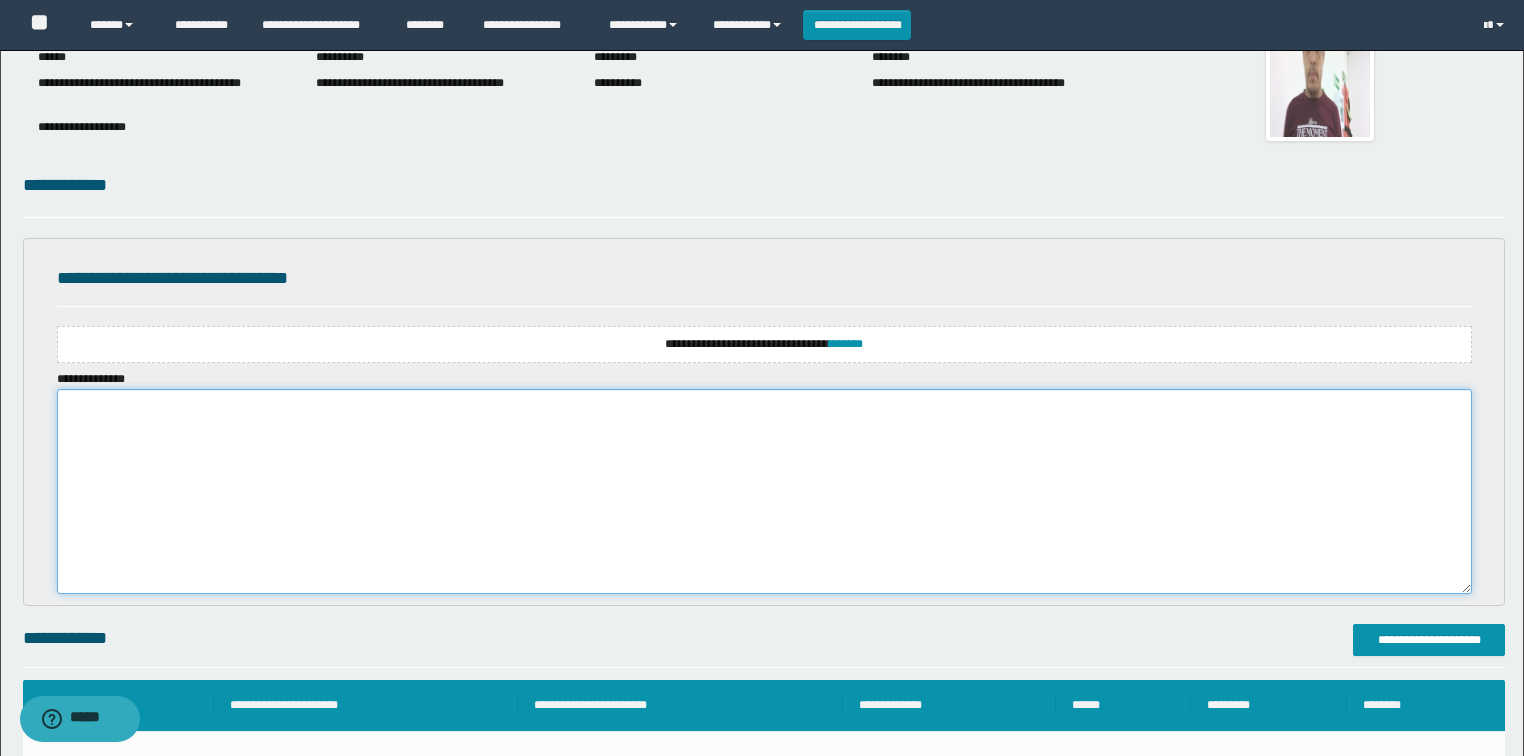 click at bounding box center [764, 491] 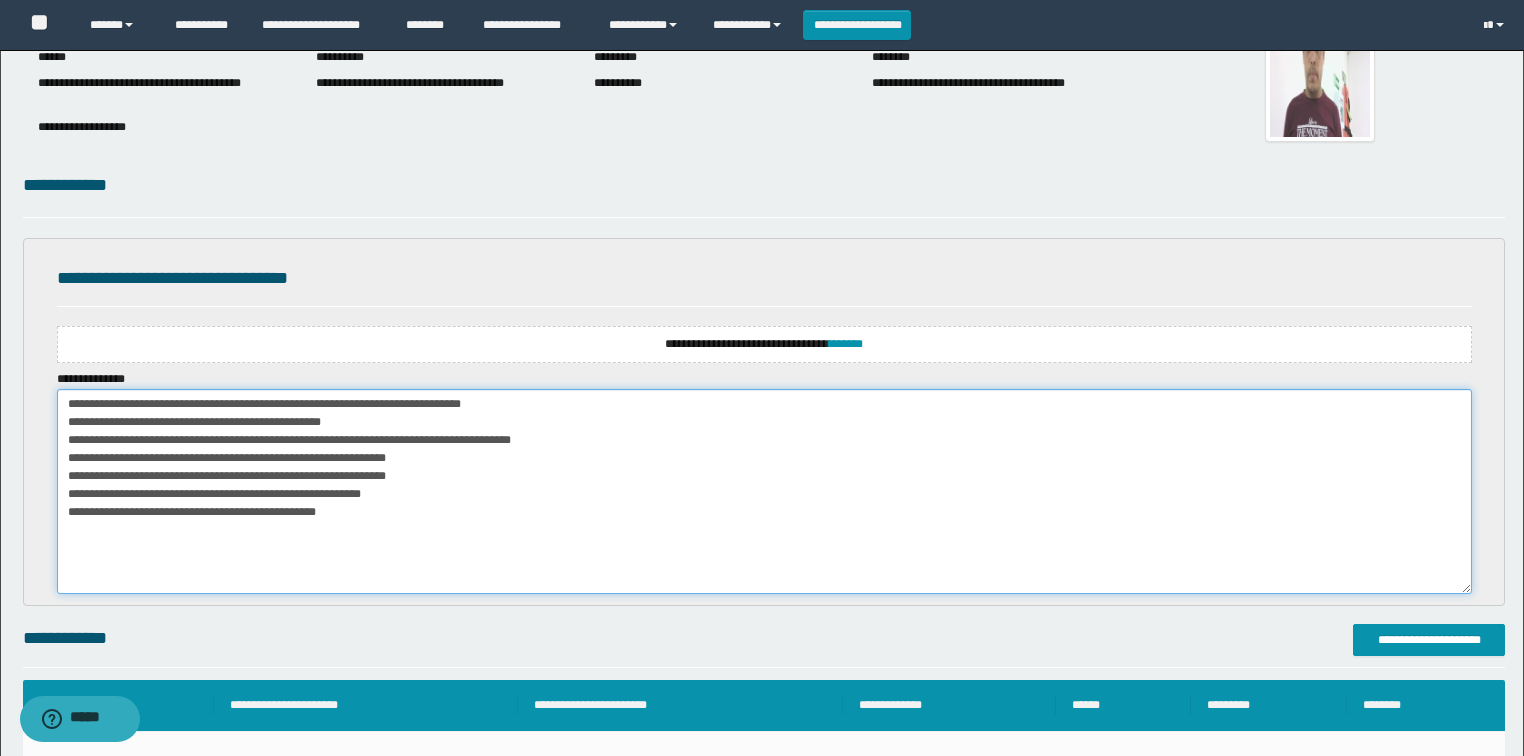 type on "**********" 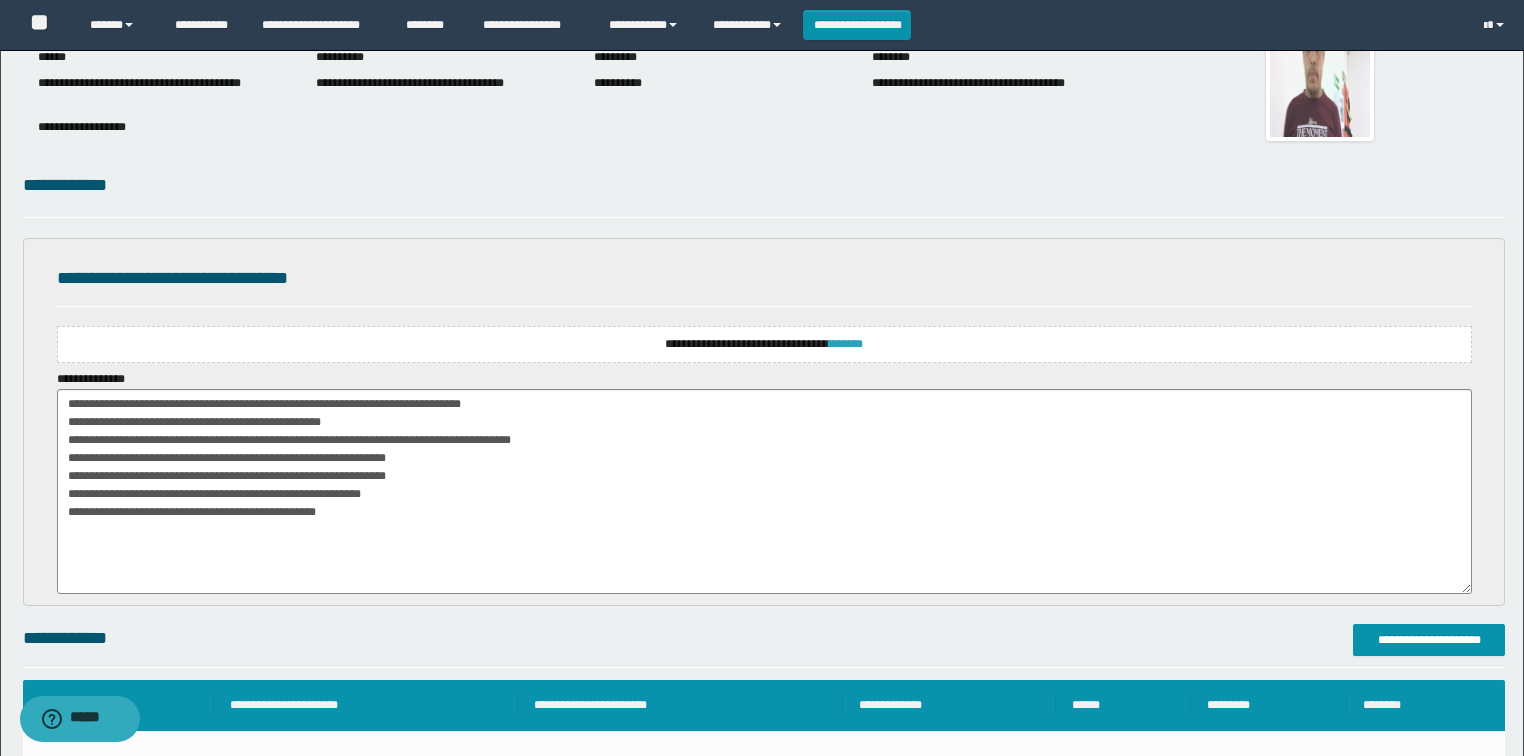 click on "*******" at bounding box center [846, 344] 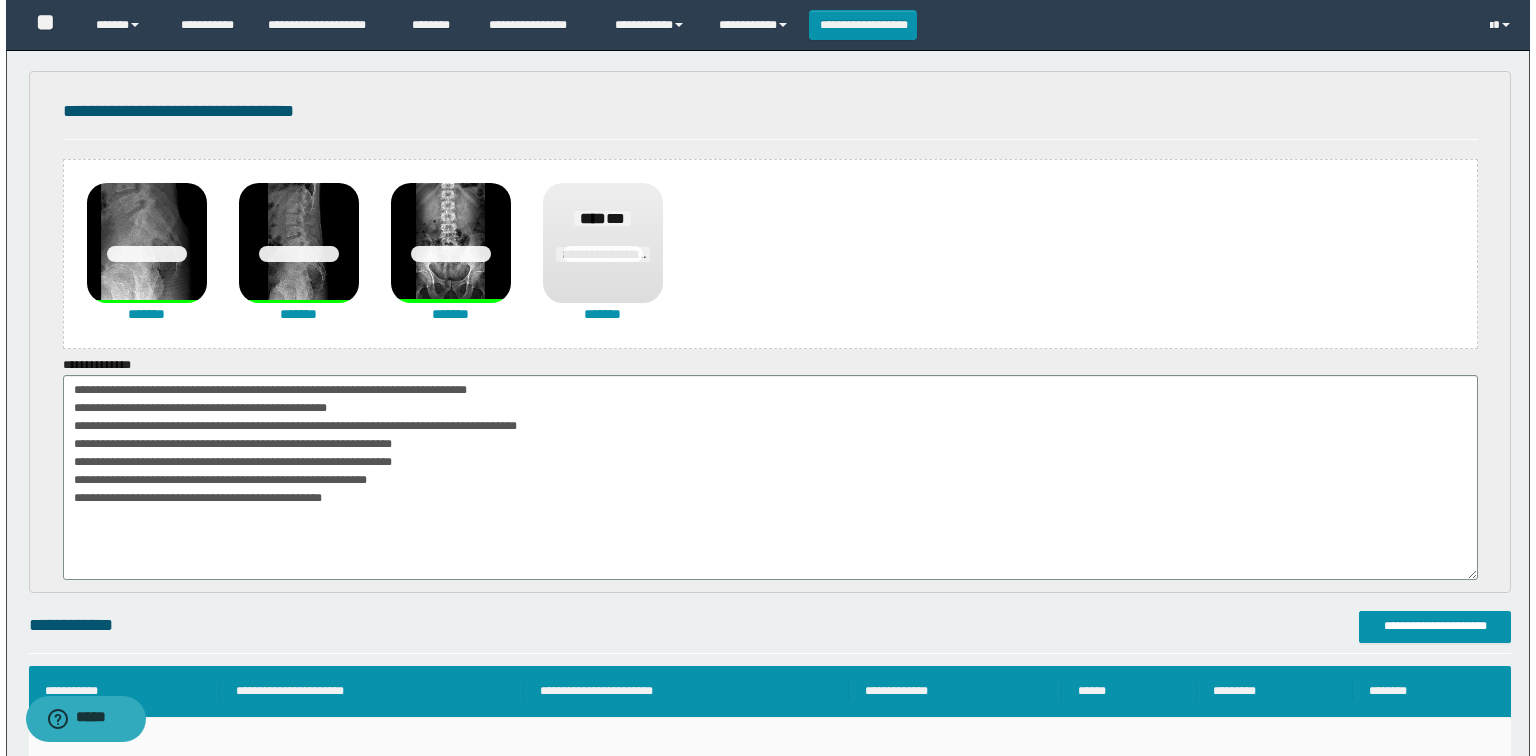 scroll, scrollTop: 480, scrollLeft: 0, axis: vertical 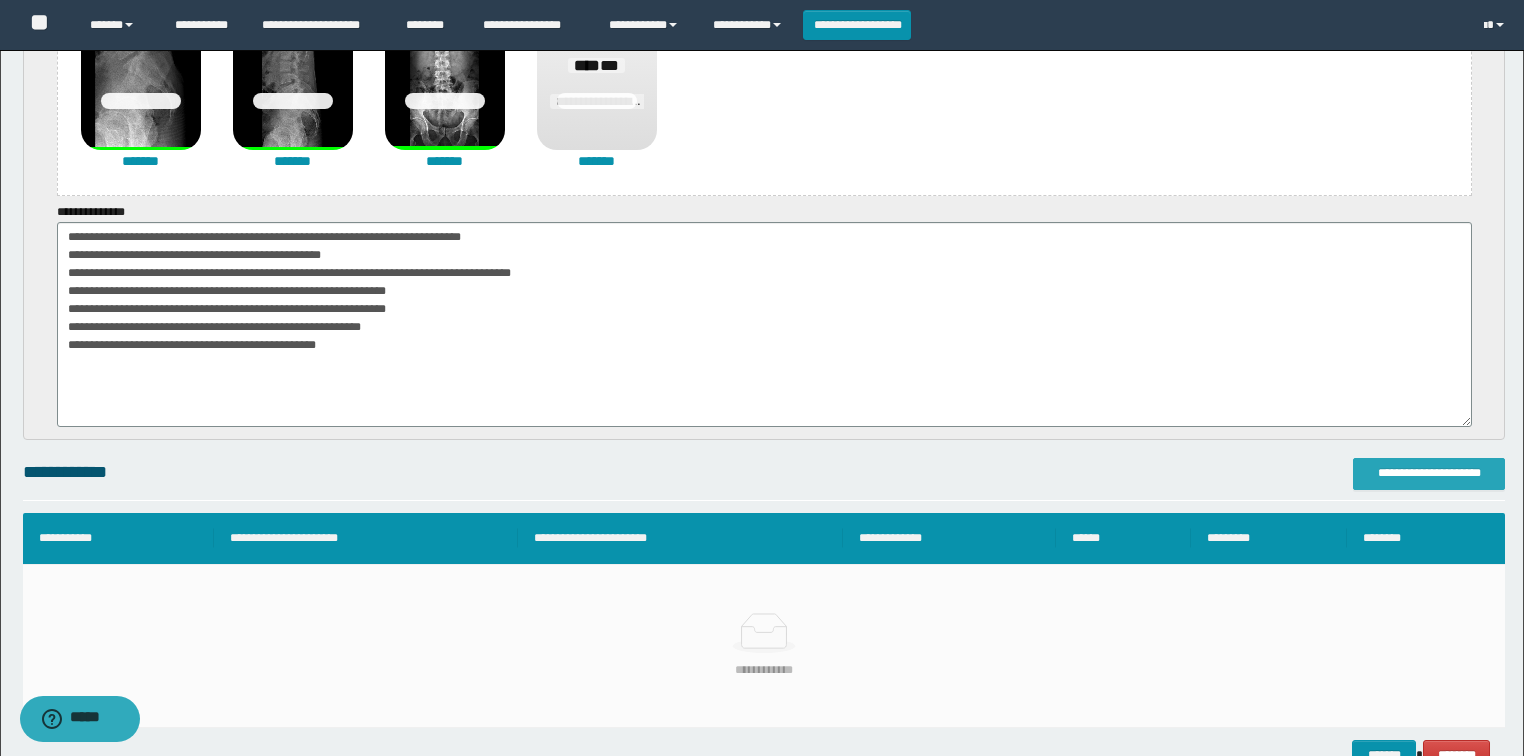 click on "**********" at bounding box center [1429, 473] 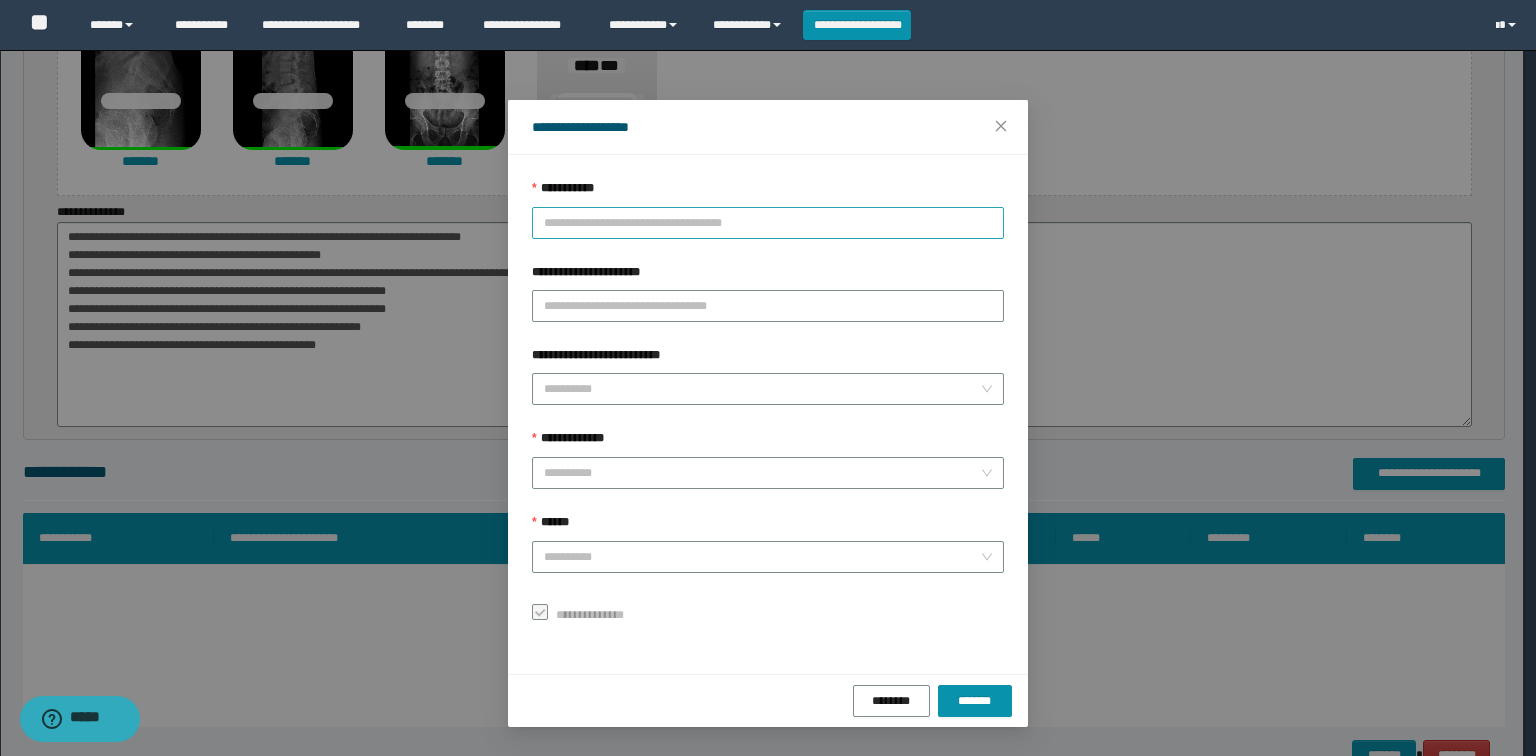 click on "**********" at bounding box center [768, 223] 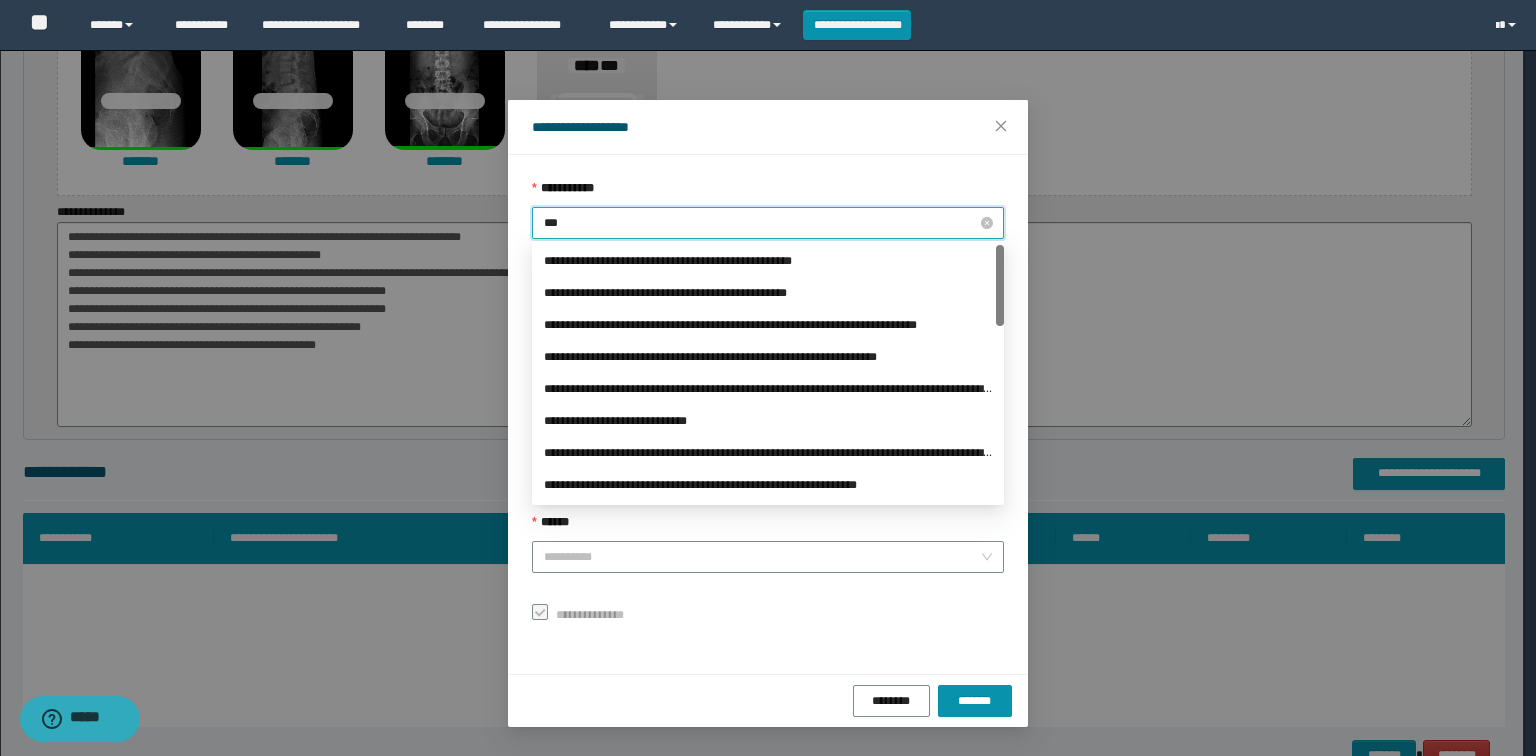 type on "****" 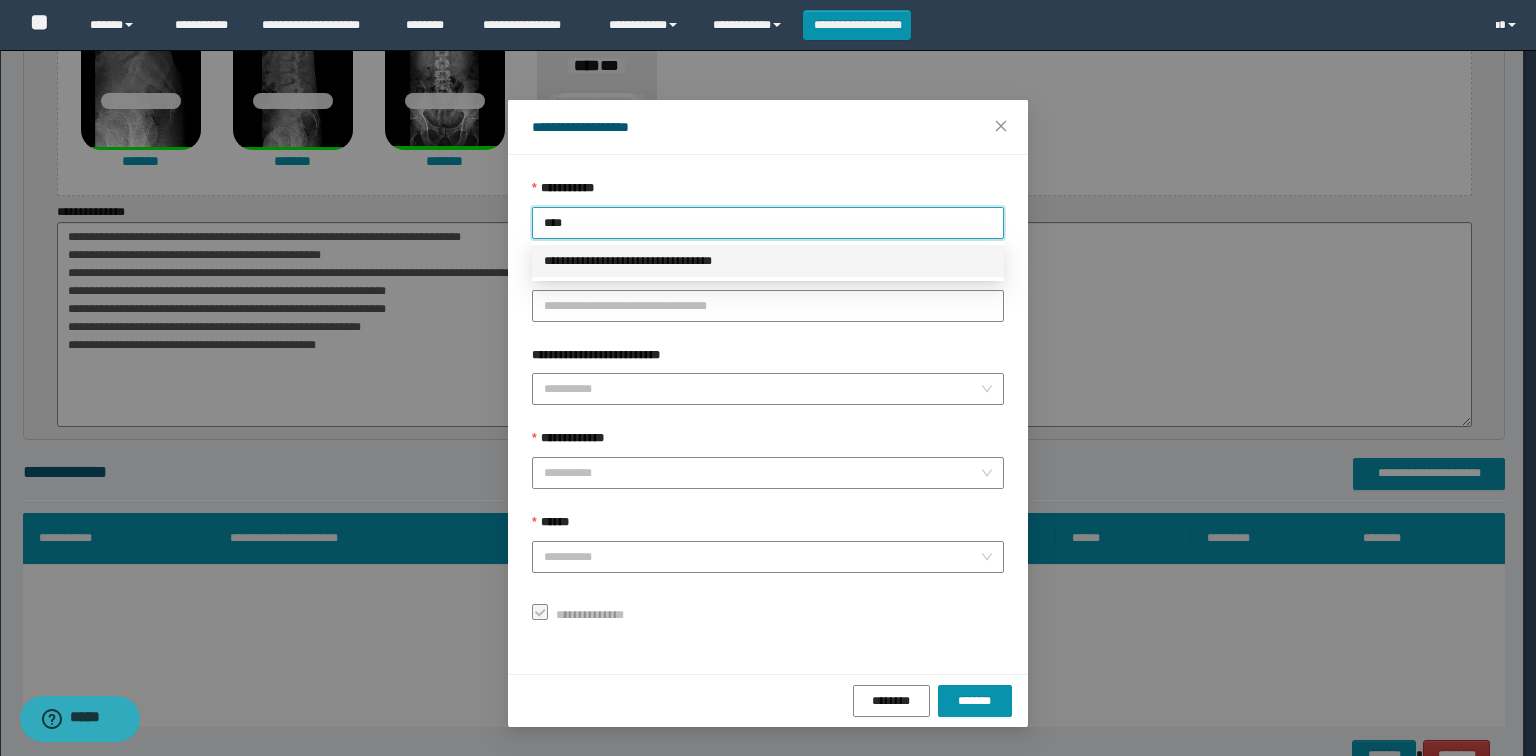 click on "**********" at bounding box center [768, 261] 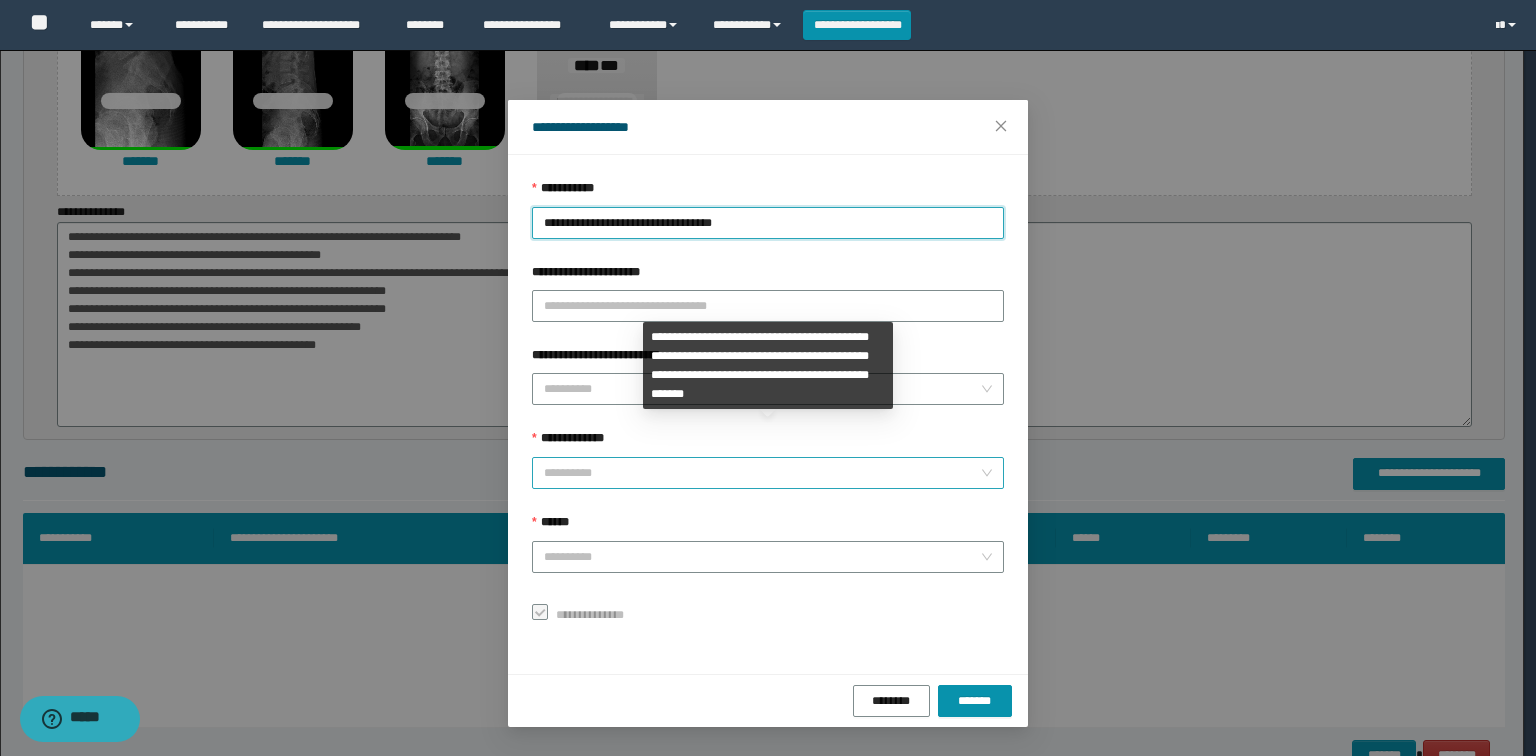 click on "**********" at bounding box center (762, 473) 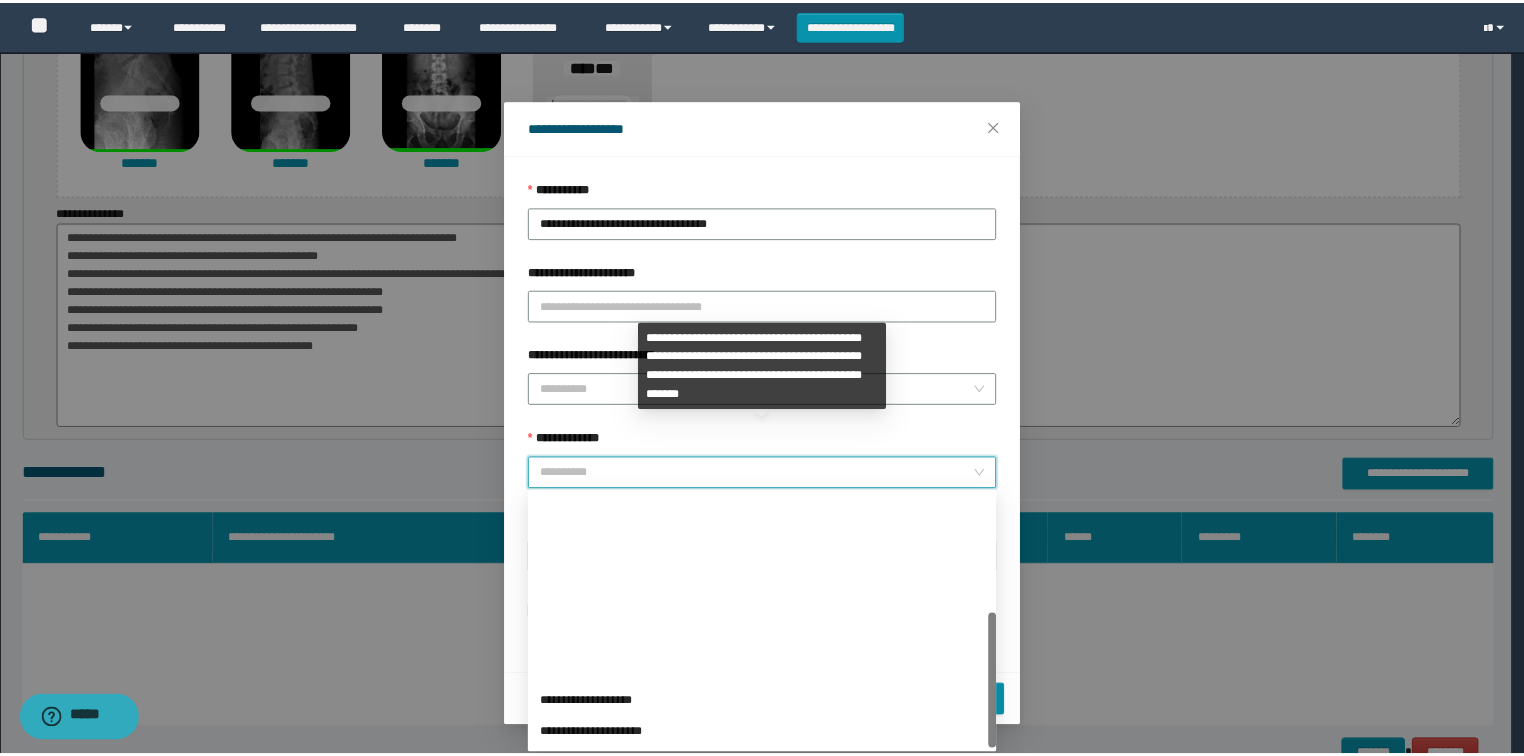 scroll, scrollTop: 224, scrollLeft: 0, axis: vertical 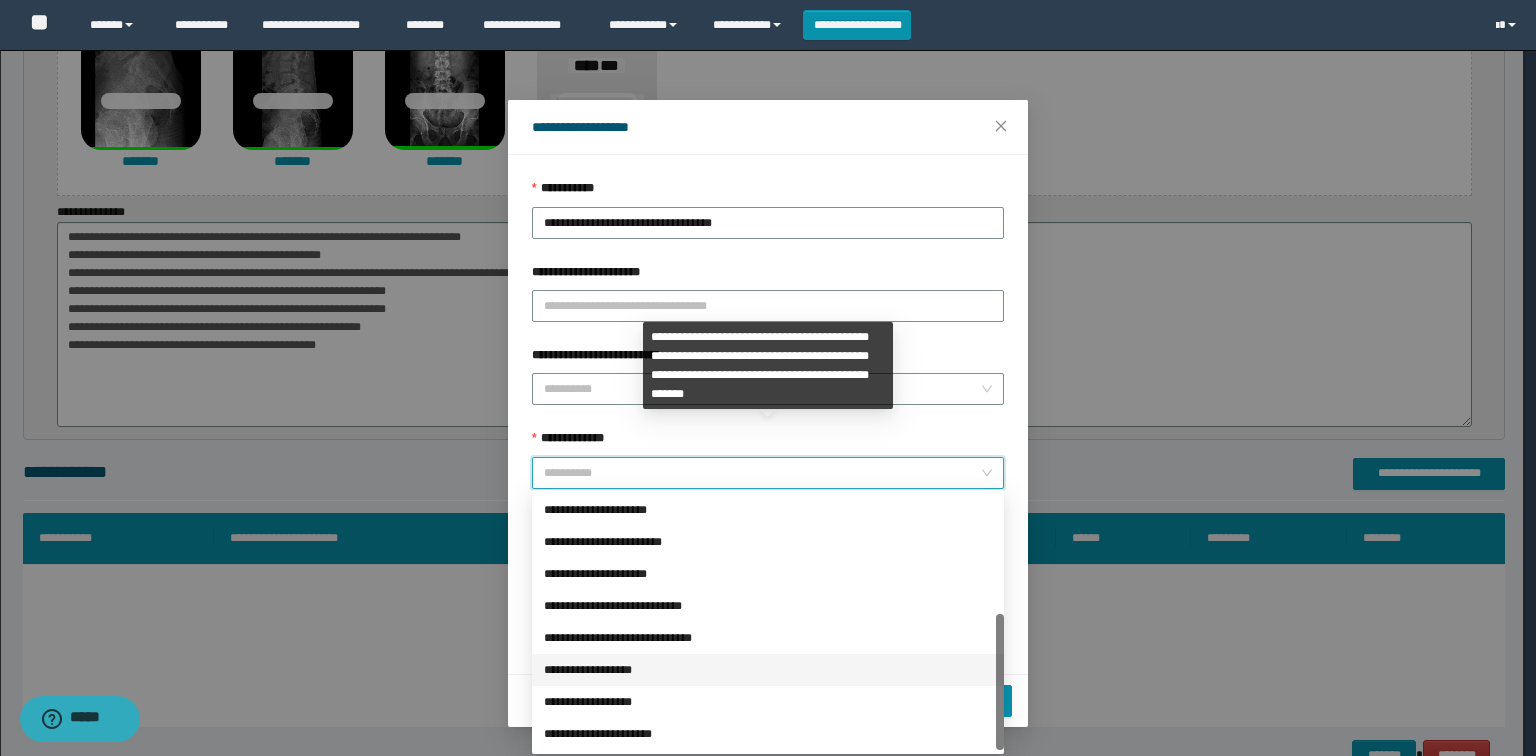 click on "**********" at bounding box center (768, 670) 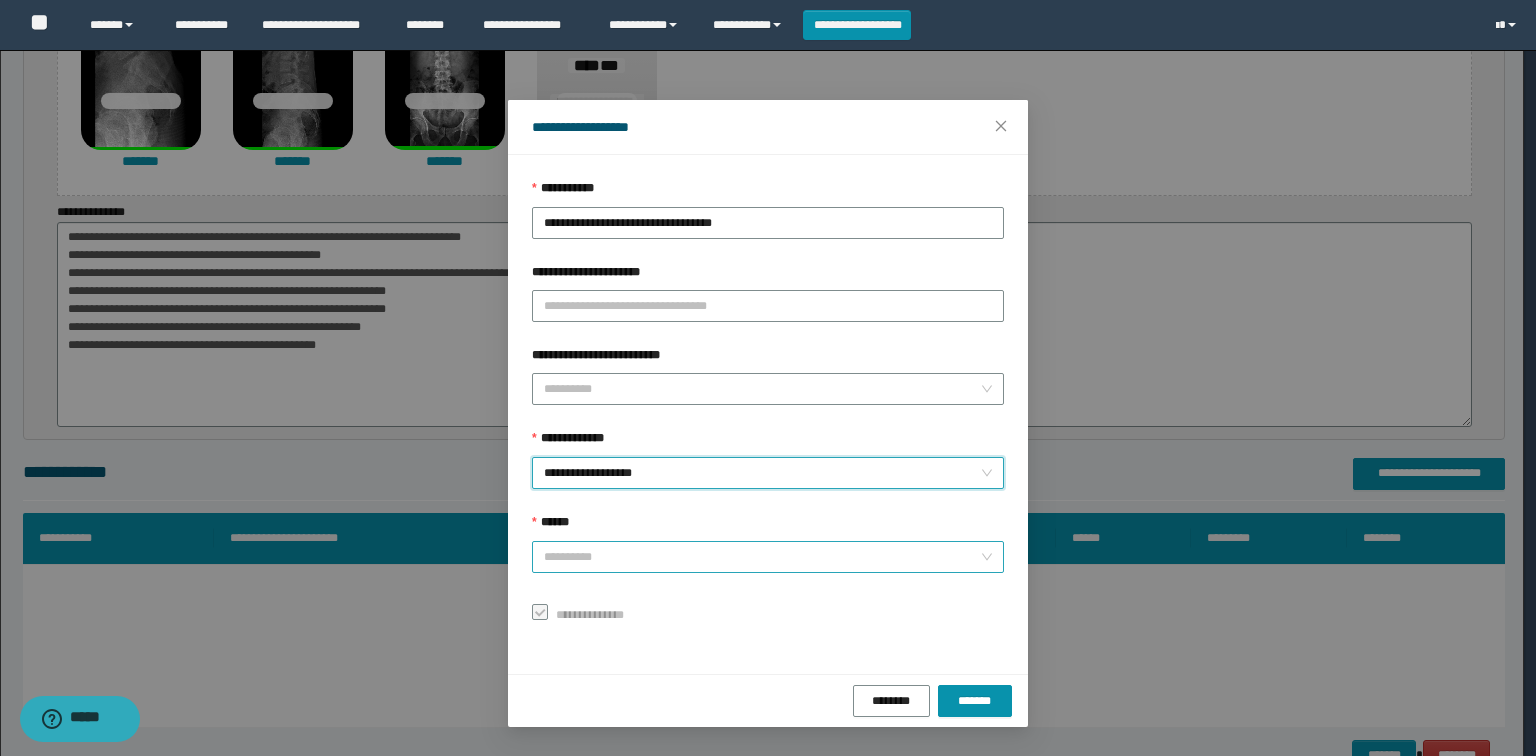 click on "******" at bounding box center (762, 557) 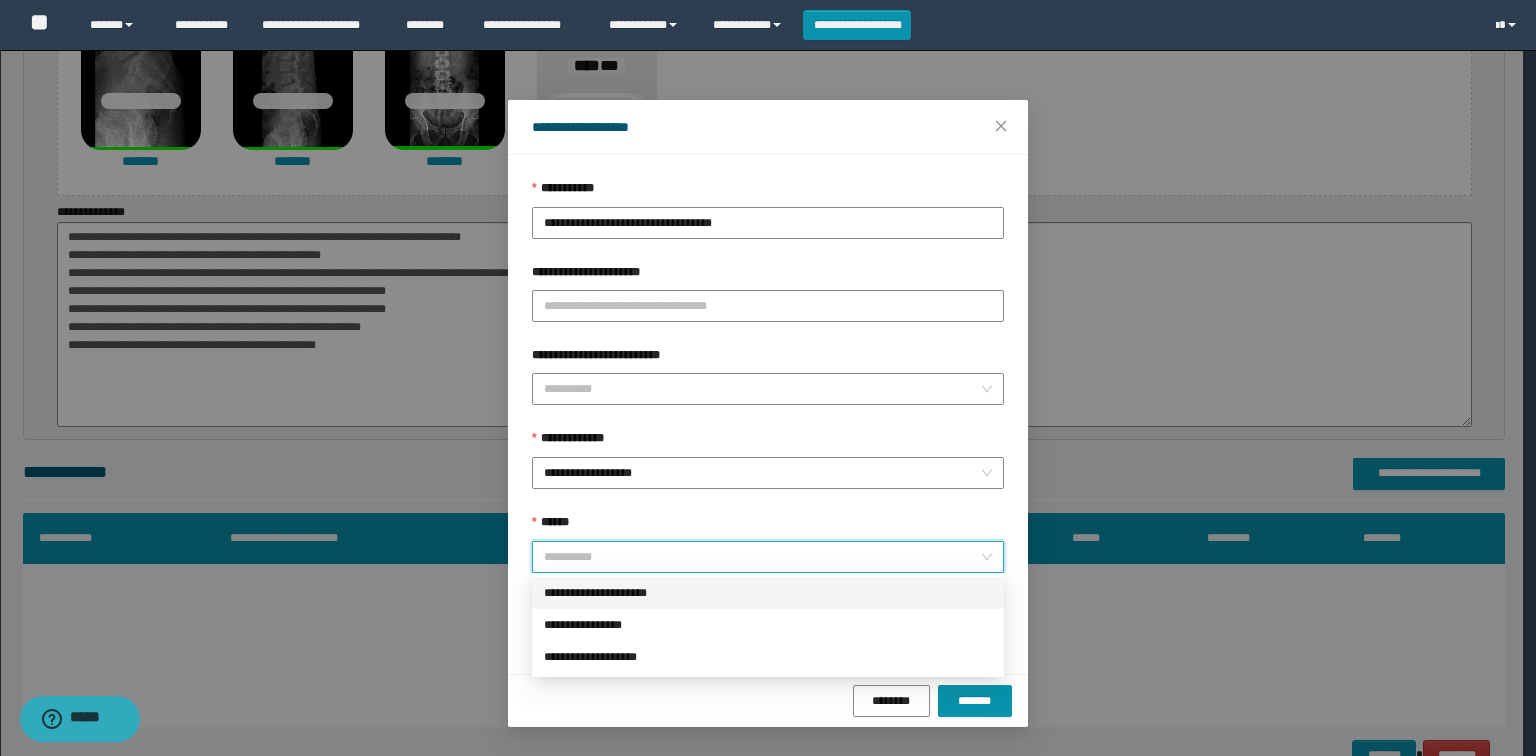 click on "**********" at bounding box center (768, 593) 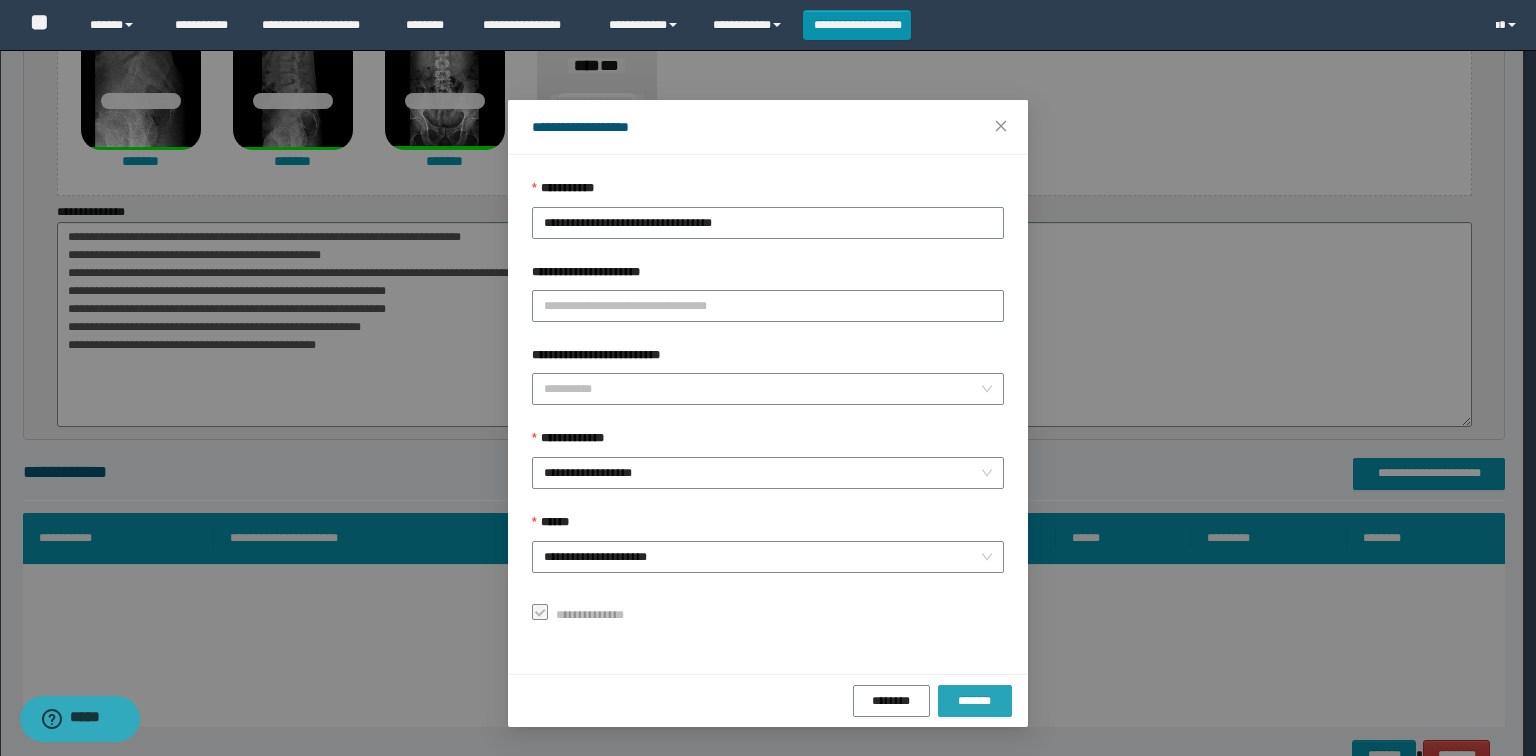 click on "*******" at bounding box center [975, 701] 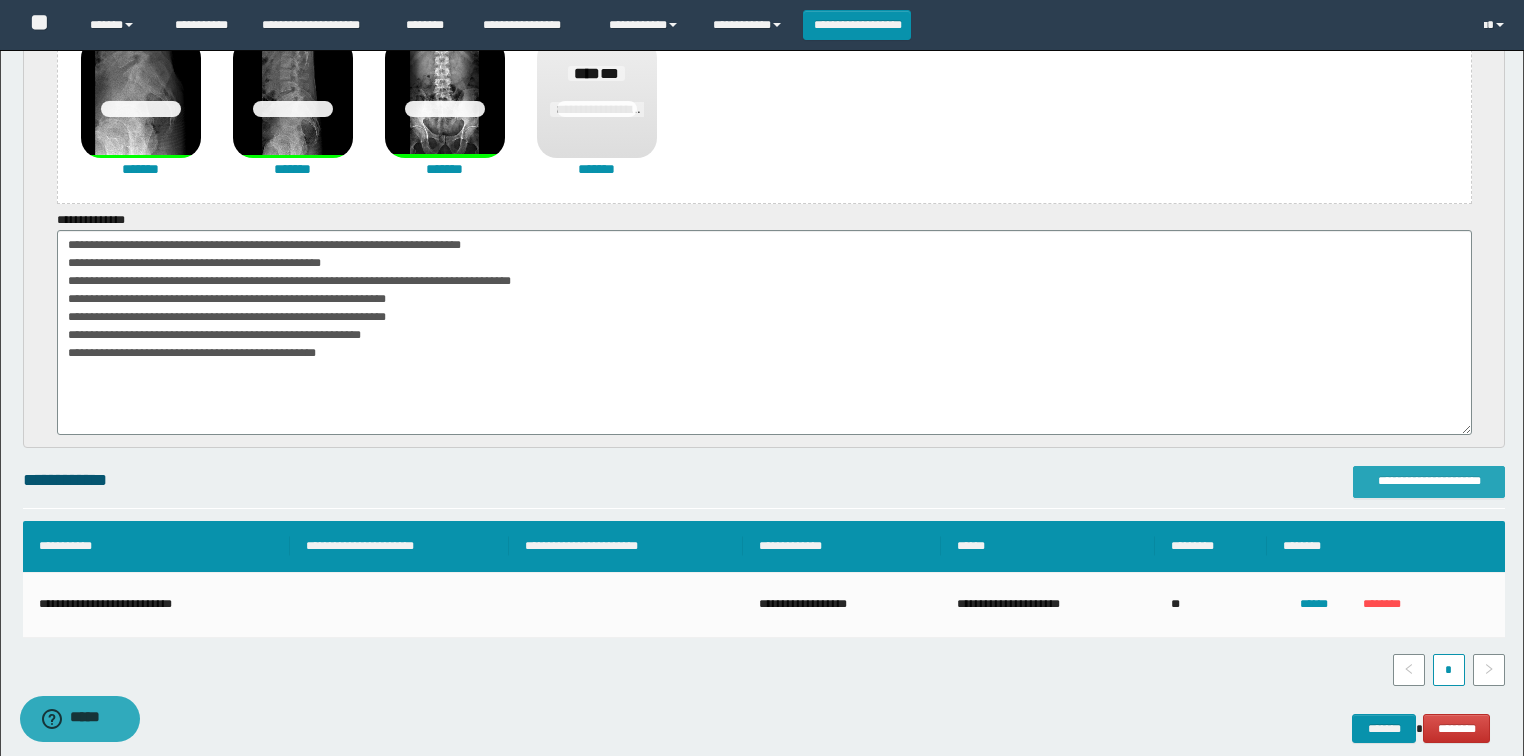 scroll, scrollTop: 480, scrollLeft: 0, axis: vertical 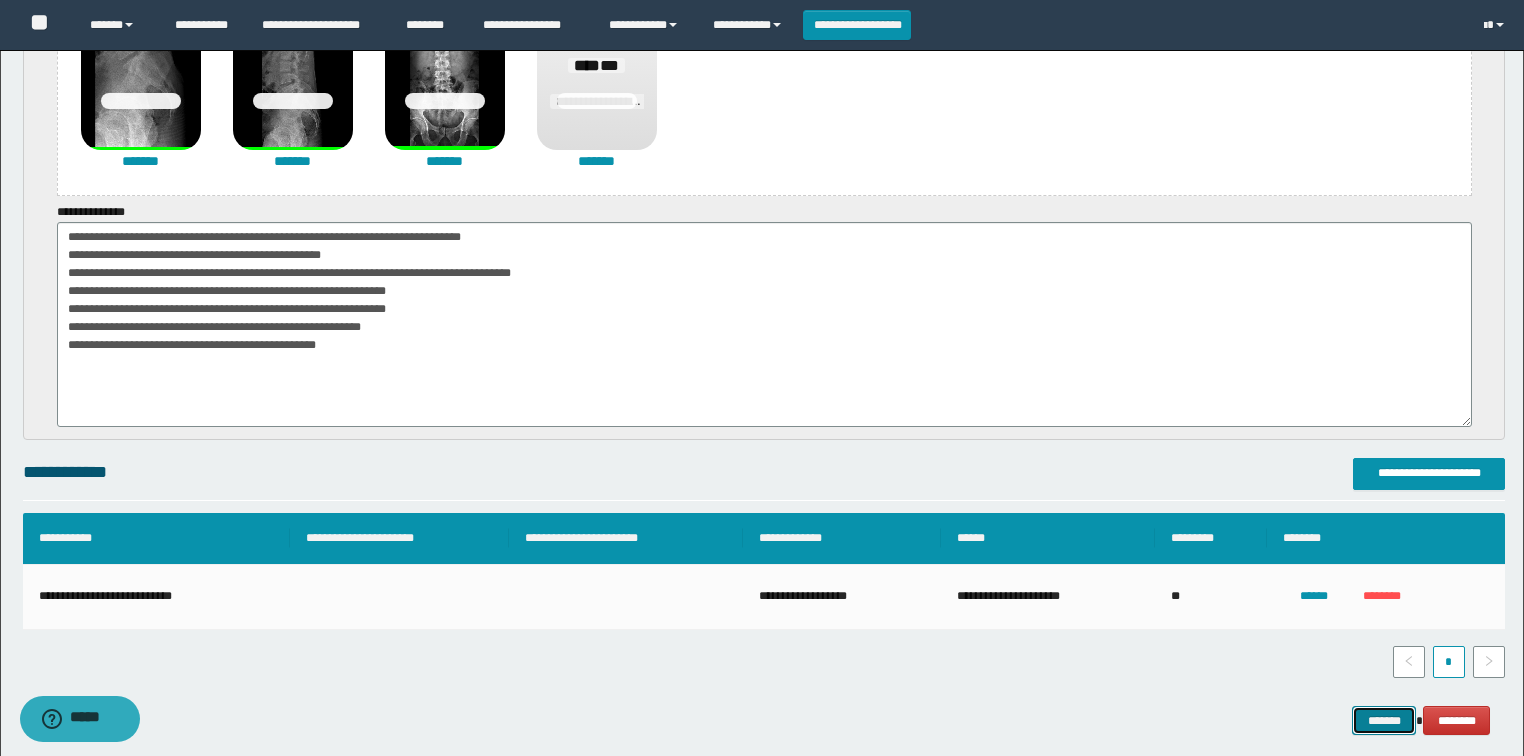 click on "*******" at bounding box center (1384, 721) 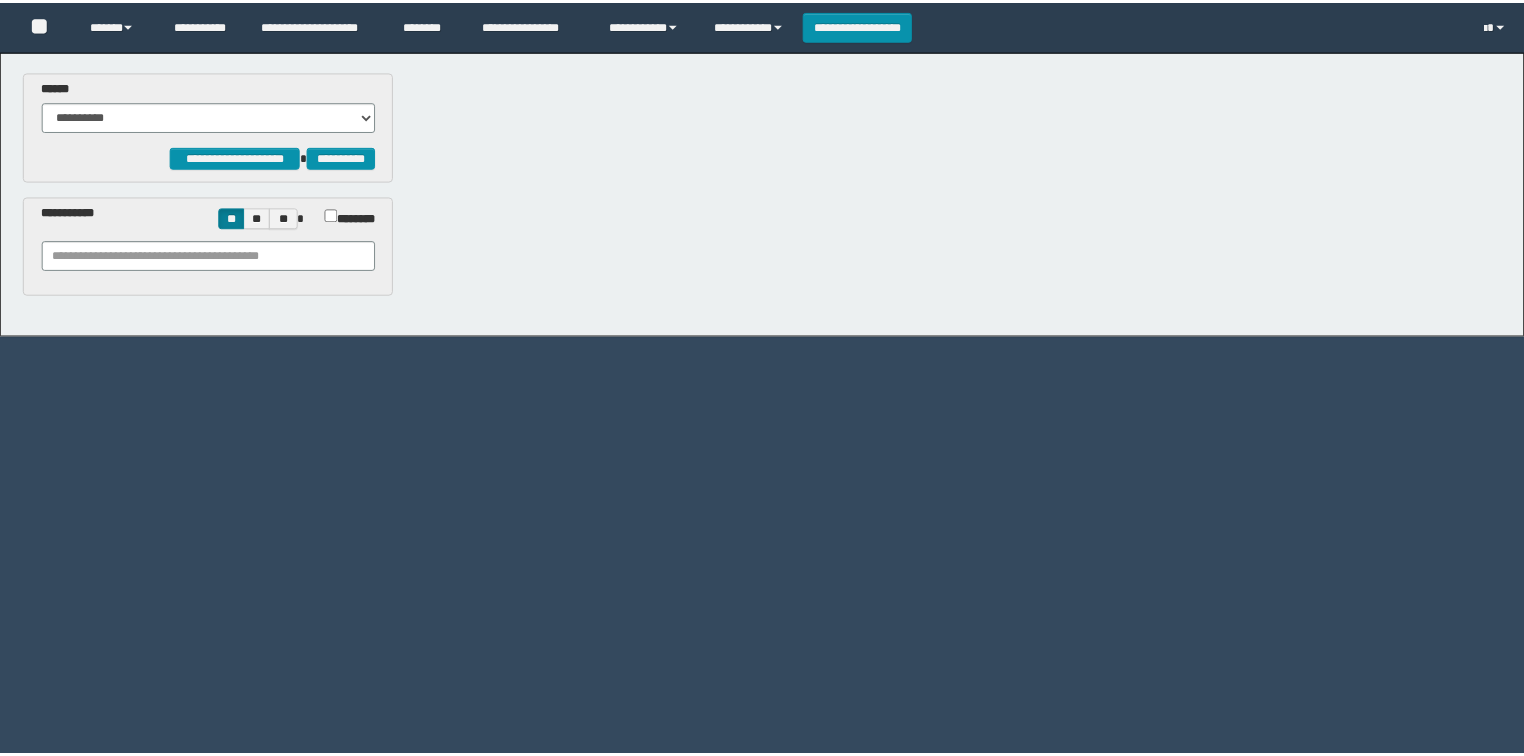 scroll, scrollTop: 0, scrollLeft: 0, axis: both 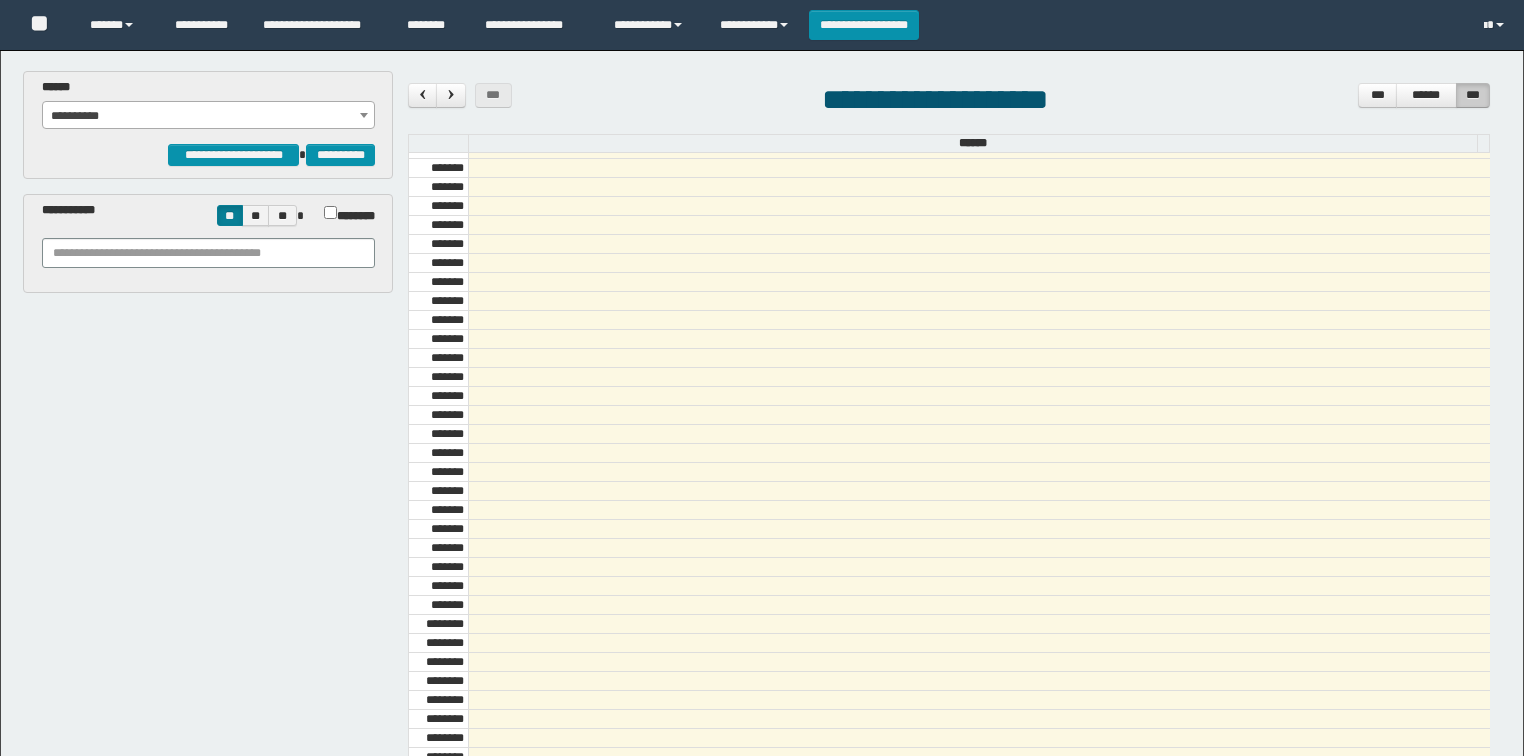 click on "**********" at bounding box center (209, 116) 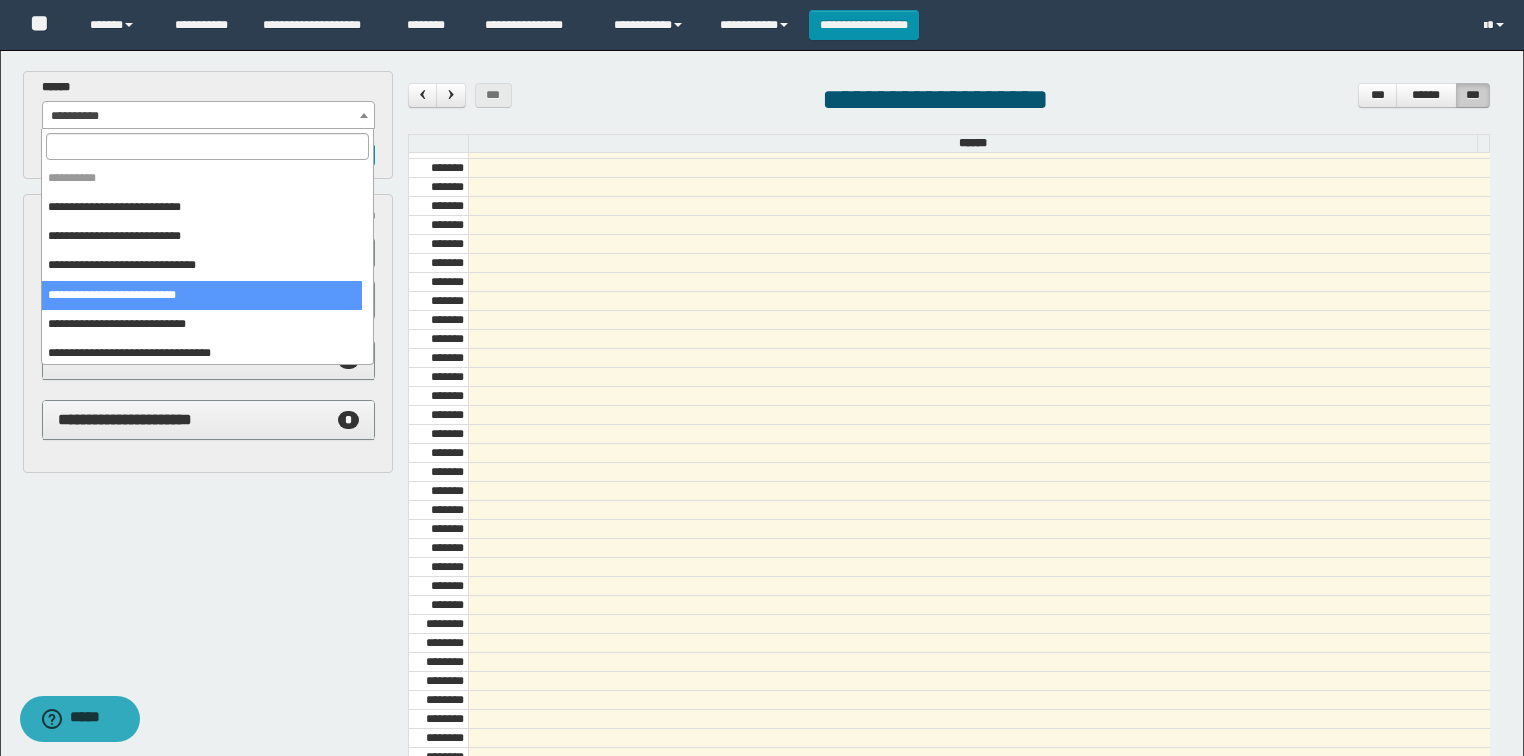 select on "******" 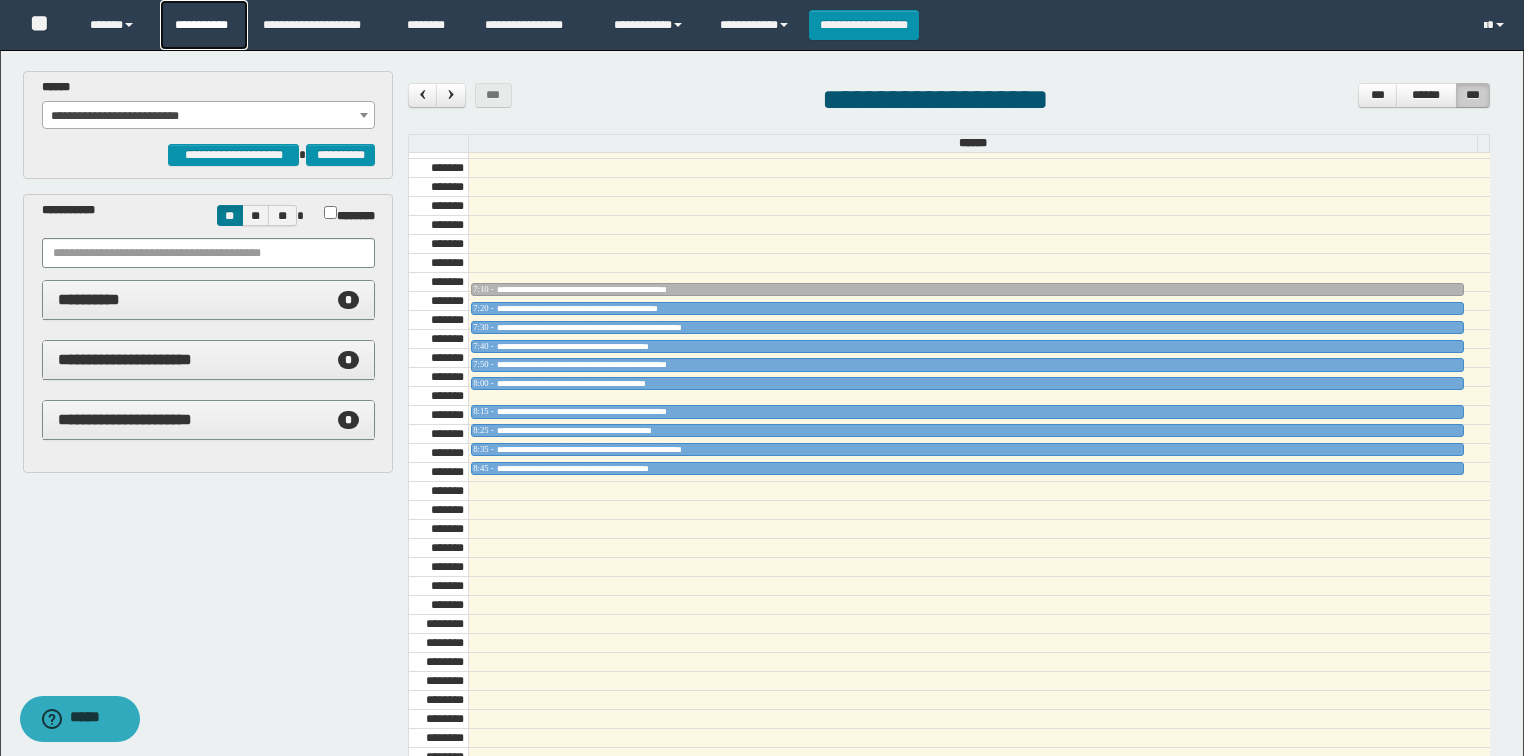 click on "**********" at bounding box center (204, 25) 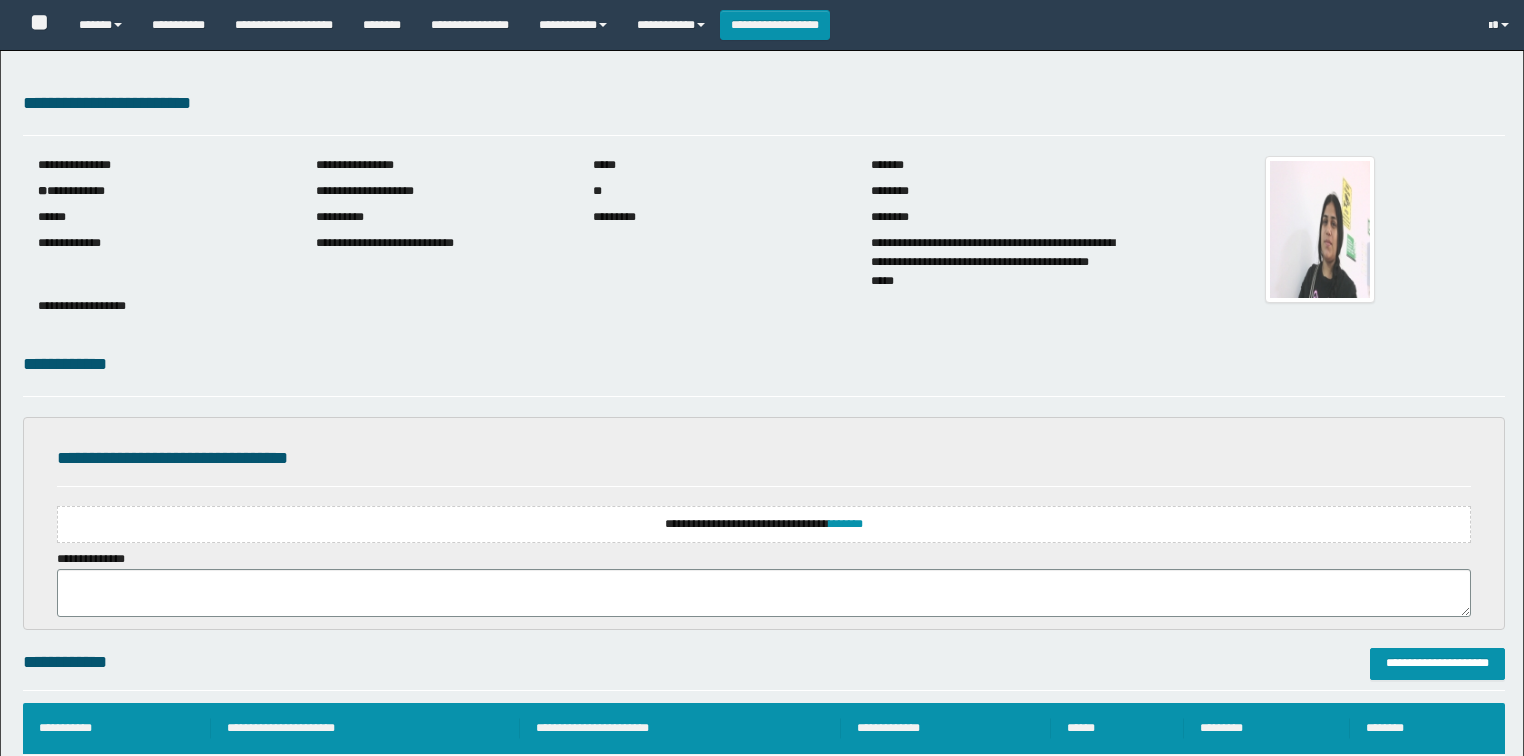 scroll, scrollTop: 0, scrollLeft: 0, axis: both 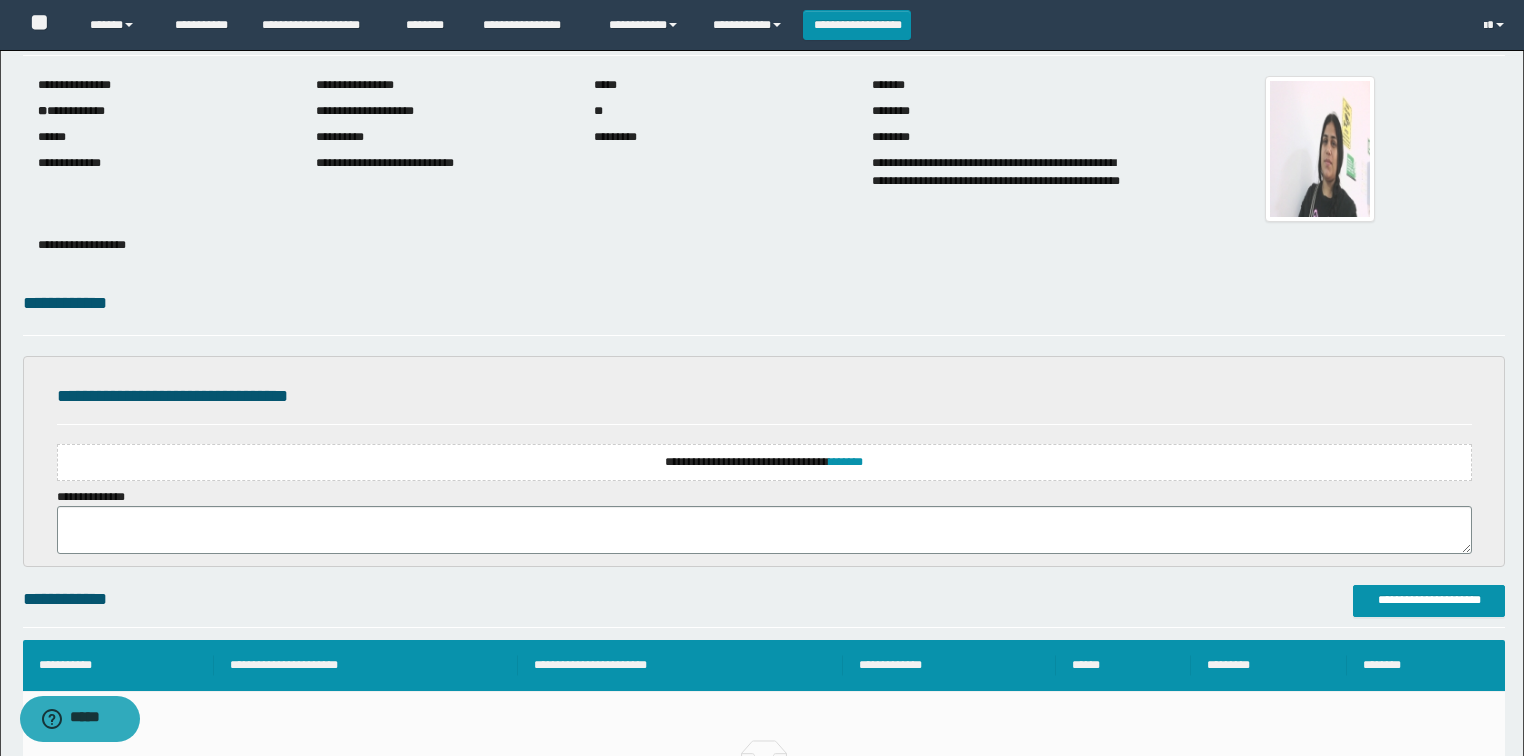 click on "**********" at bounding box center (764, 462) 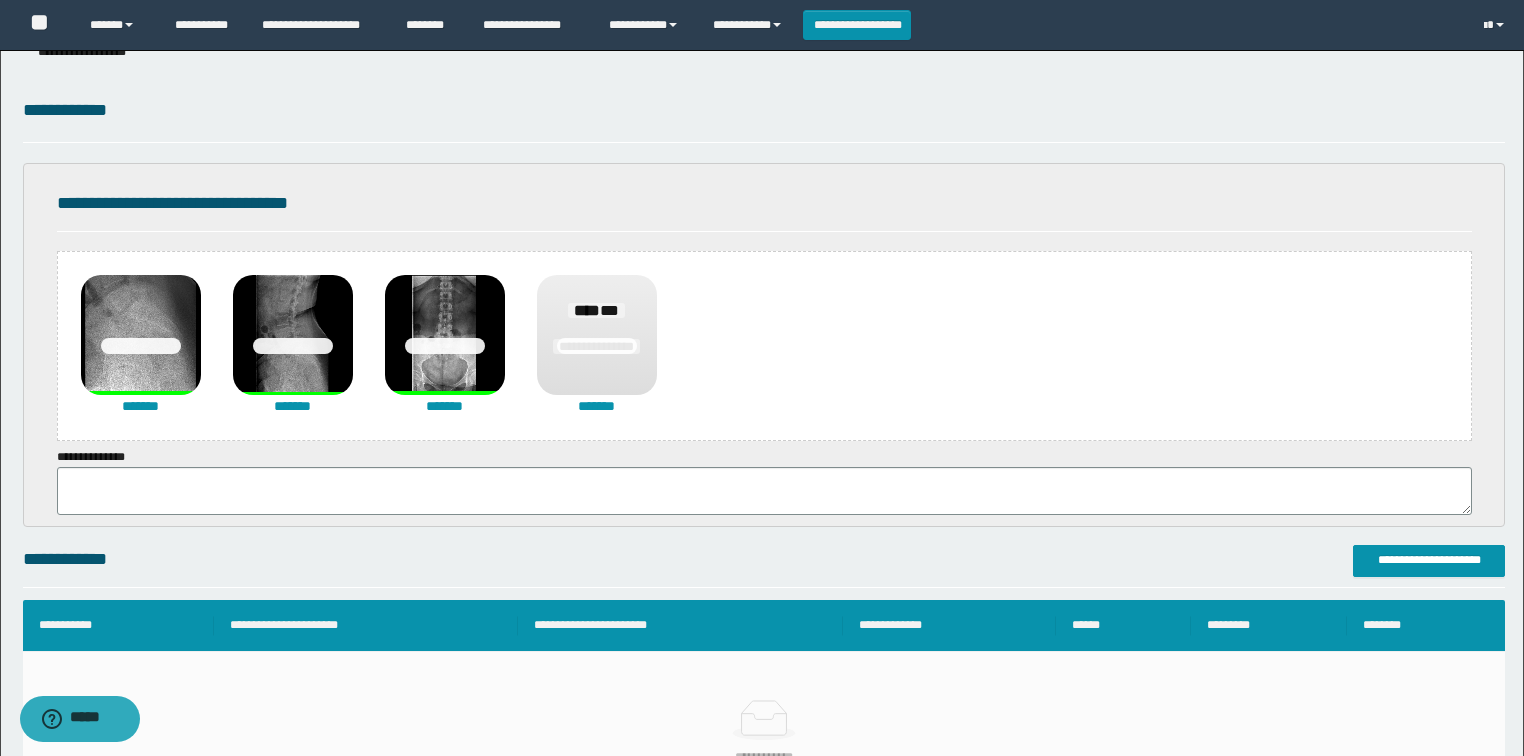 scroll, scrollTop: 320, scrollLeft: 0, axis: vertical 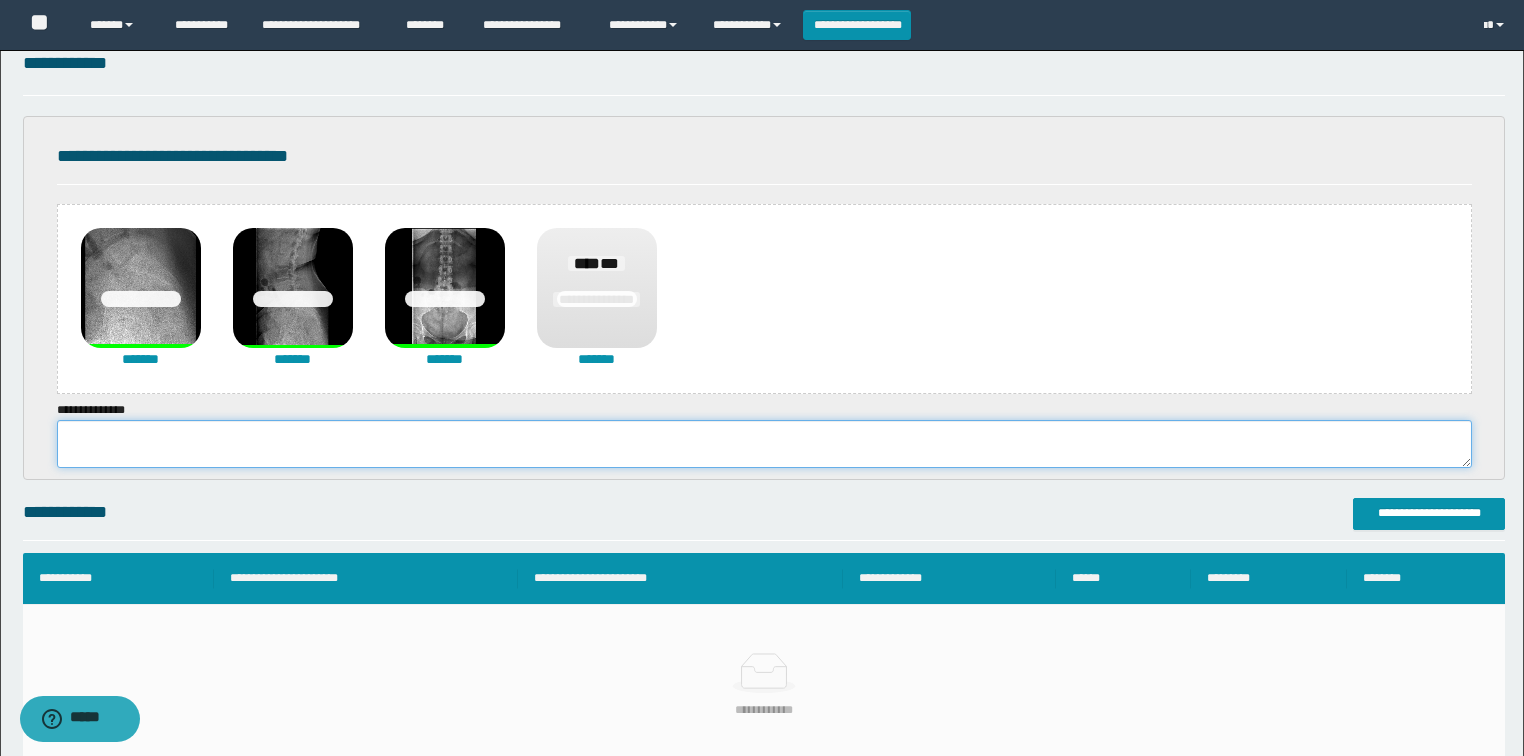 click at bounding box center (764, 444) 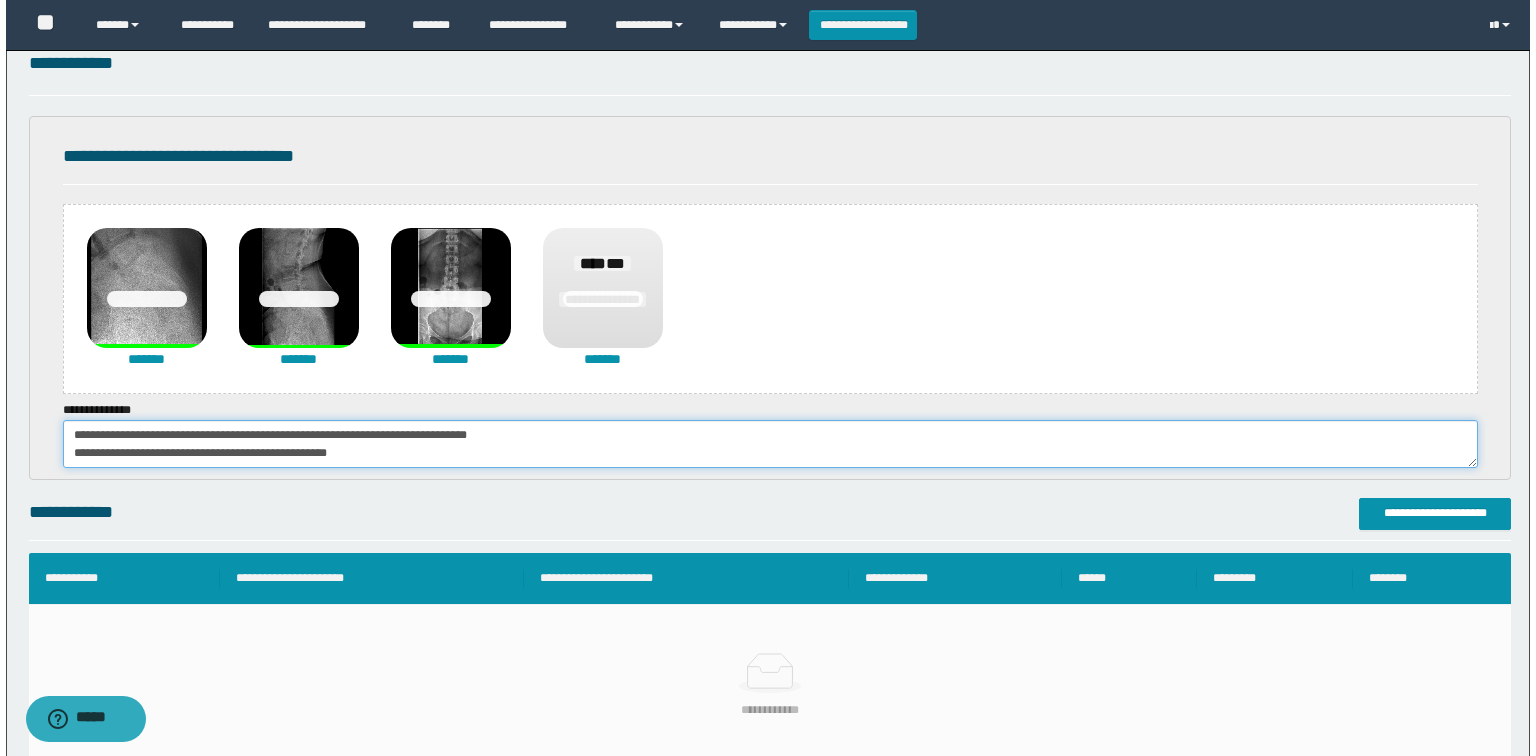 scroll, scrollTop: 84, scrollLeft: 0, axis: vertical 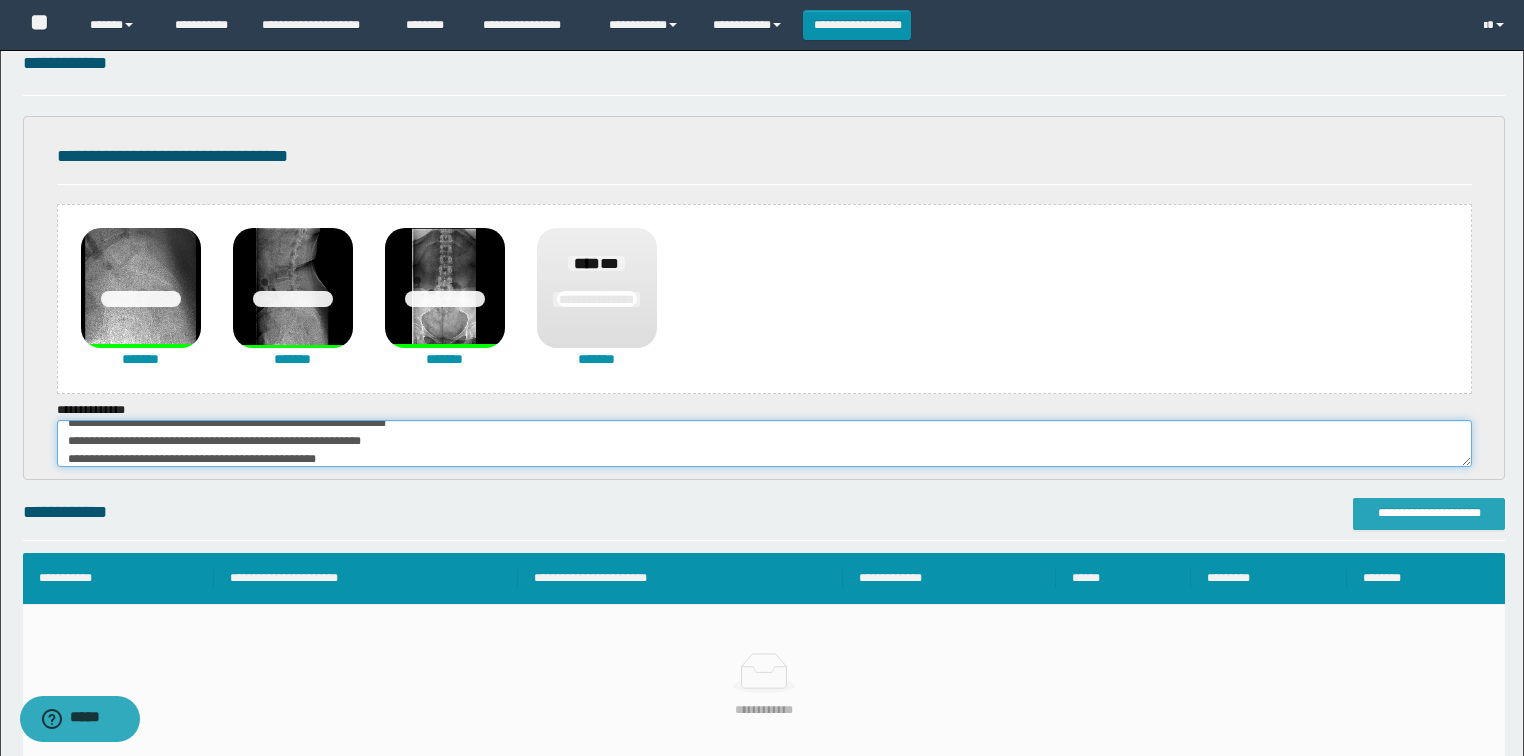 type on "**********" 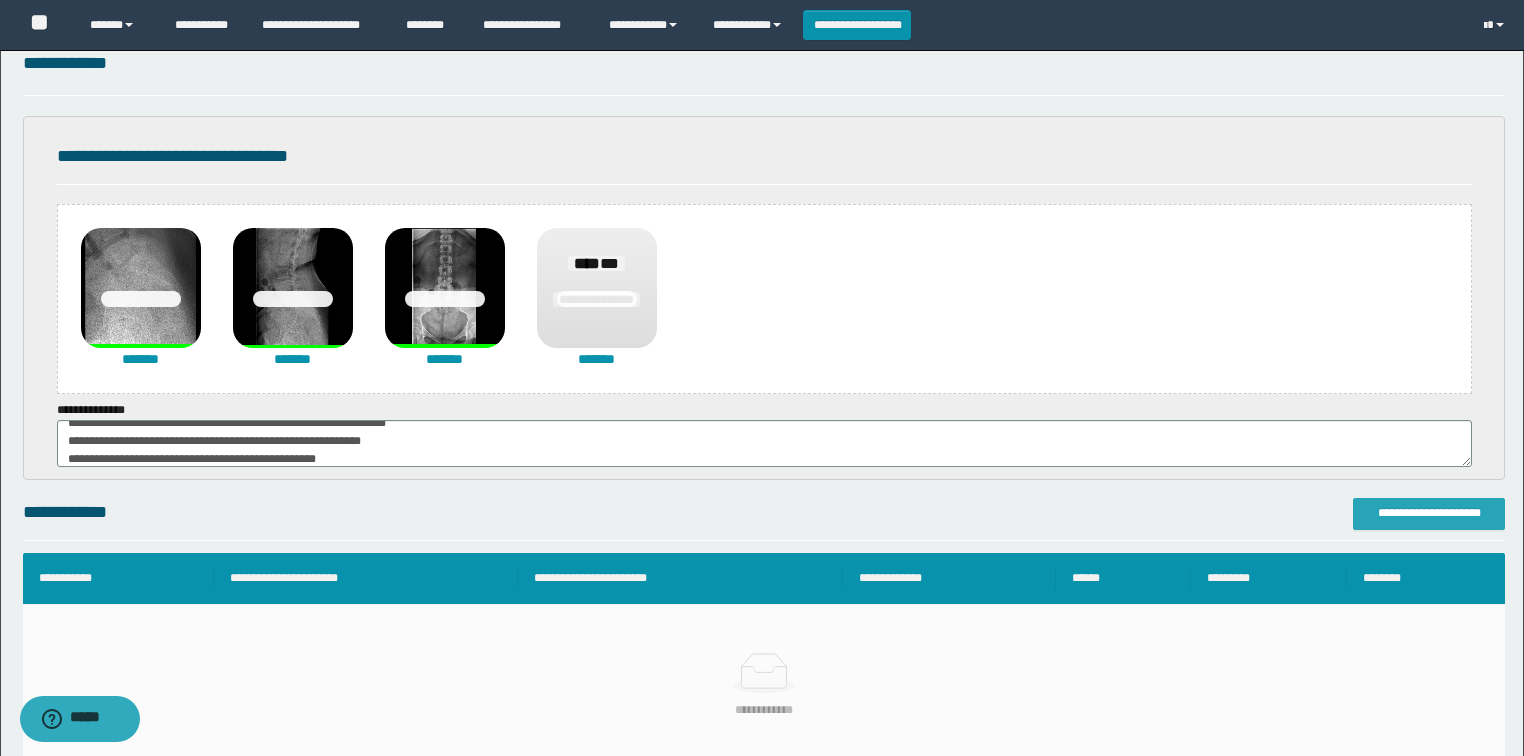 click on "**********" at bounding box center (1429, 513) 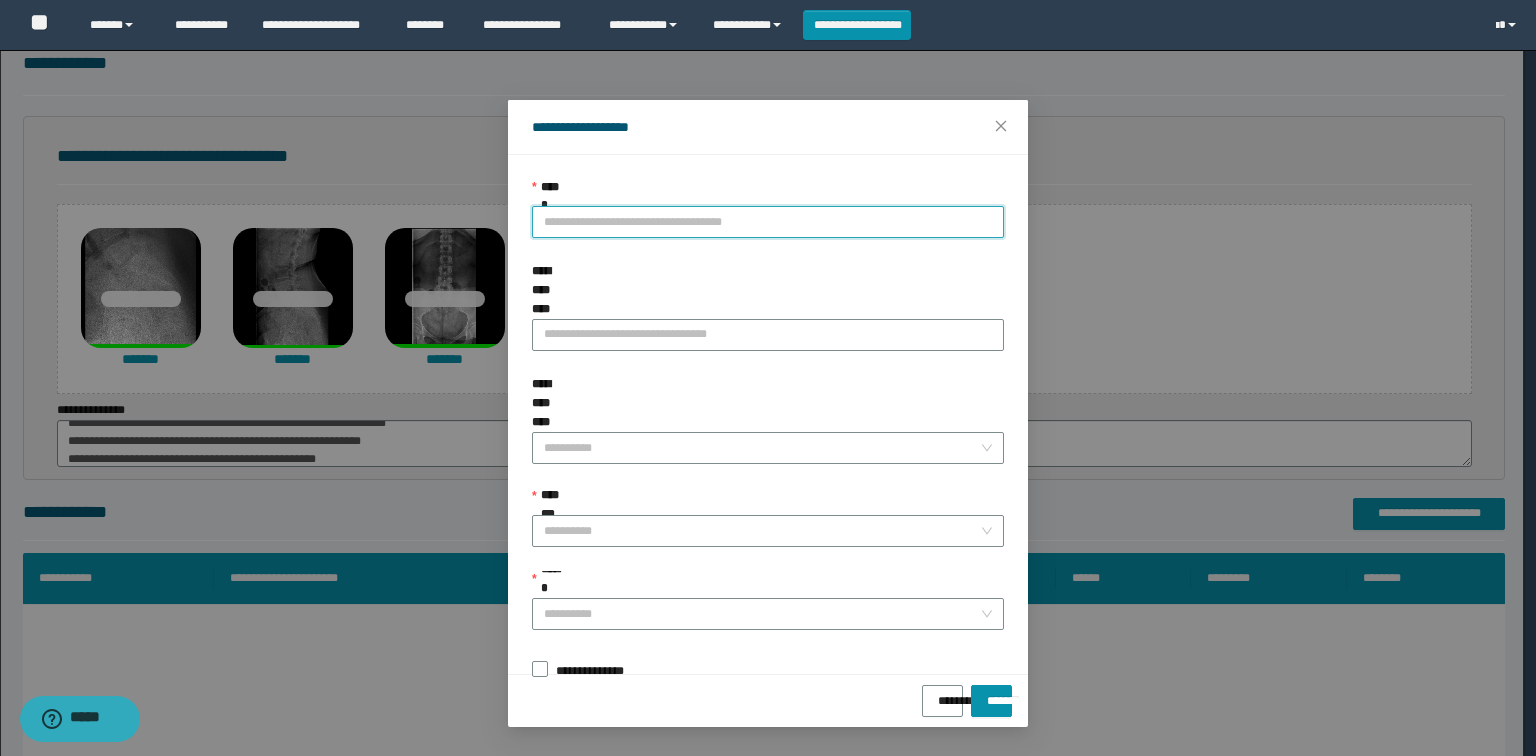 click on "**********" at bounding box center [768, 222] 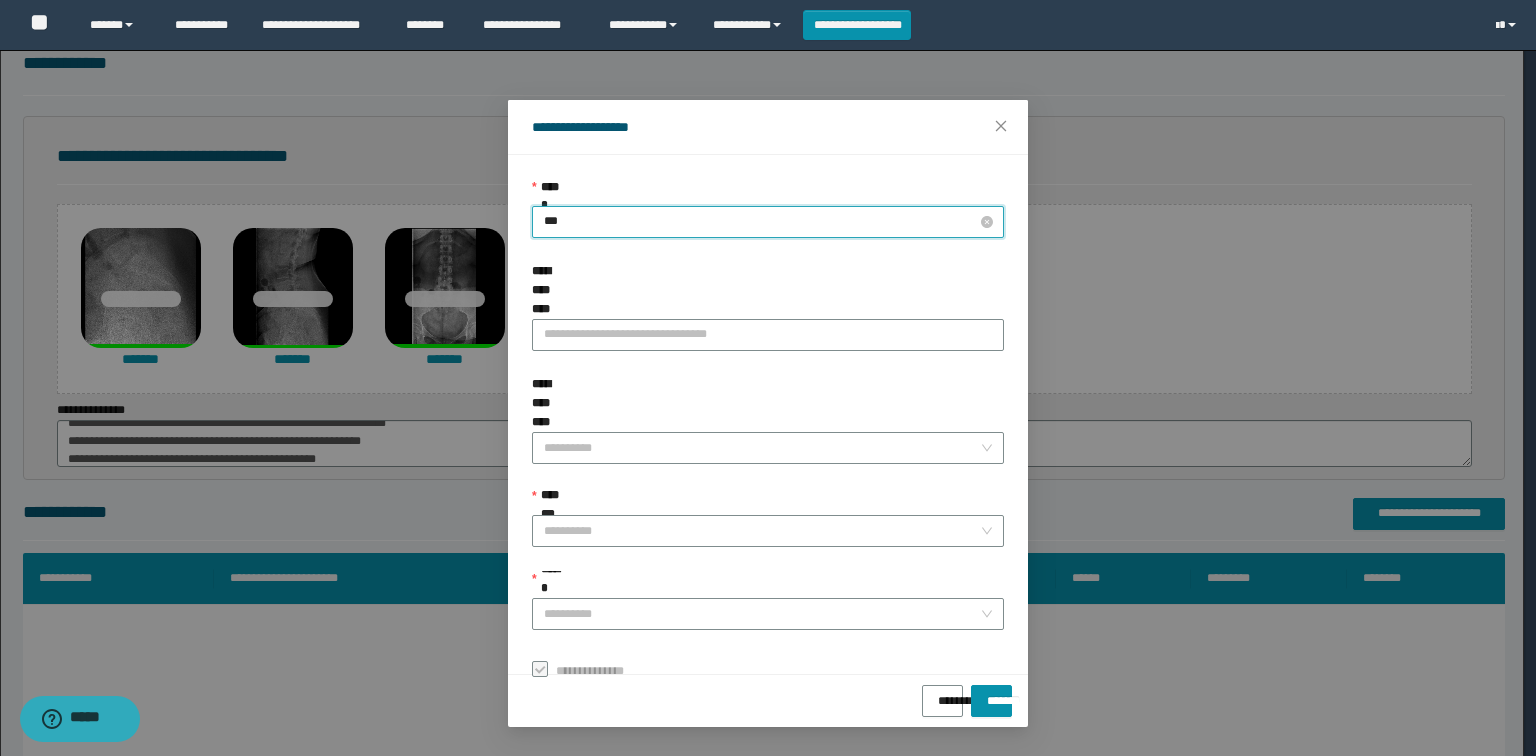 type on "****" 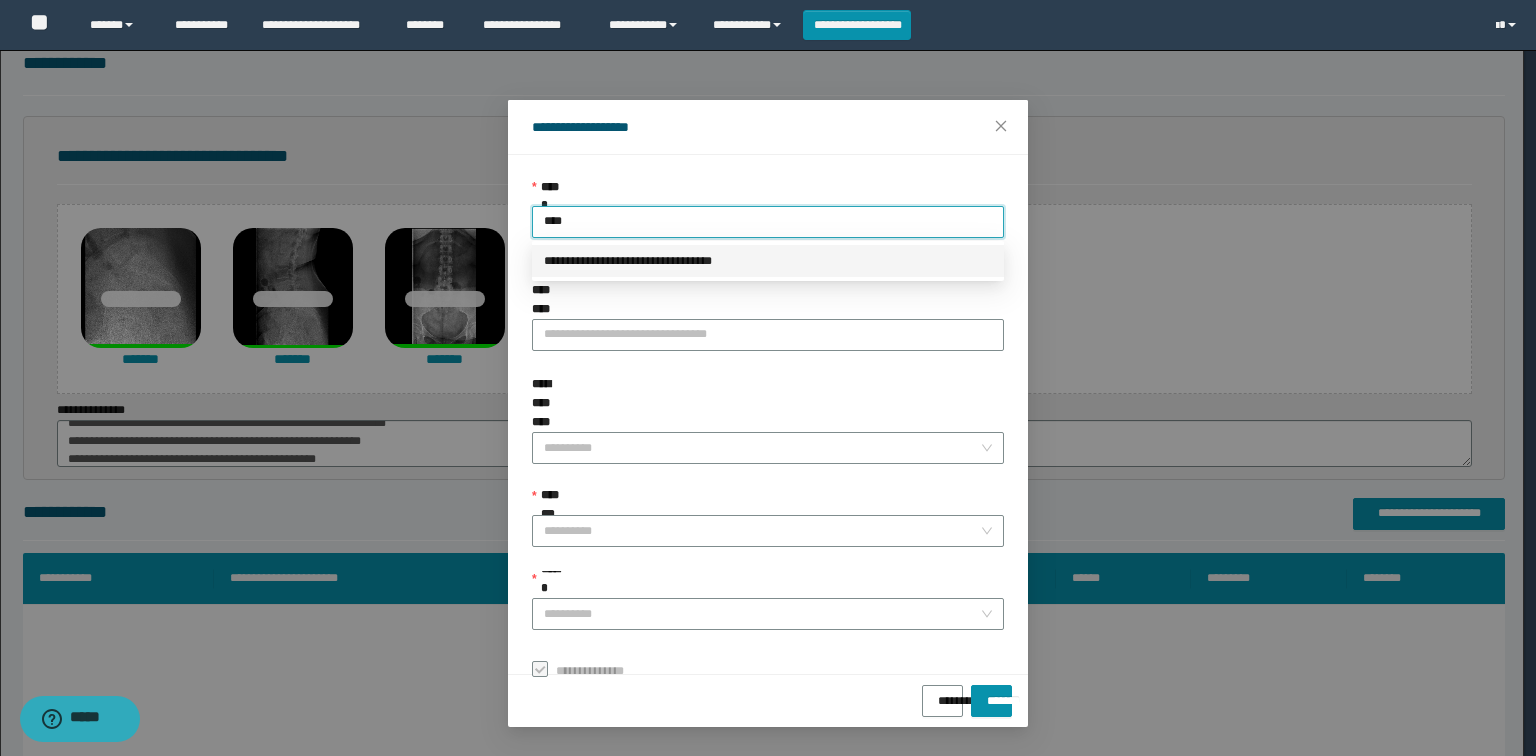 click on "**********" at bounding box center (768, 261) 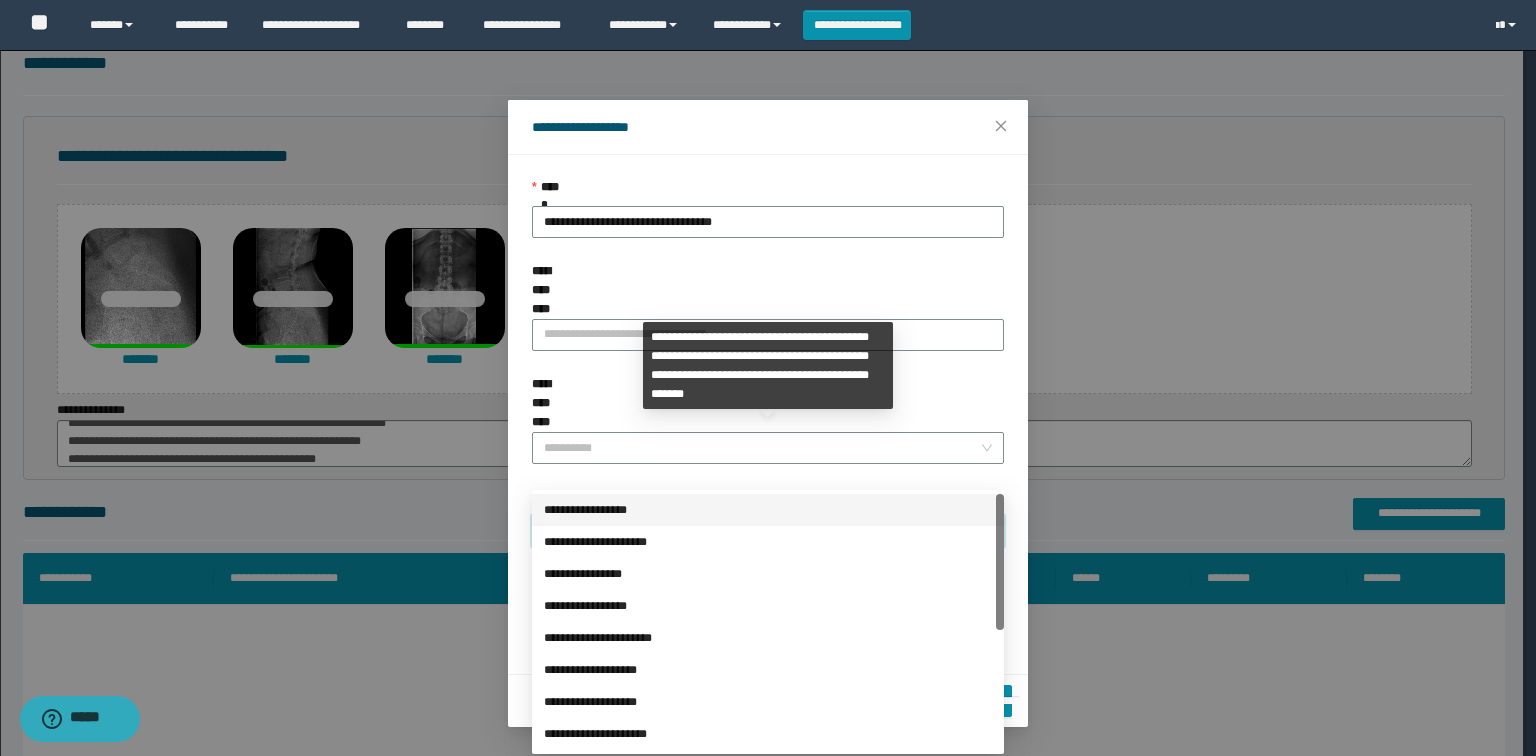 click on "**********" at bounding box center [762, 531] 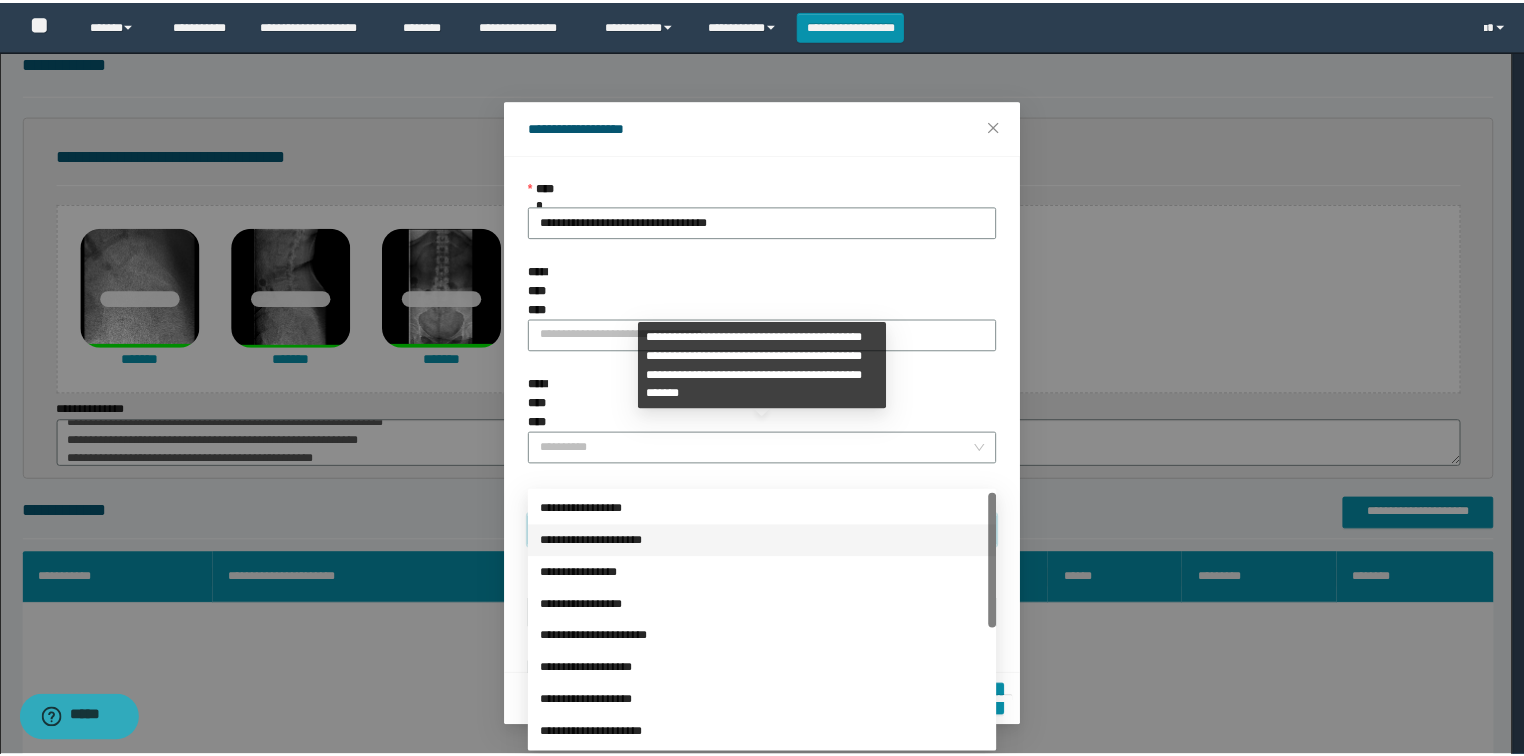 scroll, scrollTop: 224, scrollLeft: 0, axis: vertical 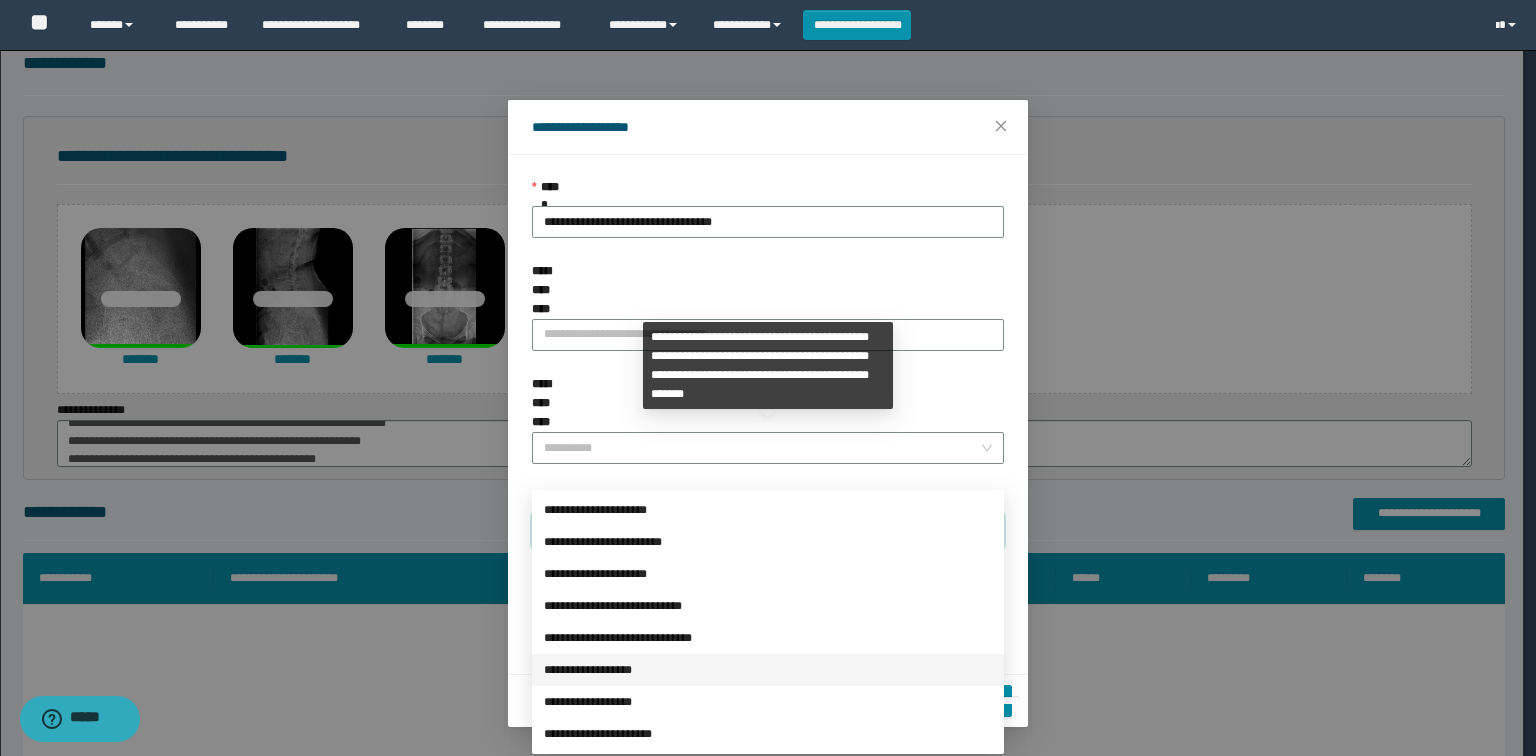click on "**********" at bounding box center [768, 670] 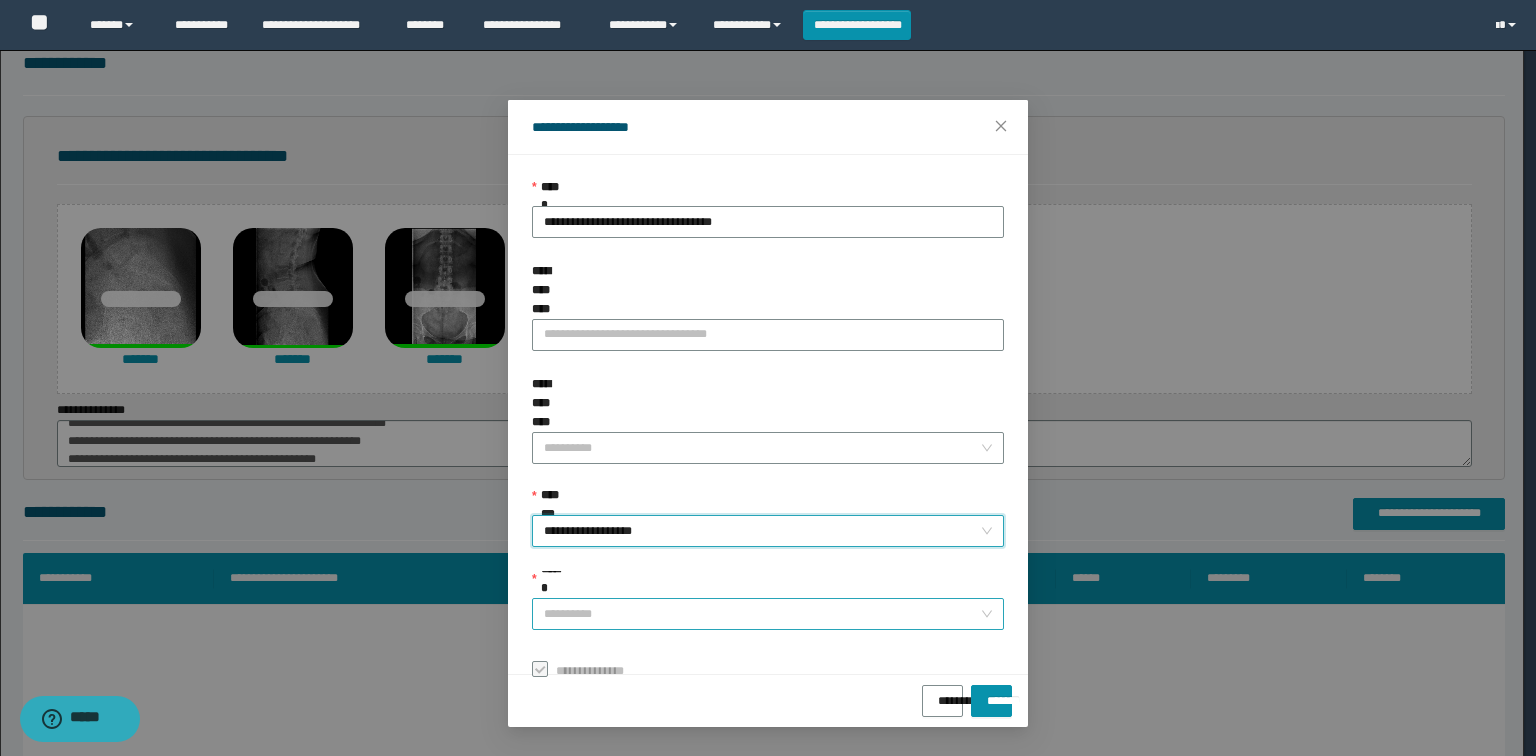 click on "******" at bounding box center (762, 614) 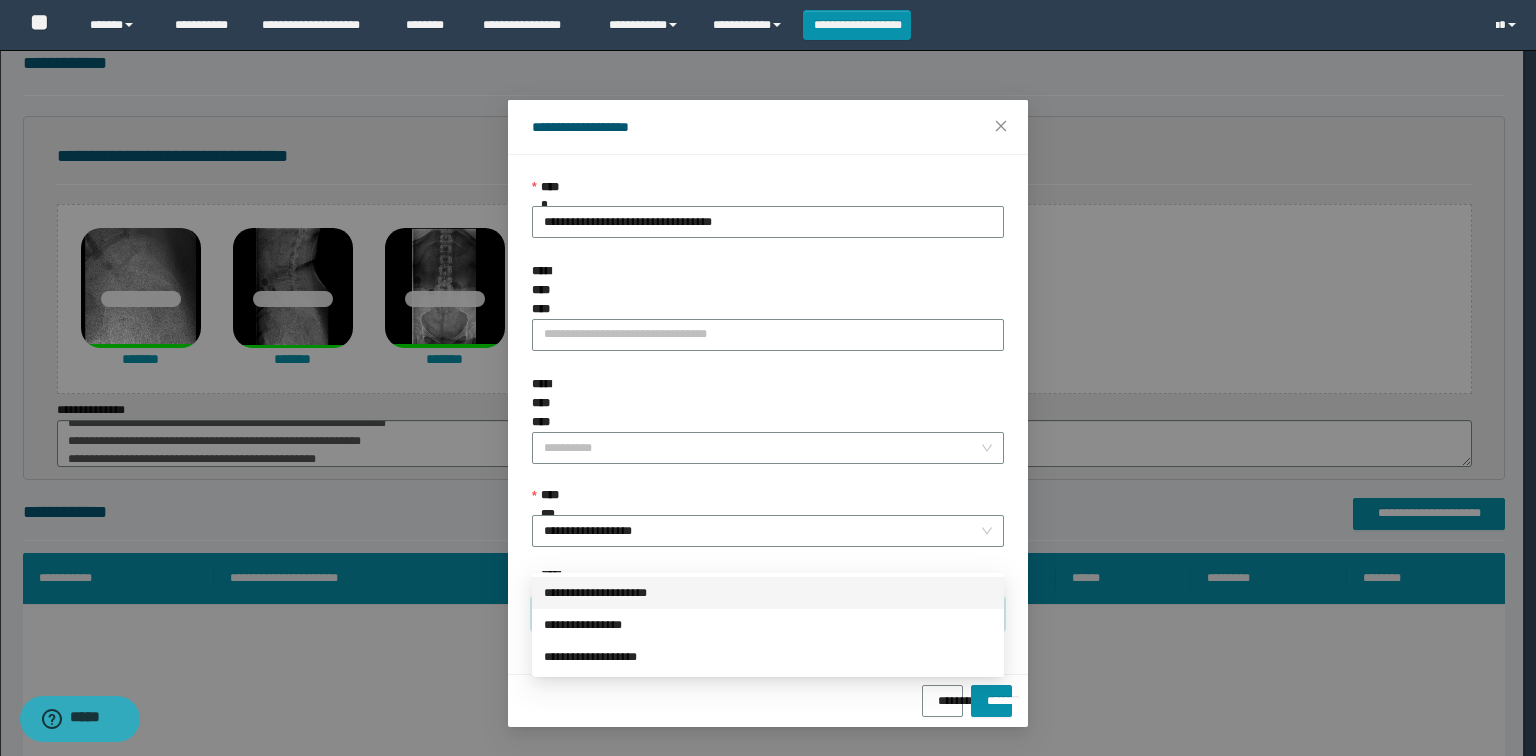 click on "**********" at bounding box center (768, 593) 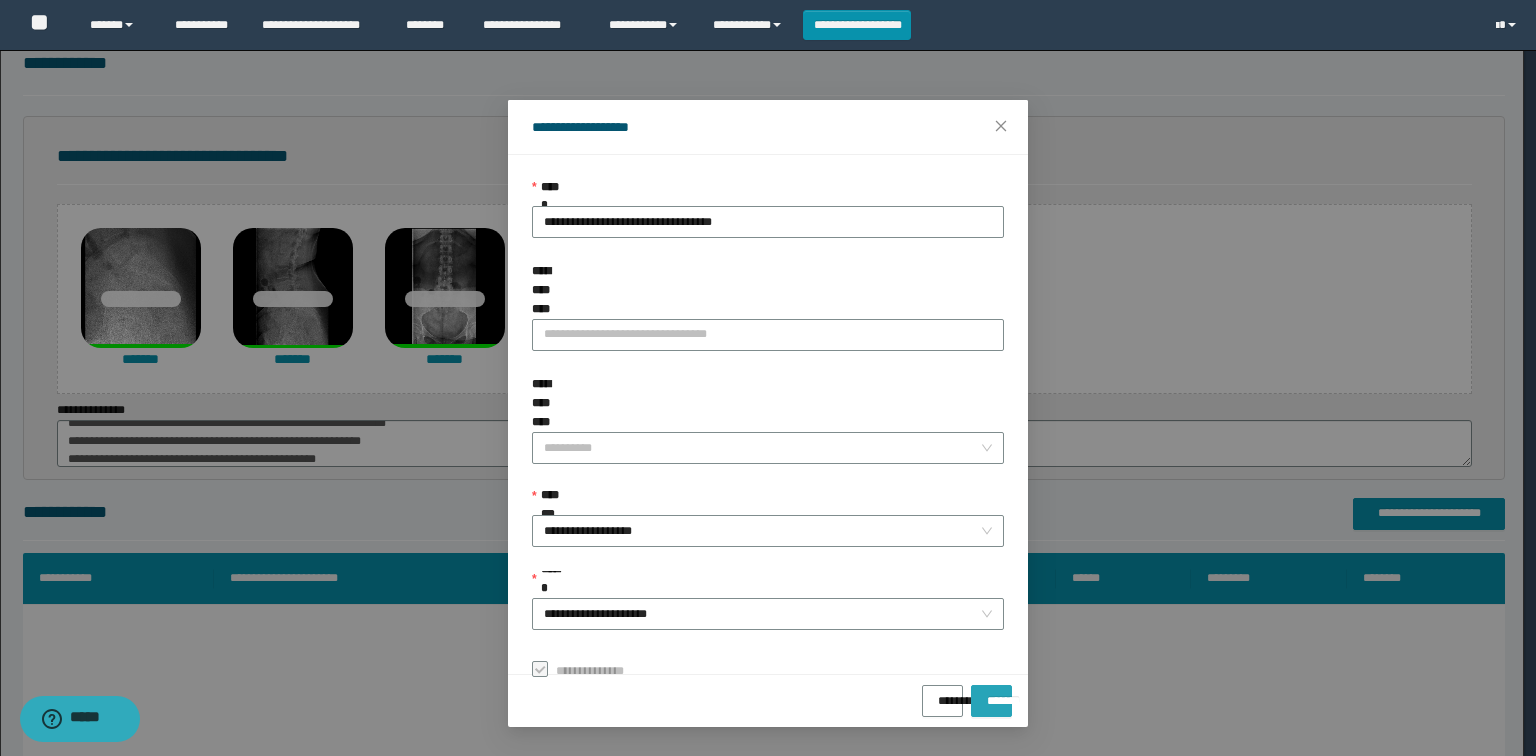 click on "*******" at bounding box center (991, 694) 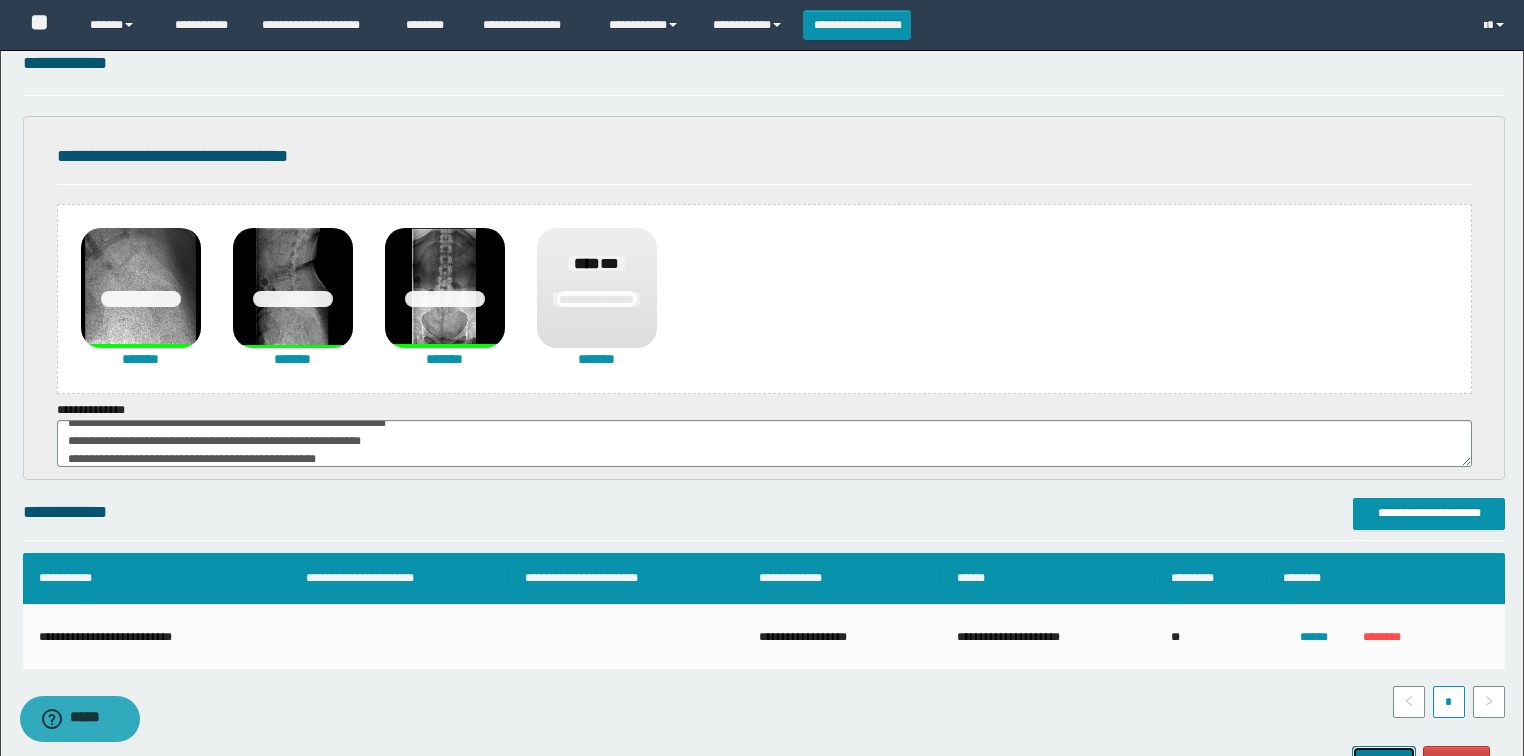 click on "*******" at bounding box center [1384, 761] 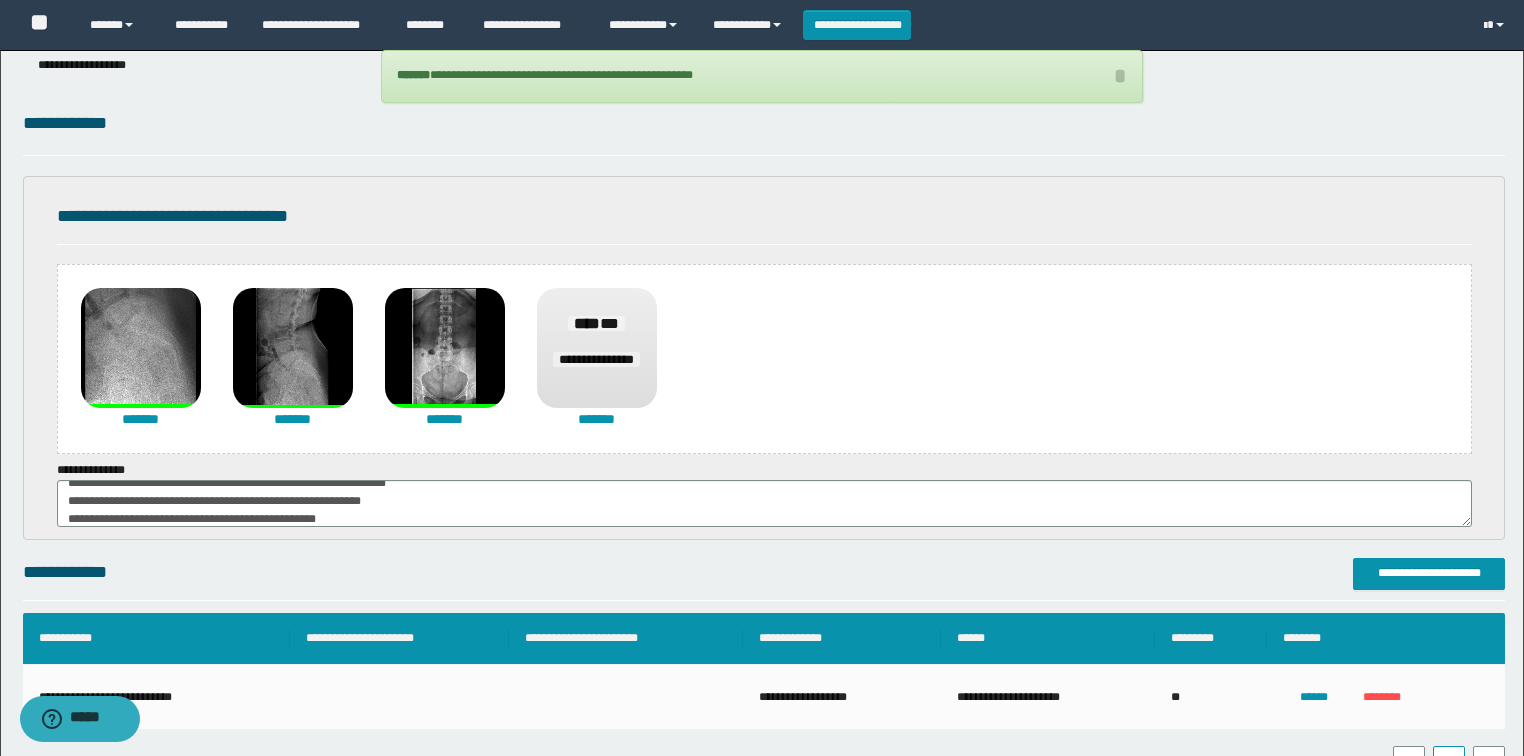scroll, scrollTop: 160, scrollLeft: 0, axis: vertical 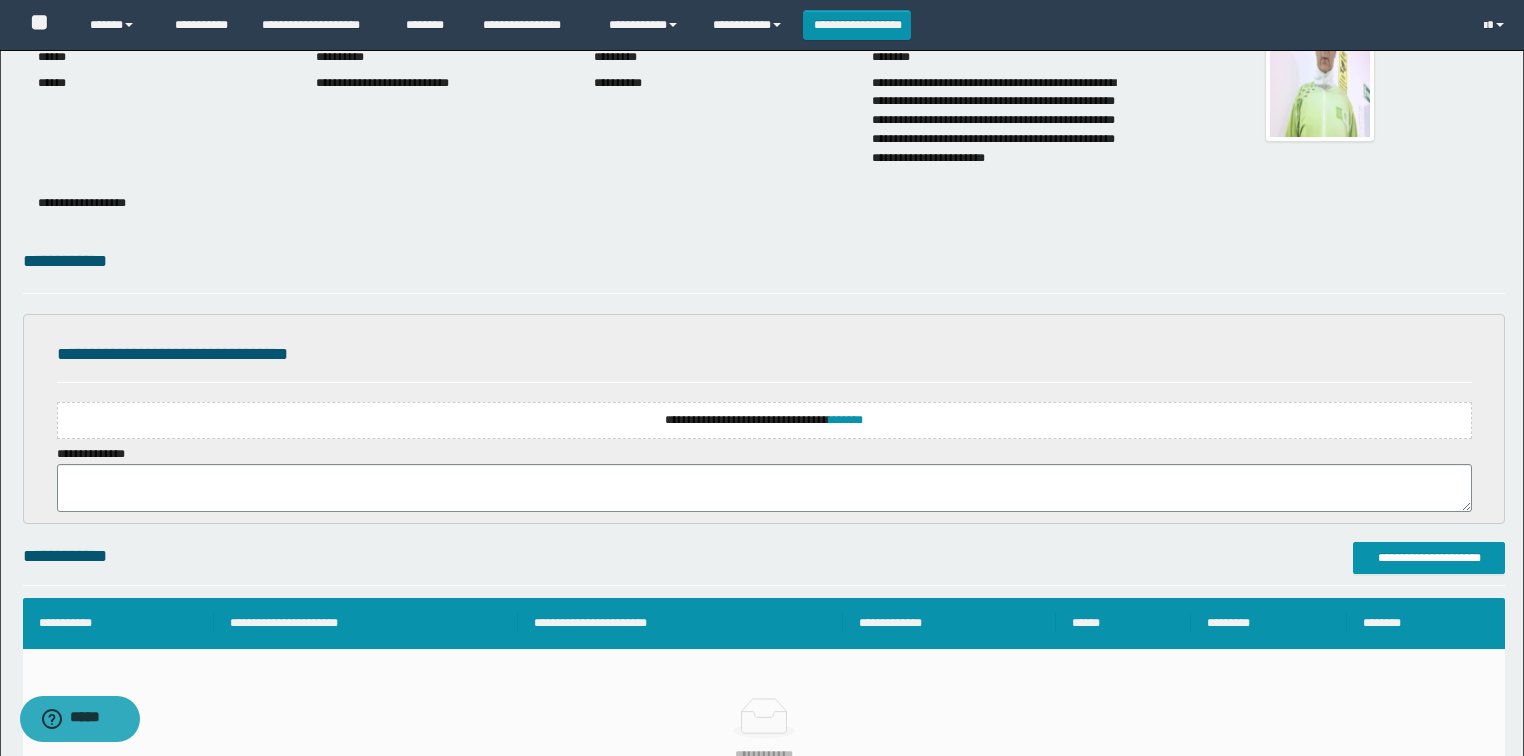 click on "**********" at bounding box center (764, 420) 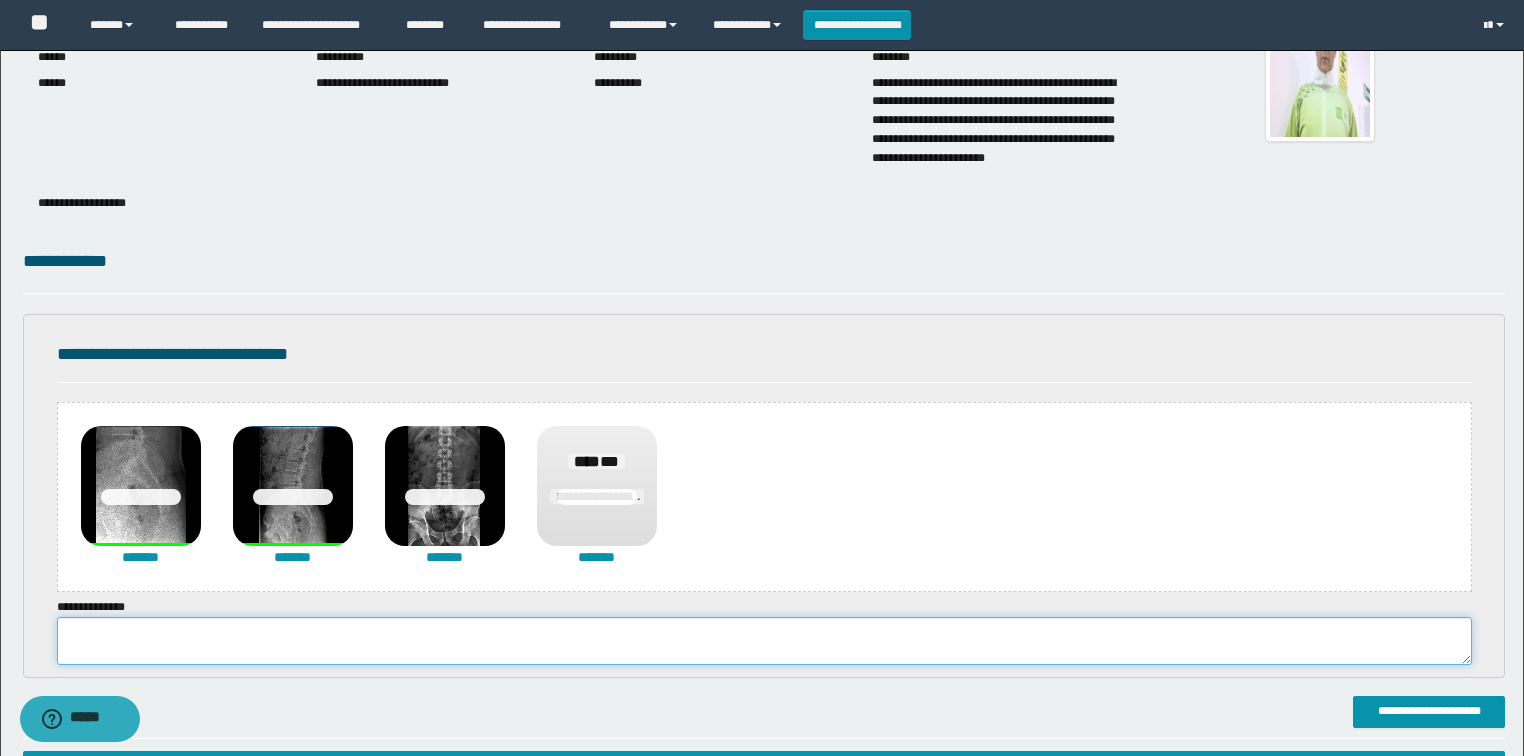 click at bounding box center (764, 641) 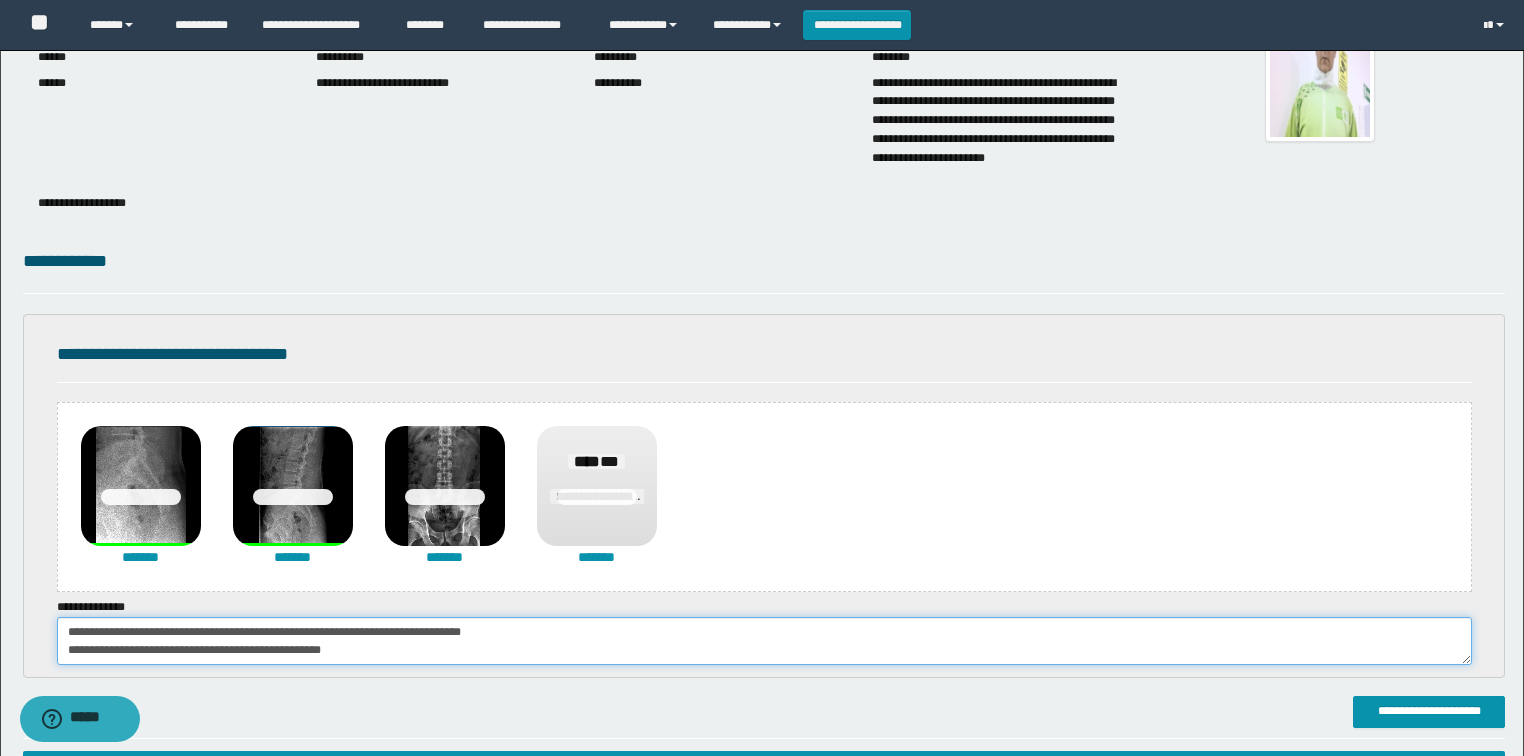 scroll, scrollTop: 84, scrollLeft: 0, axis: vertical 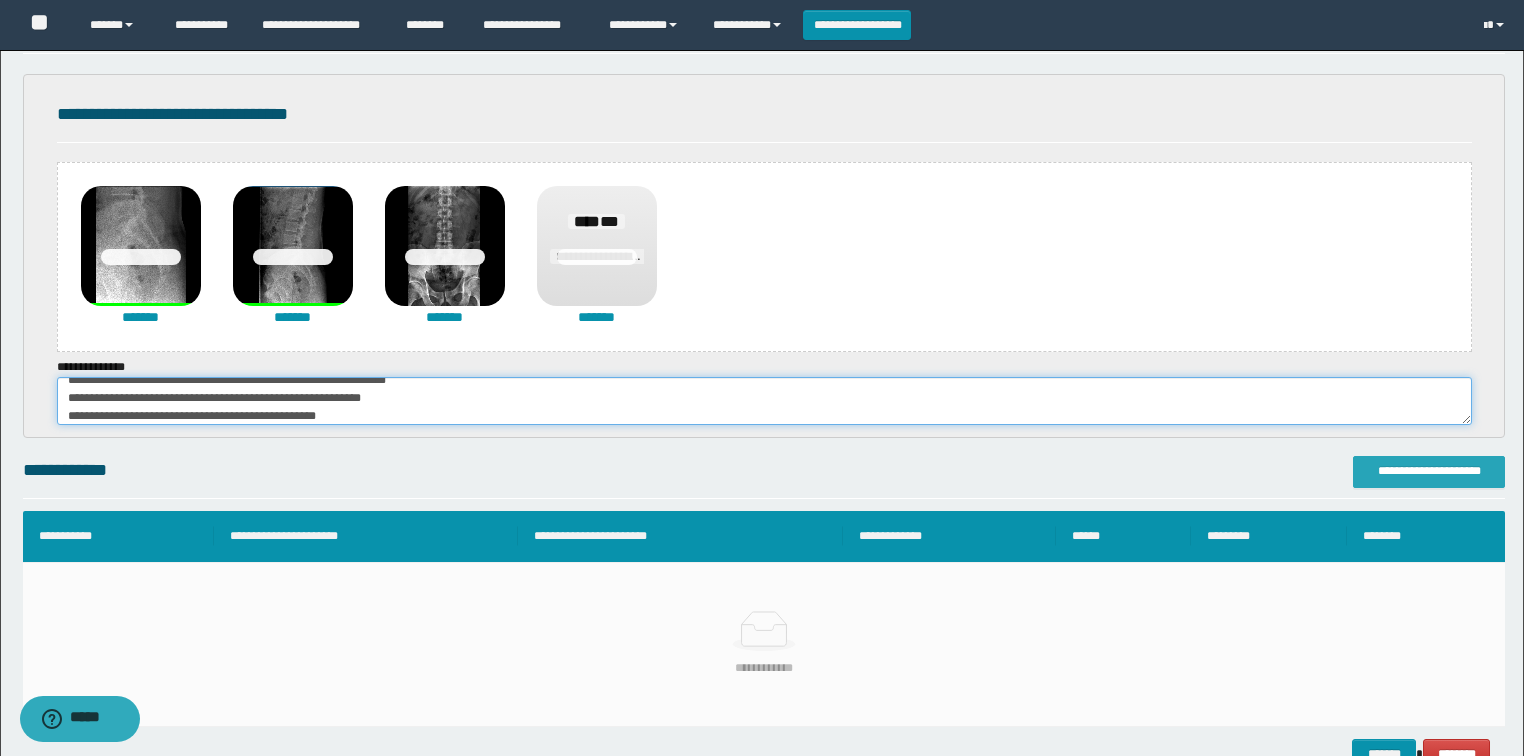 type on "**********" 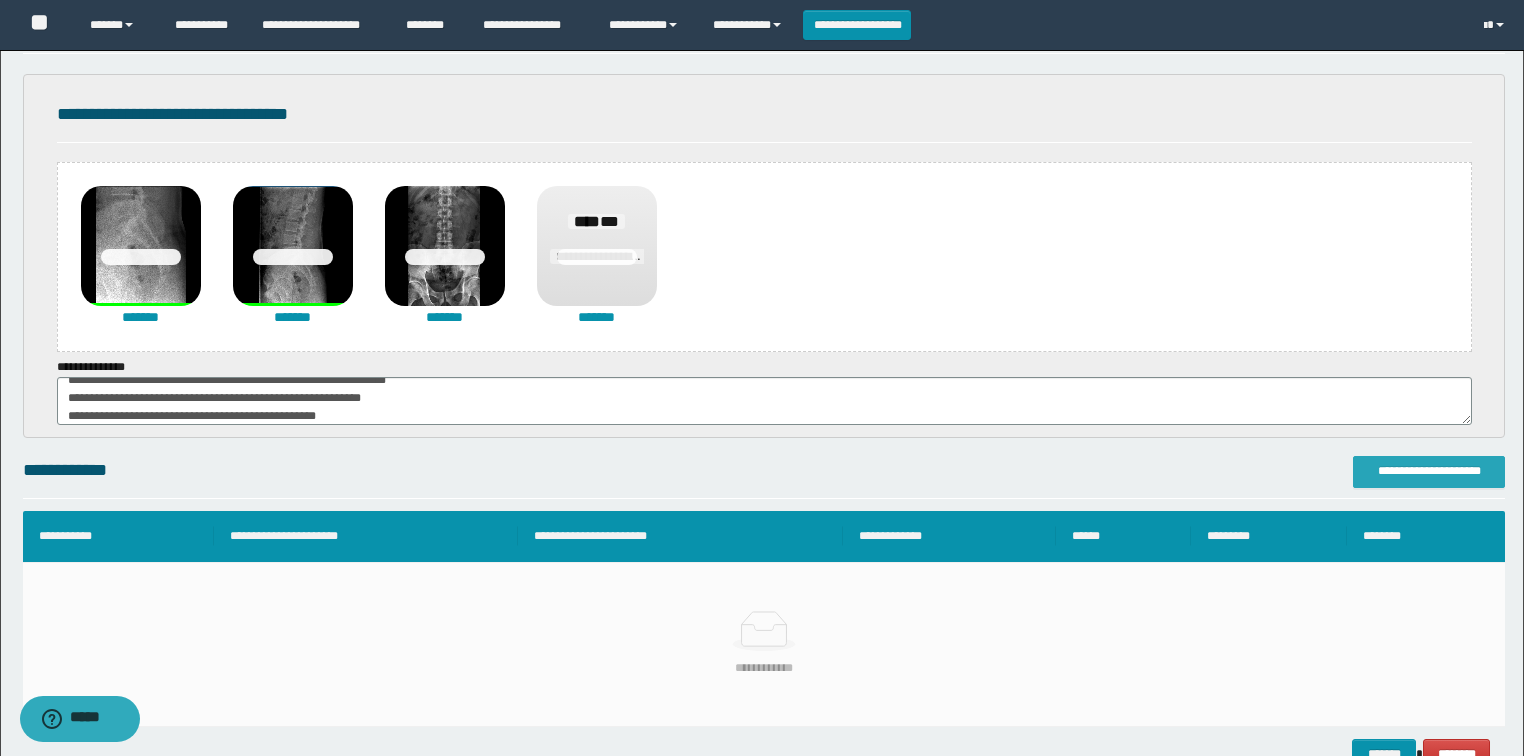 click on "**********" at bounding box center (1429, 471) 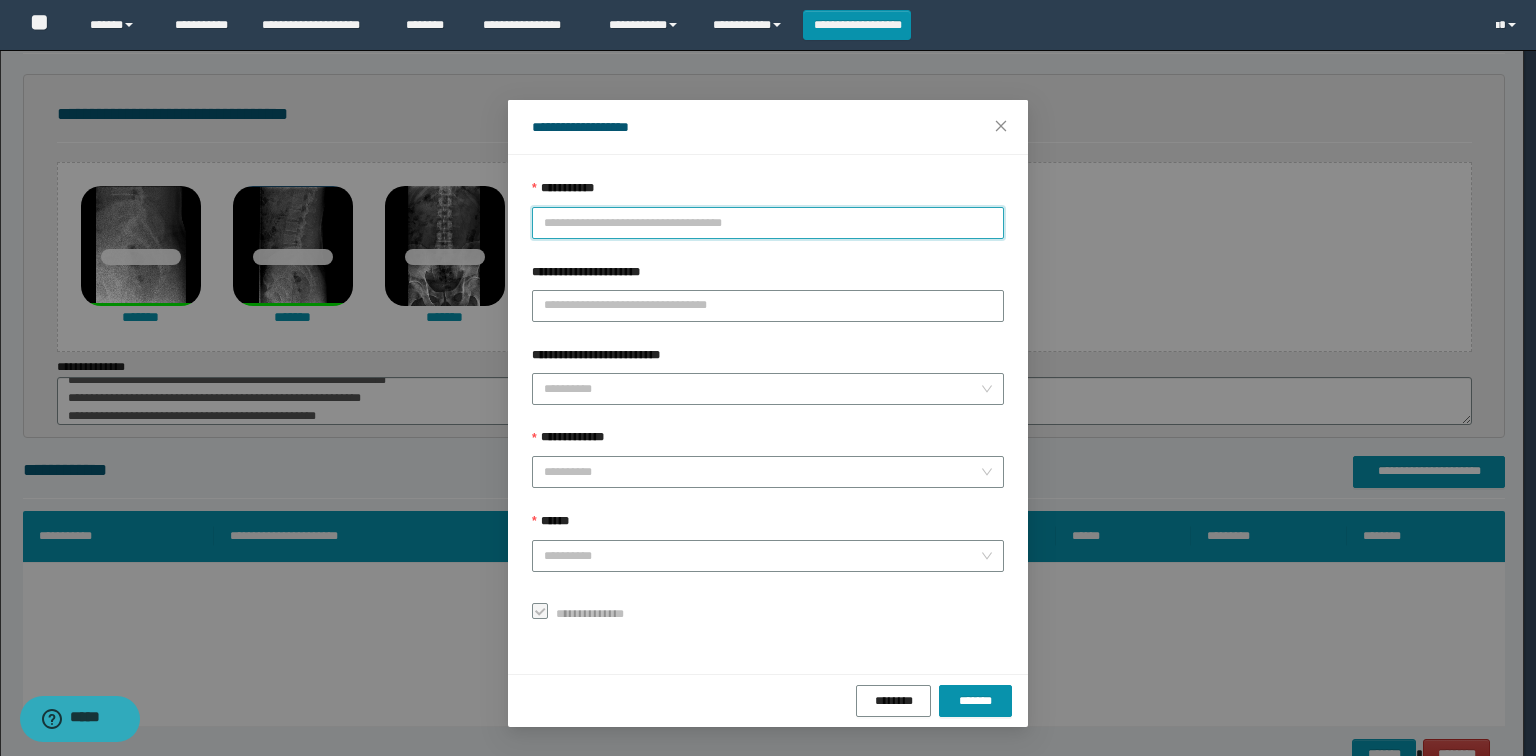 click on "**********" at bounding box center (768, 223) 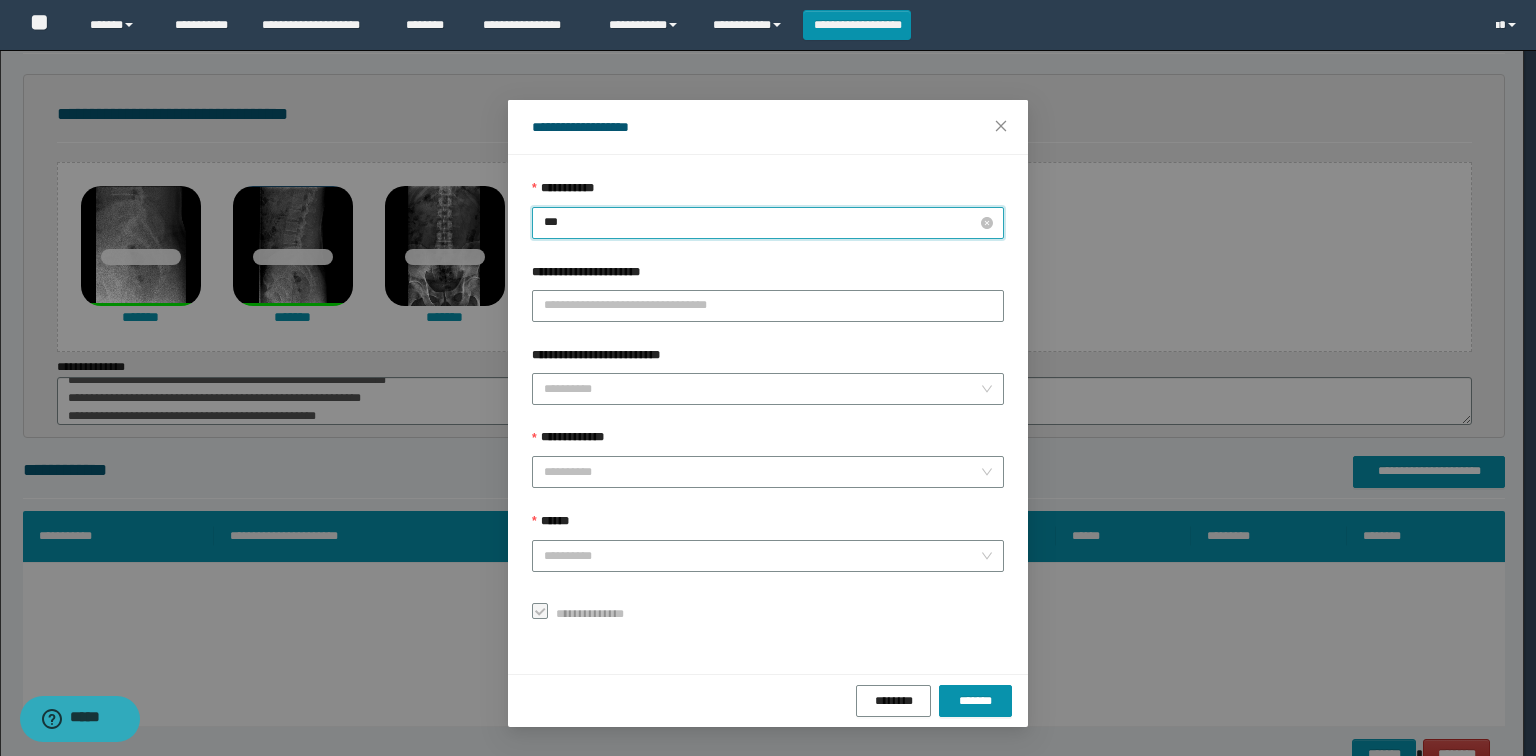 type on "****" 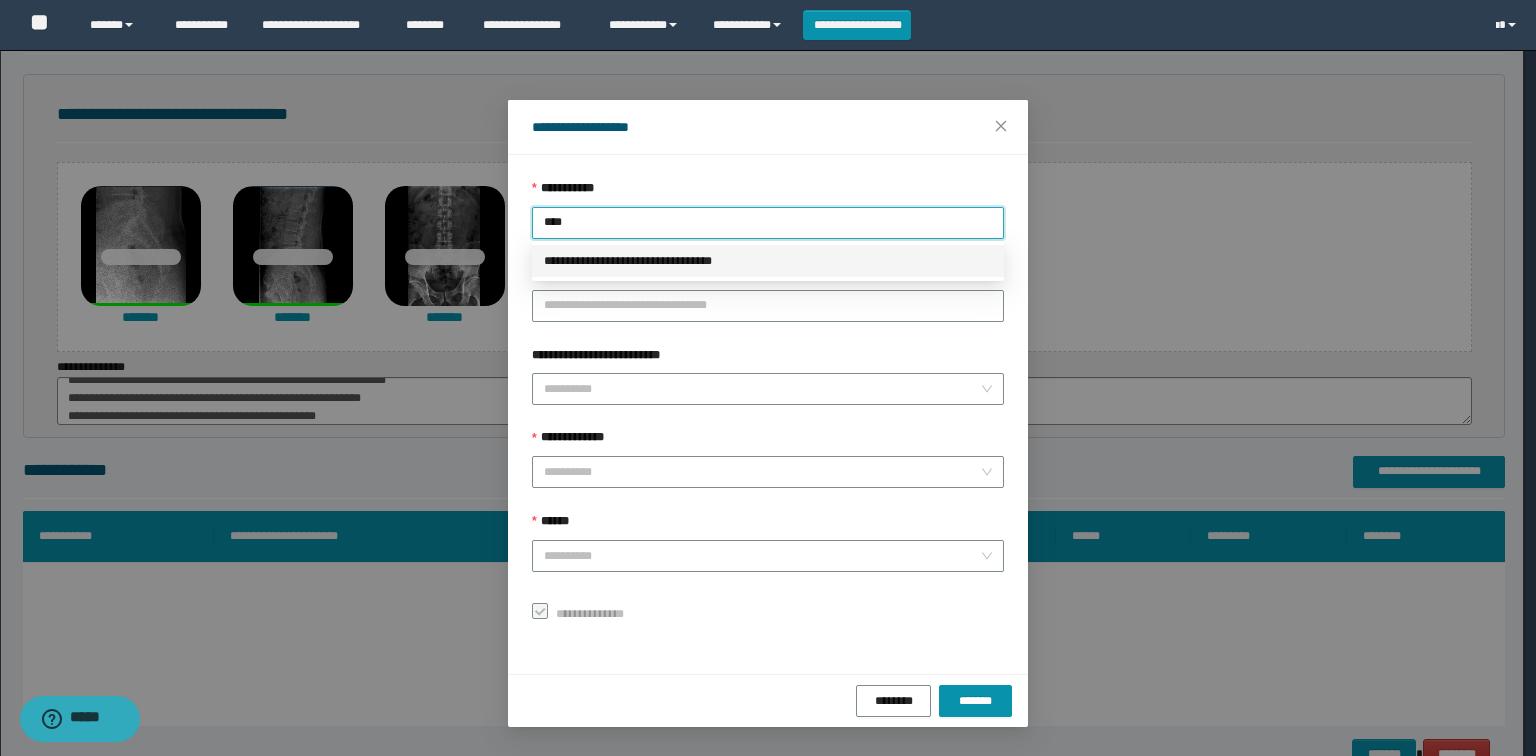 click on "**********" at bounding box center (768, 261) 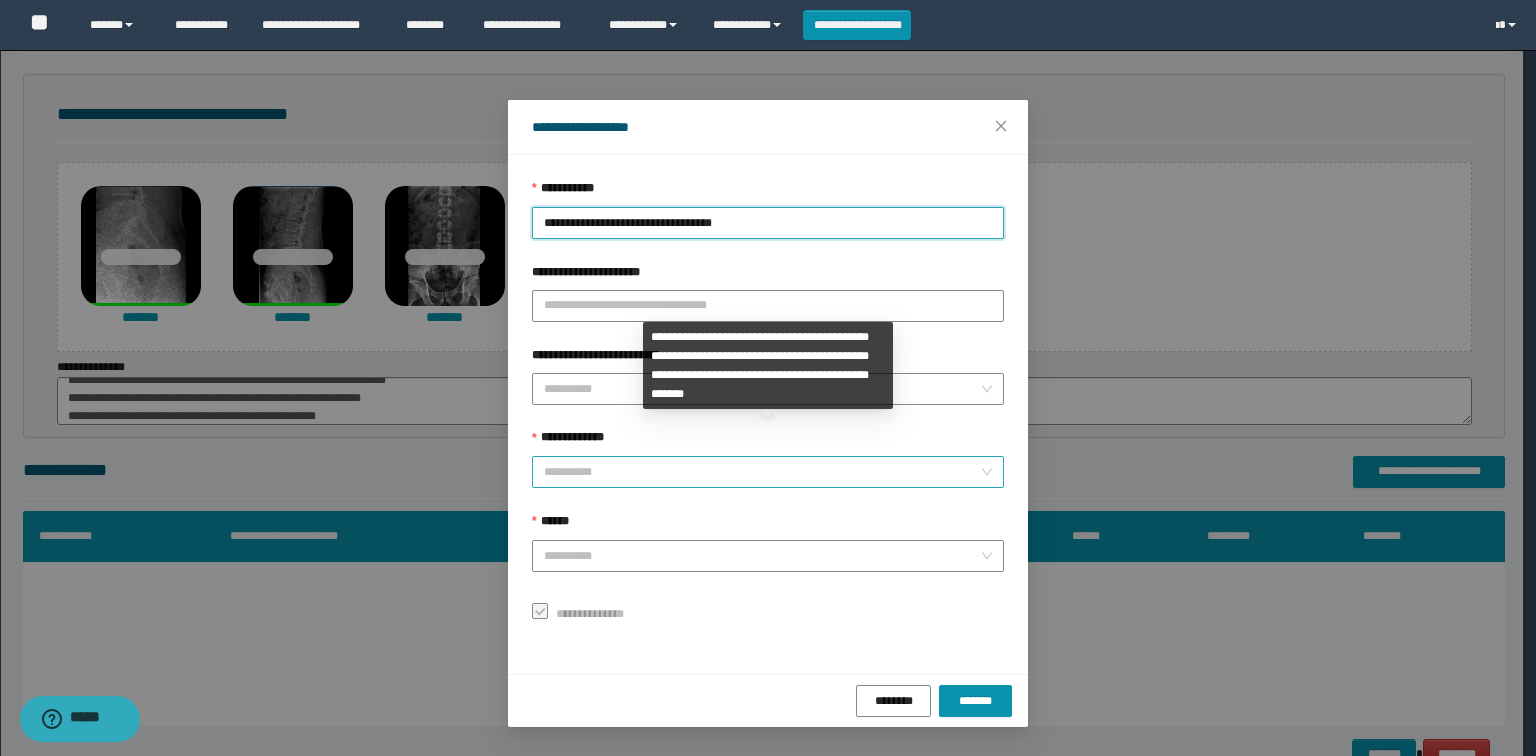 click on "**********" at bounding box center [762, 472] 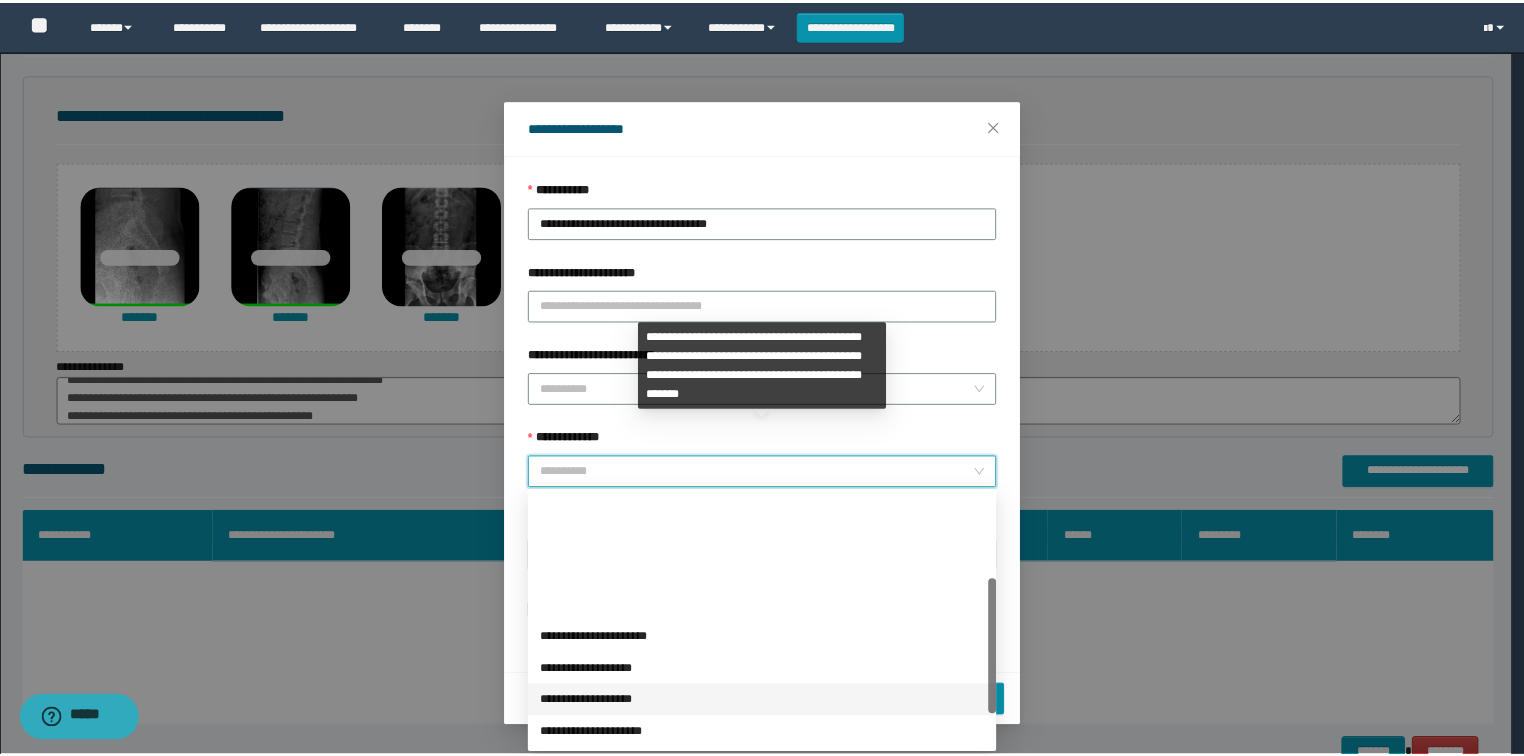 scroll, scrollTop: 224, scrollLeft: 0, axis: vertical 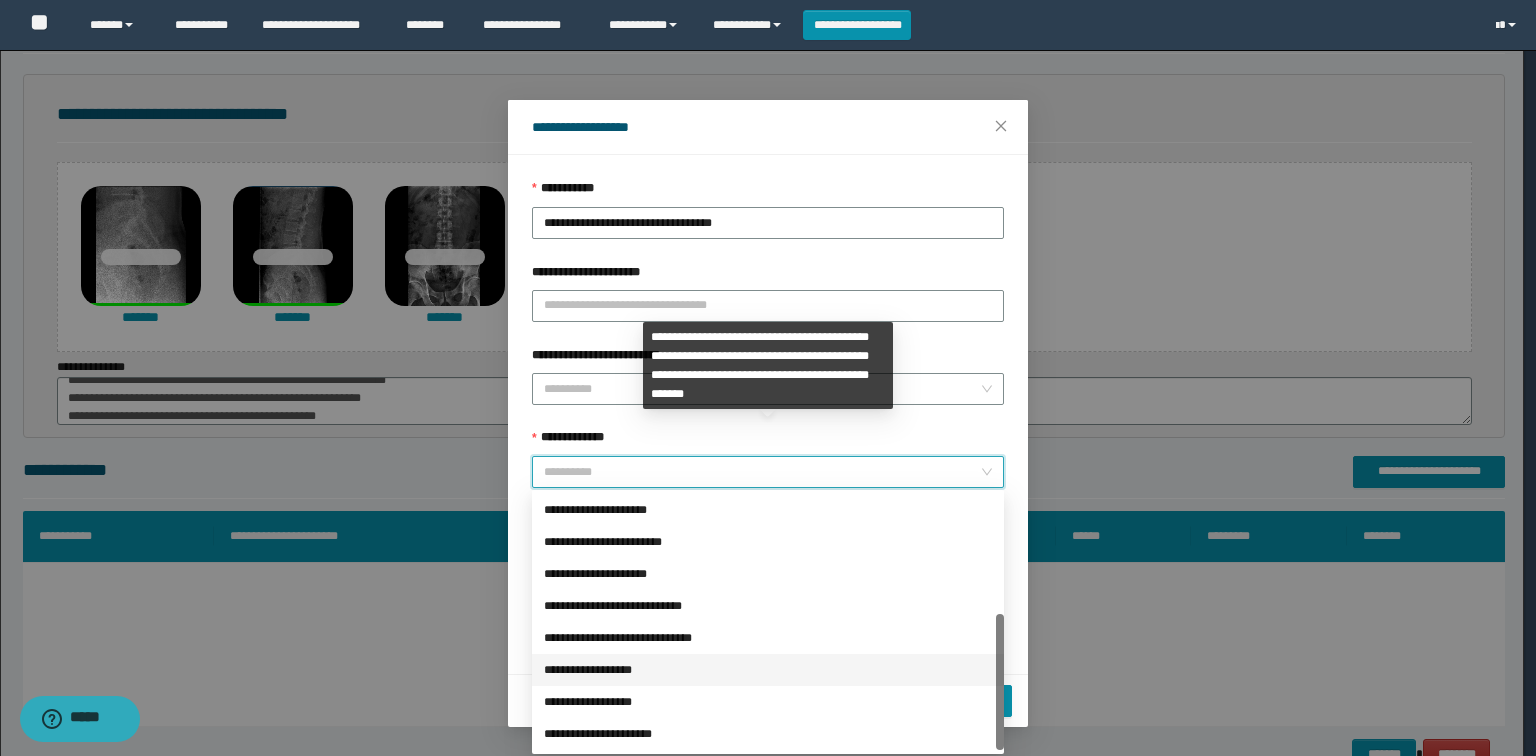 click on "**********" at bounding box center [768, 670] 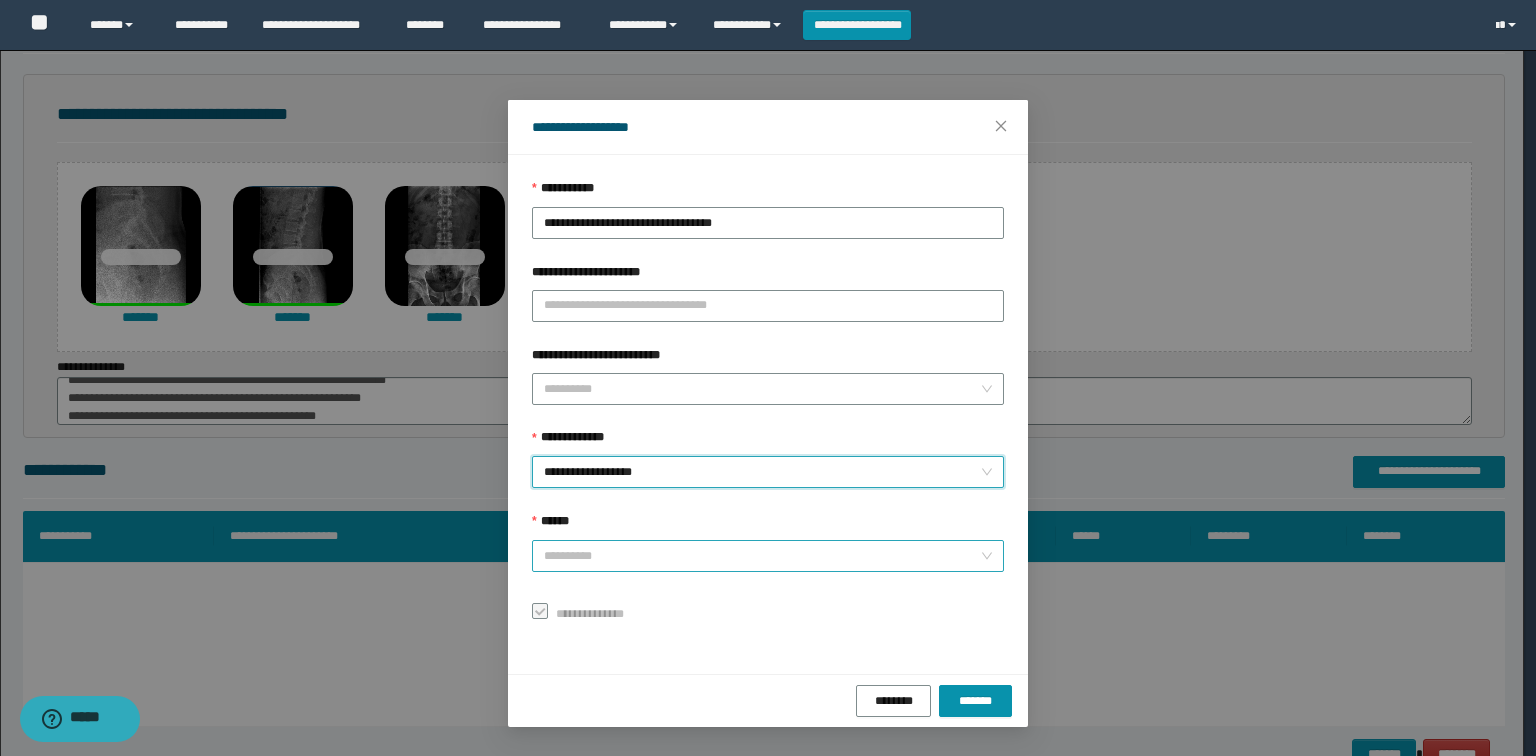 click on "******" at bounding box center (762, 556) 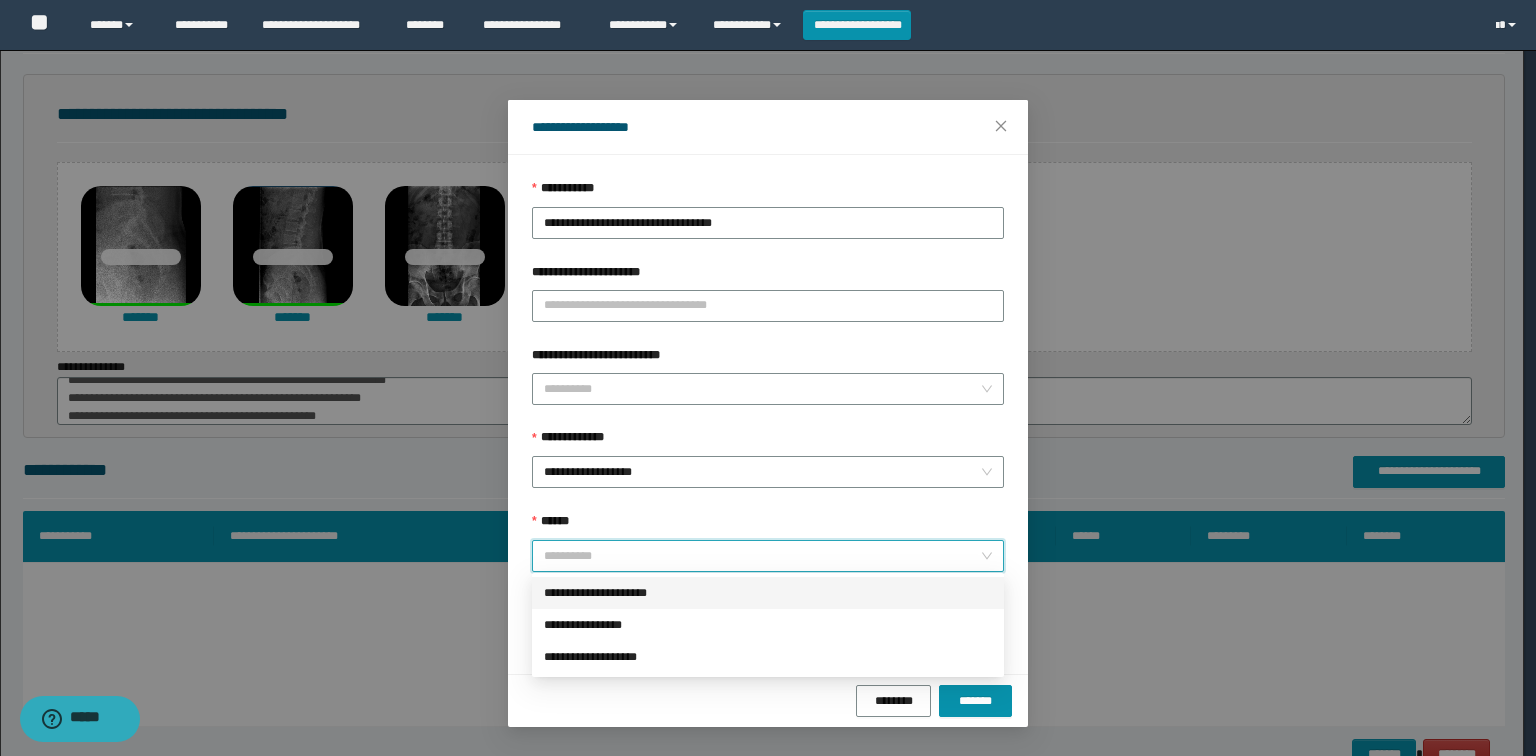 click on "**********" at bounding box center (768, 593) 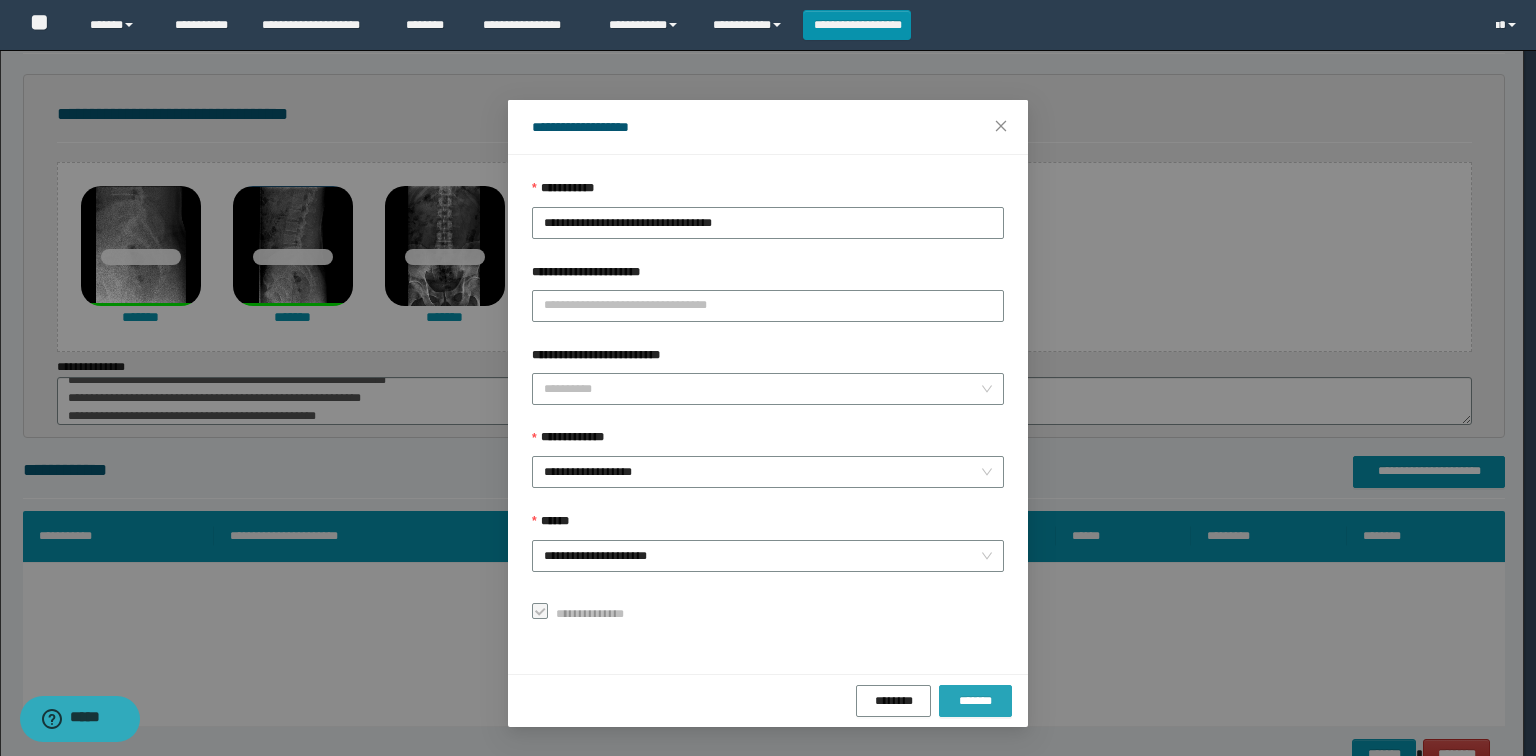 click on "*******" at bounding box center (975, 701) 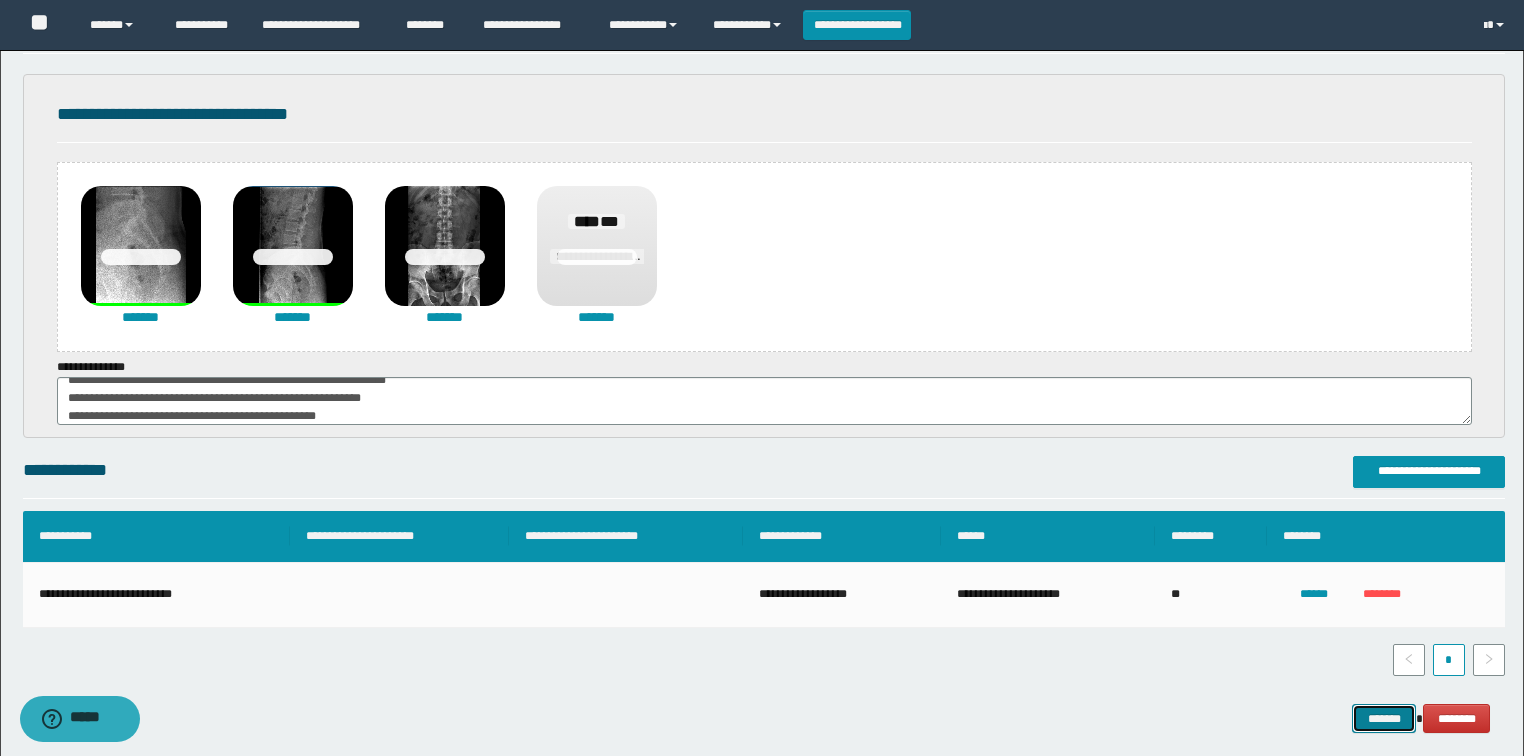 click on "*******" at bounding box center (1384, 719) 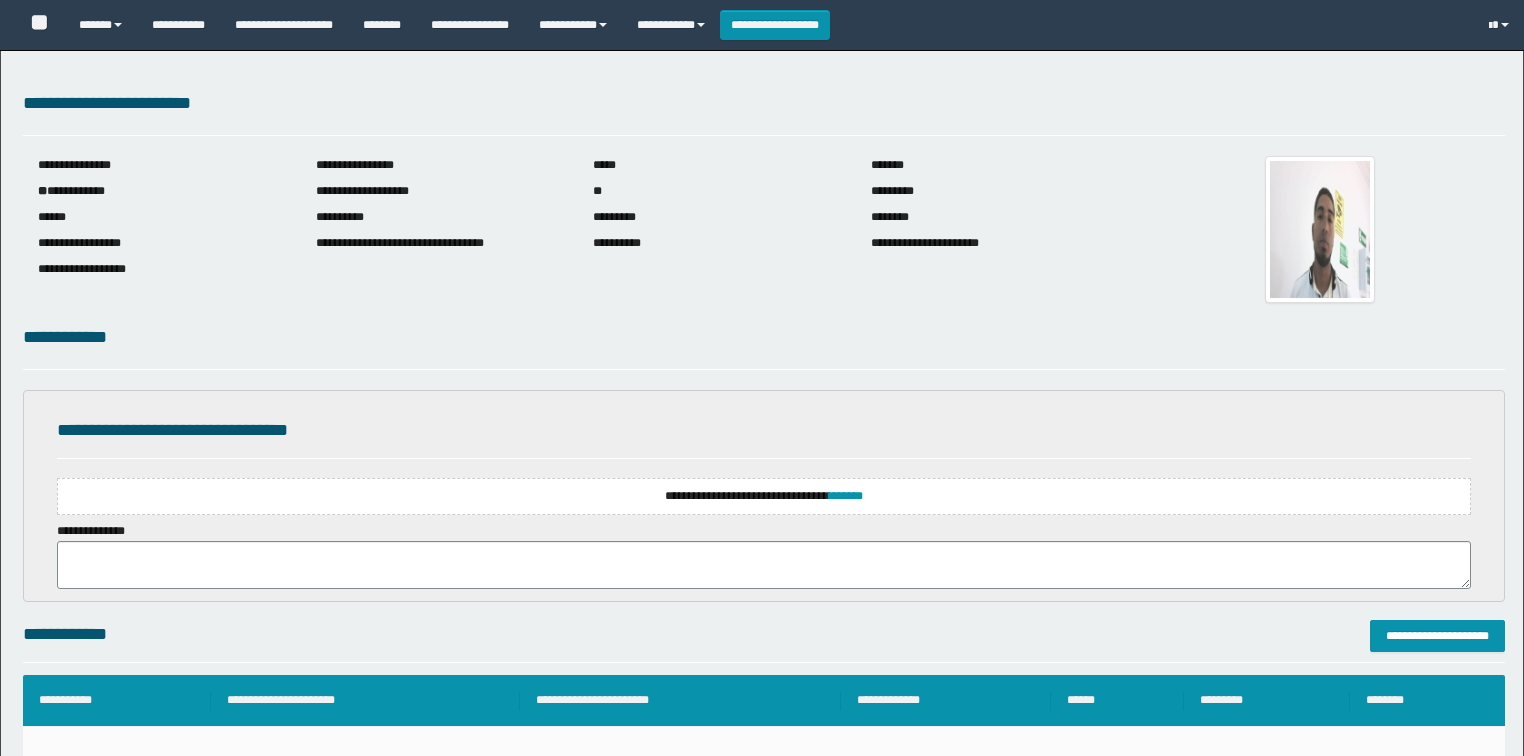 scroll, scrollTop: 0, scrollLeft: 0, axis: both 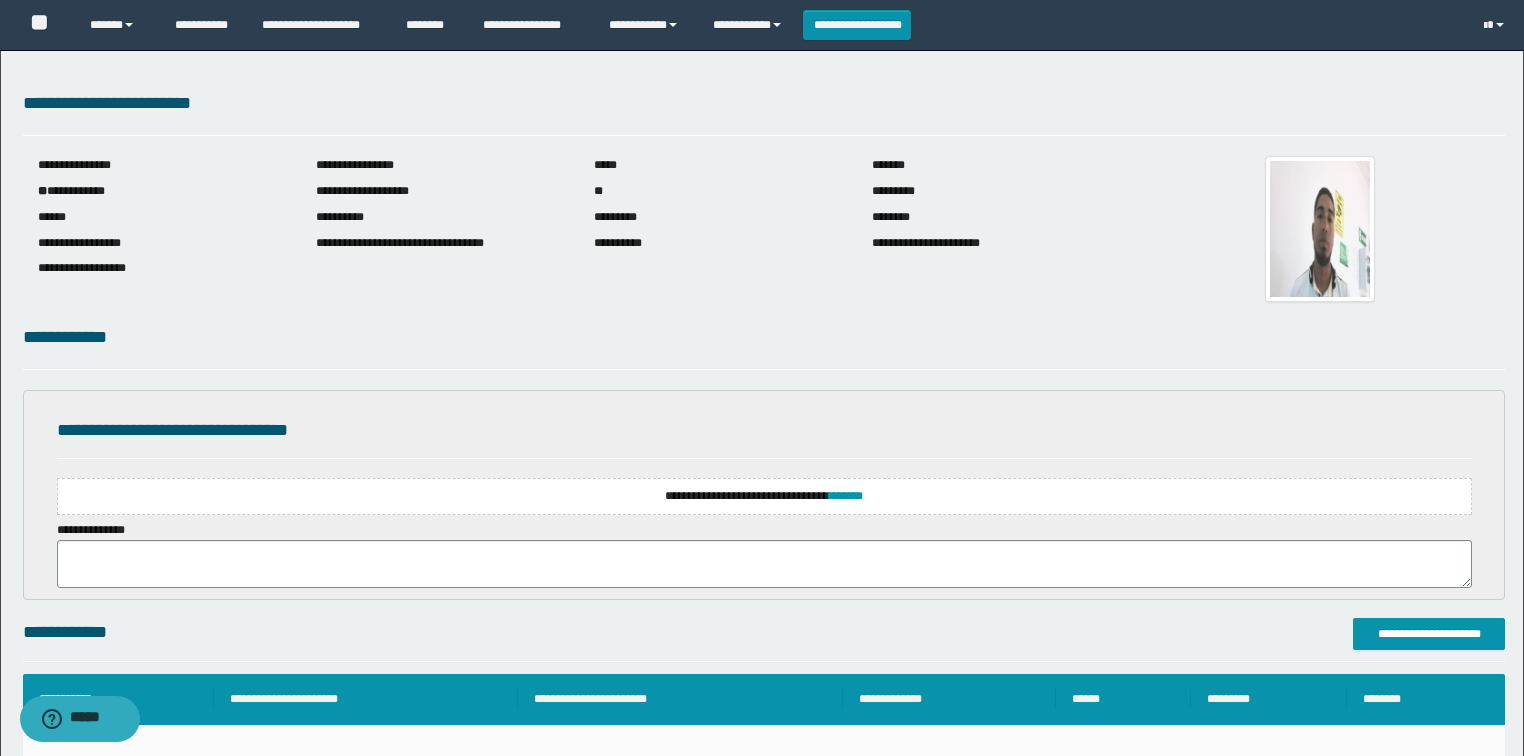 click on "**********" at bounding box center [764, 496] 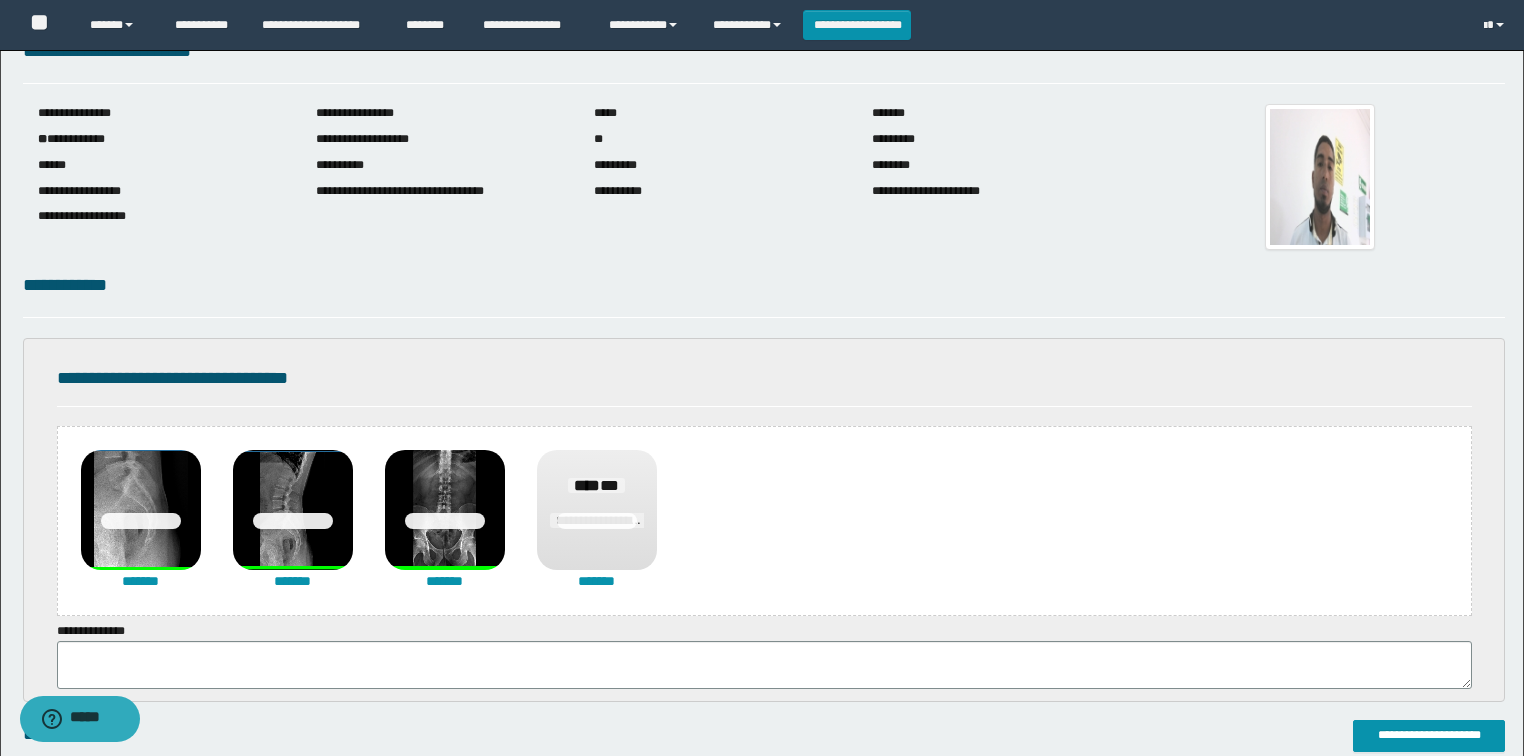 scroll, scrollTop: 80, scrollLeft: 0, axis: vertical 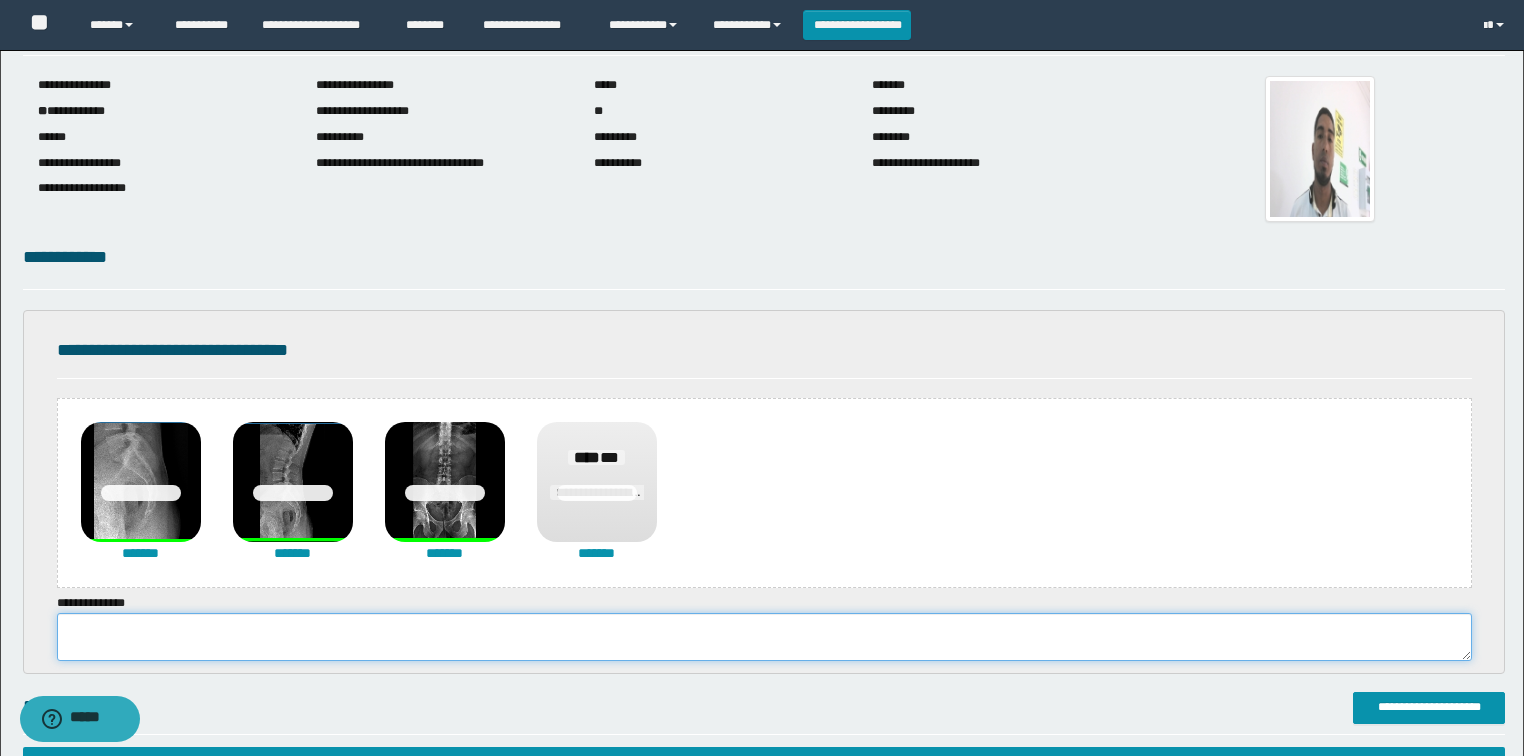 click at bounding box center (764, 637) 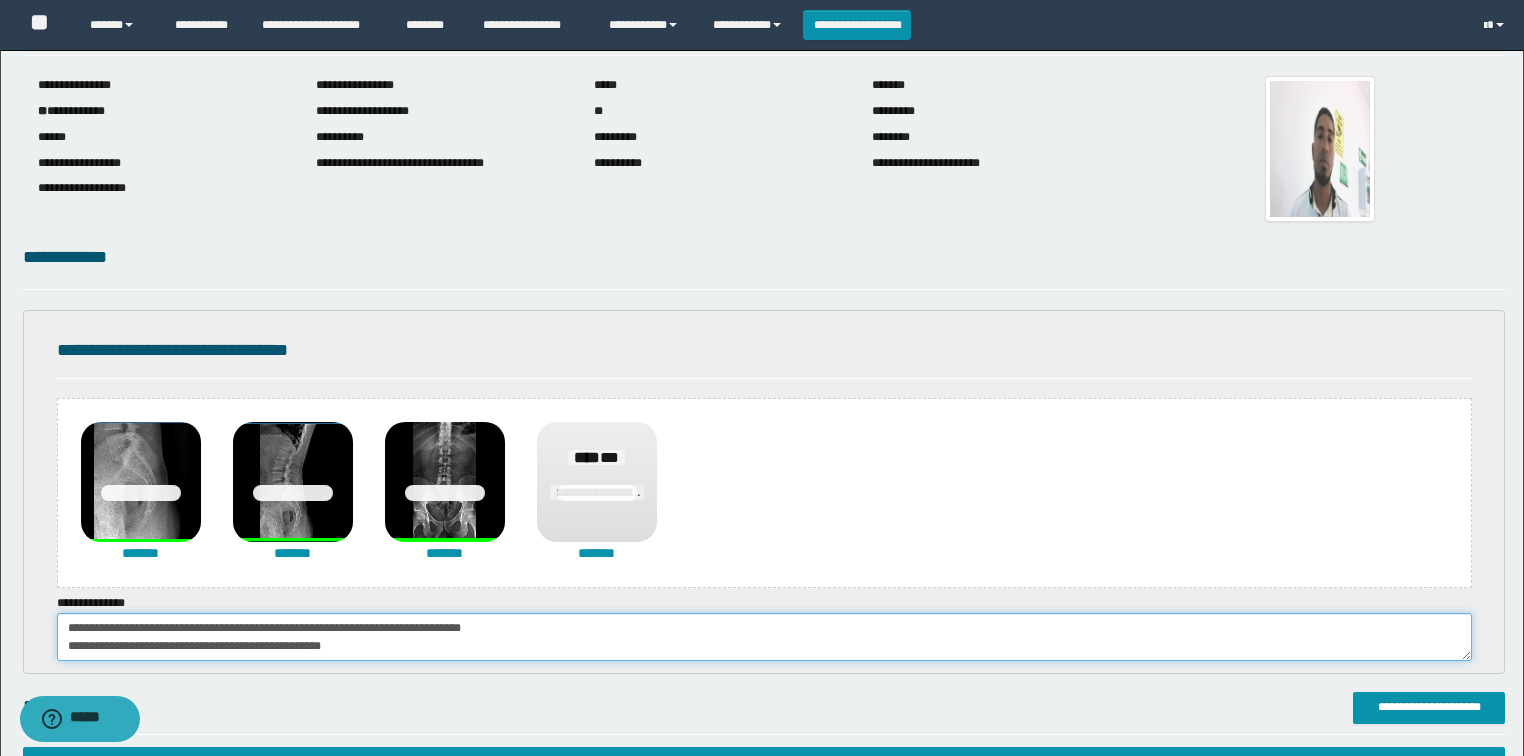 scroll, scrollTop: 84, scrollLeft: 0, axis: vertical 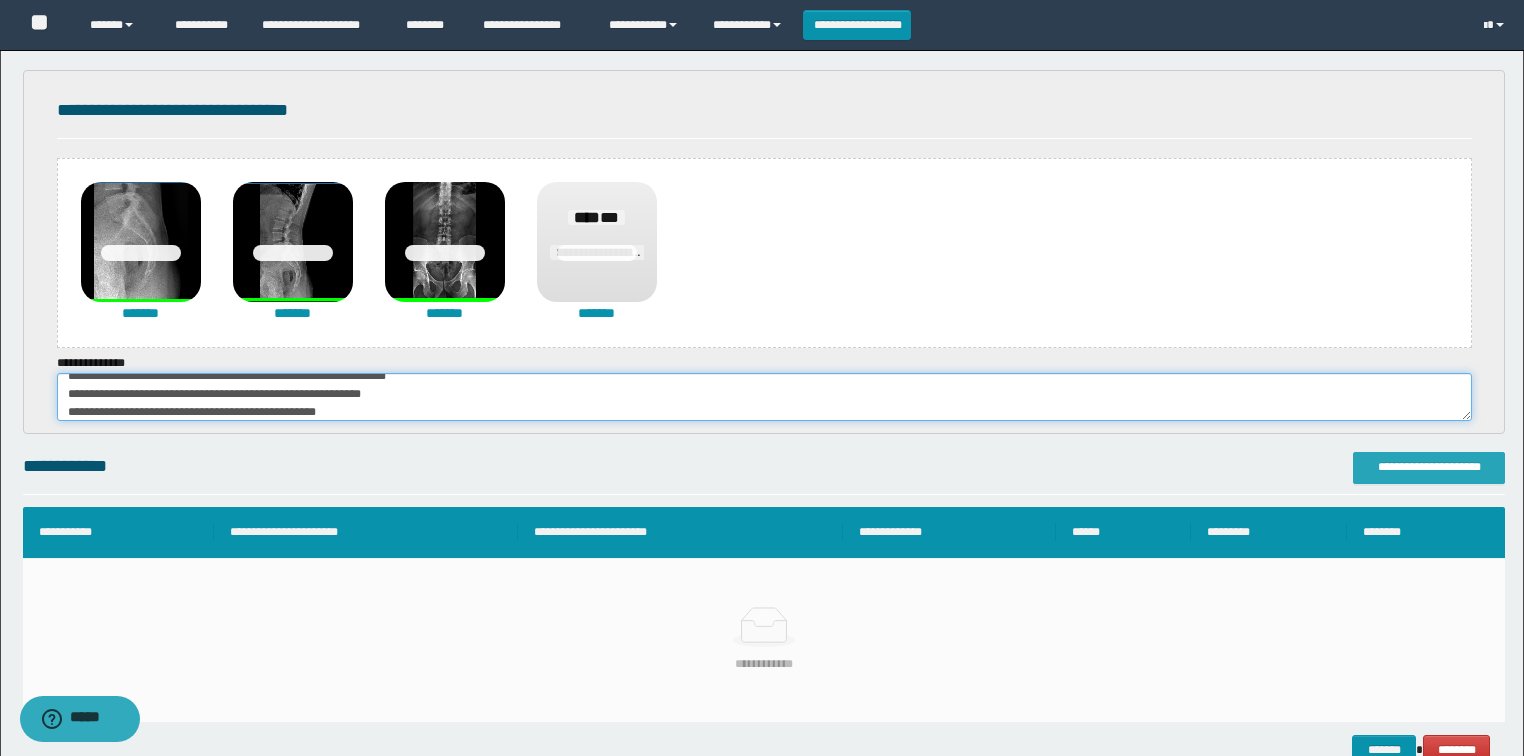 type on "**********" 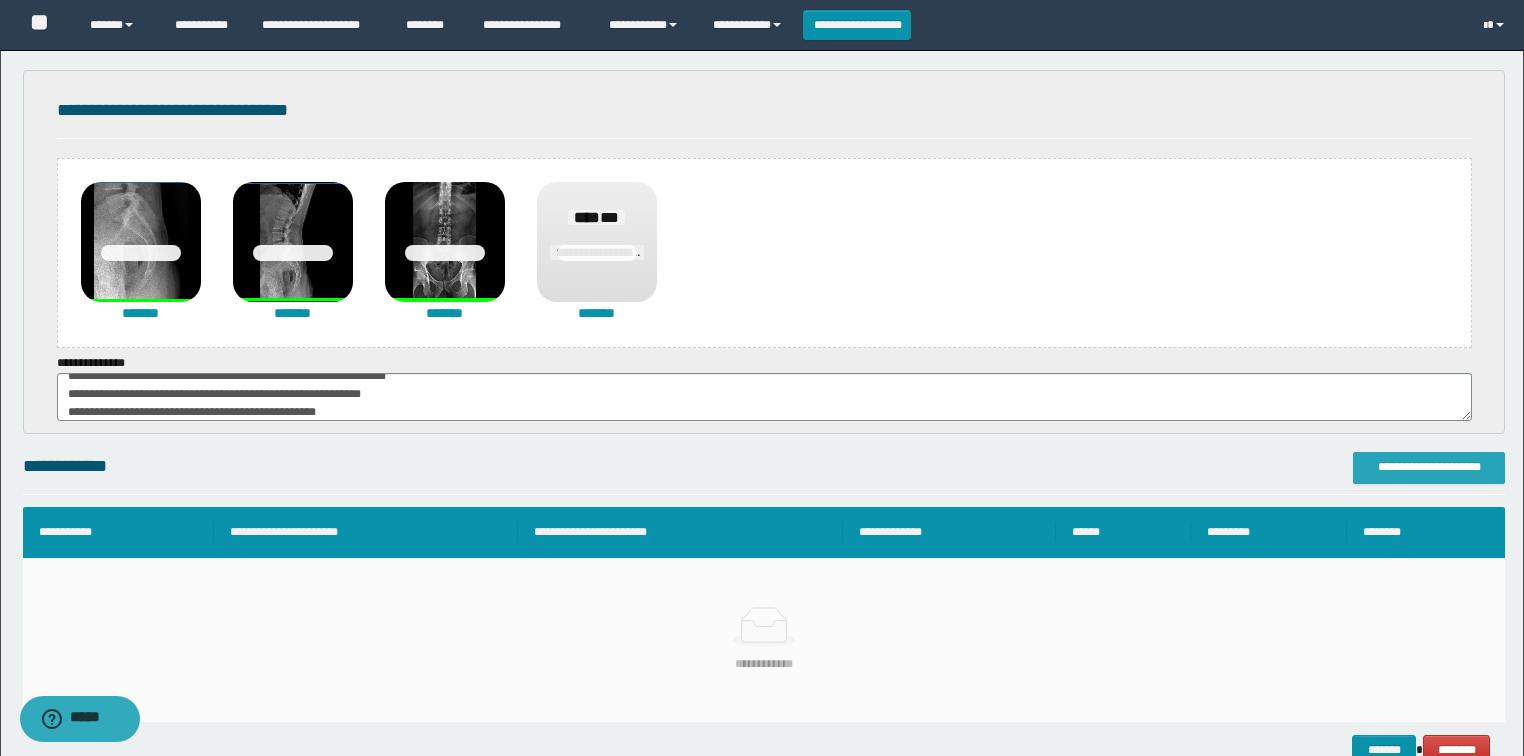 click on "**********" at bounding box center [1429, 467] 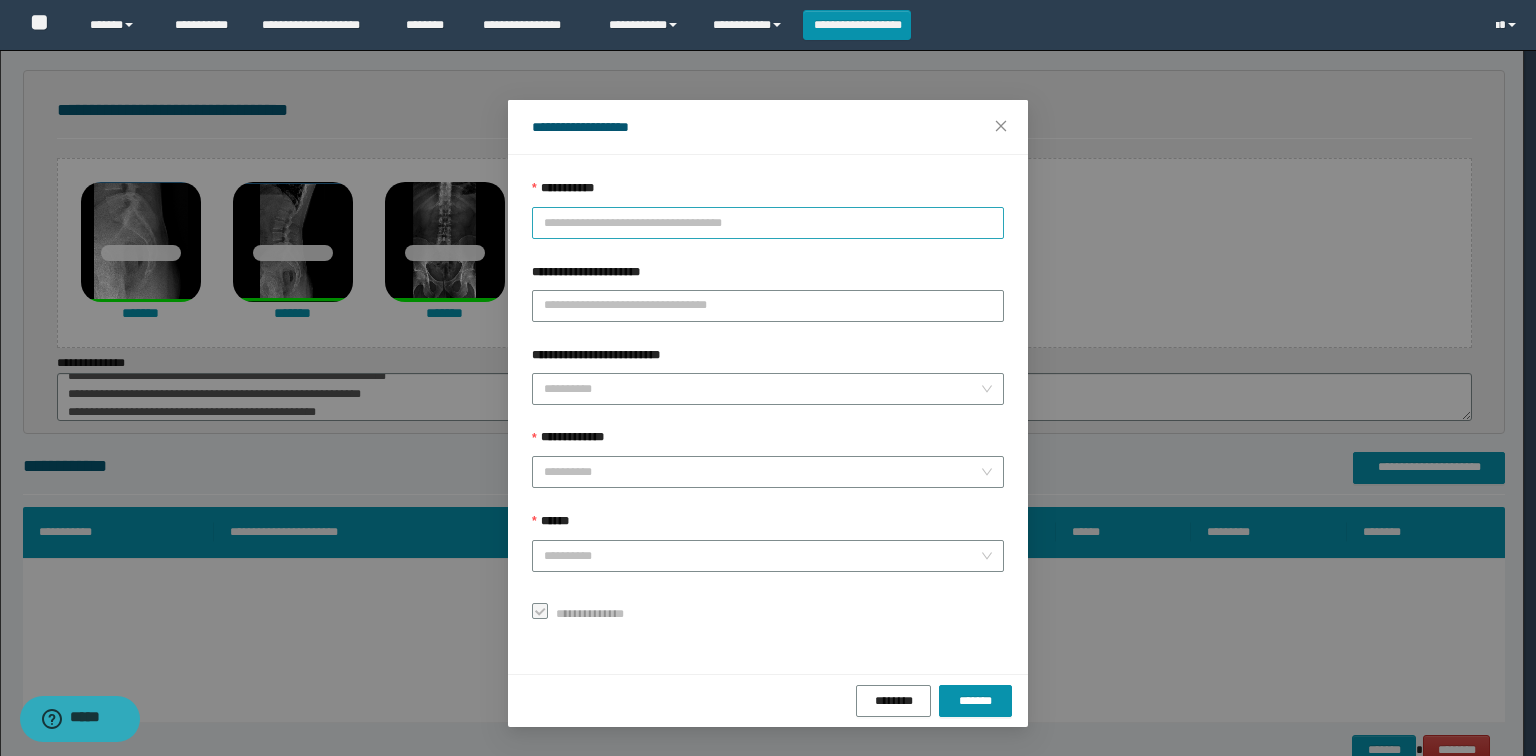 click on "**********" at bounding box center [768, 223] 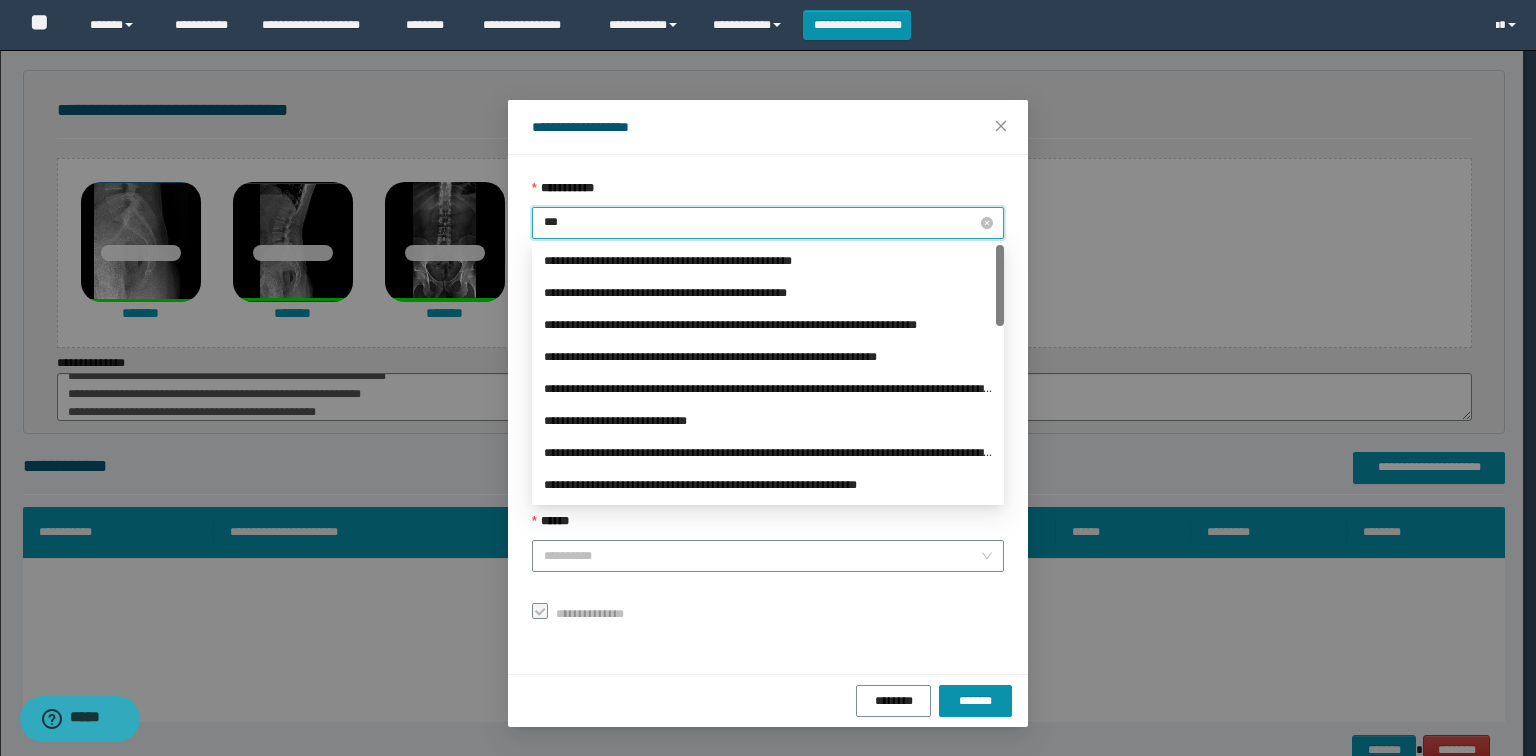 type on "****" 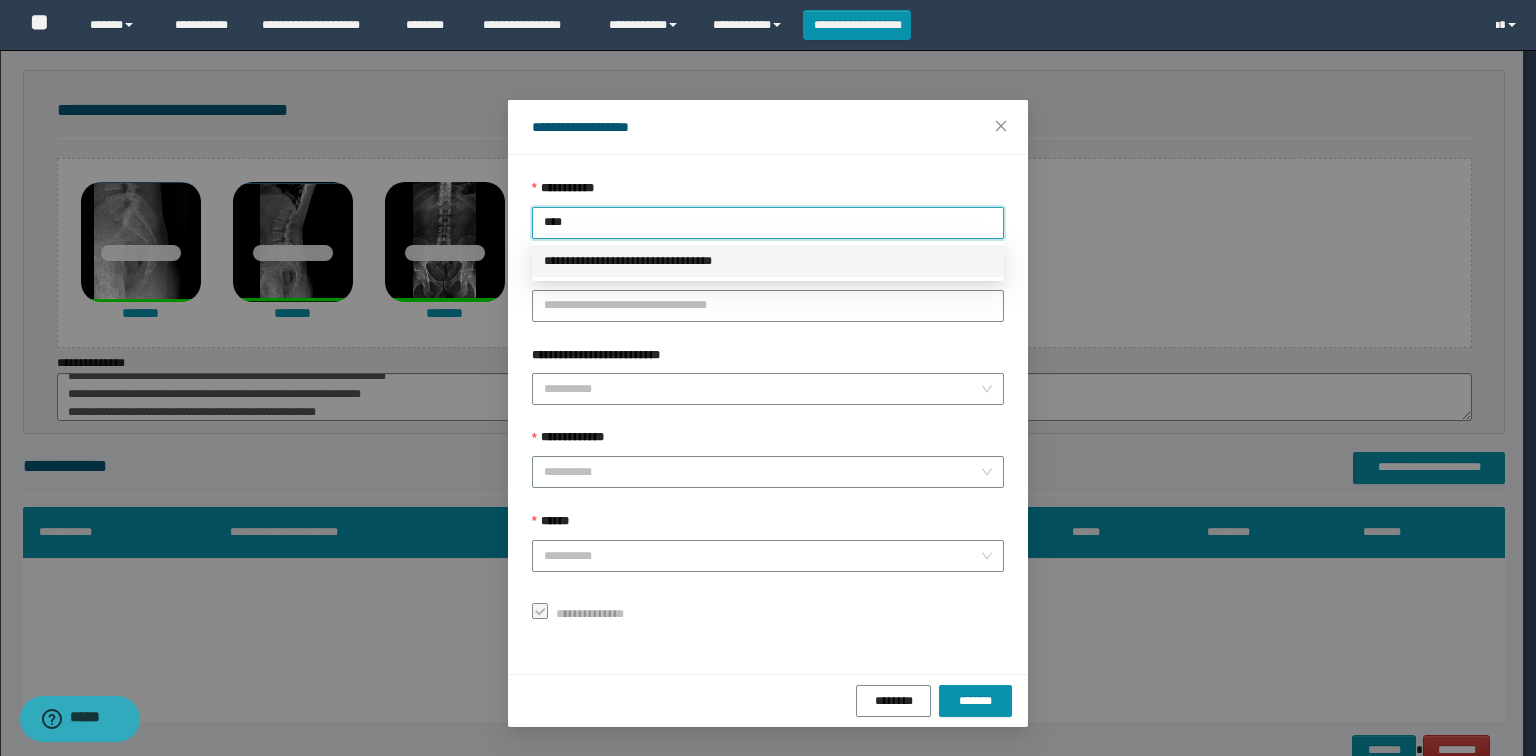 click on "**********" at bounding box center (768, 261) 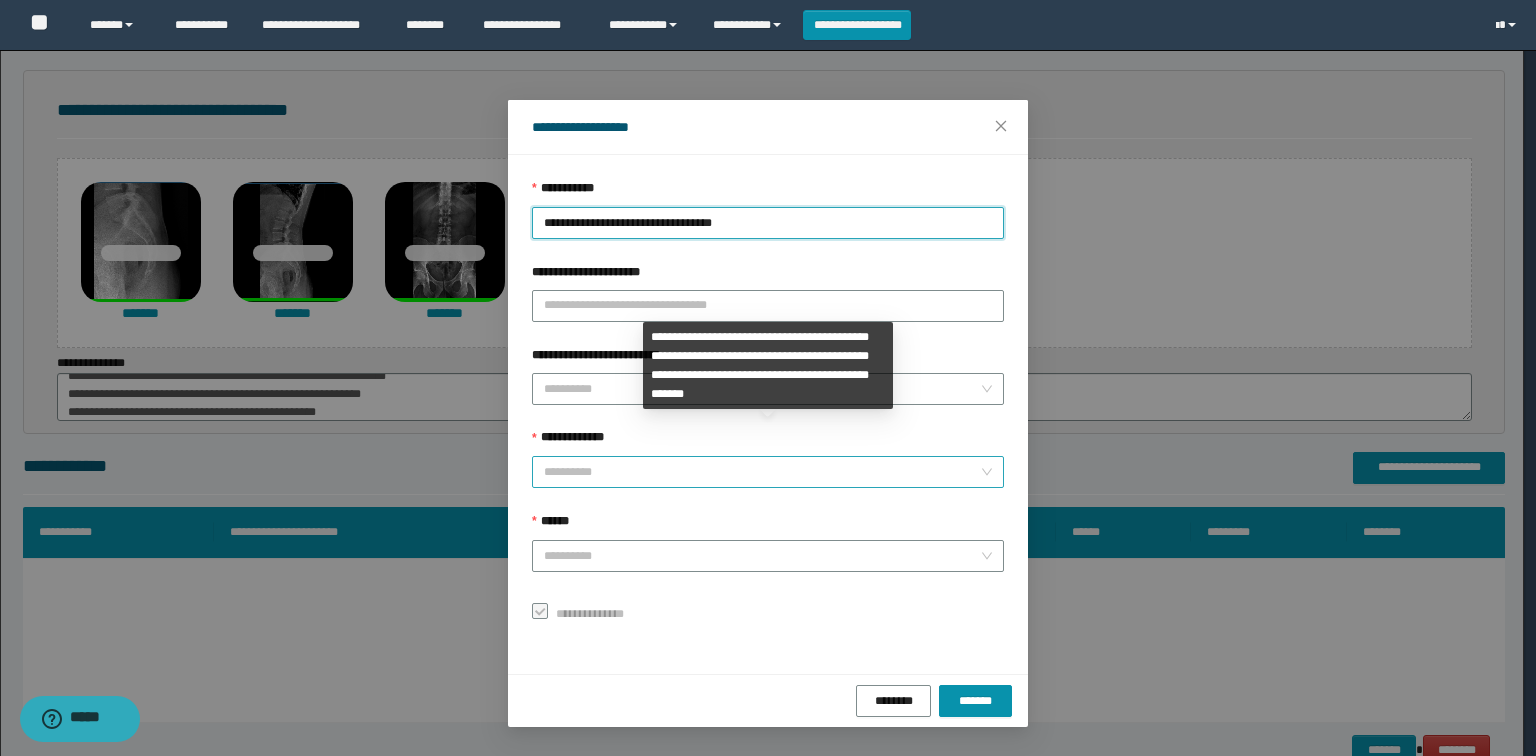 click on "**********" at bounding box center [762, 472] 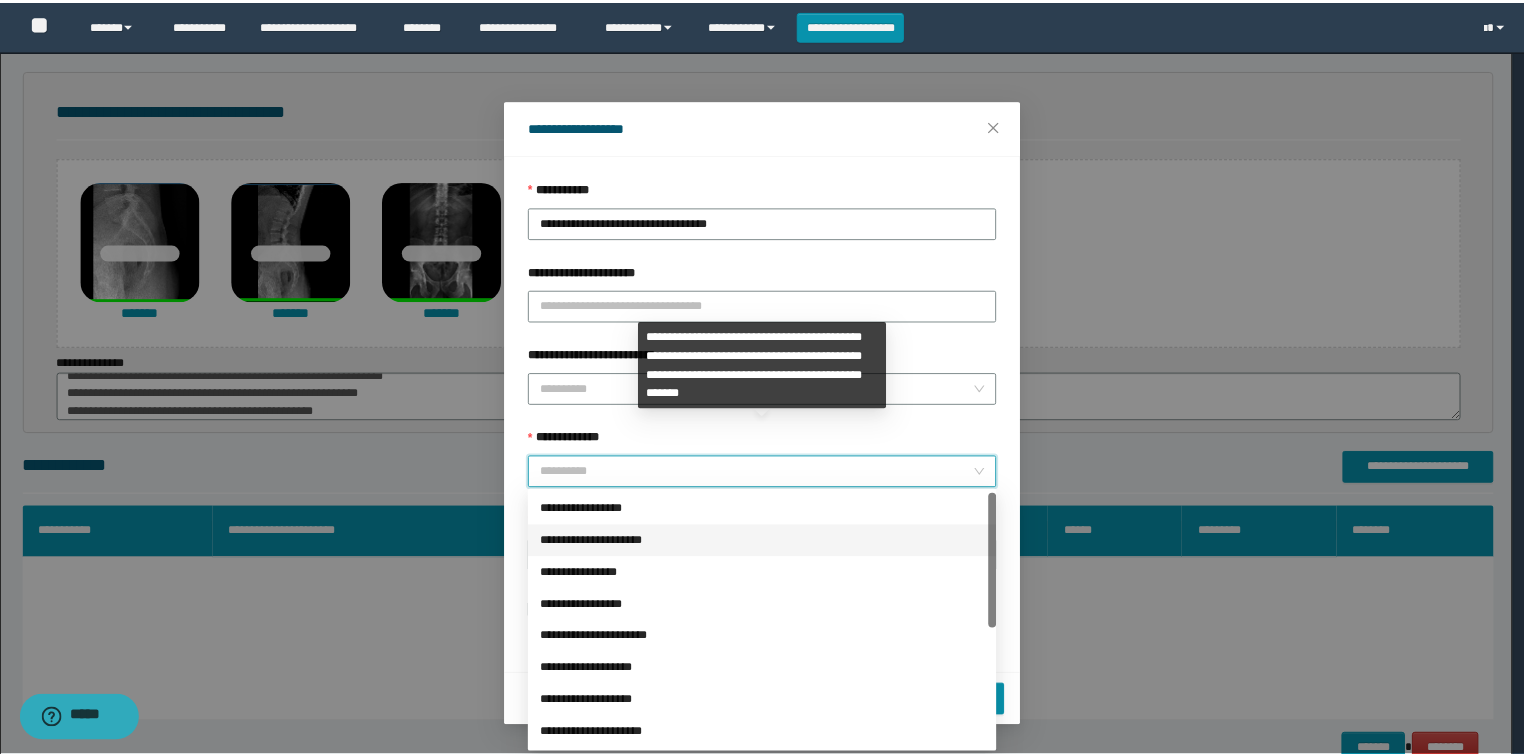 scroll, scrollTop: 224, scrollLeft: 0, axis: vertical 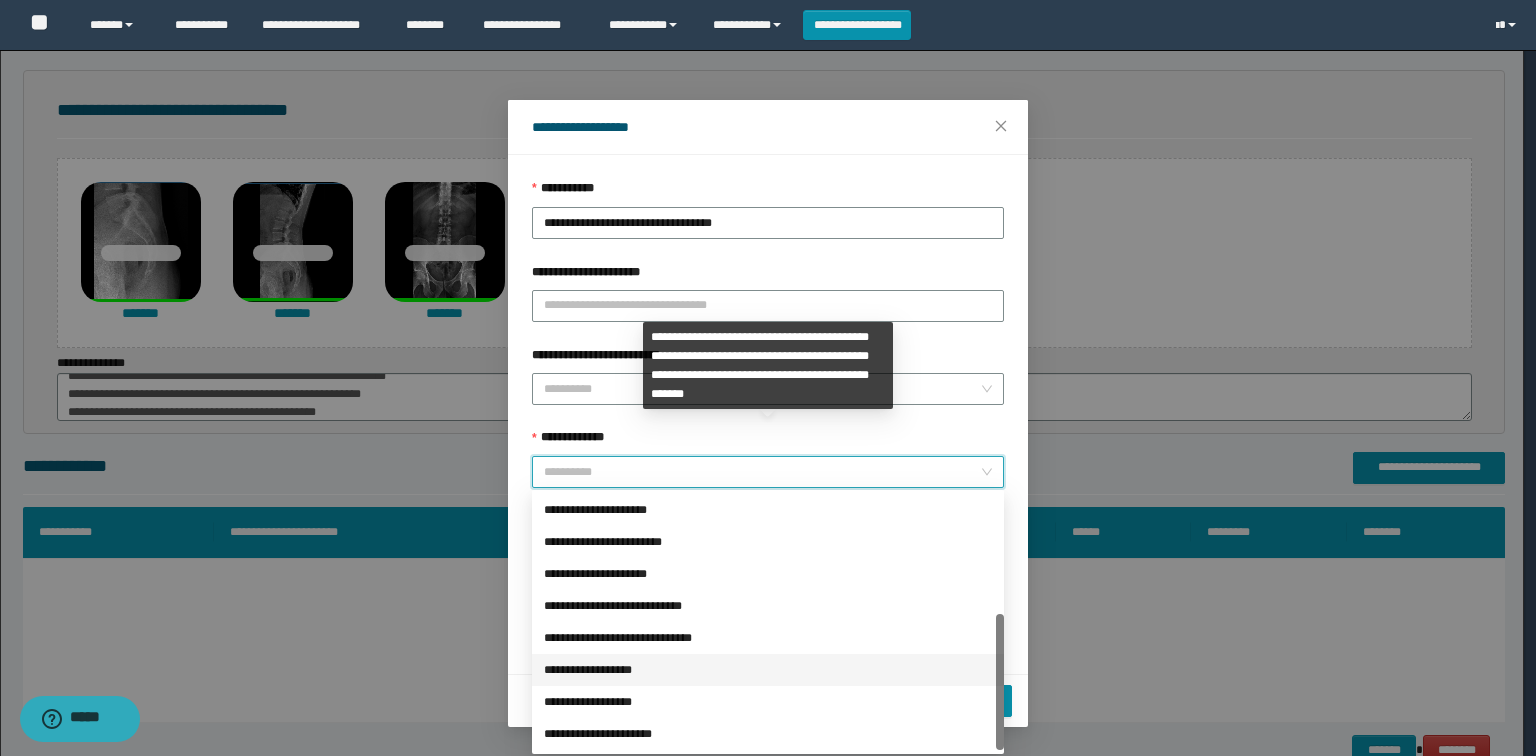 drag, startPoint x: 658, startPoint y: 676, endPoint x: 700, endPoint y: 616, distance: 73.239334 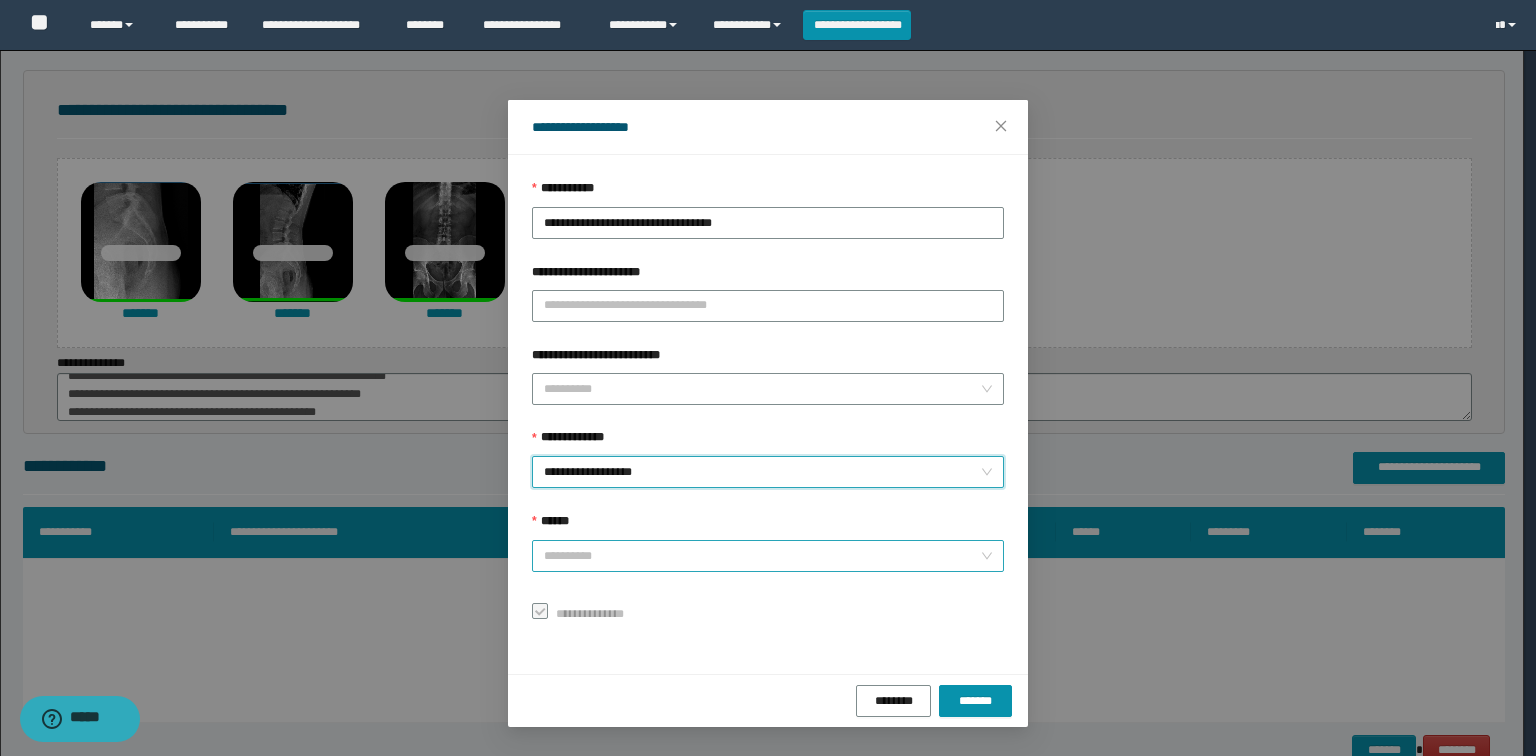 click on "******" at bounding box center (762, 556) 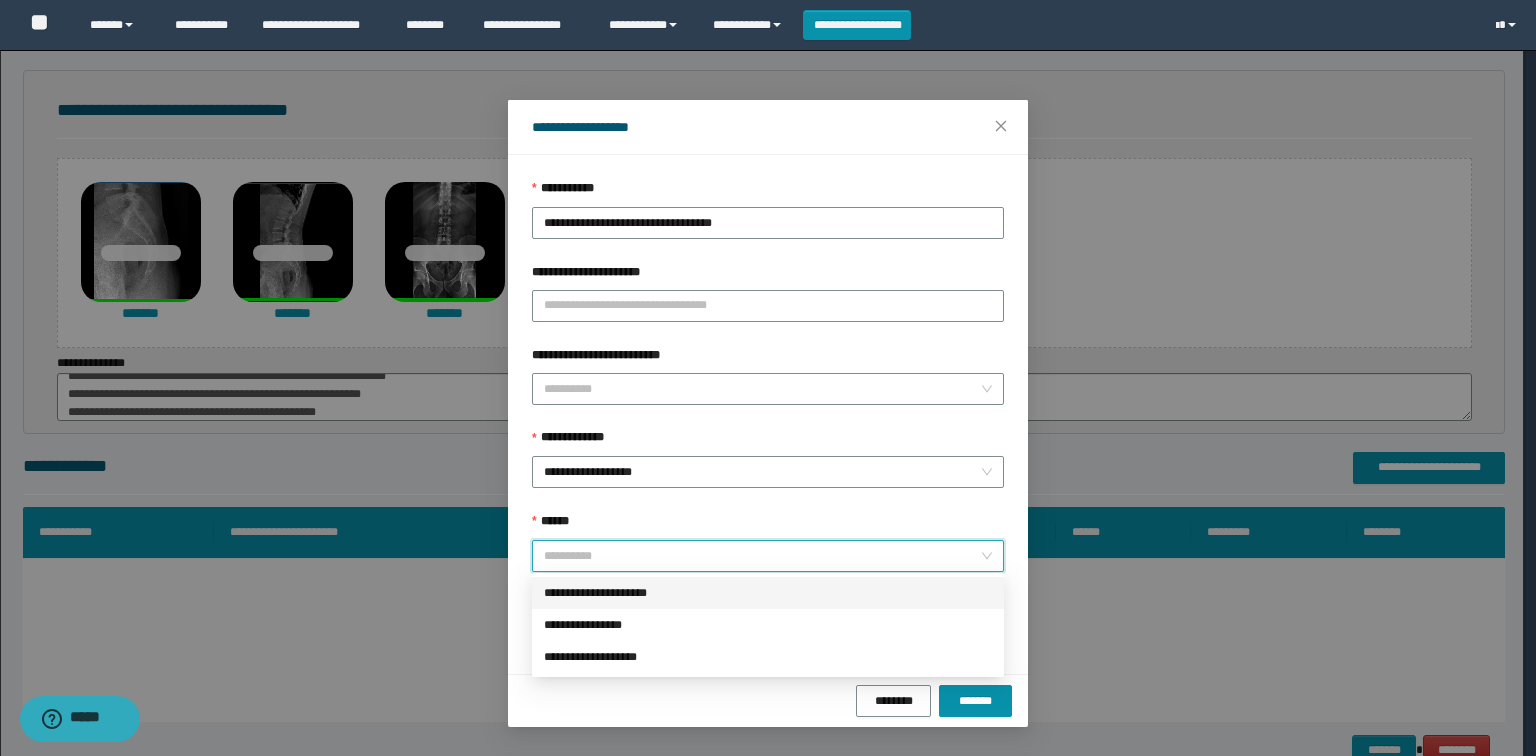 click on "**********" at bounding box center [768, 593] 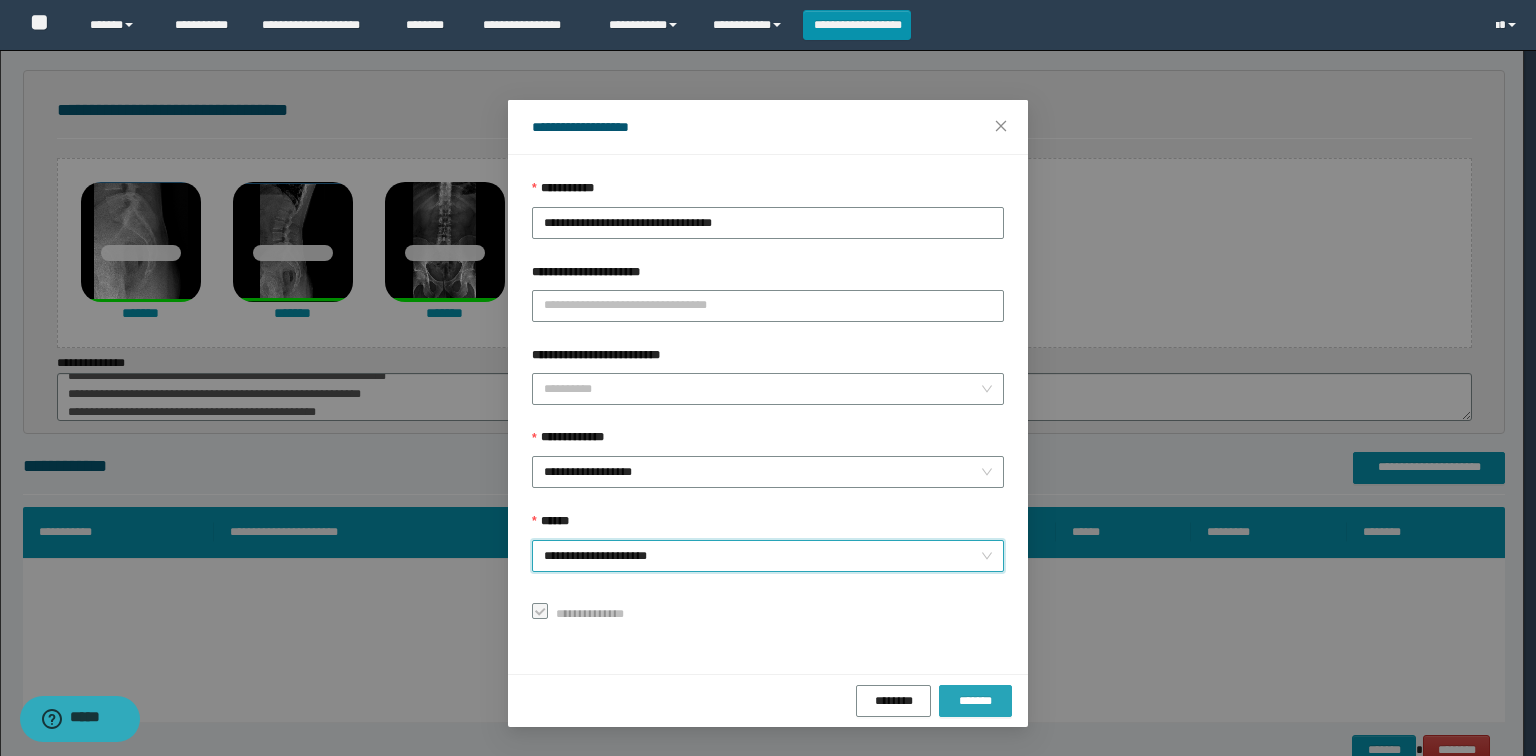 click on "*******" at bounding box center (975, 701) 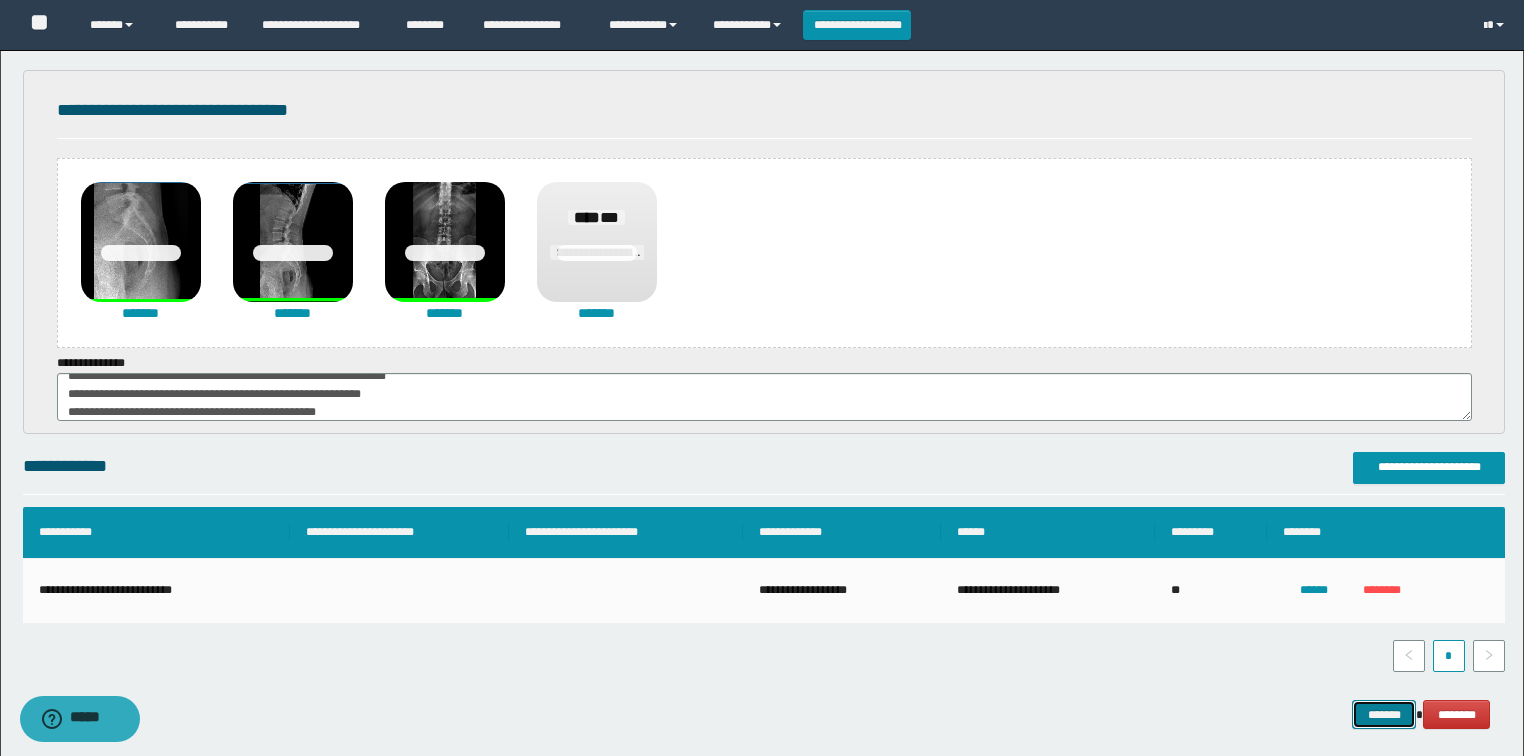 click on "*******" at bounding box center (1384, 715) 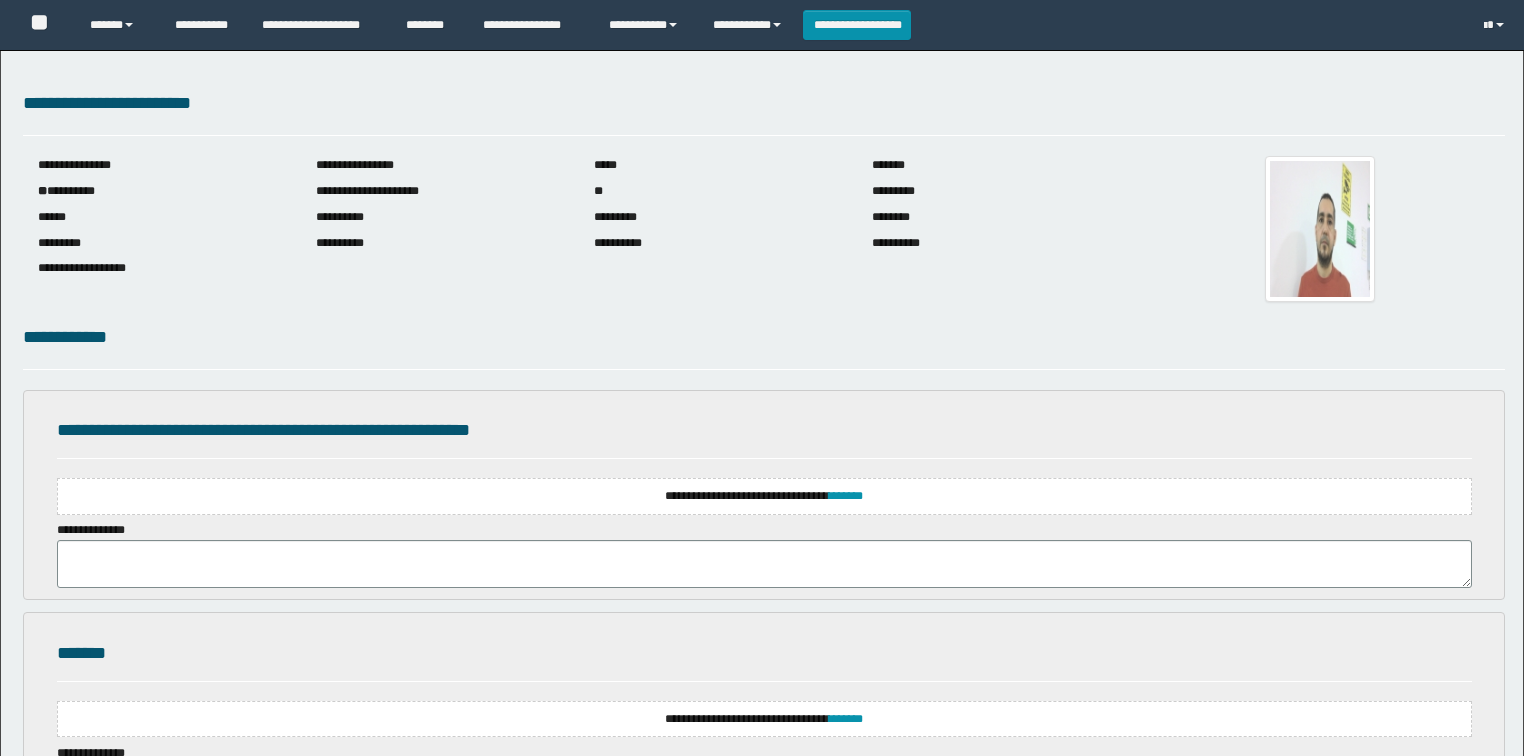 scroll, scrollTop: 0, scrollLeft: 0, axis: both 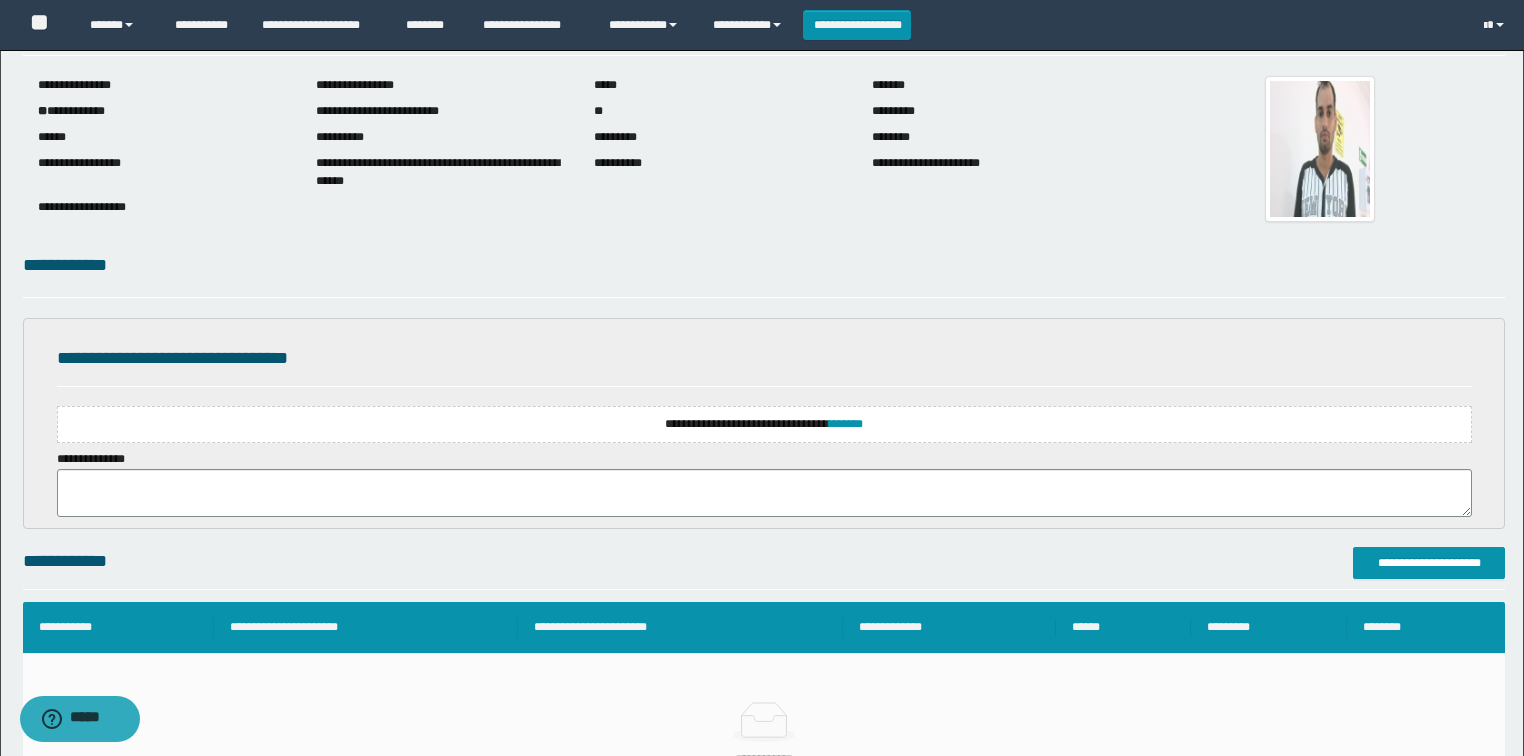 click on "**********" at bounding box center [764, 424] 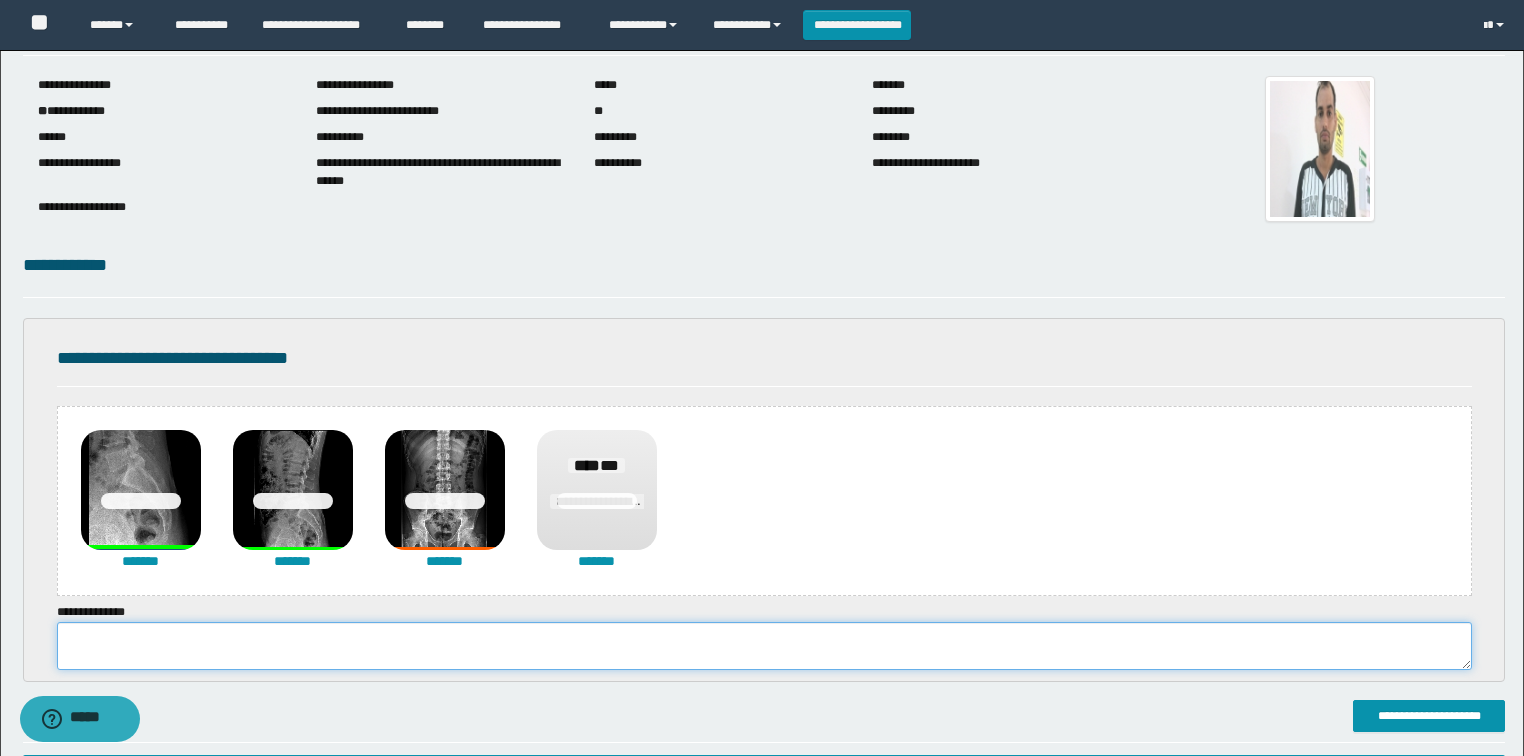 click at bounding box center (764, 646) 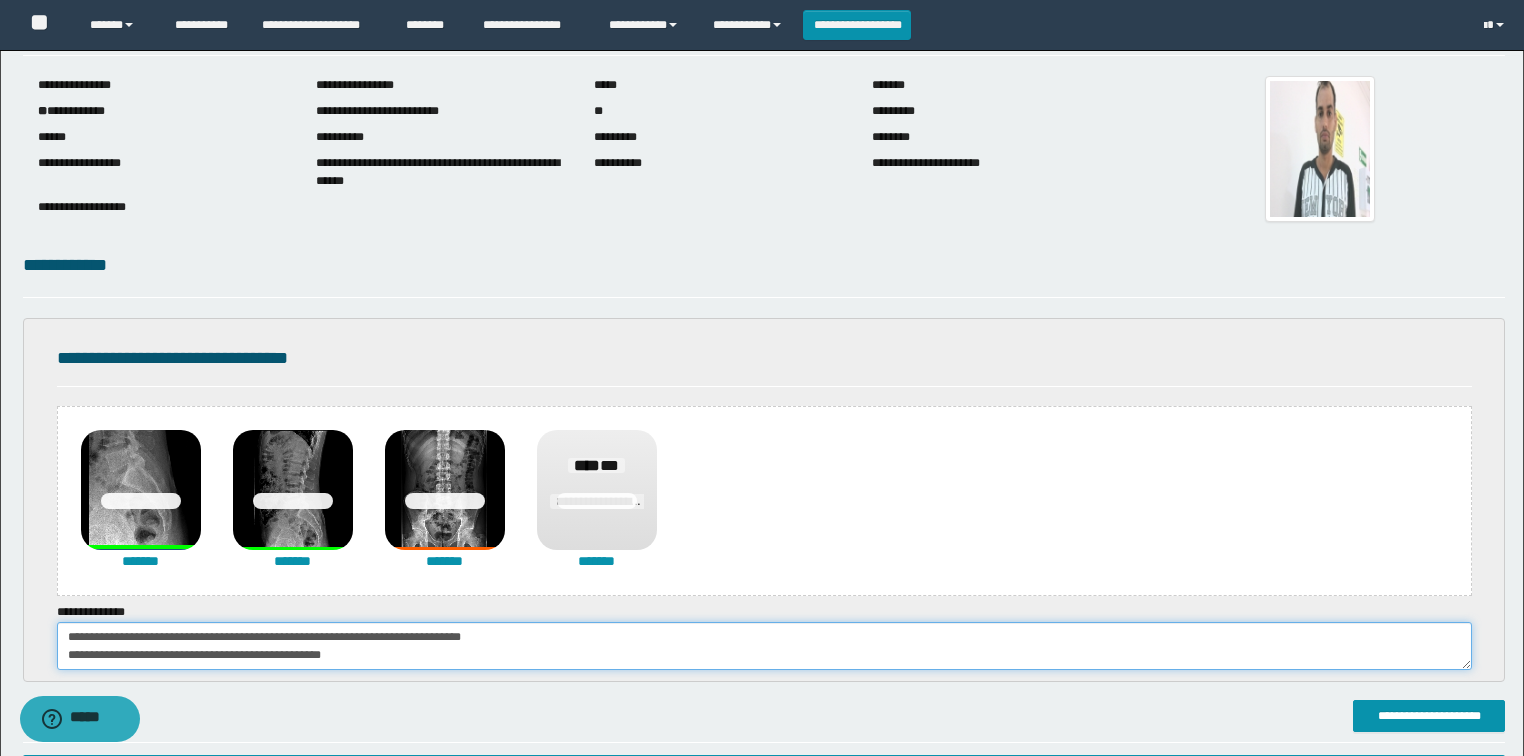 scroll, scrollTop: 84, scrollLeft: 0, axis: vertical 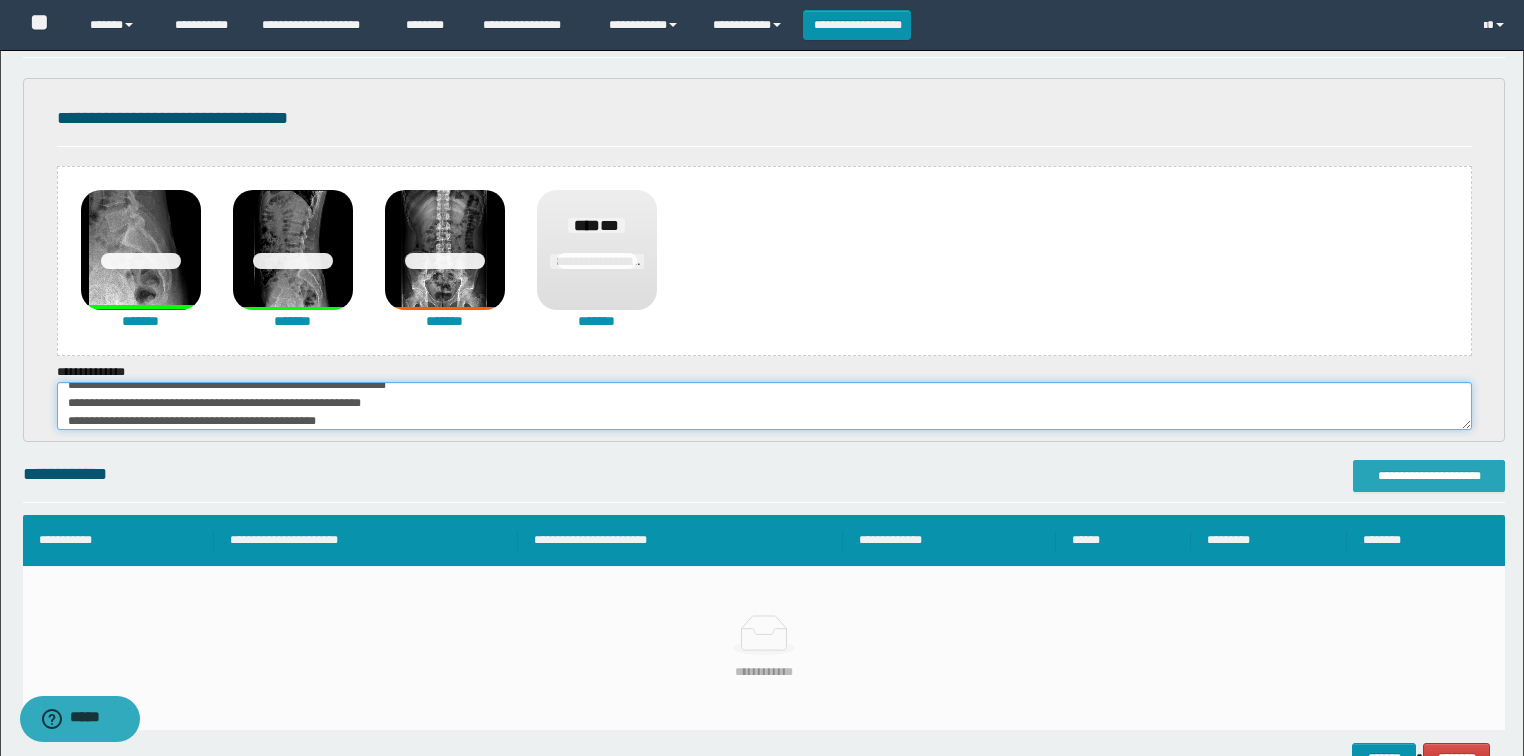 type on "**********" 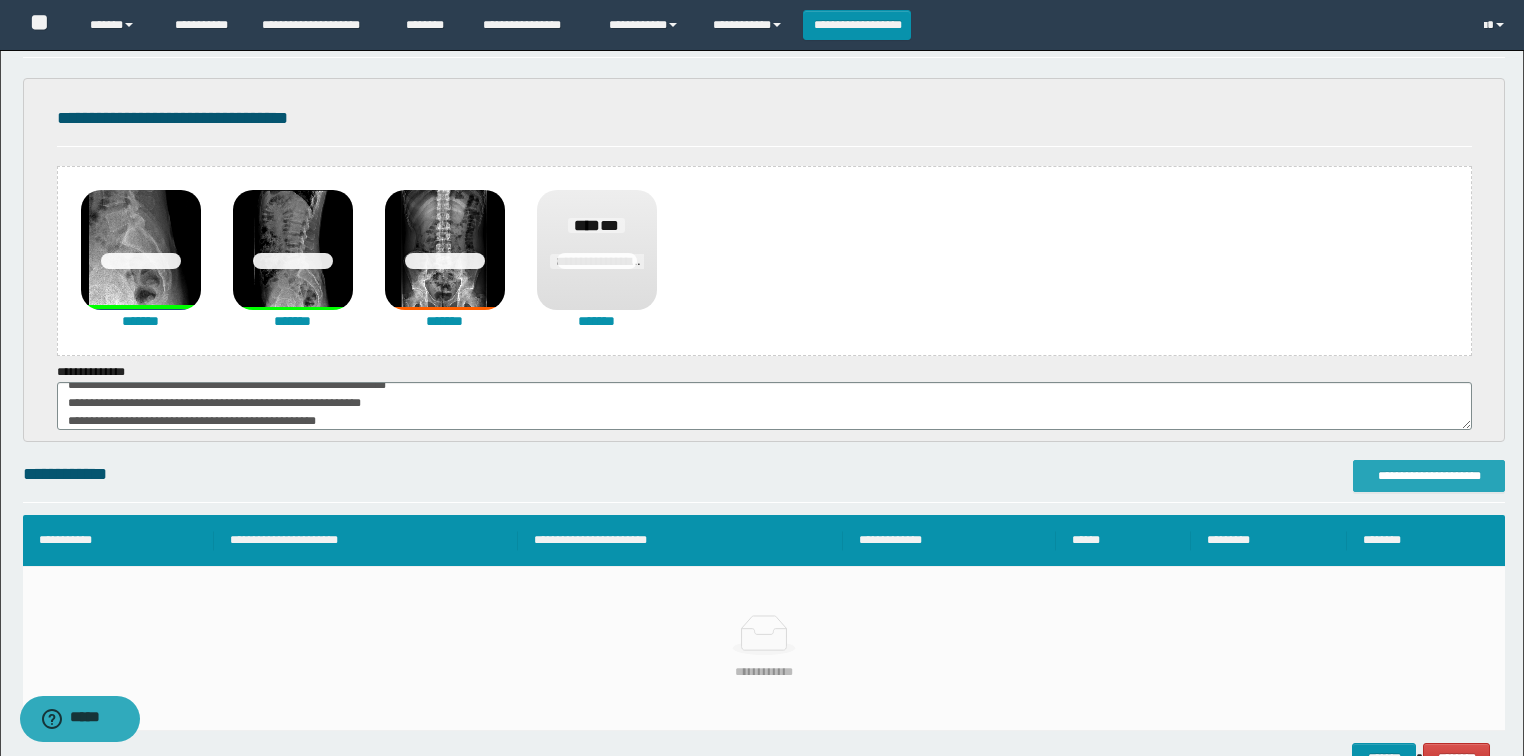 click on "**********" at bounding box center [1429, 476] 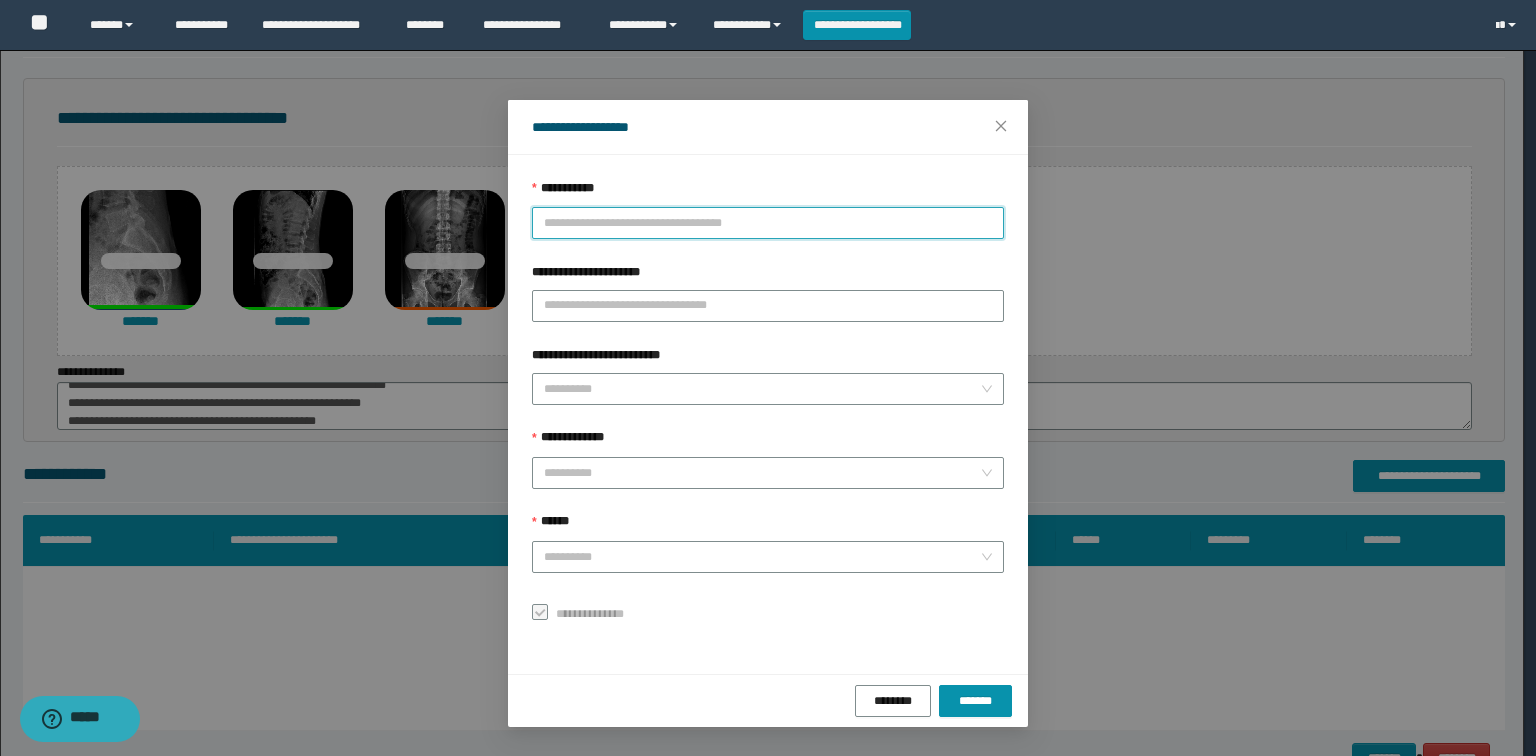 click on "**********" at bounding box center [768, 223] 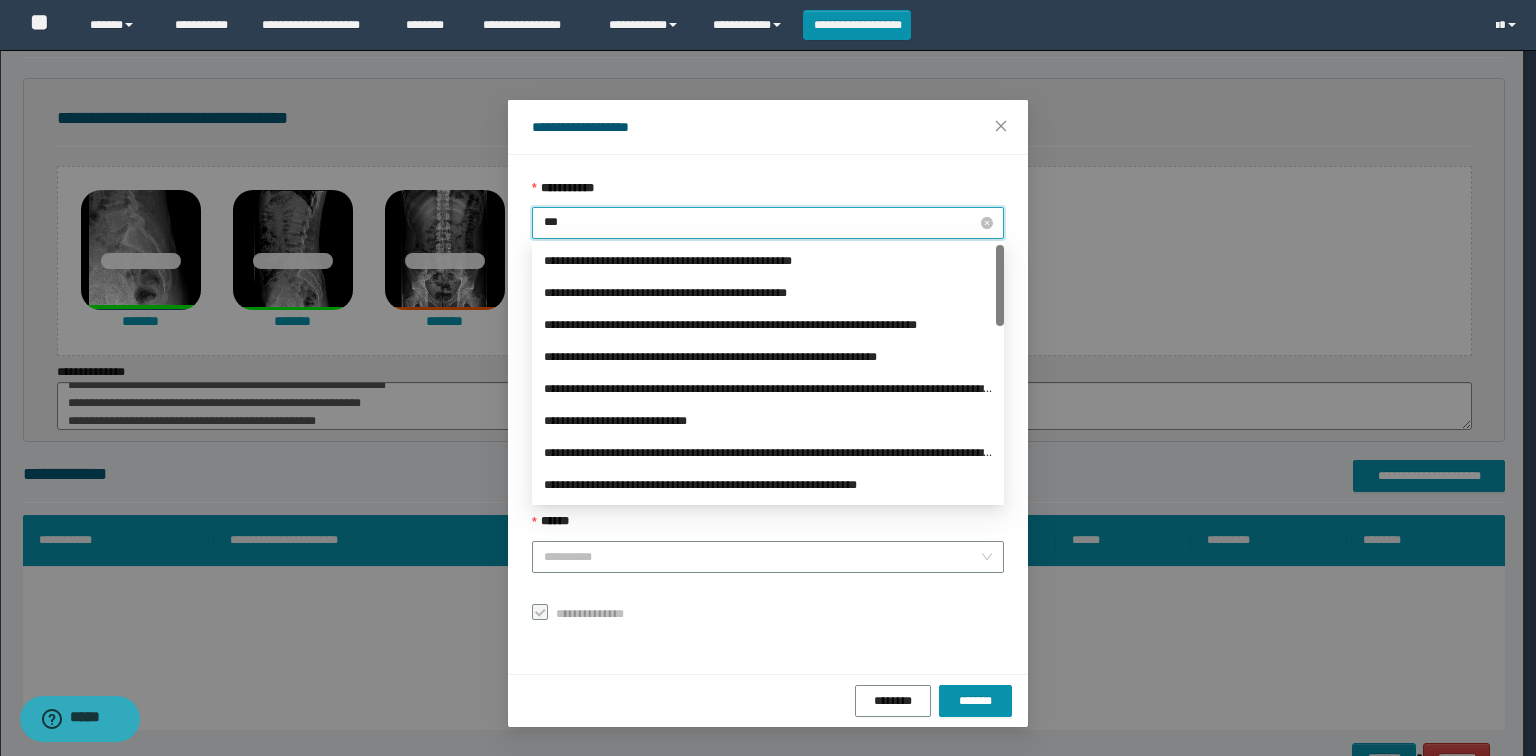 type on "****" 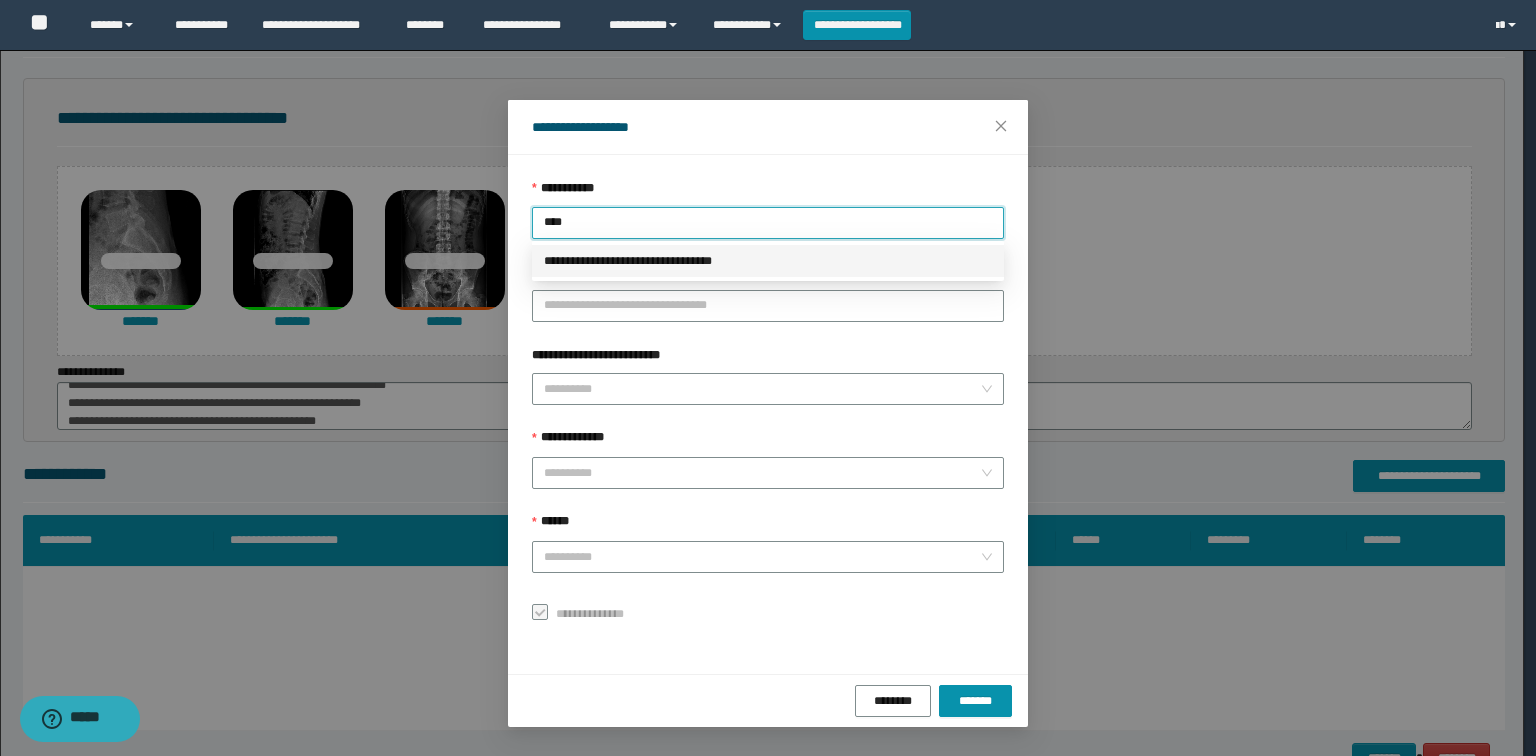 click on "**********" at bounding box center [768, 261] 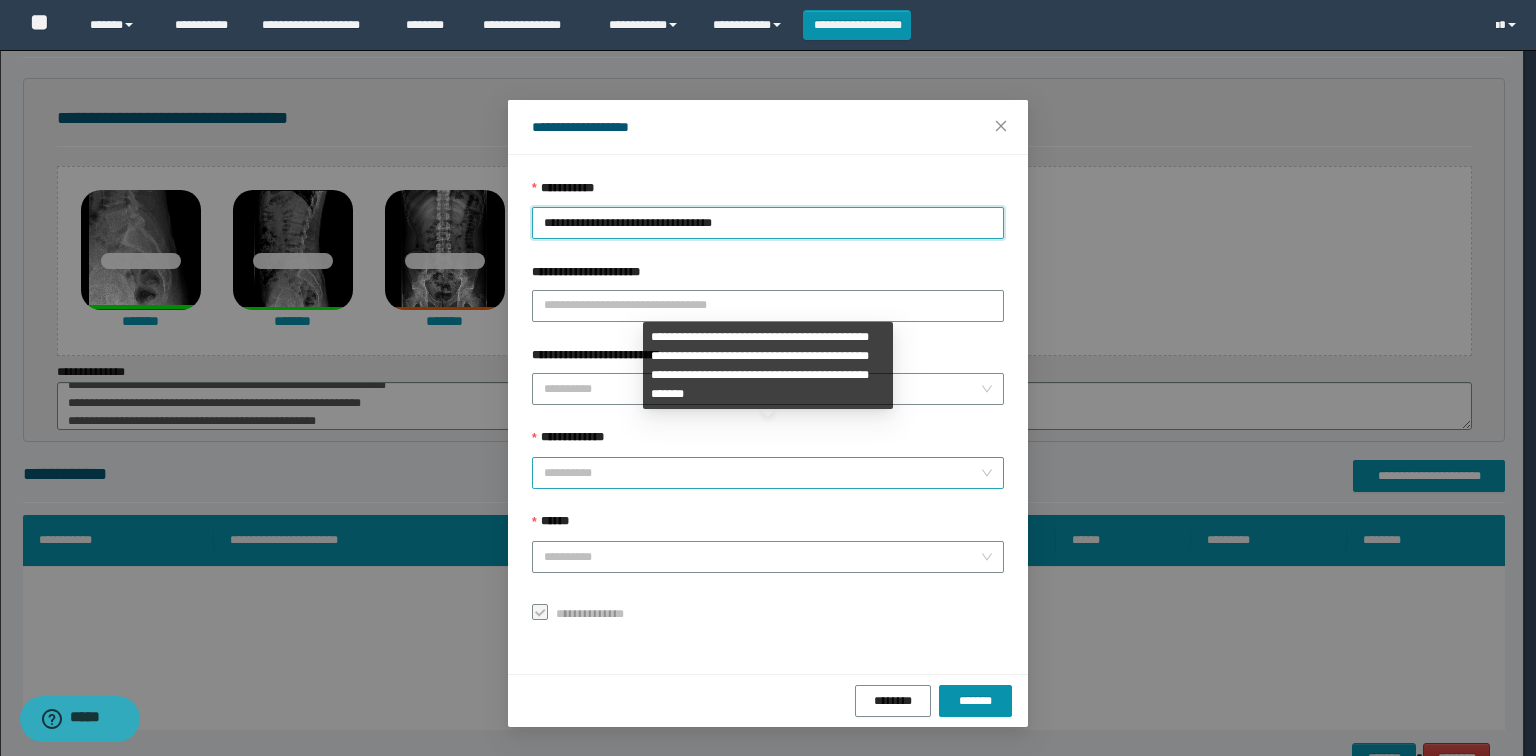 click on "**********" at bounding box center (762, 473) 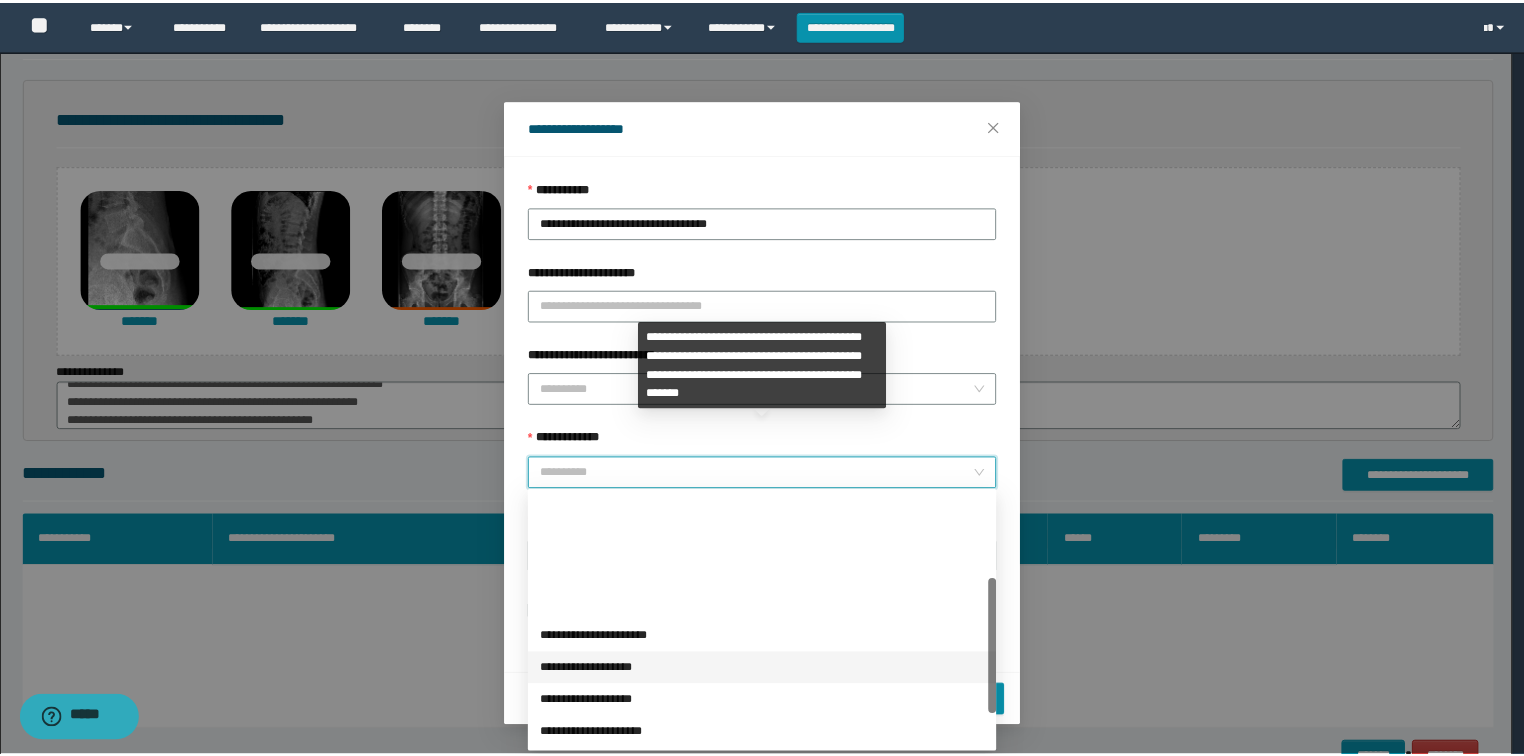 scroll, scrollTop: 224, scrollLeft: 0, axis: vertical 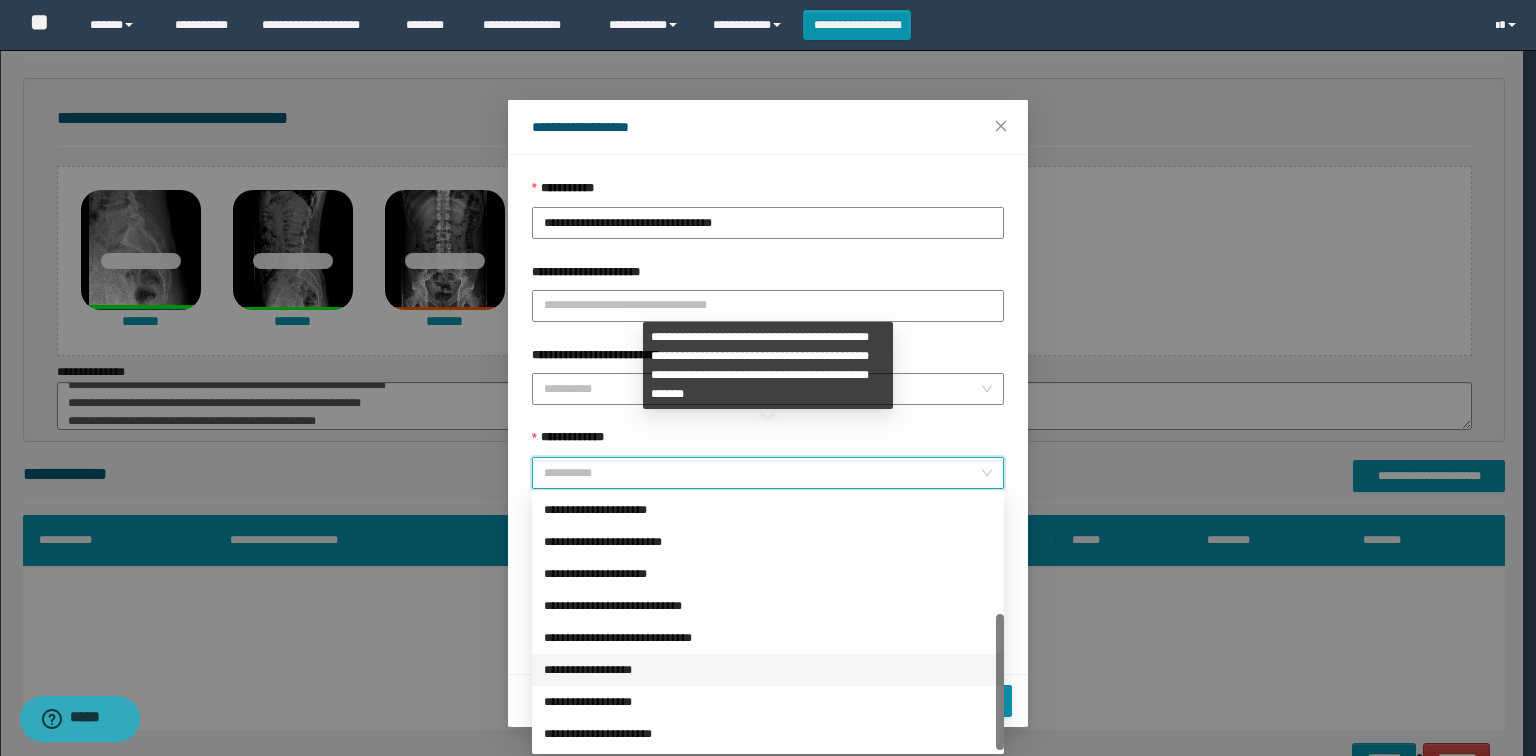 click on "**********" at bounding box center (768, 670) 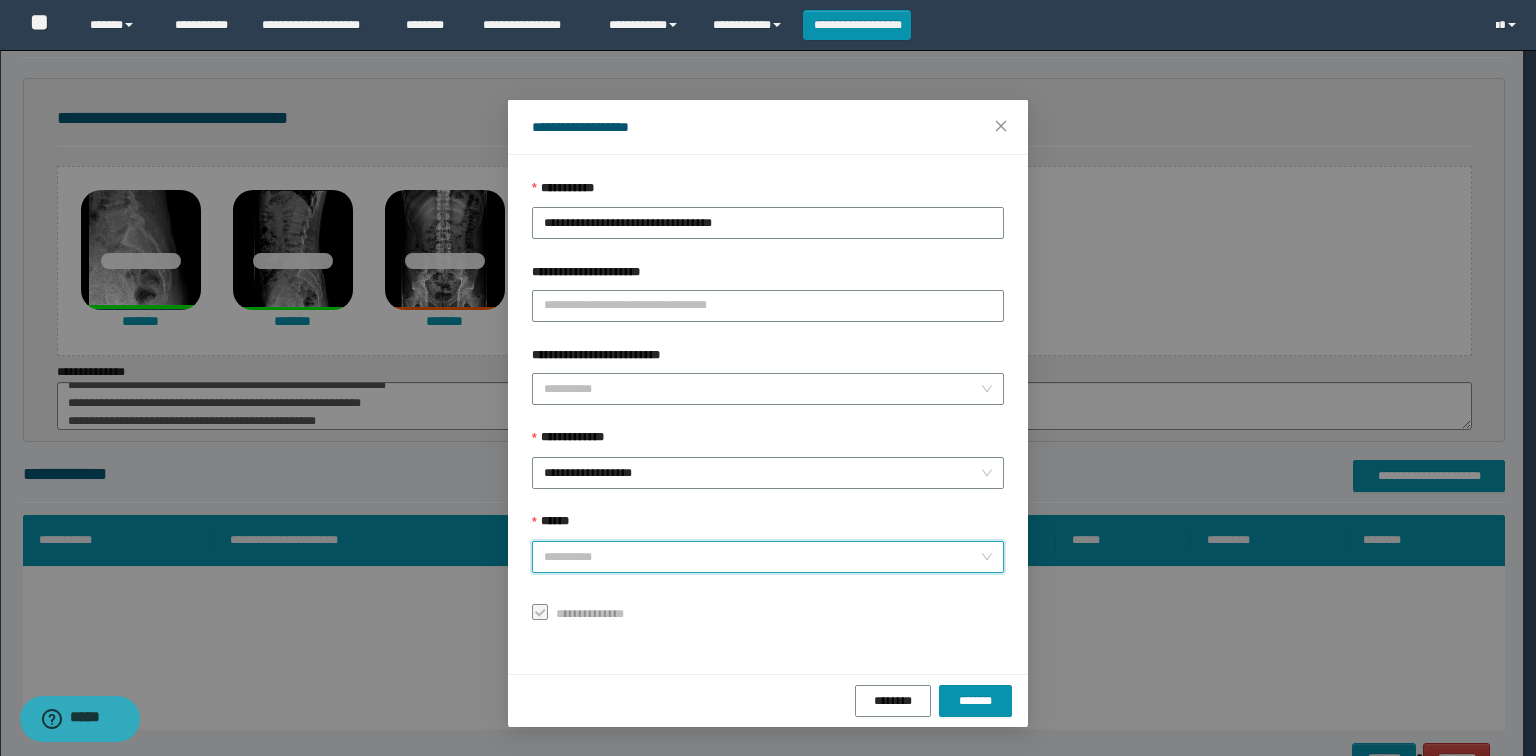 click on "******" at bounding box center (762, 557) 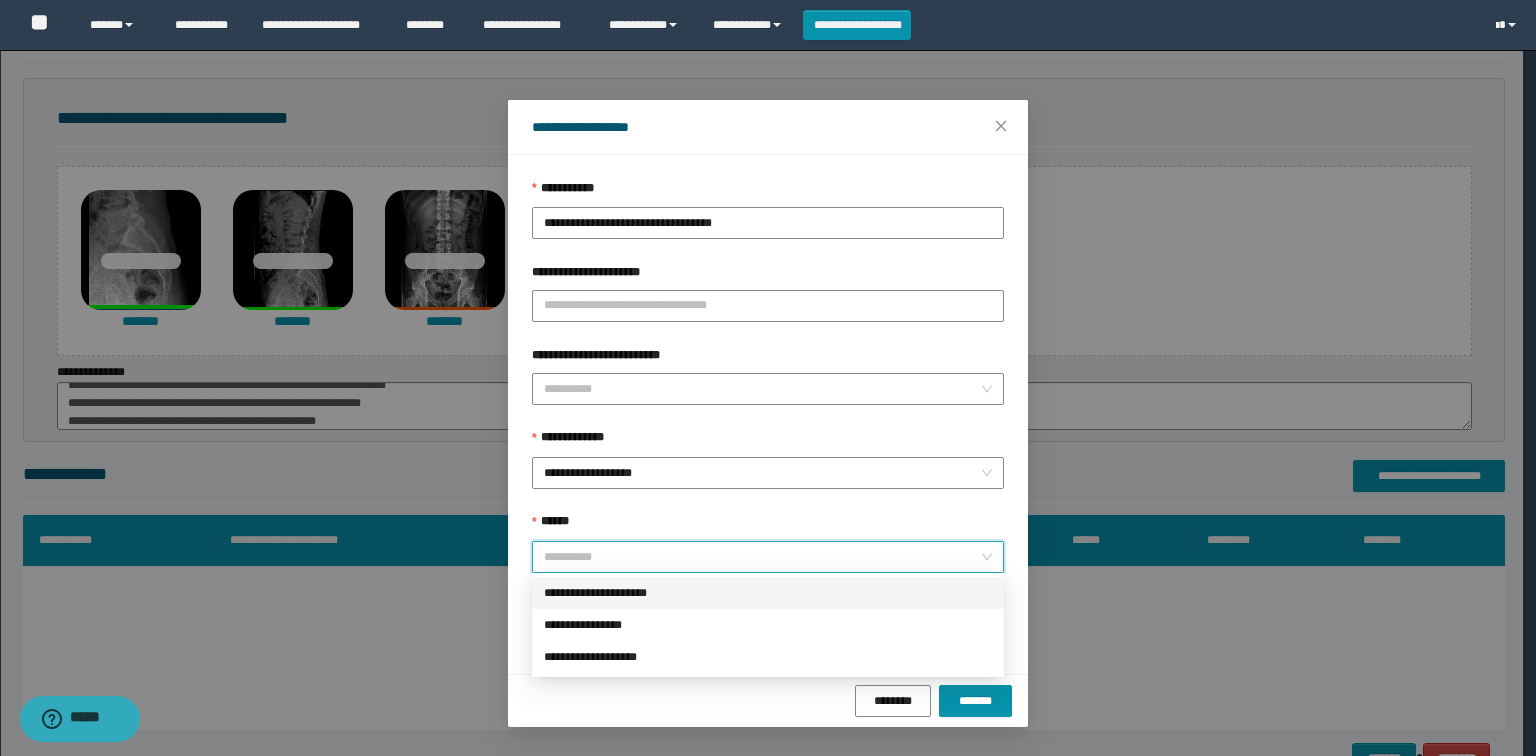 click on "**********" at bounding box center [768, 593] 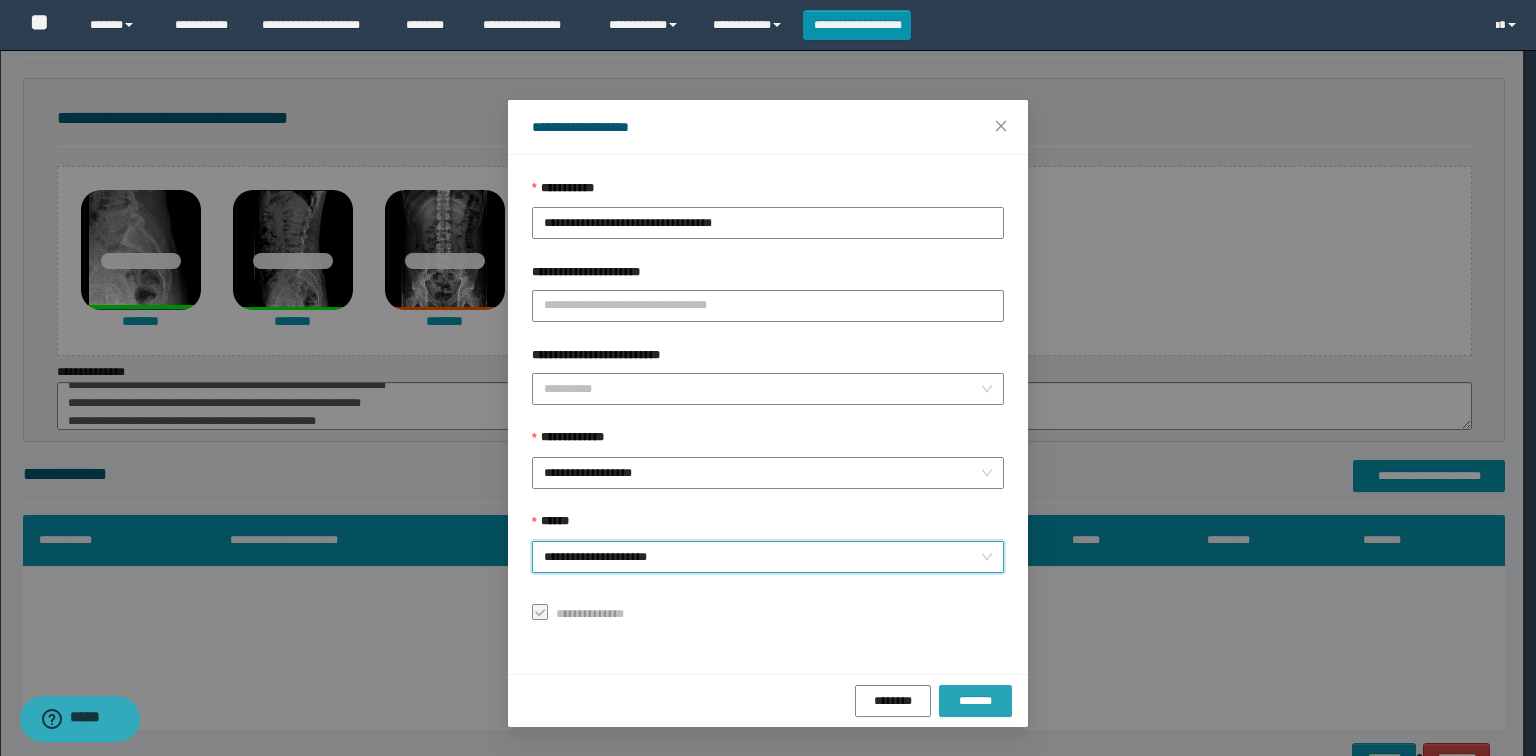 click on "*******" at bounding box center [975, 701] 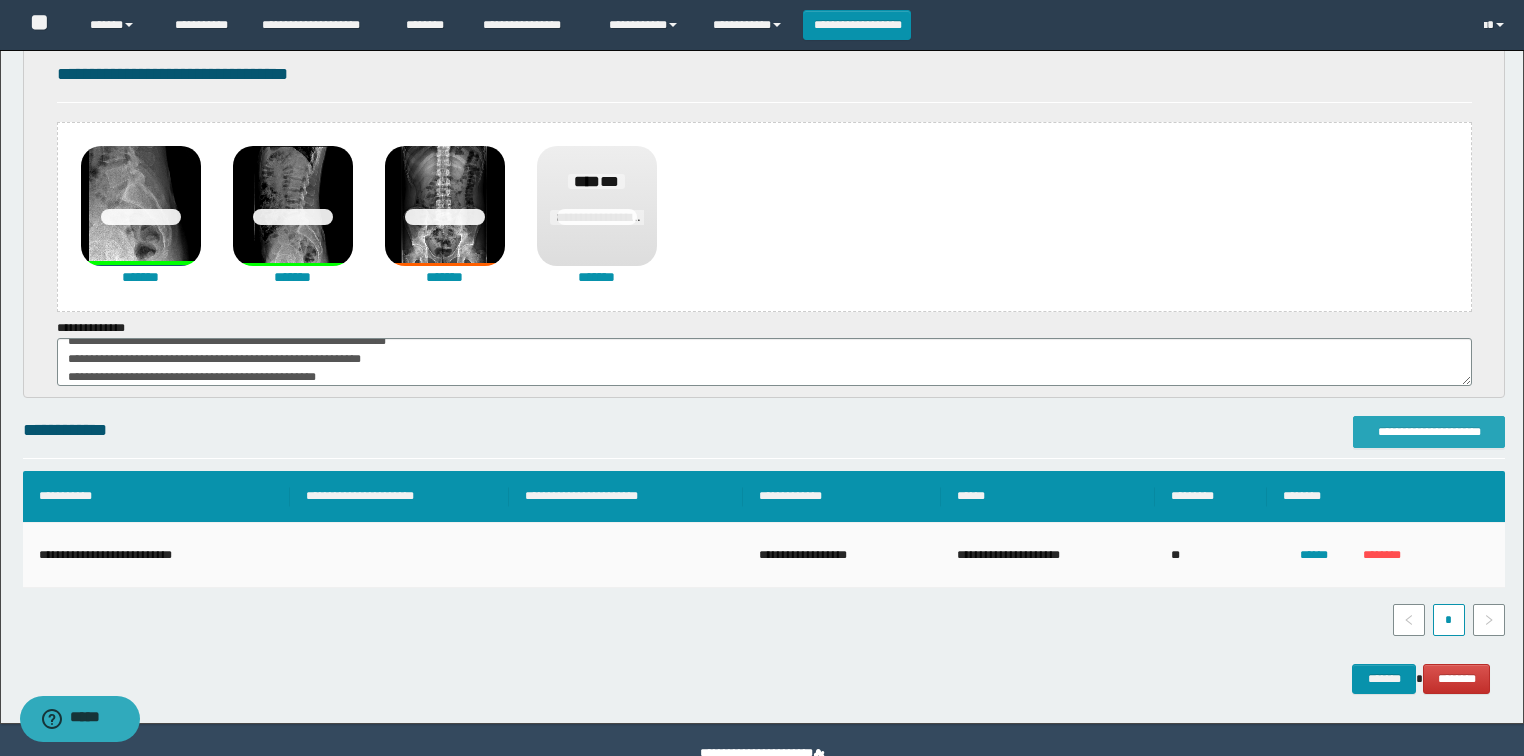 scroll, scrollTop: 409, scrollLeft: 0, axis: vertical 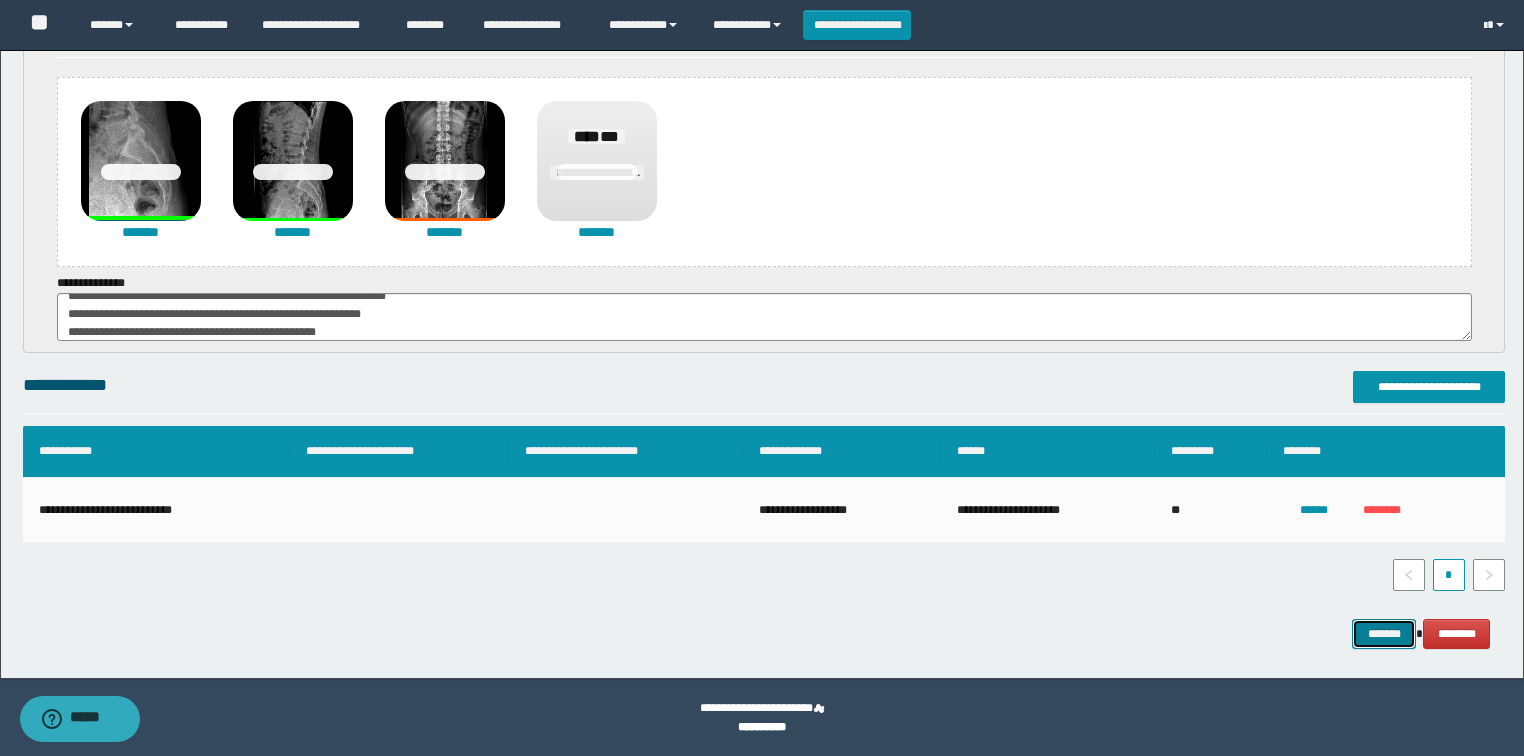 click on "*******" at bounding box center (1384, 634) 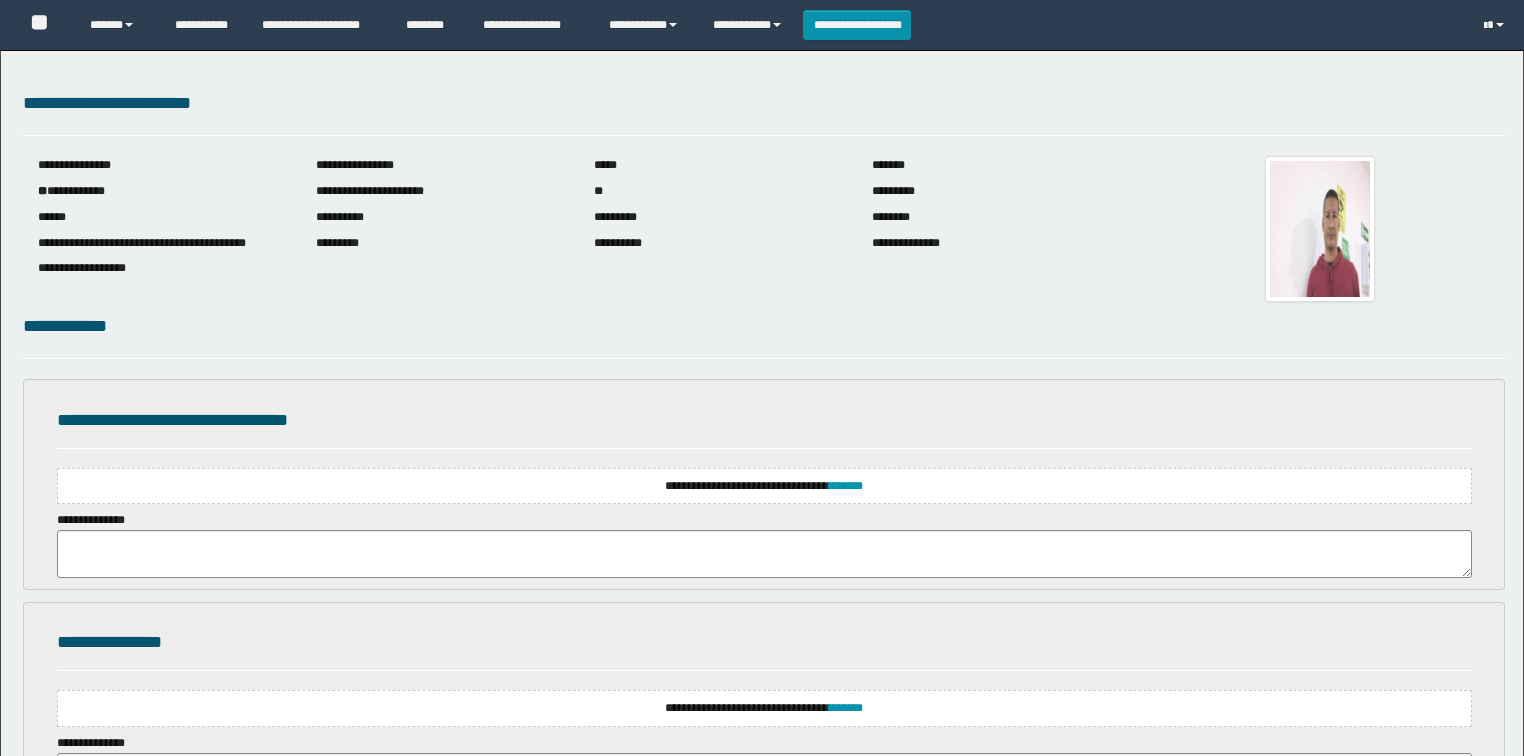 scroll, scrollTop: 0, scrollLeft: 0, axis: both 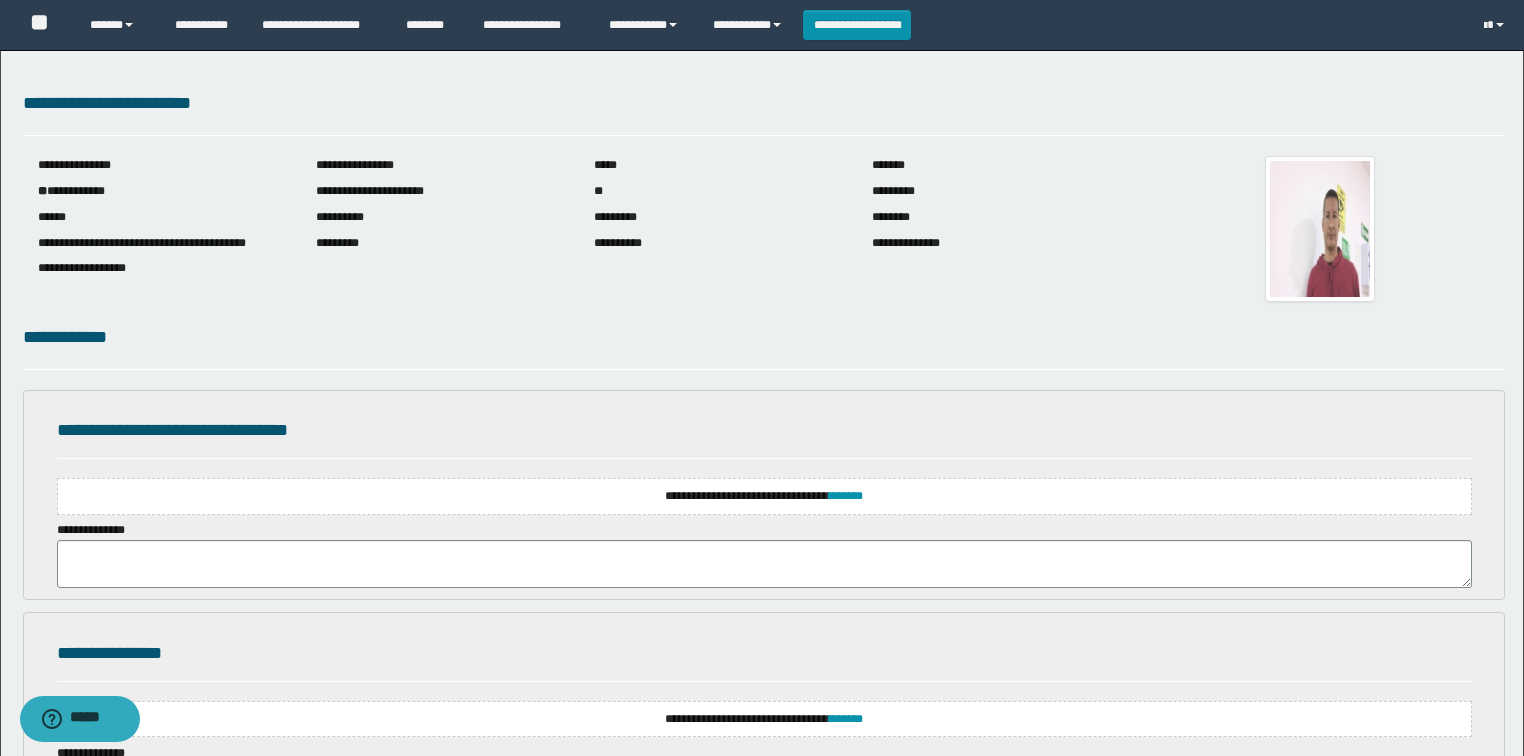 click on "**********" at bounding box center [764, 496] 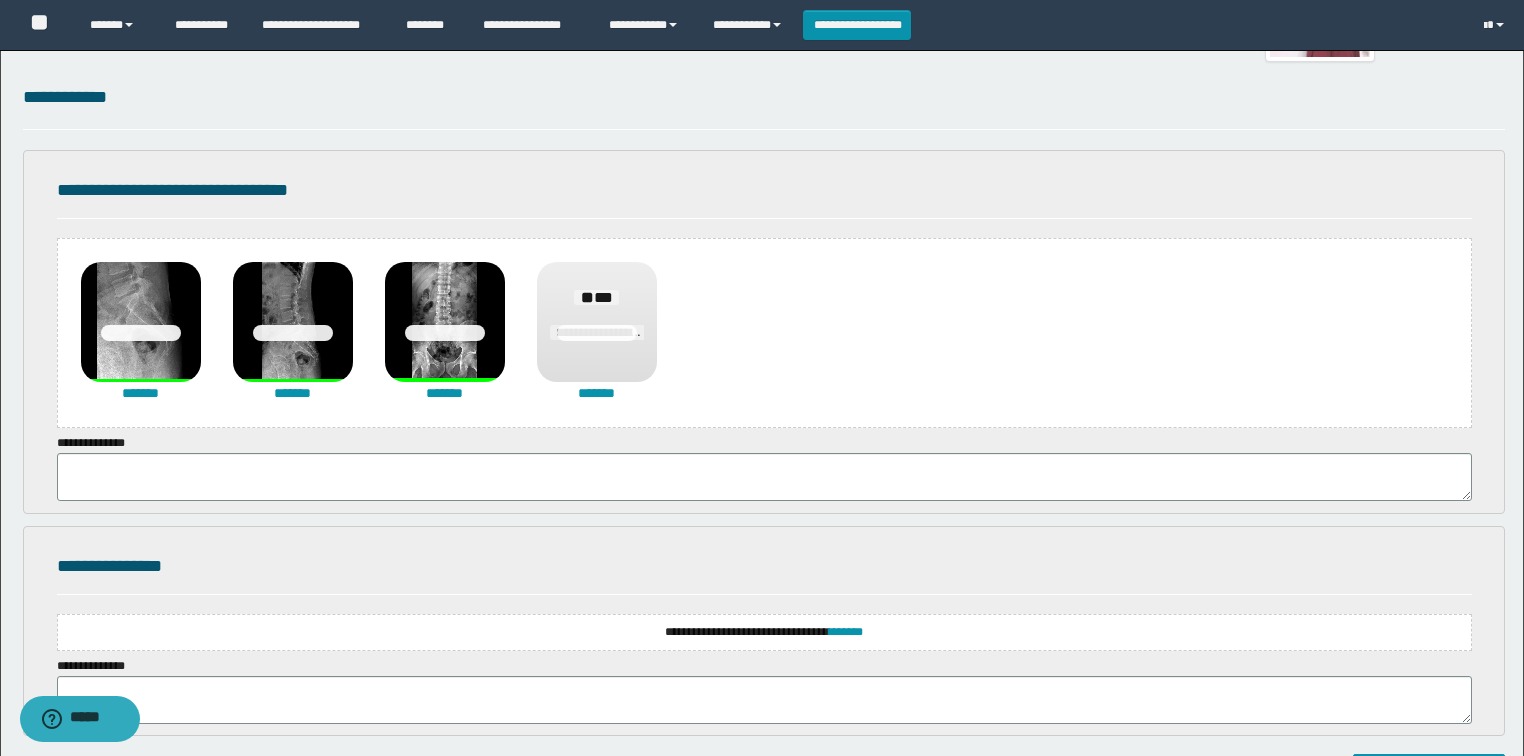 scroll, scrollTop: 320, scrollLeft: 0, axis: vertical 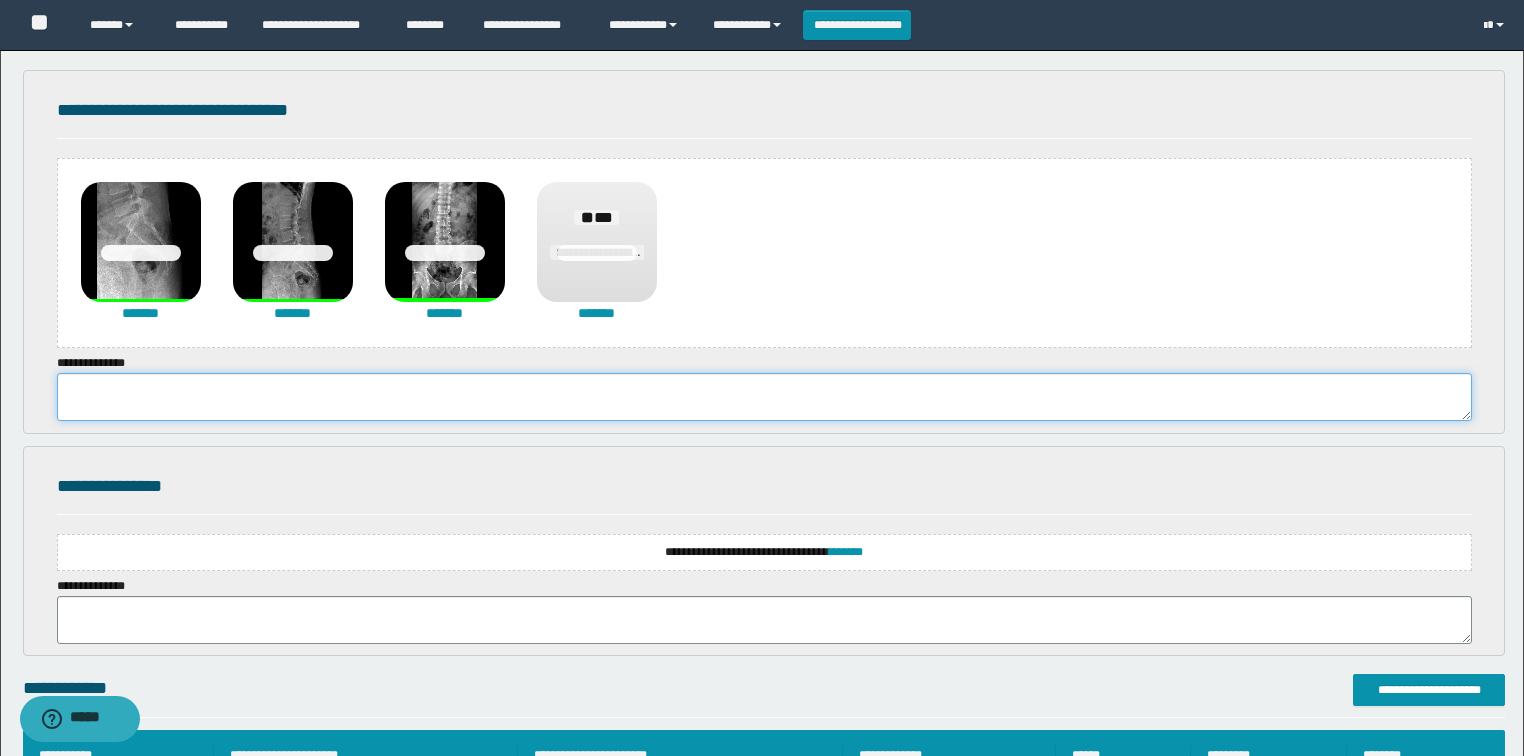 click at bounding box center (764, 397) 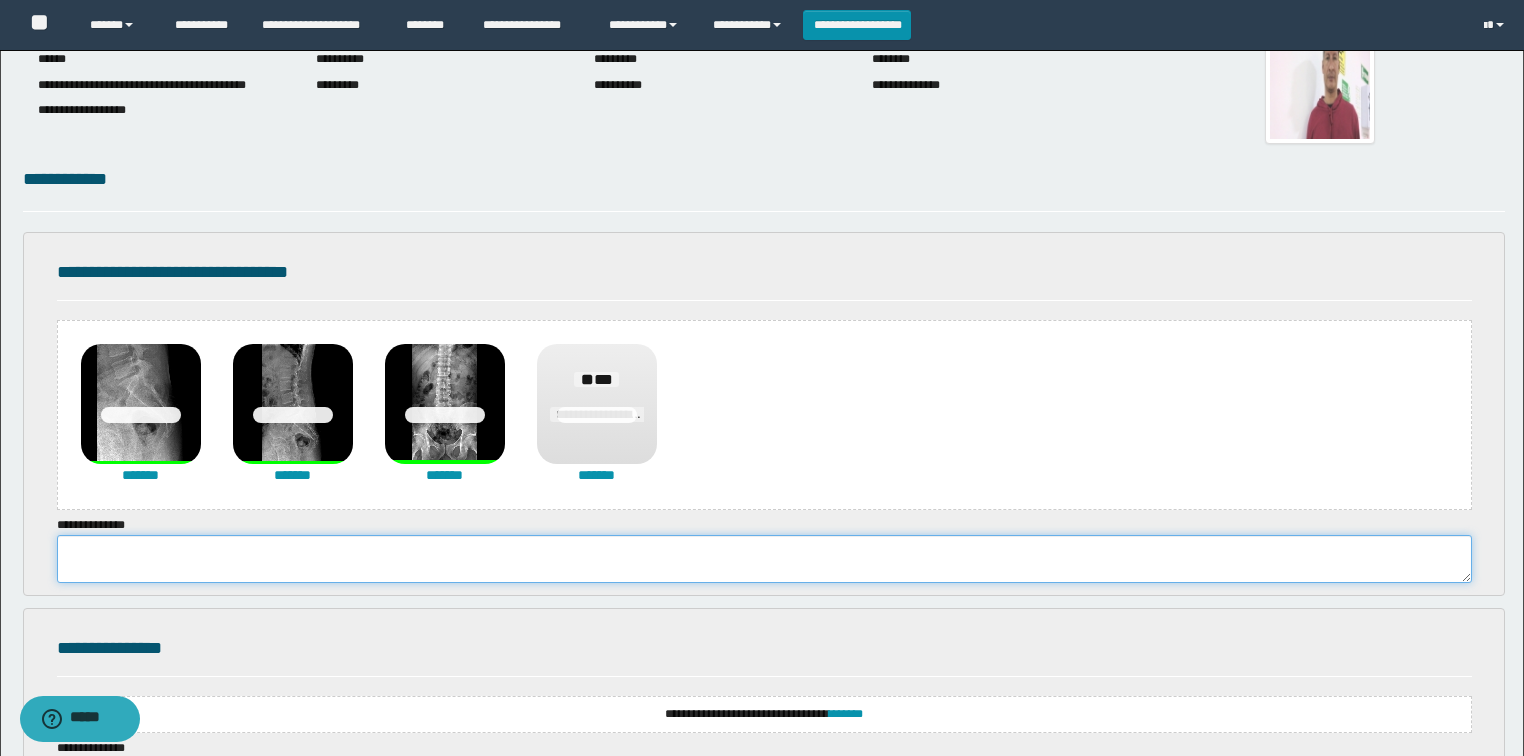 scroll, scrollTop: 160, scrollLeft: 0, axis: vertical 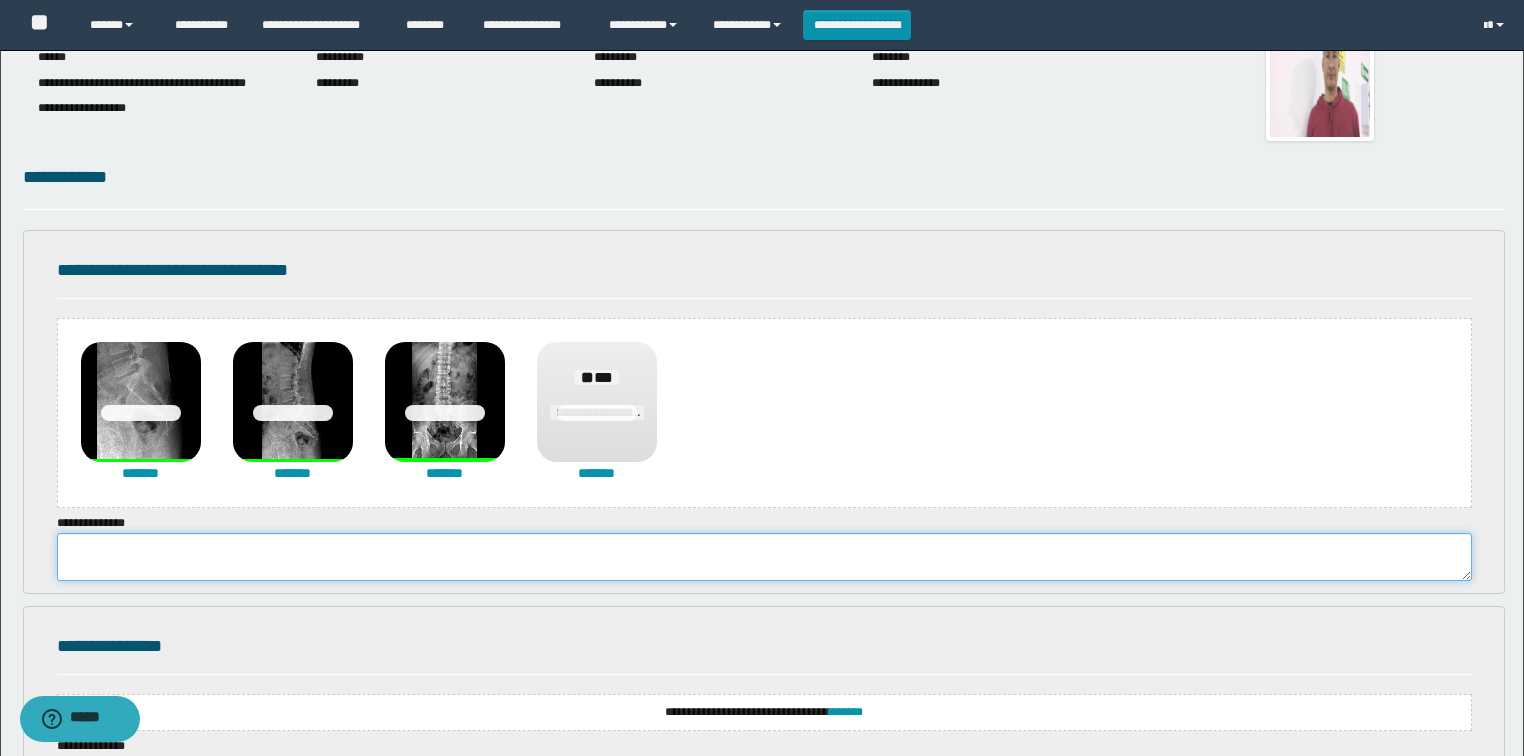 click at bounding box center [764, 557] 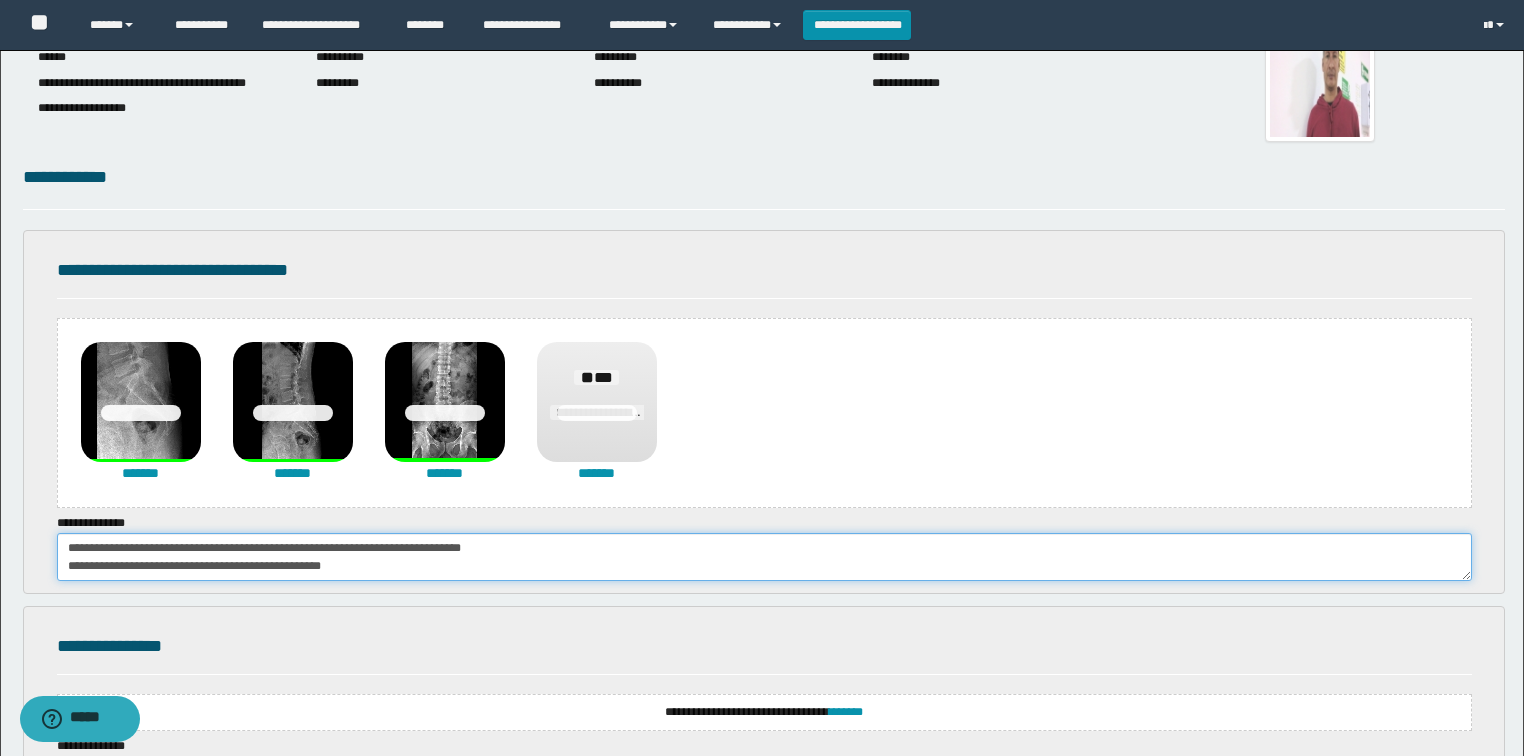 scroll, scrollTop: 84, scrollLeft: 0, axis: vertical 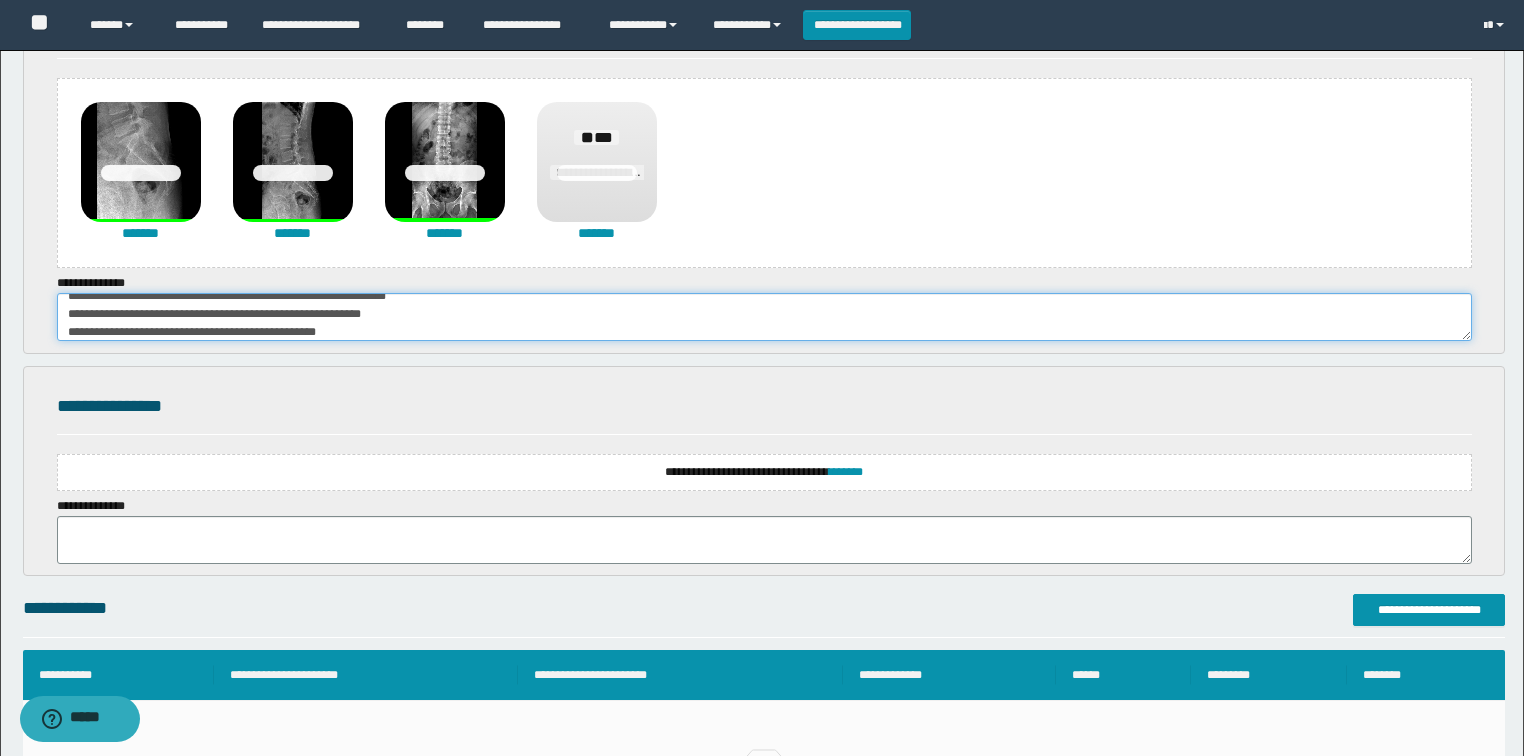 type on "**********" 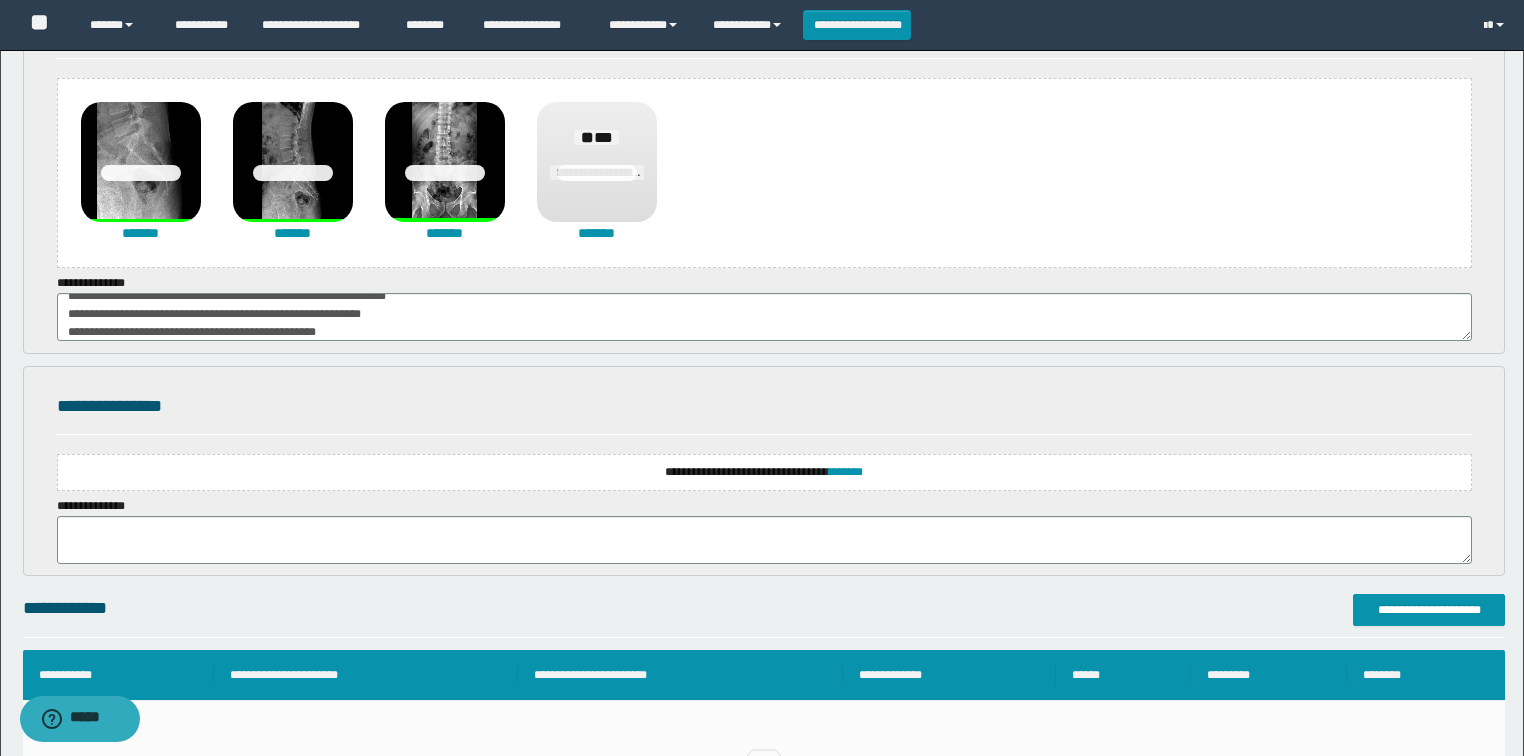 click on "**********" at bounding box center [764, 472] 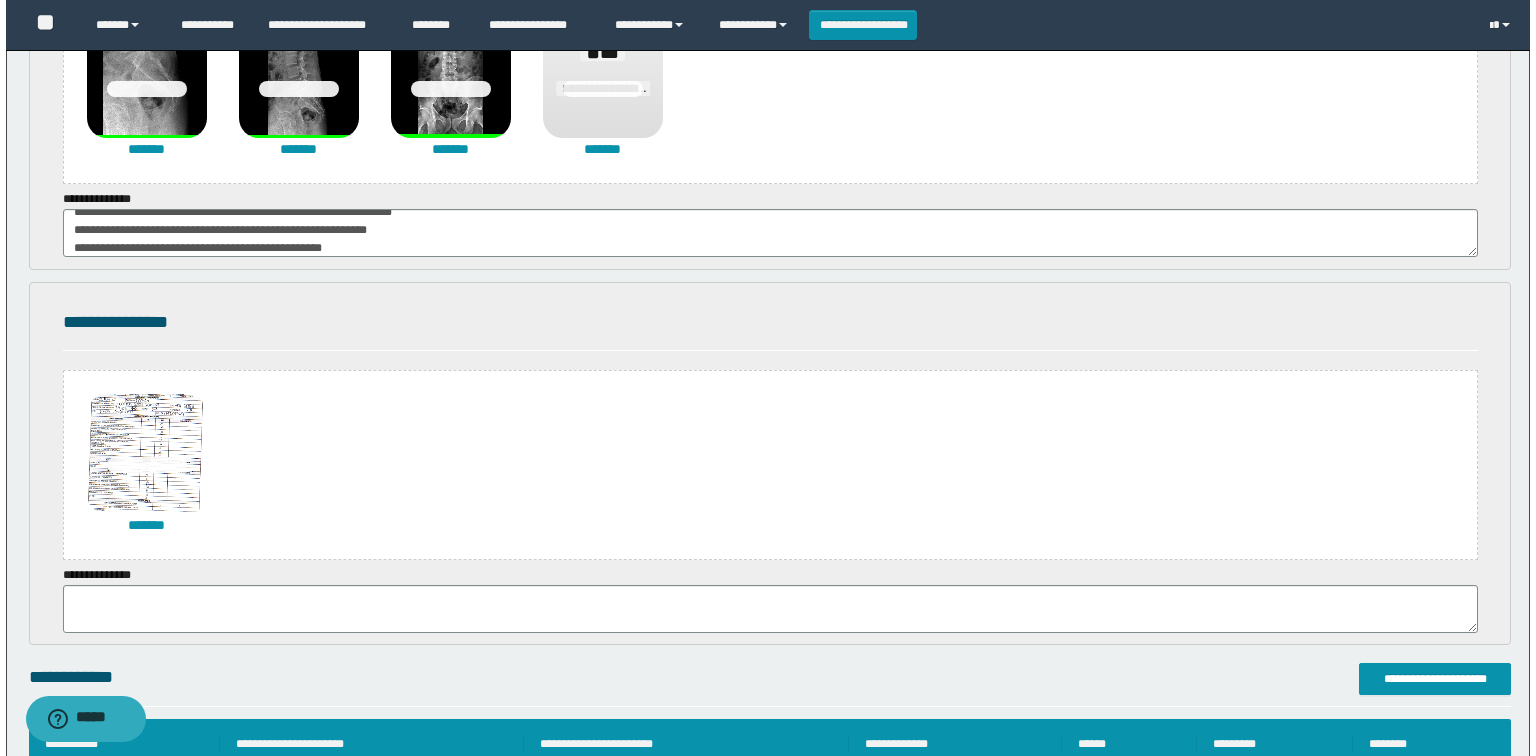 scroll, scrollTop: 560, scrollLeft: 0, axis: vertical 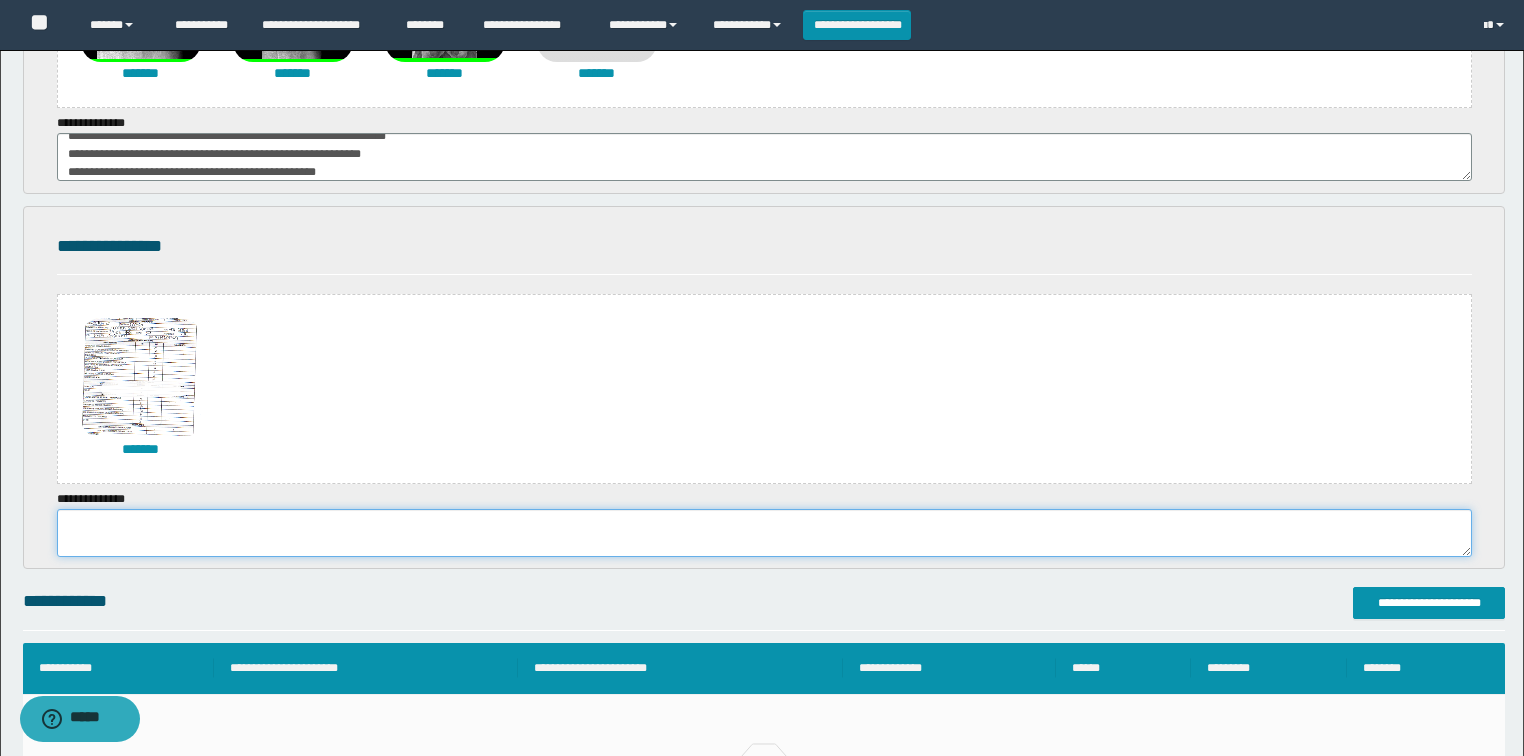 click at bounding box center [764, 533] 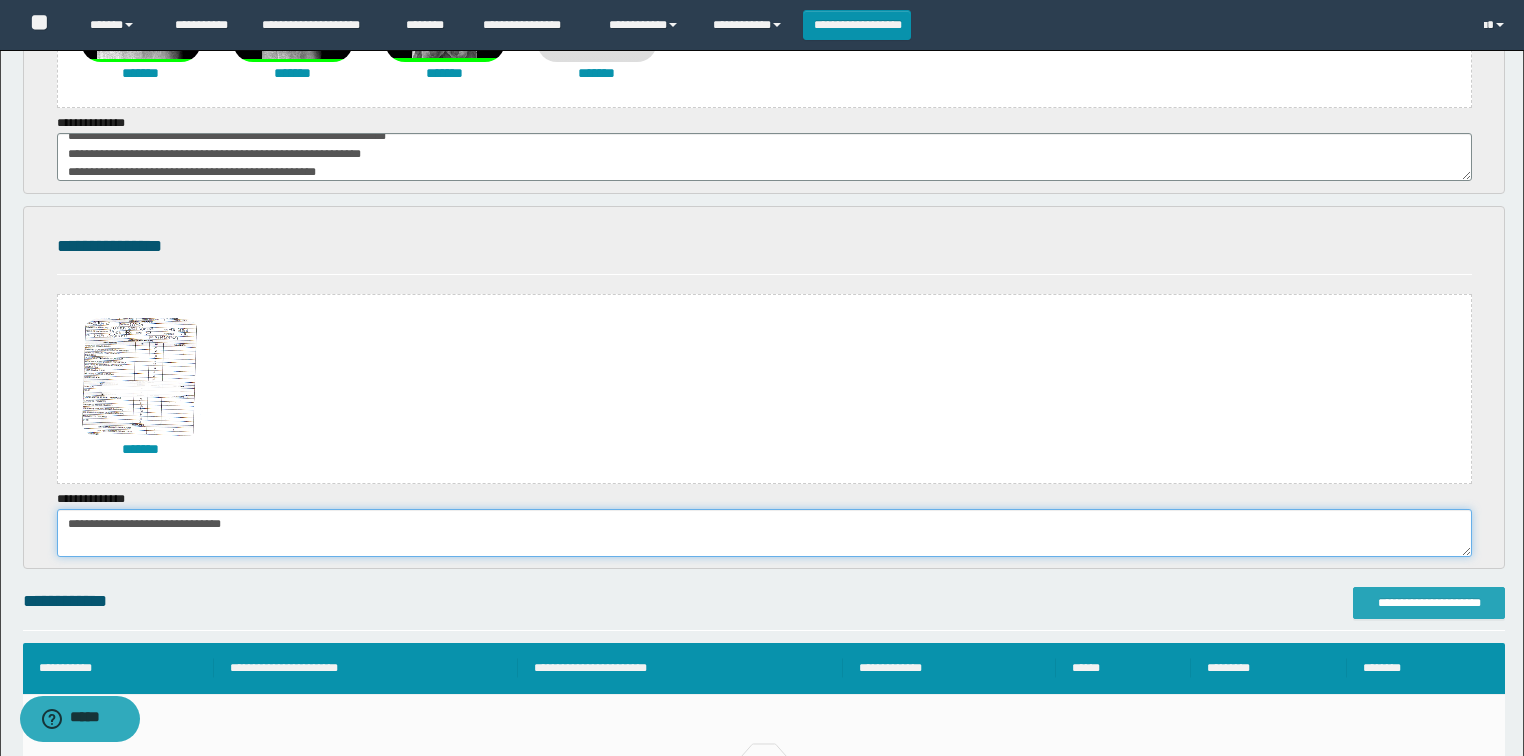 type on "**********" 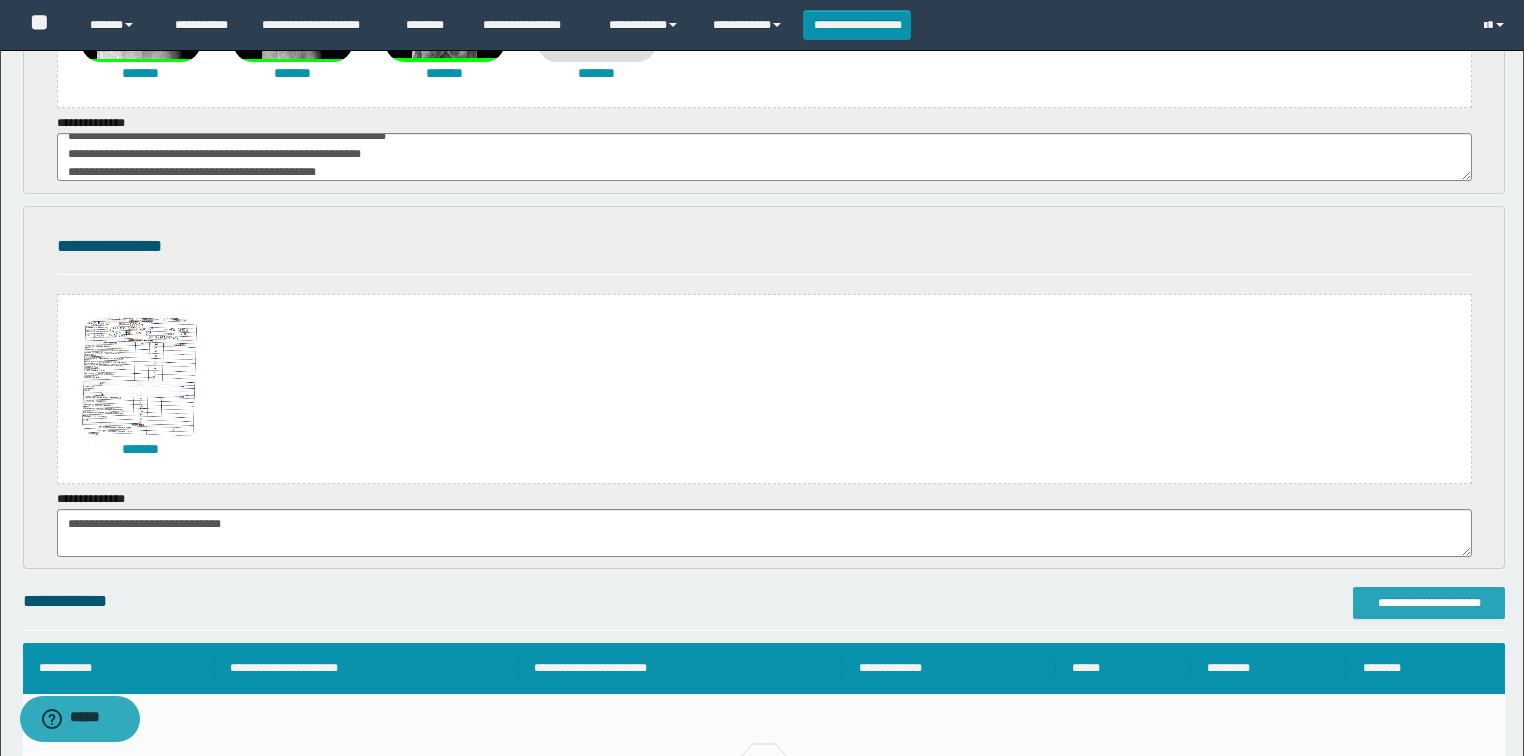 click on "**********" at bounding box center [1429, 603] 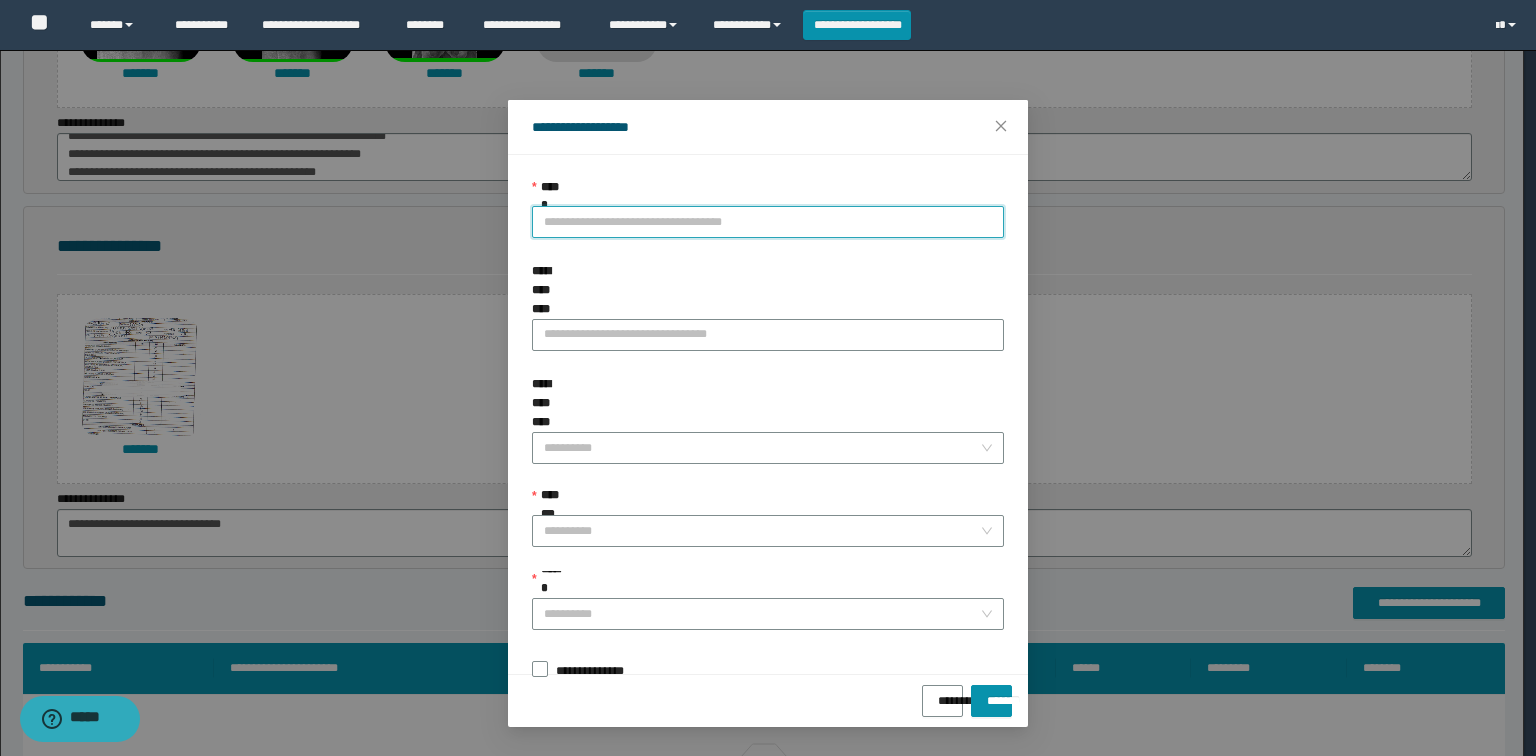 click on "**********" at bounding box center [768, 222] 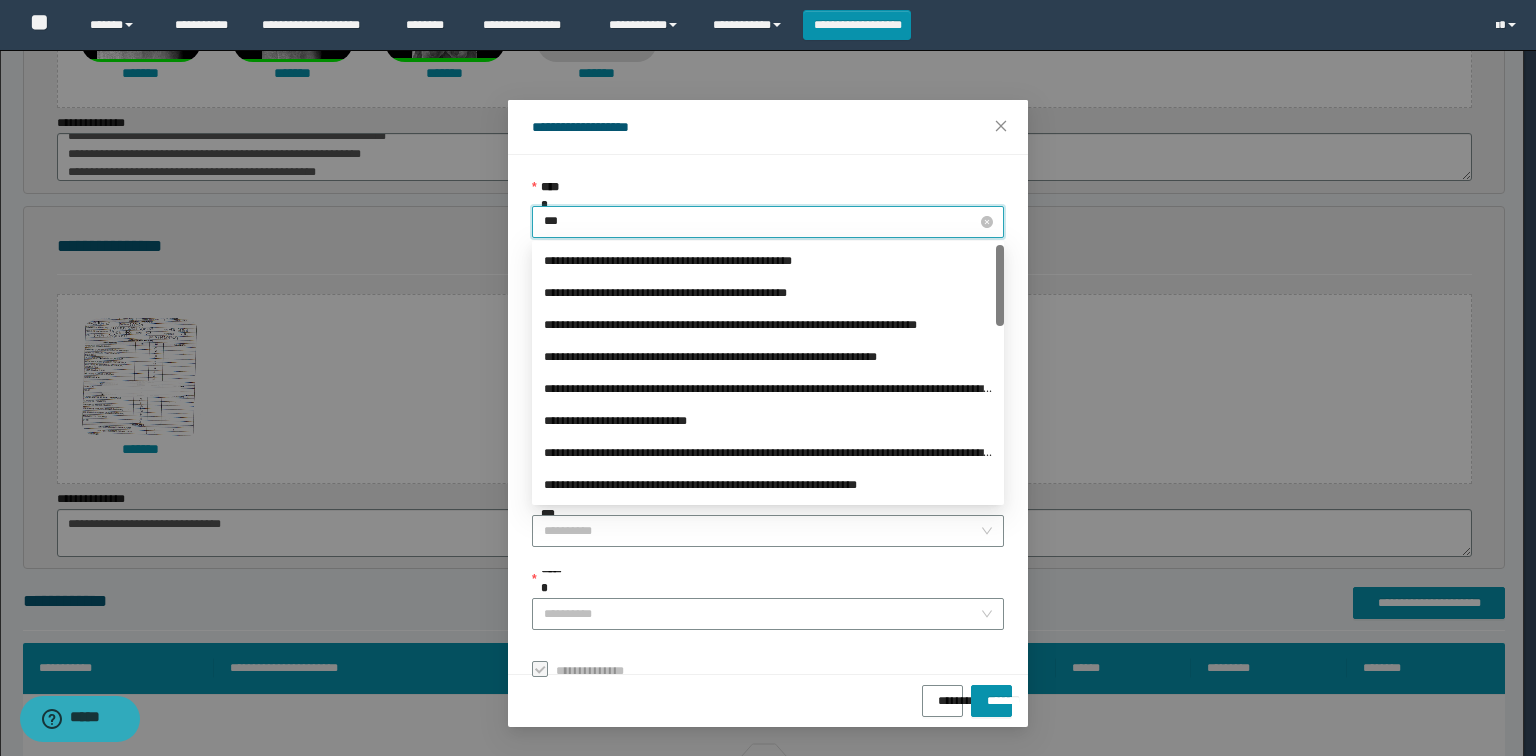 type on "****" 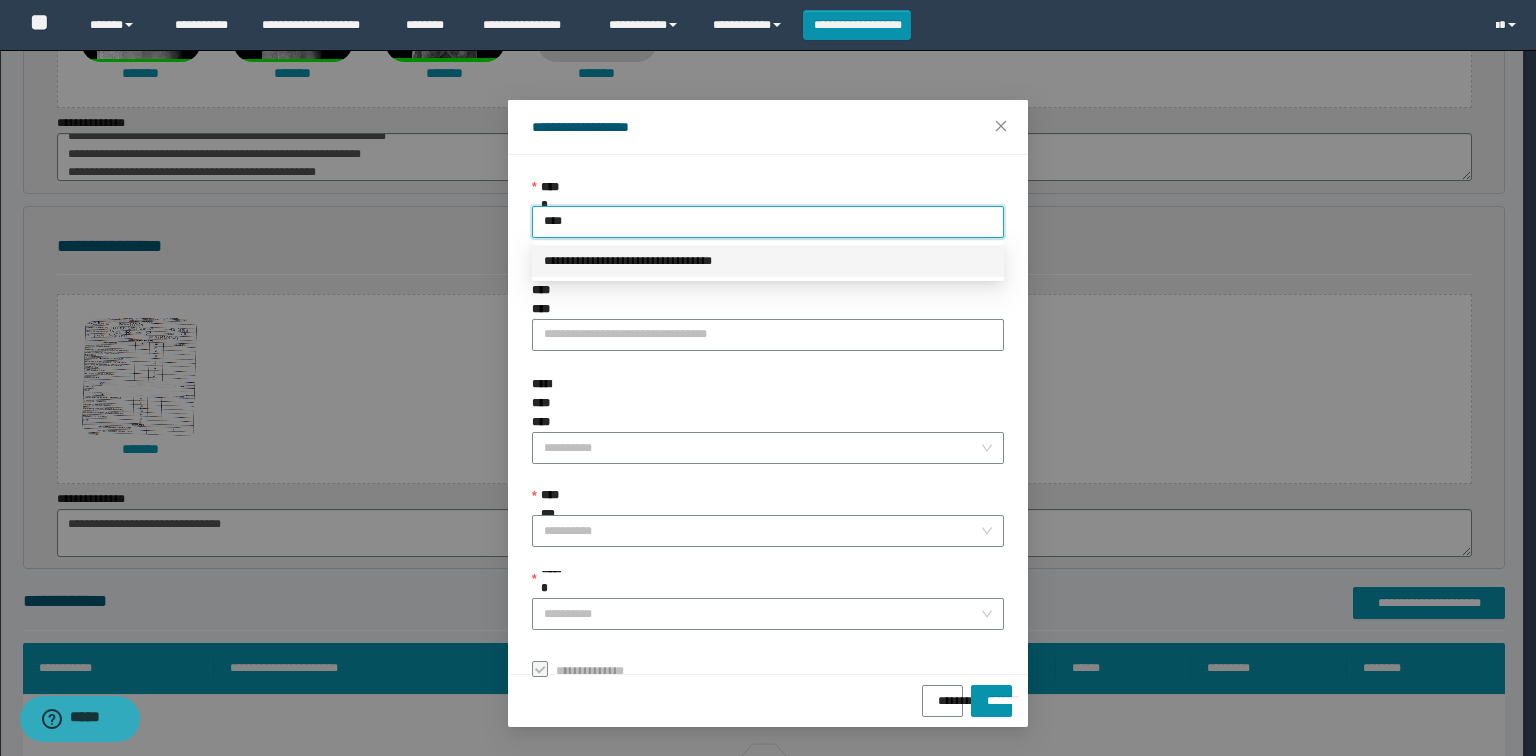 click on "**********" at bounding box center (768, 261) 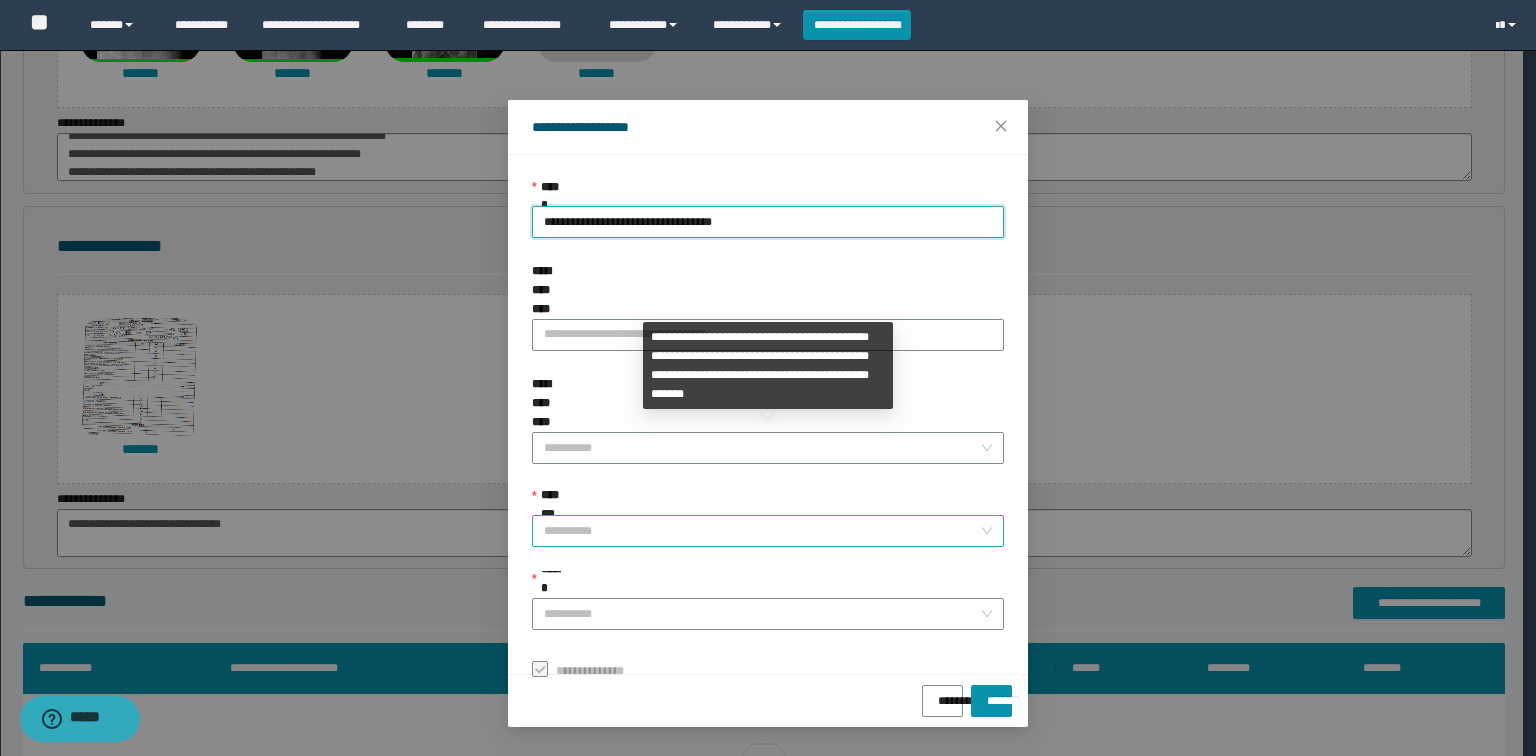 click on "**********" at bounding box center [762, 531] 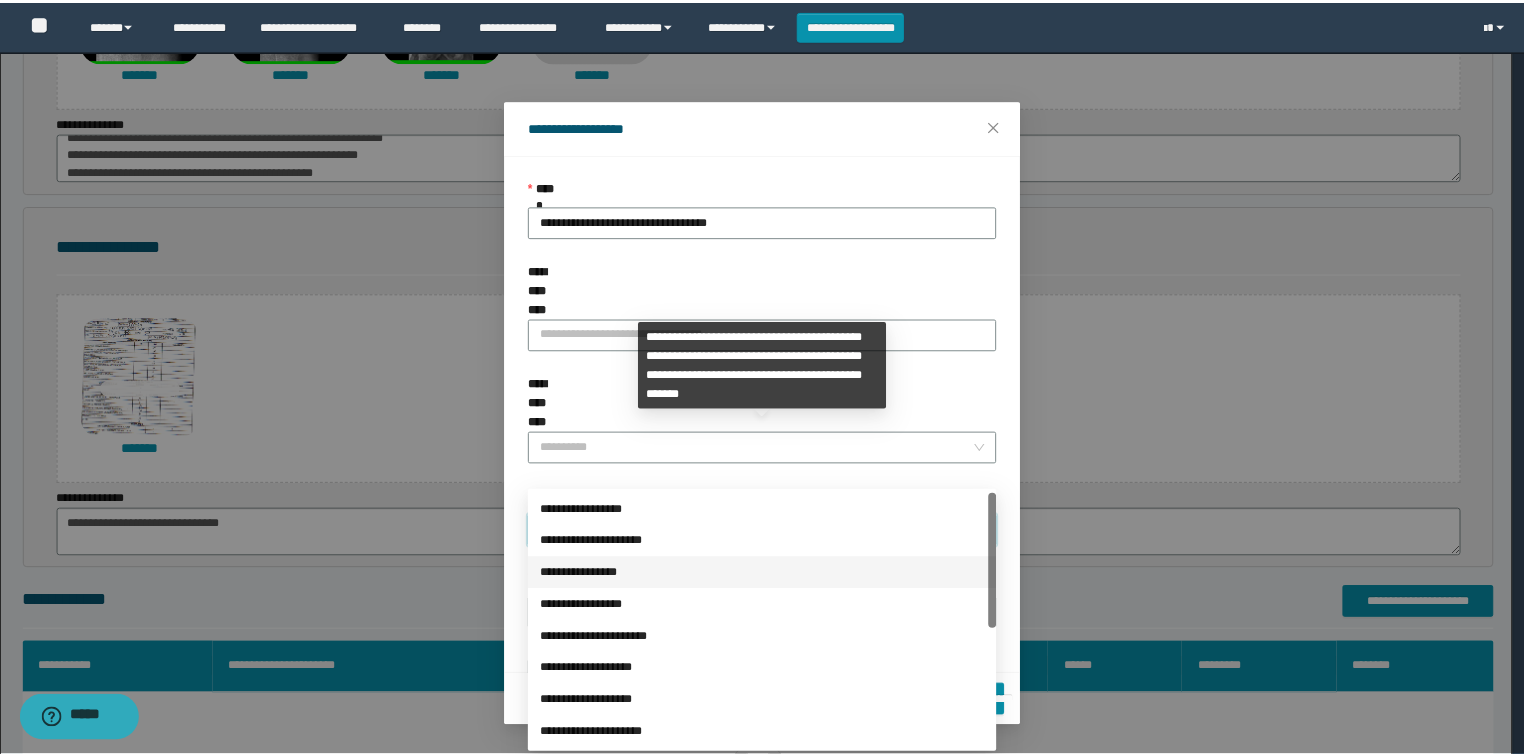 scroll, scrollTop: 224, scrollLeft: 0, axis: vertical 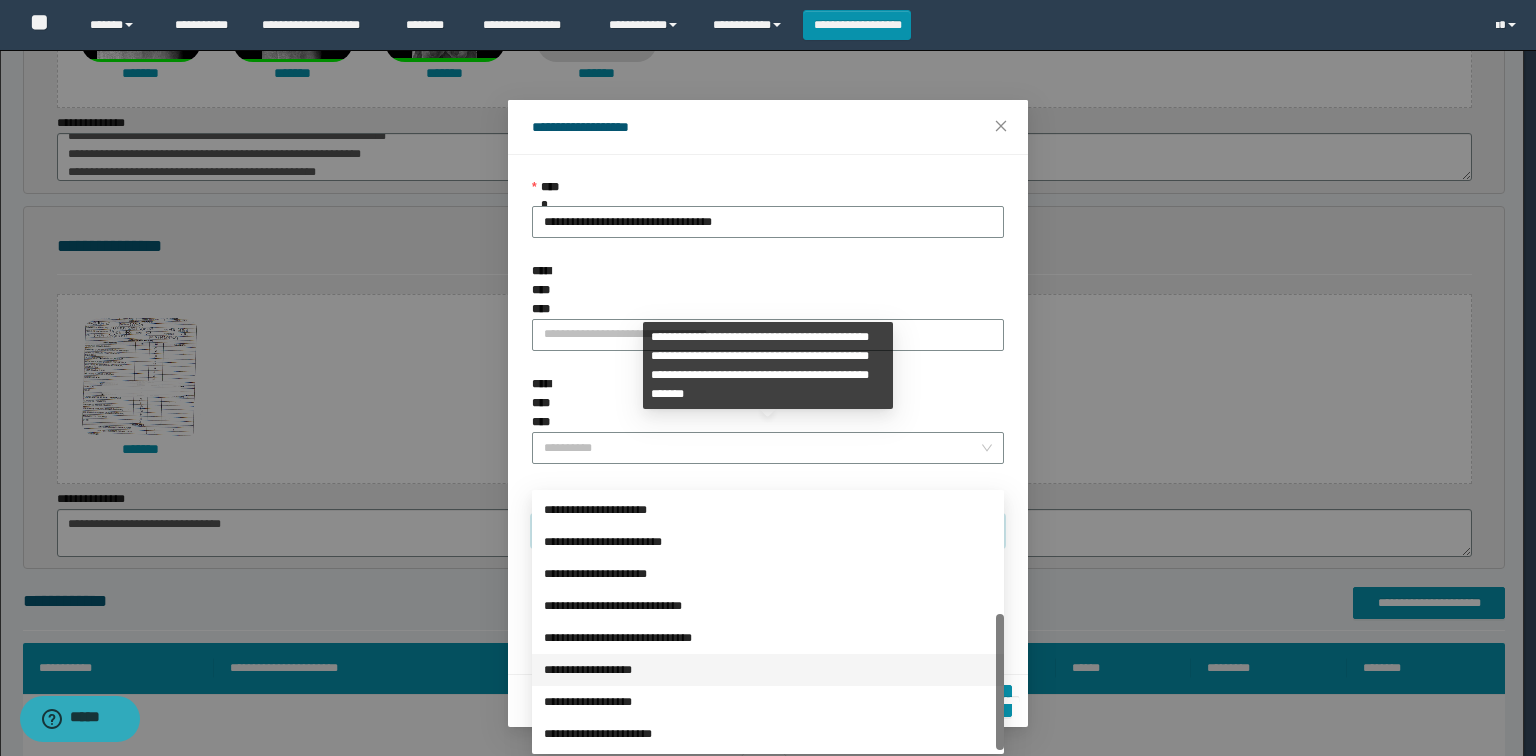 click on "**********" at bounding box center [768, 670] 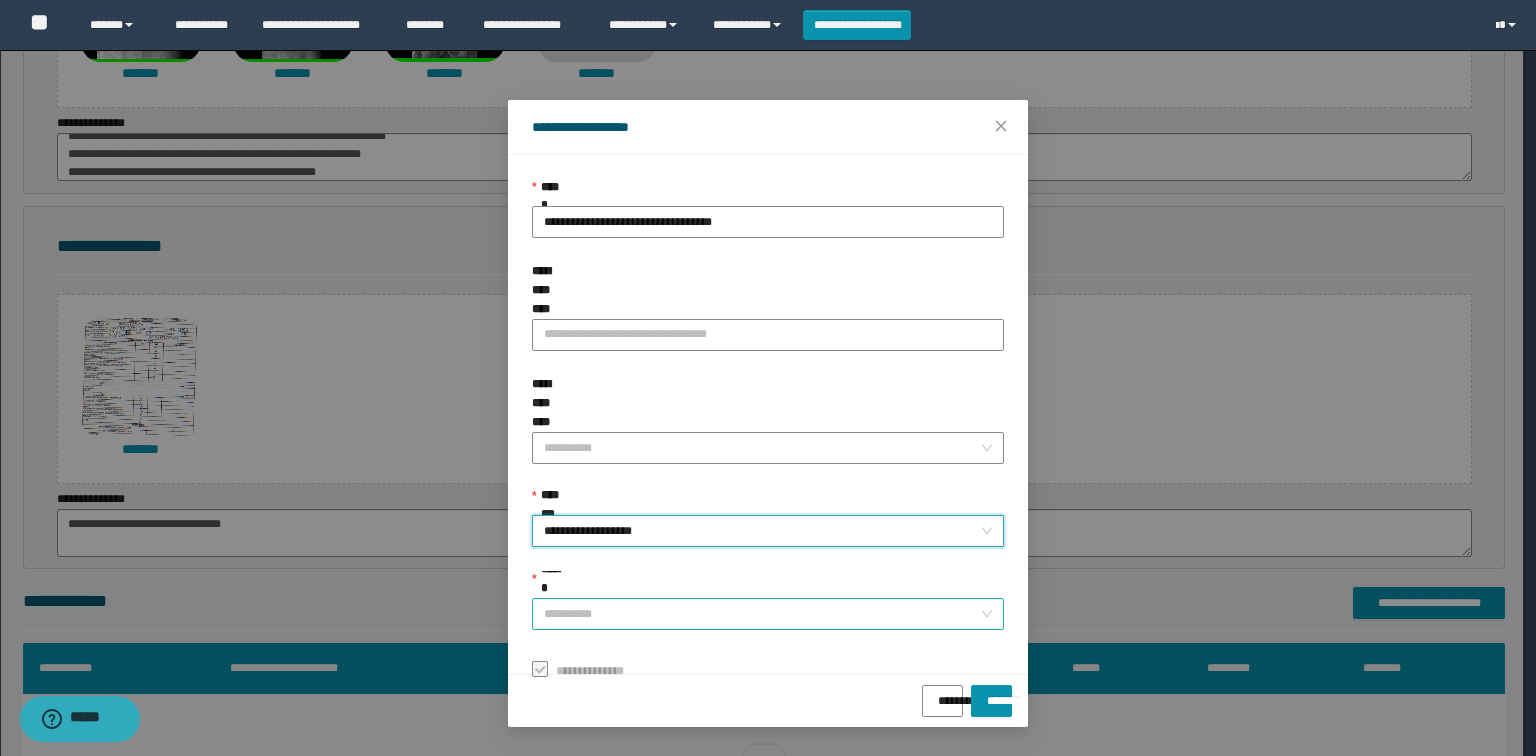 click on "******" at bounding box center (762, 614) 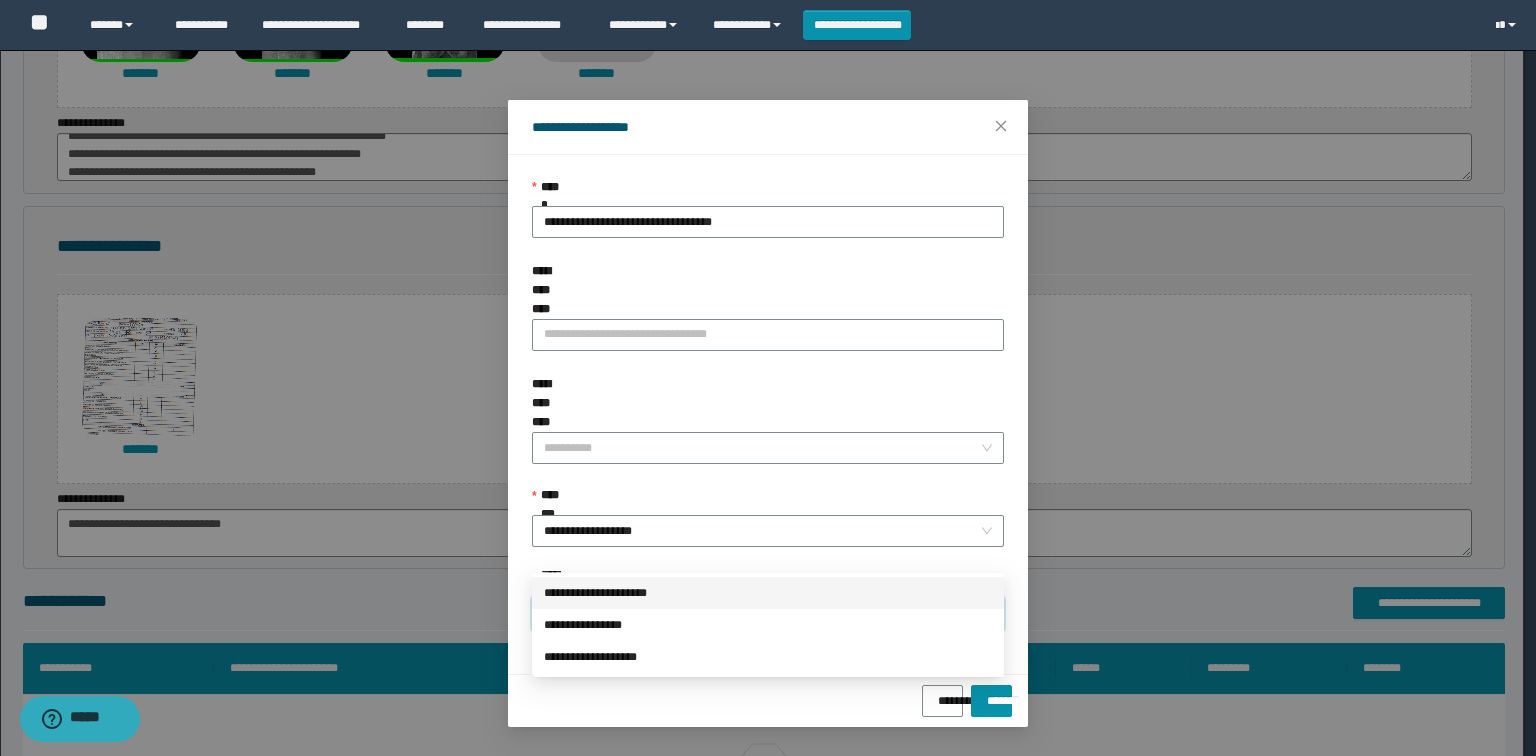 click on "**********" at bounding box center [768, 593] 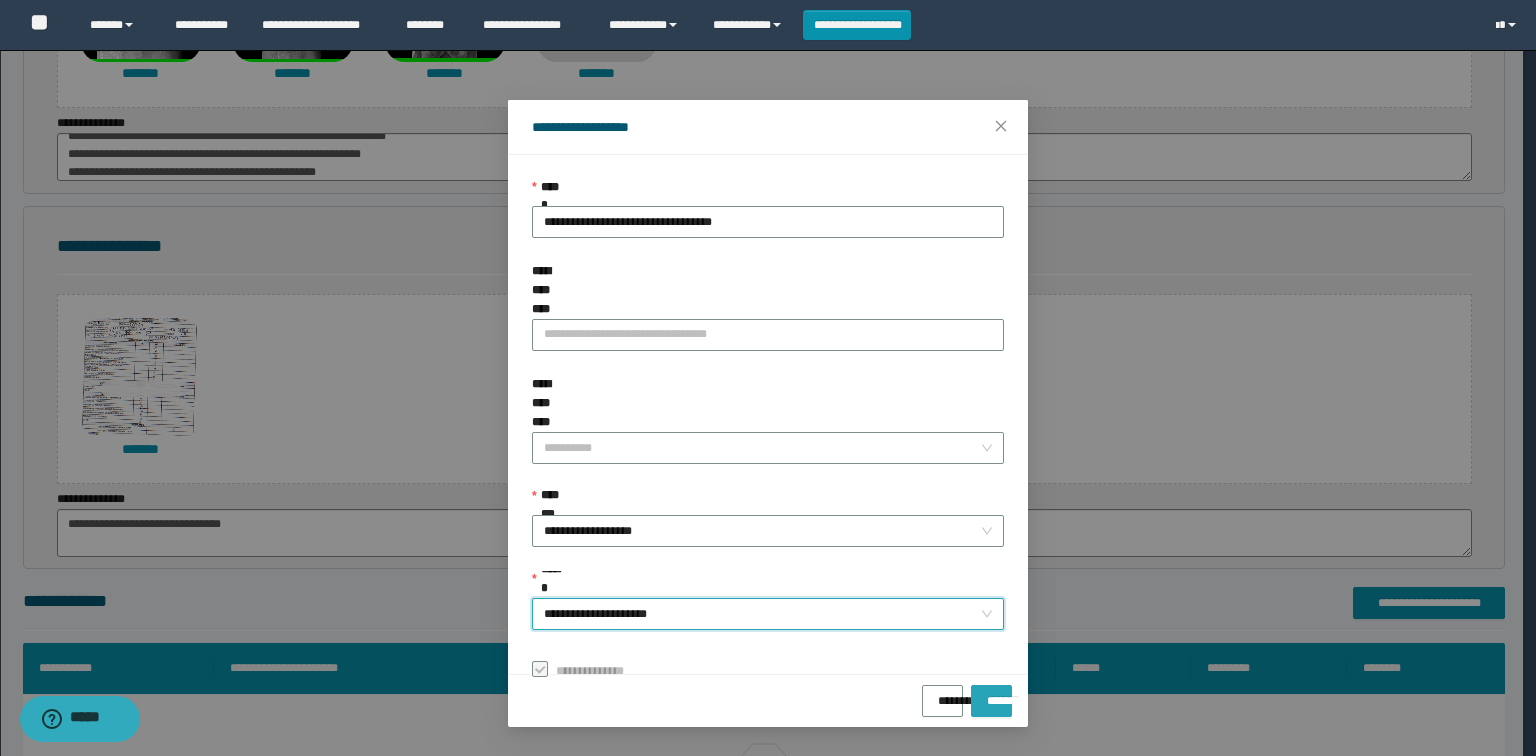 click on "*******" at bounding box center (991, 694) 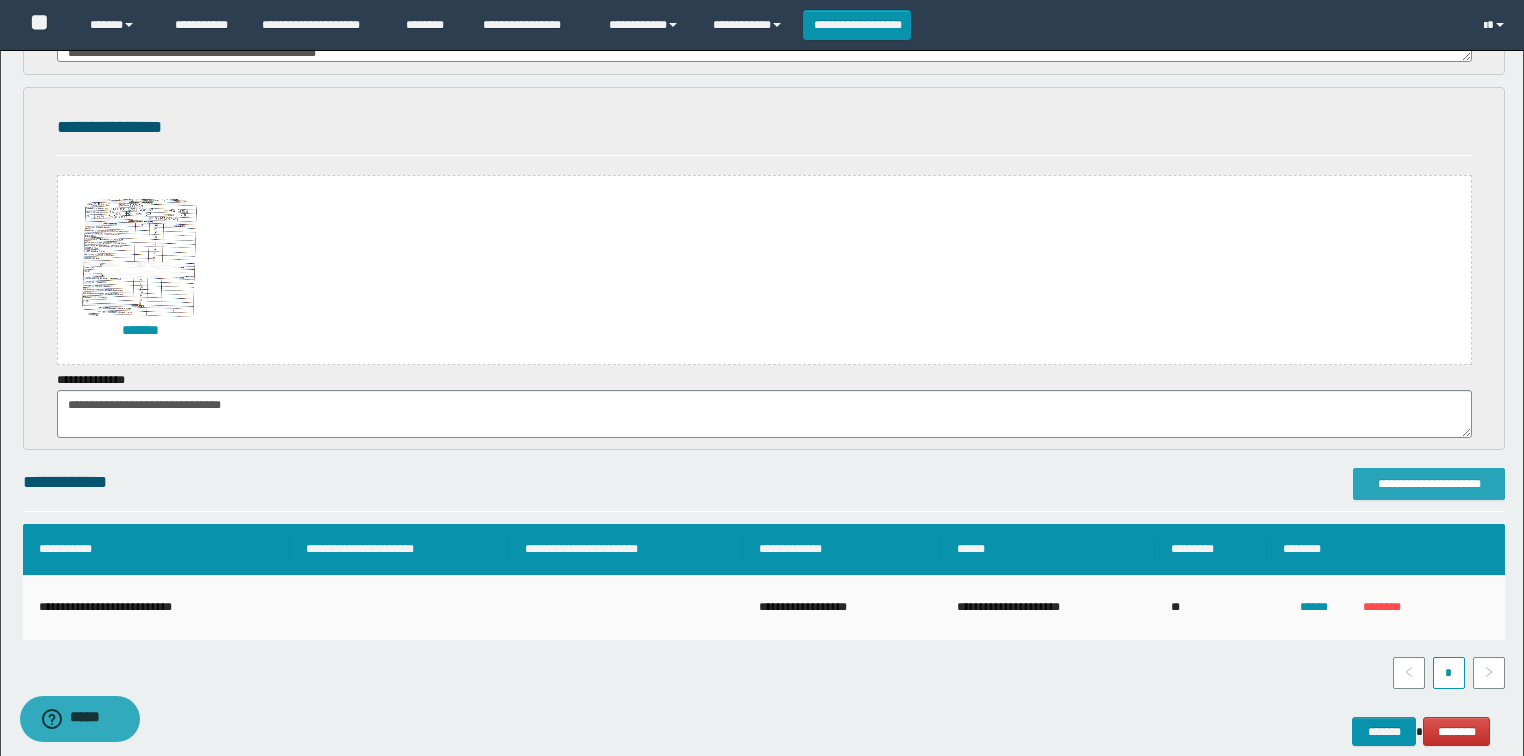 scroll, scrollTop: 776, scrollLeft: 0, axis: vertical 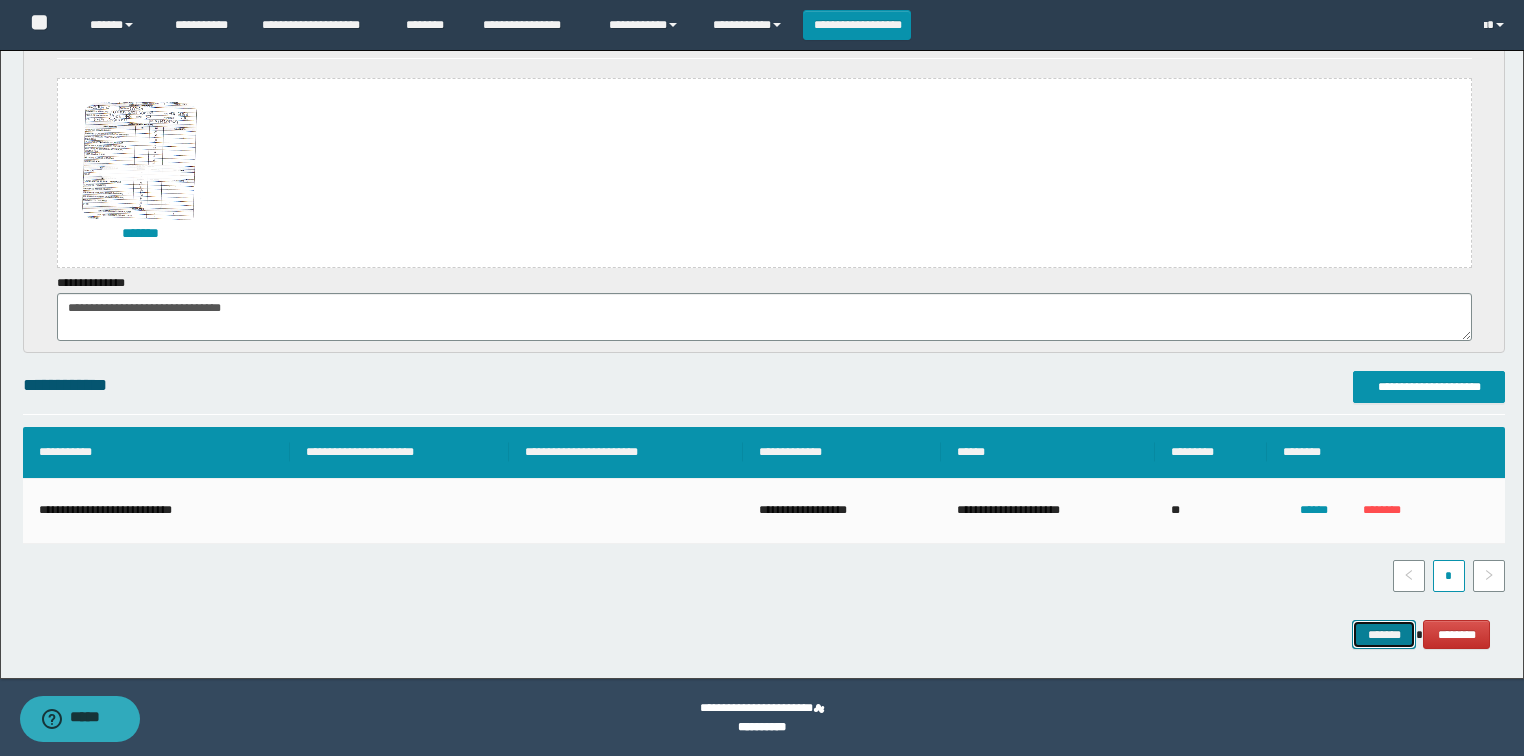 click on "*******" at bounding box center (1384, 635) 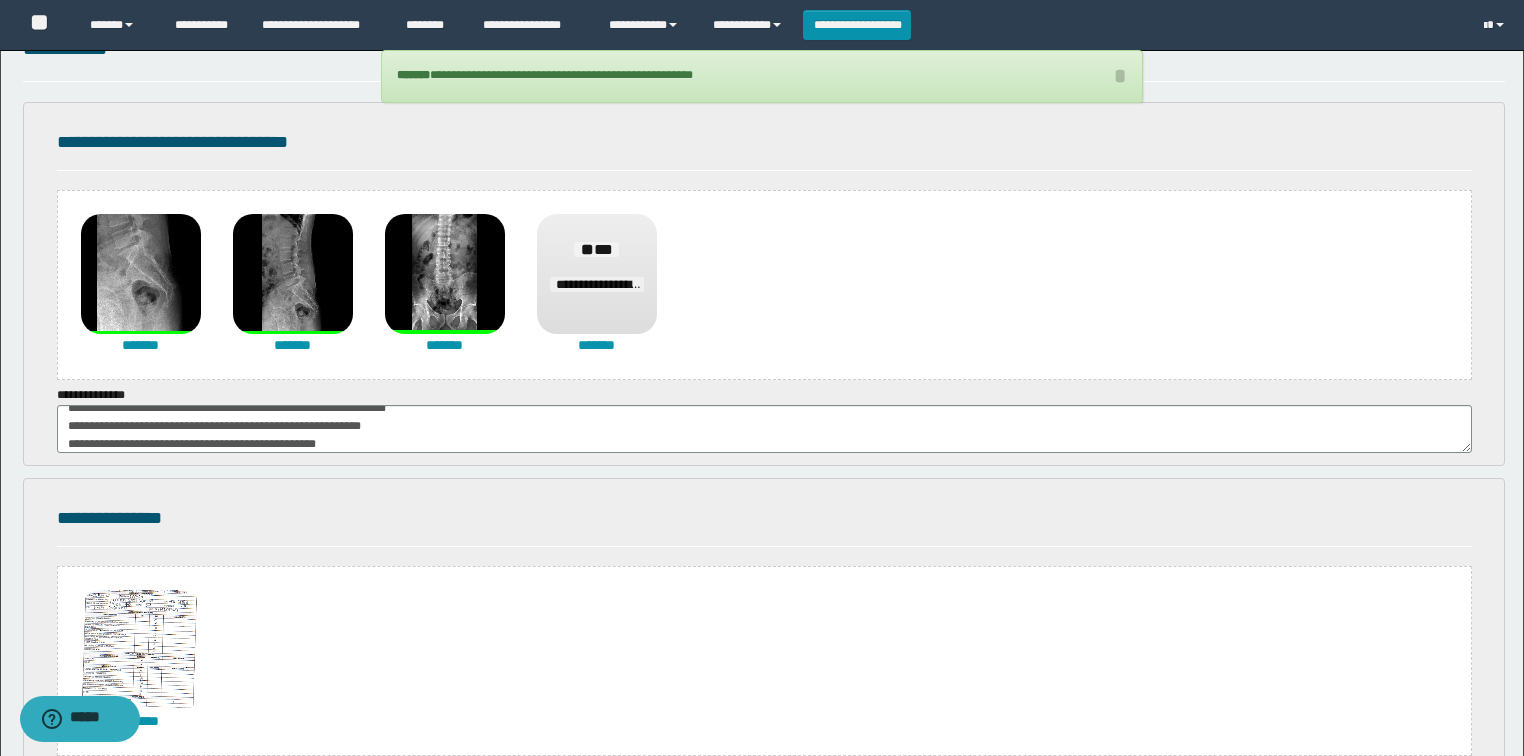 scroll, scrollTop: 56, scrollLeft: 0, axis: vertical 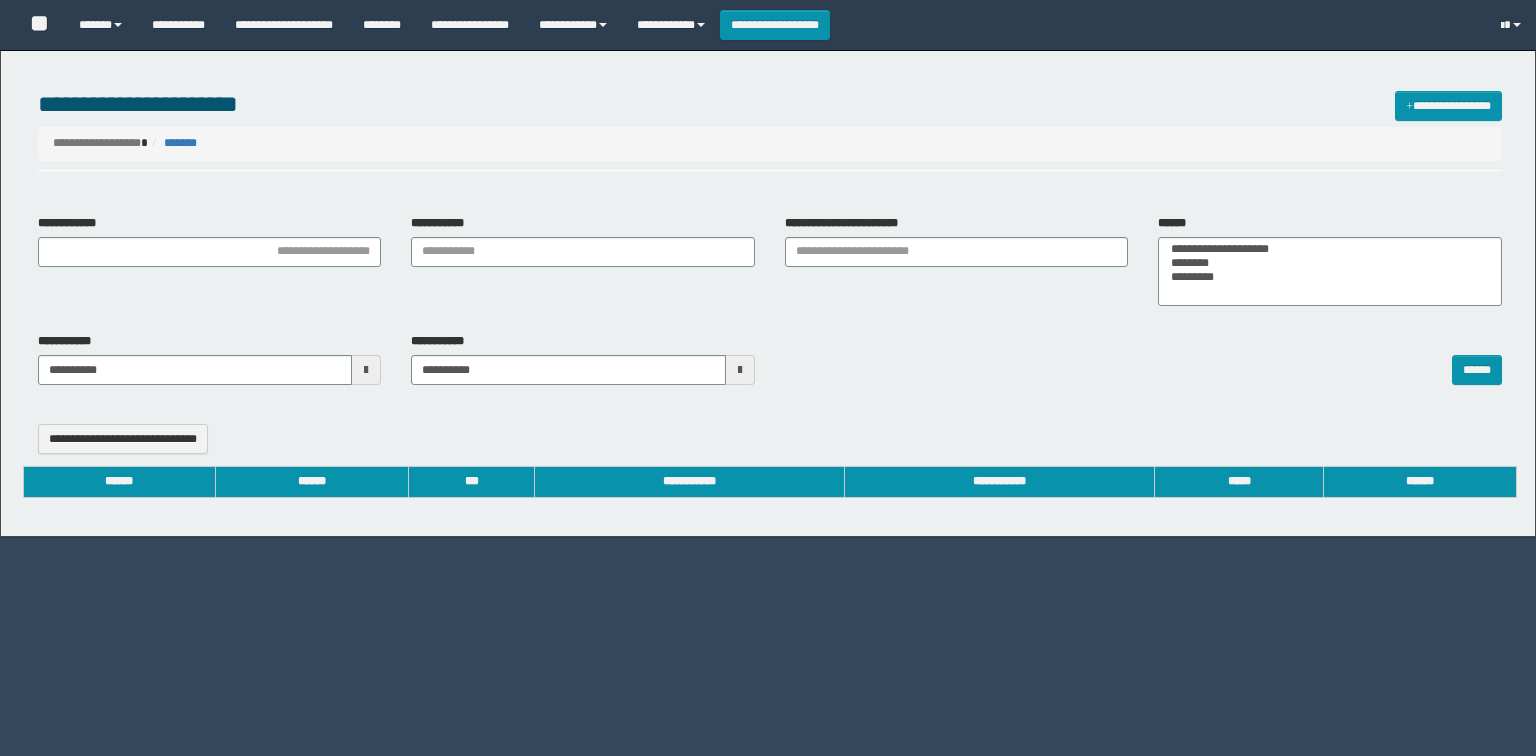 select 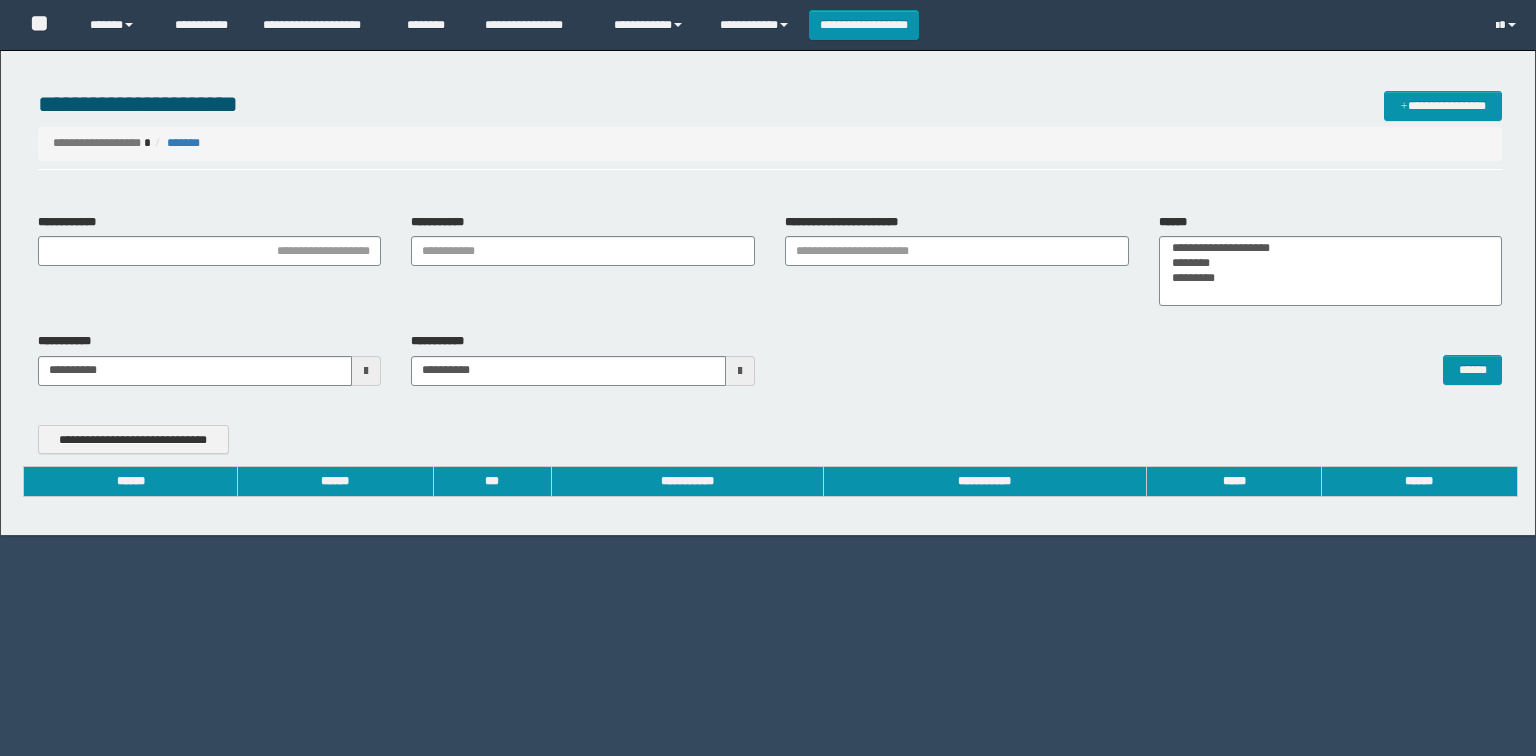 scroll, scrollTop: 0, scrollLeft: 0, axis: both 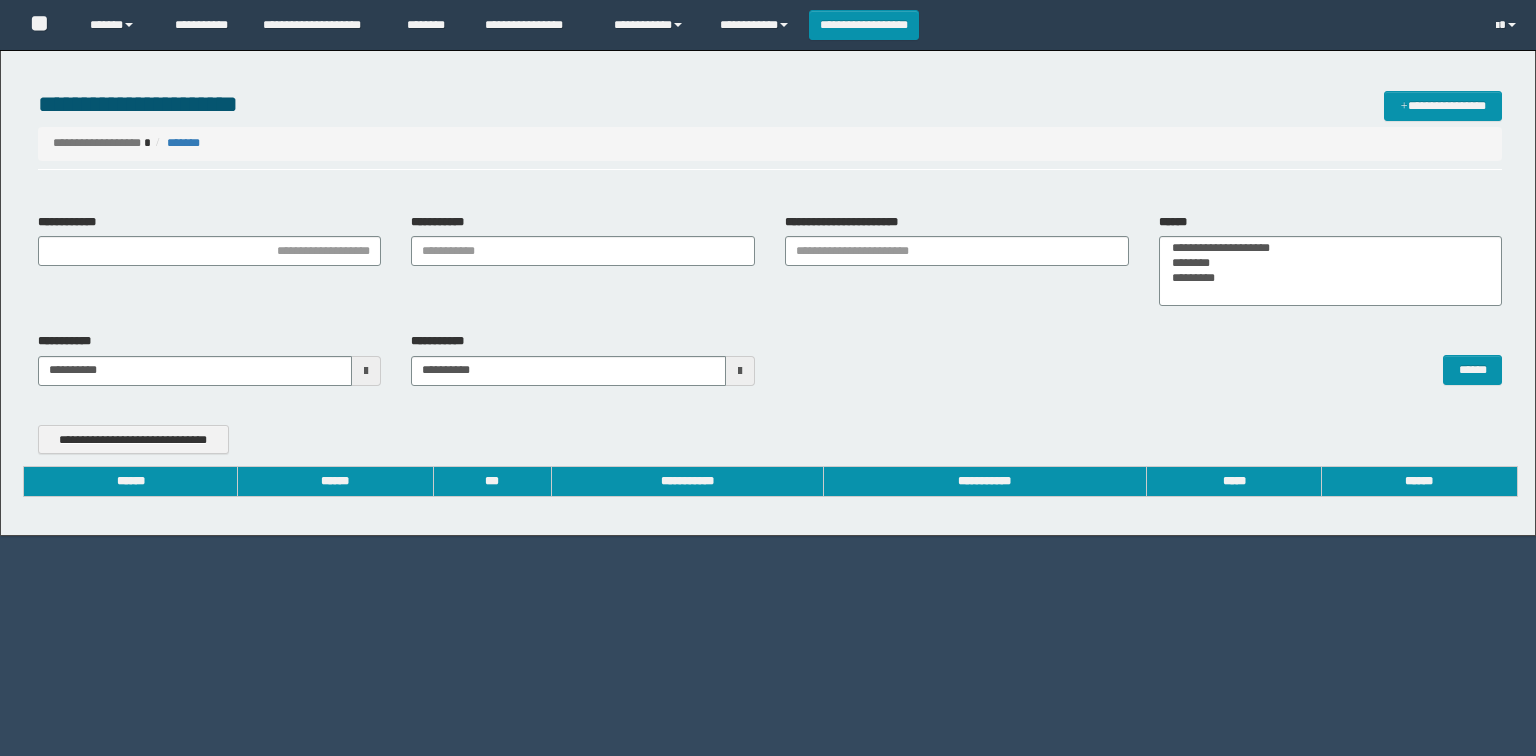type on "**********" 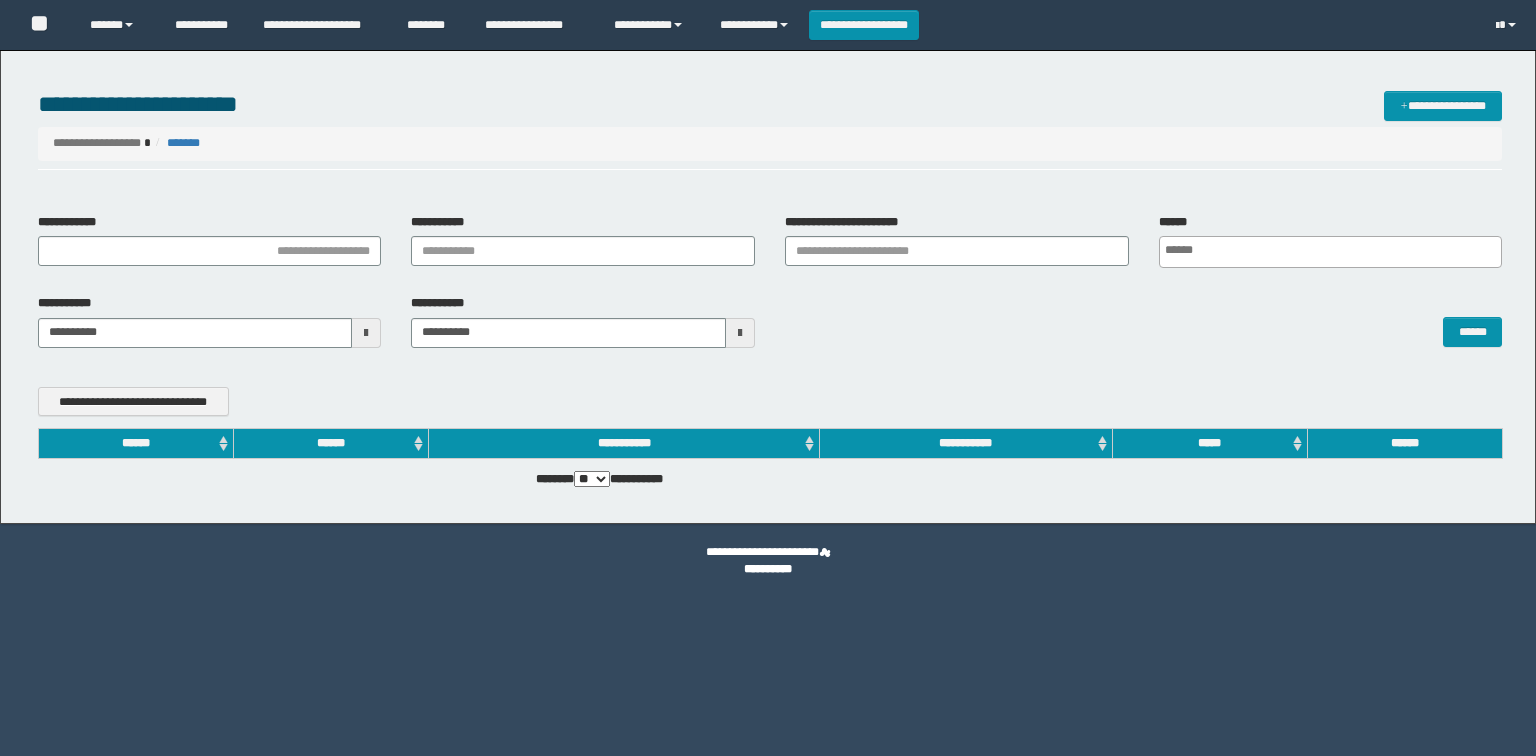 scroll, scrollTop: 0, scrollLeft: 0, axis: both 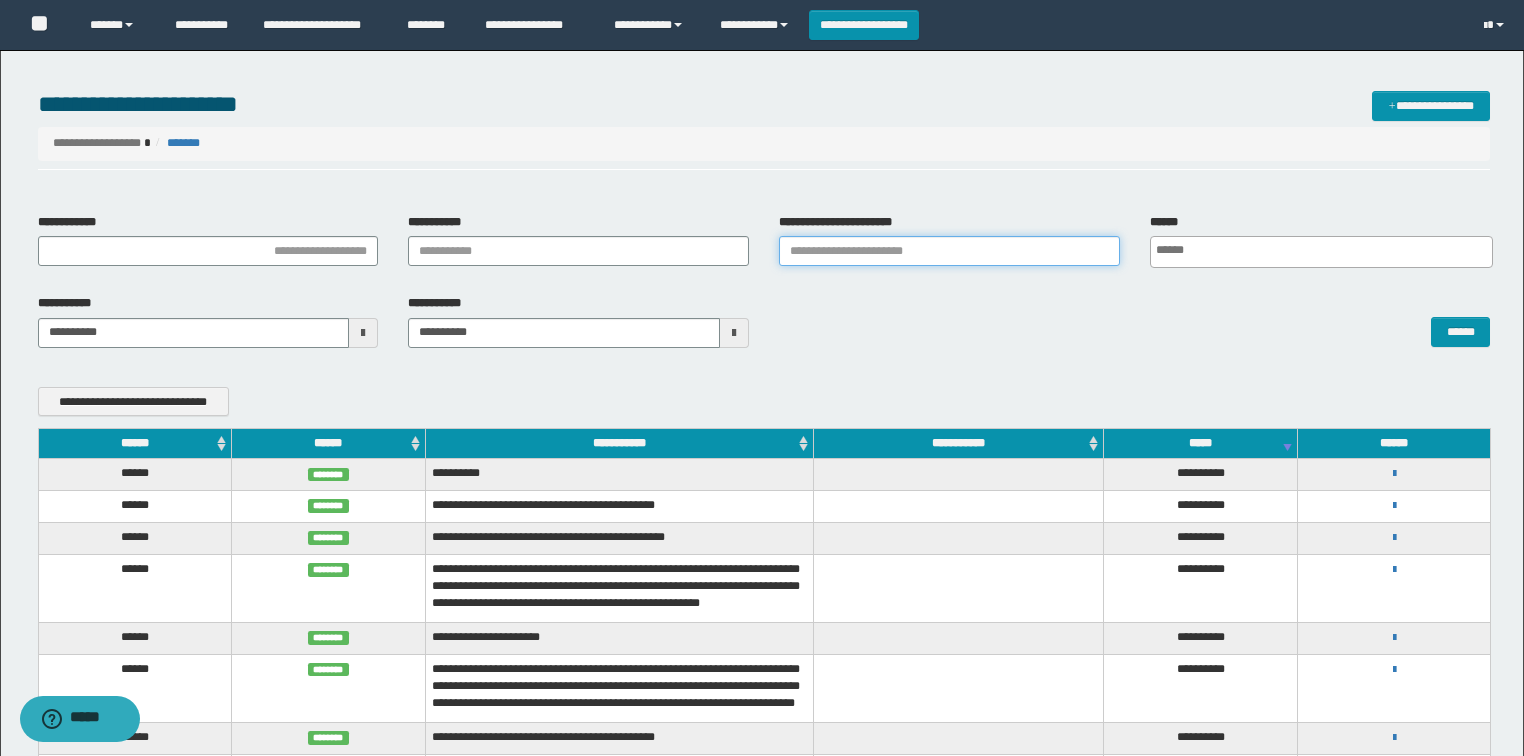 click on "**********" at bounding box center (949, 251) 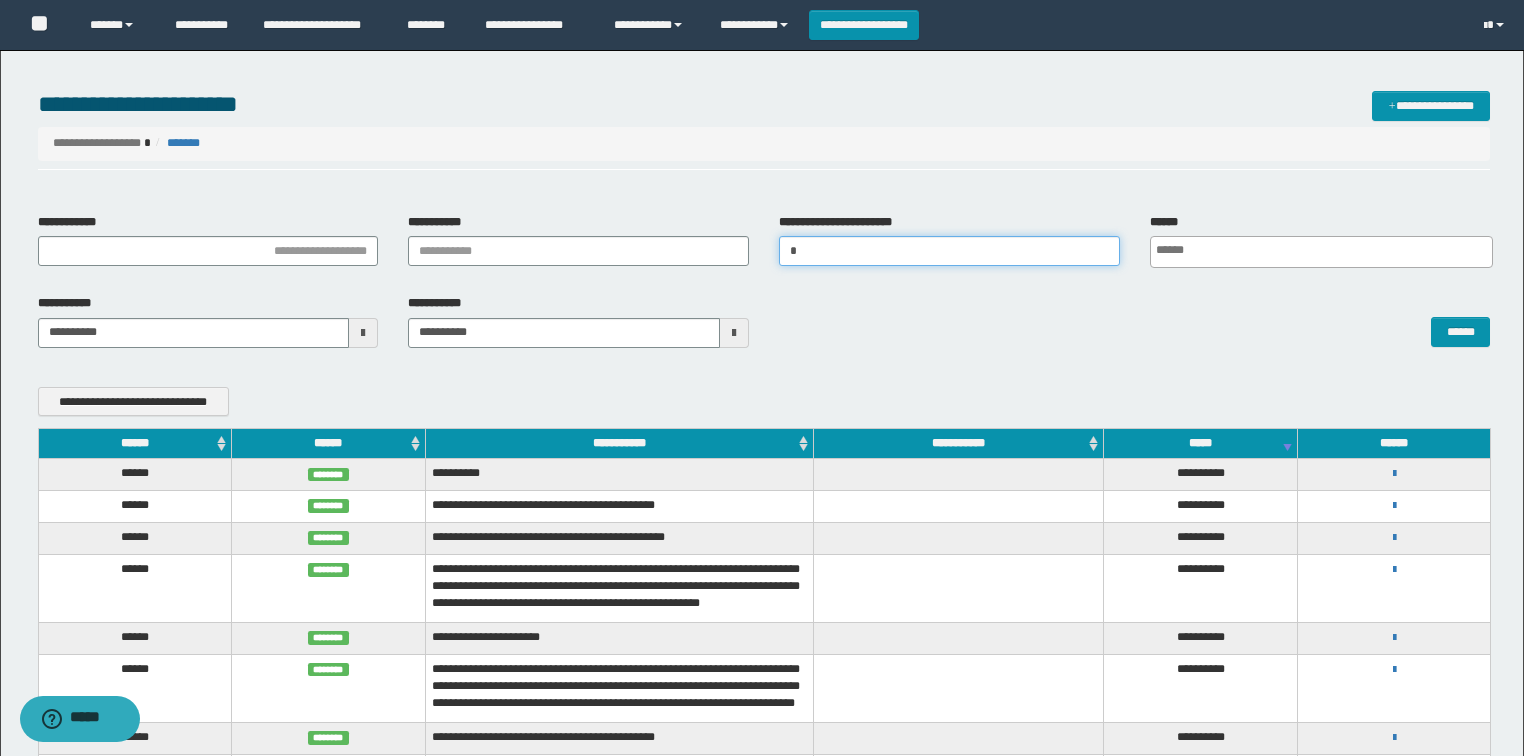 type 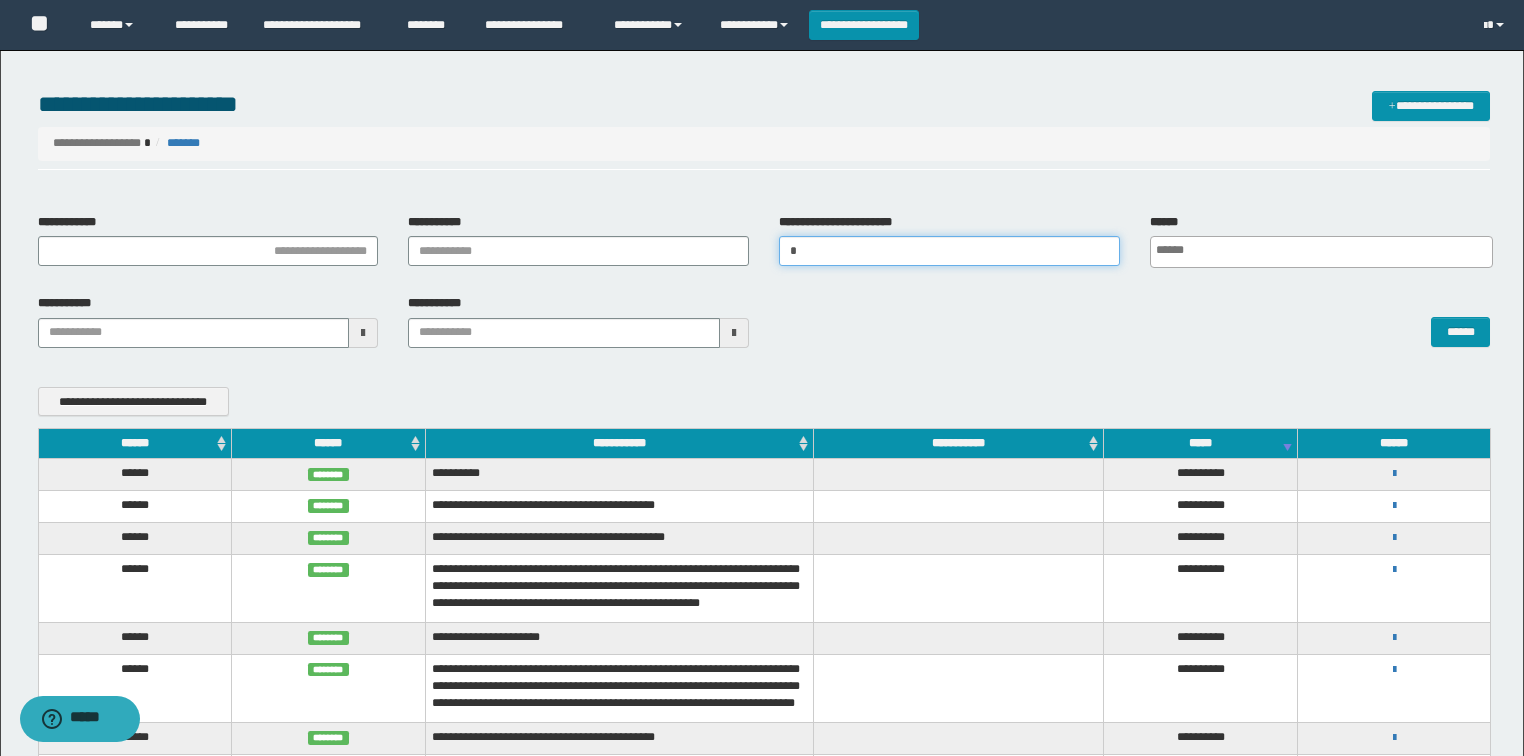 type on "**" 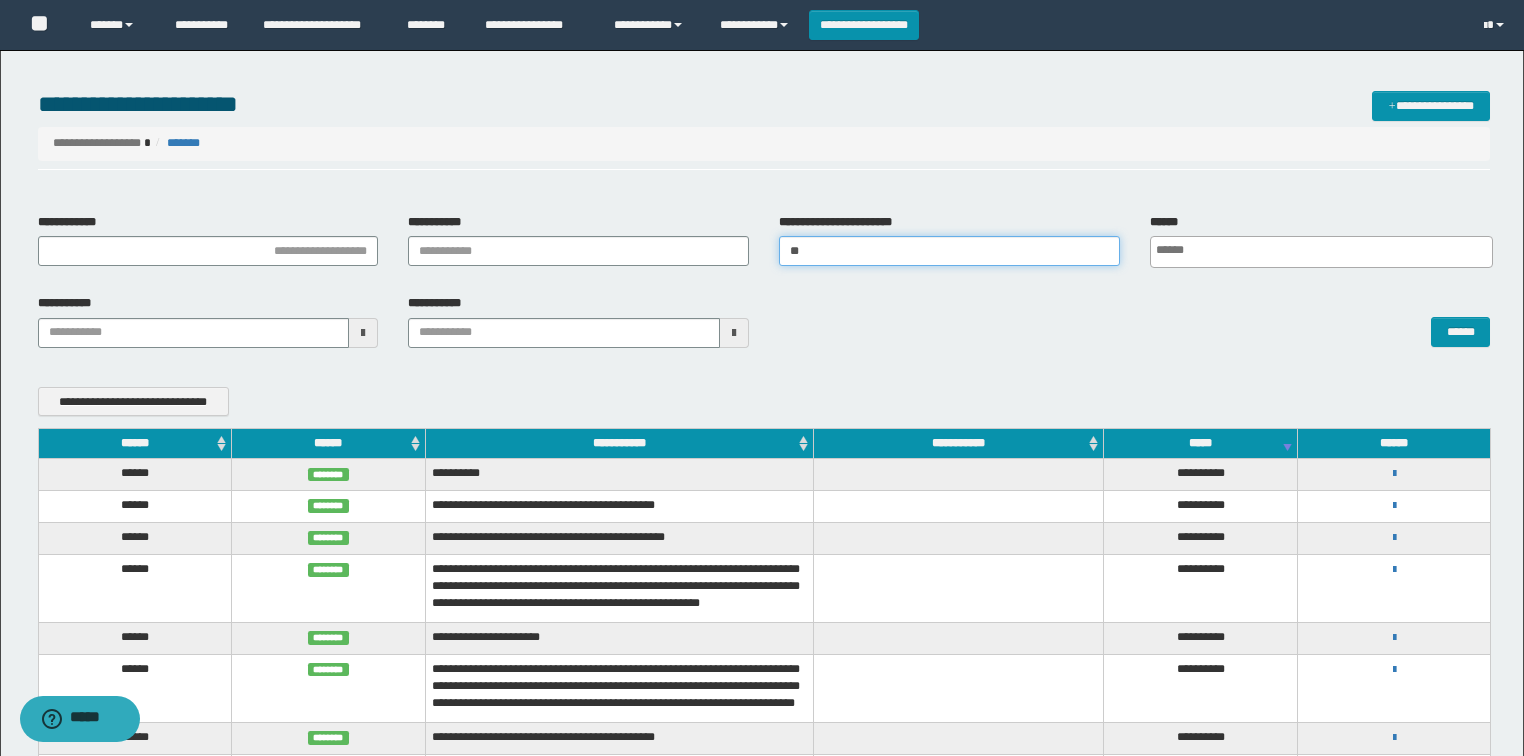 type 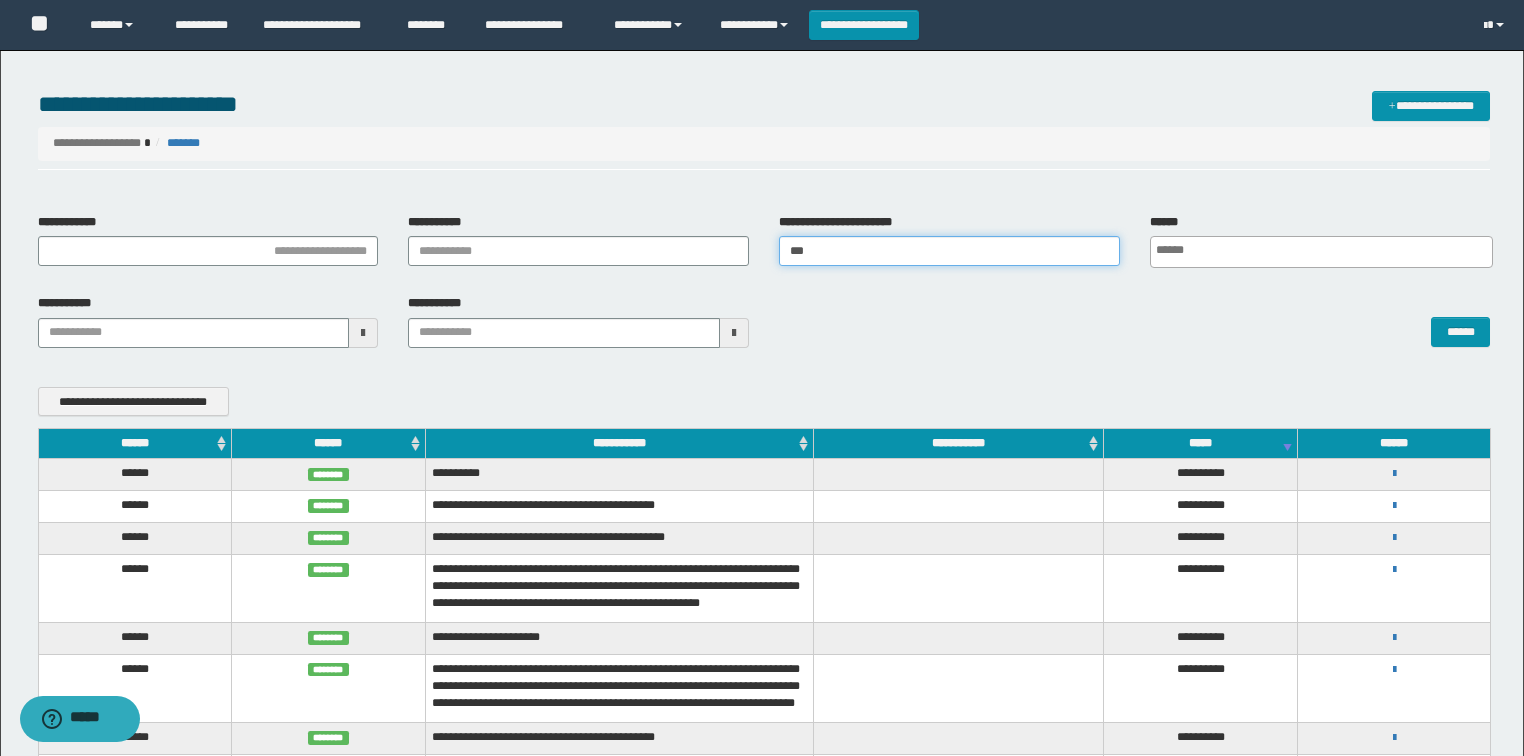 type 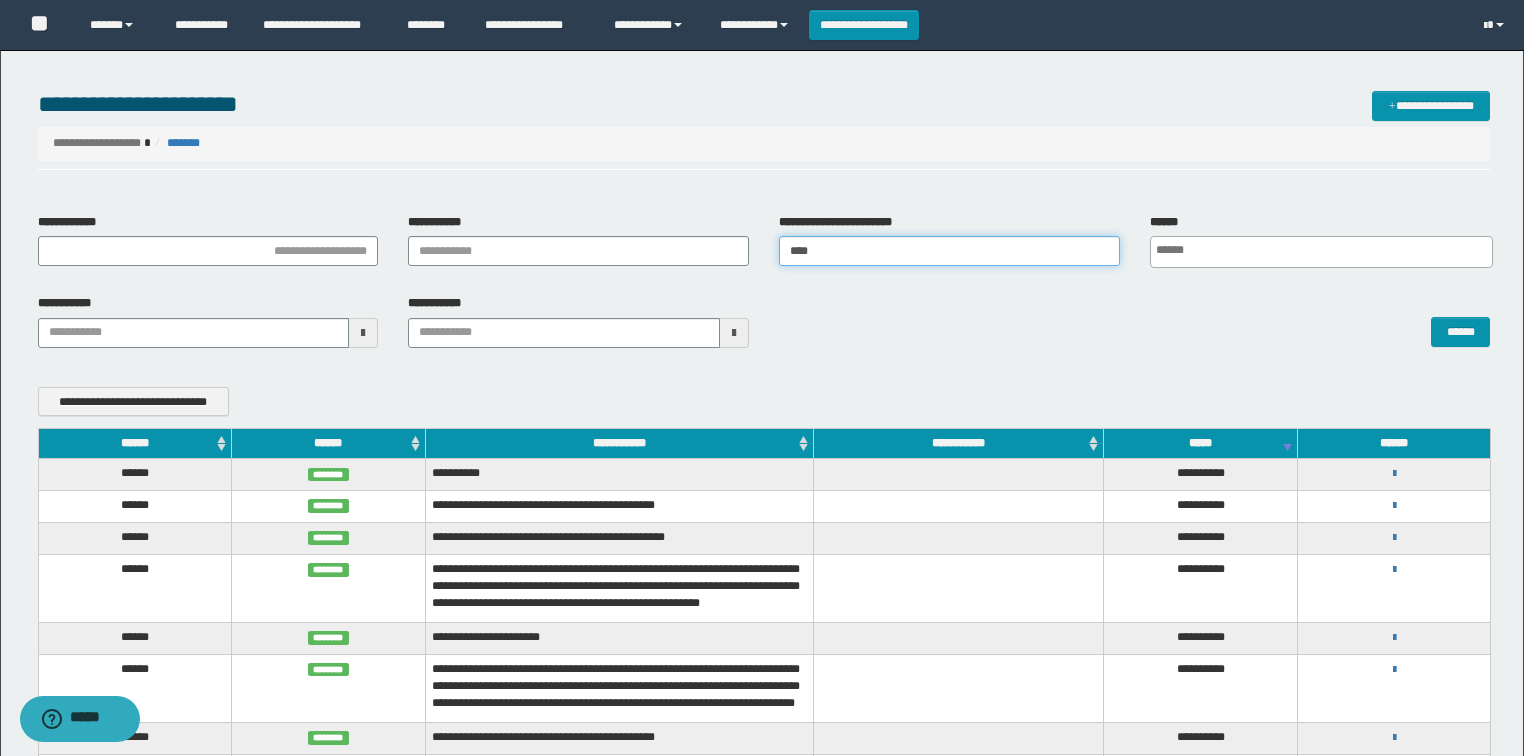 type 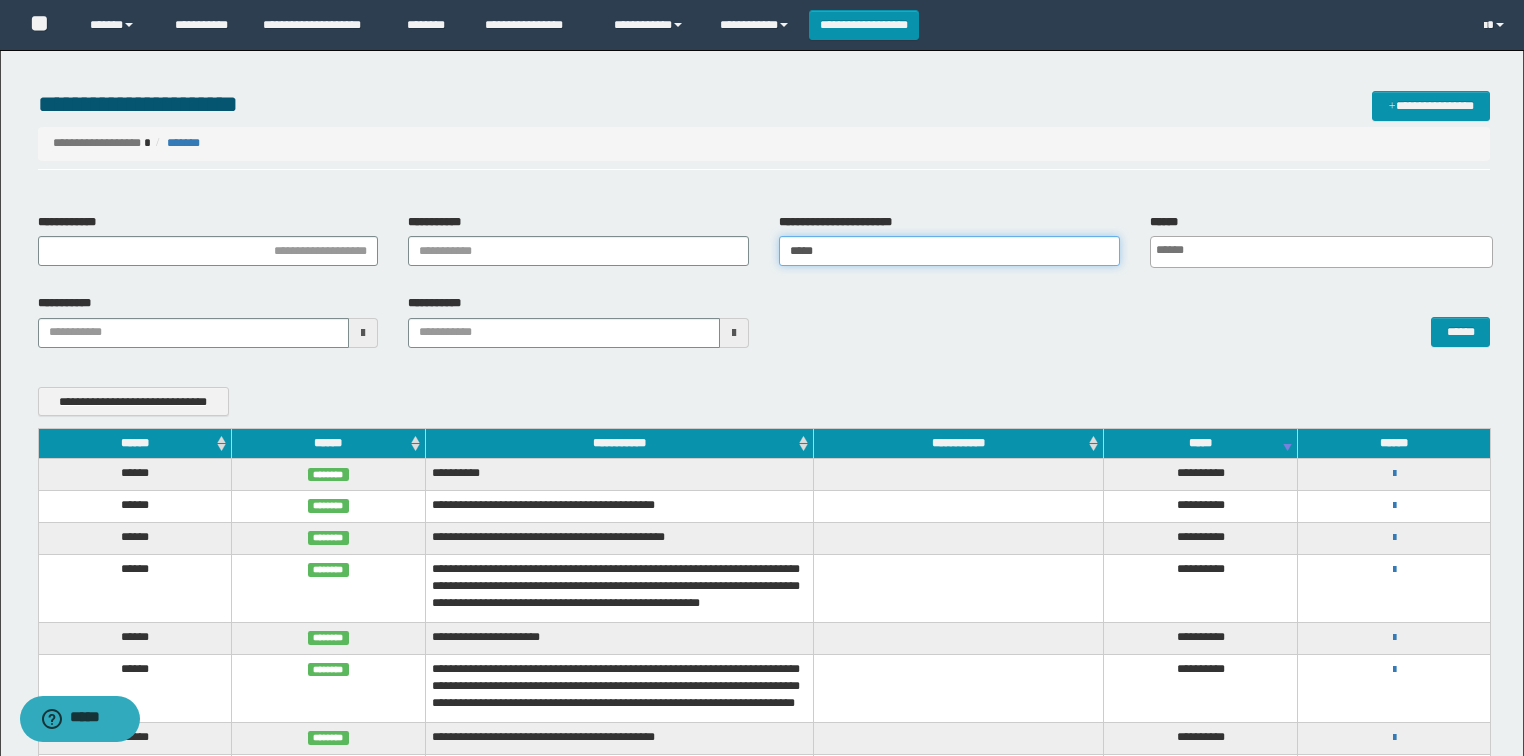 type 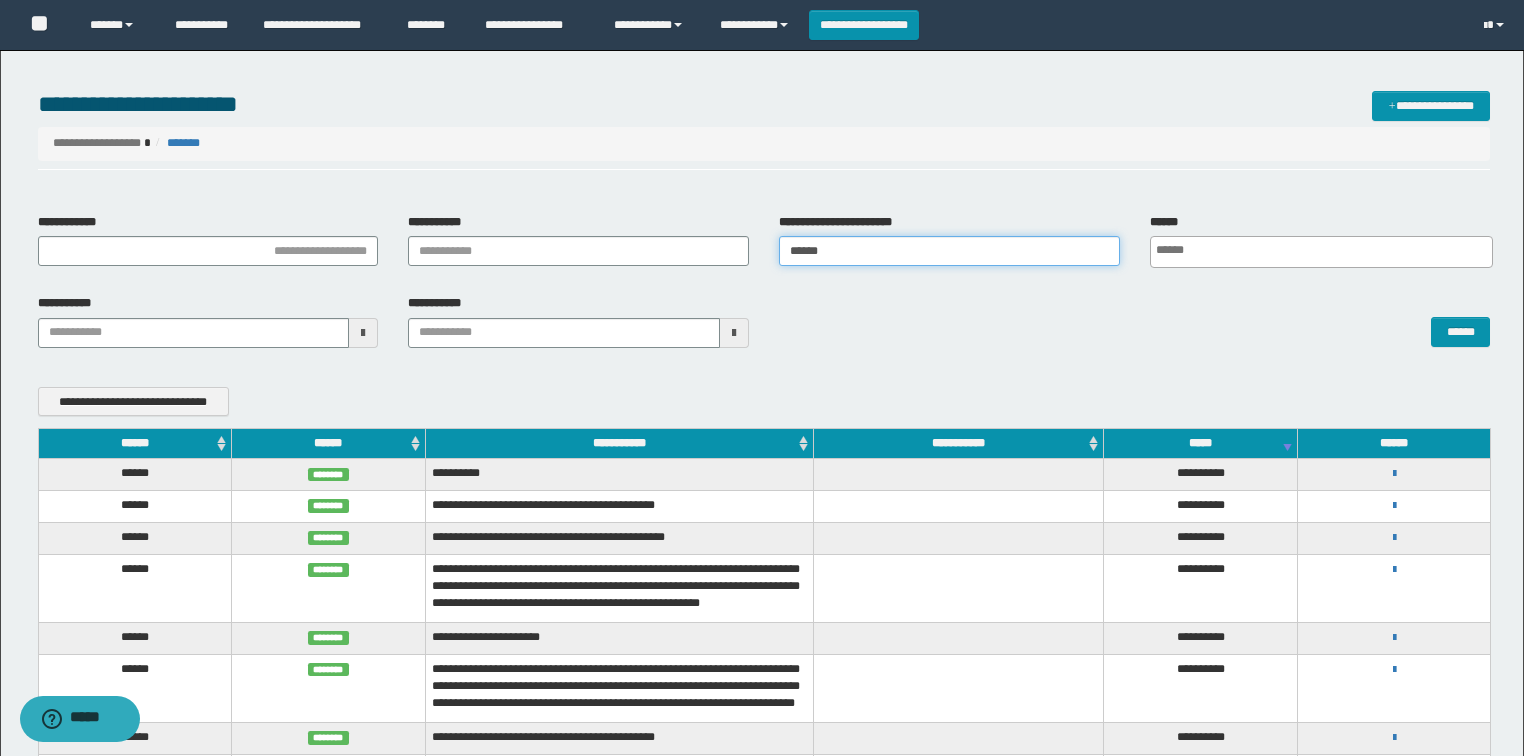 type 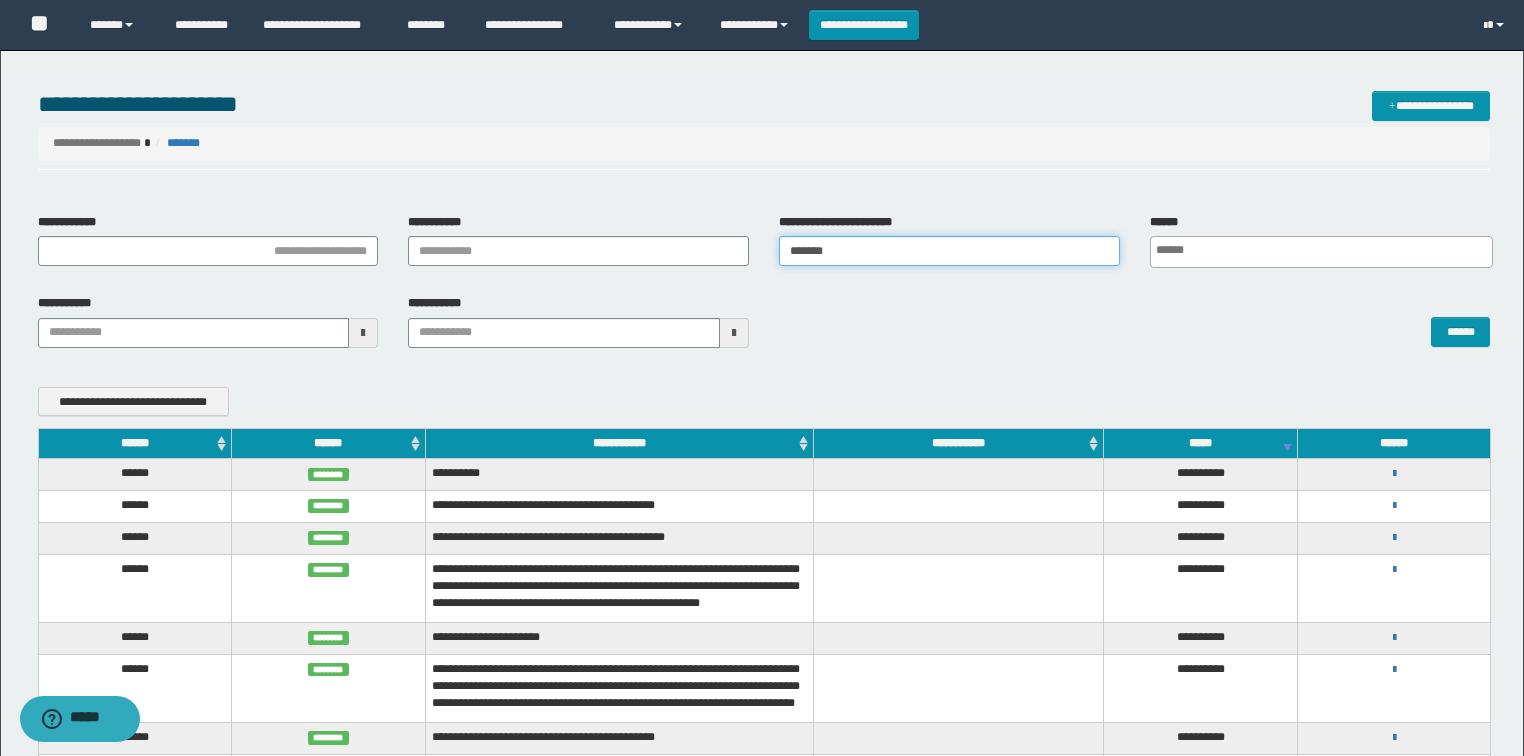 type 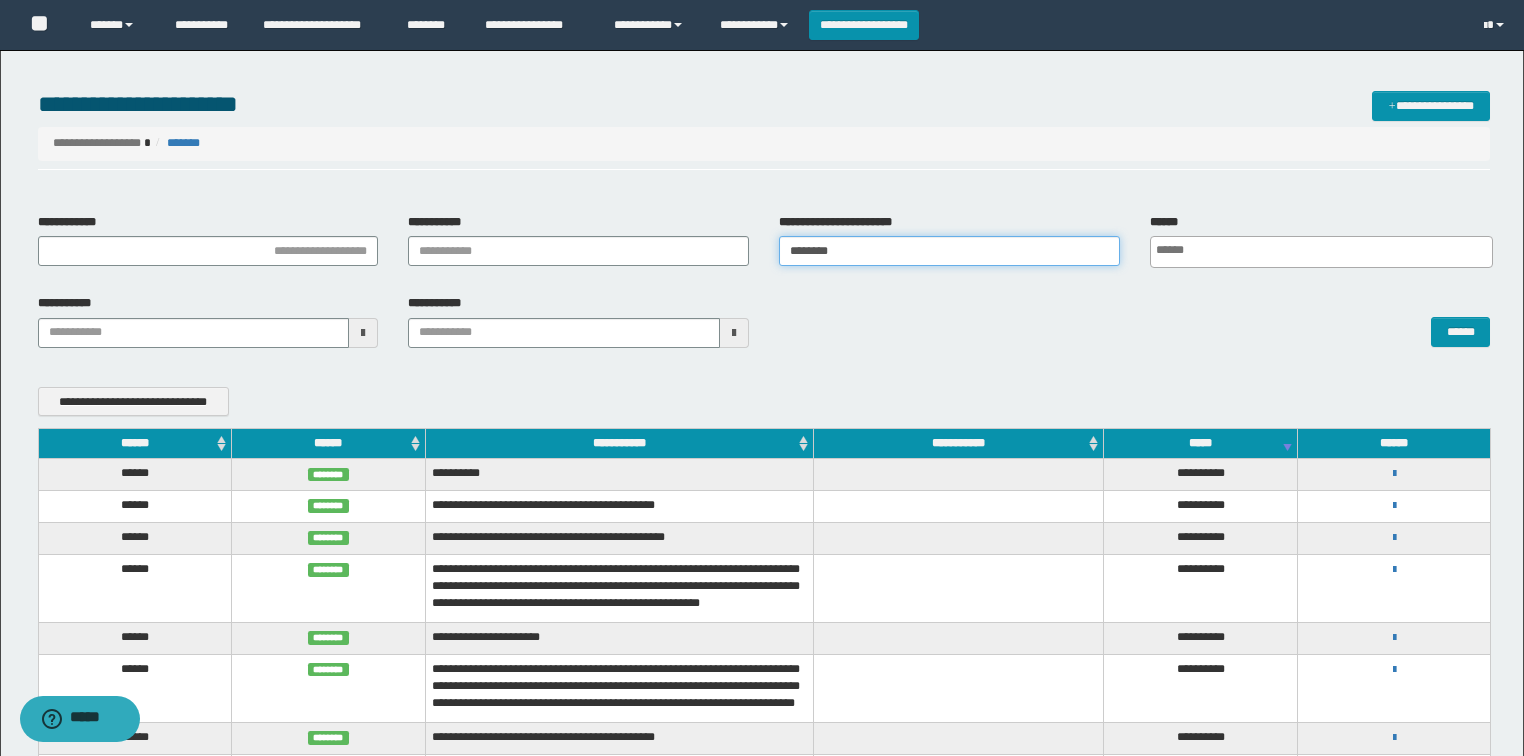 type 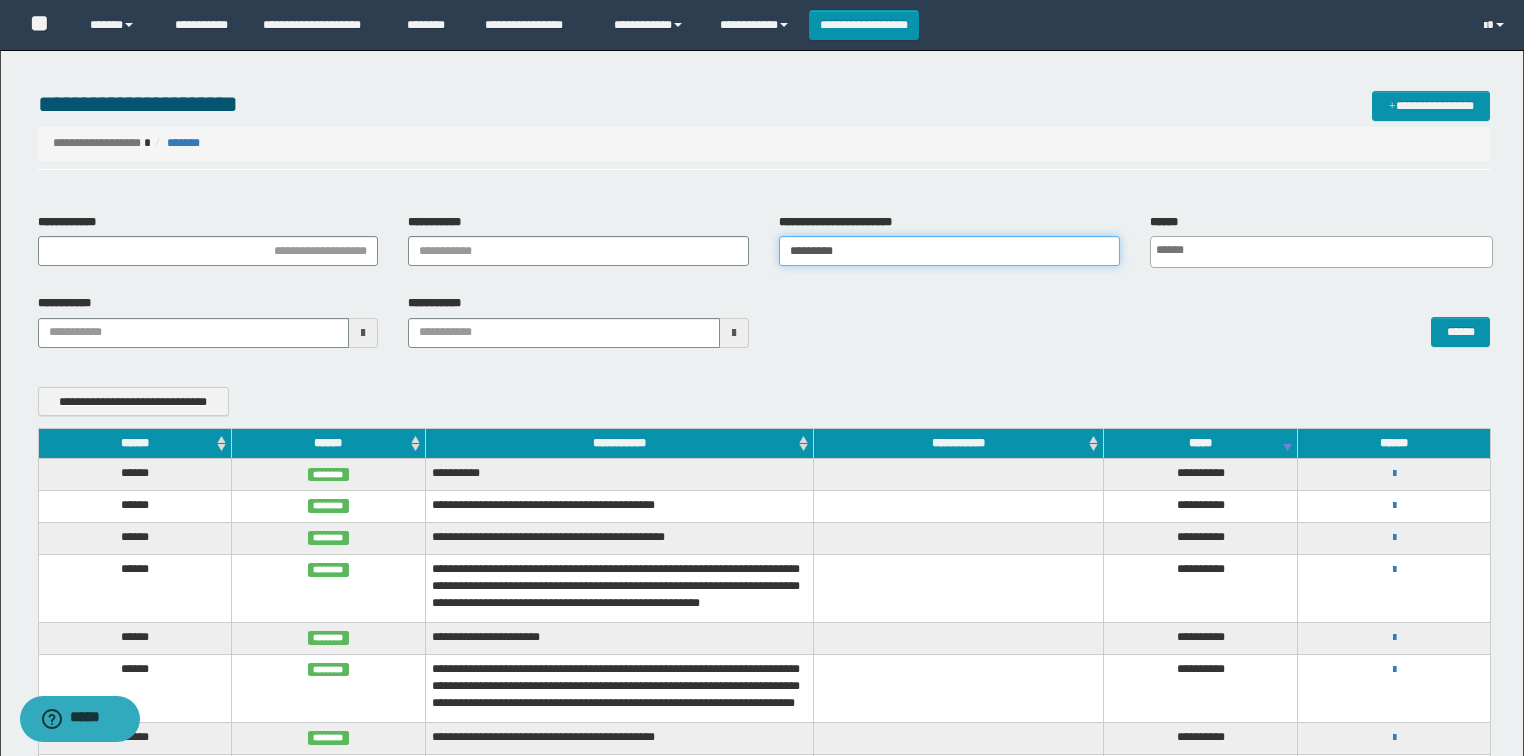 type 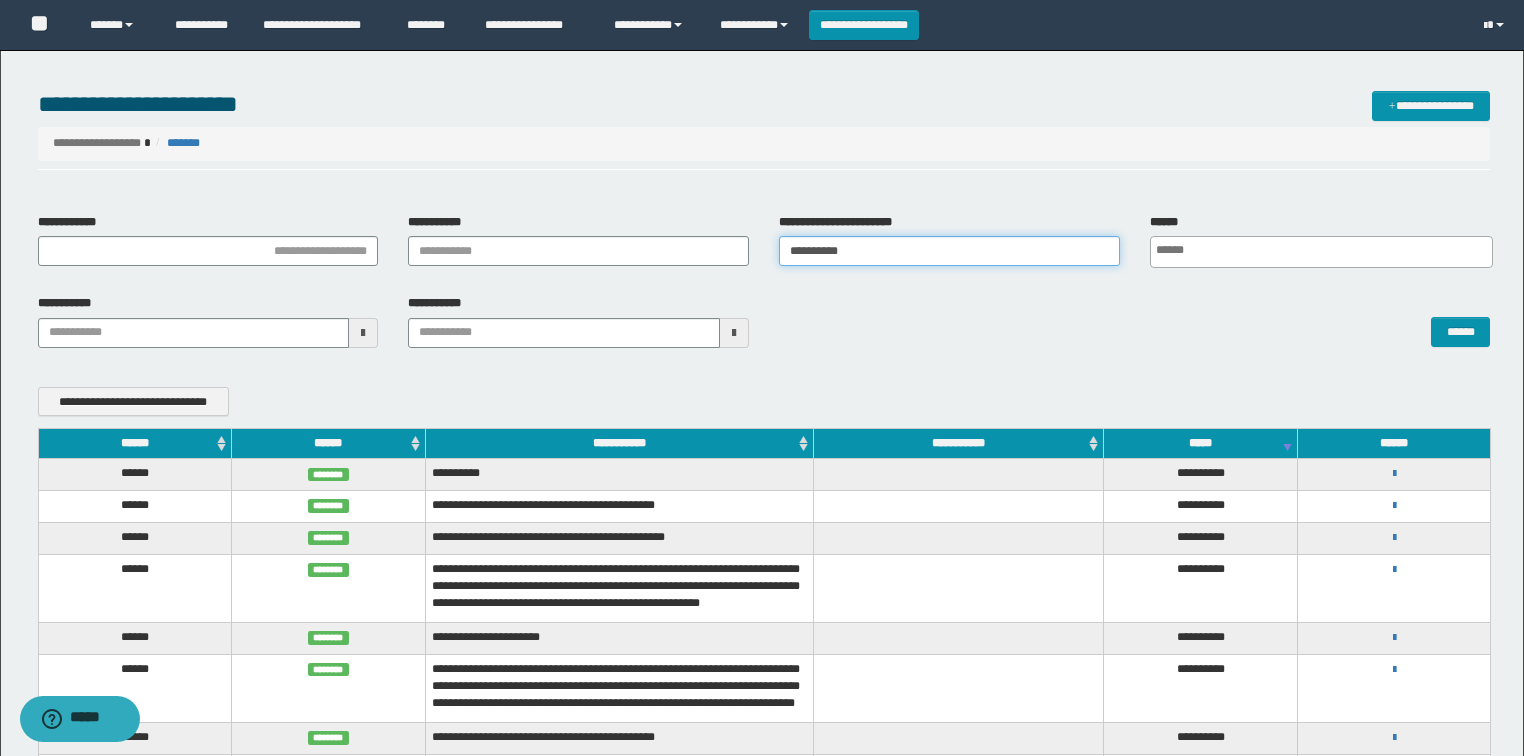 type 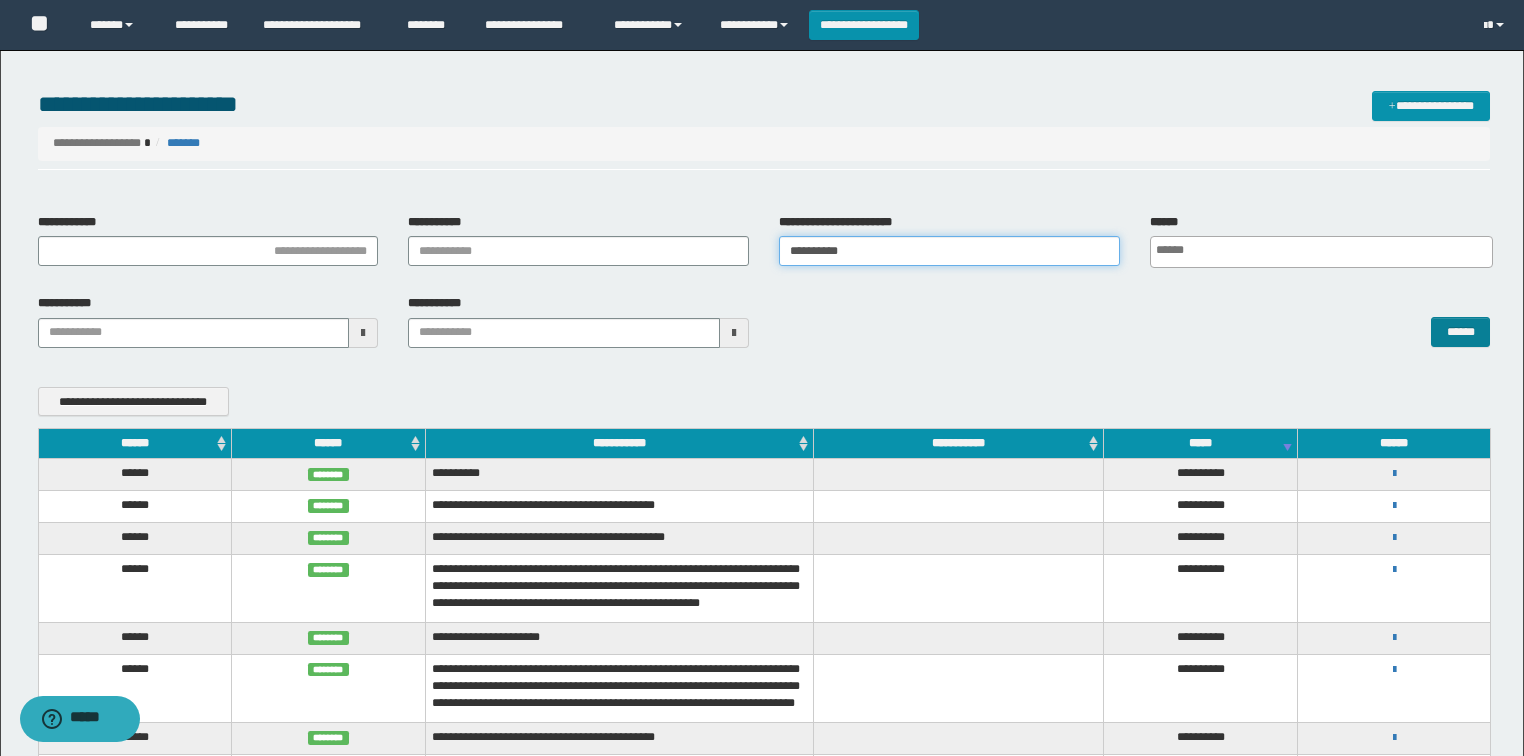 type on "**********" 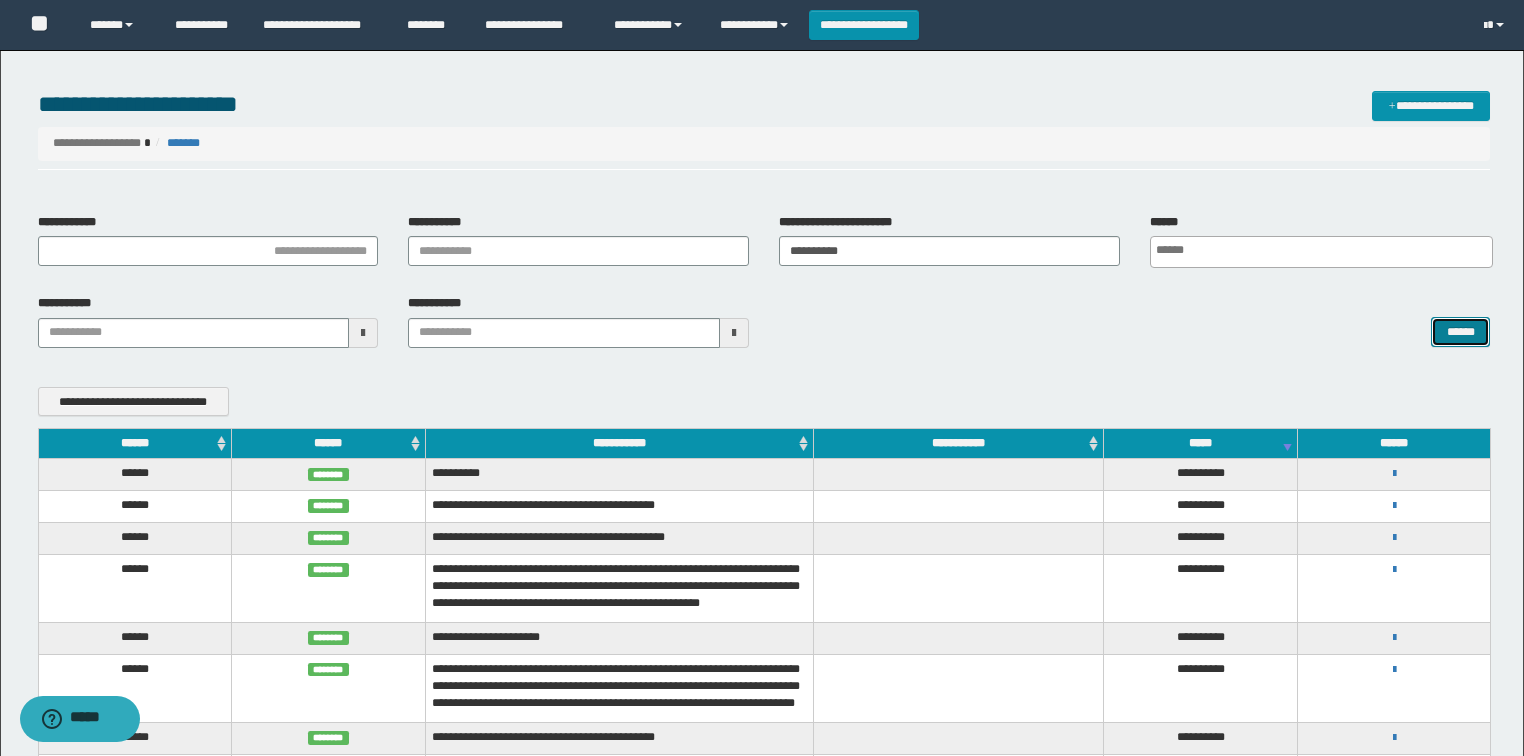 click on "******" at bounding box center (1460, 332) 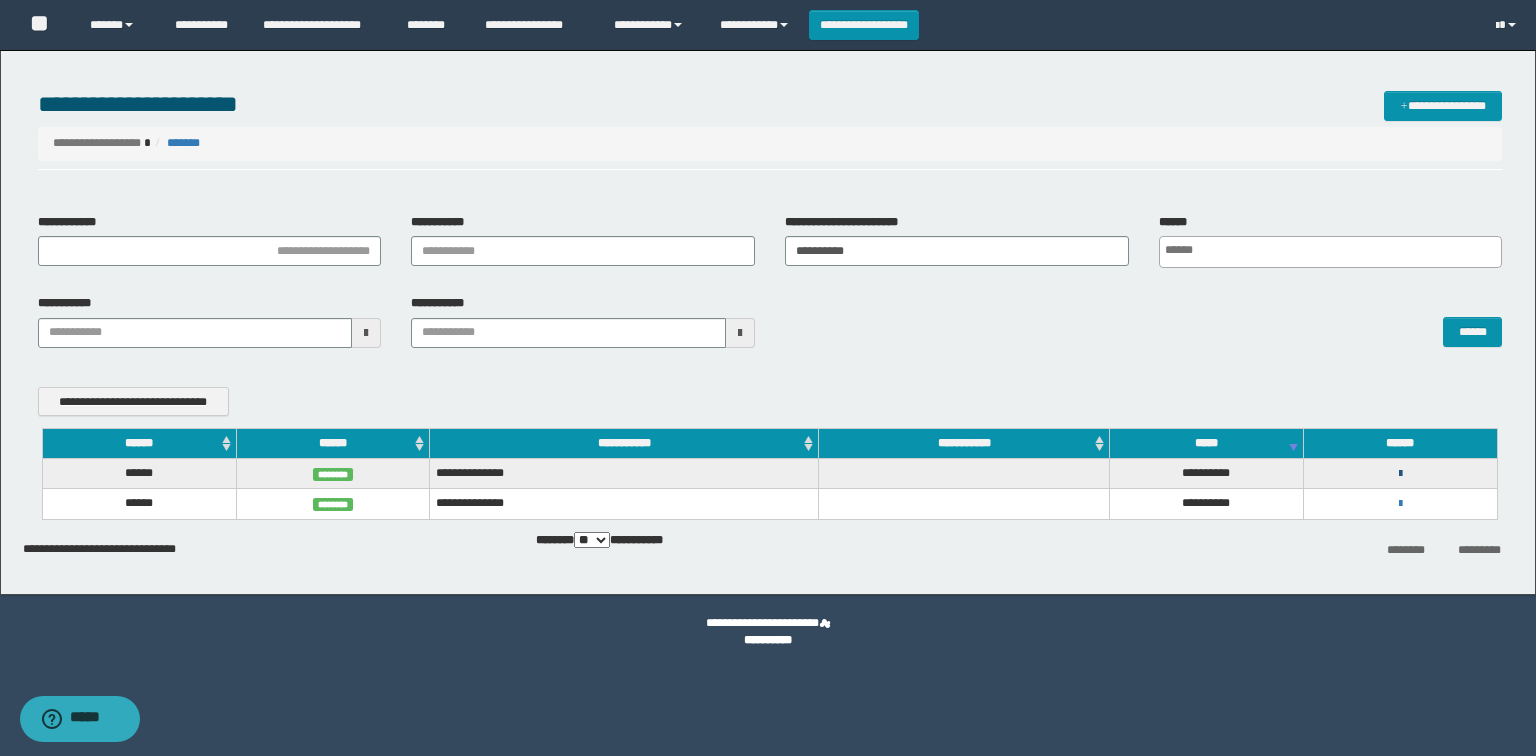 click at bounding box center (1400, 474) 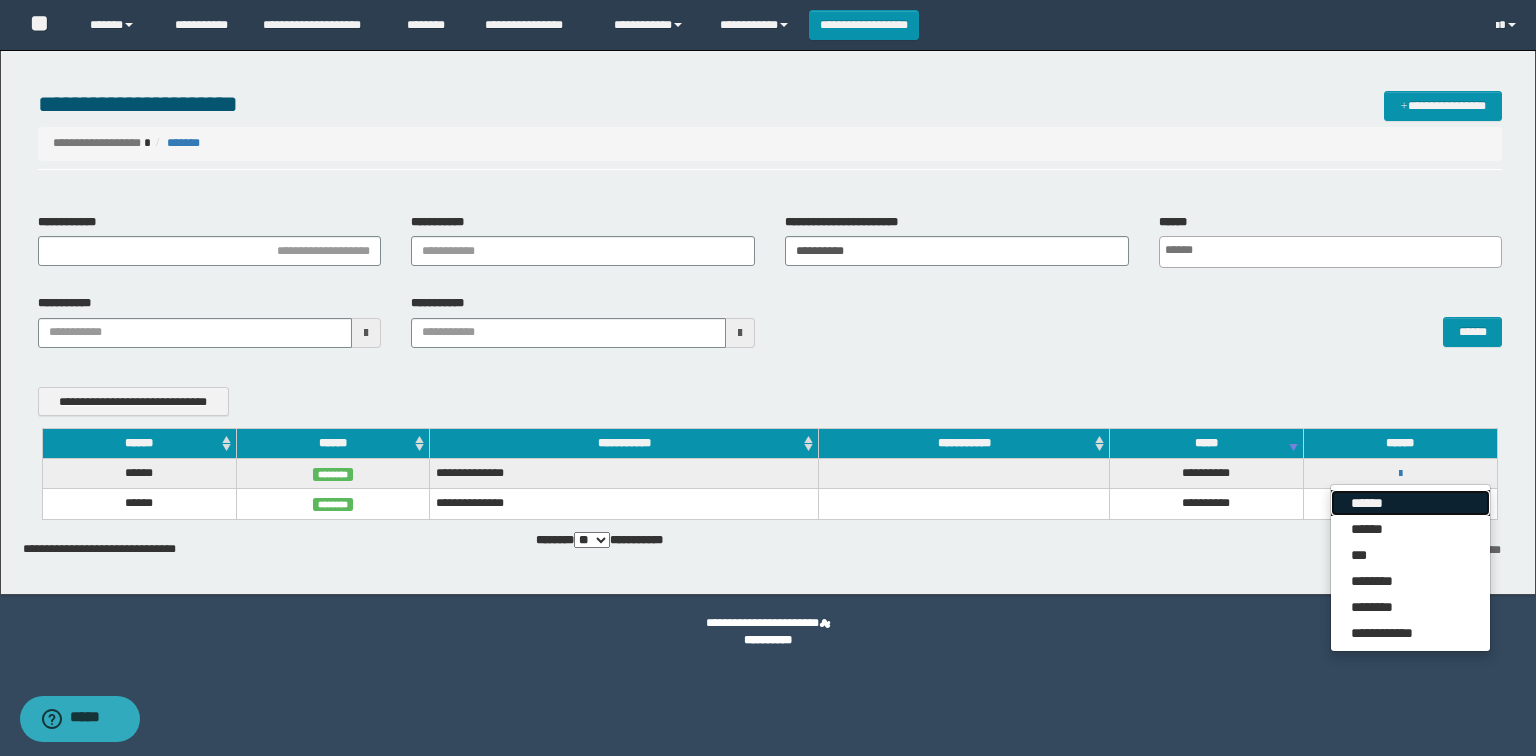 click on "******" at bounding box center [1410, 503] 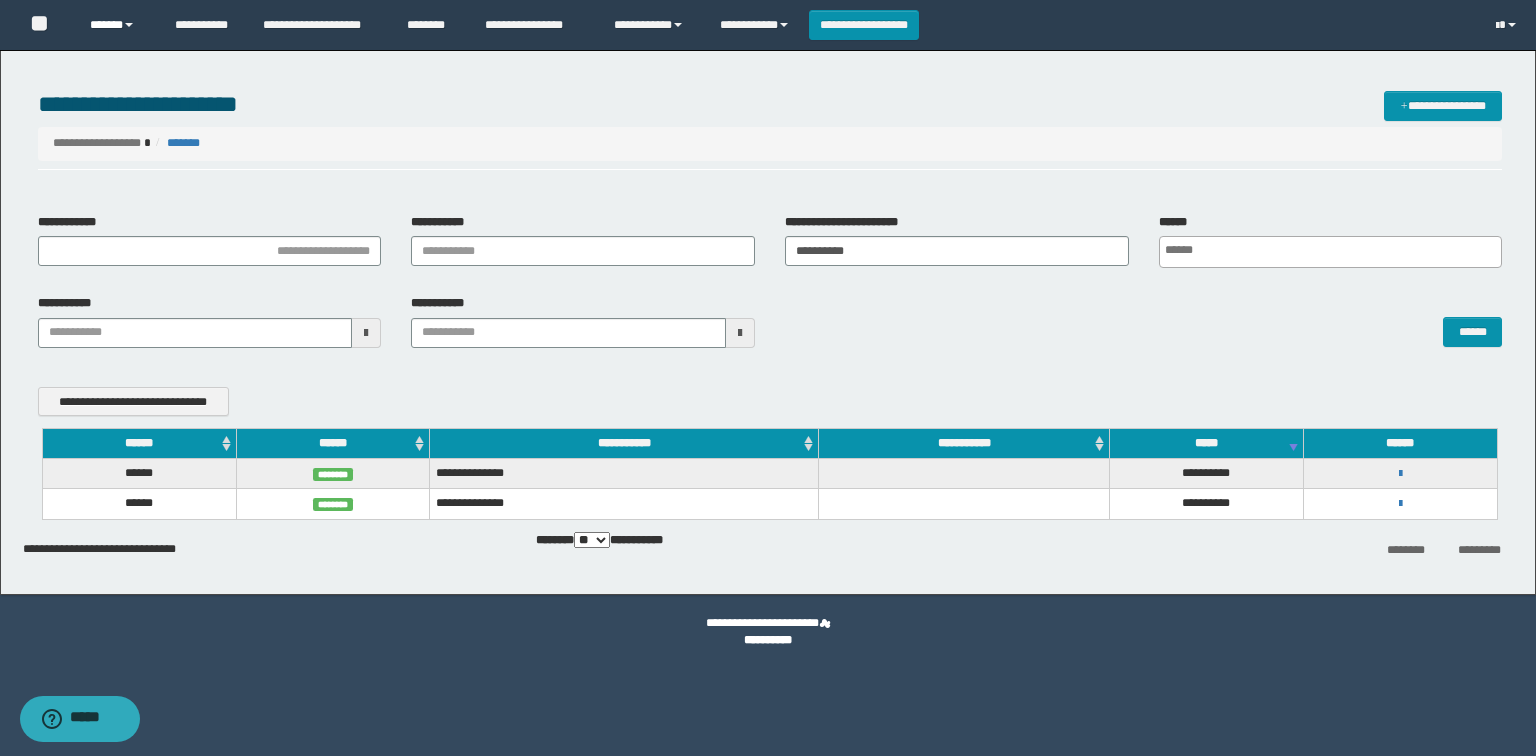 click on "******" at bounding box center (117, 25) 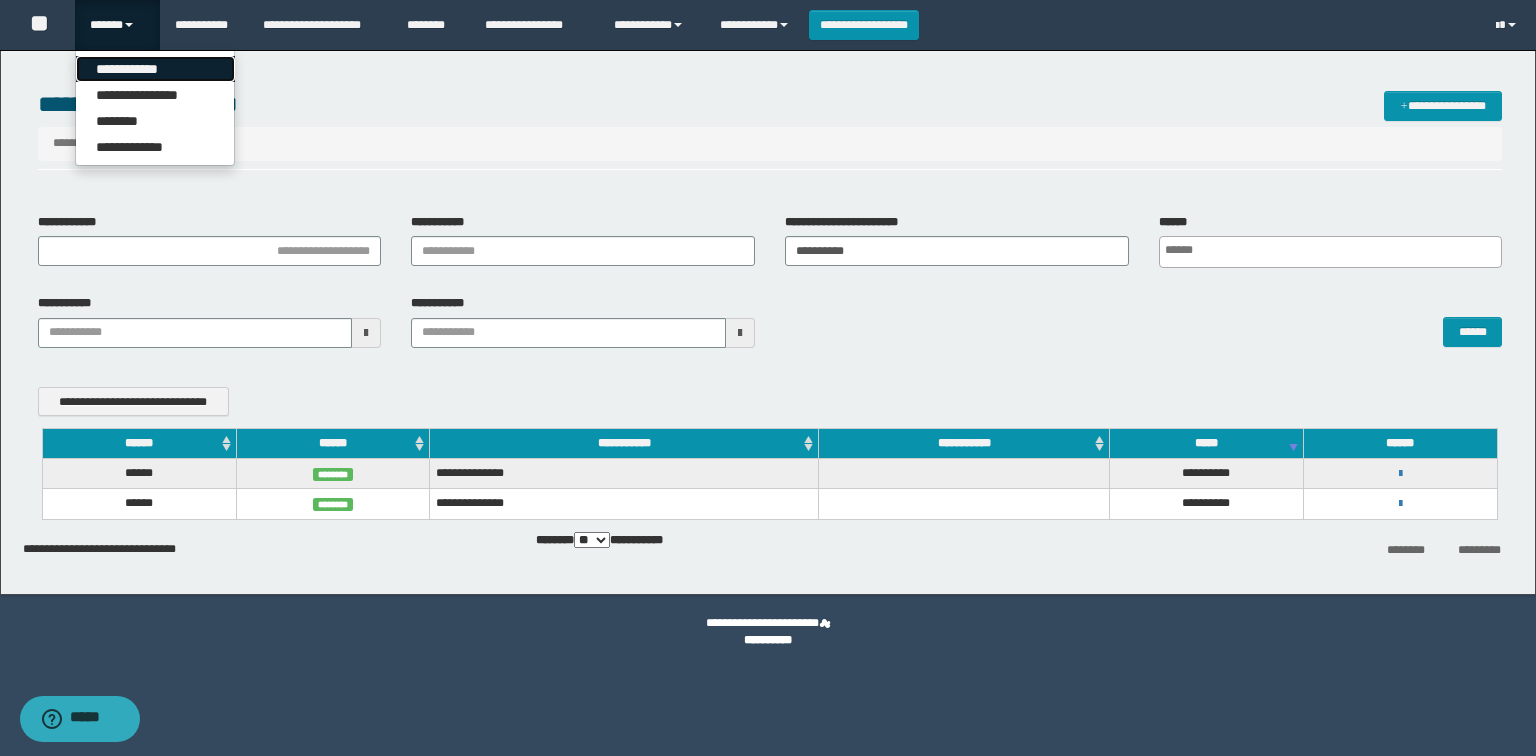 click on "**********" at bounding box center (155, 69) 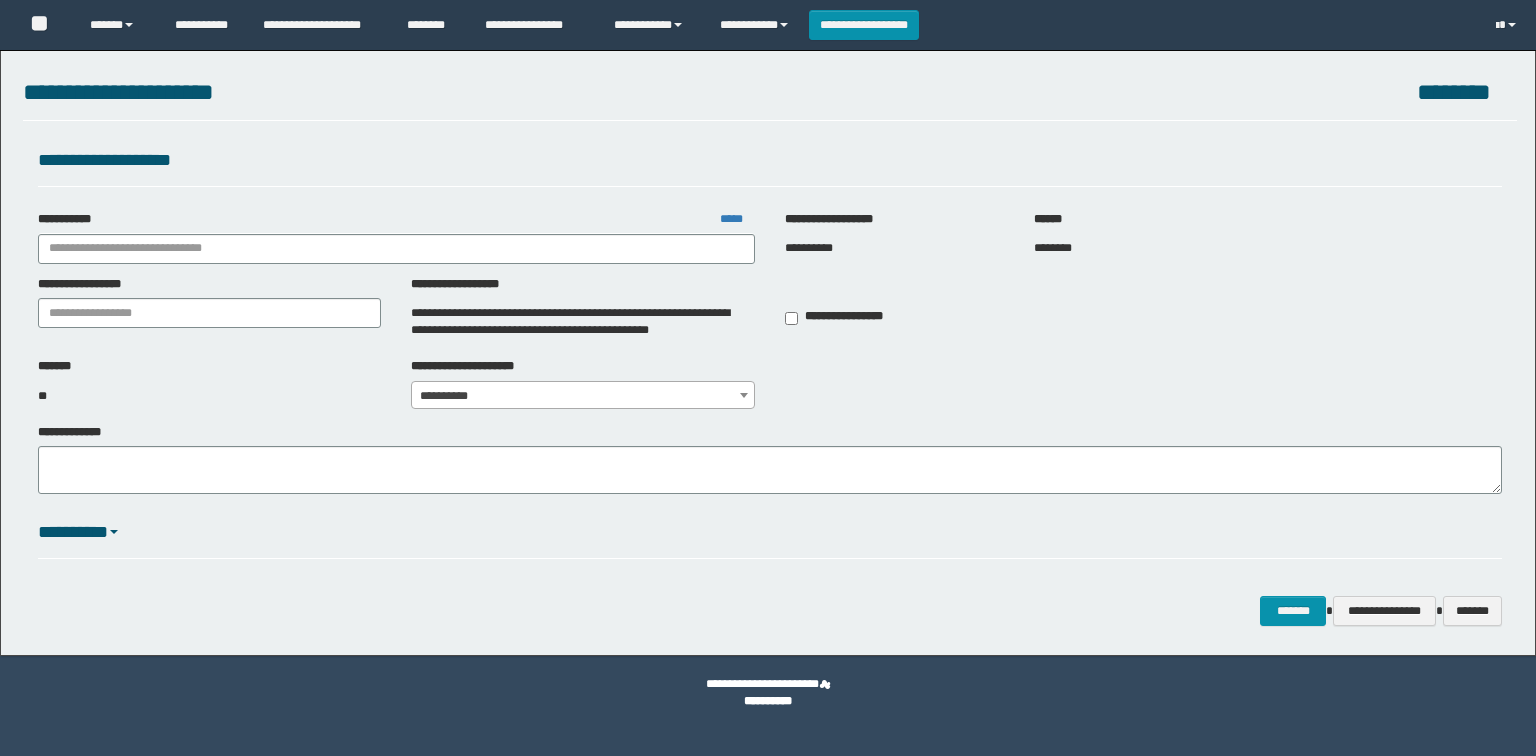 scroll, scrollTop: 0, scrollLeft: 0, axis: both 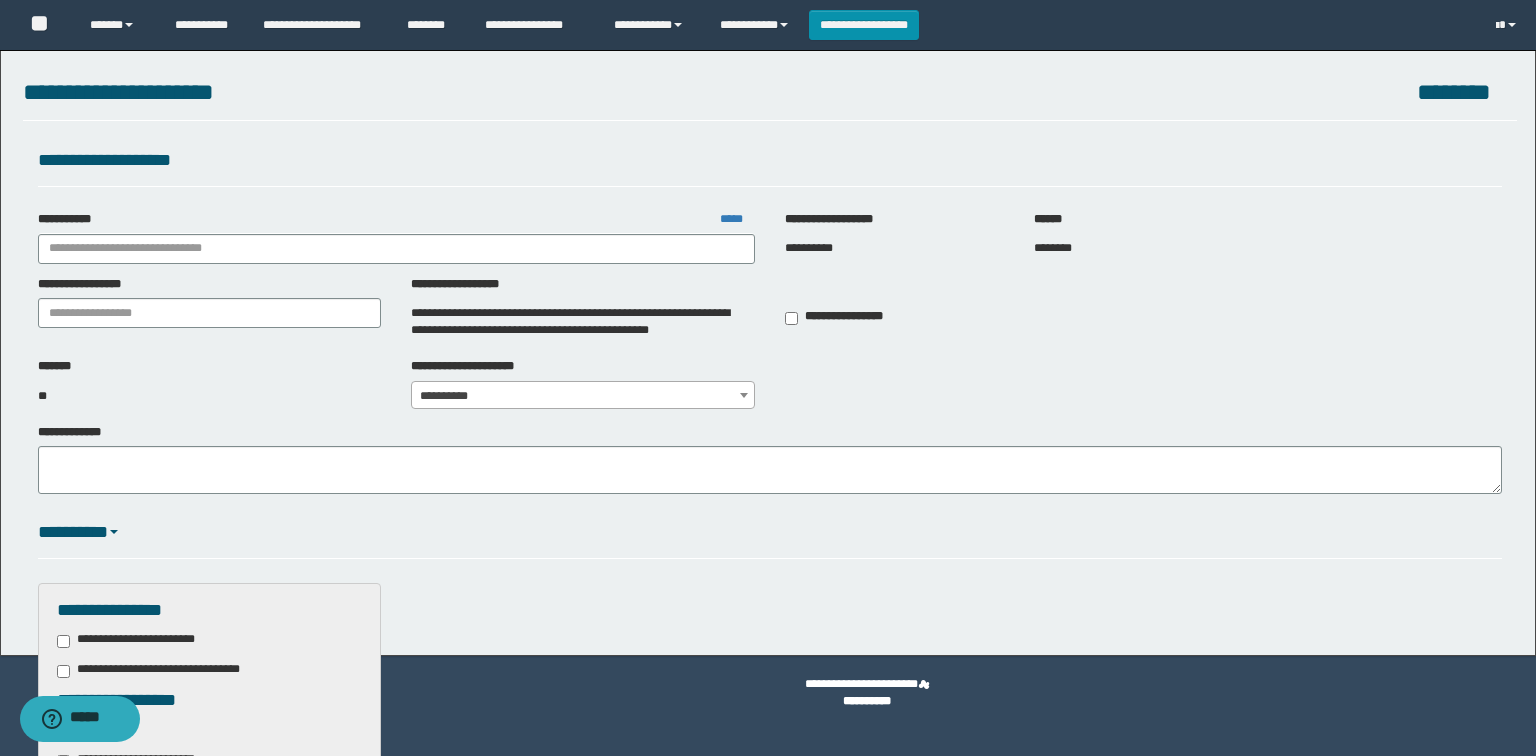 type on "**********" 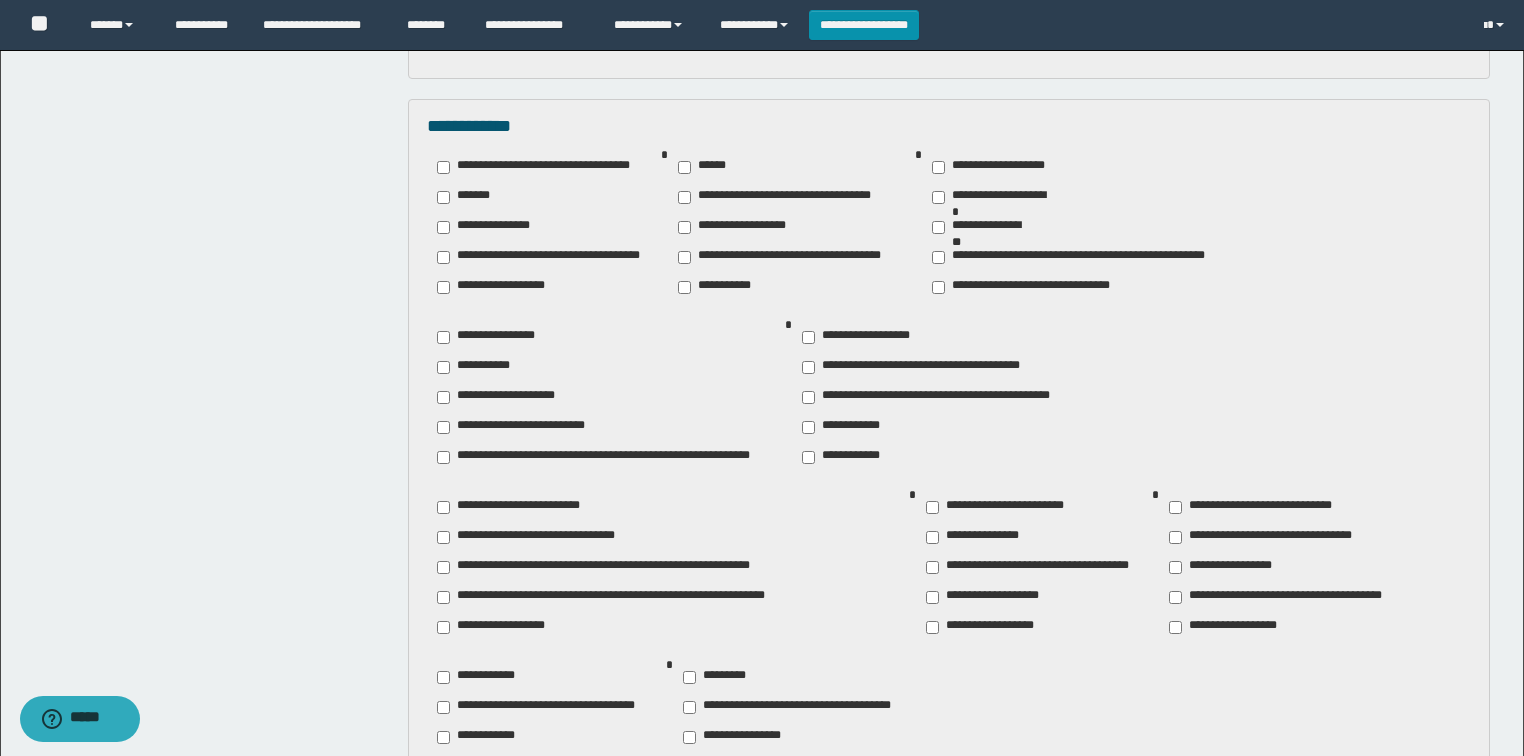 scroll, scrollTop: 1760, scrollLeft: 0, axis: vertical 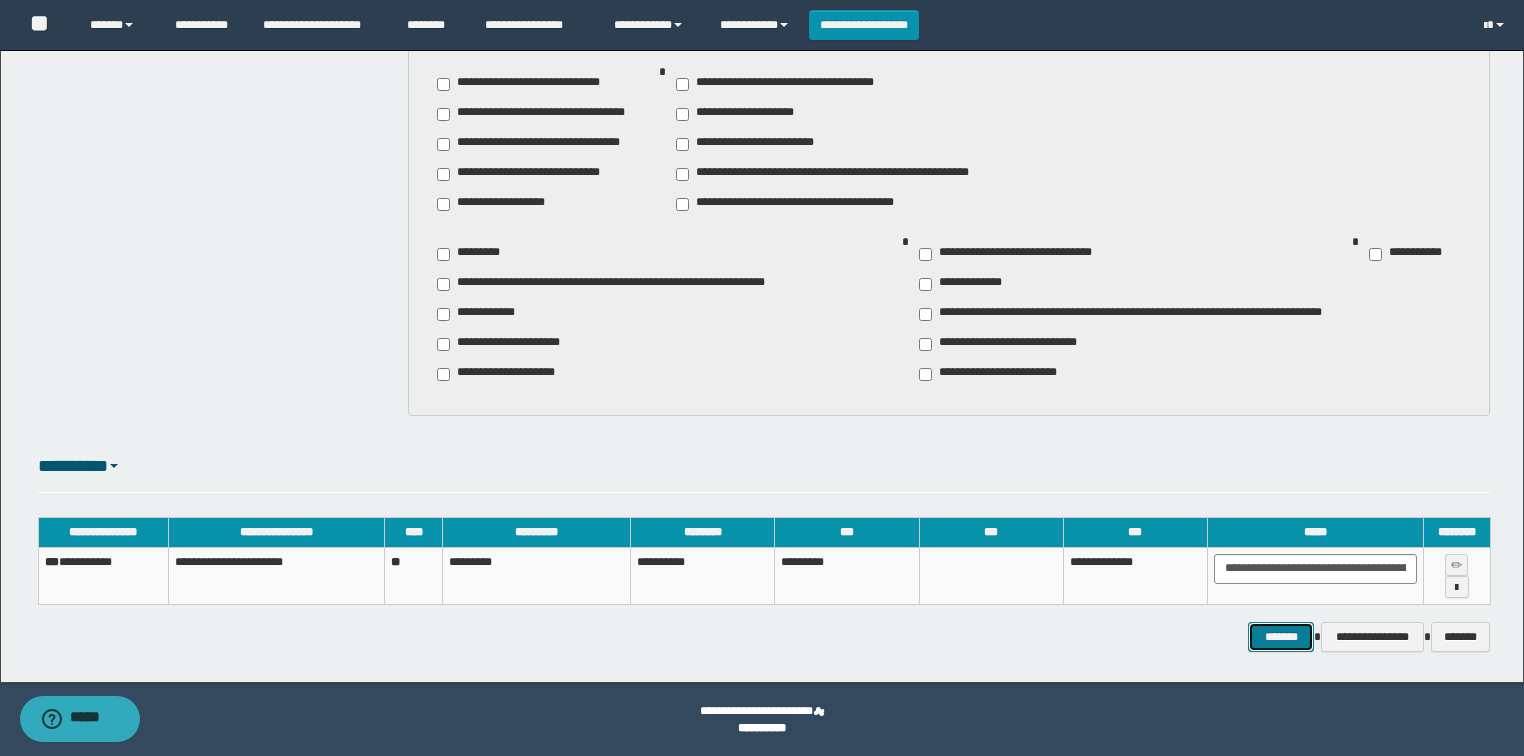 click on "*******" at bounding box center [1281, 637] 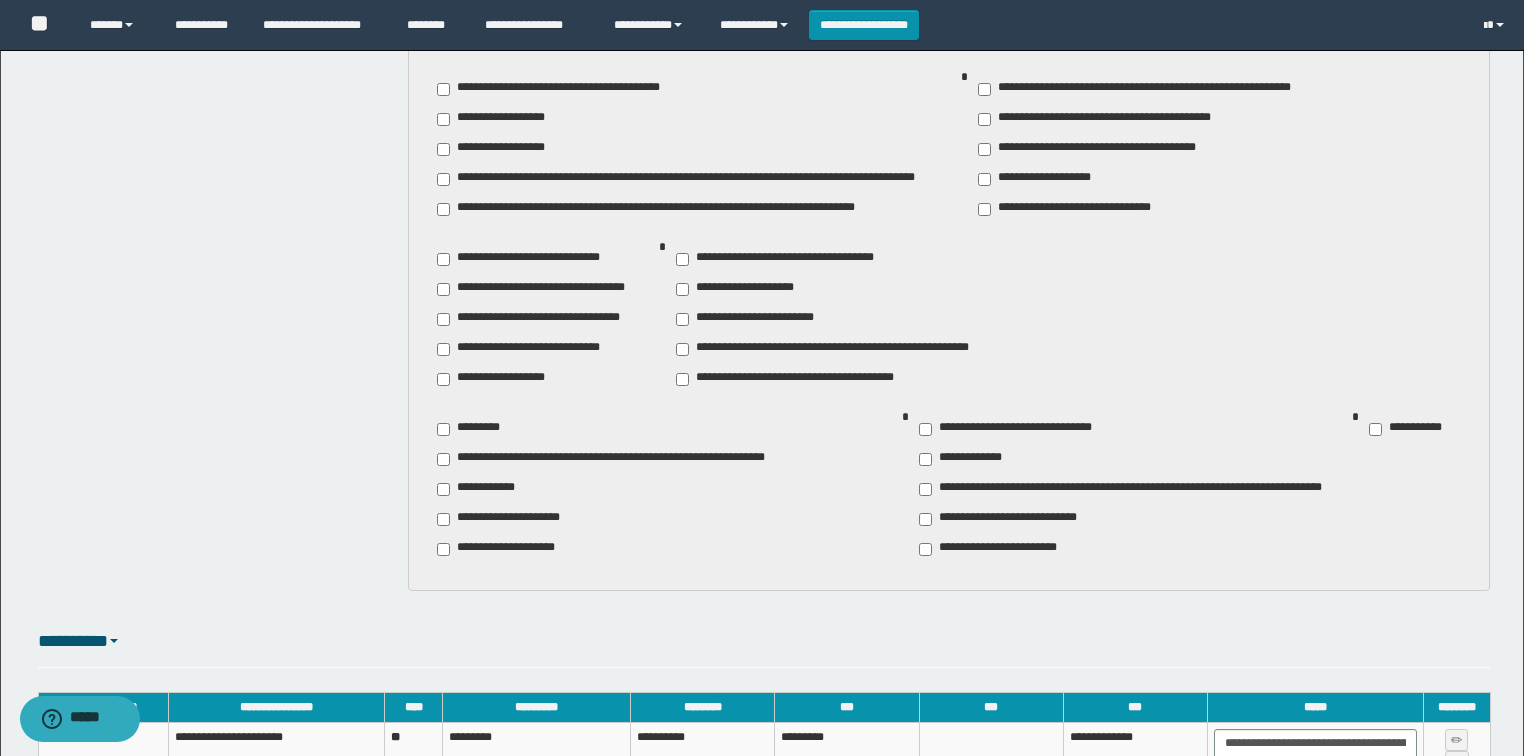 scroll, scrollTop: 2448, scrollLeft: 0, axis: vertical 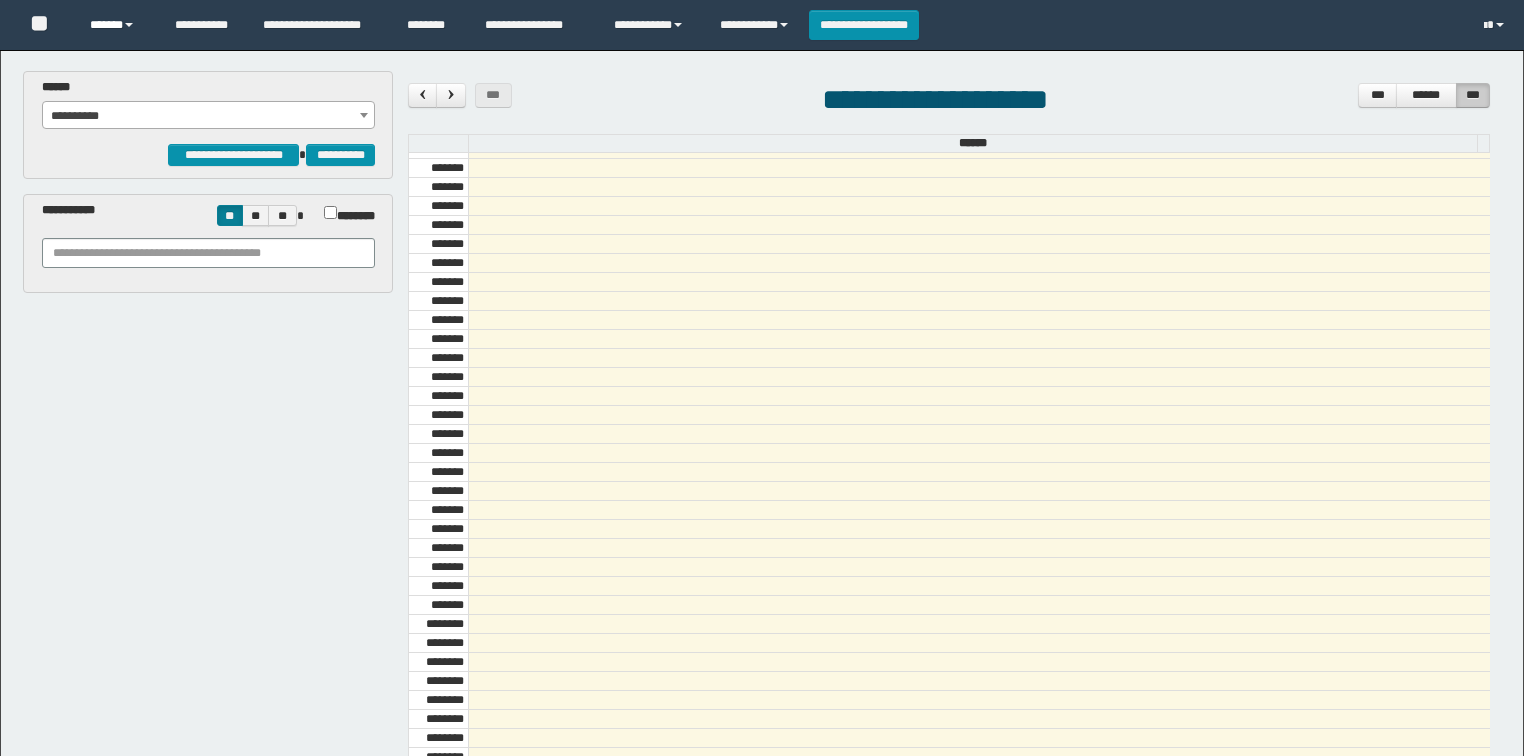 click on "******" at bounding box center [117, 25] 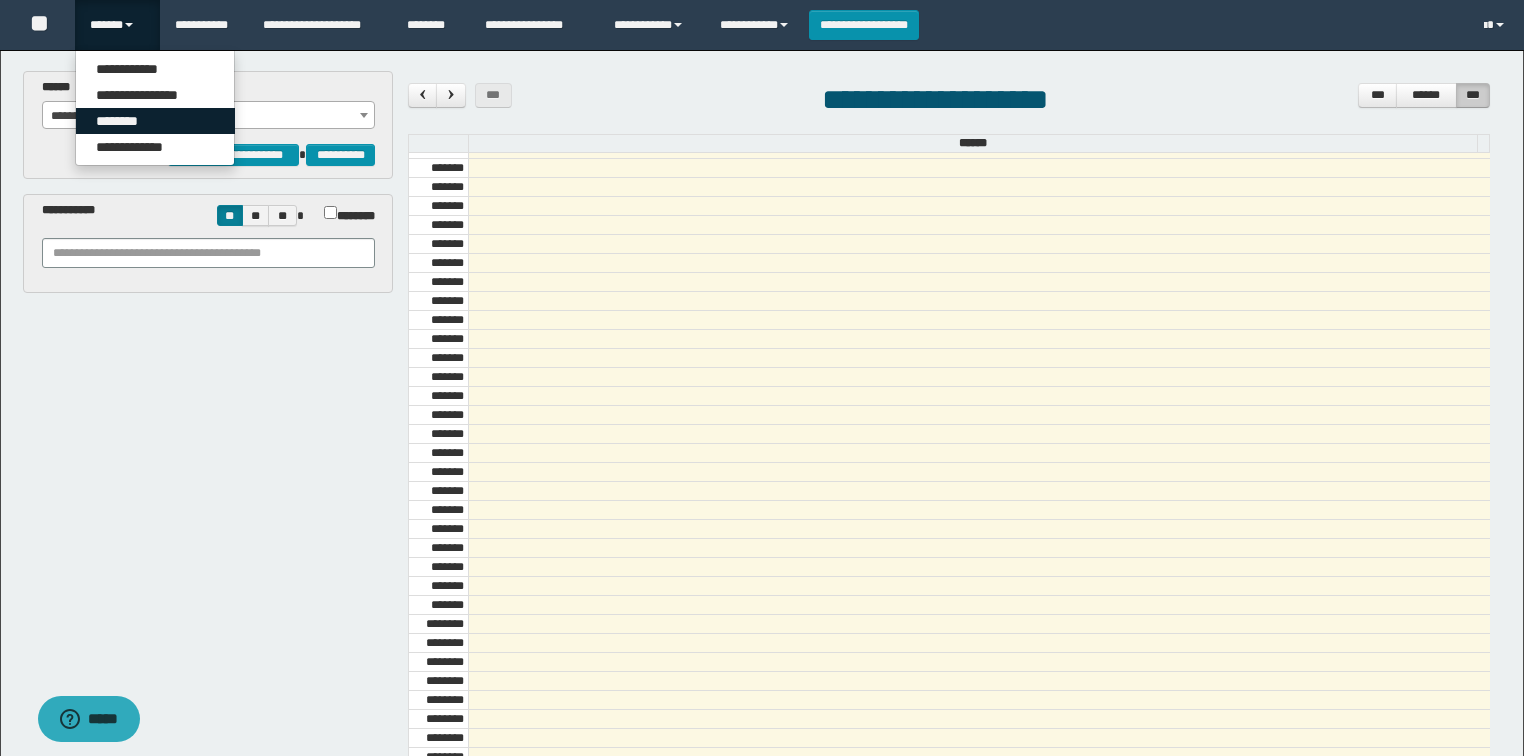 scroll, scrollTop: 0, scrollLeft: 0, axis: both 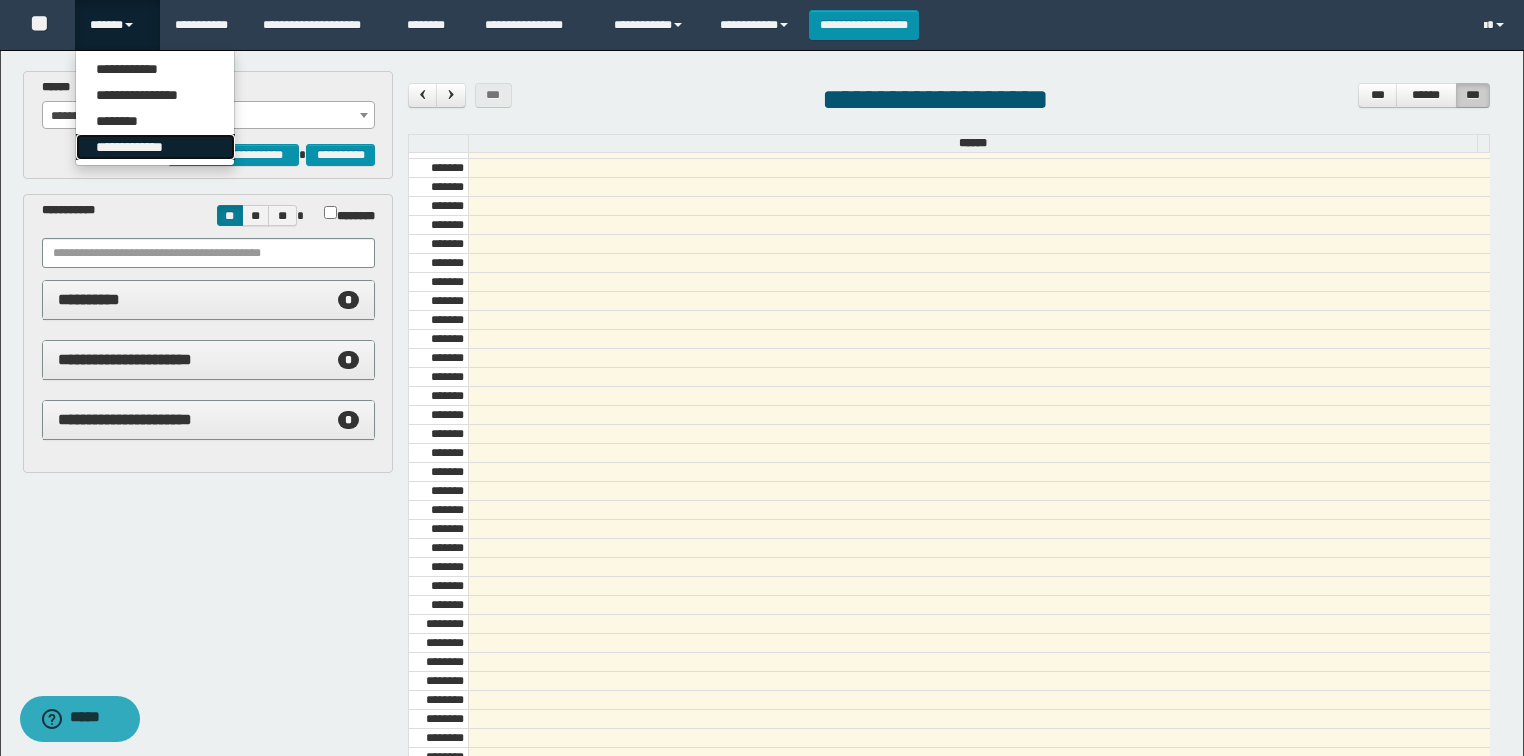 click on "**********" at bounding box center [155, 147] 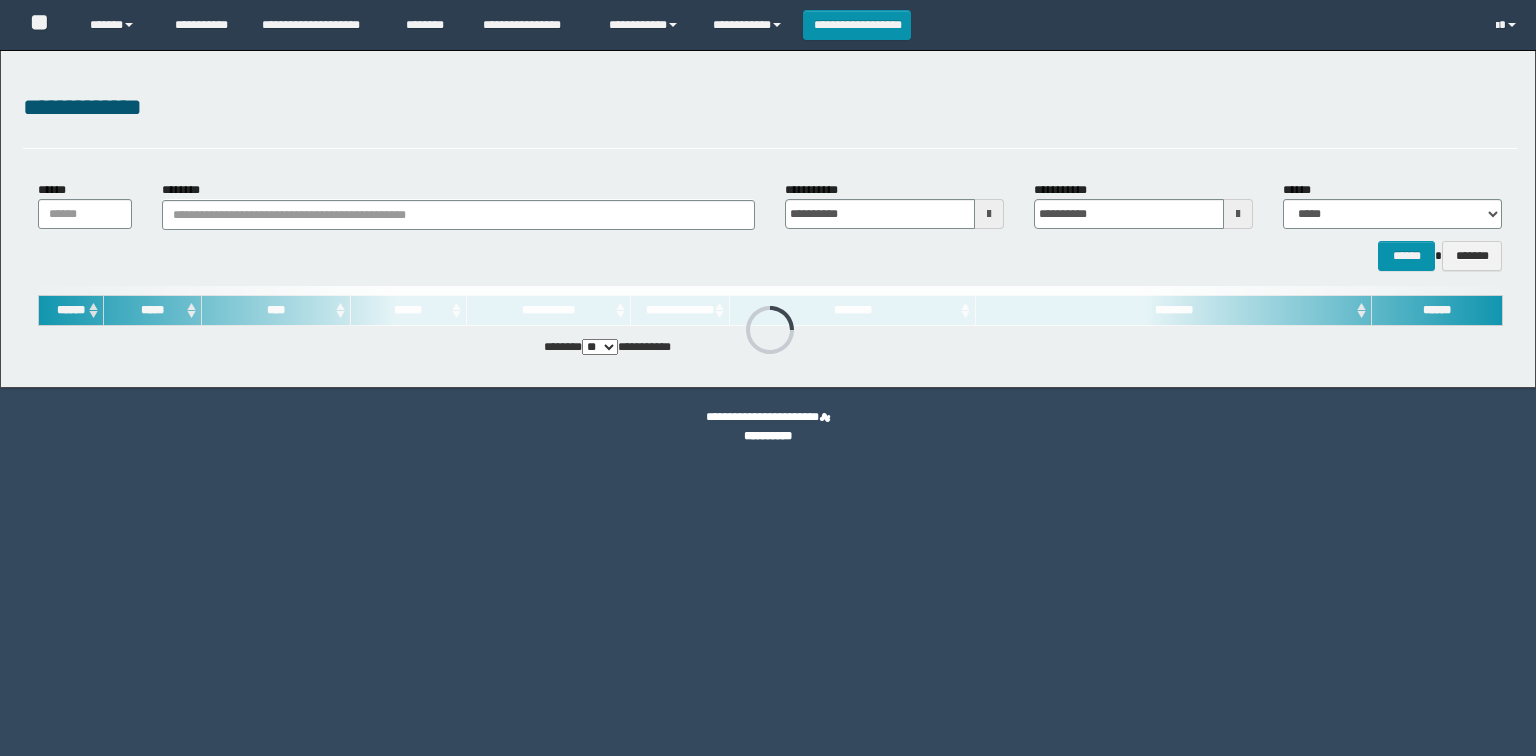 scroll, scrollTop: 0, scrollLeft: 0, axis: both 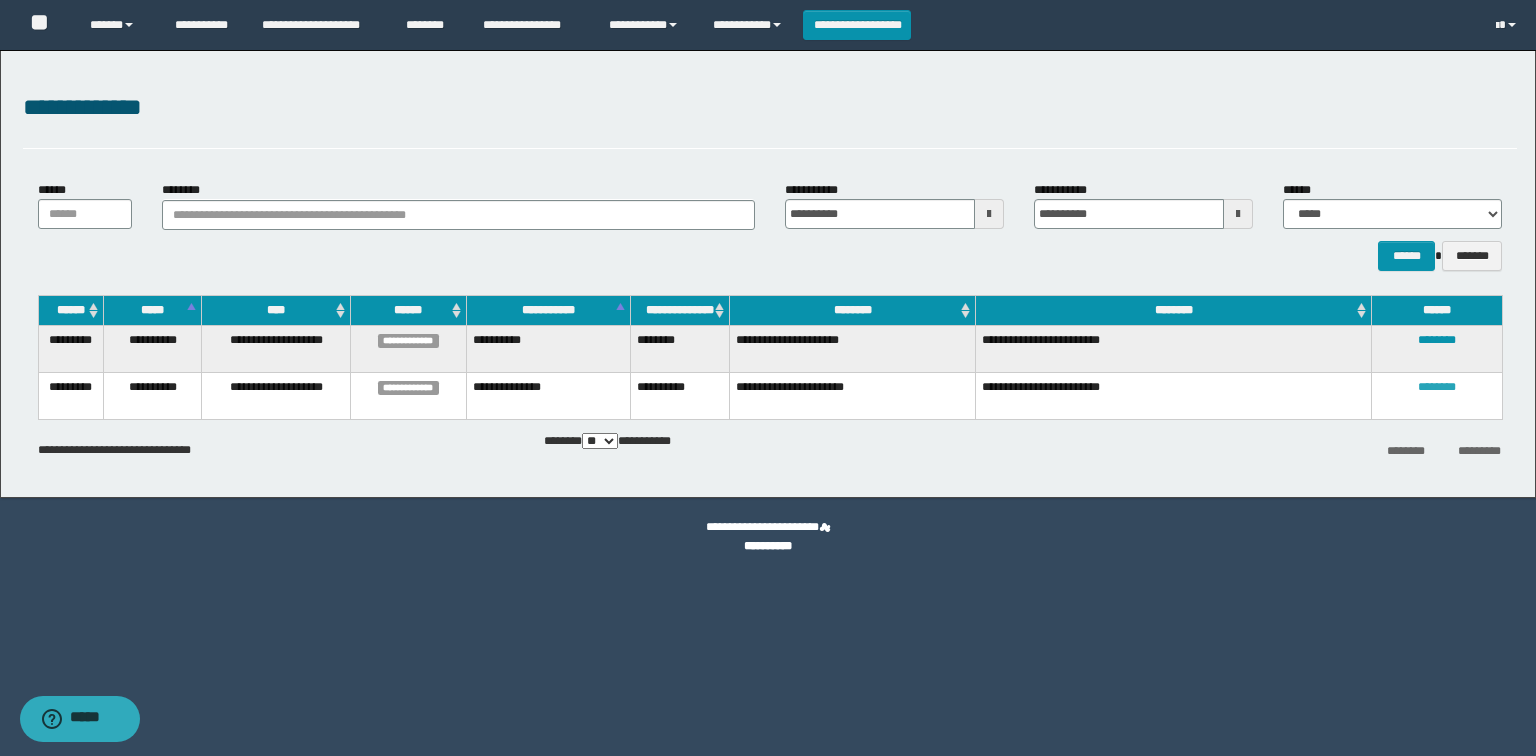 click on "********" at bounding box center [1437, 387] 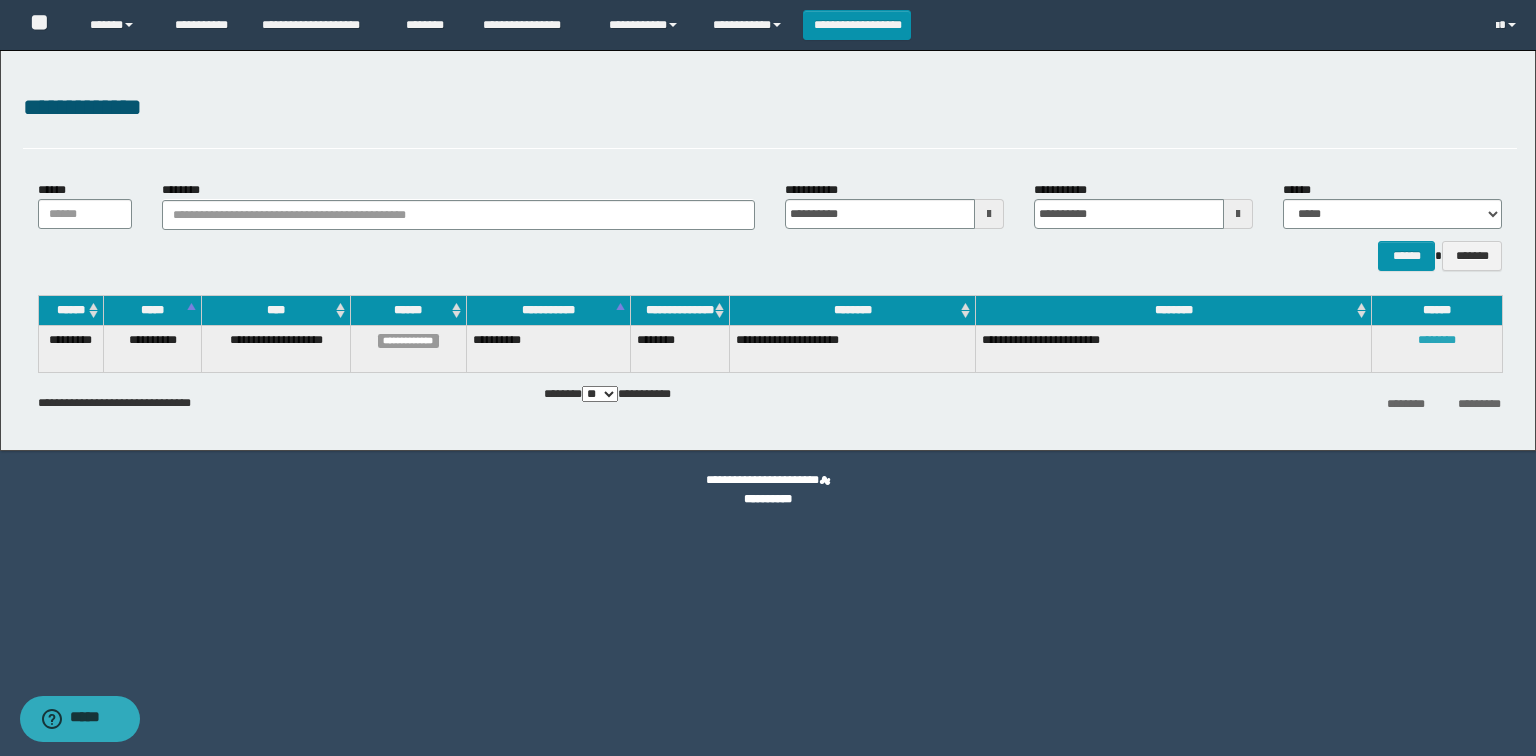 click on "********" at bounding box center (1437, 340) 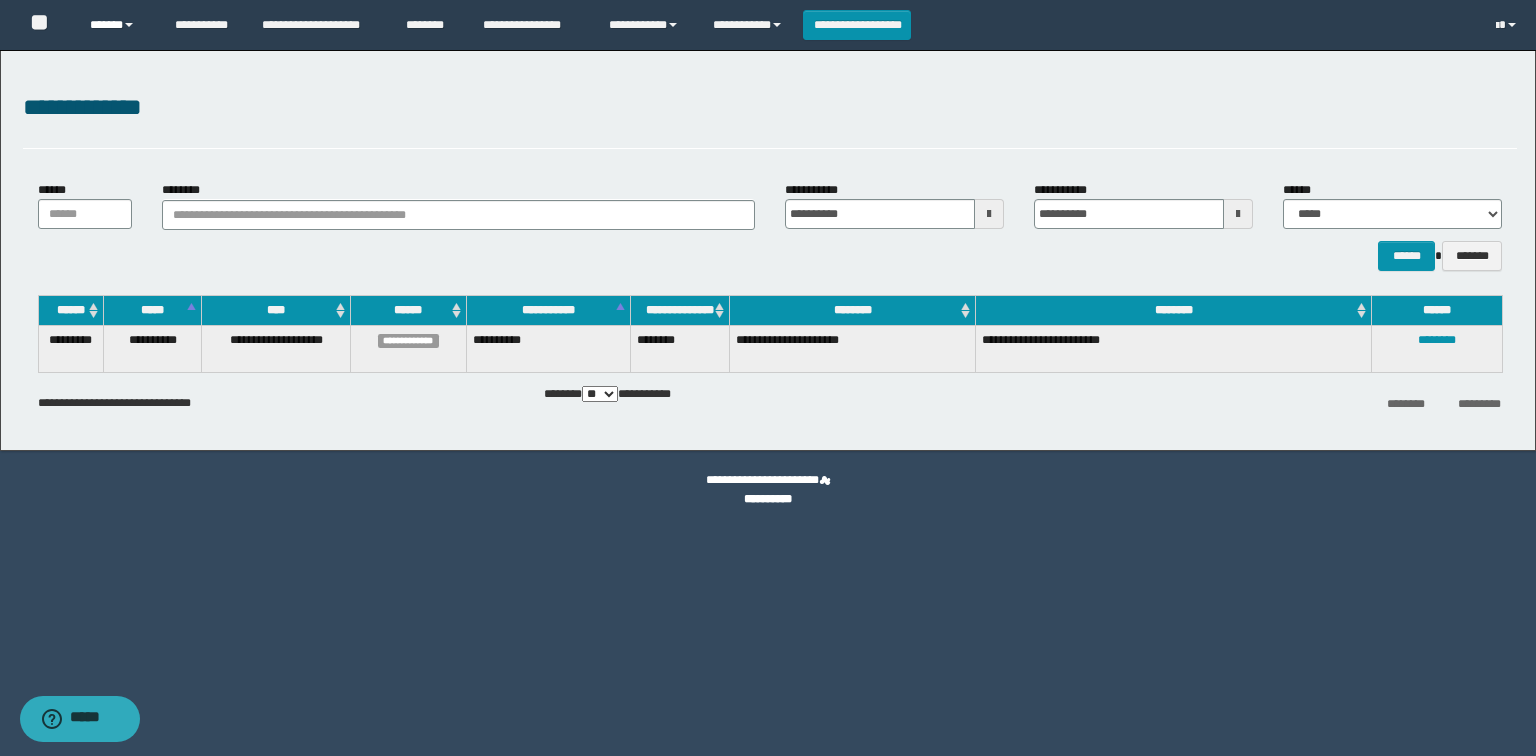 click on "******" at bounding box center (117, 25) 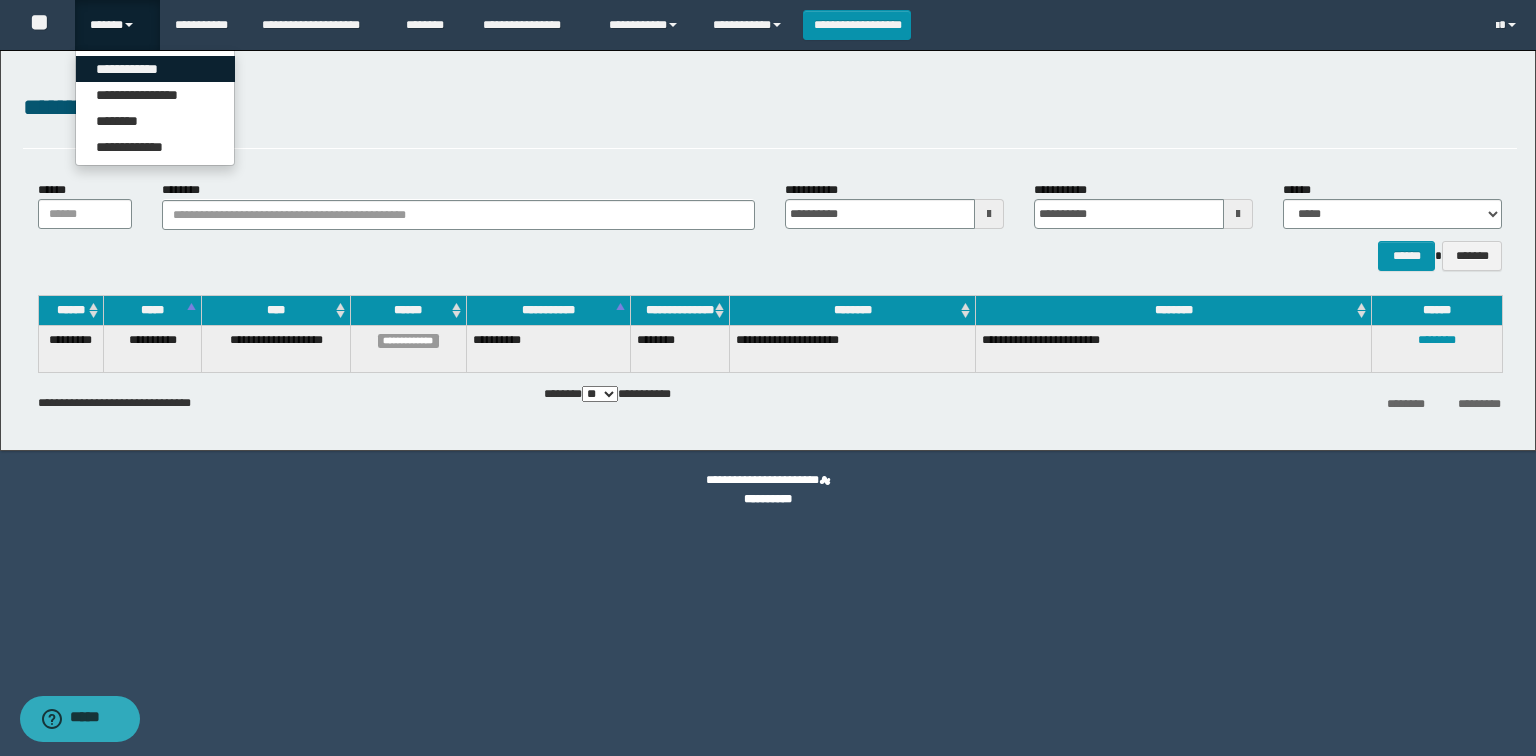 click on "**********" at bounding box center [155, 69] 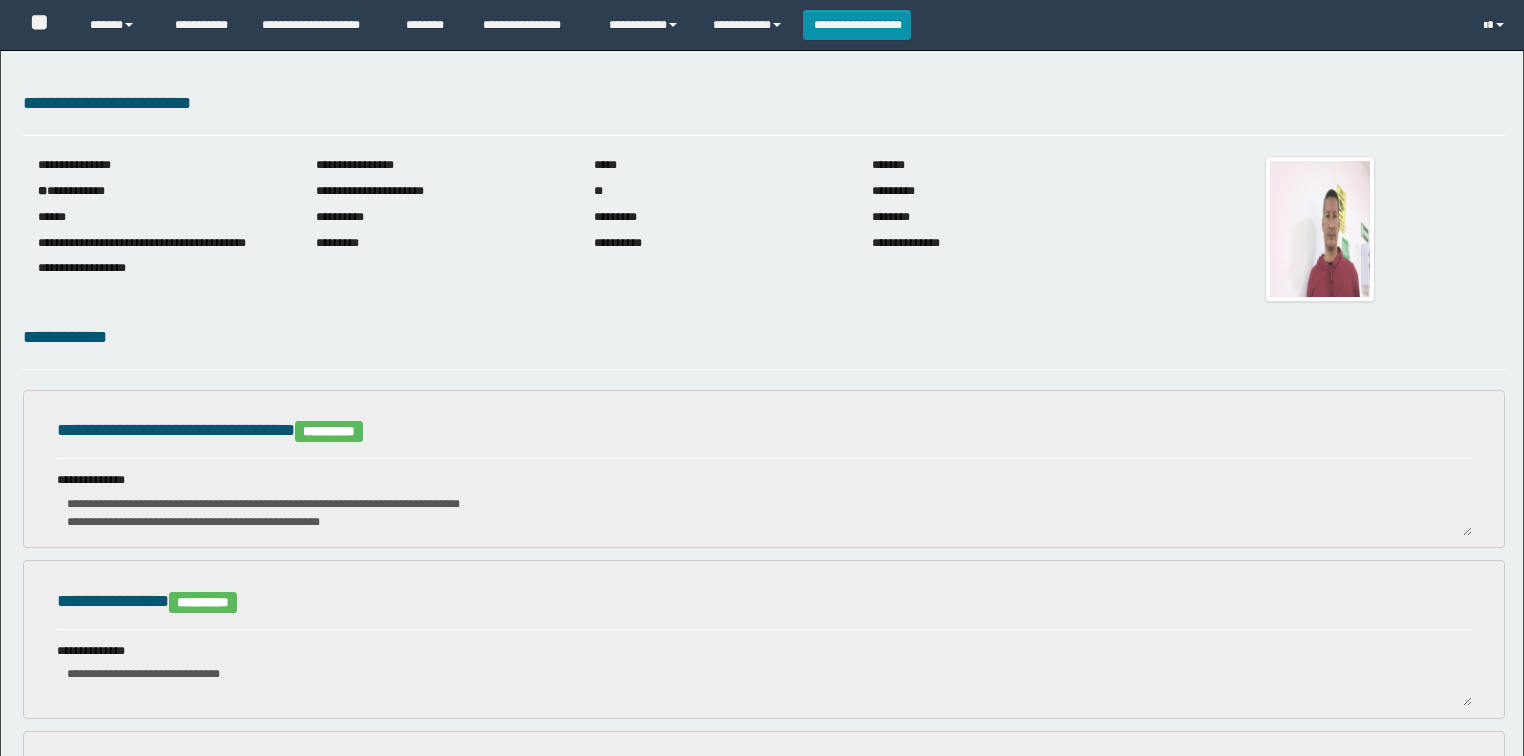 scroll, scrollTop: 0, scrollLeft: 0, axis: both 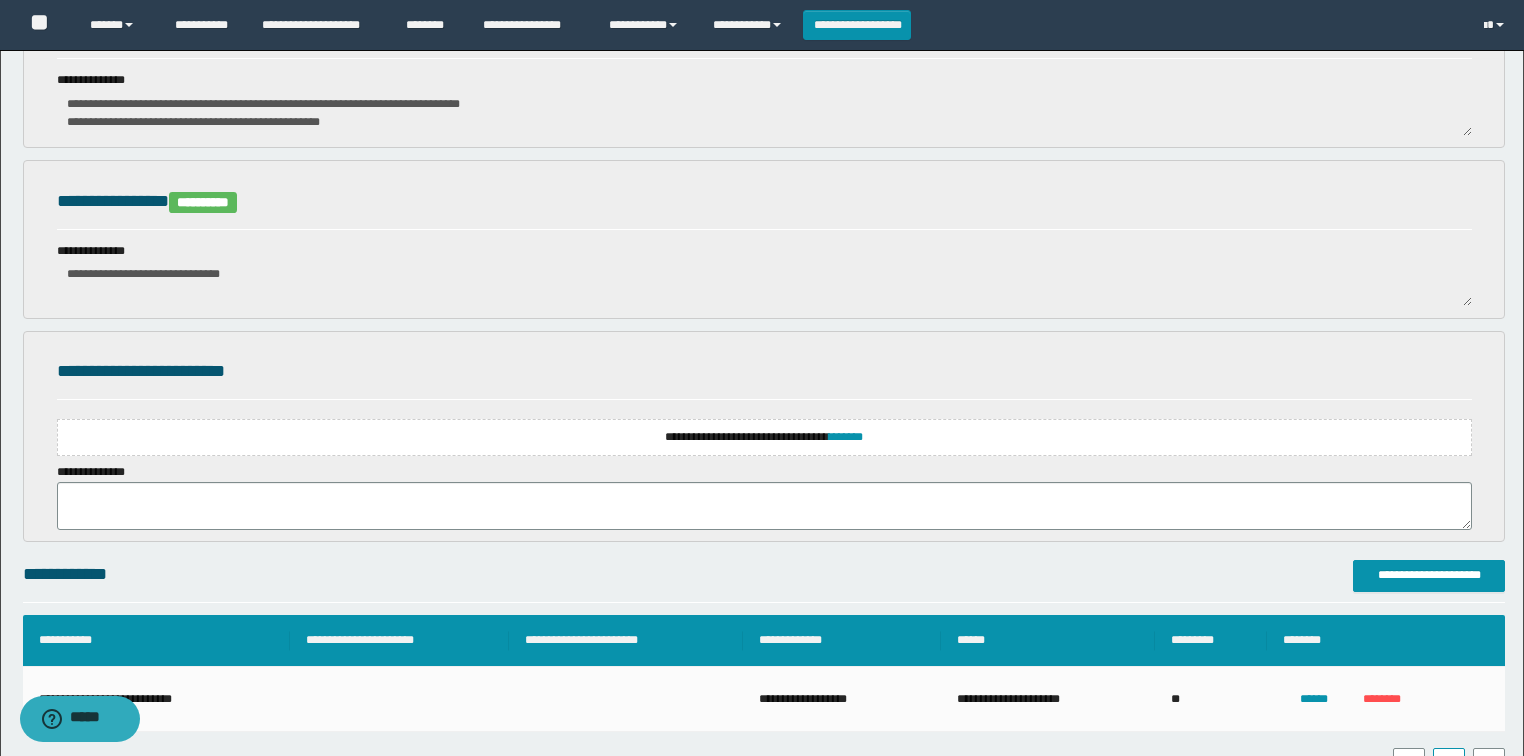 click on "**********" at bounding box center (764, 437) 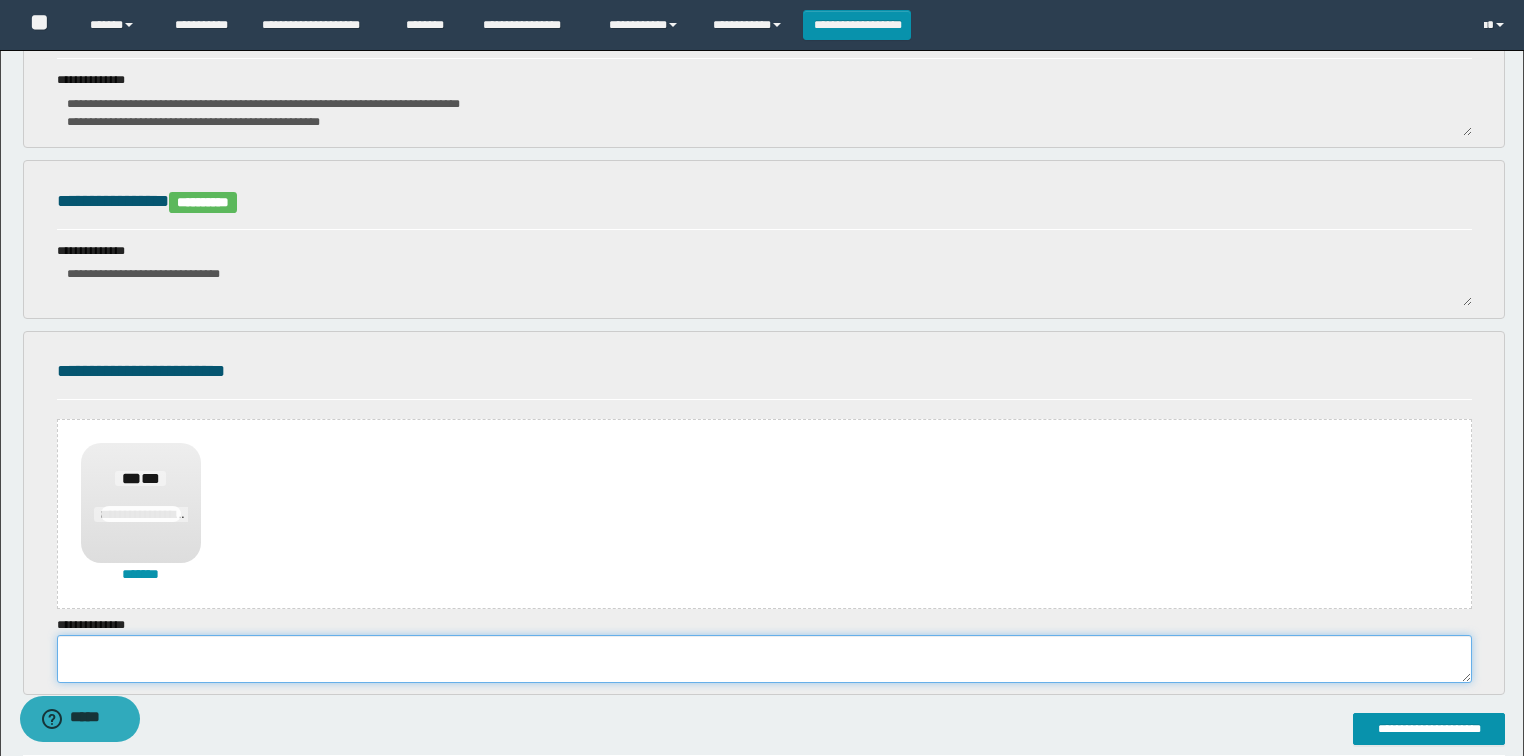 click at bounding box center [764, 659] 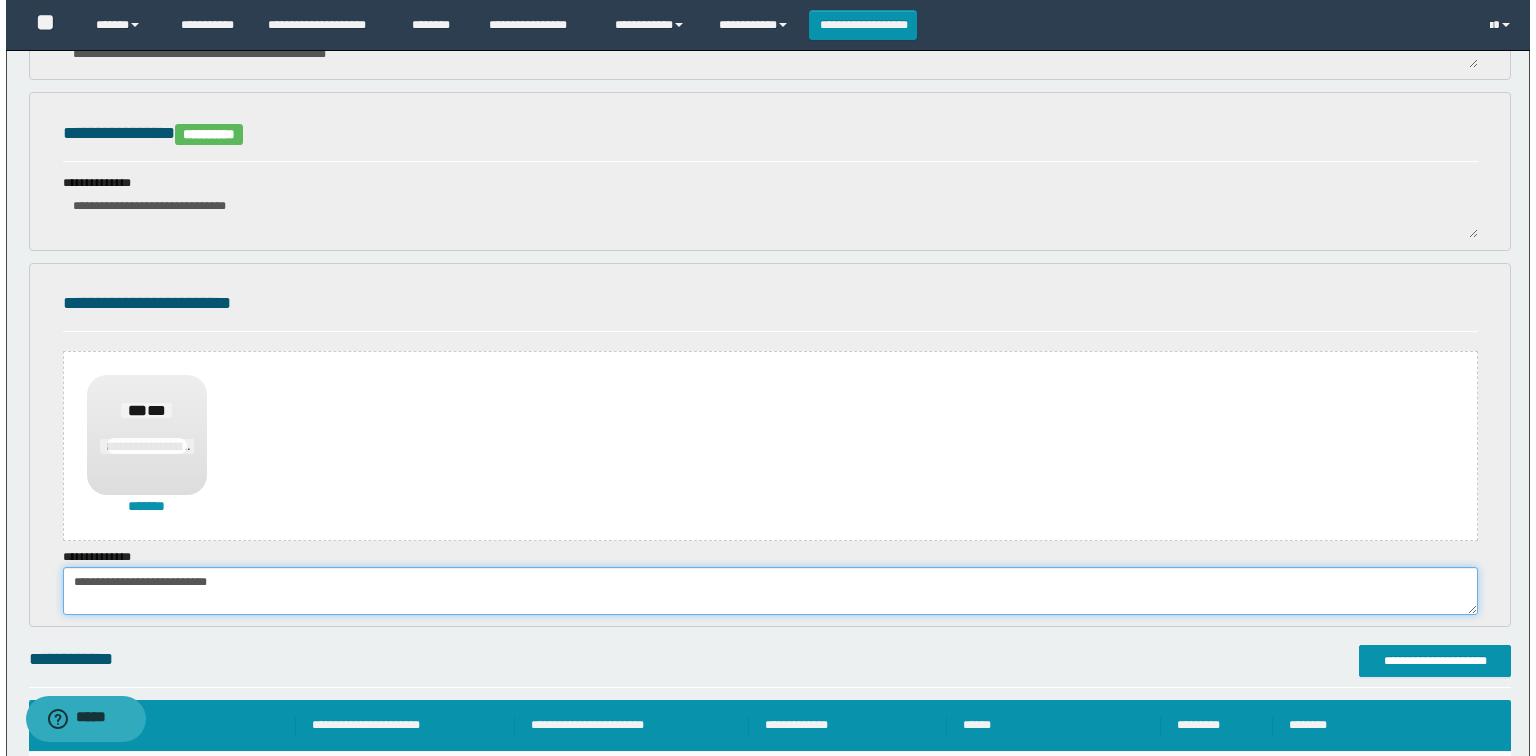 scroll, scrollTop: 560, scrollLeft: 0, axis: vertical 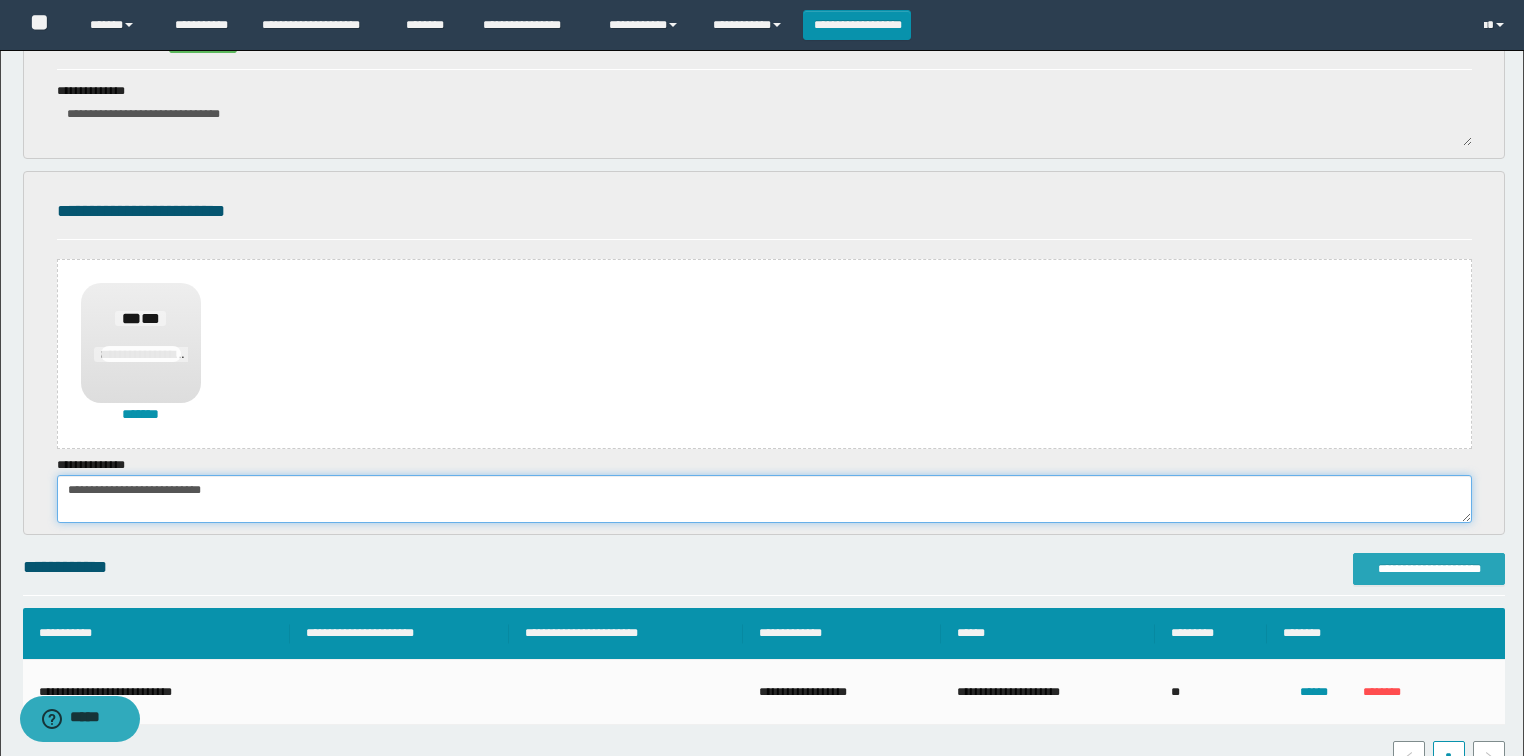 type on "**********" 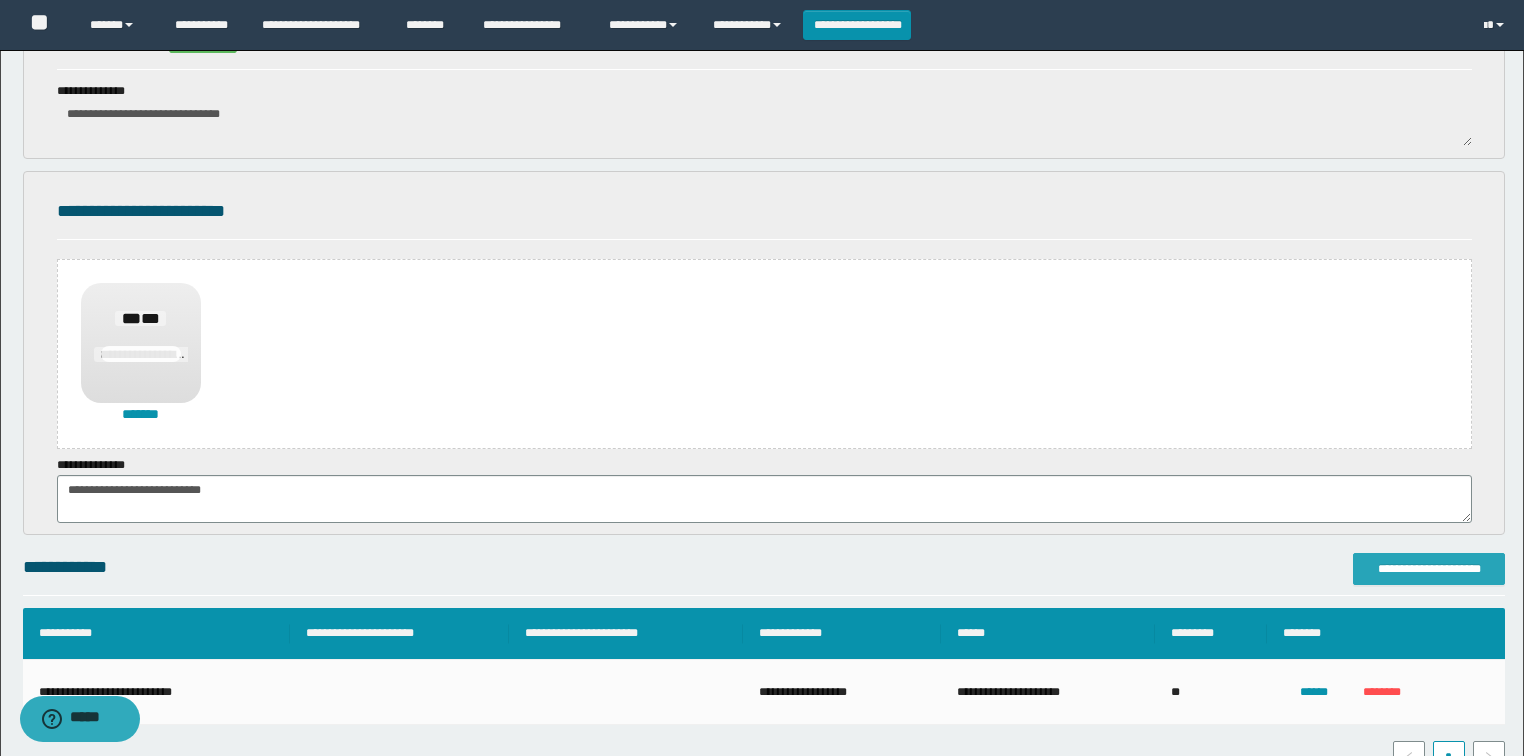 click on "**********" at bounding box center (1429, 569) 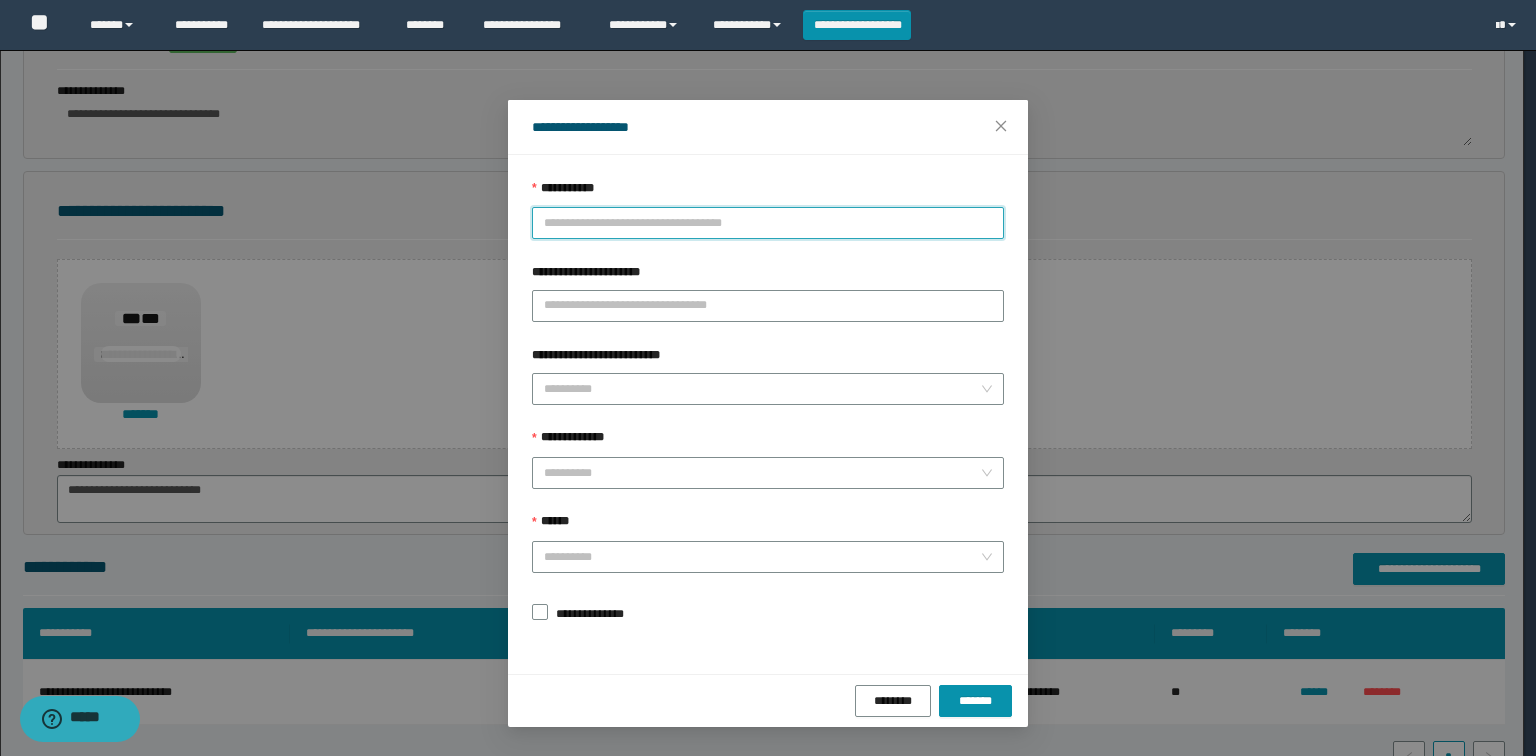 click on "**********" at bounding box center [768, 223] 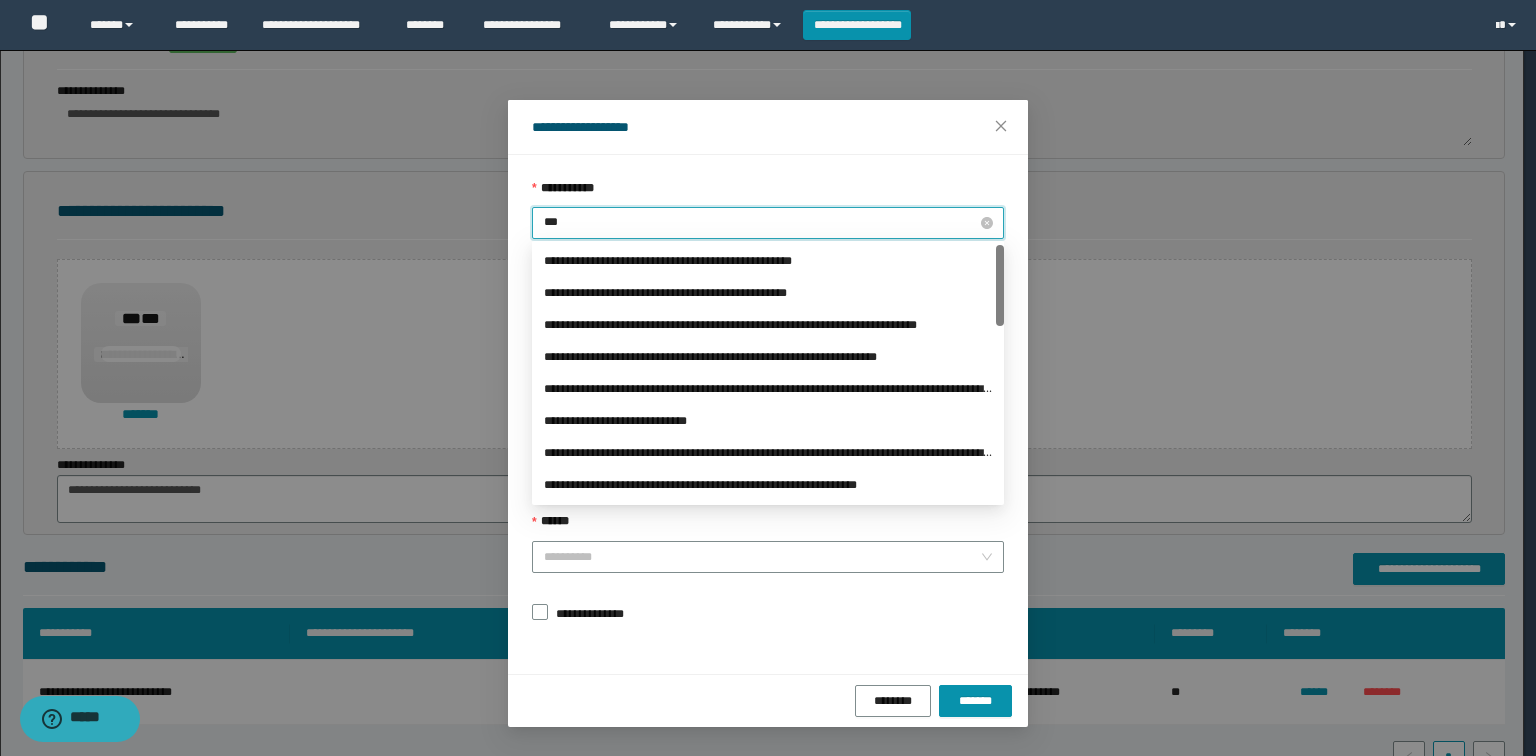 type on "****" 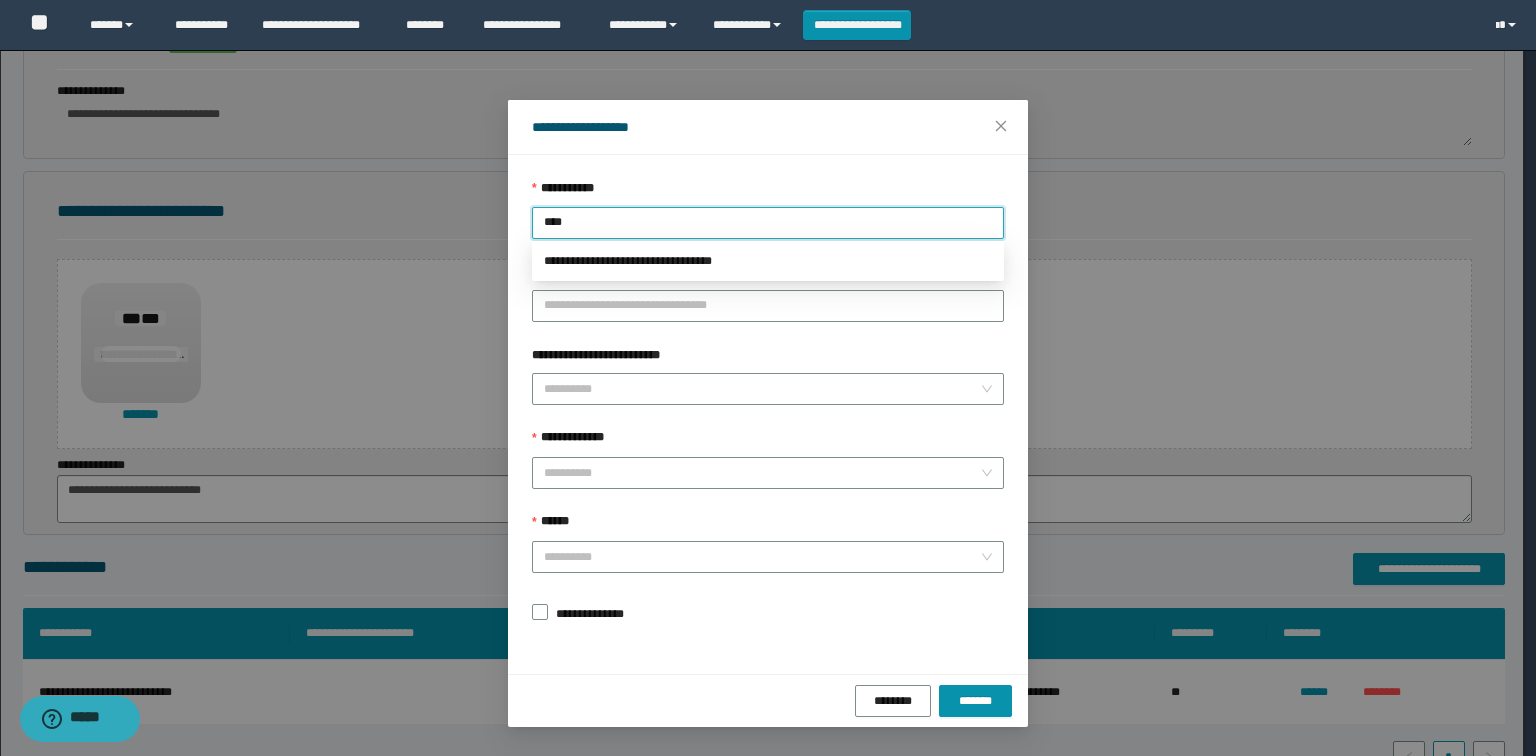 type 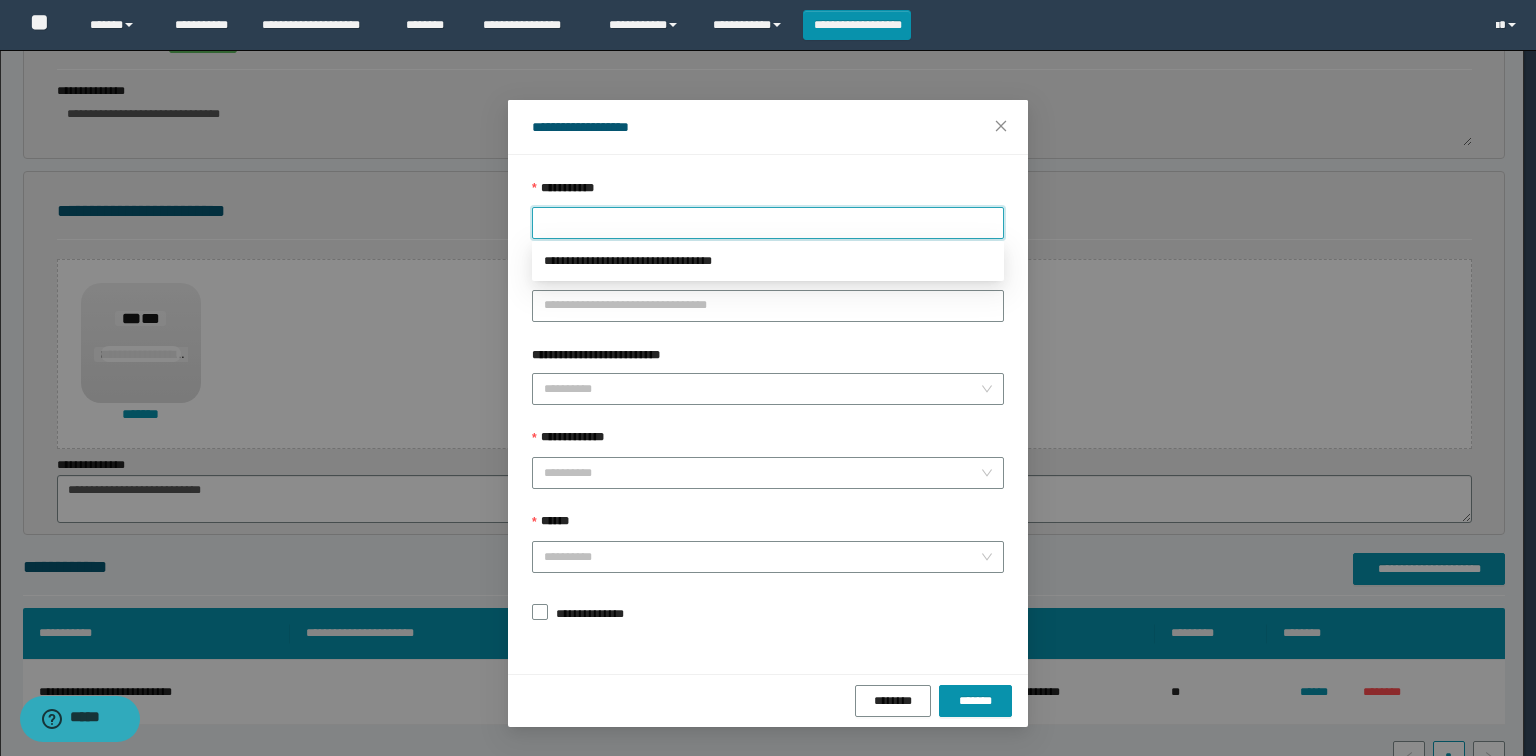 click on "**********" at bounding box center [762, -182] 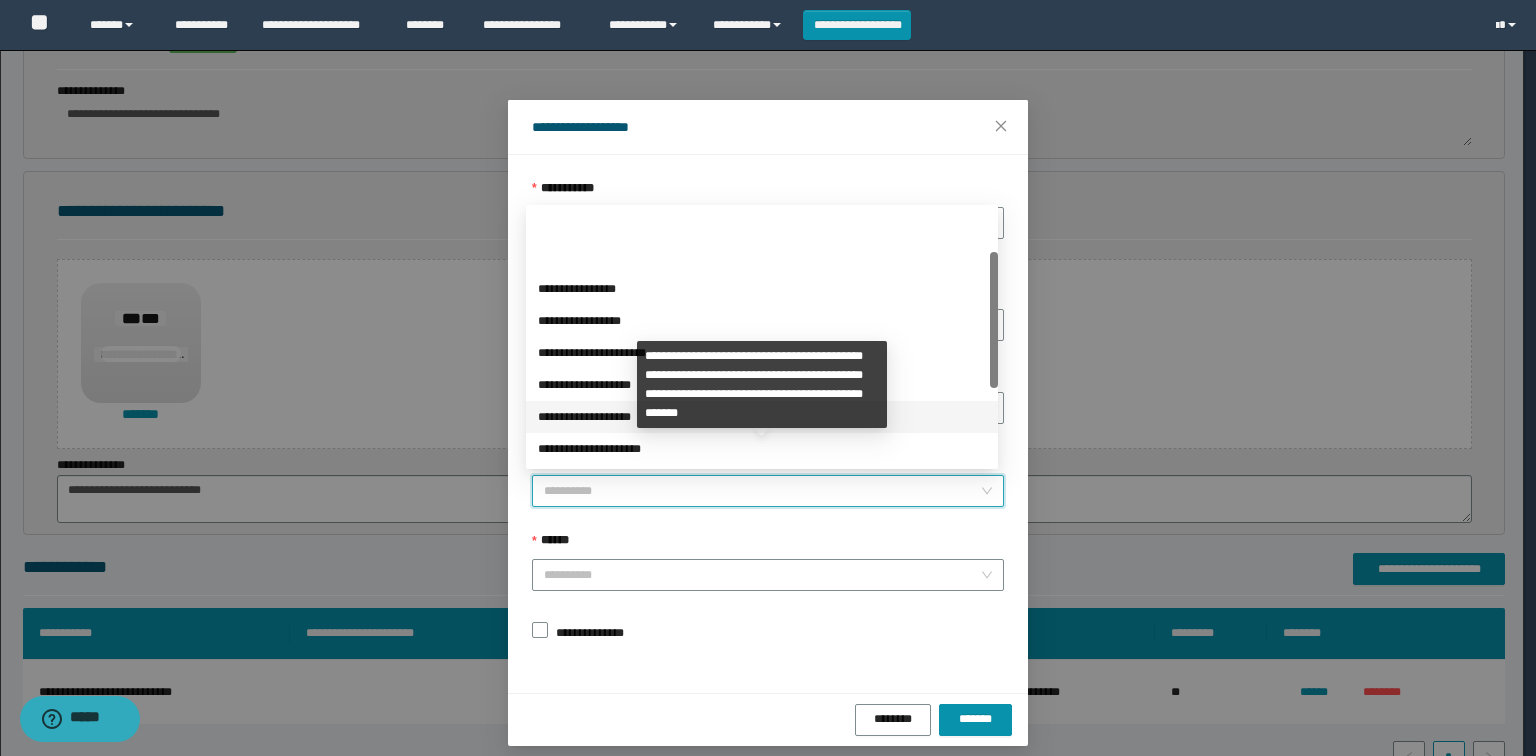 scroll, scrollTop: 224, scrollLeft: 0, axis: vertical 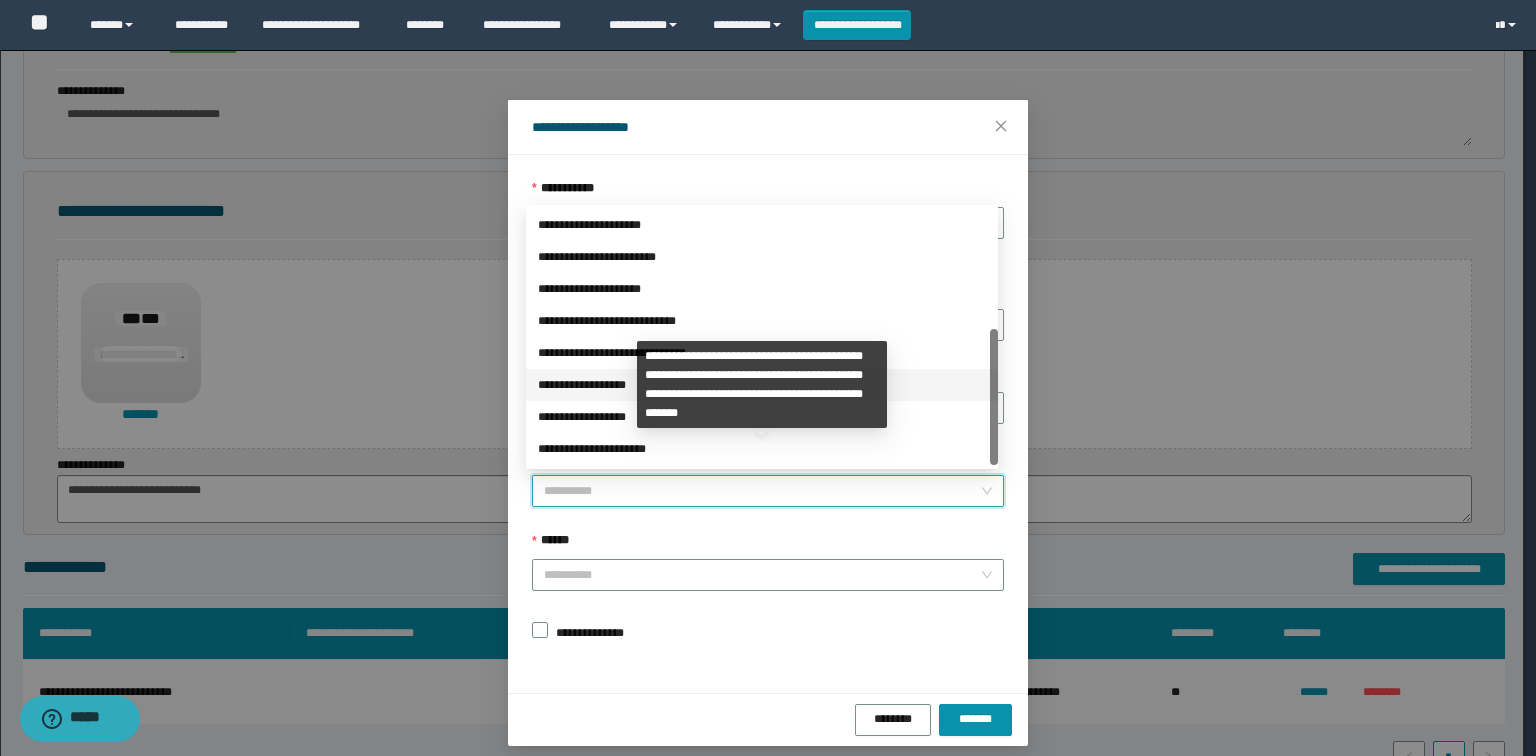 click on "**********" at bounding box center (762, 385) 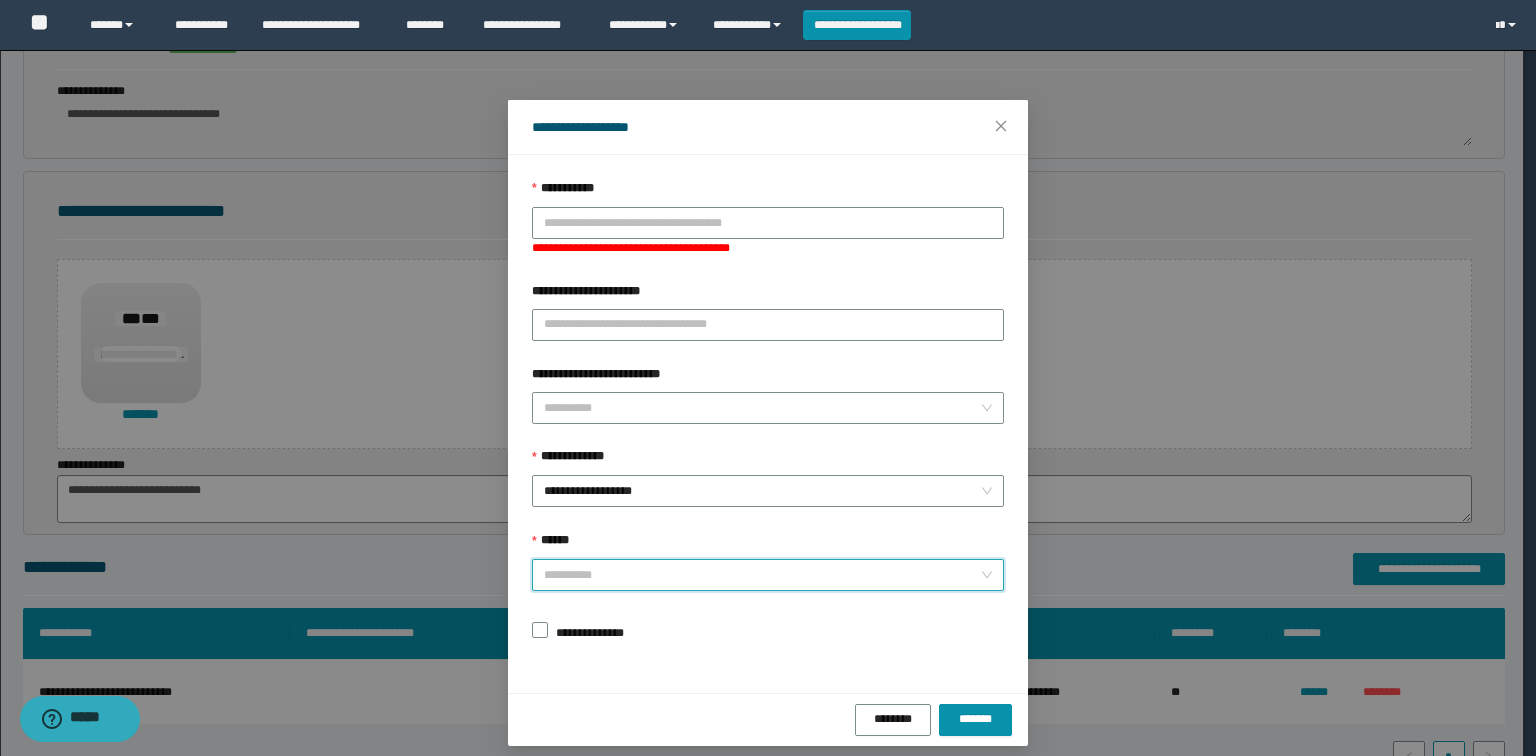 click on "******" at bounding box center [762, 575] 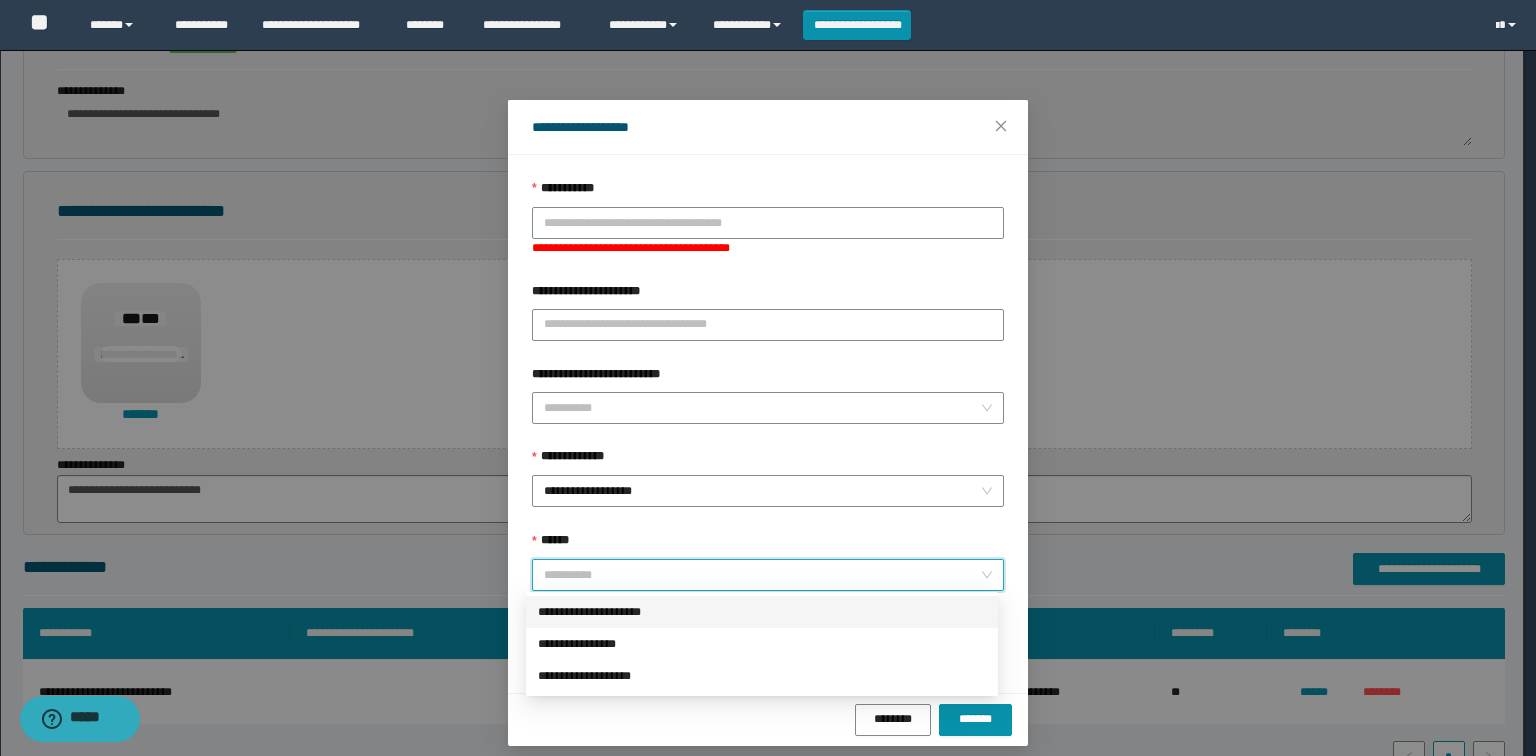 click on "**********" at bounding box center [762, 612] 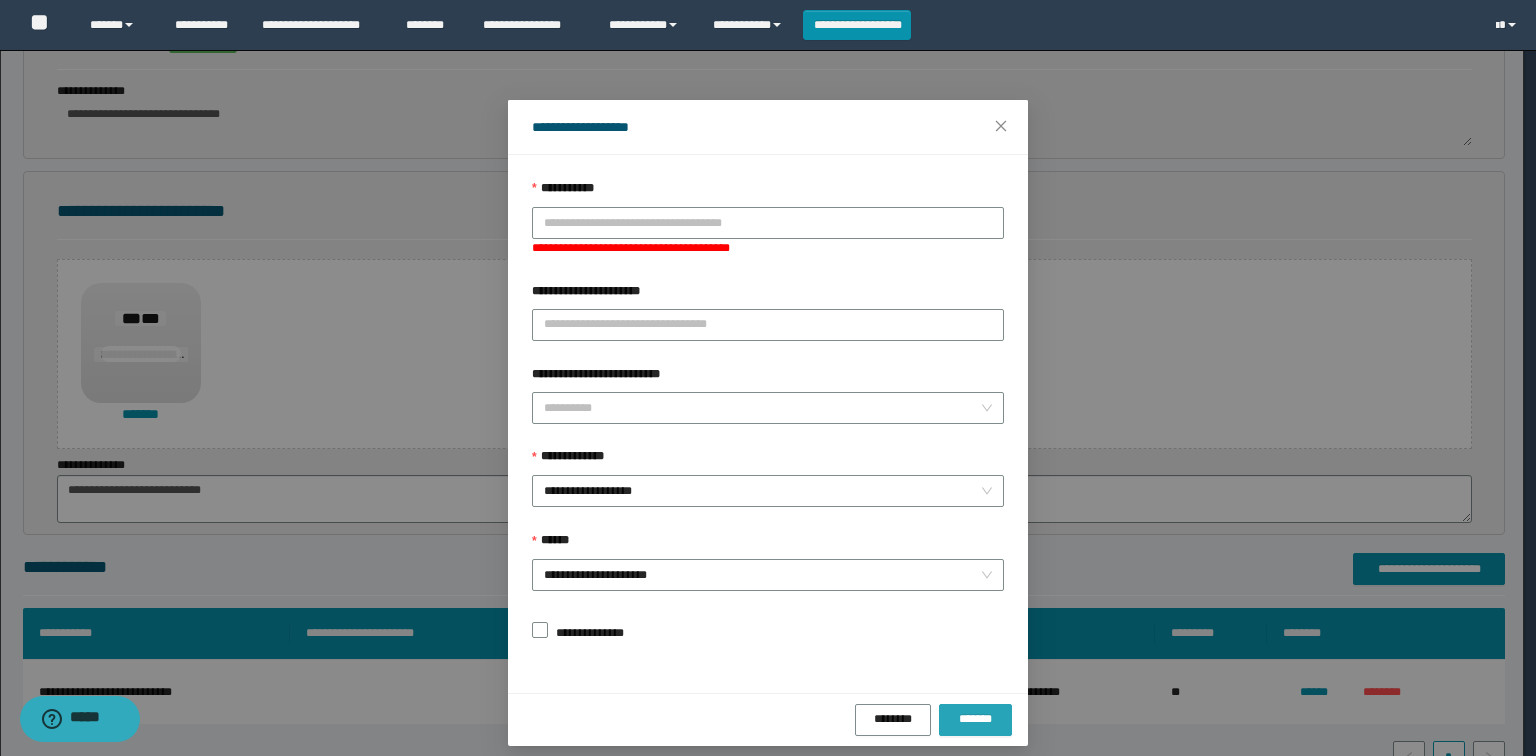 click on "*******" at bounding box center [975, 719] 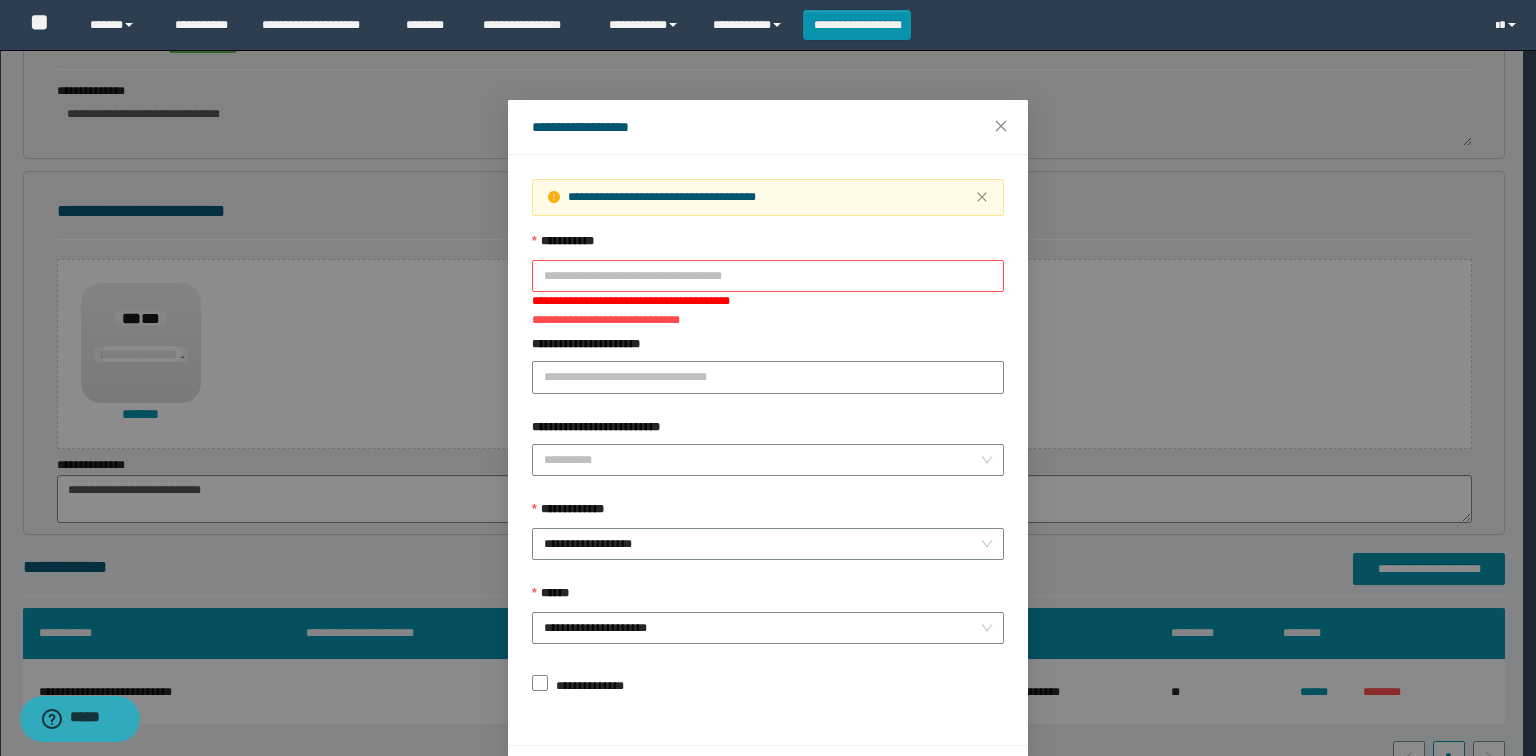 click on "**********" at bounding box center [768, 276] 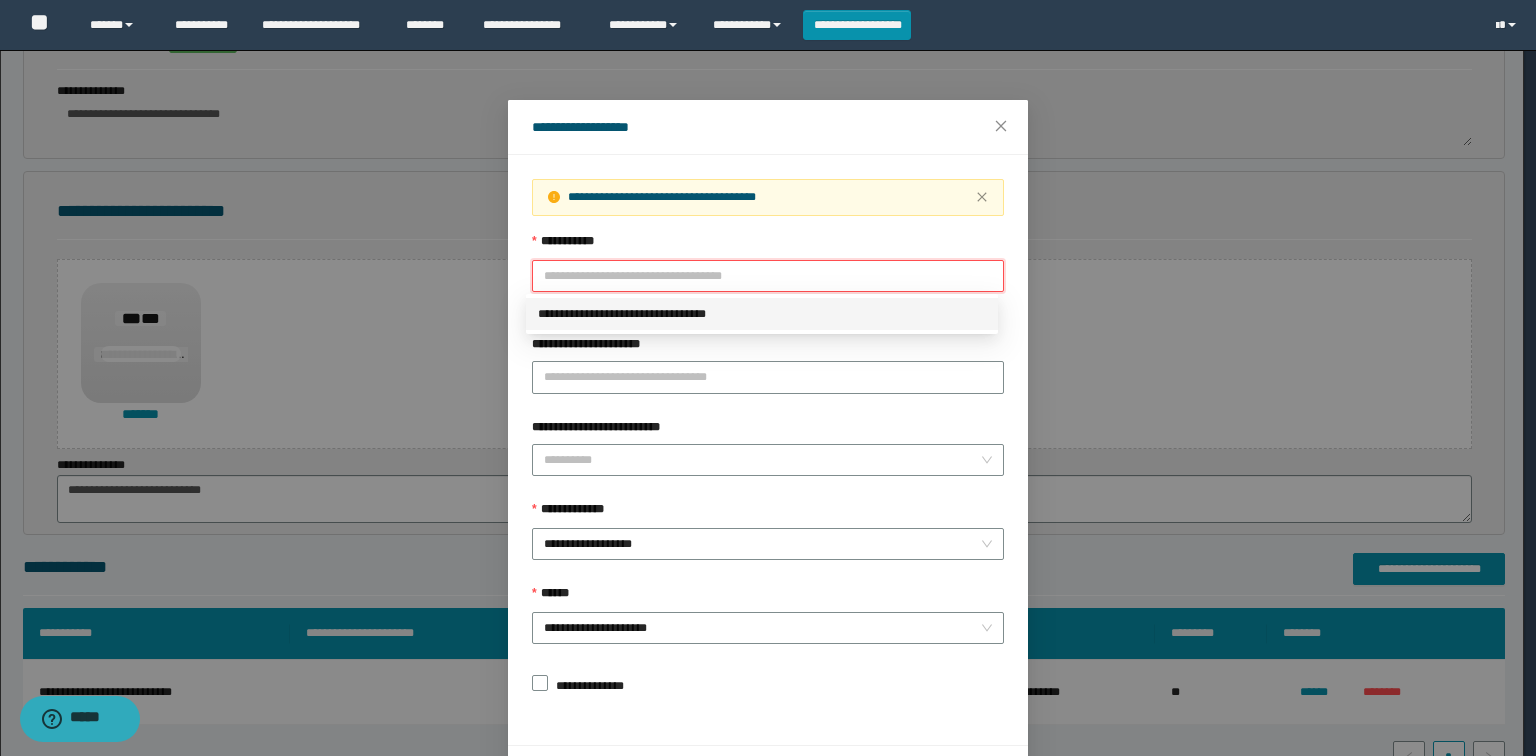 click on "**********" at bounding box center (762, 314) 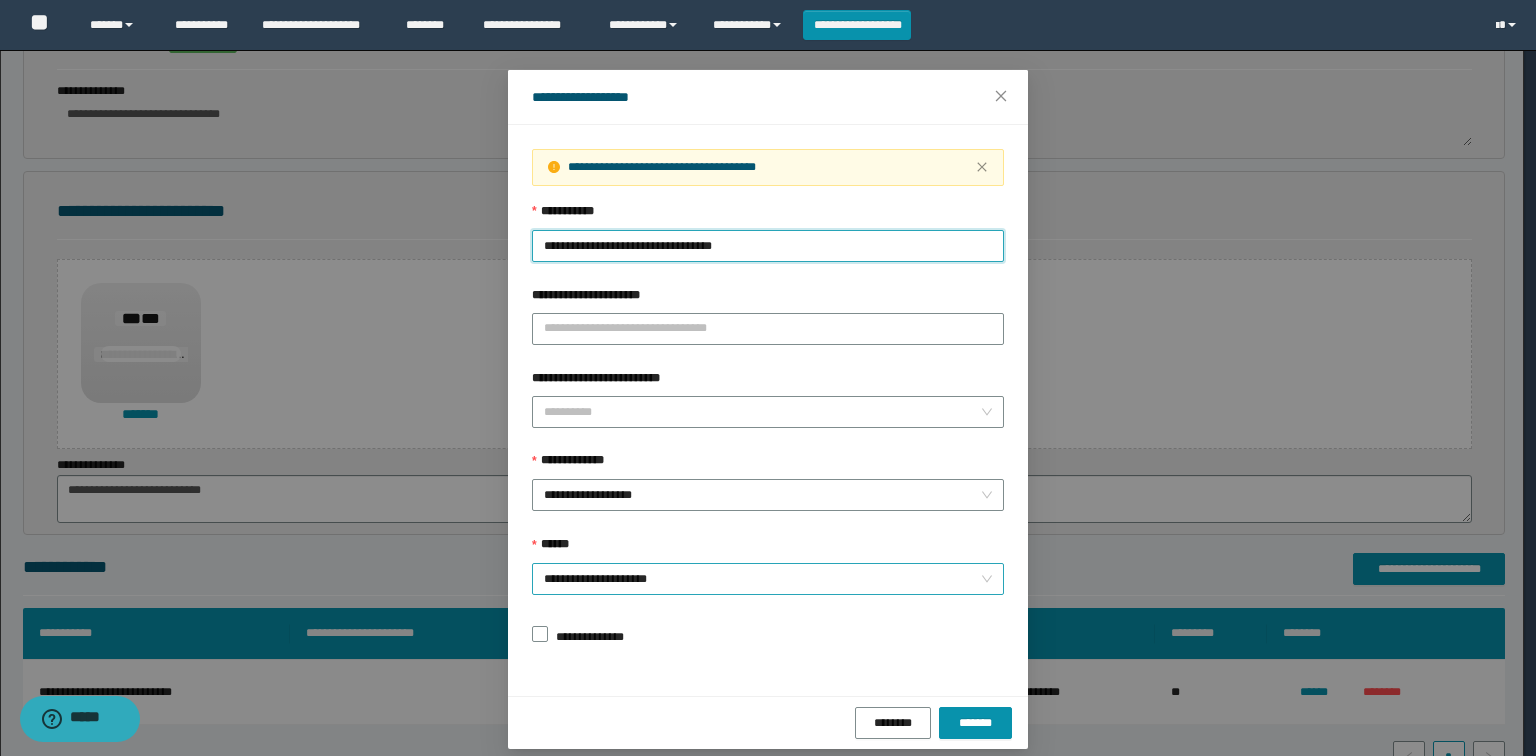 scroll, scrollTop: 47, scrollLeft: 0, axis: vertical 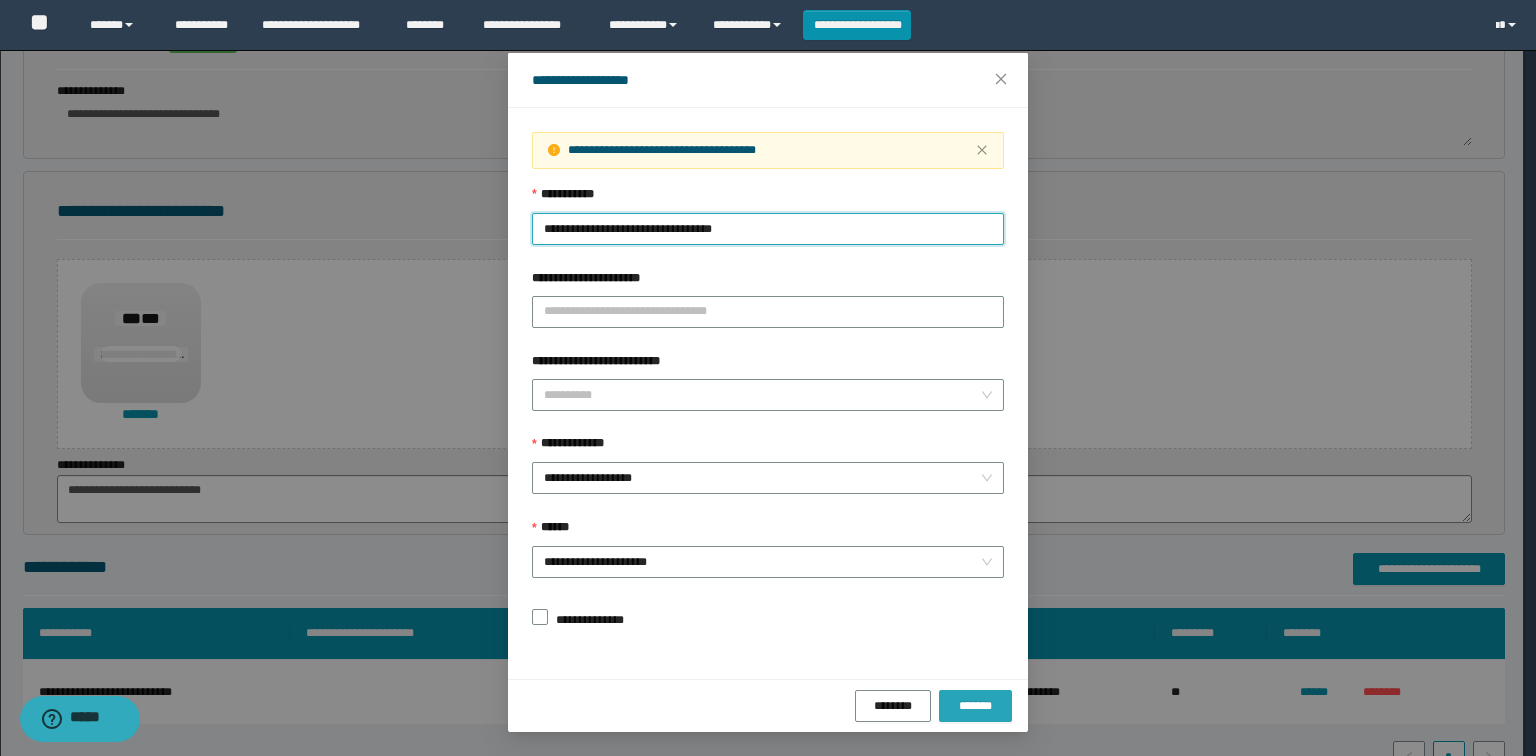 click on "*******" at bounding box center (975, 706) 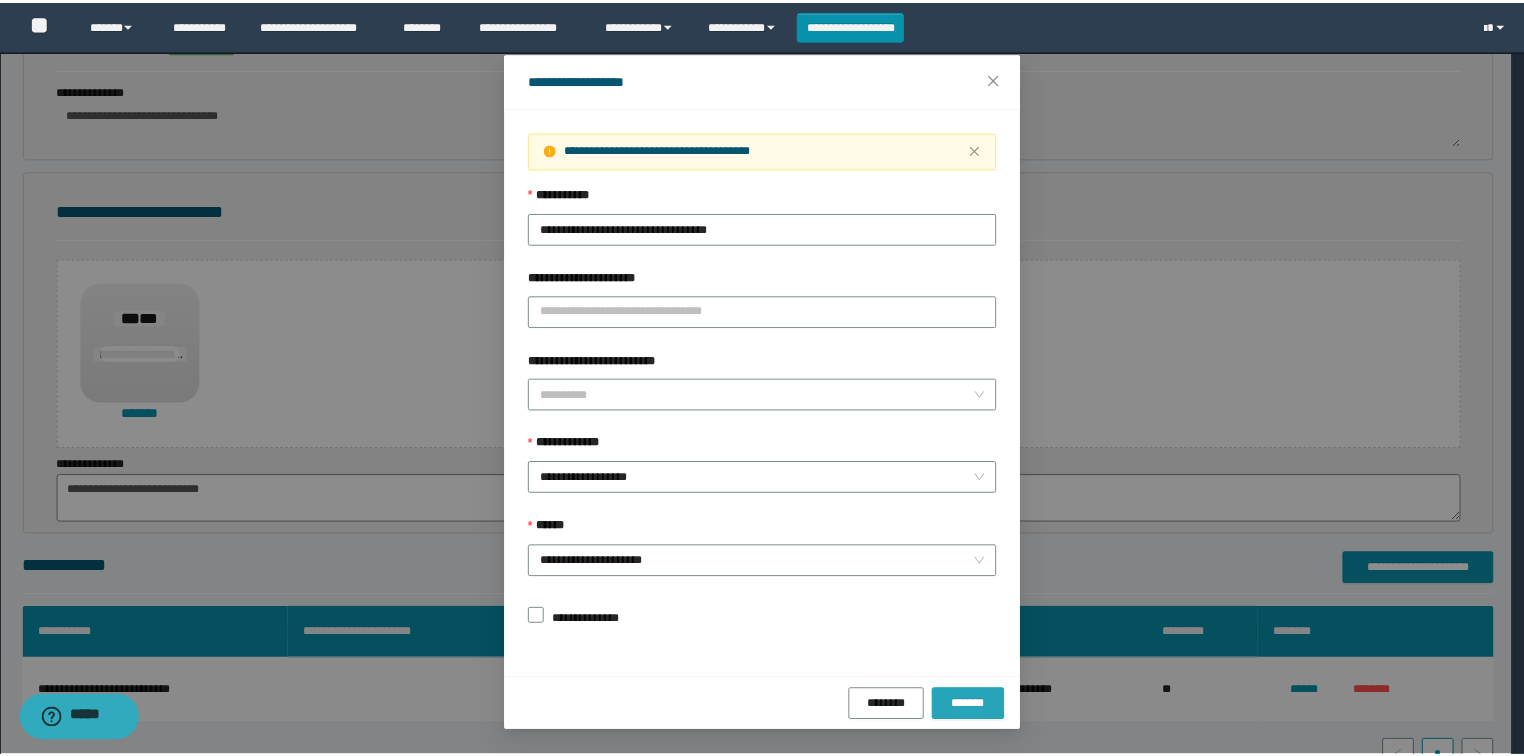 scroll, scrollTop: 0, scrollLeft: 0, axis: both 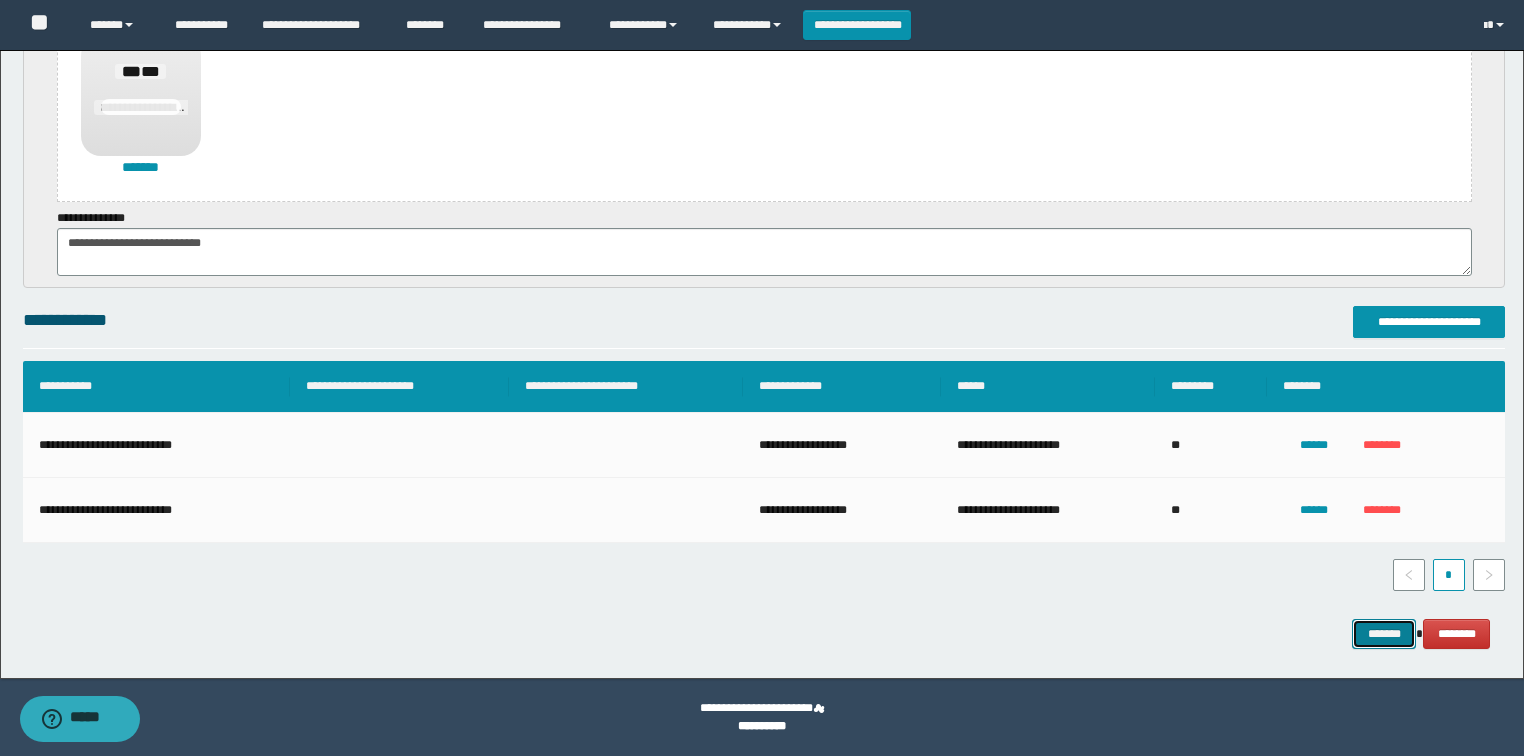 click on "*******" at bounding box center [1384, 634] 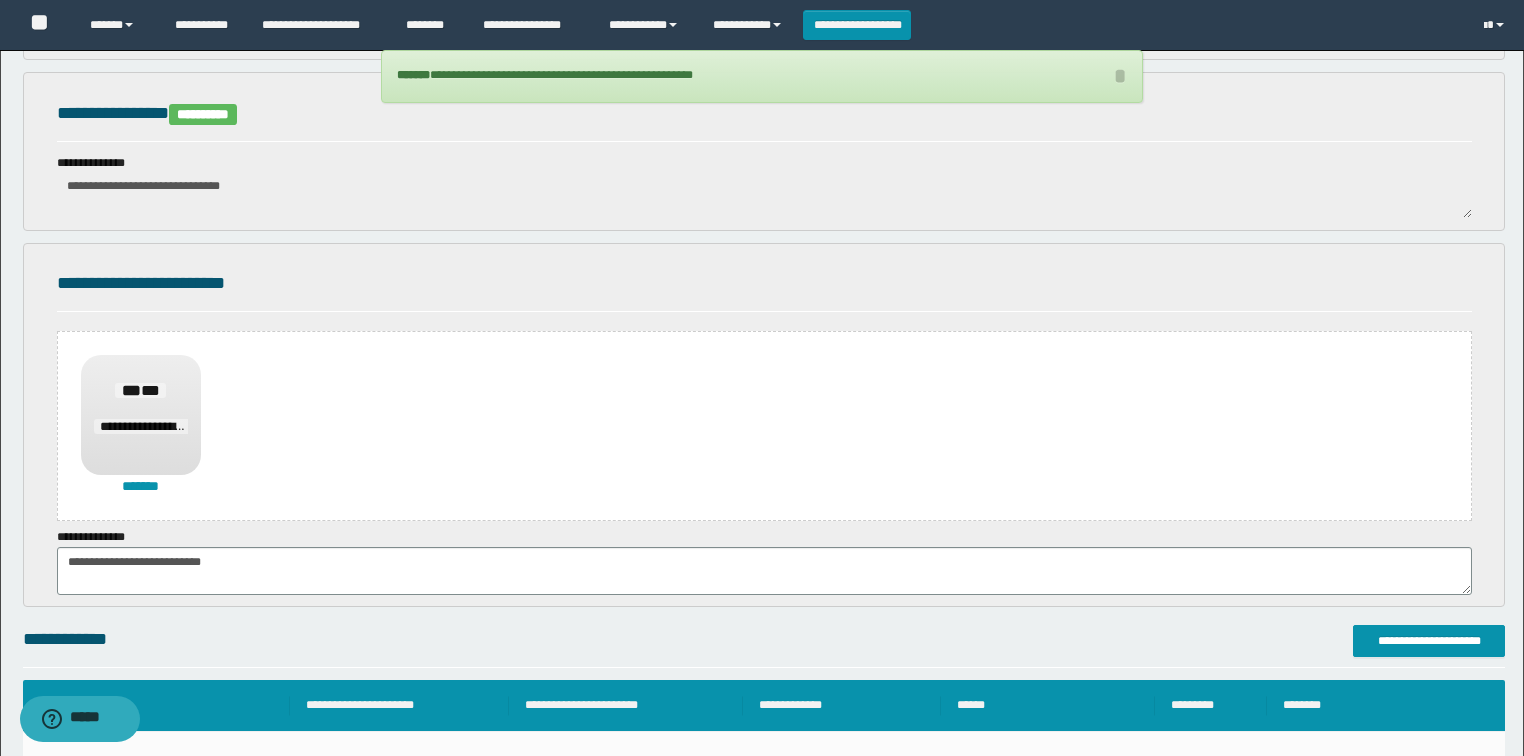 scroll, scrollTop: 487, scrollLeft: 0, axis: vertical 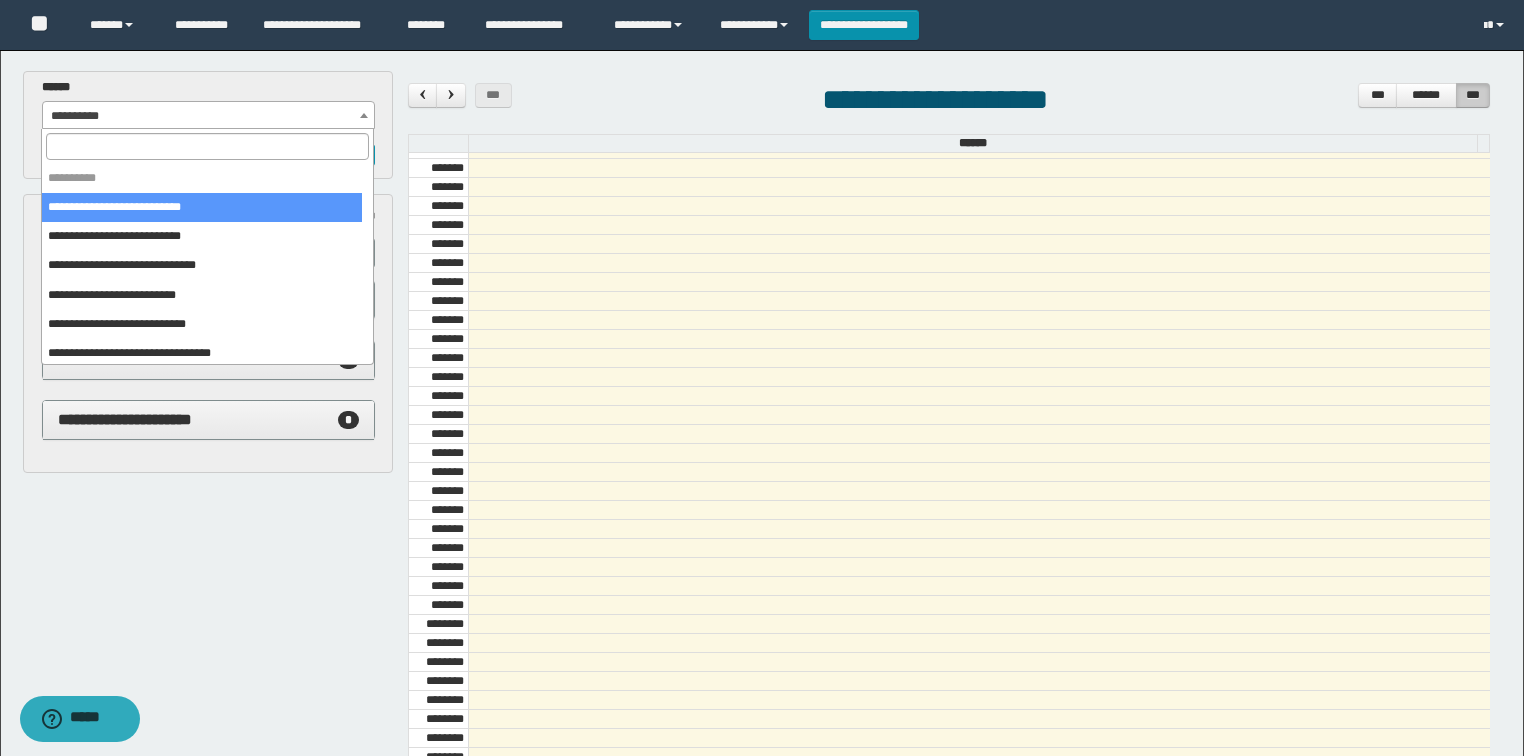 click on "**********" at bounding box center (209, 116) 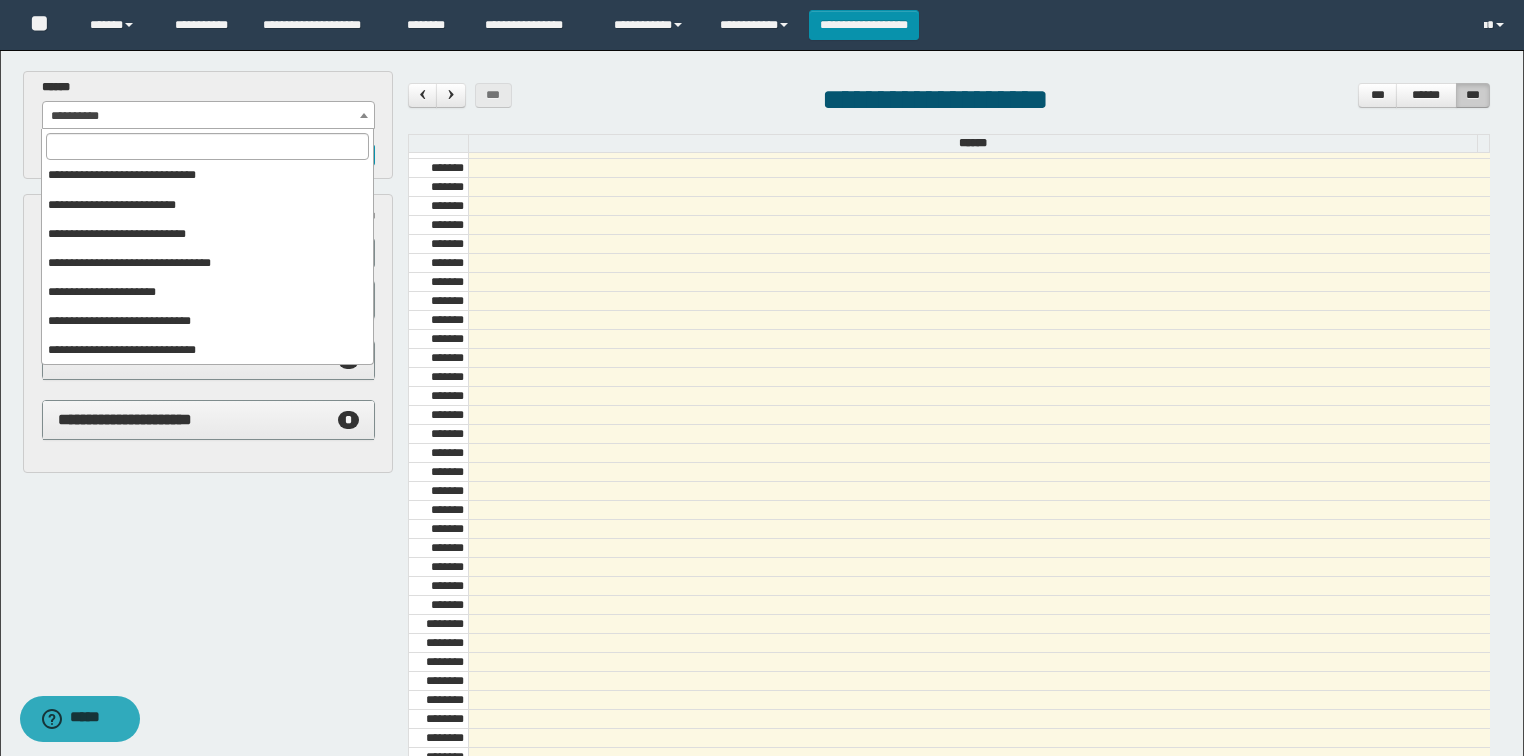 scroll, scrollTop: 69, scrollLeft: 0, axis: vertical 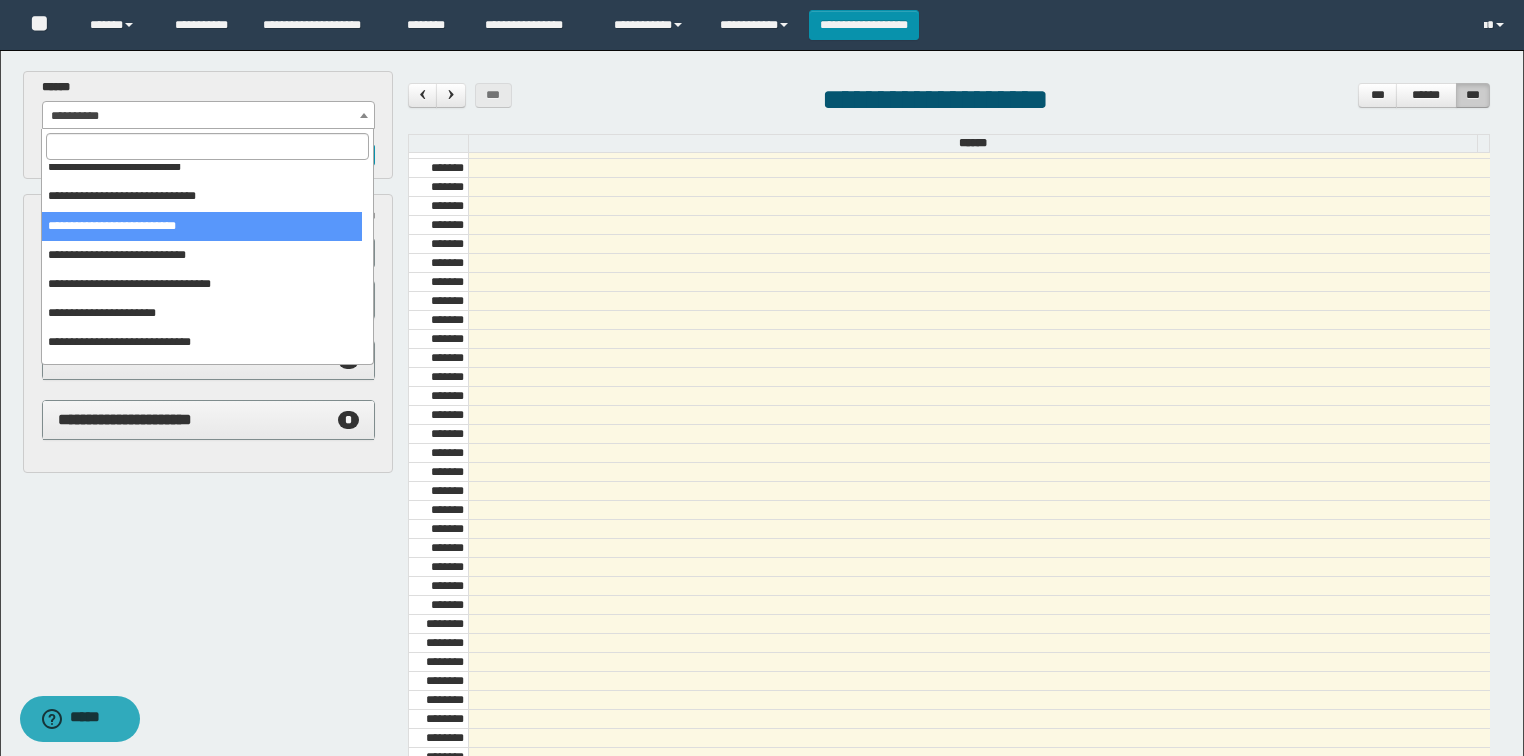 select on "******" 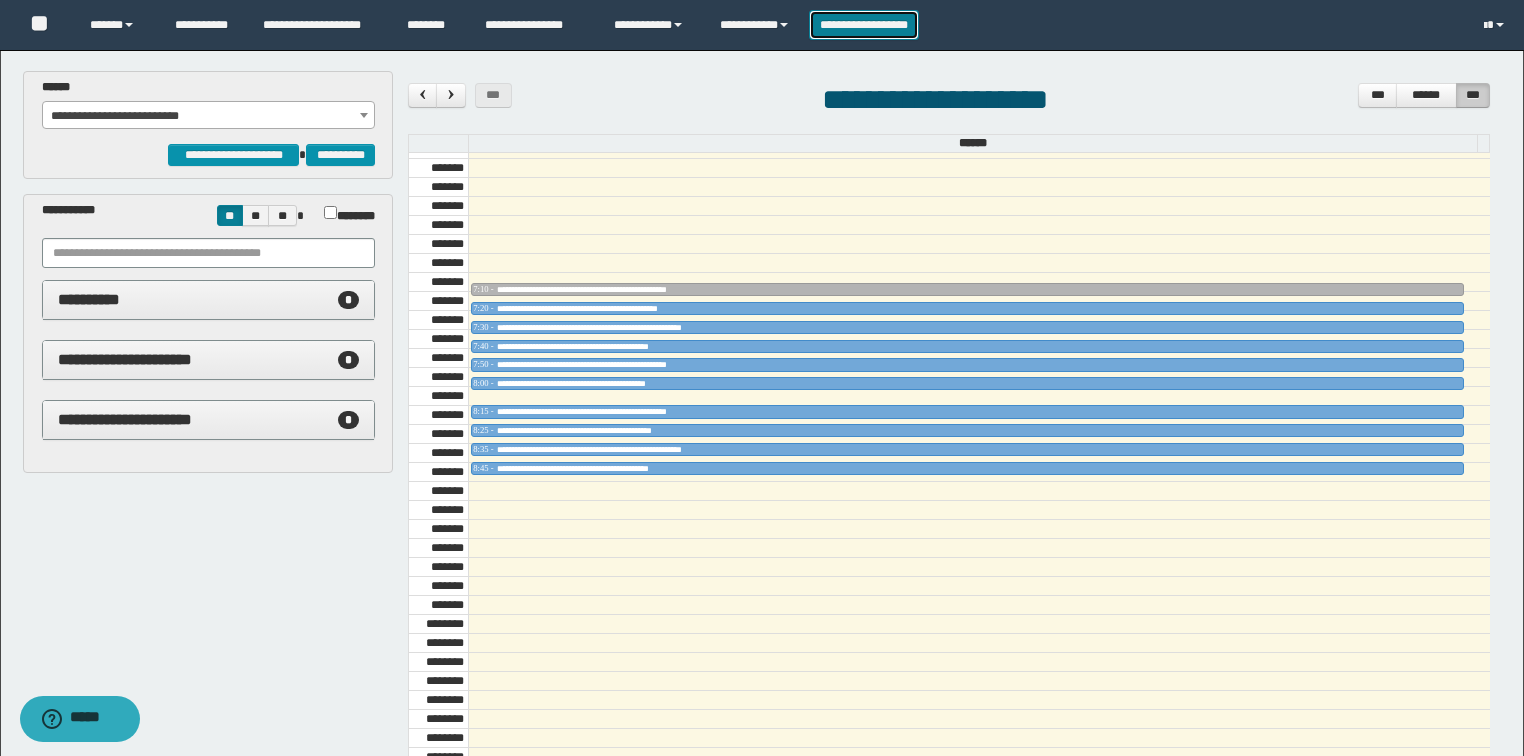 click on "**********" at bounding box center (864, 25) 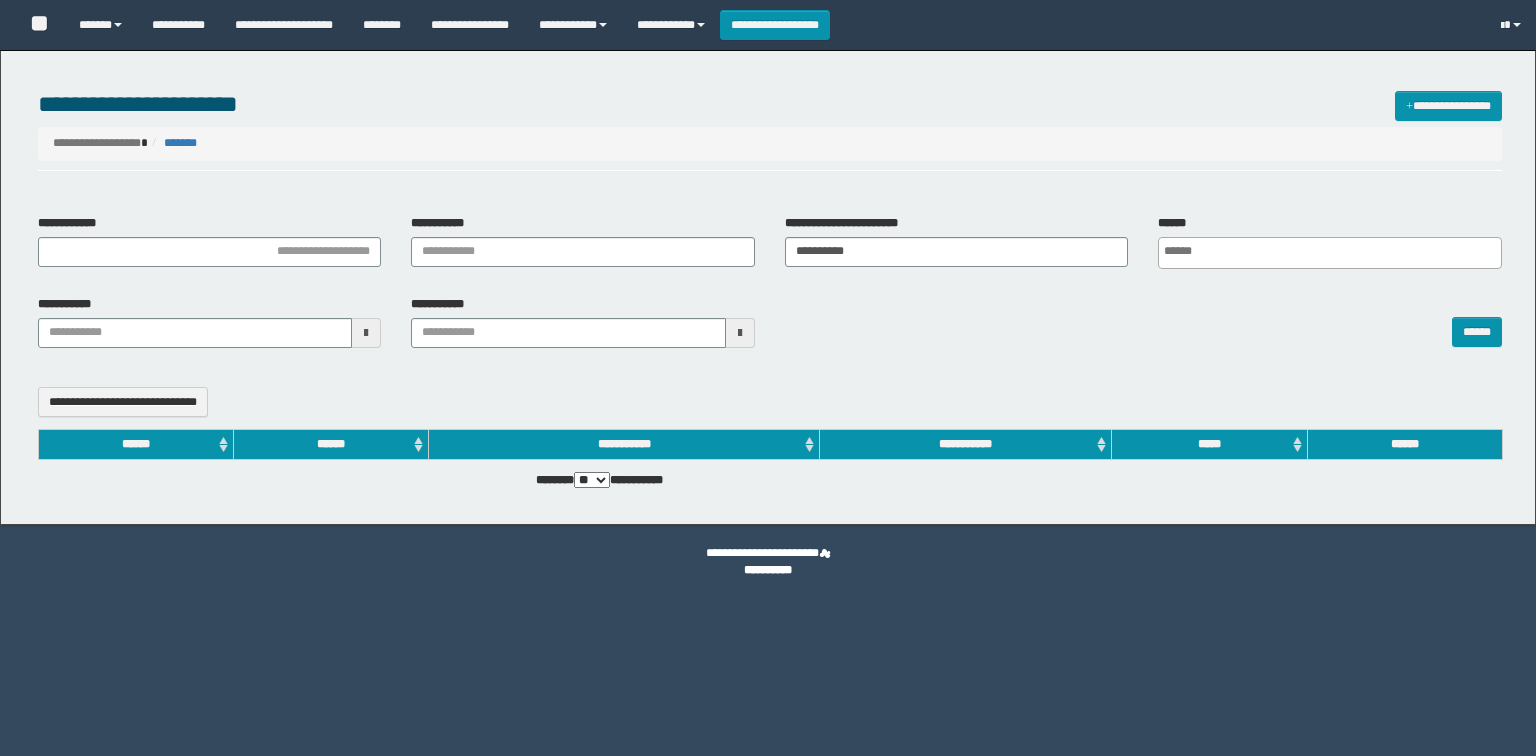 select 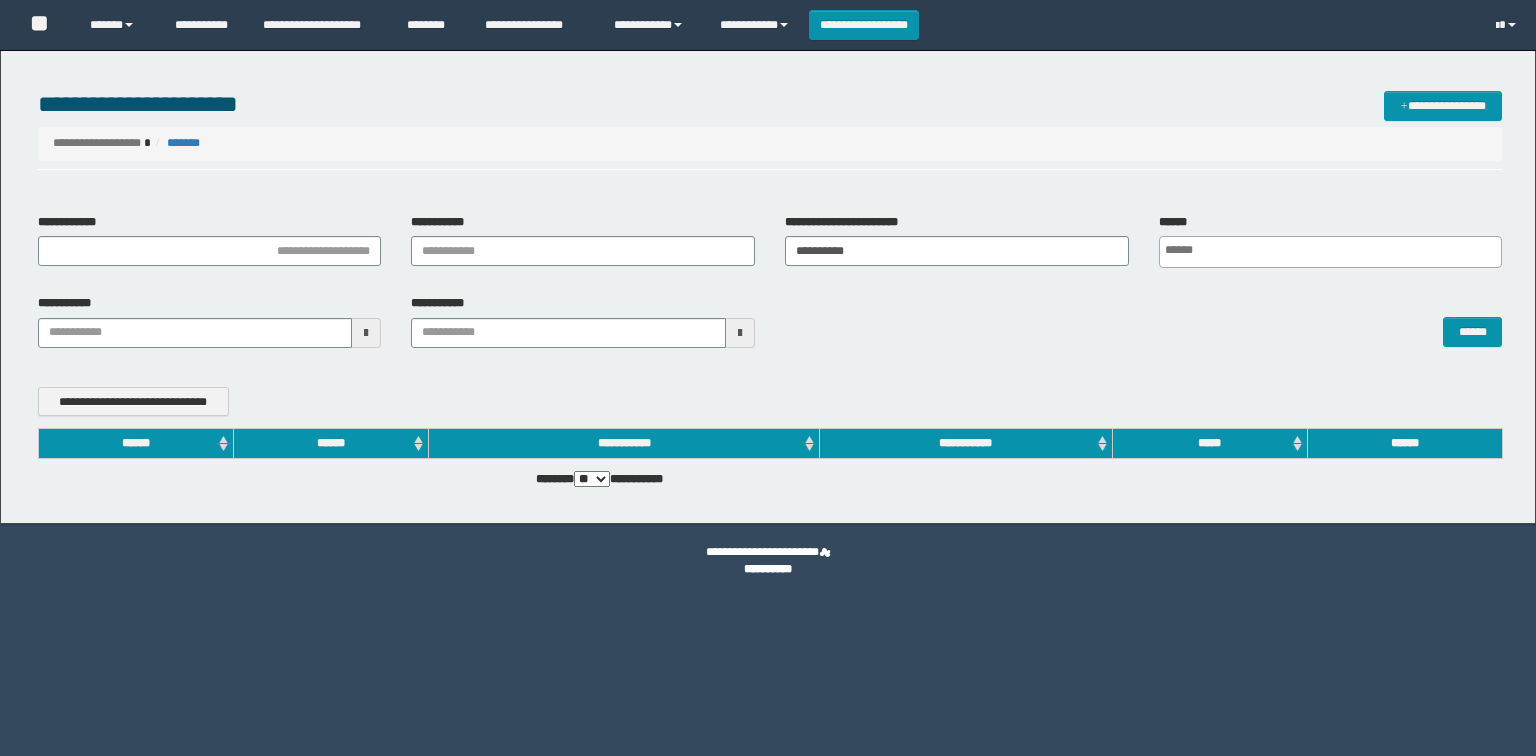 scroll, scrollTop: 0, scrollLeft: 0, axis: both 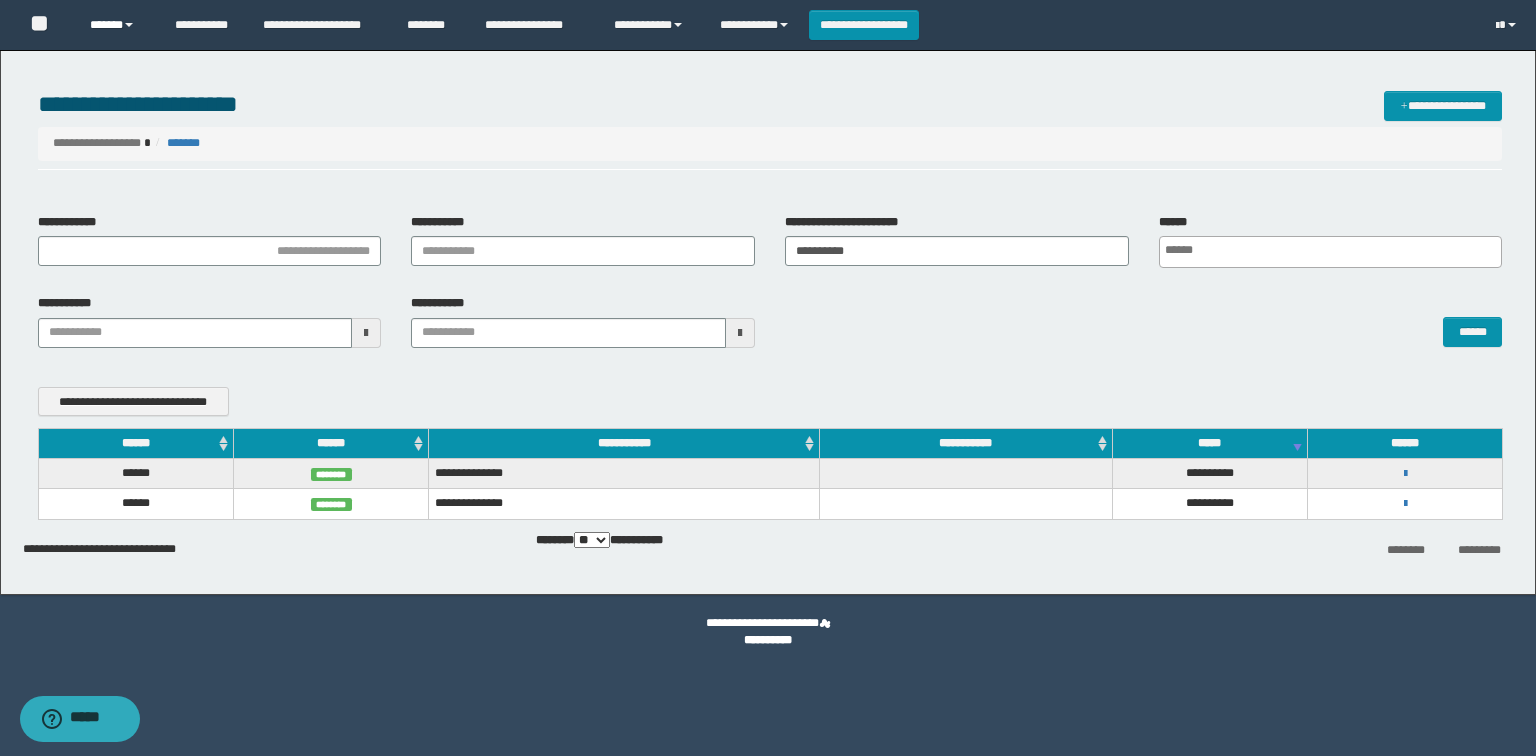 click on "******" at bounding box center (117, 25) 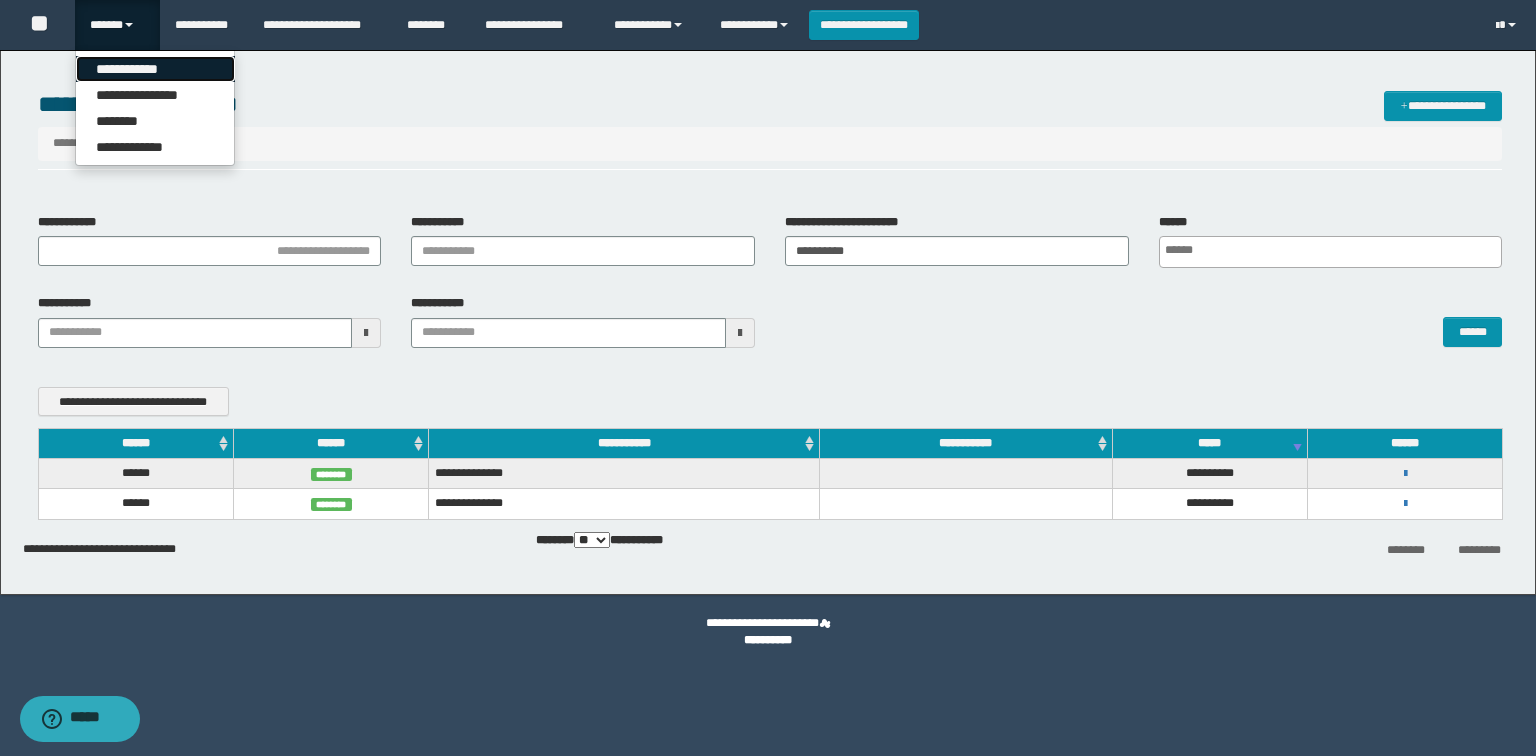 click on "**********" at bounding box center (155, 69) 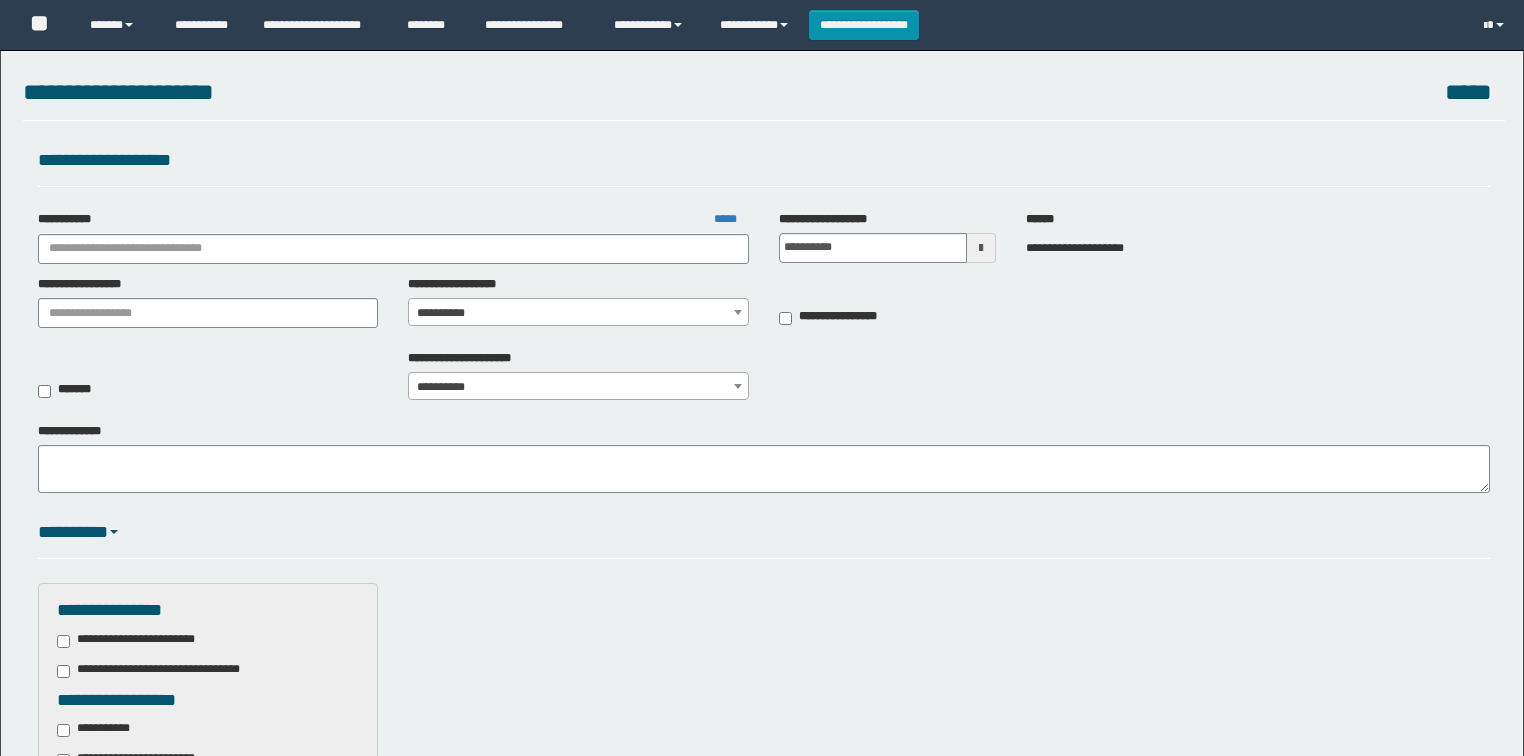 scroll, scrollTop: 0, scrollLeft: 0, axis: both 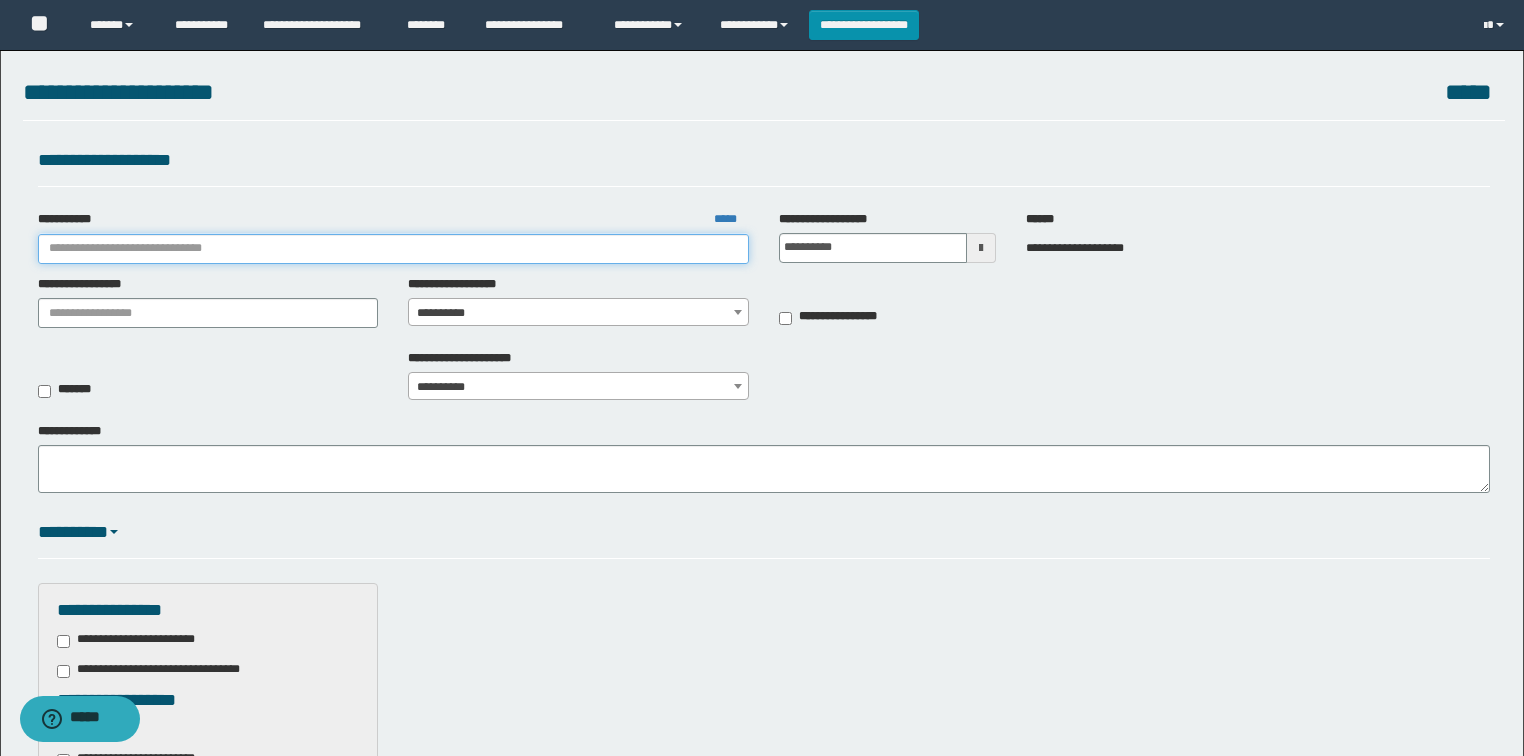 click on "**********" at bounding box center [393, 249] 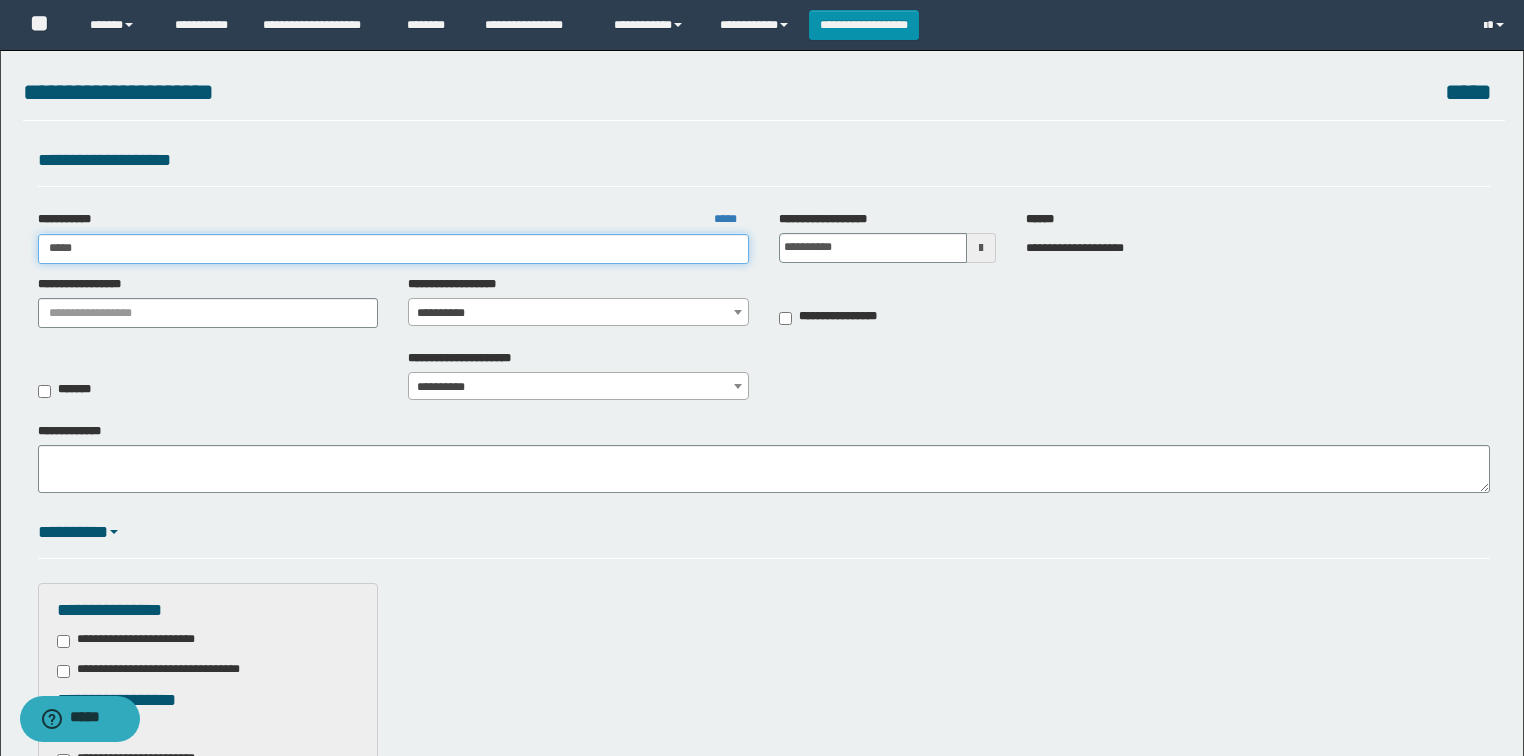 type on "******" 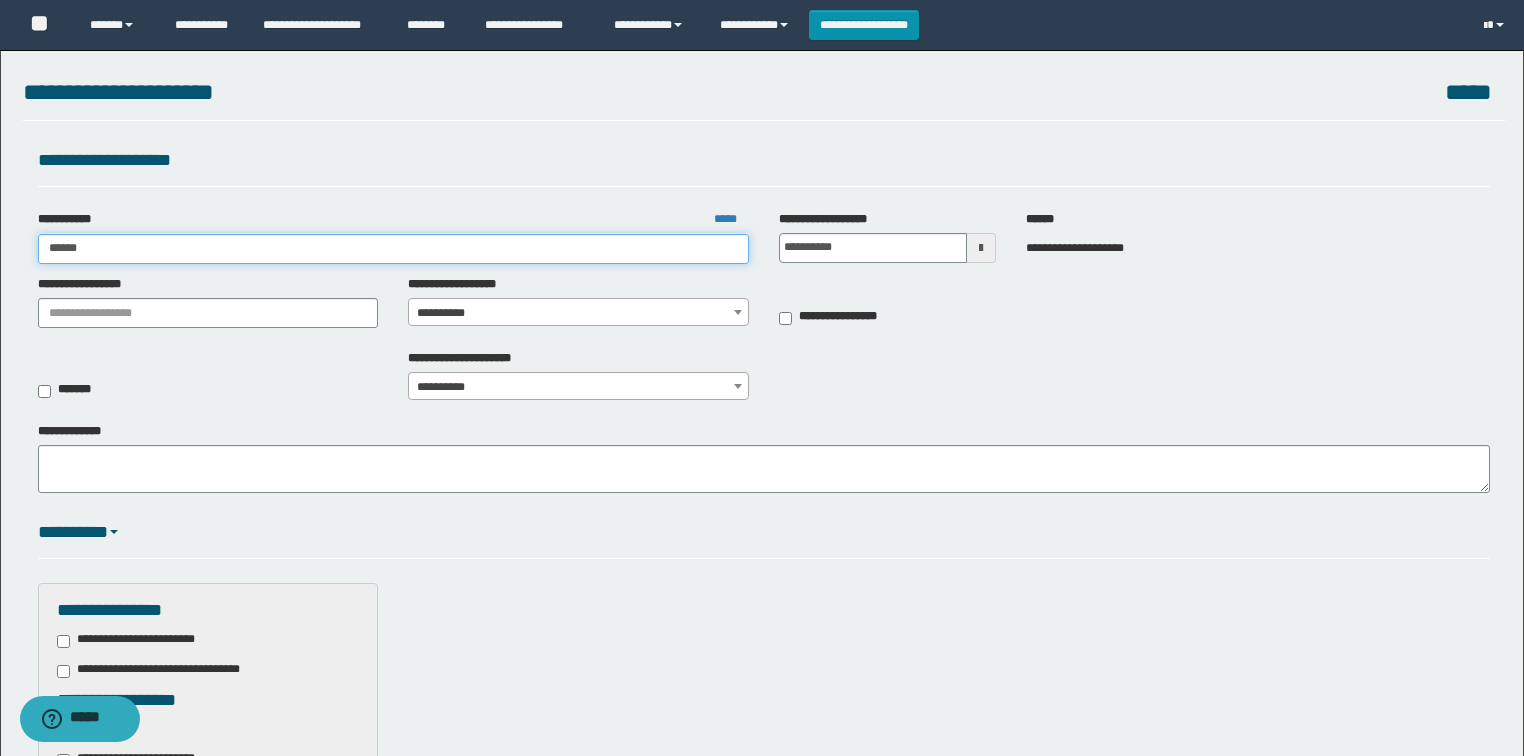 type on "******" 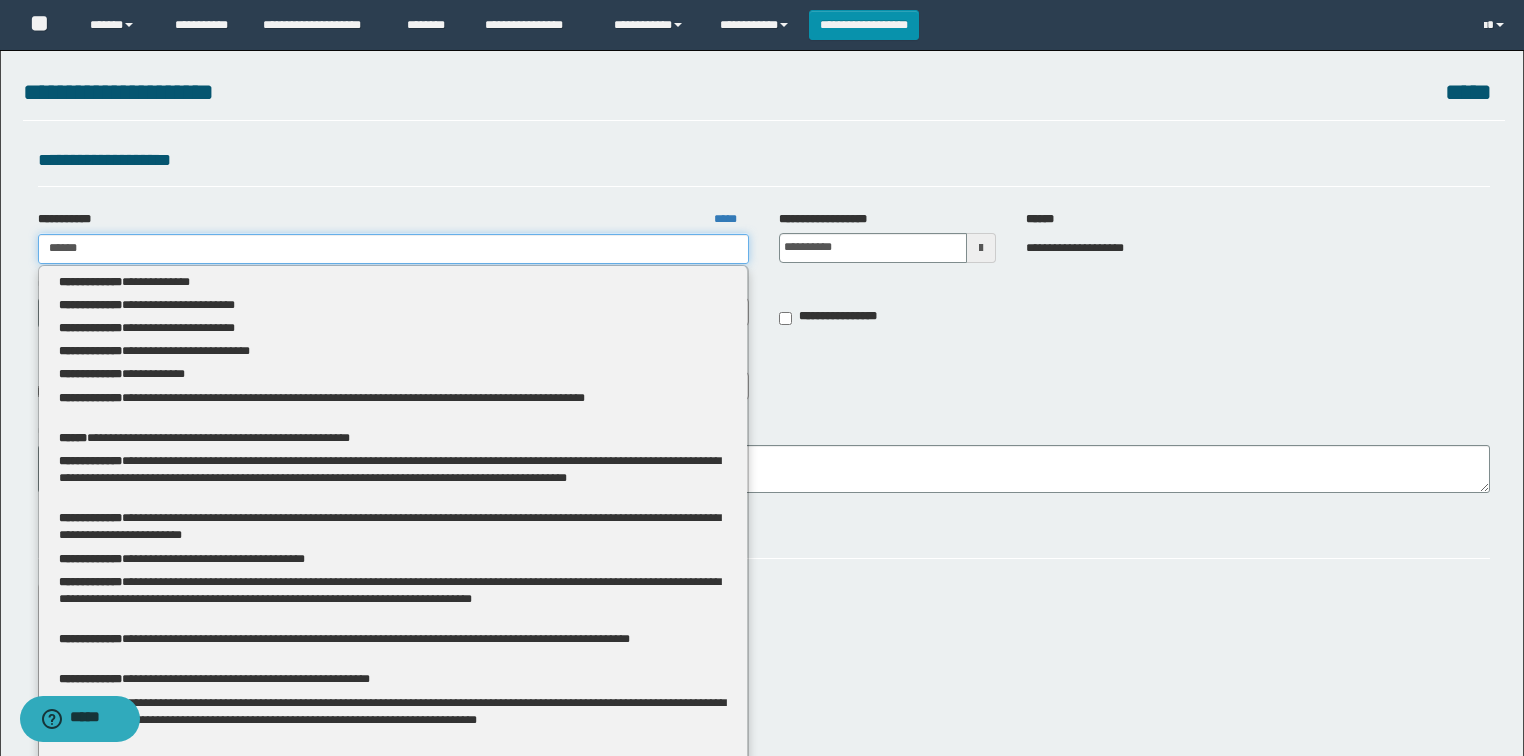 type 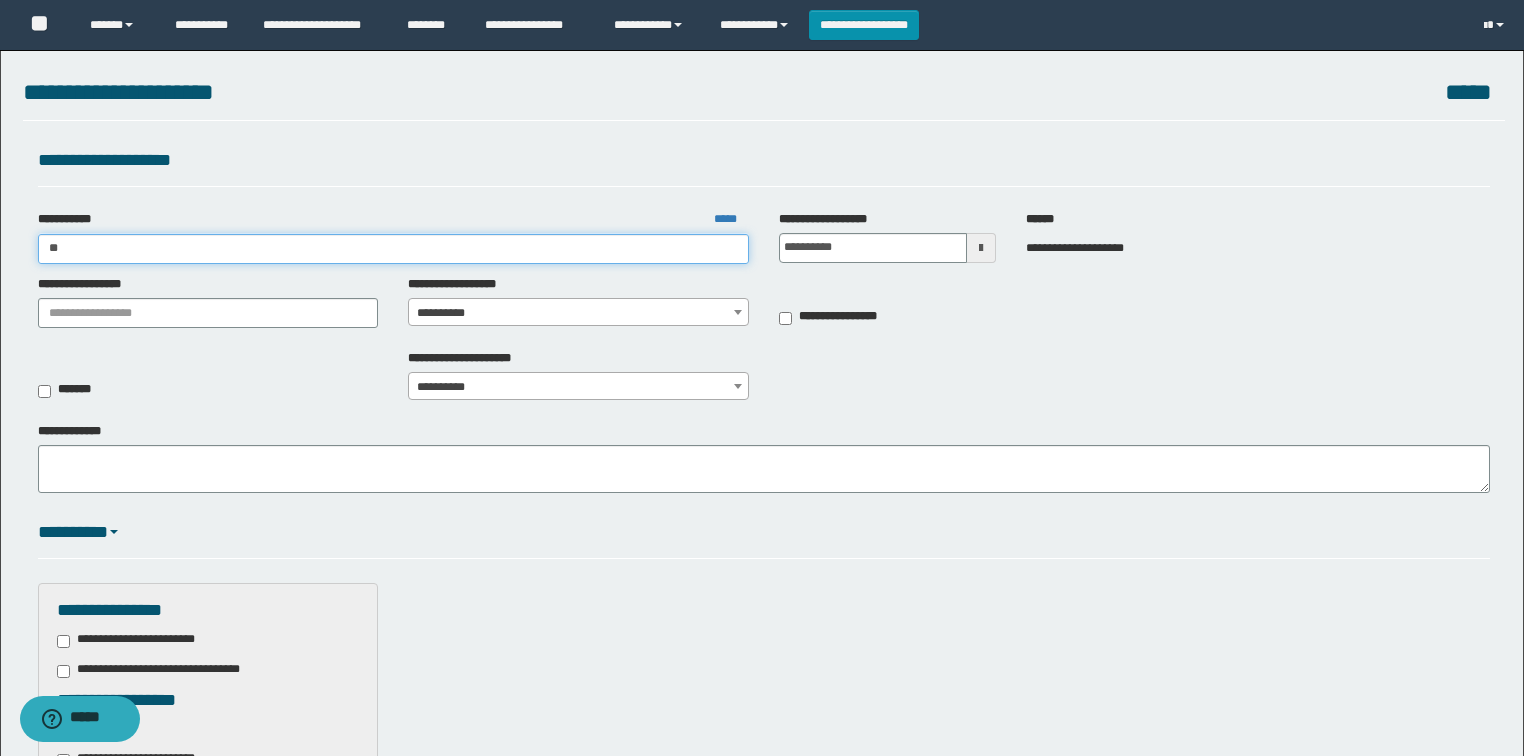 type on "*" 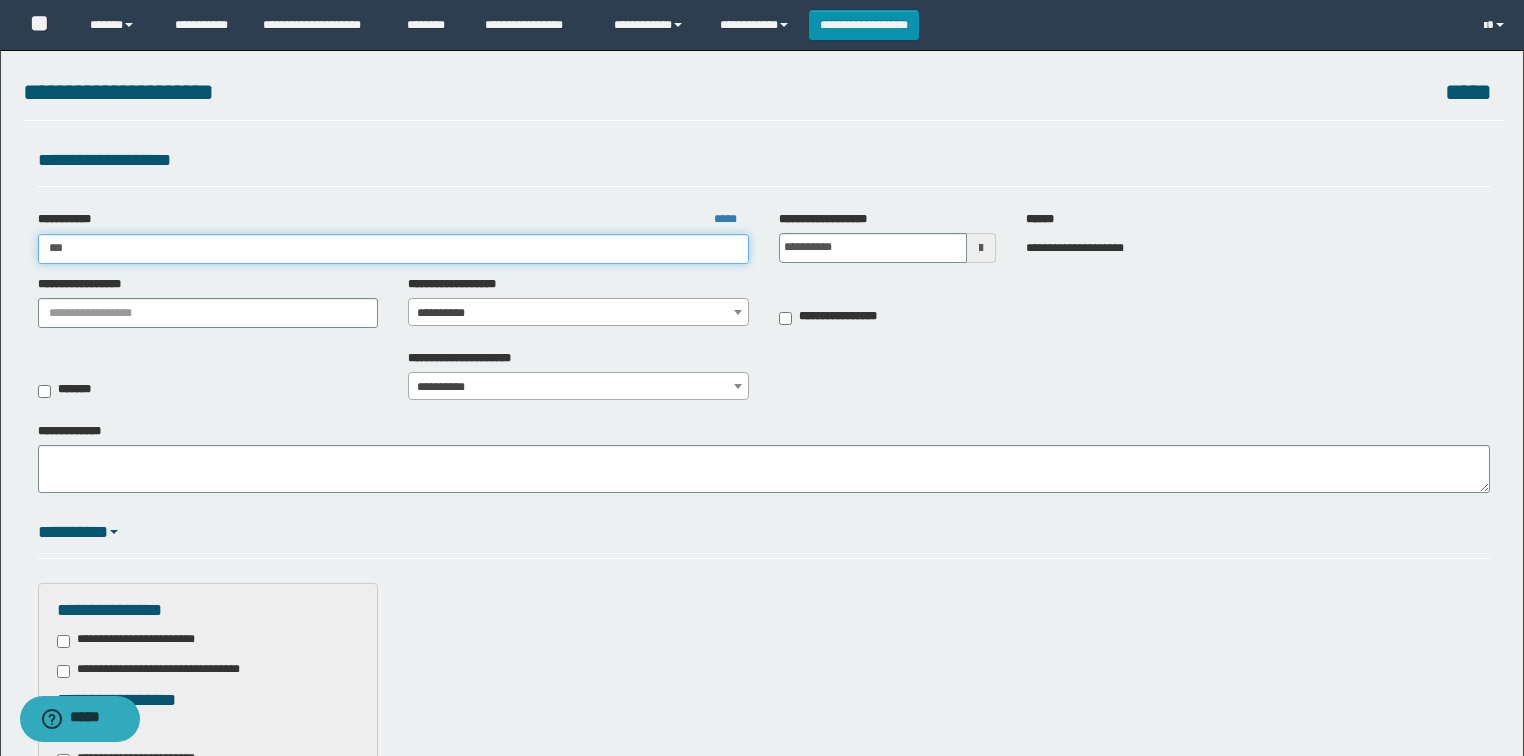 type on "***" 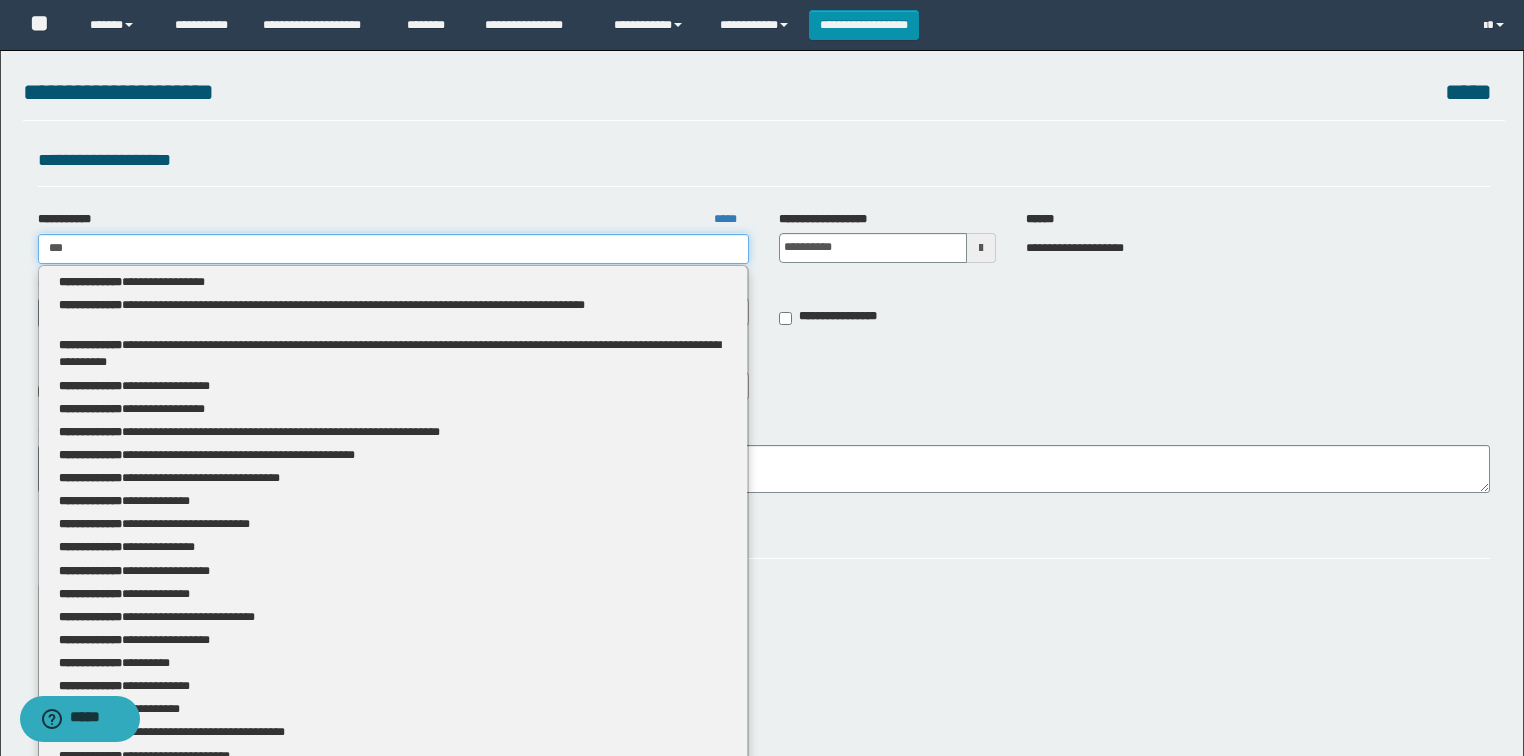type 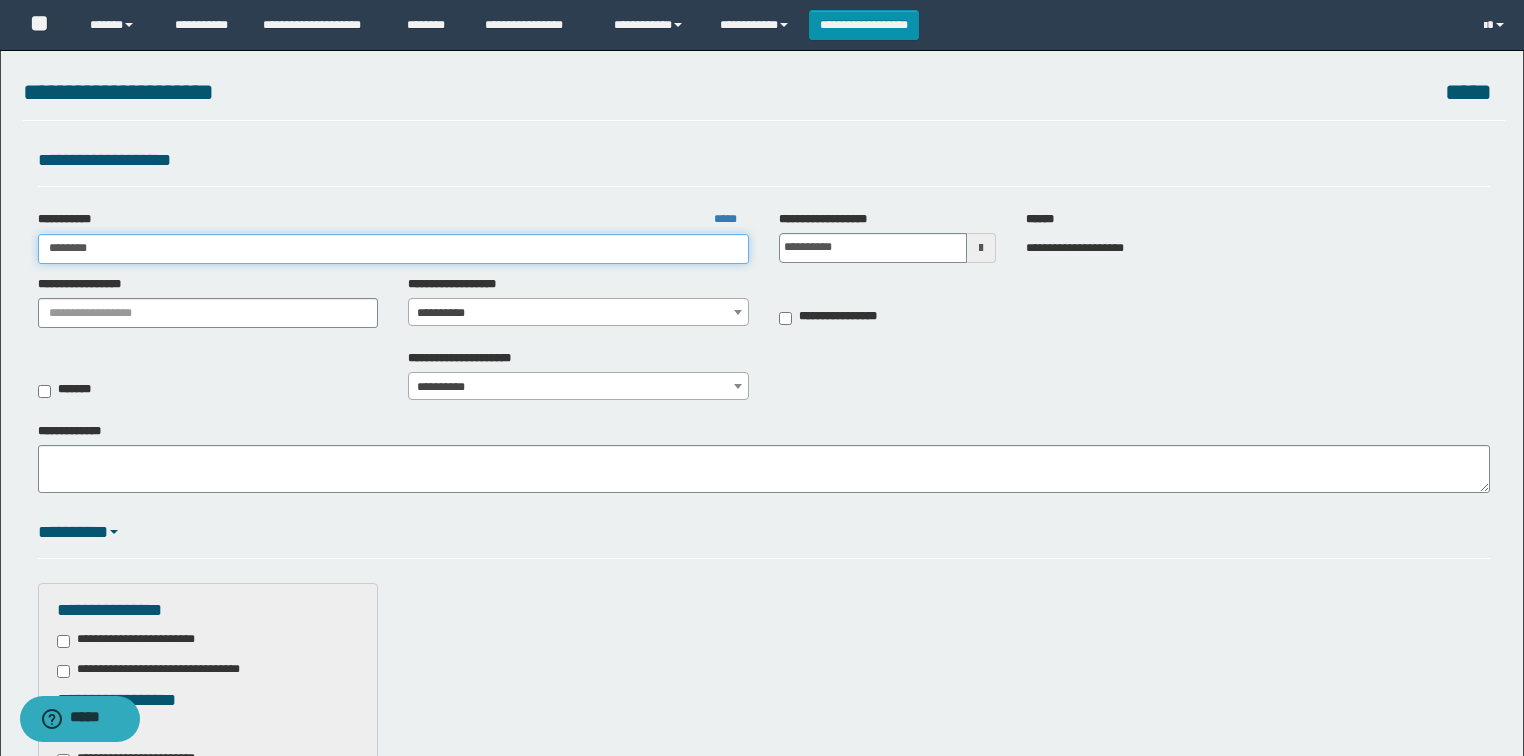 type on "*********" 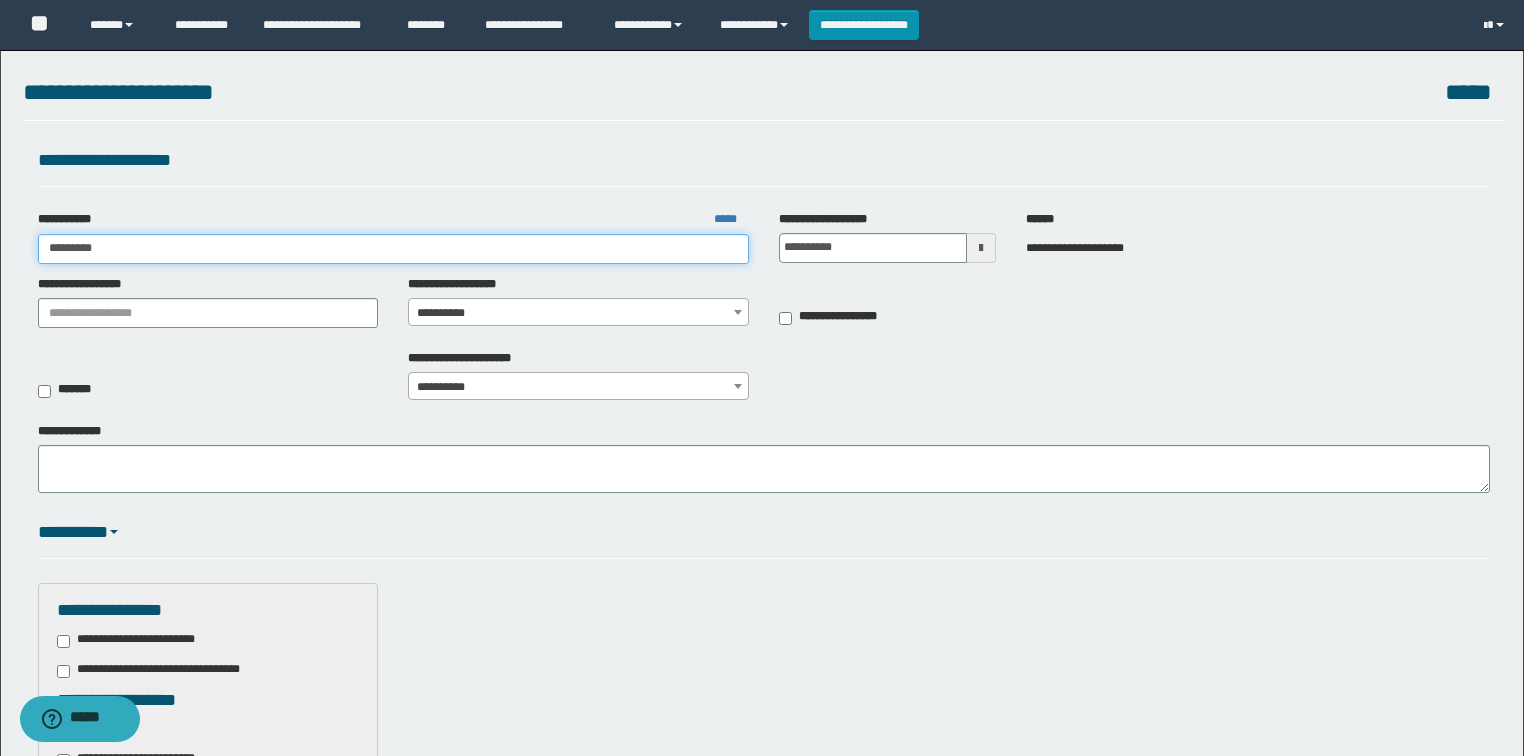 type on "*********" 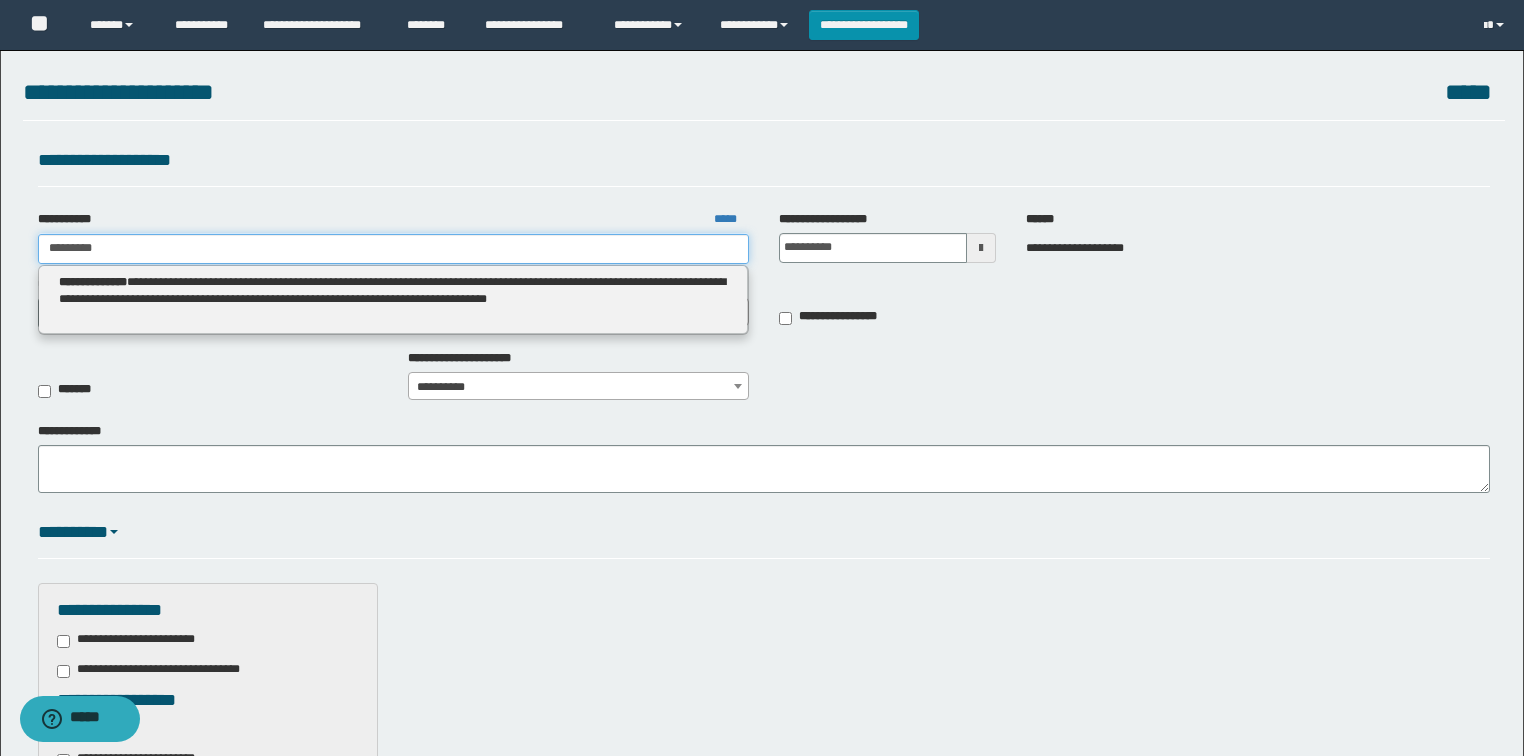type 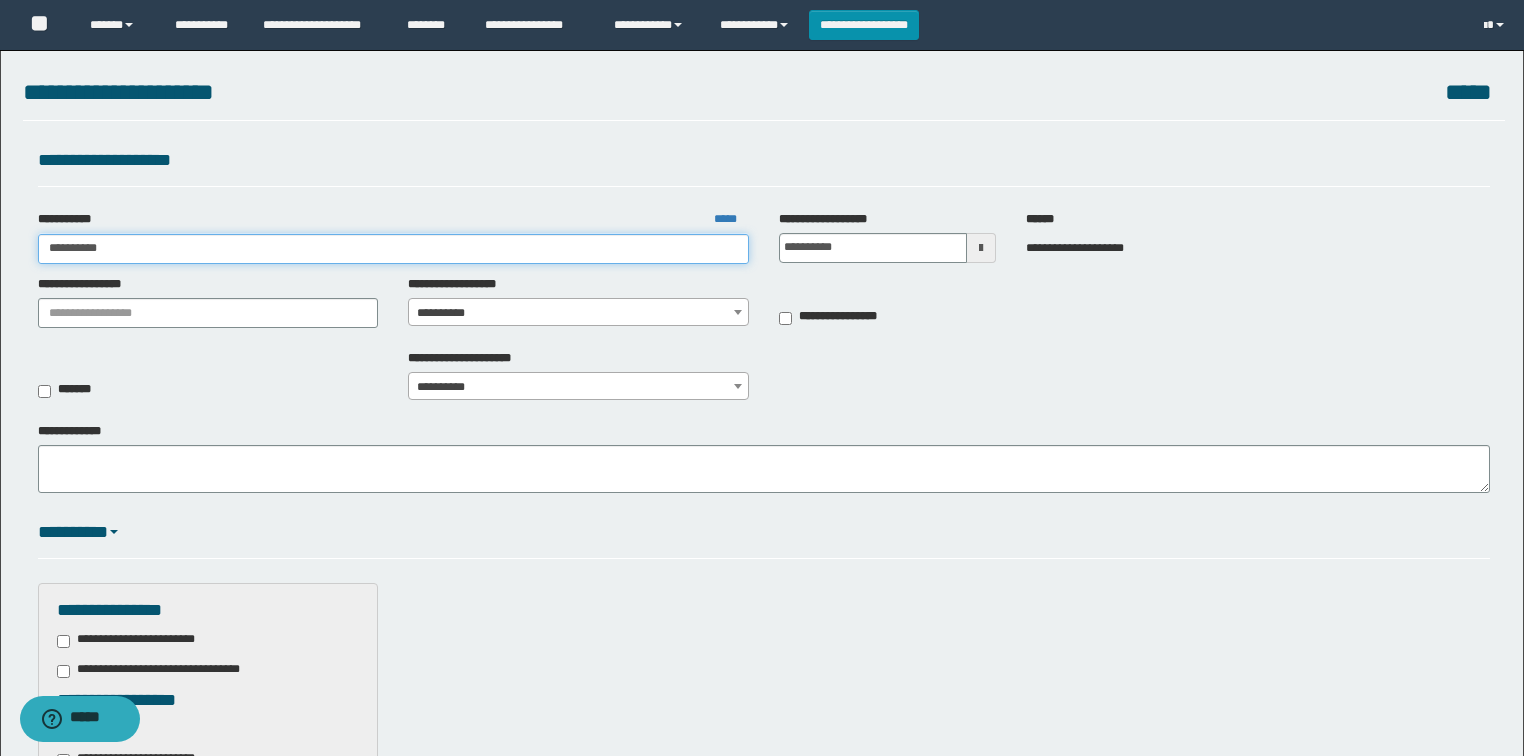 type on "**********" 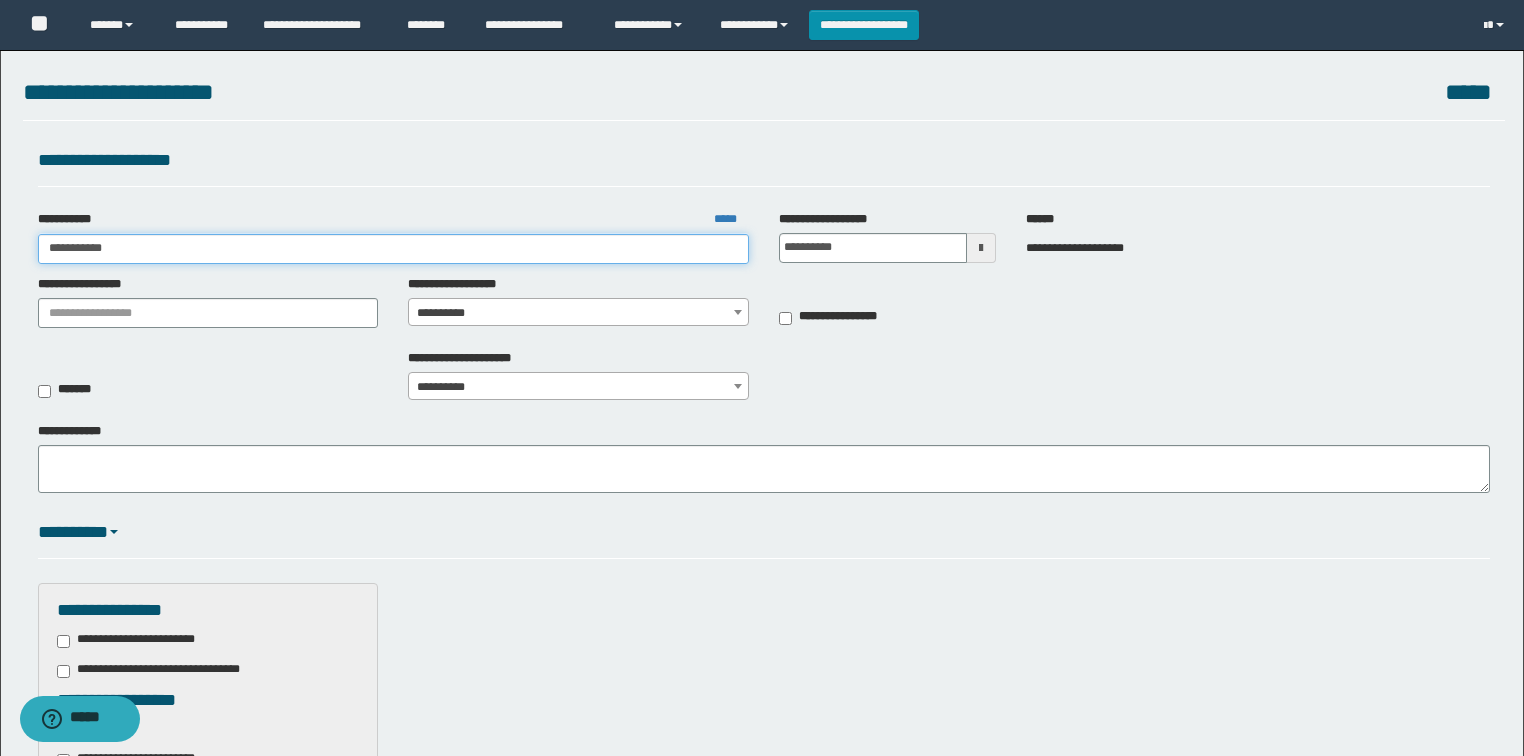 type on "**********" 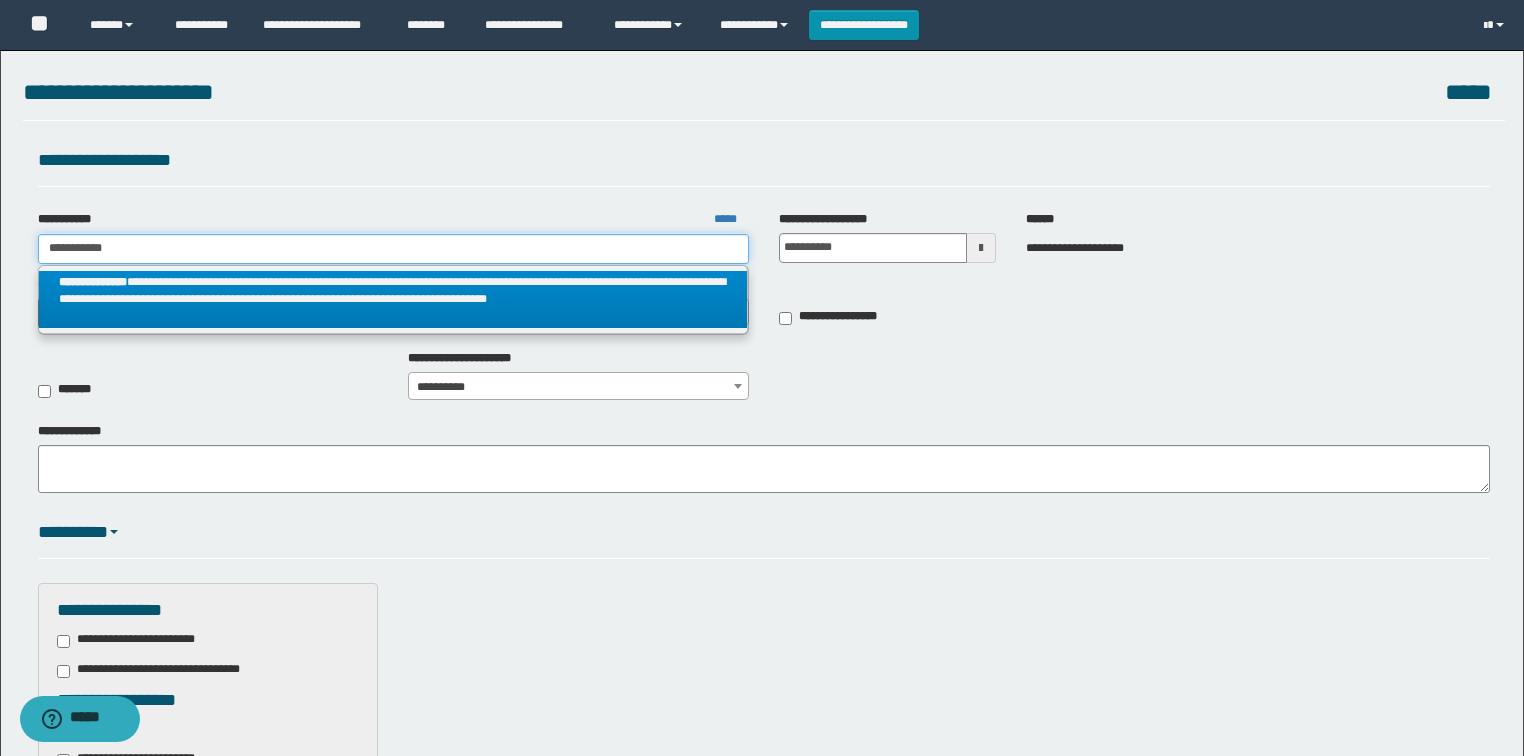 type on "**********" 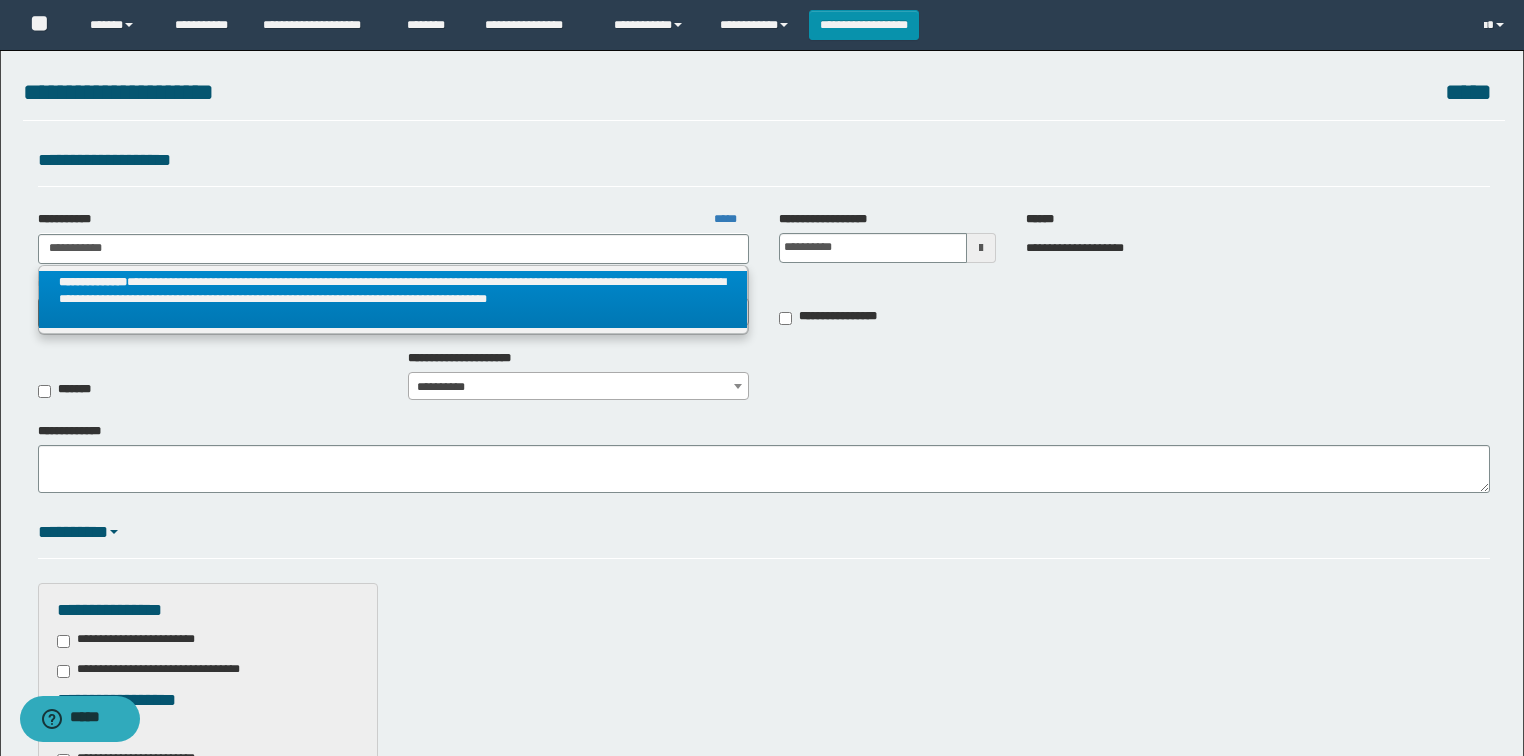 click on "**********" at bounding box center [393, 299] 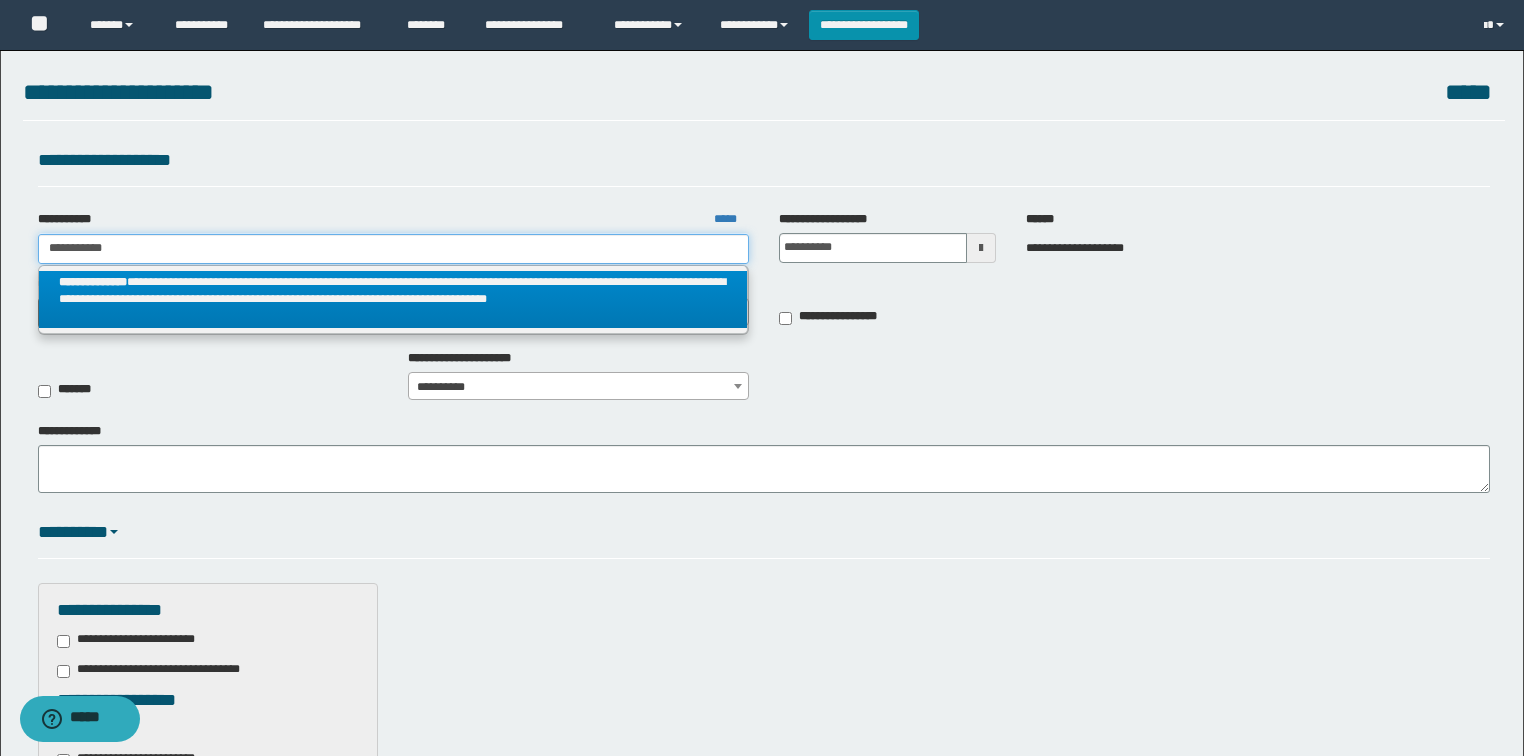 type 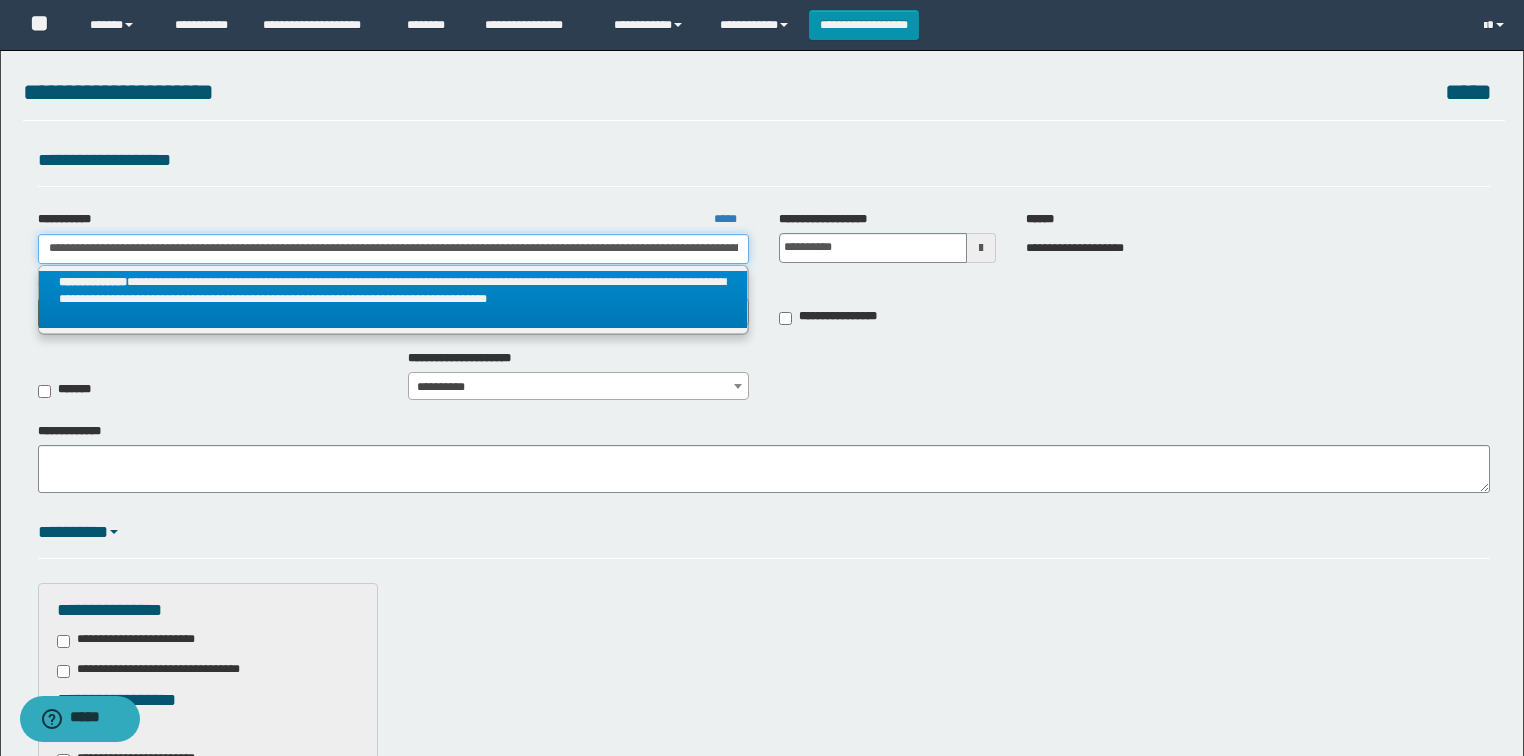 scroll, scrollTop: 0, scrollLeft: 795, axis: horizontal 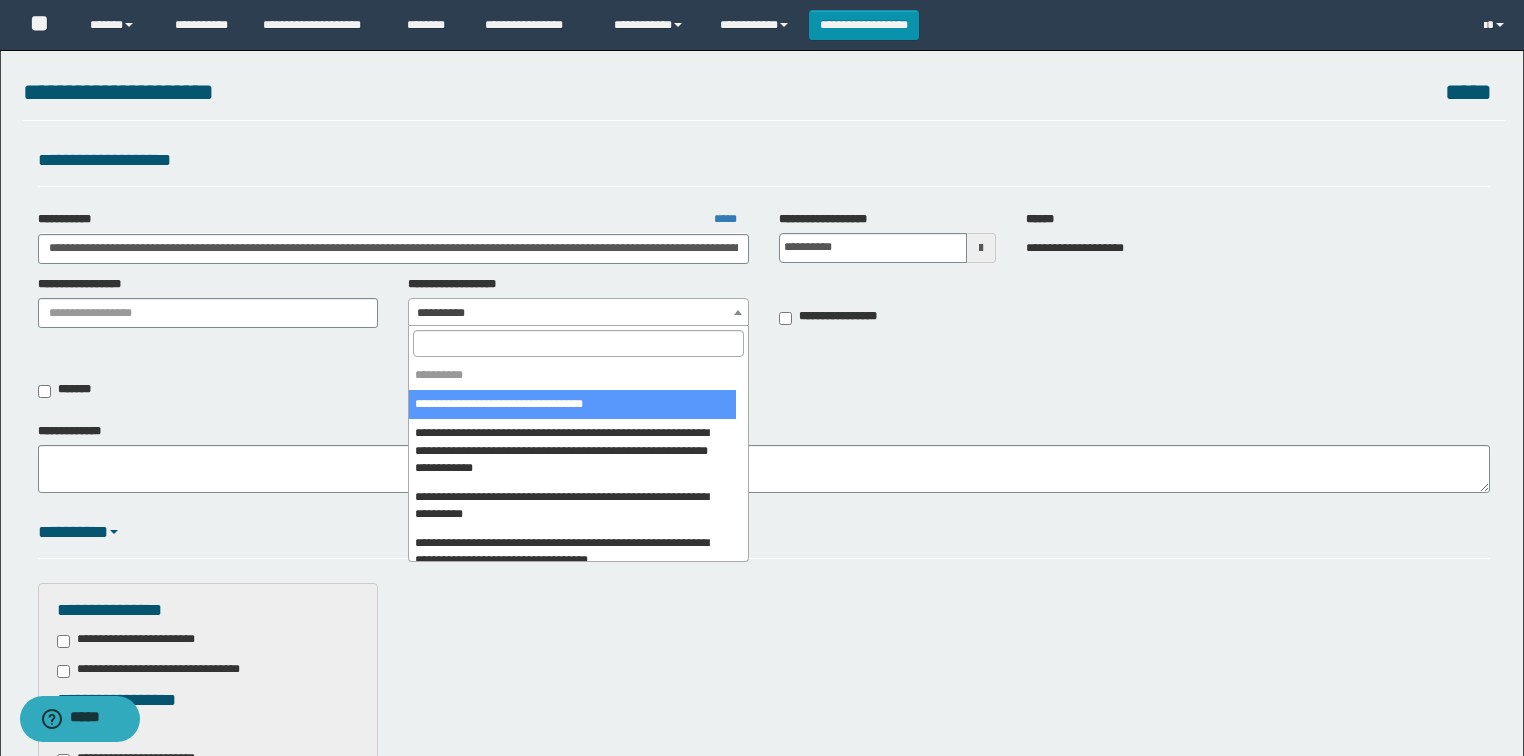 click on "**********" at bounding box center (578, 313) 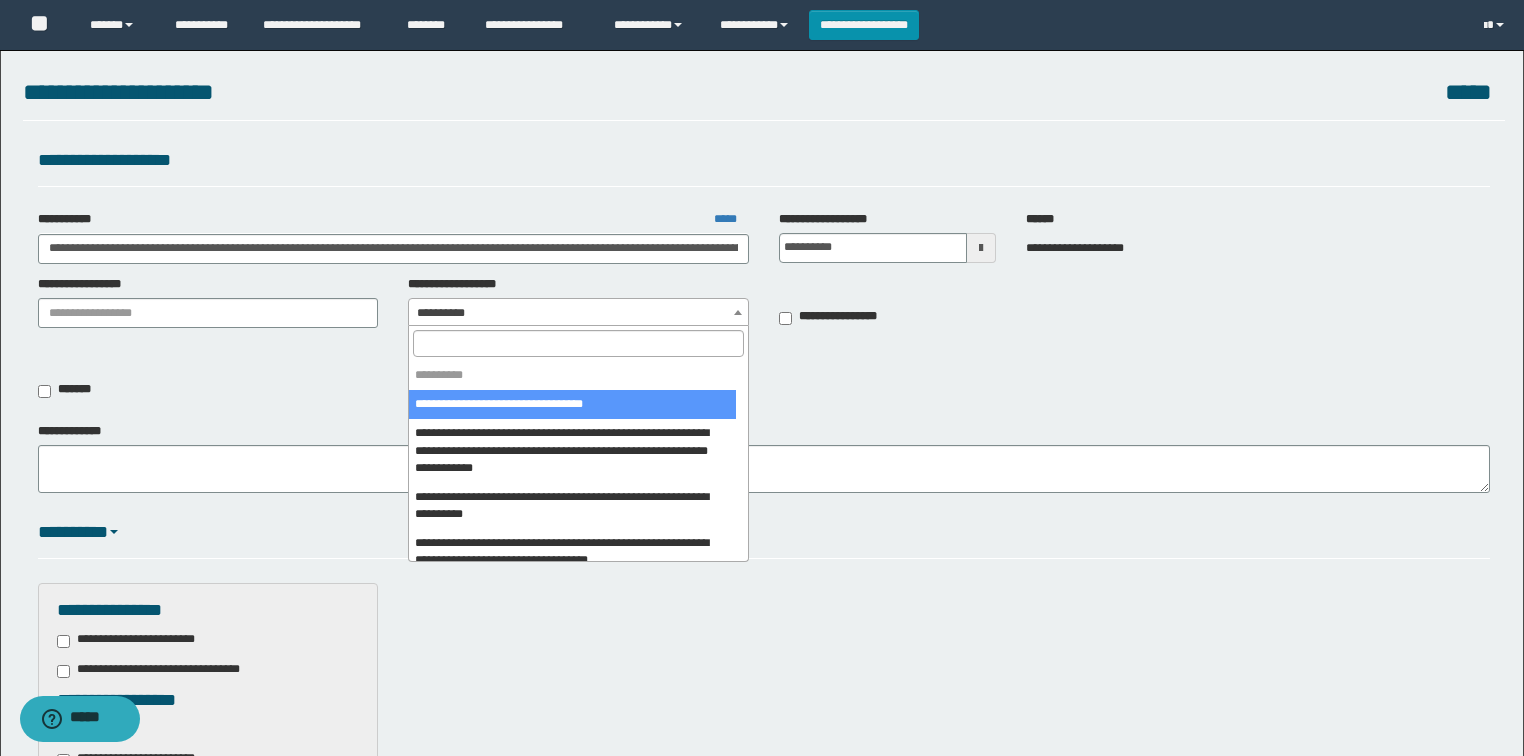 click at bounding box center [578, 343] 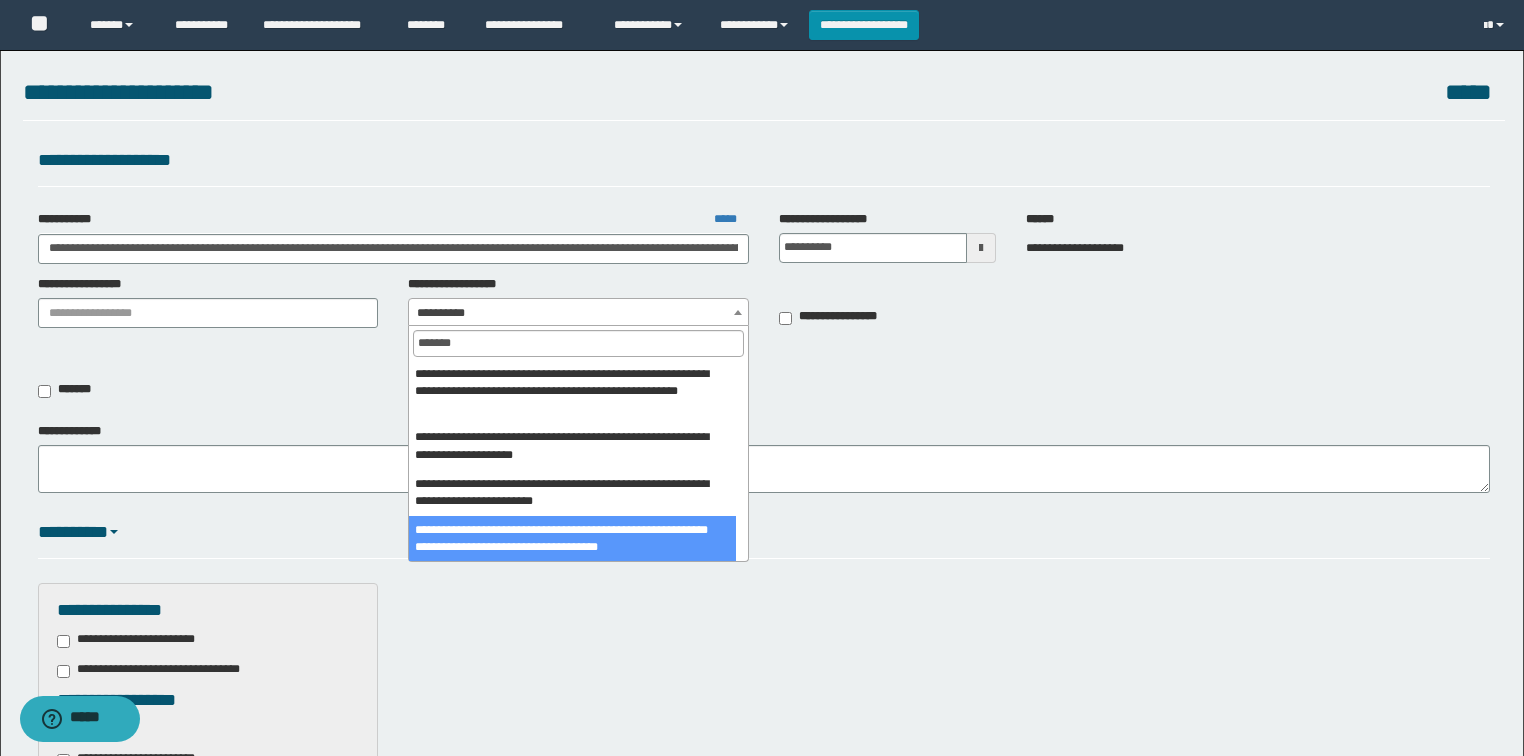 scroll, scrollTop: 175, scrollLeft: 0, axis: vertical 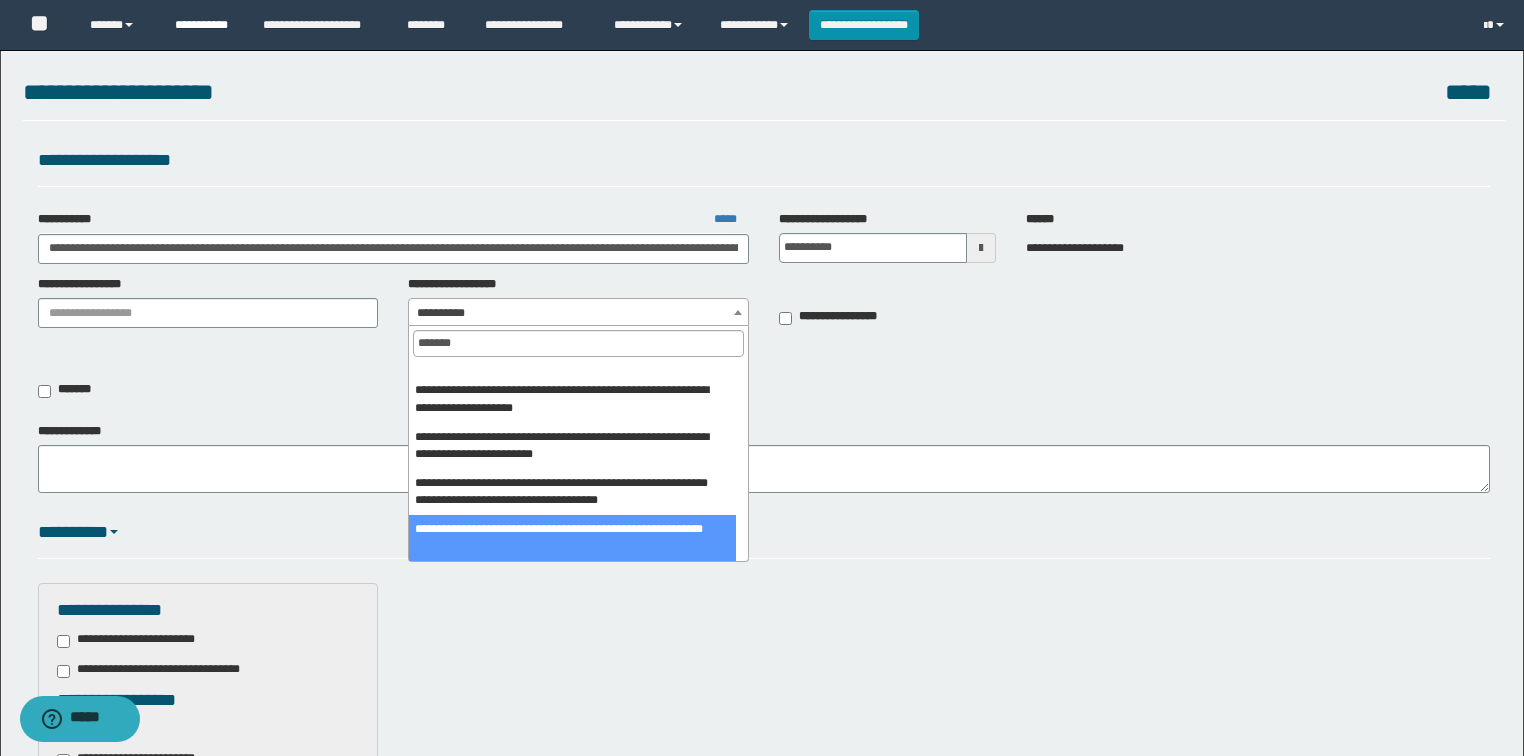 type on "*******" 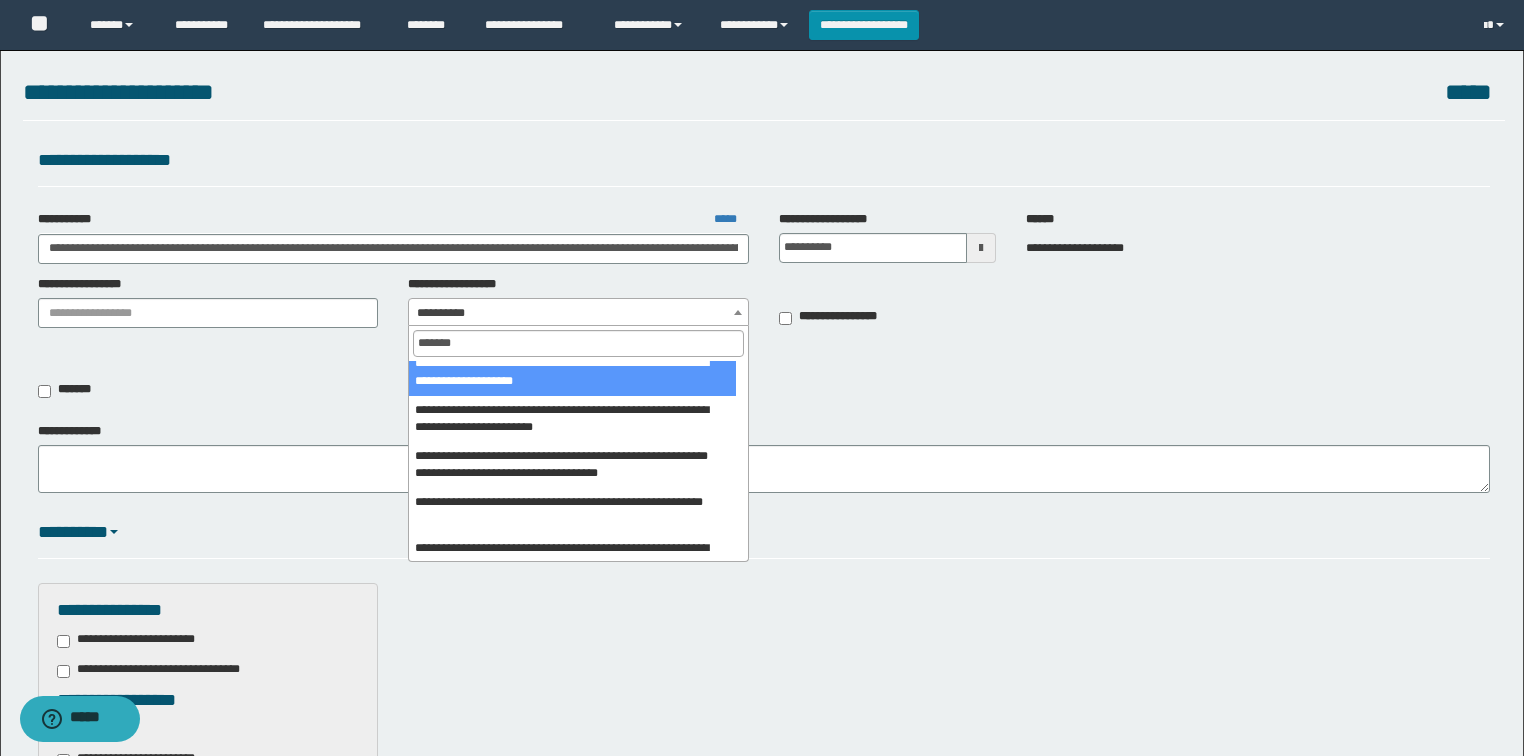 scroll, scrollTop: 240, scrollLeft: 0, axis: vertical 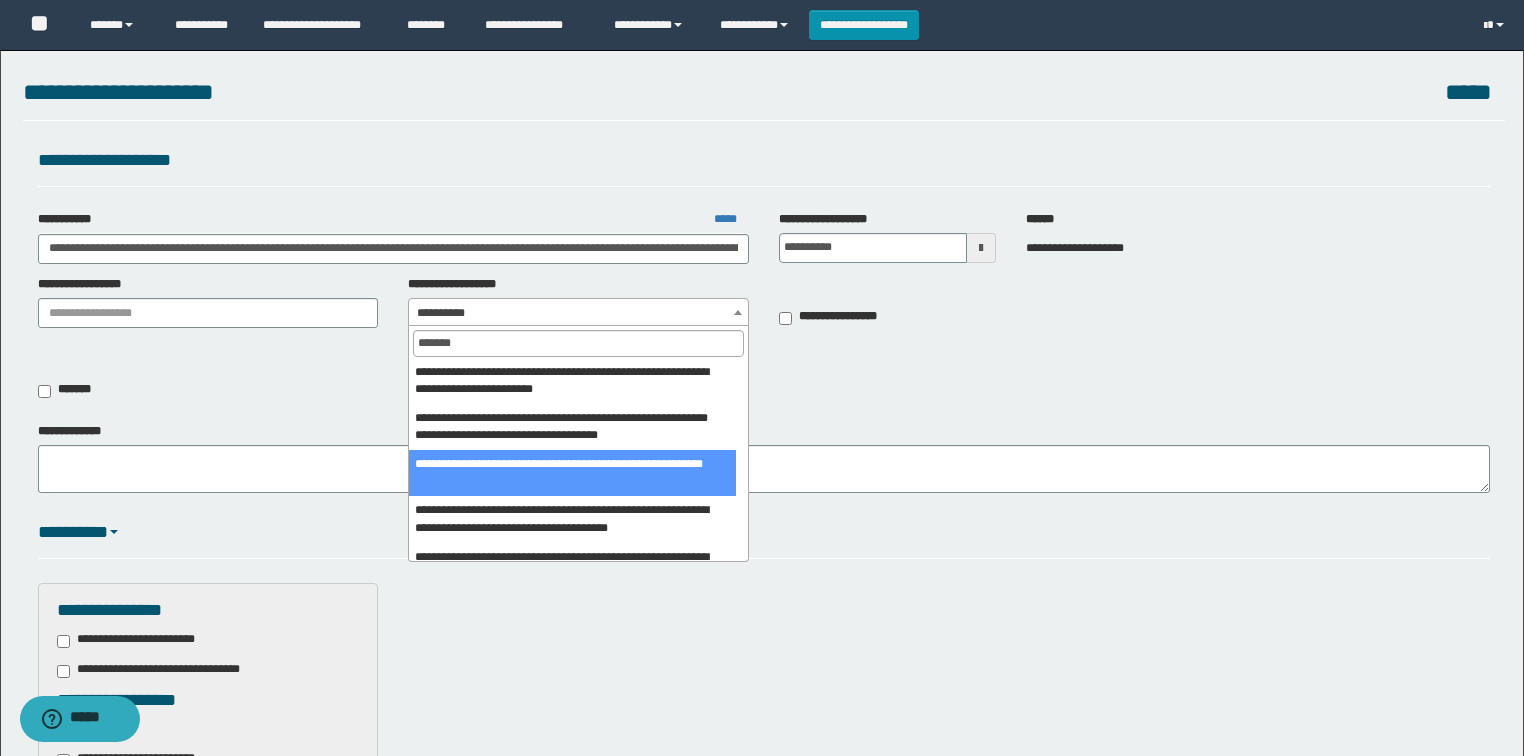 select on "***" 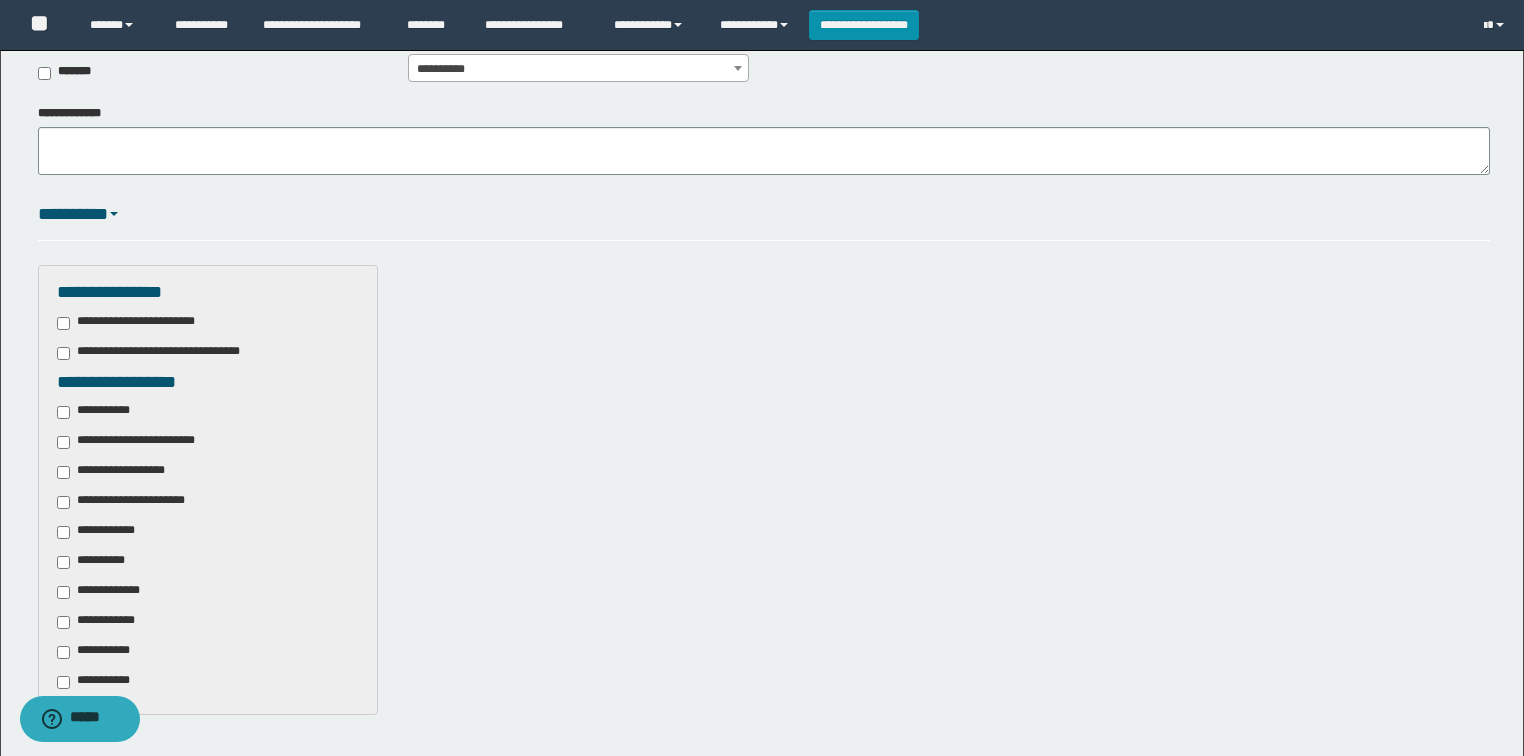 scroll, scrollTop: 320, scrollLeft: 0, axis: vertical 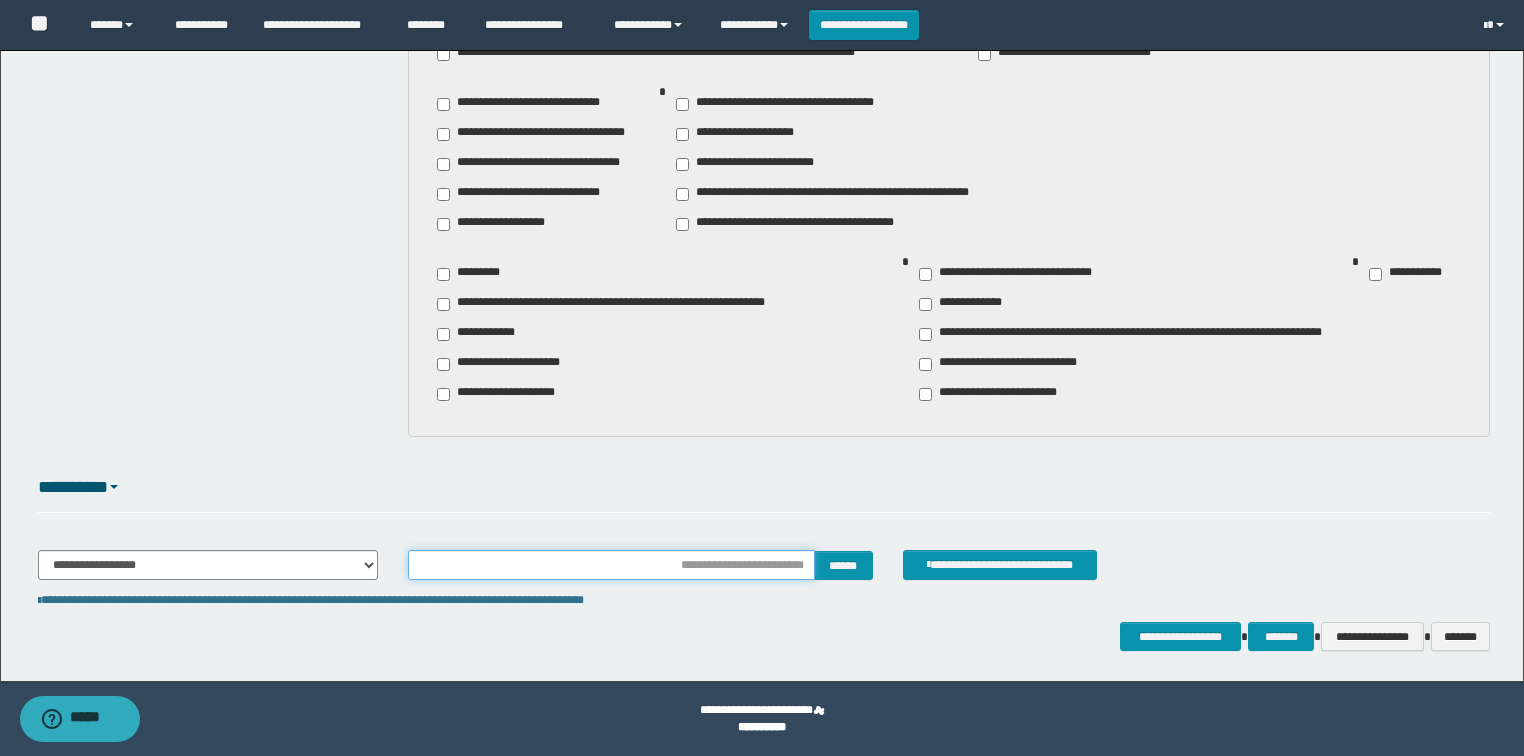 click at bounding box center [611, 565] 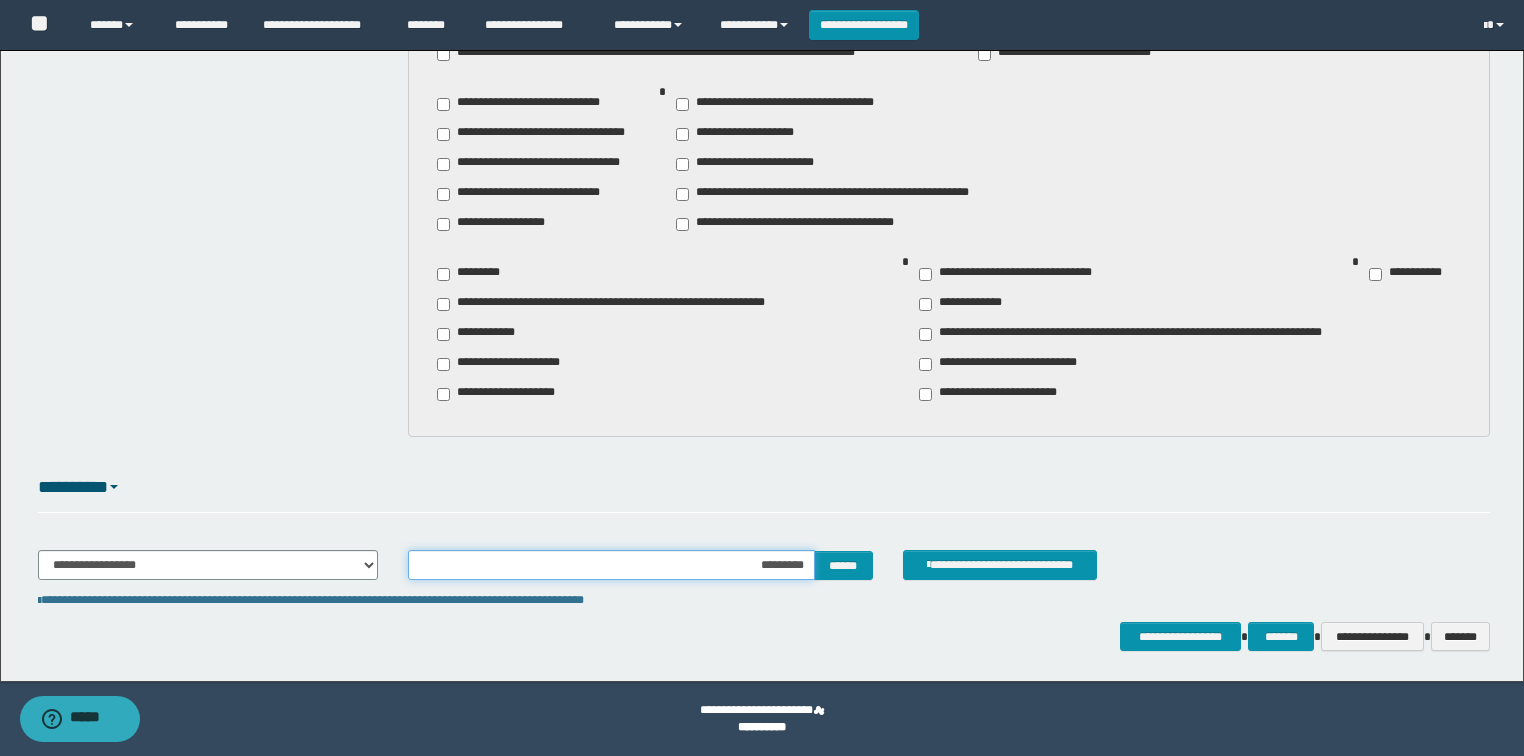 type on "**********" 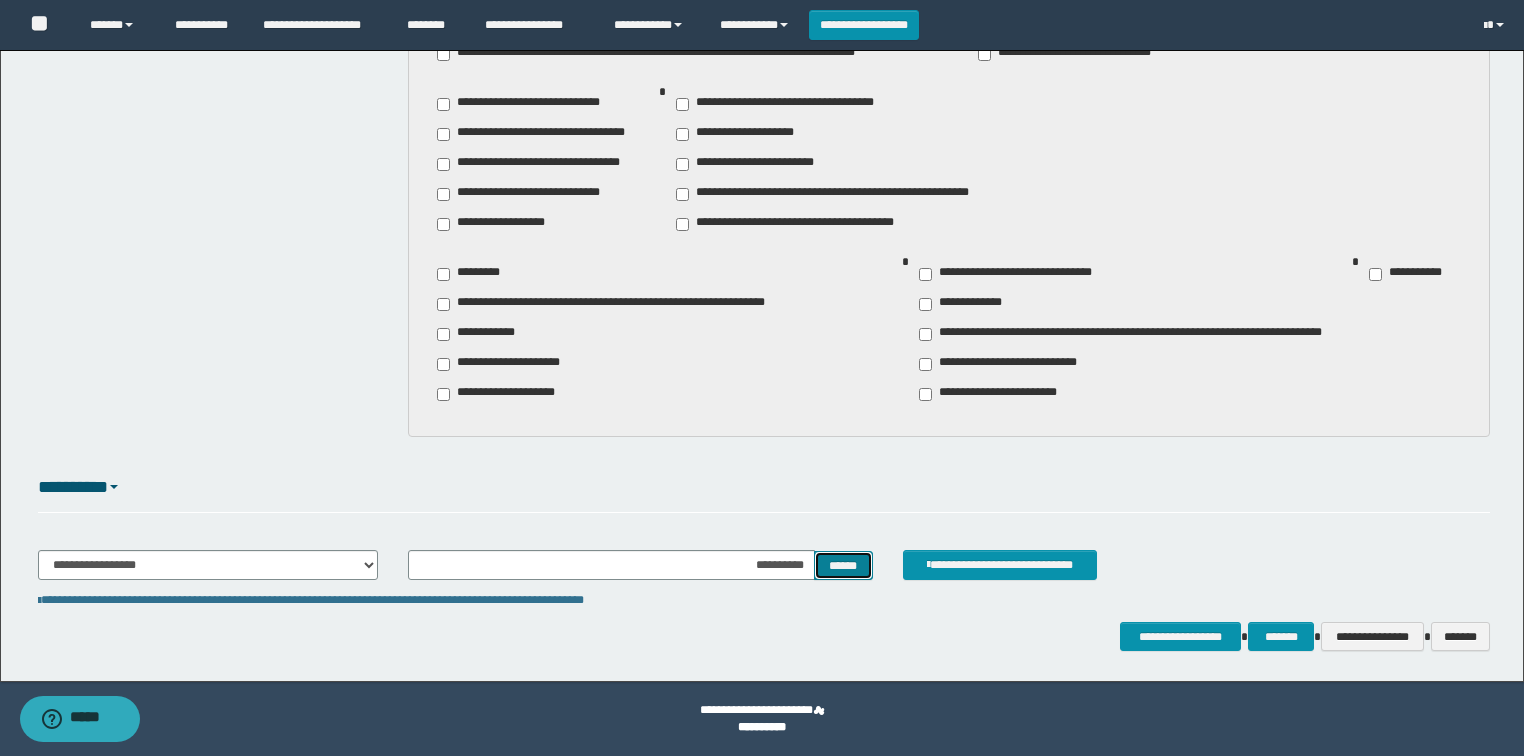 click on "******" at bounding box center (843, 566) 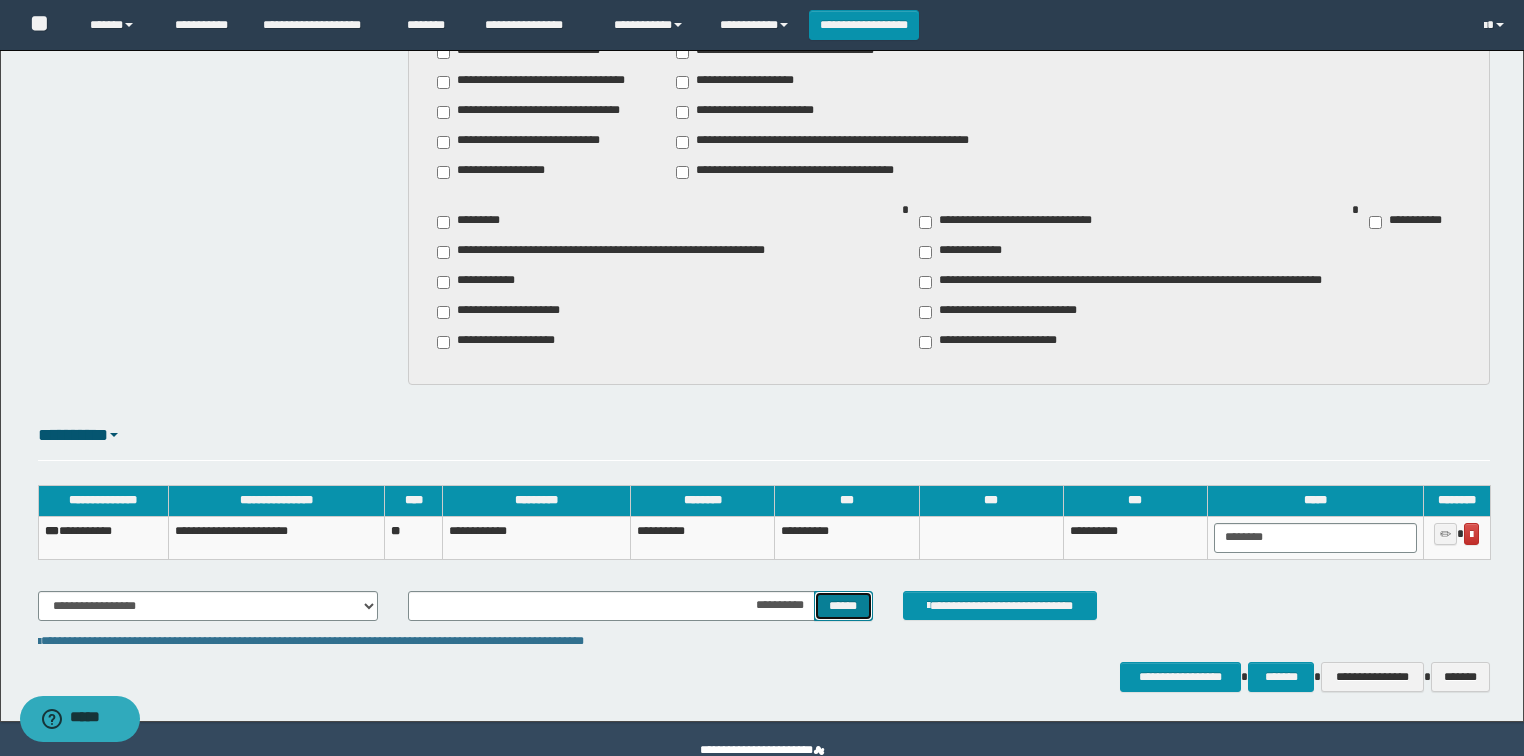 scroll, scrollTop: 2747, scrollLeft: 0, axis: vertical 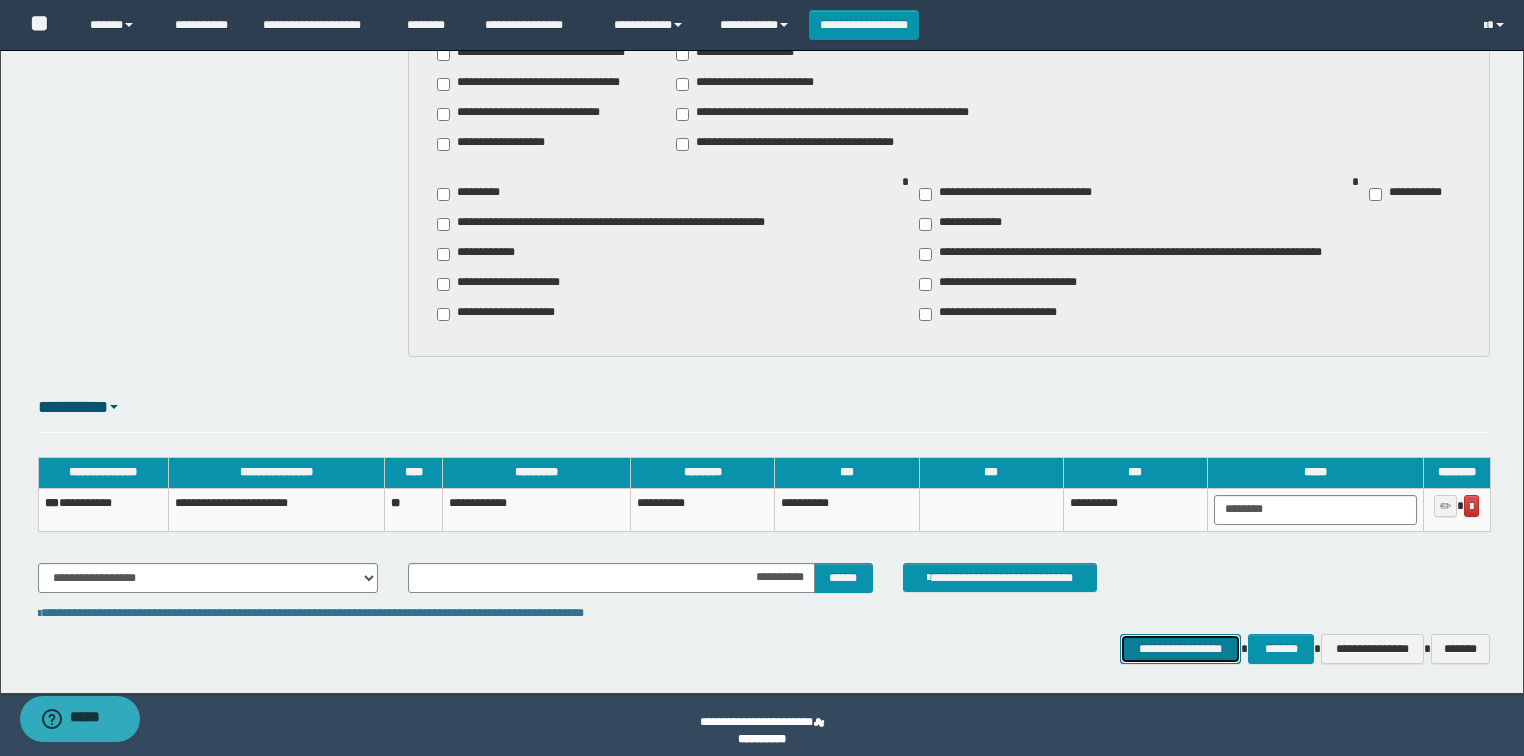click on "**********" at bounding box center (1181, 649) 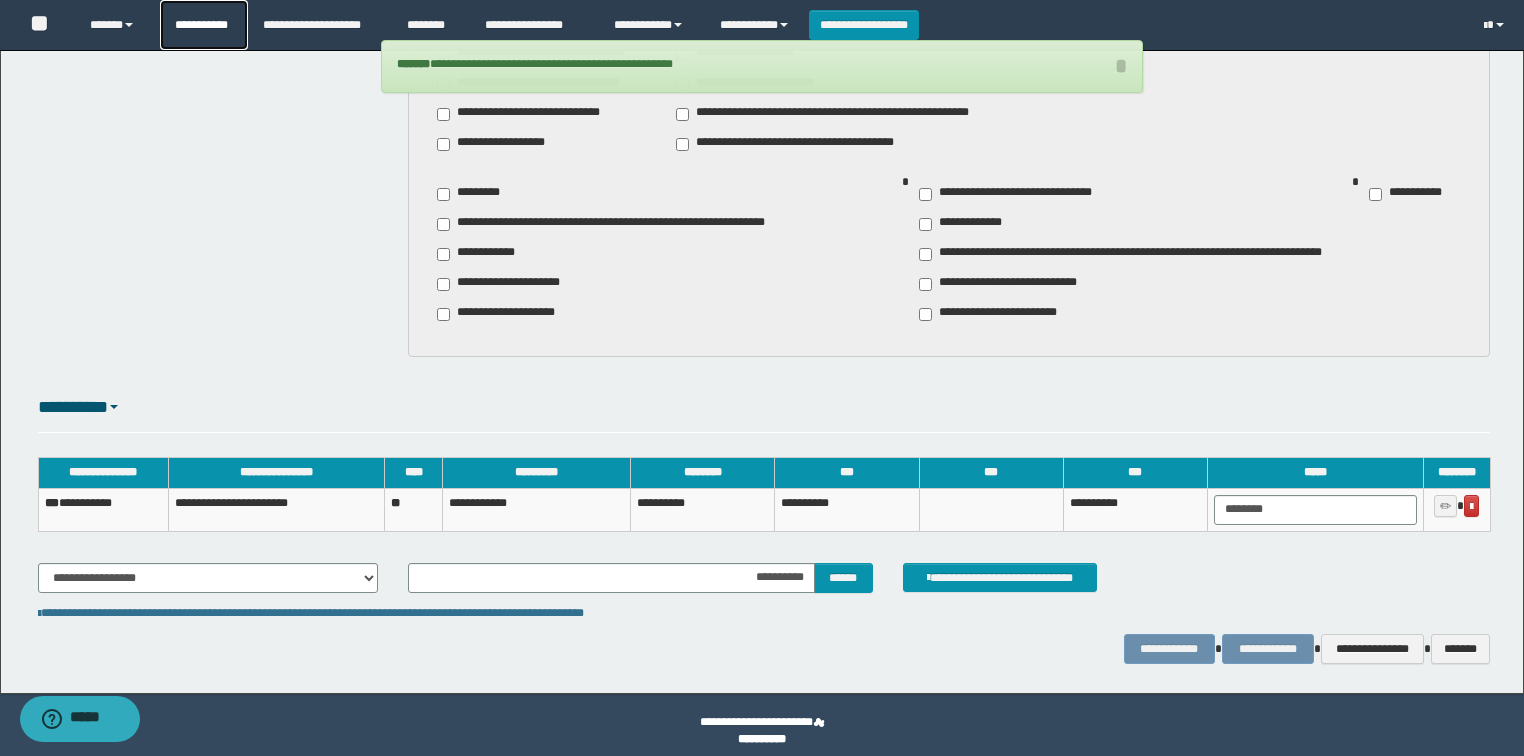 click on "**********" at bounding box center [204, 25] 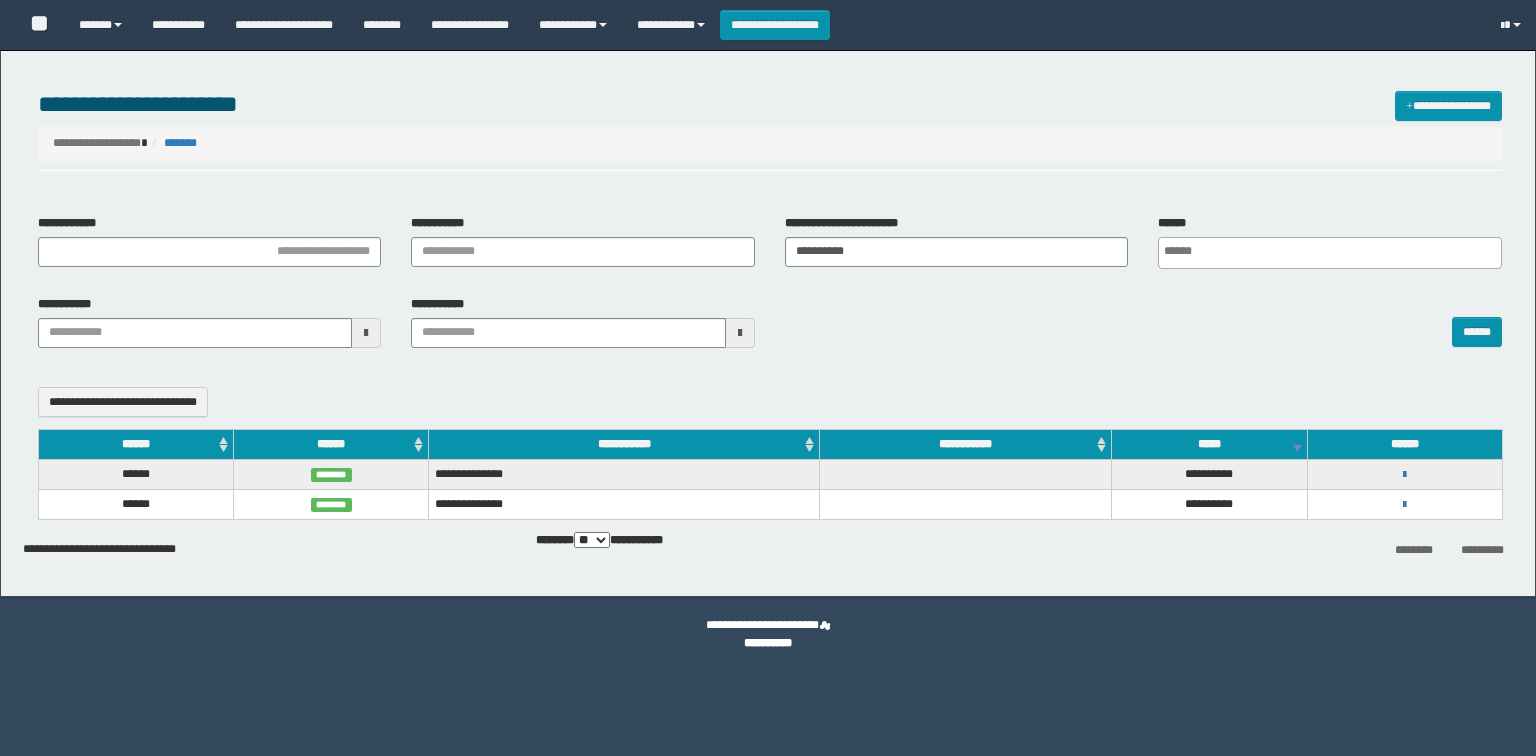 select 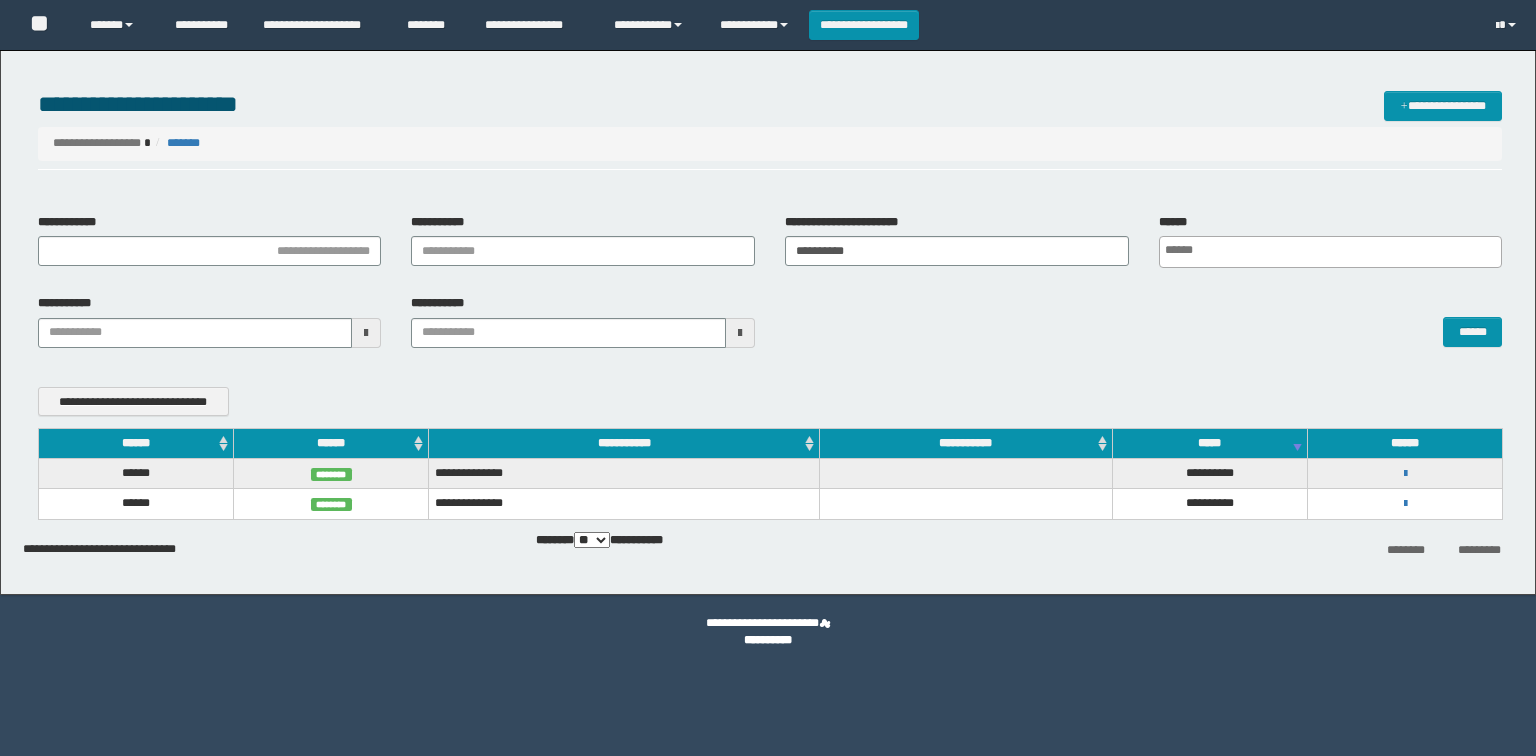 scroll, scrollTop: 0, scrollLeft: 0, axis: both 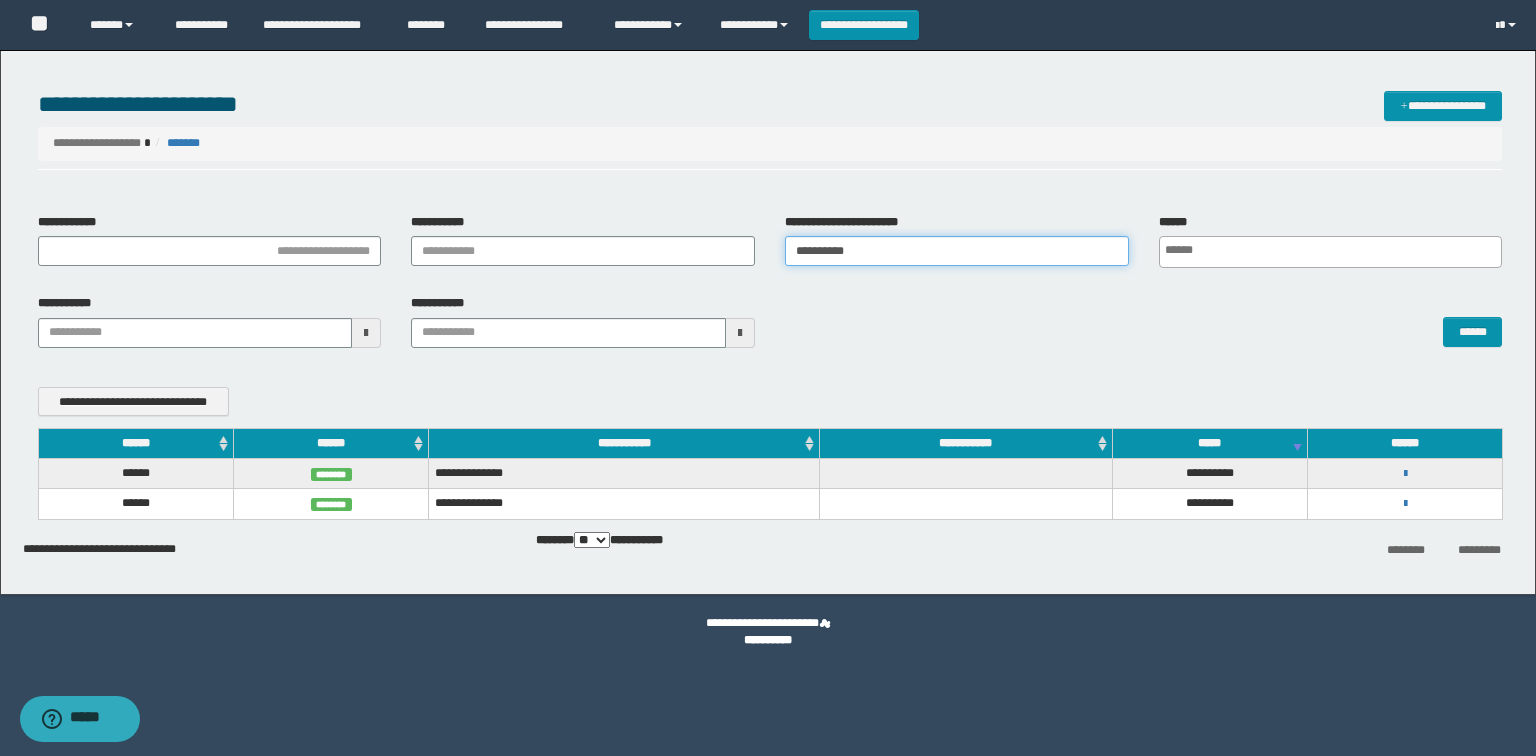 drag, startPoint x: 882, startPoint y: 251, endPoint x: 704, endPoint y: 264, distance: 178.47409 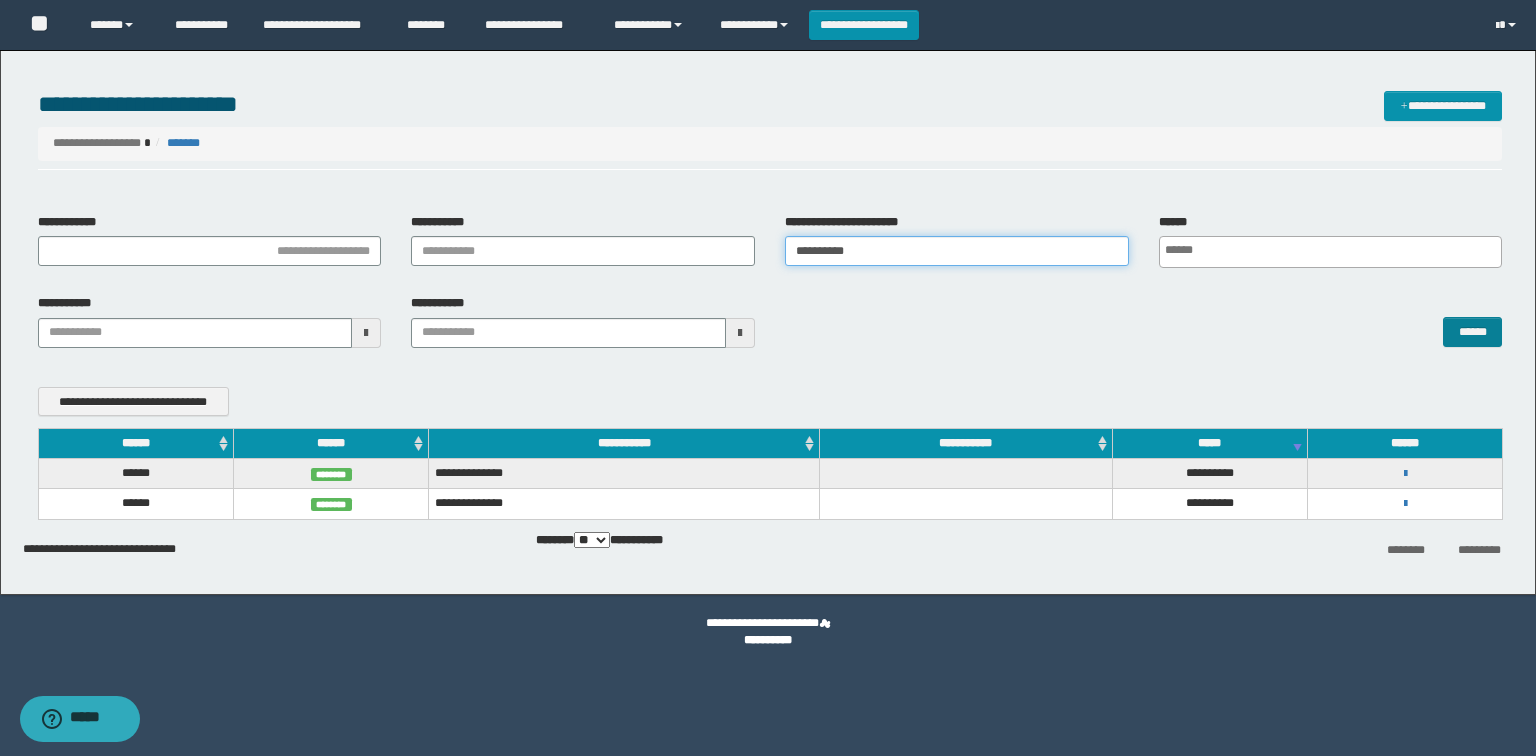 type on "**********" 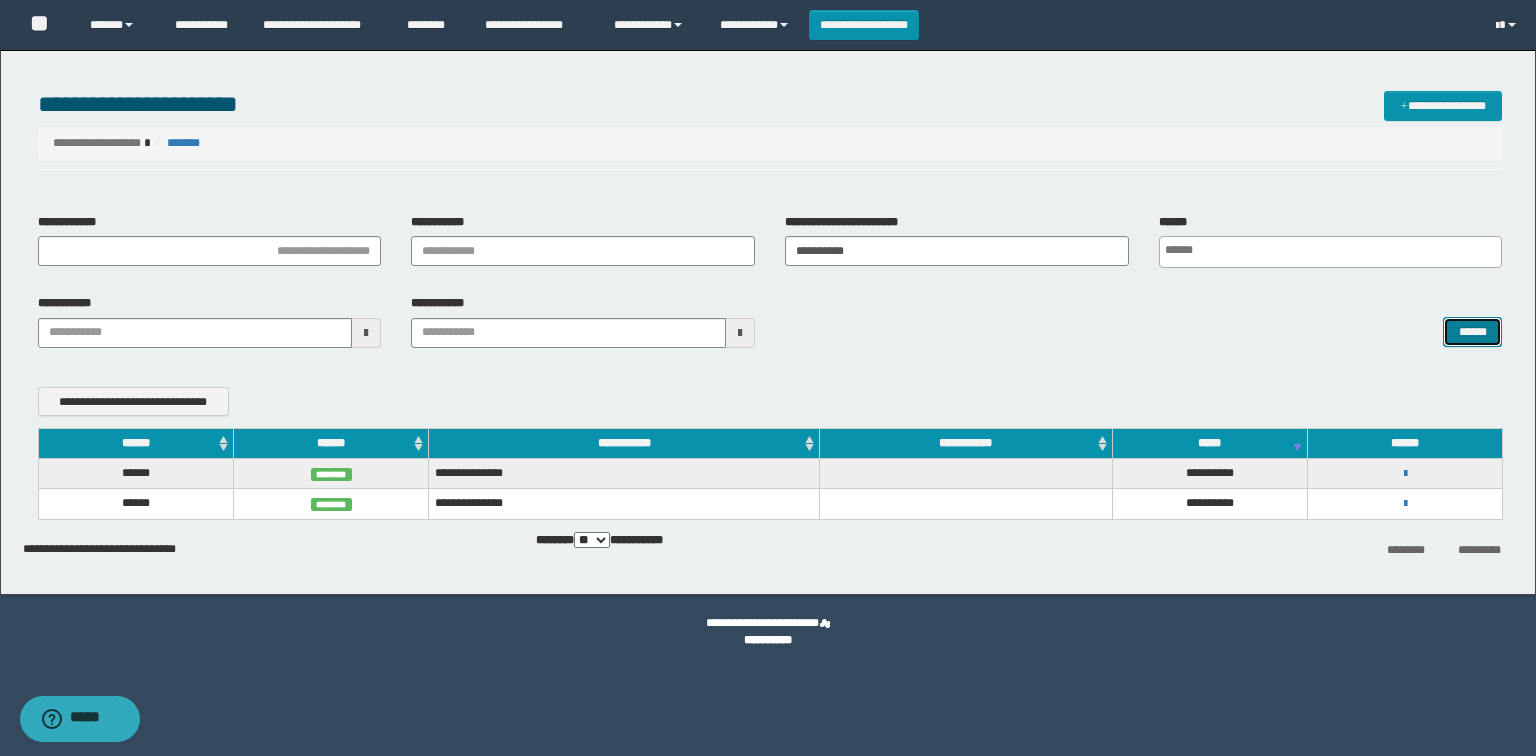 click on "******" at bounding box center [1472, 332] 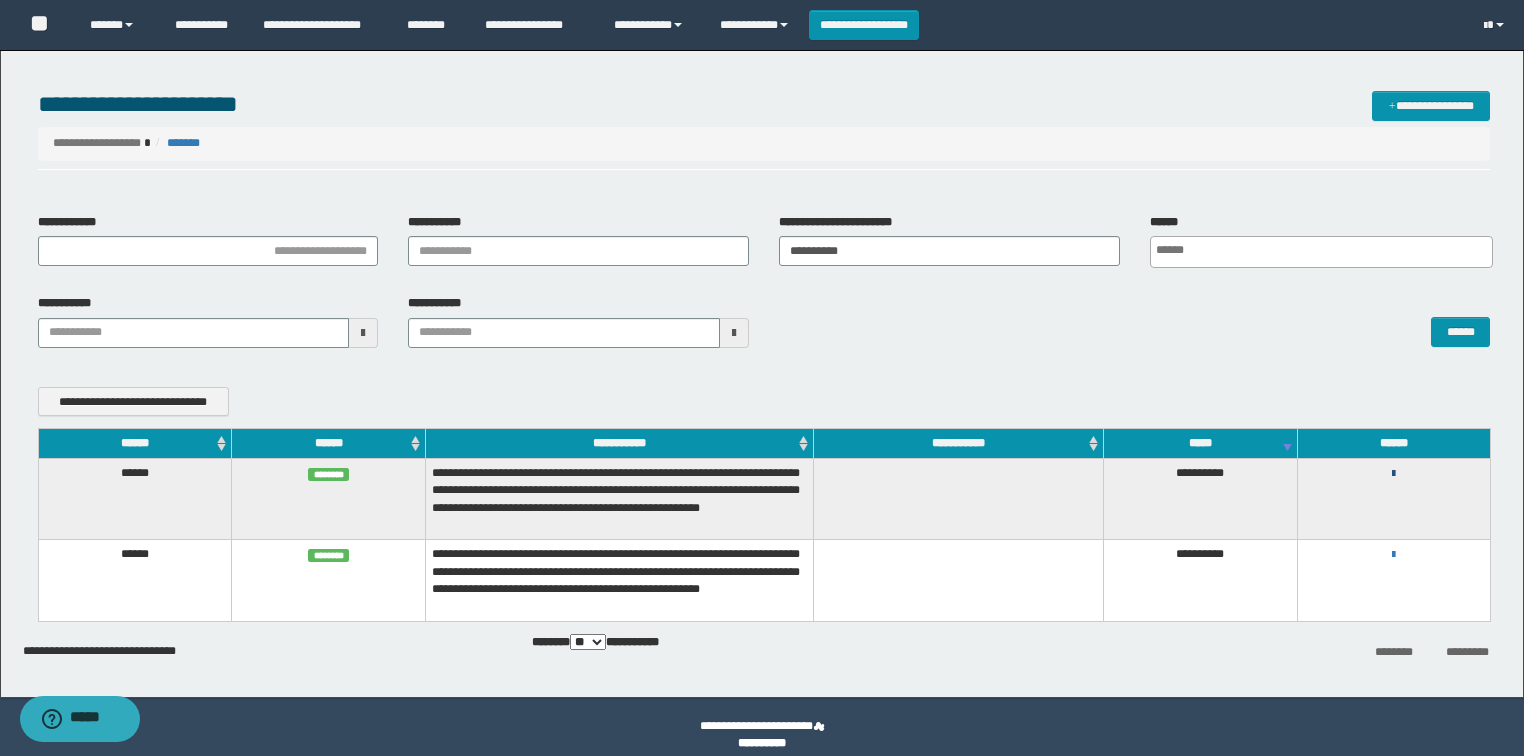 click at bounding box center [1393, 474] 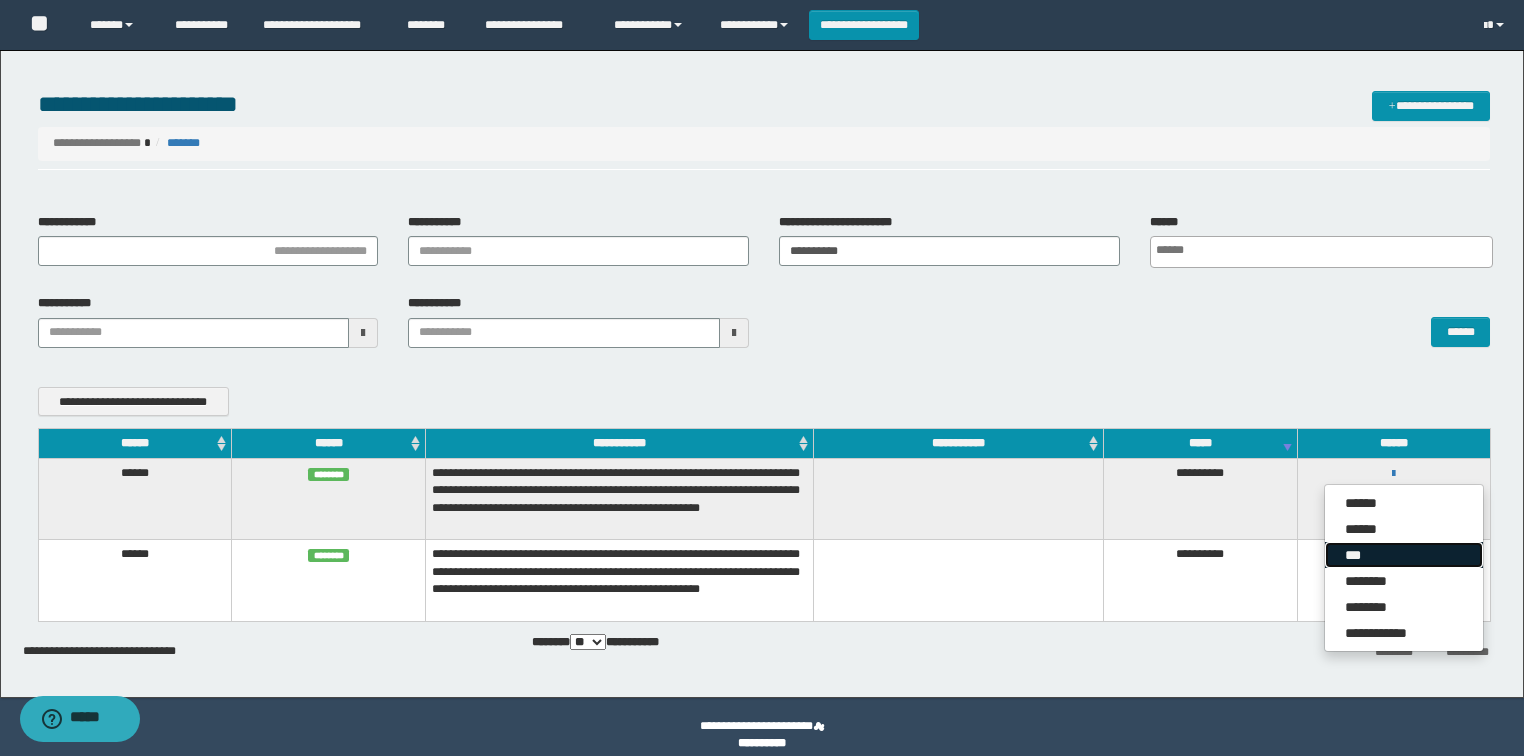 click on "***" at bounding box center [1404, 555] 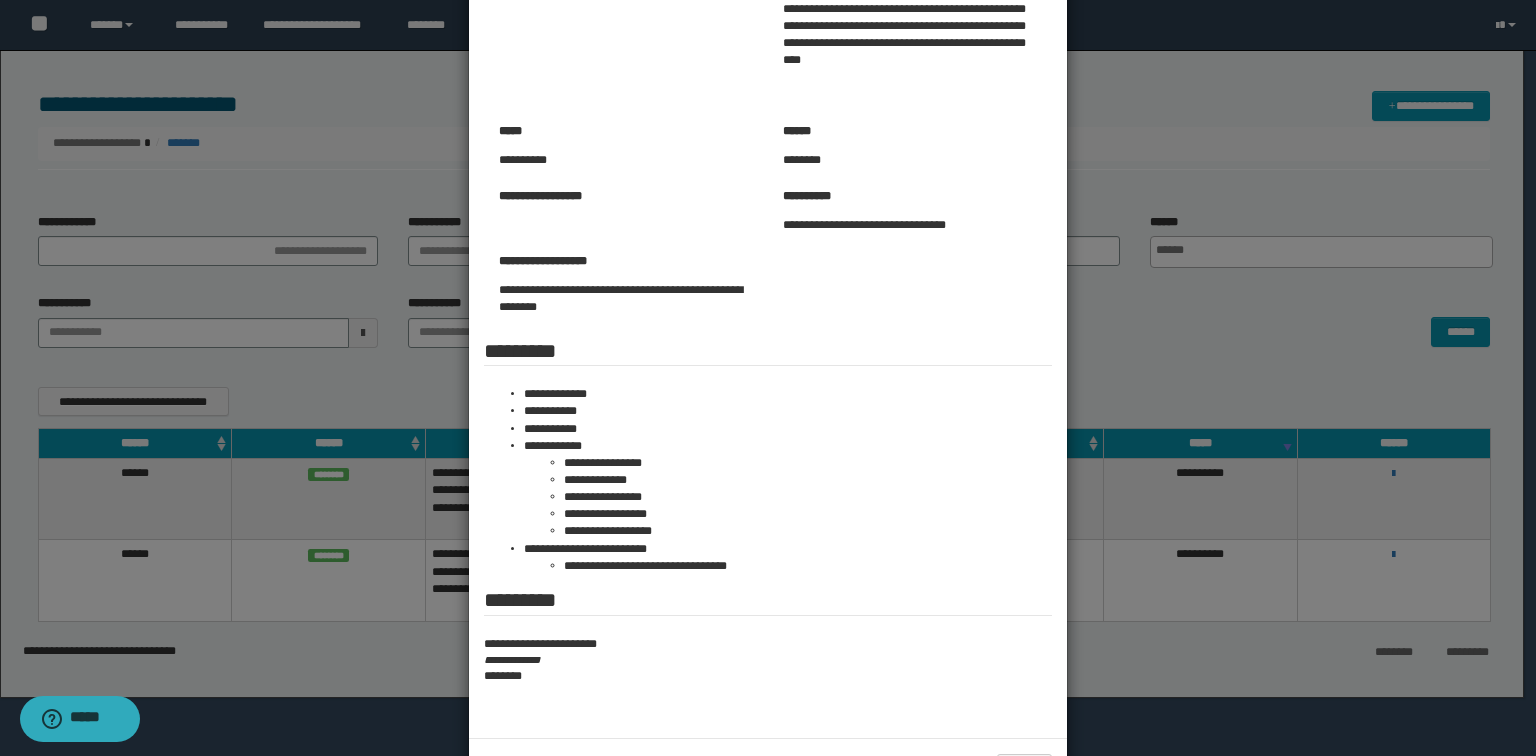 scroll, scrollTop: 232, scrollLeft: 0, axis: vertical 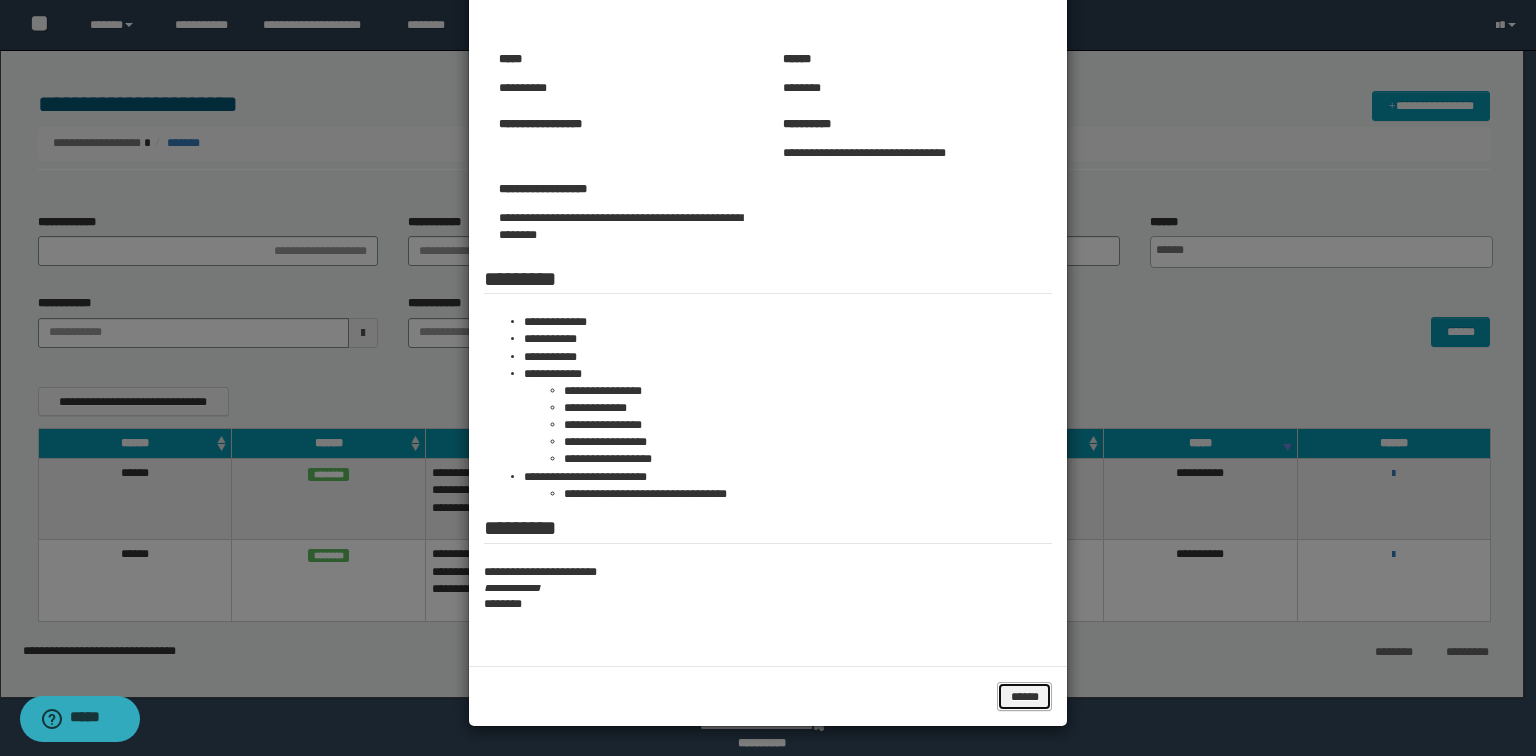 click on "******" at bounding box center [1025, 697] 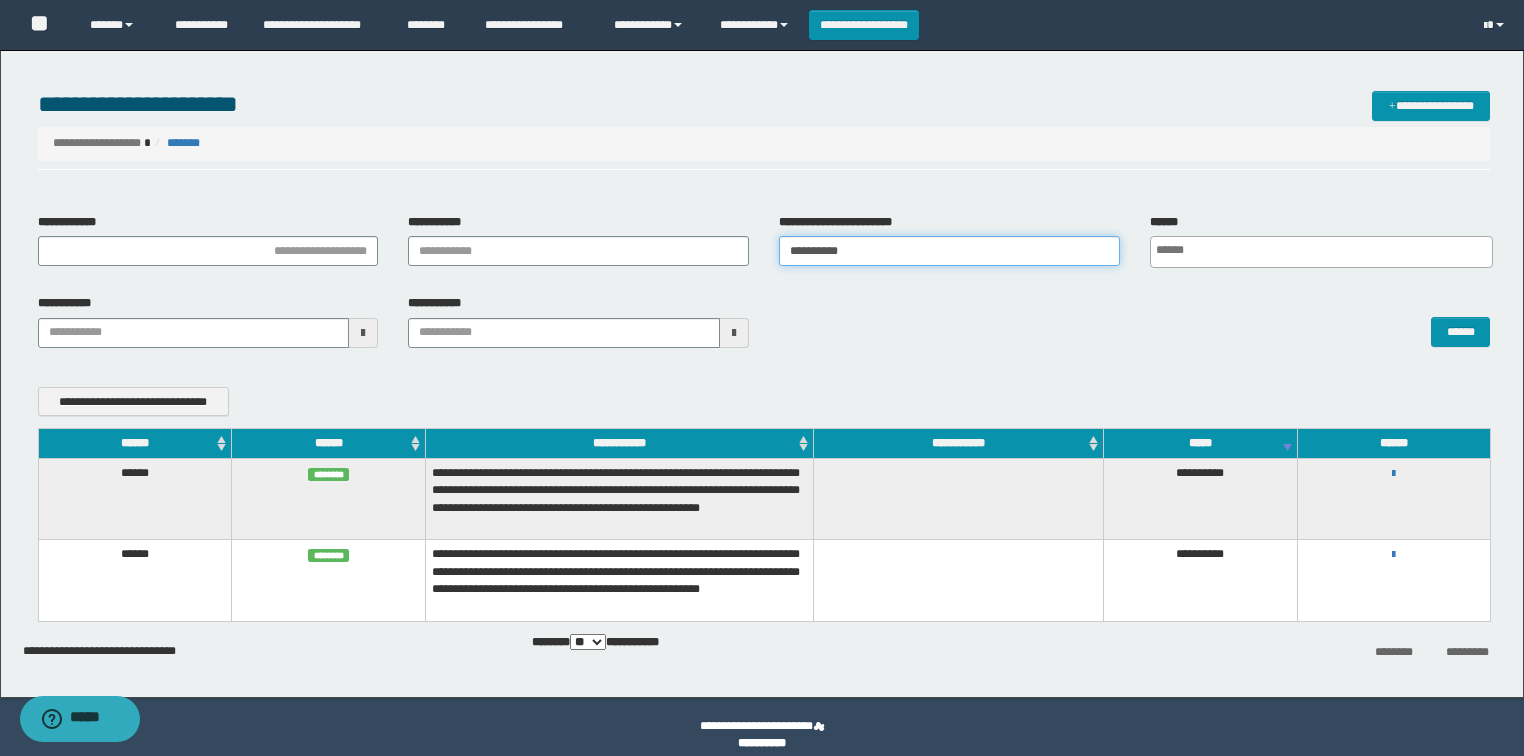drag, startPoint x: 886, startPoint y: 252, endPoint x: 741, endPoint y: 262, distance: 145.34442 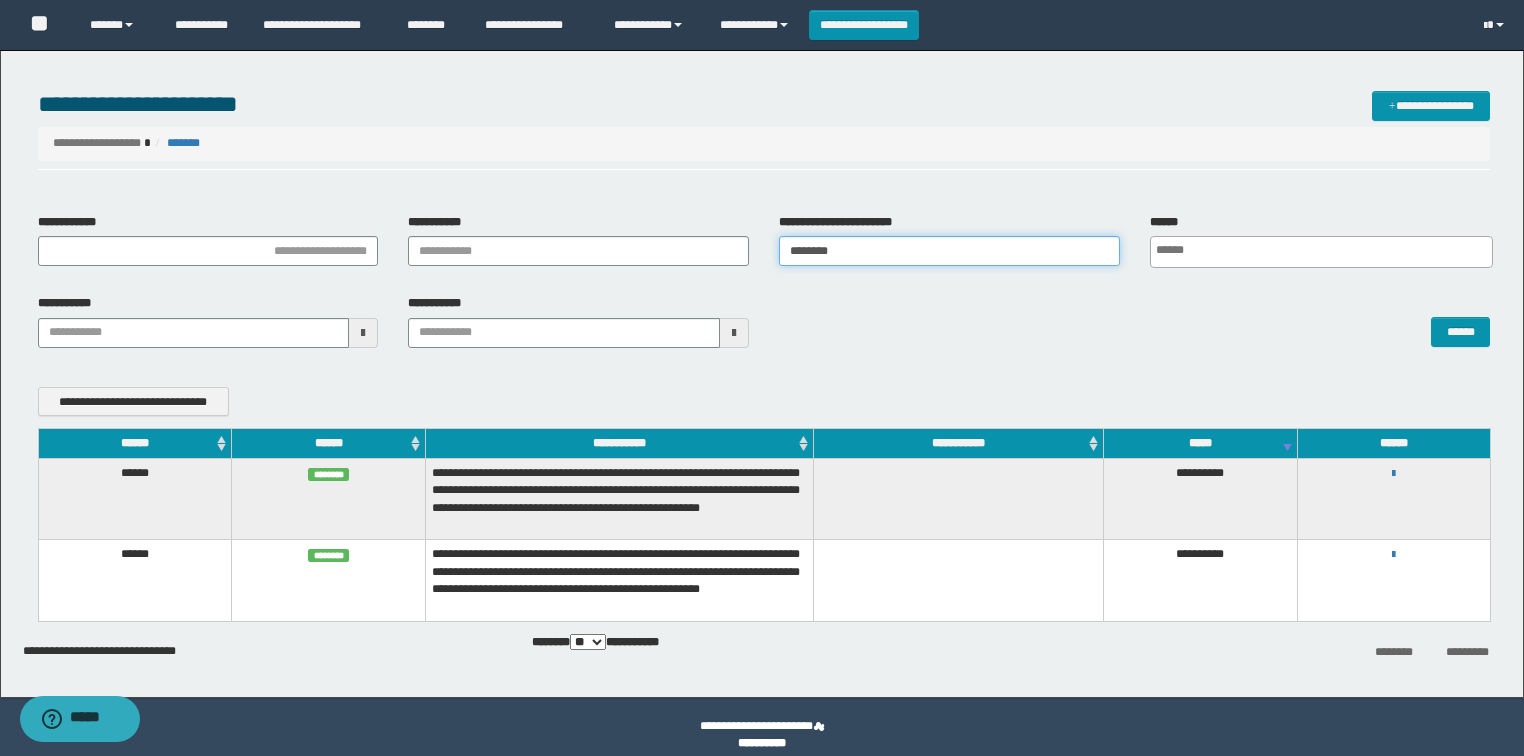 type on "**********" 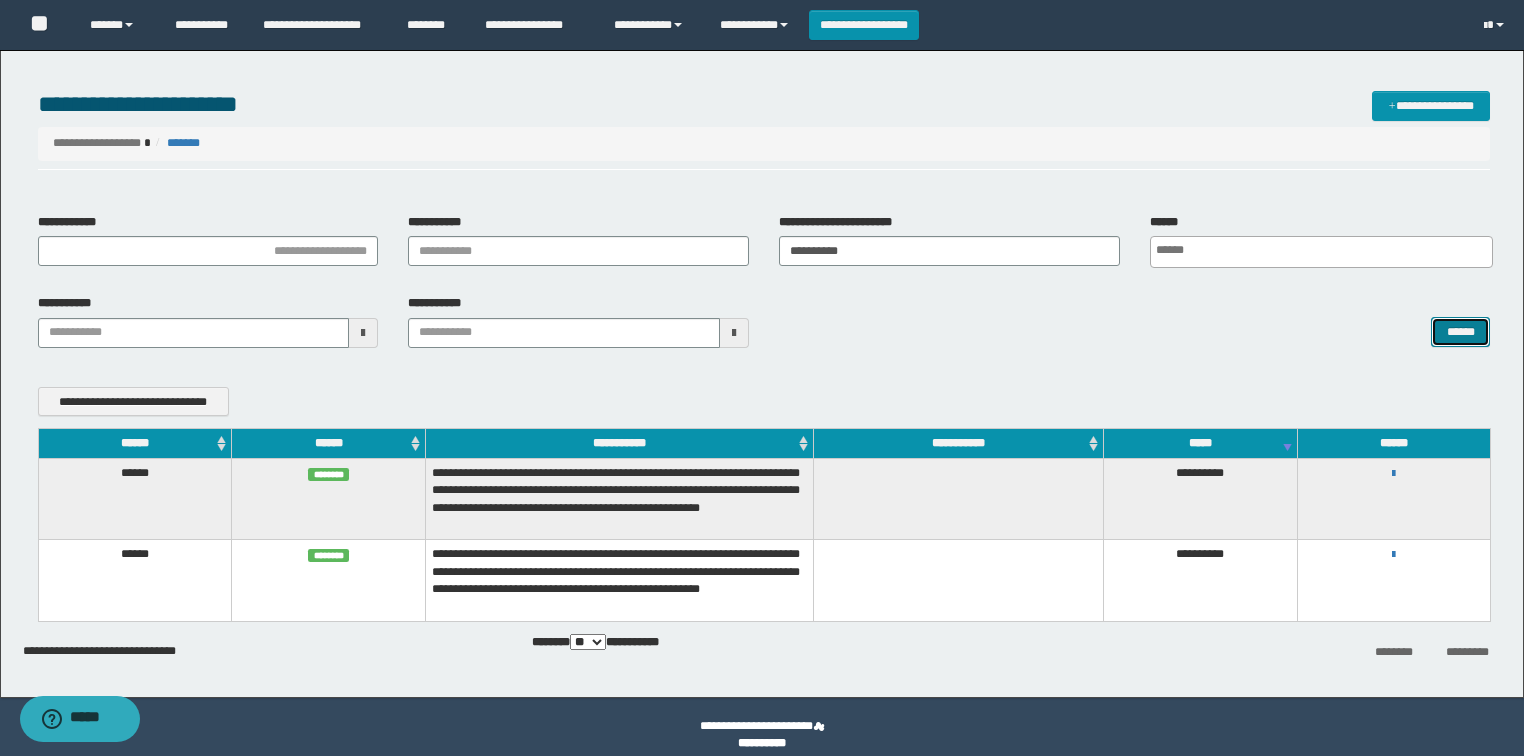 click on "******" at bounding box center (1460, 332) 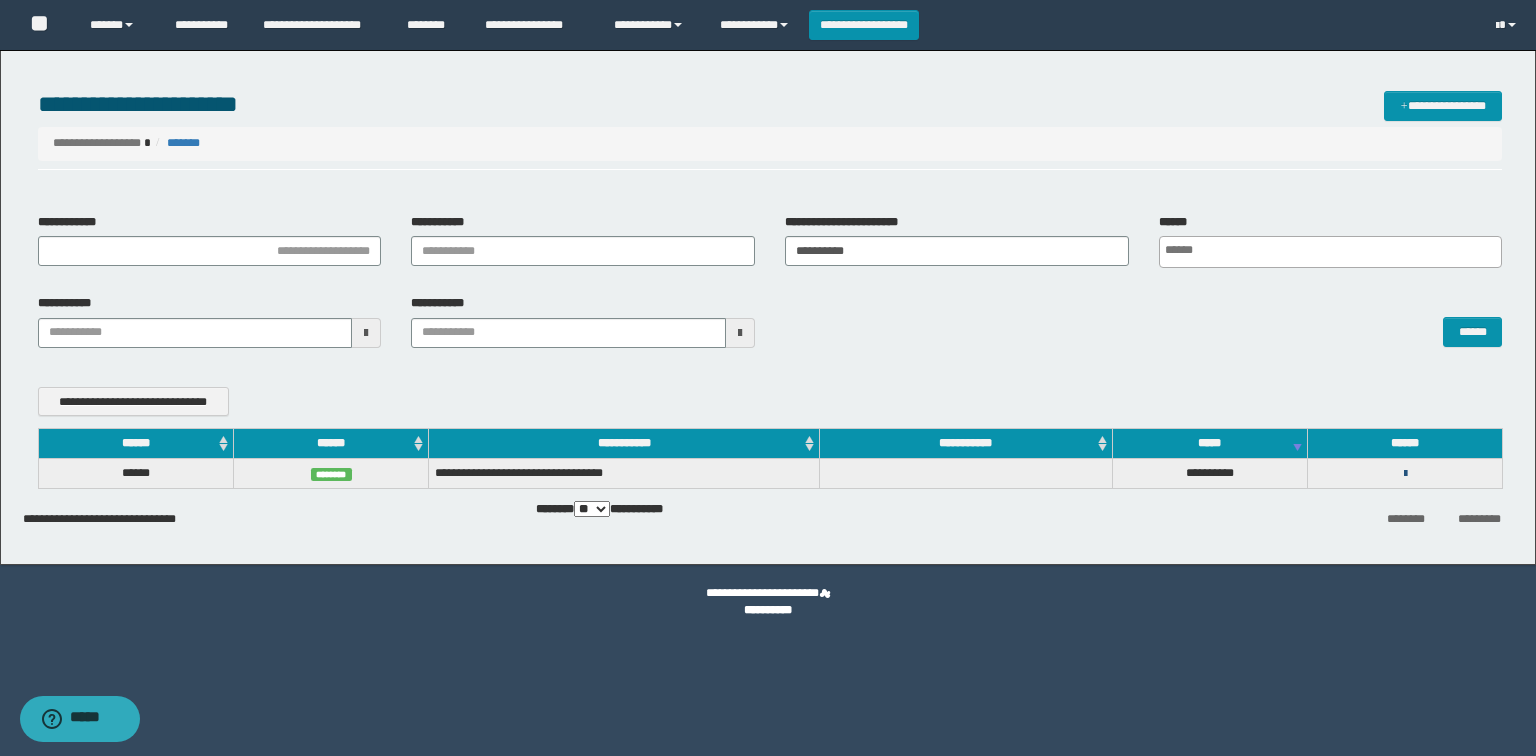 click at bounding box center [1405, 474] 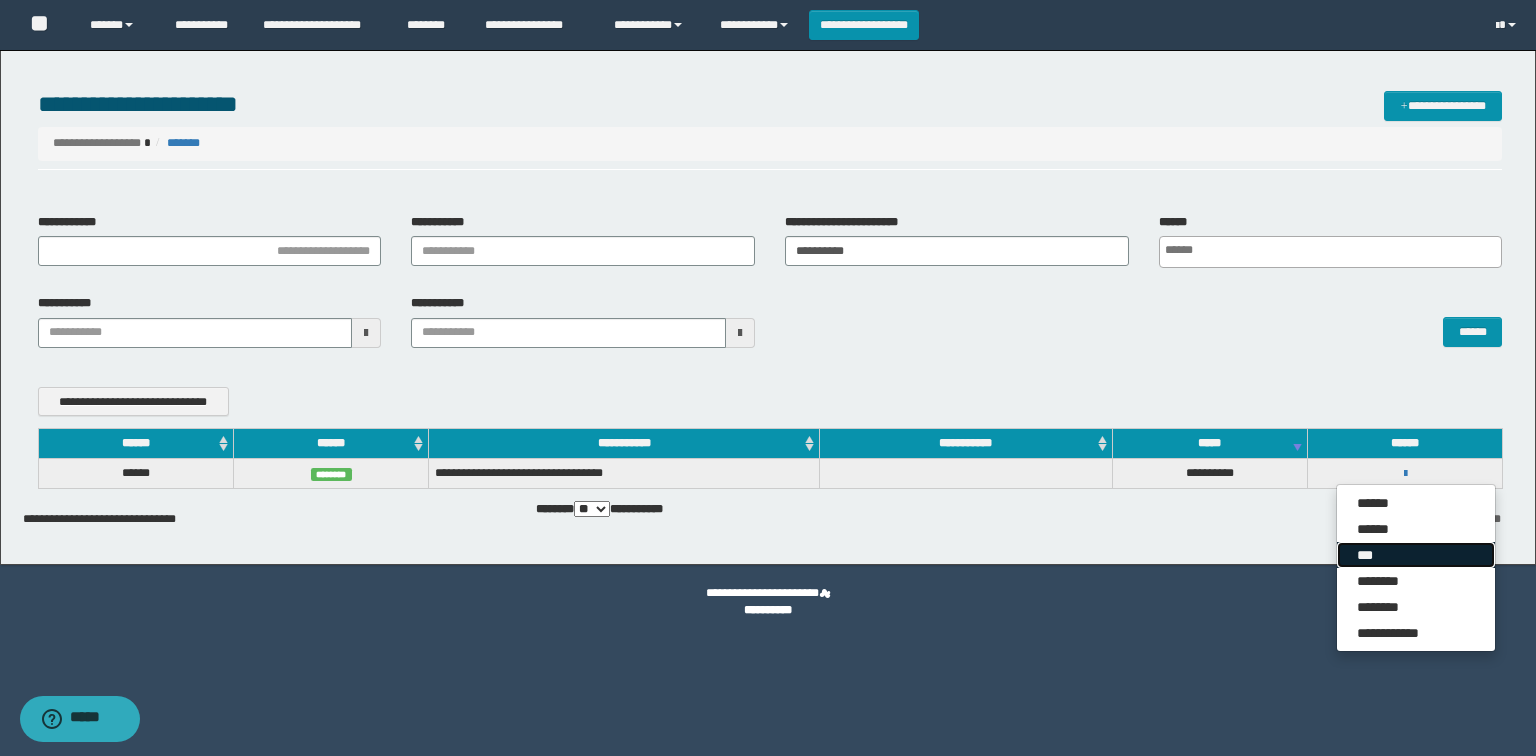 click on "***" at bounding box center (1416, 555) 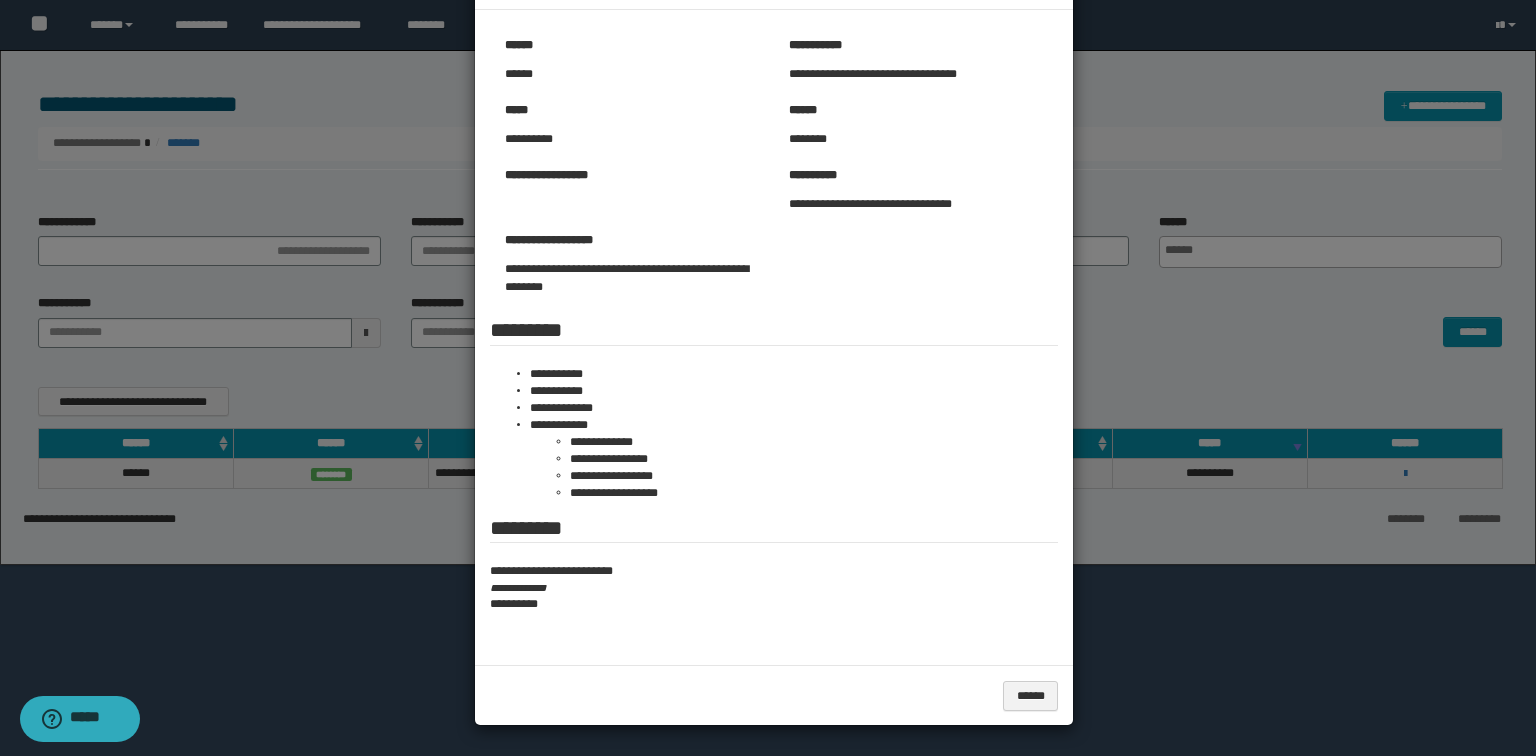 scroll, scrollTop: 0, scrollLeft: 0, axis: both 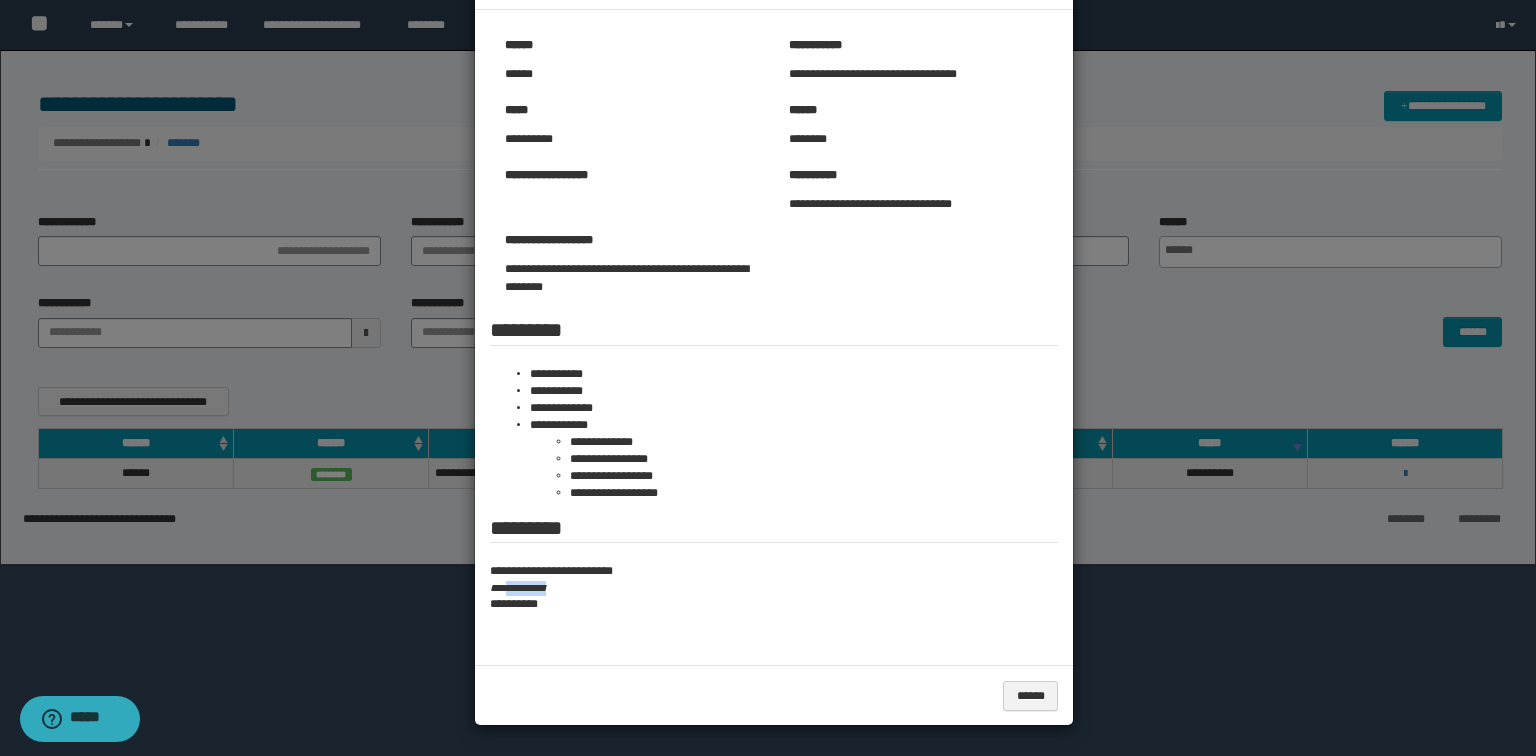 drag, startPoint x: 567, startPoint y: 584, endPoint x: 507, endPoint y: 590, distance: 60.299255 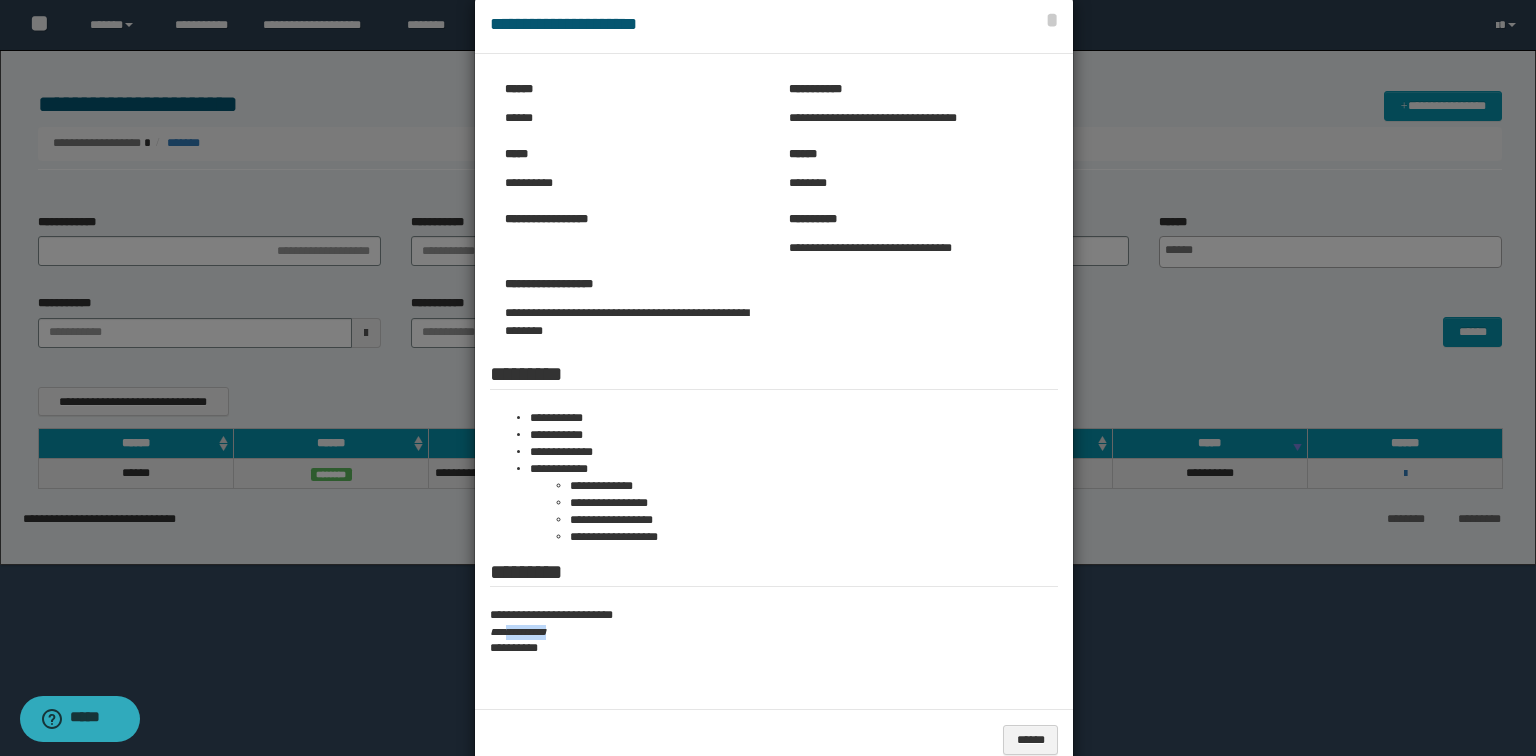 scroll, scrollTop: 0, scrollLeft: 0, axis: both 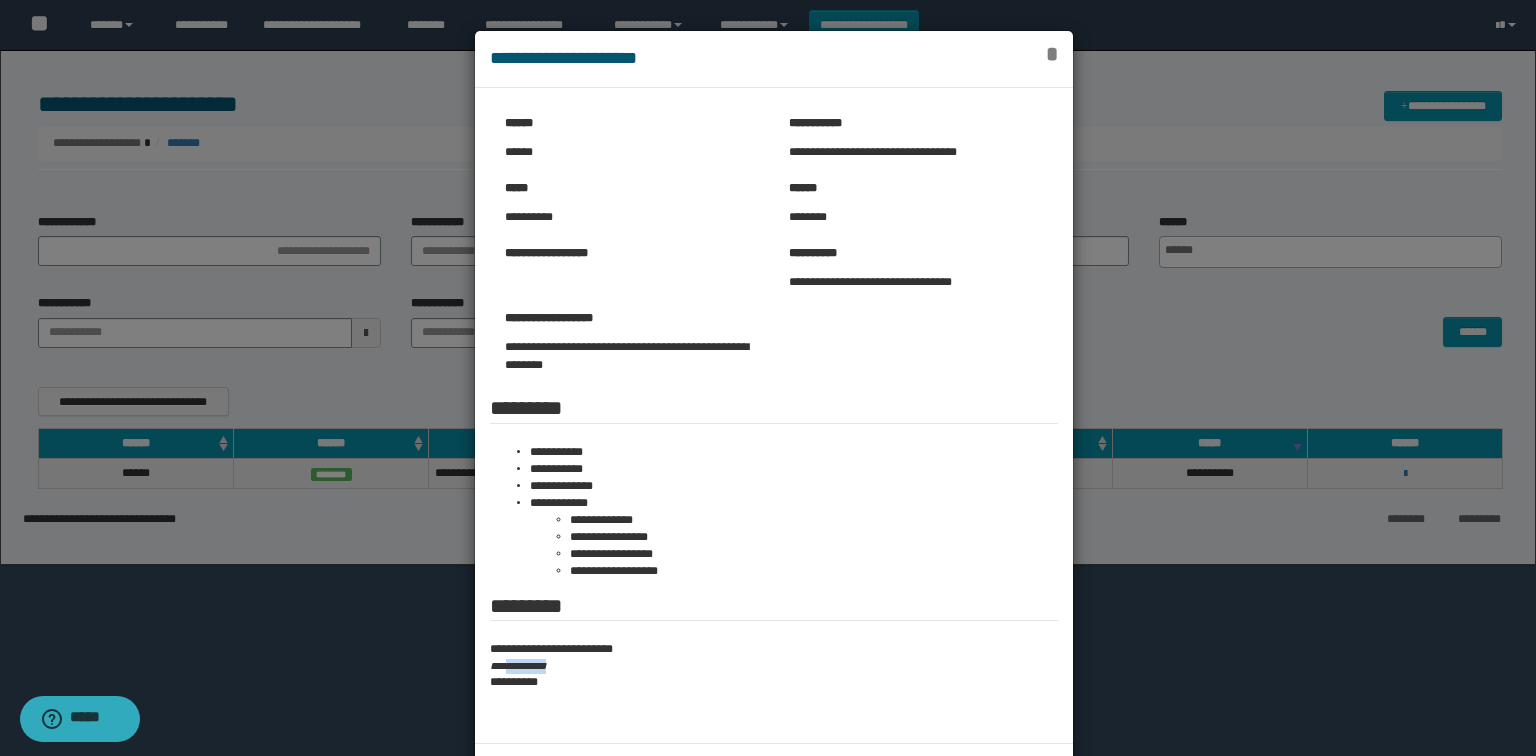 click on "*" at bounding box center (1052, 54) 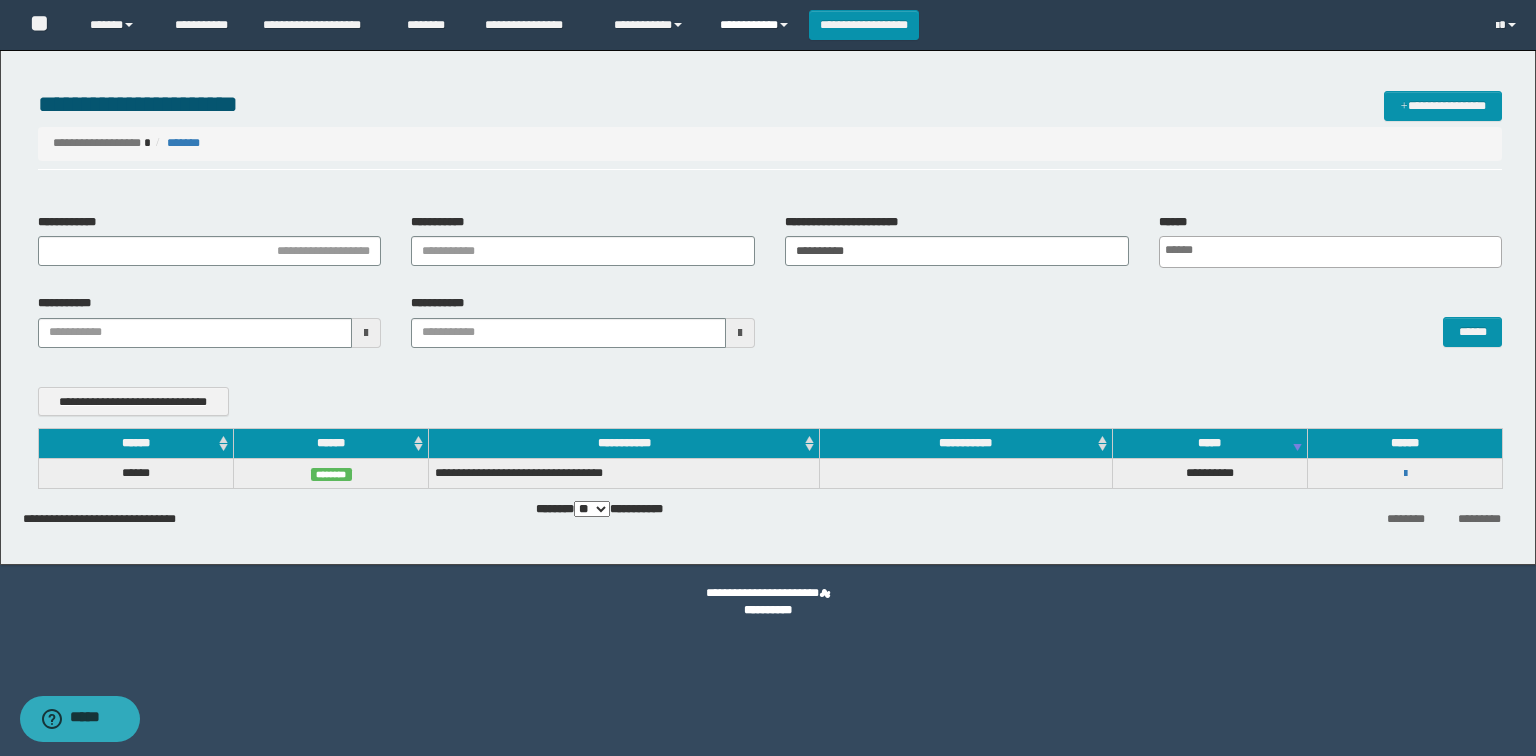 click on "**********" at bounding box center [757, 25] 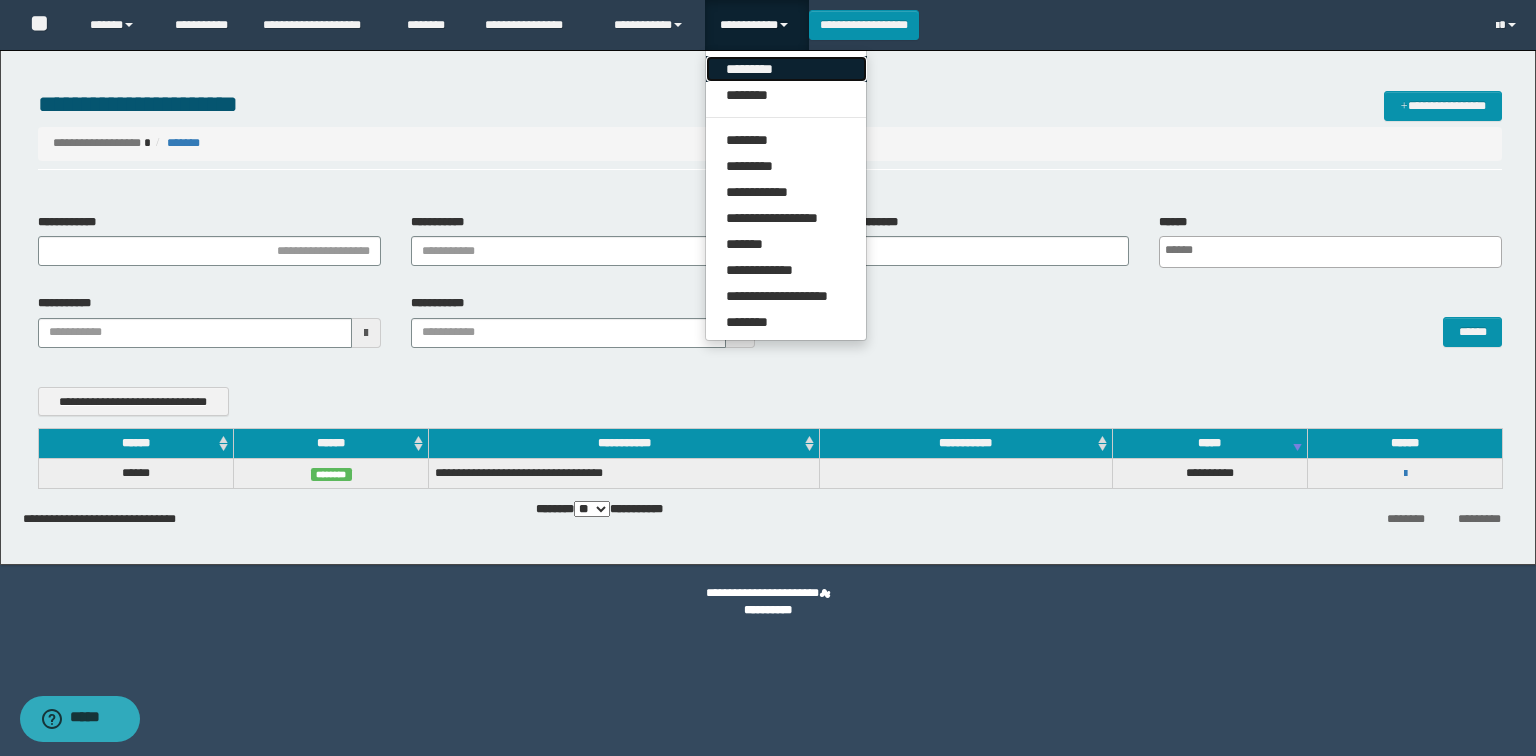 click on "*********" at bounding box center (786, 69) 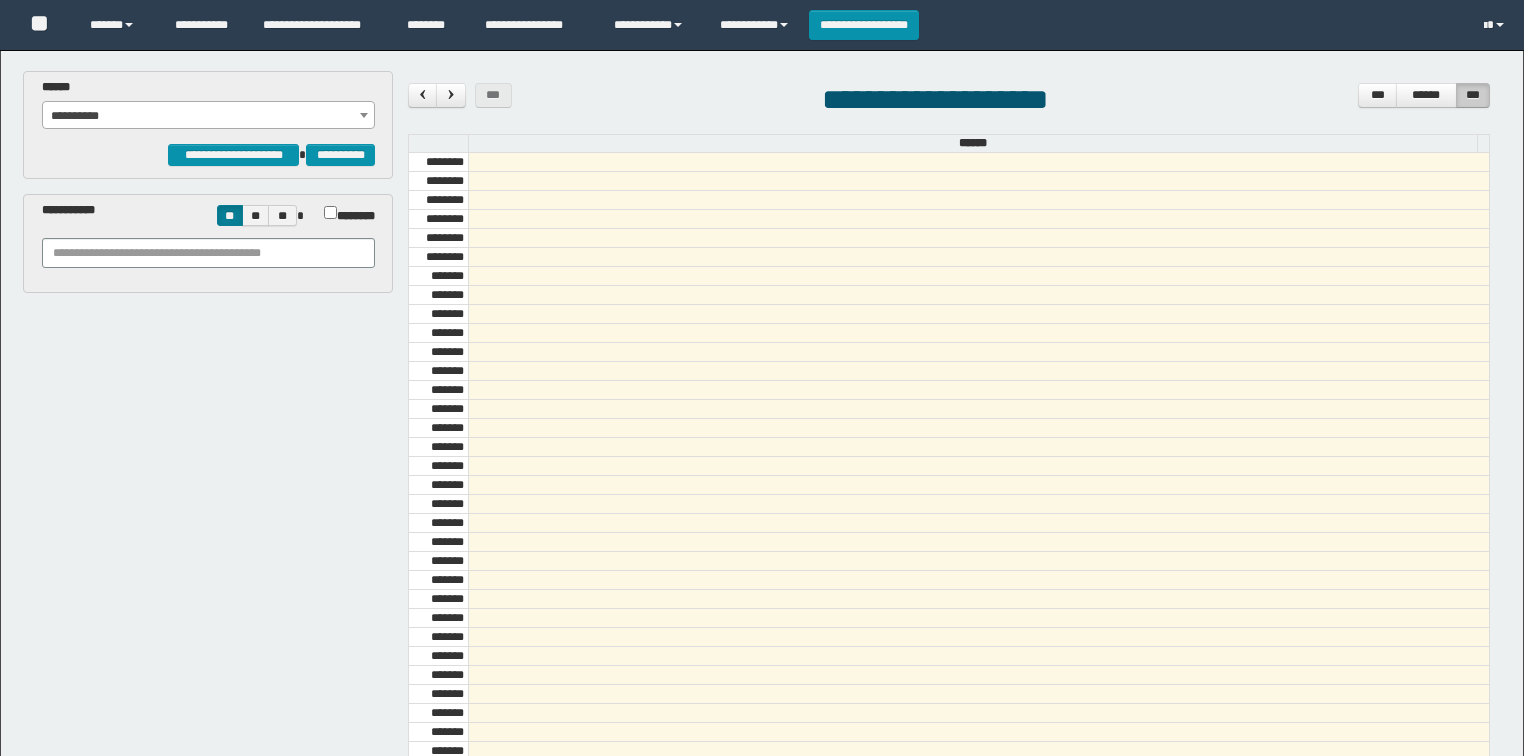 scroll, scrollTop: 0, scrollLeft: 0, axis: both 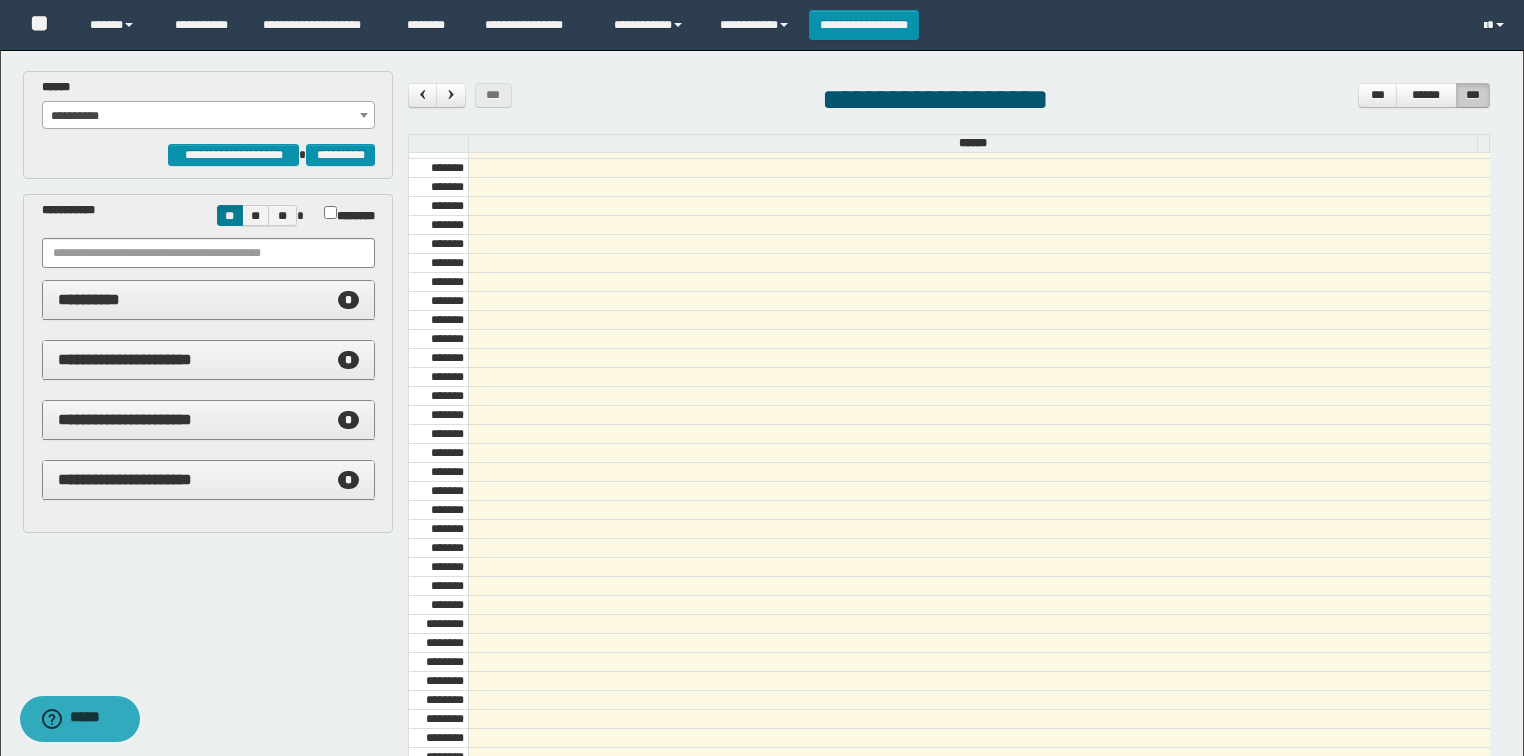click on "**********" at bounding box center [209, 300] 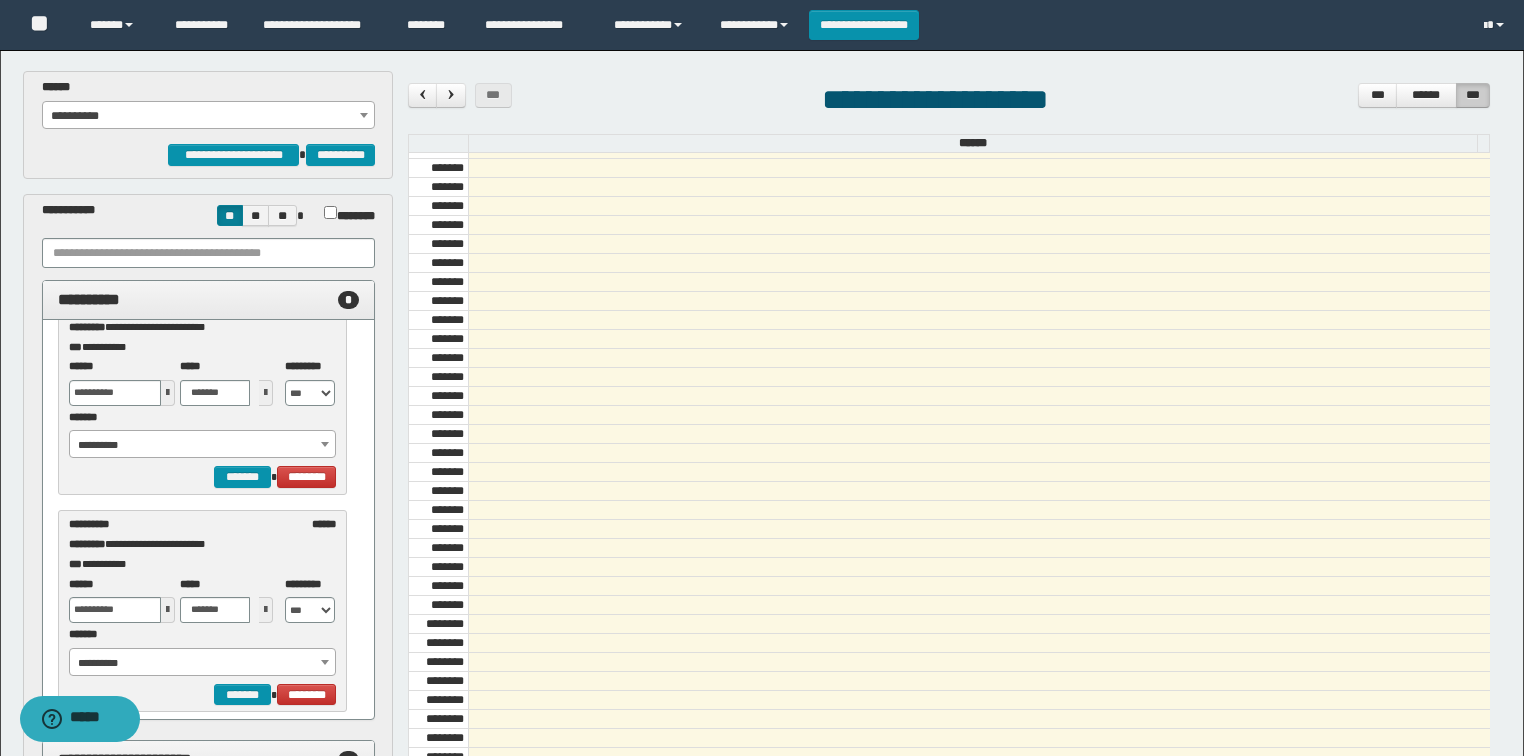 scroll, scrollTop: 64, scrollLeft: 0, axis: vertical 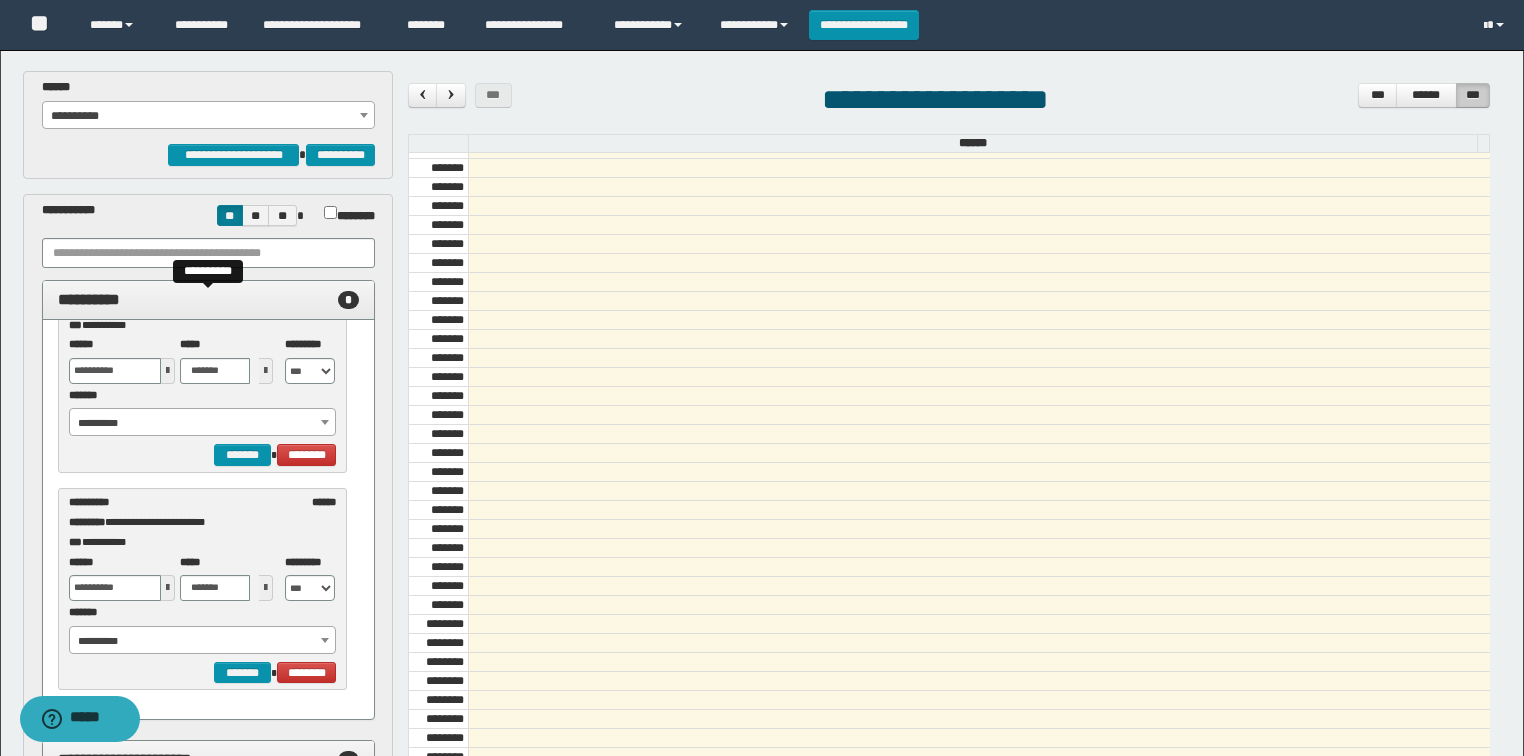 click on "*" at bounding box center [348, 300] 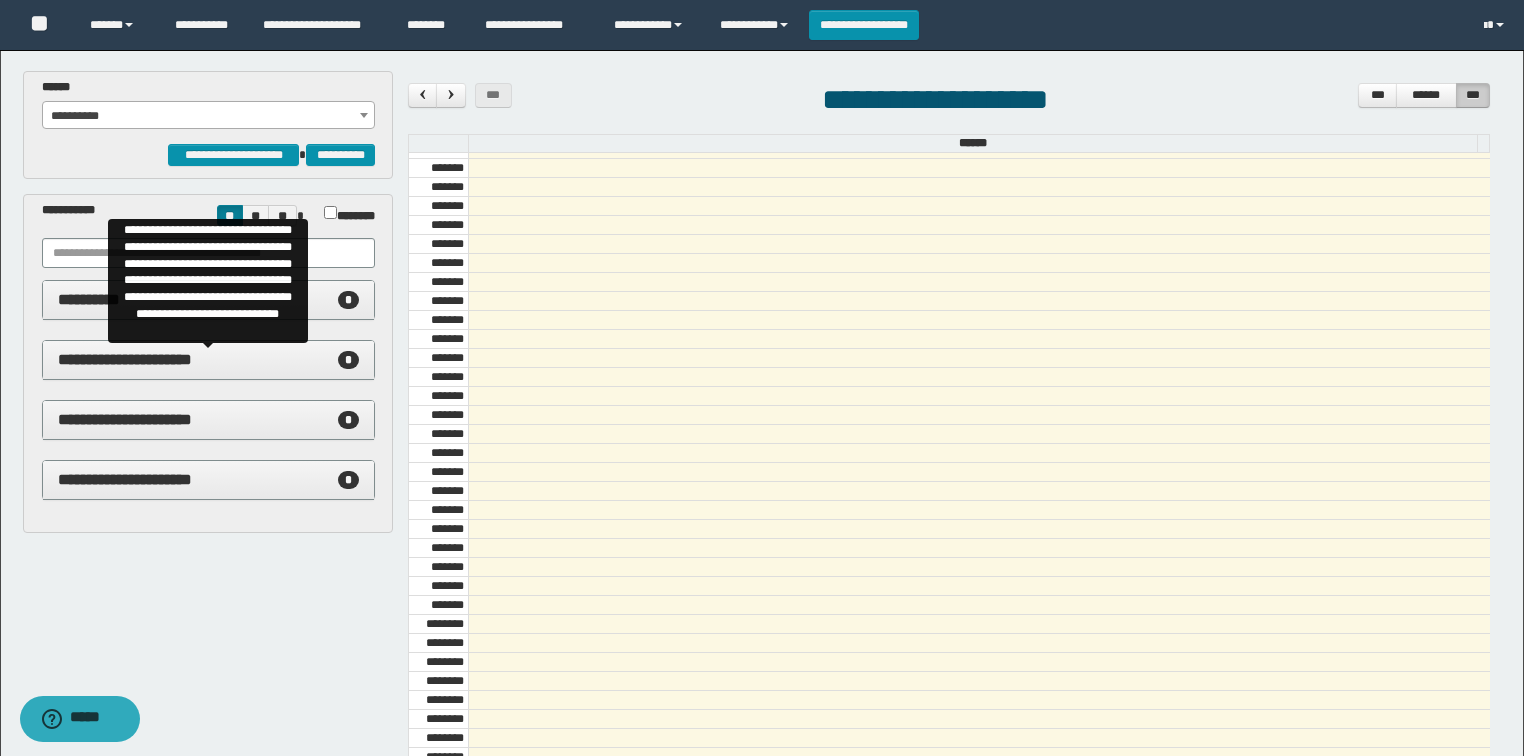 click on "*" at bounding box center [348, 360] 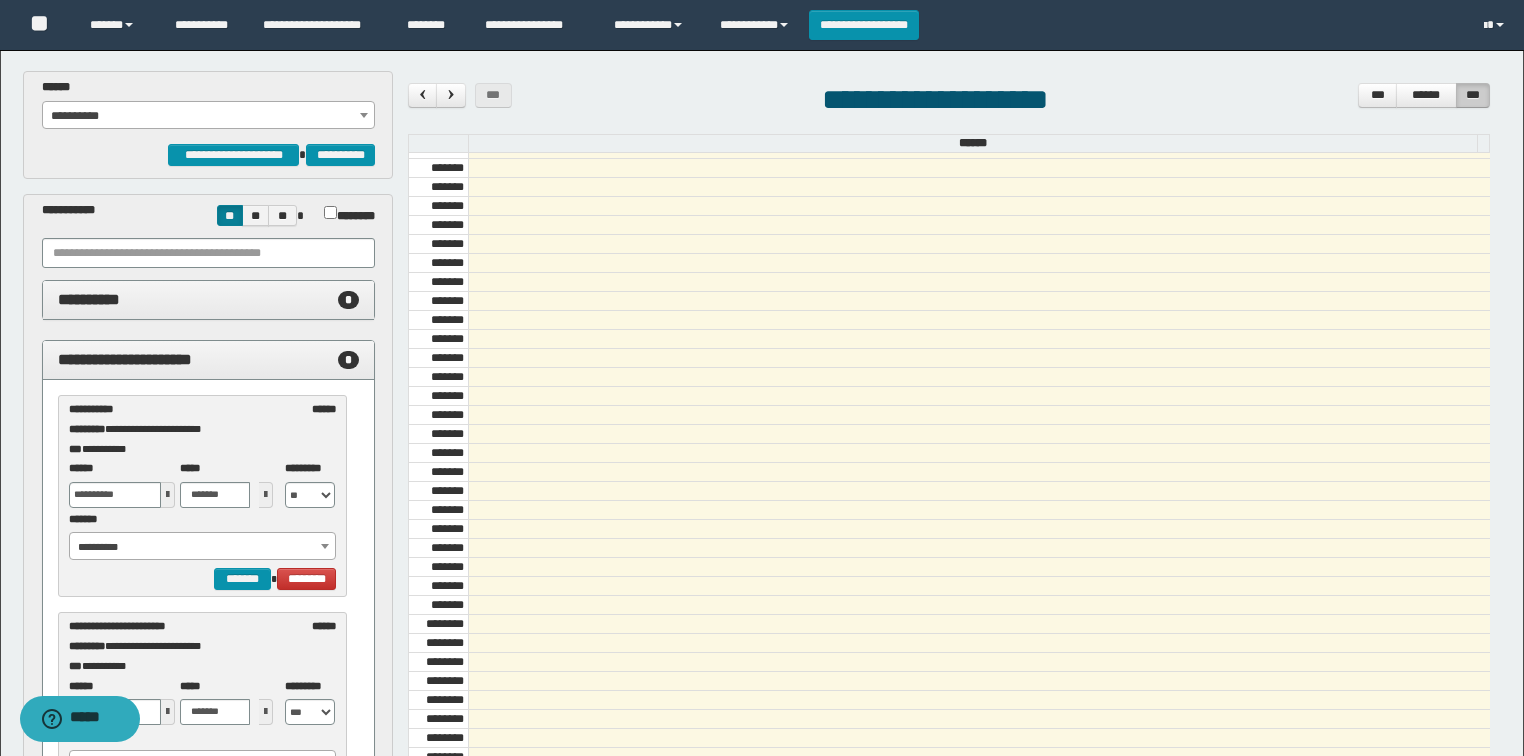 scroll, scrollTop: 80, scrollLeft: 0, axis: vertical 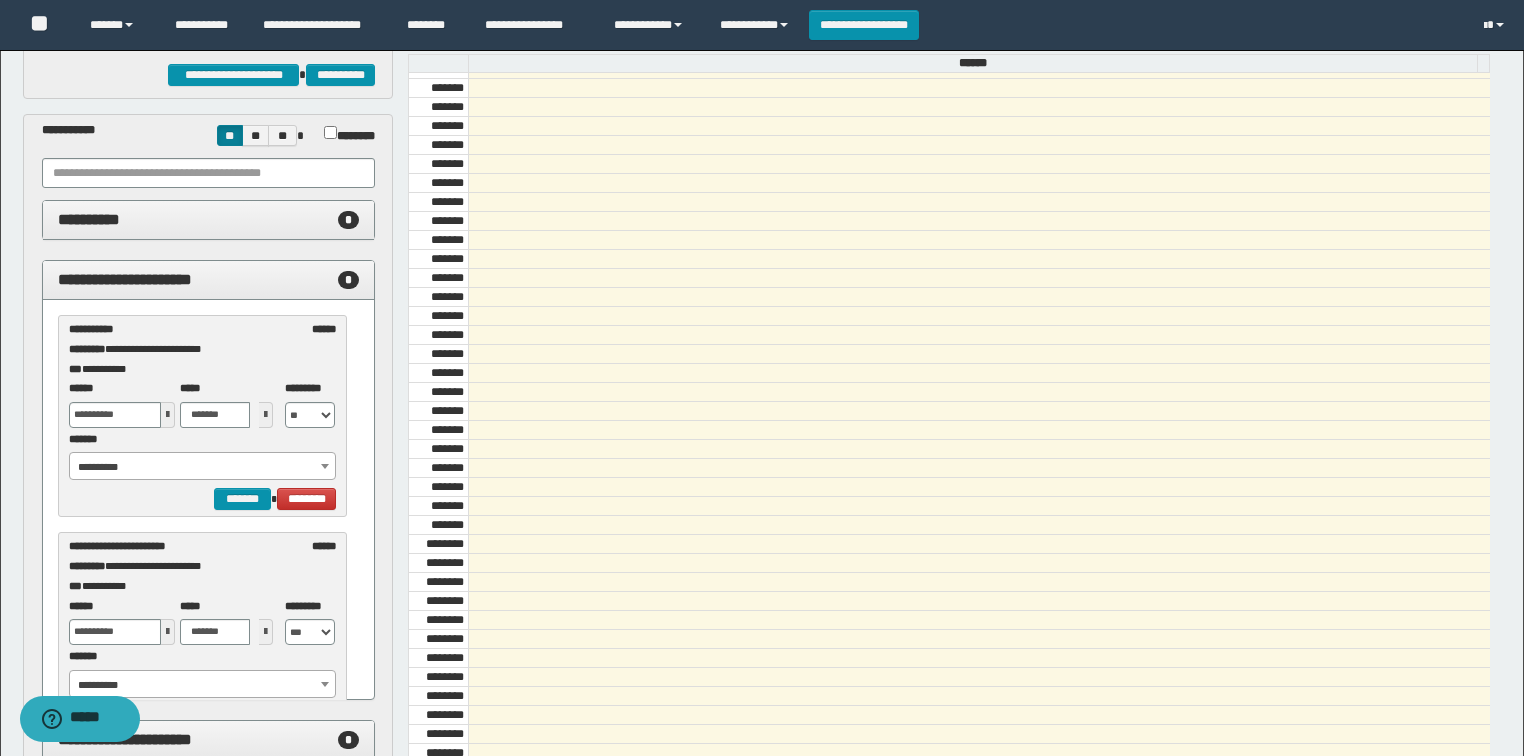 click at bounding box center [168, 415] 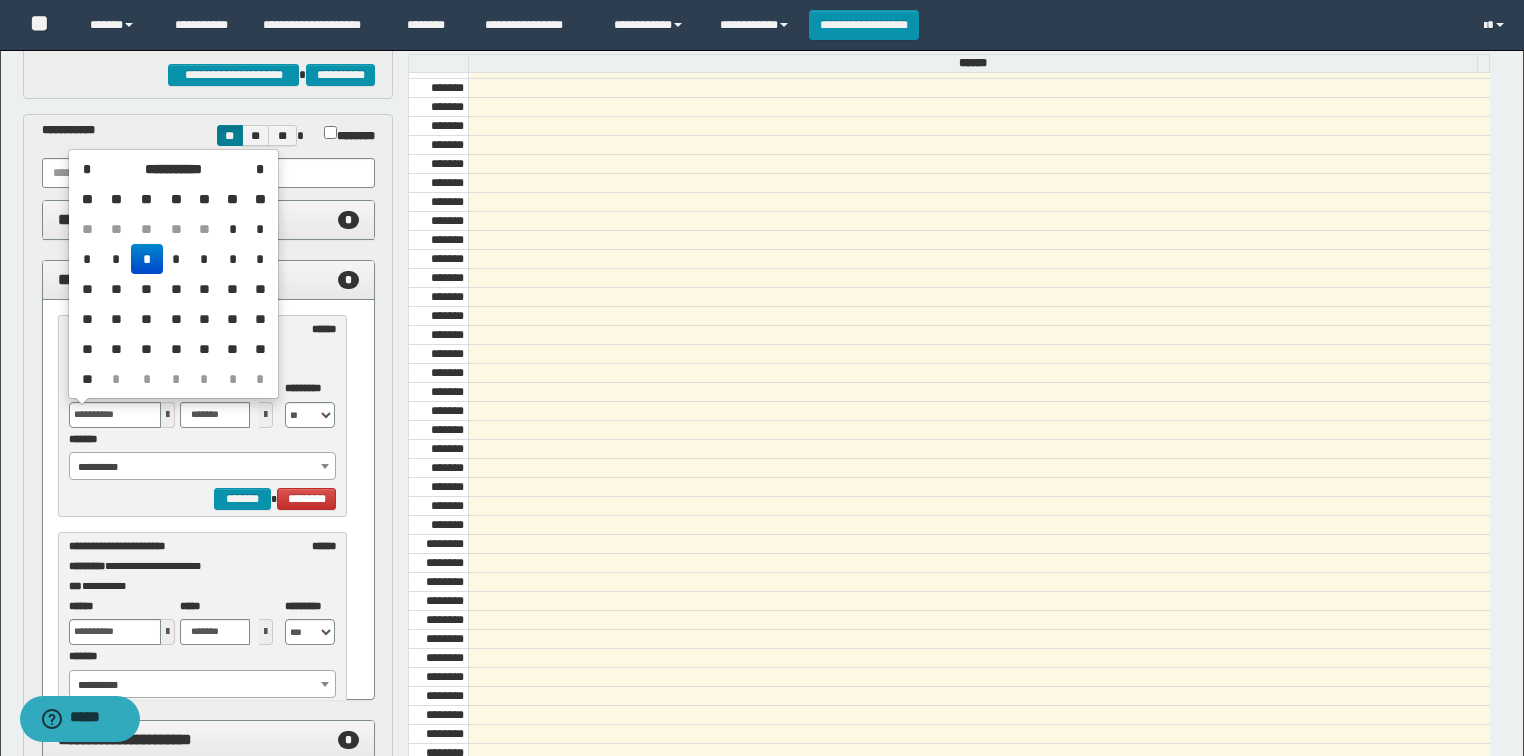 click on "*" at bounding box center (177, 259) 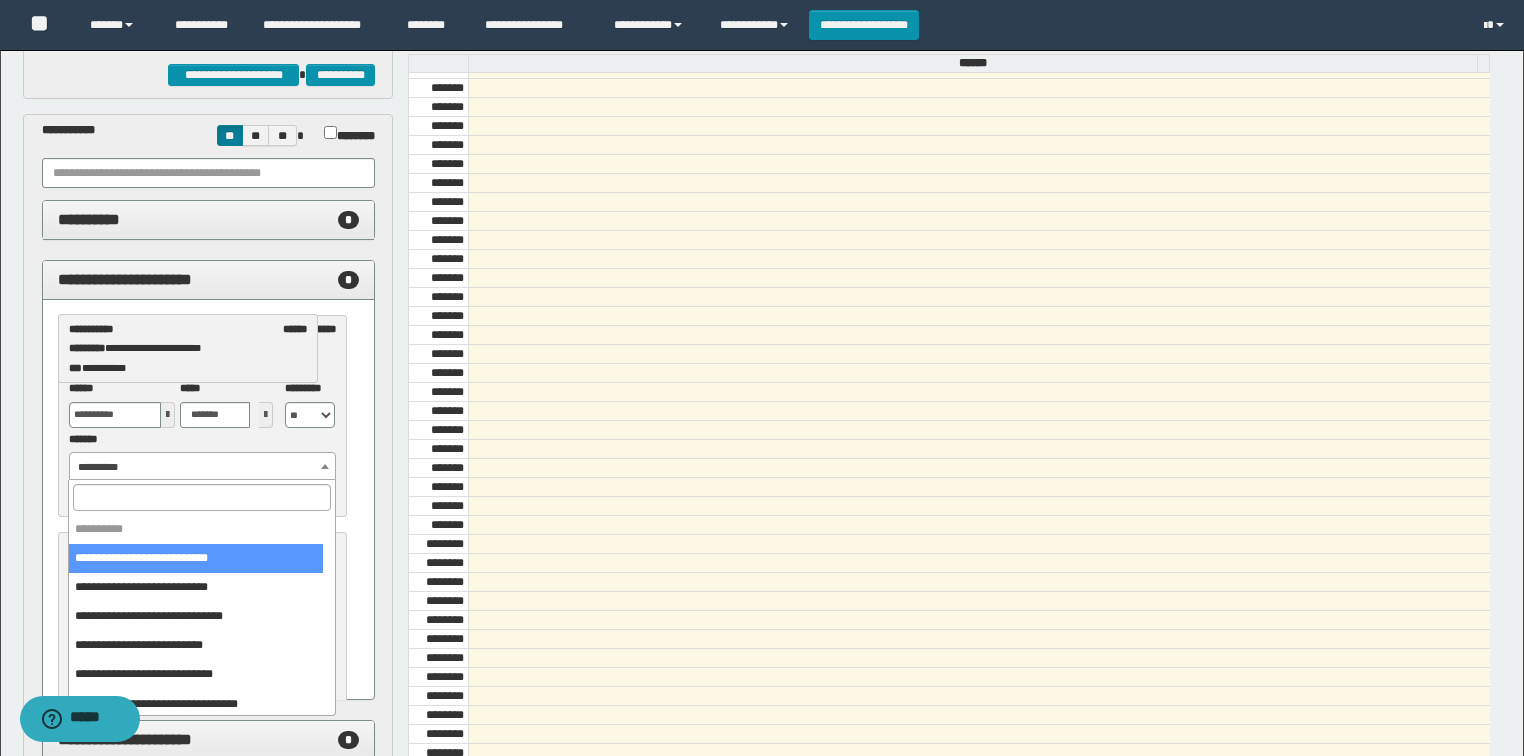 click on "**********" at bounding box center [203, 467] 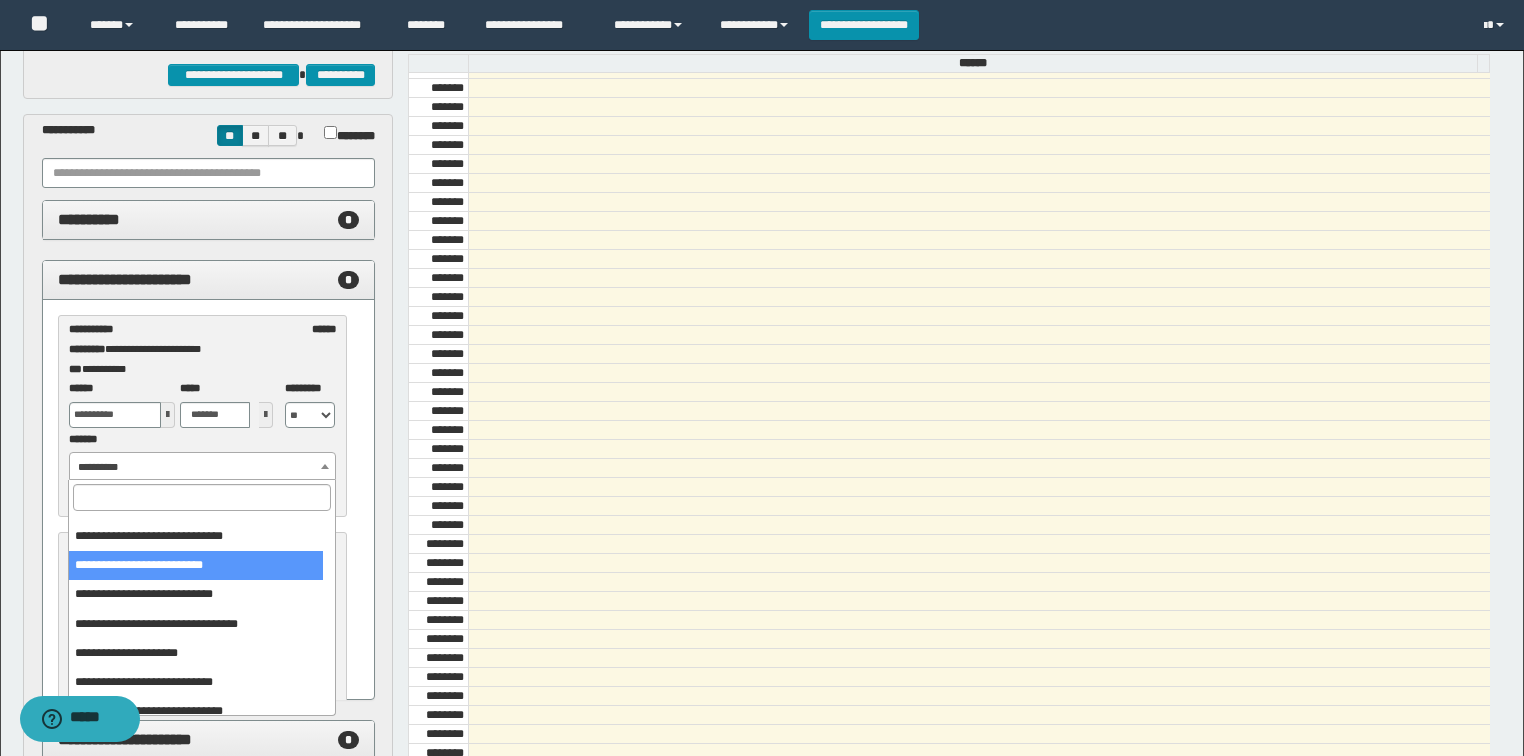 scroll, scrollTop: 0, scrollLeft: 0, axis: both 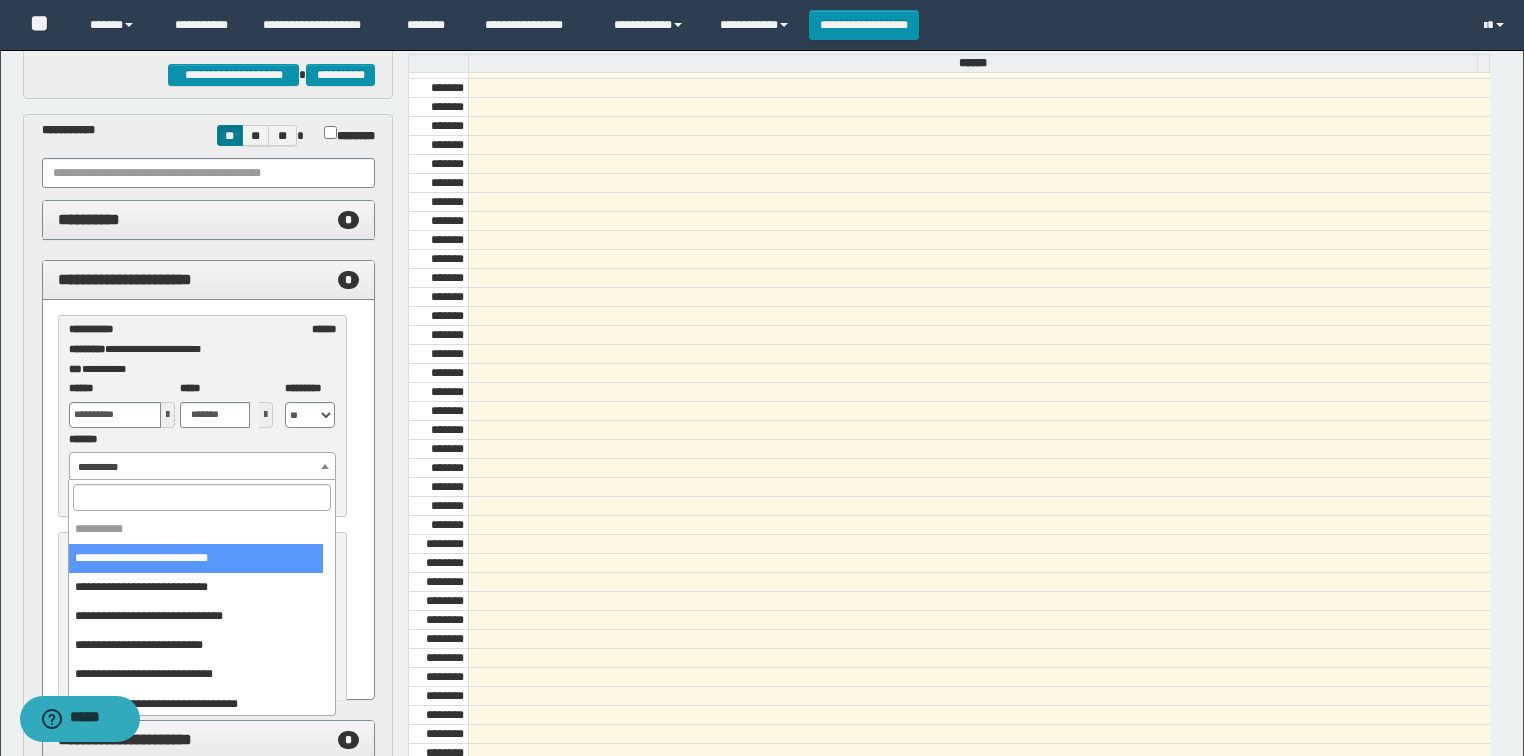select on "******" 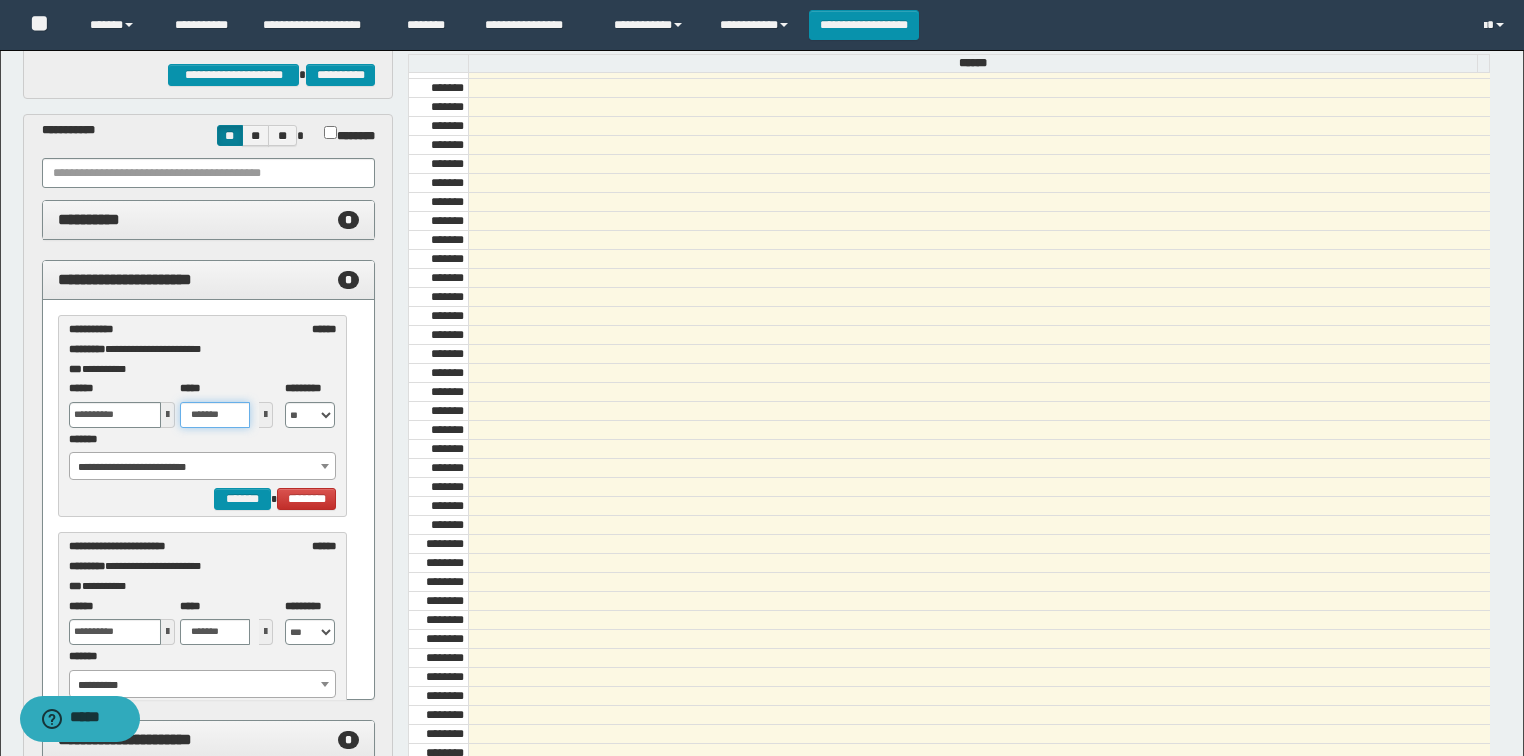 click on "*******" at bounding box center [215, 415] 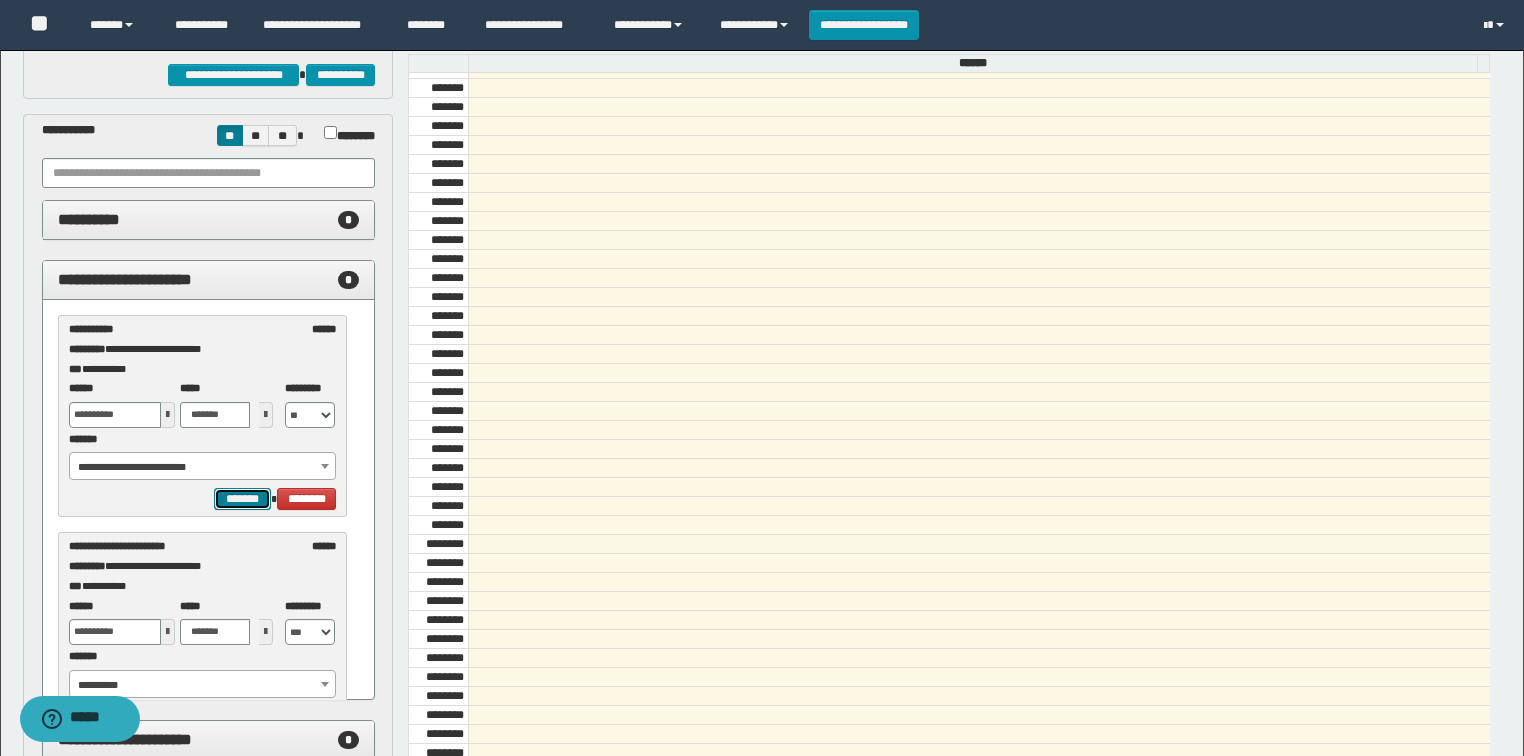 type on "*******" 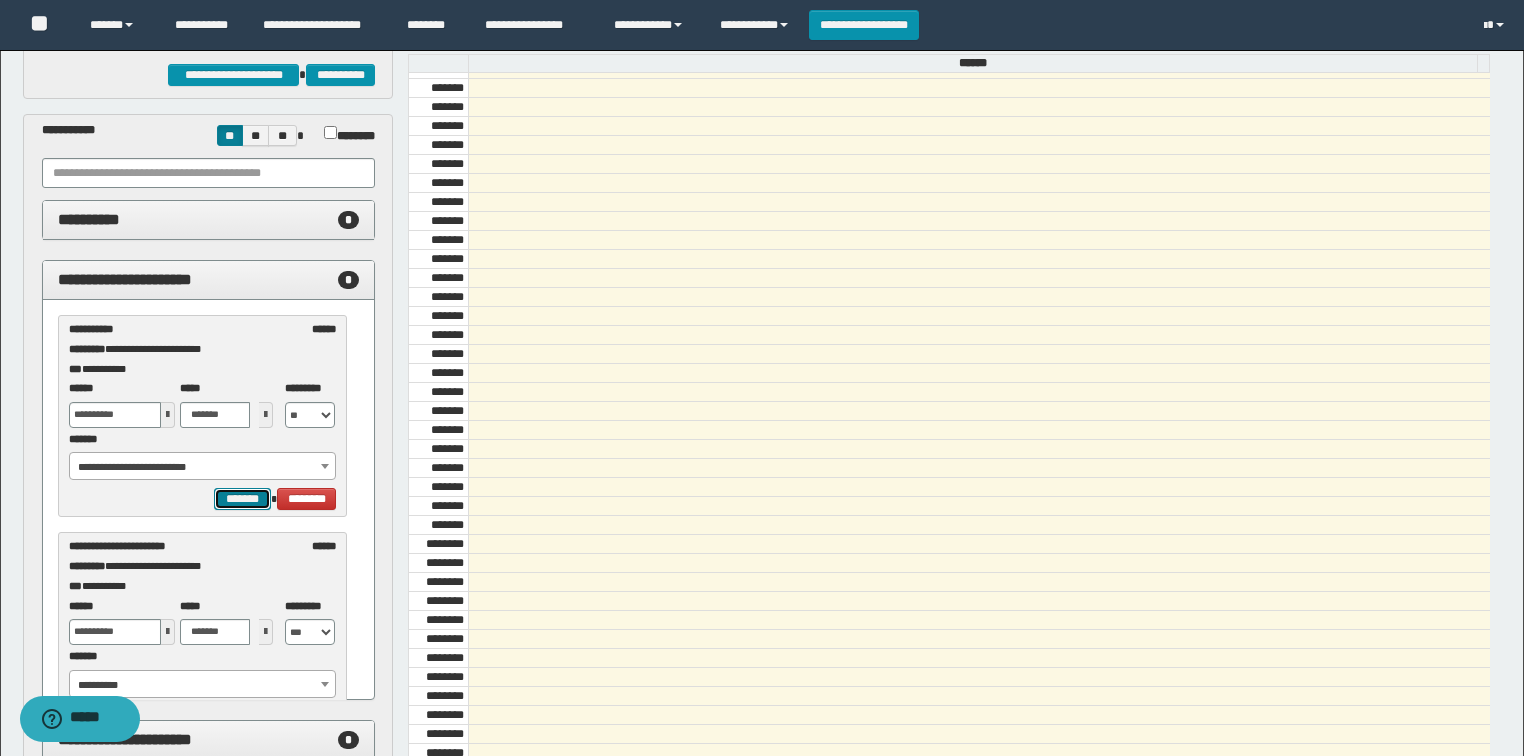 click on "*******" at bounding box center (242, 499) 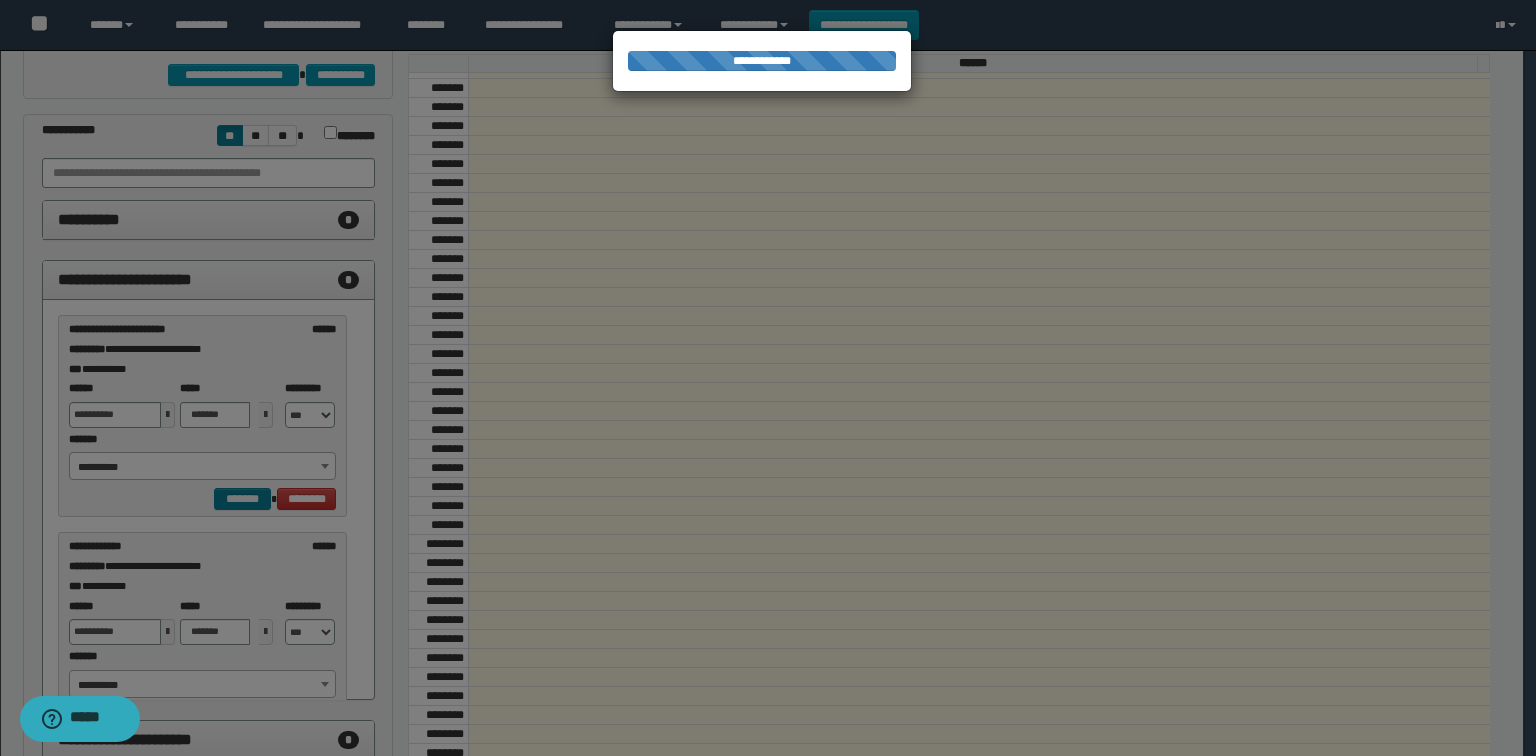 select on "******" 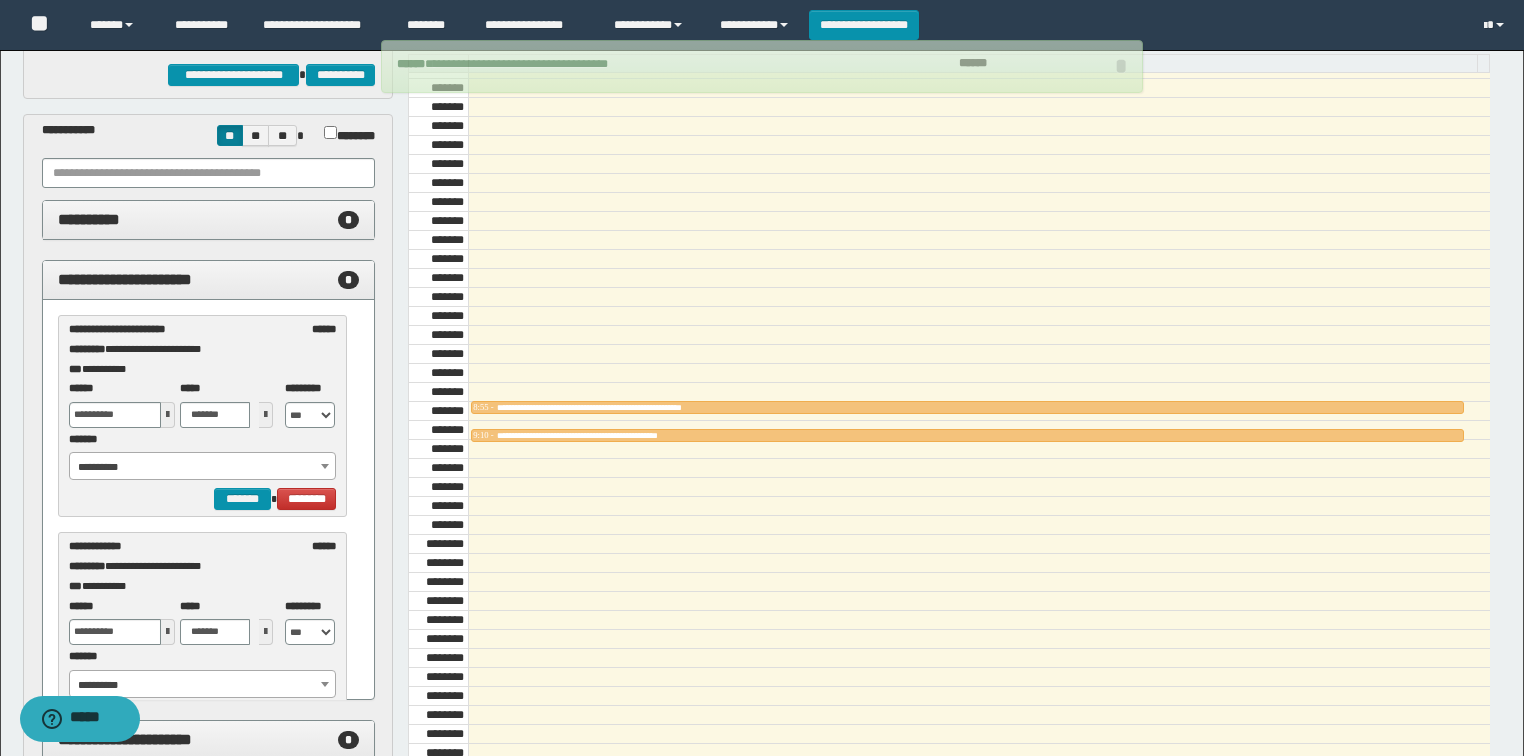 click at bounding box center [168, 415] 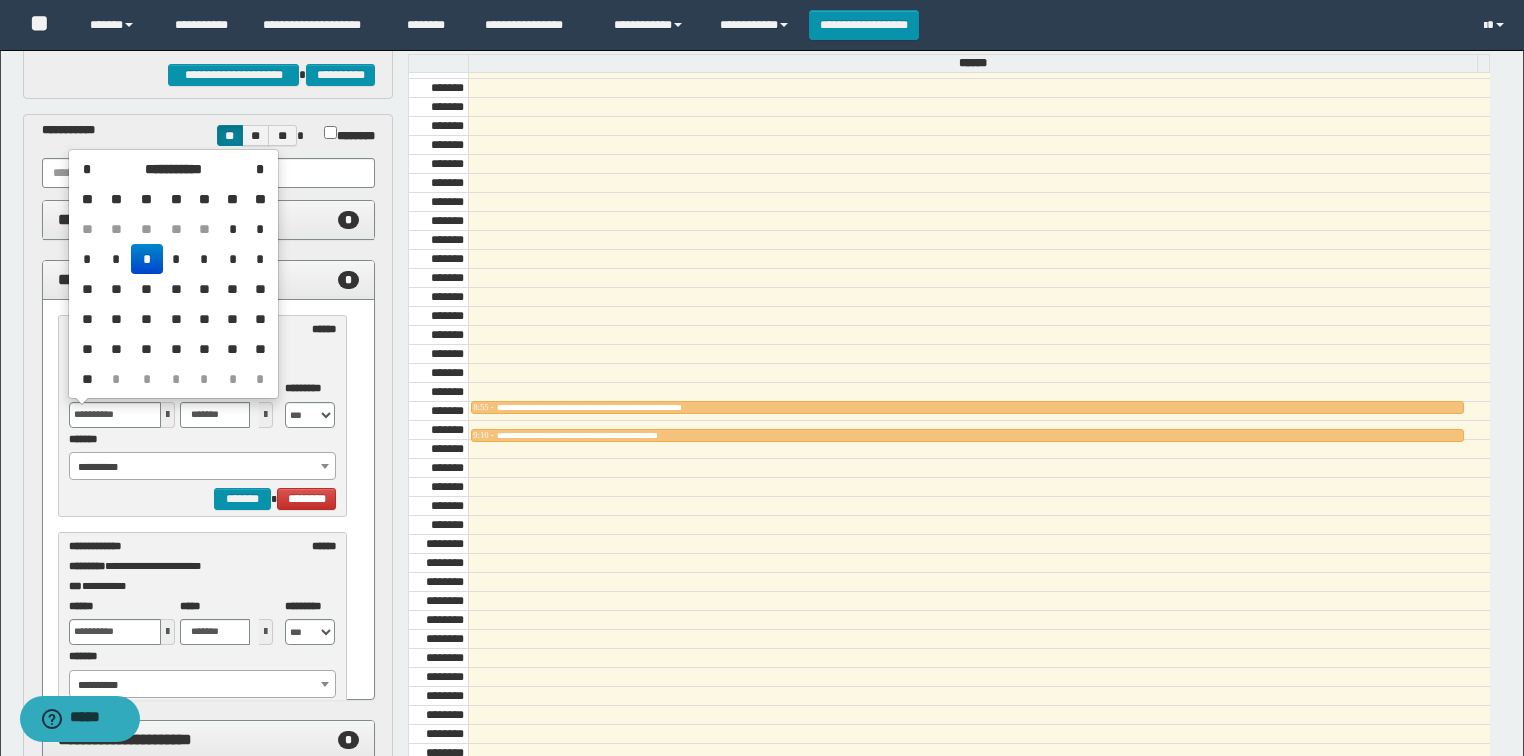 click on "*" at bounding box center (177, 259) 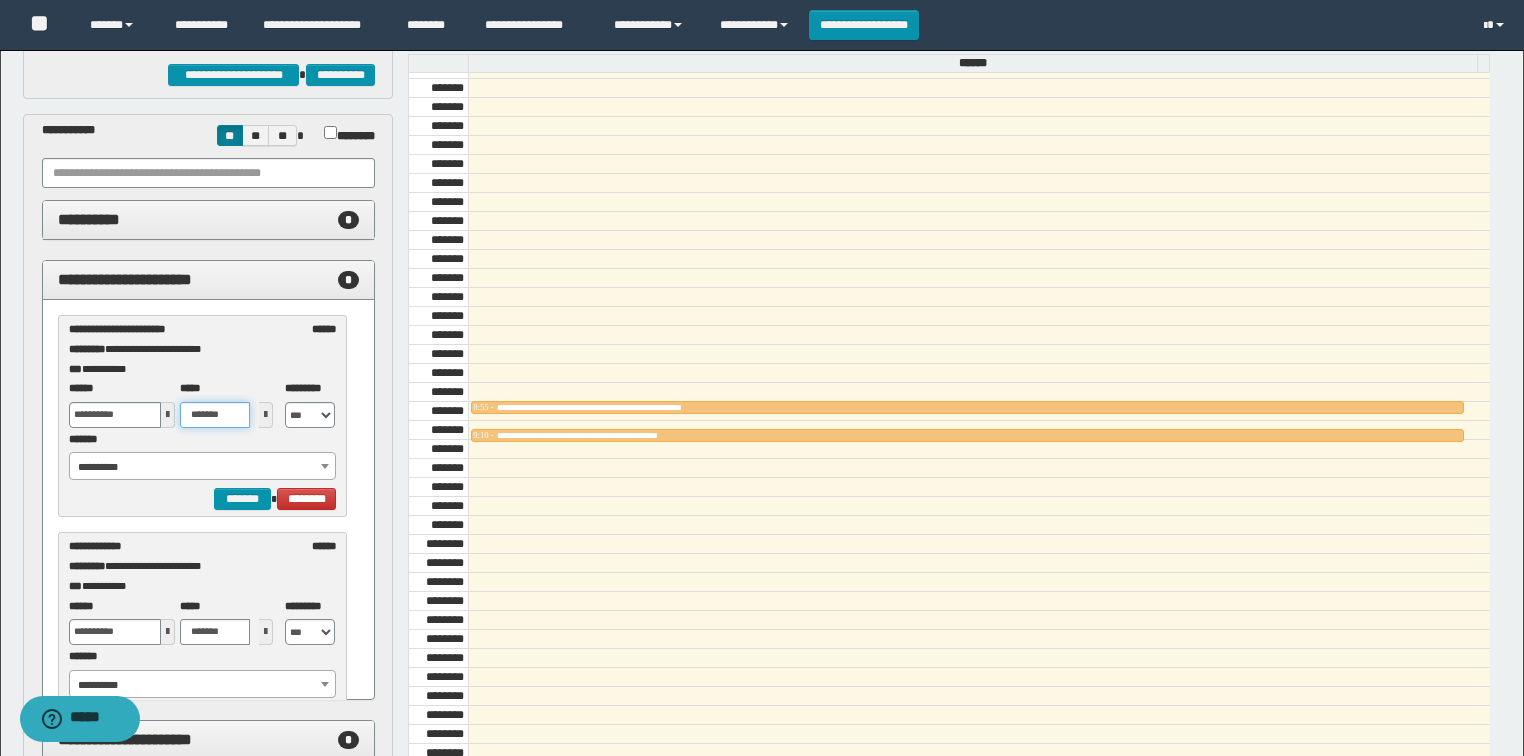 click on "*******" at bounding box center (215, 415) 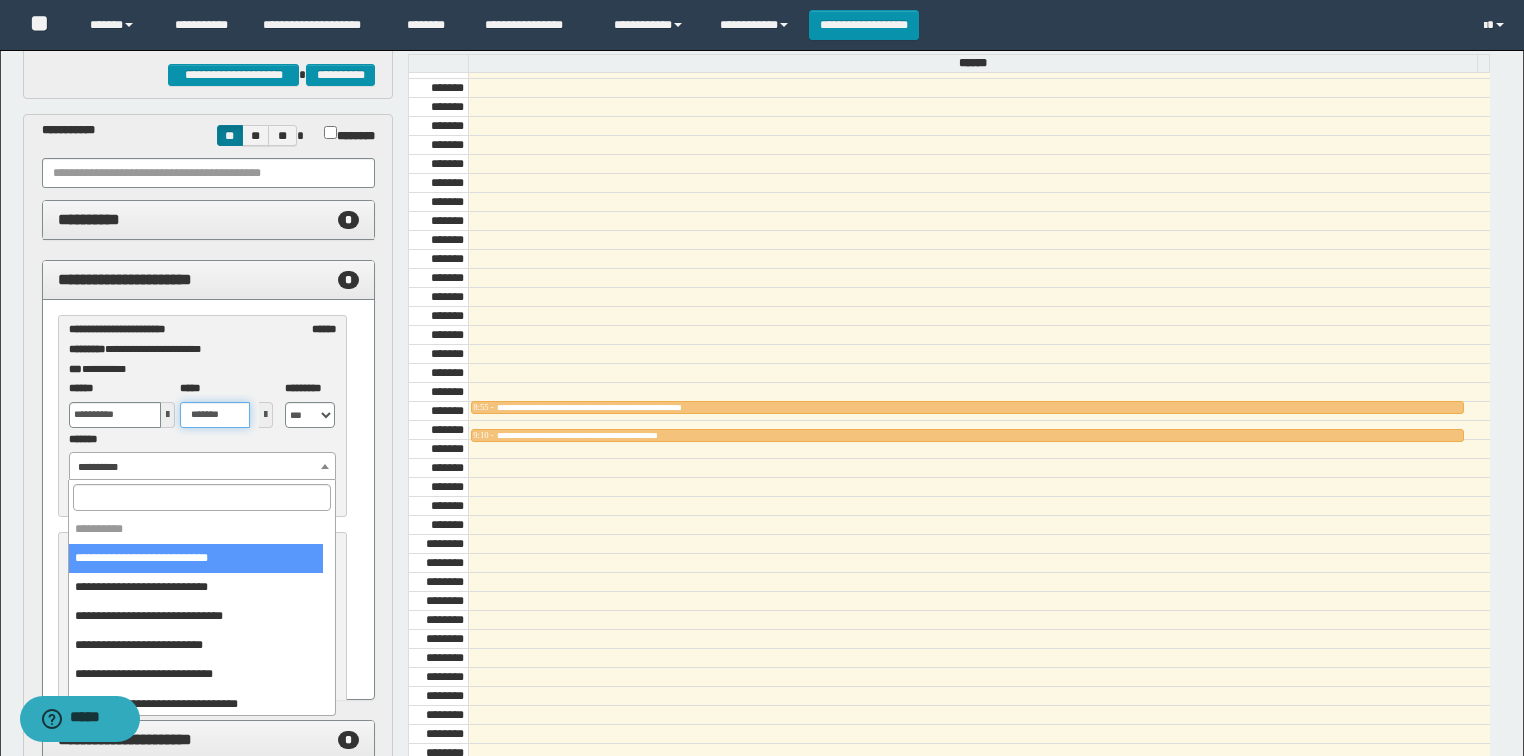 click on "**********" at bounding box center [203, 467] 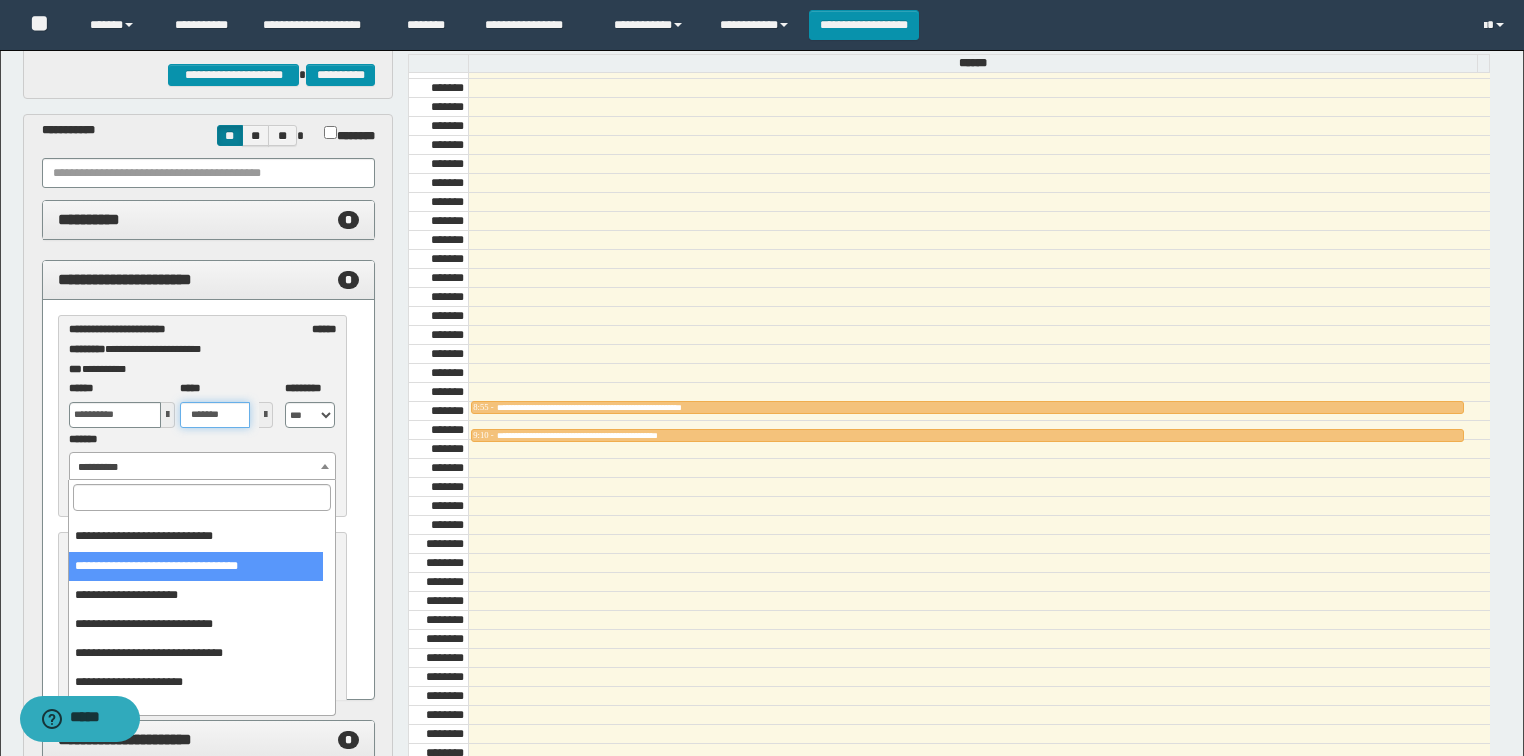 scroll, scrollTop: 149, scrollLeft: 0, axis: vertical 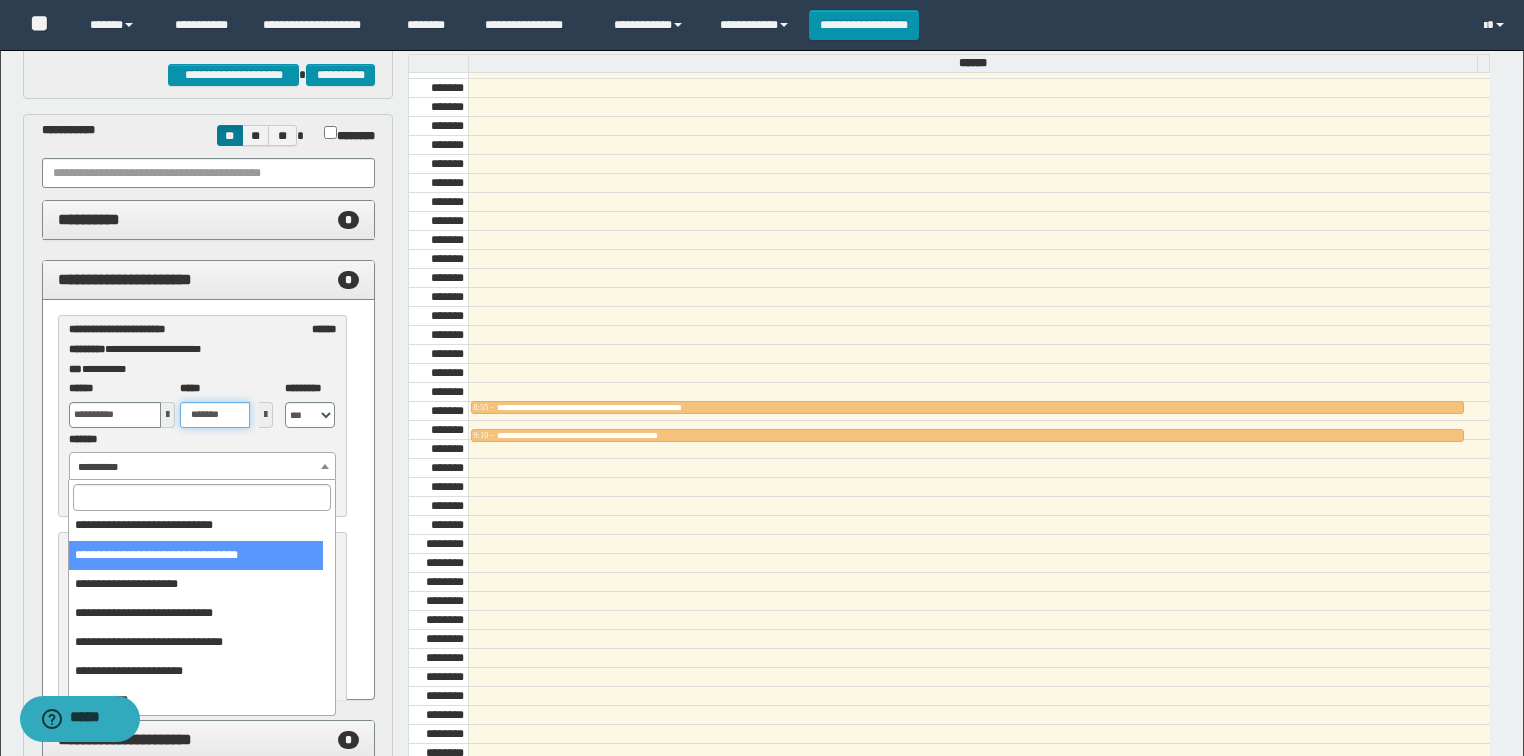 type on "*******" 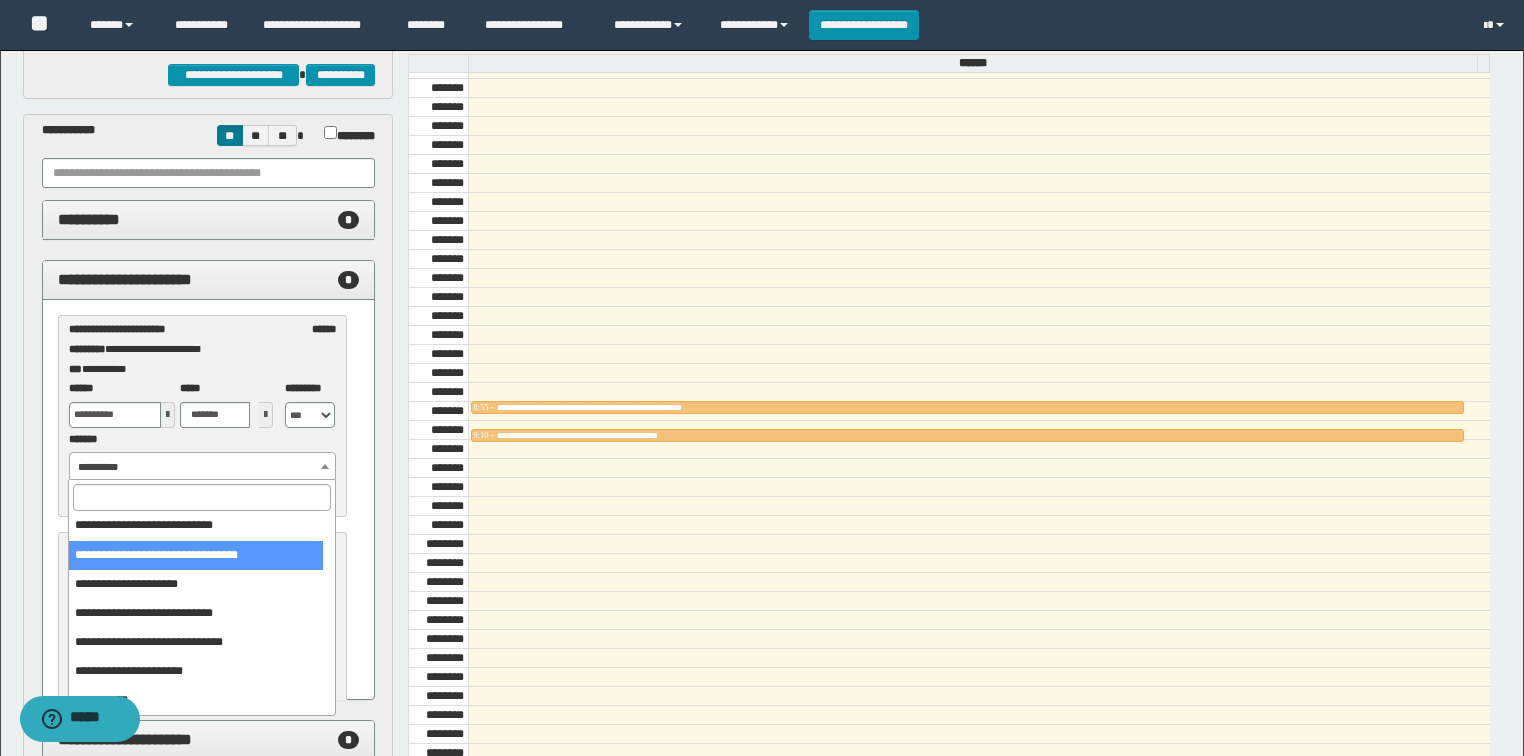 select on "******" 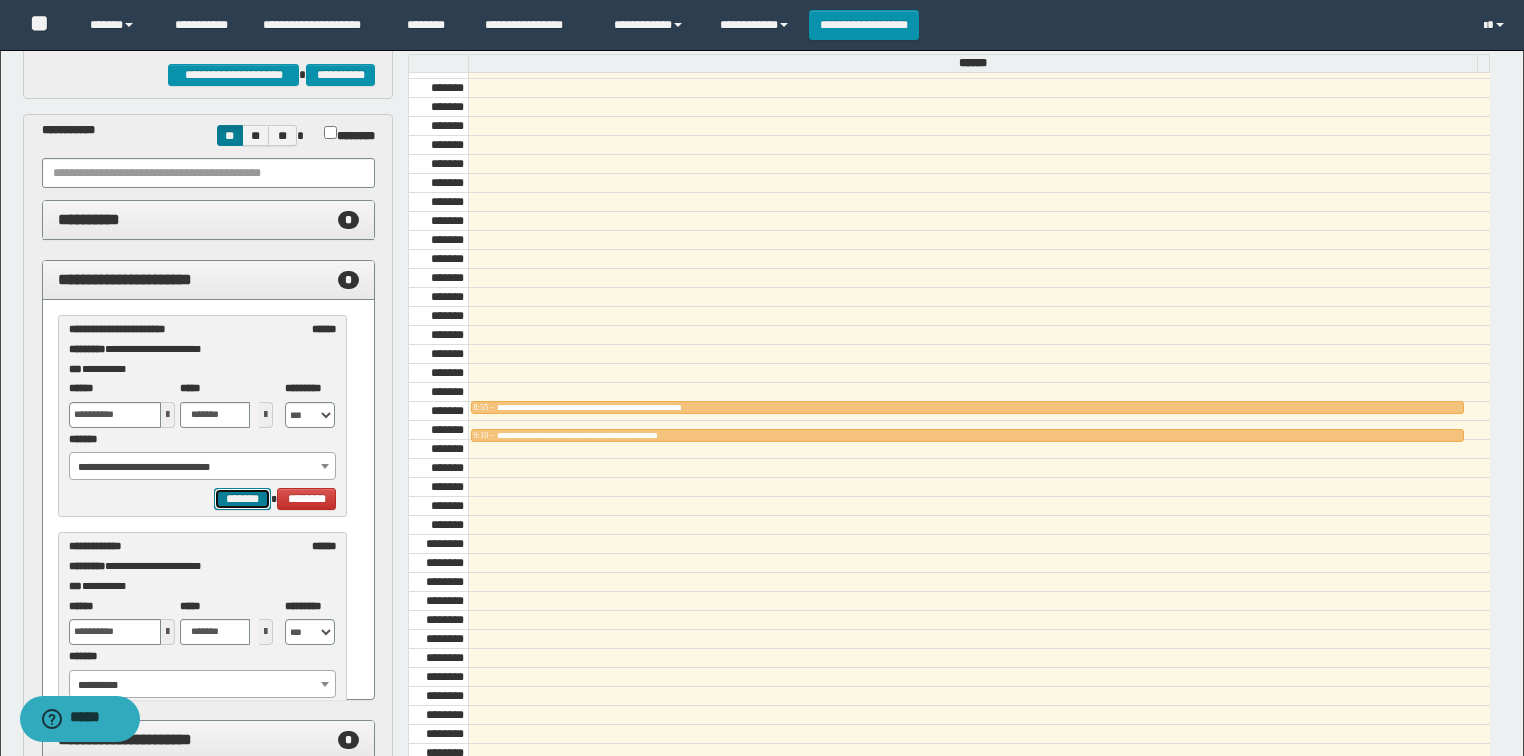 click on "*******" at bounding box center [242, 499] 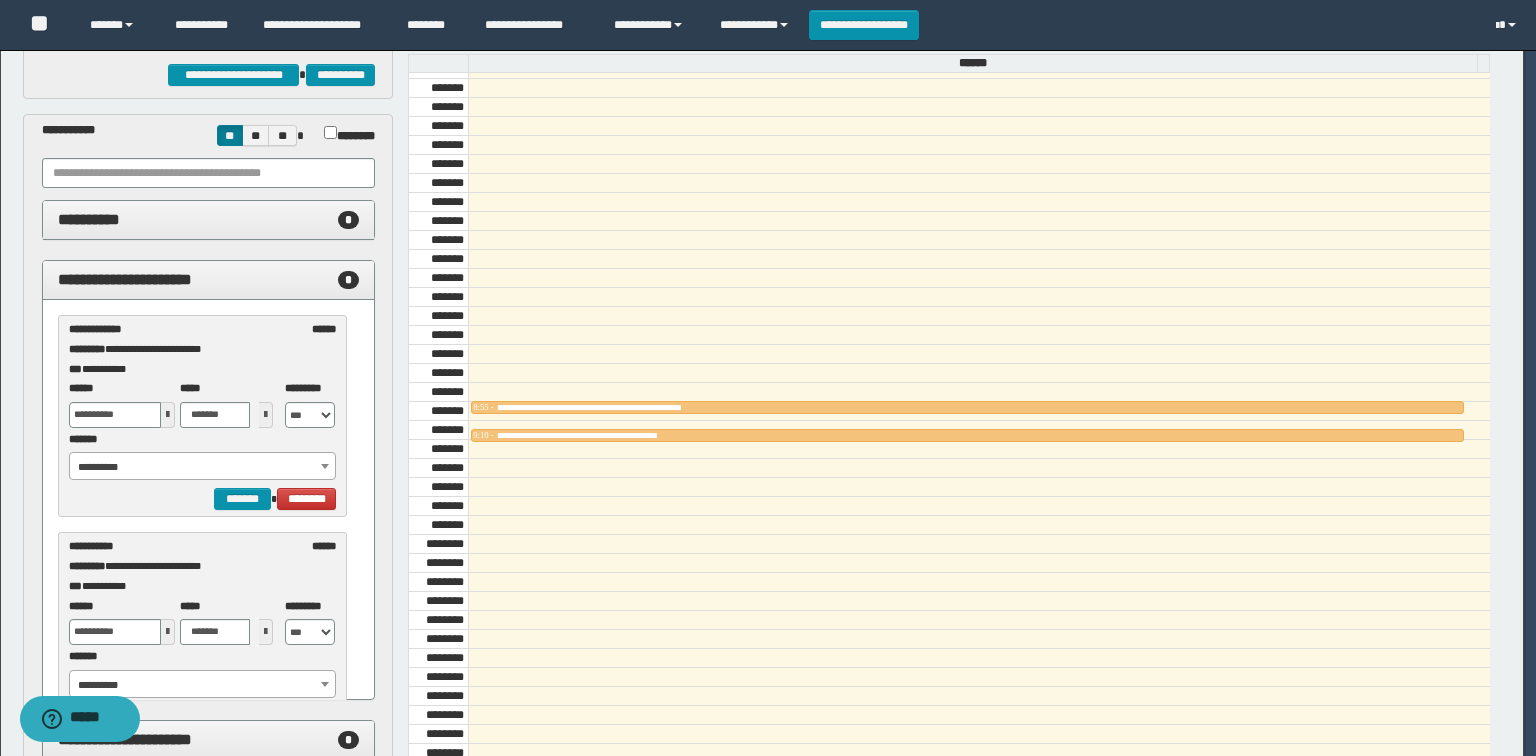 select on "******" 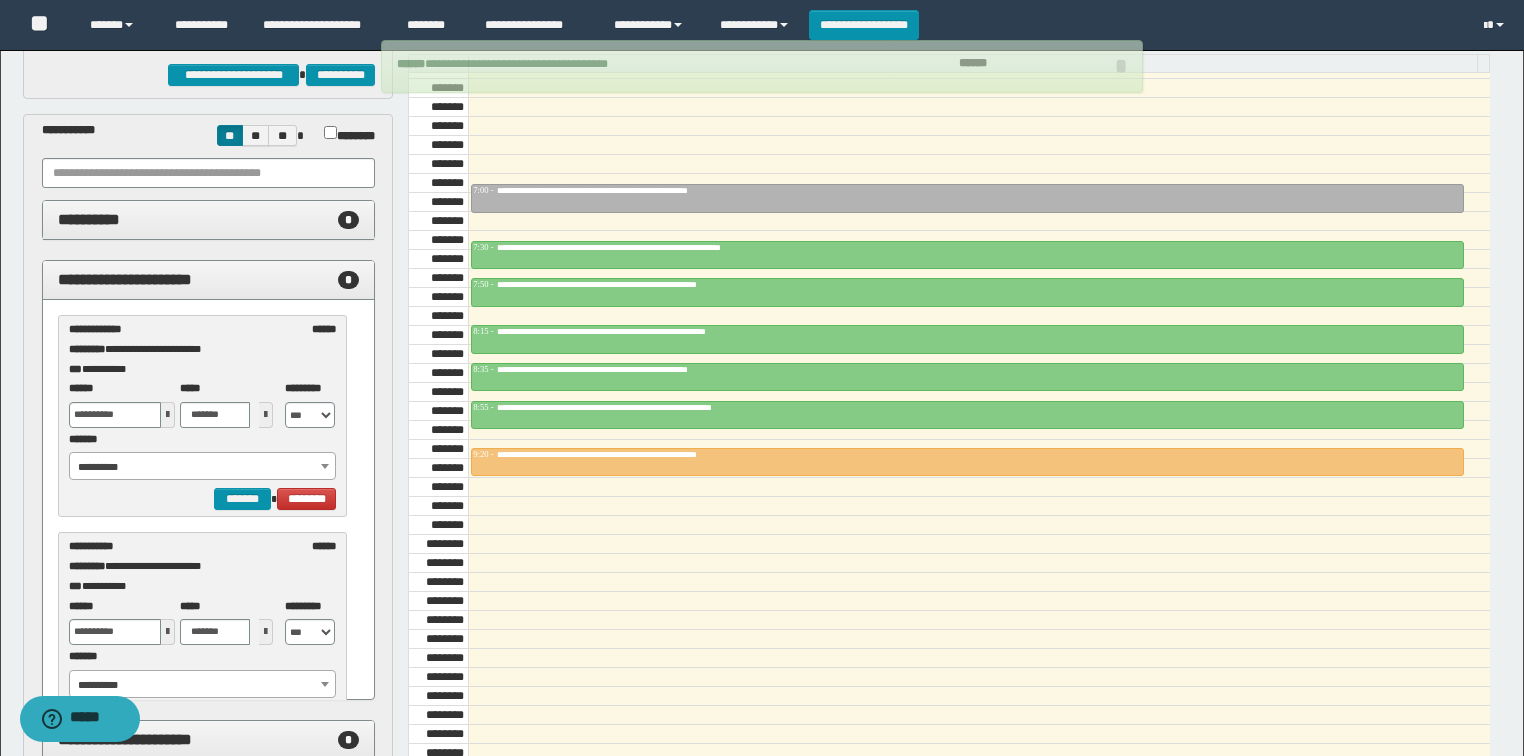 click at bounding box center [168, 415] 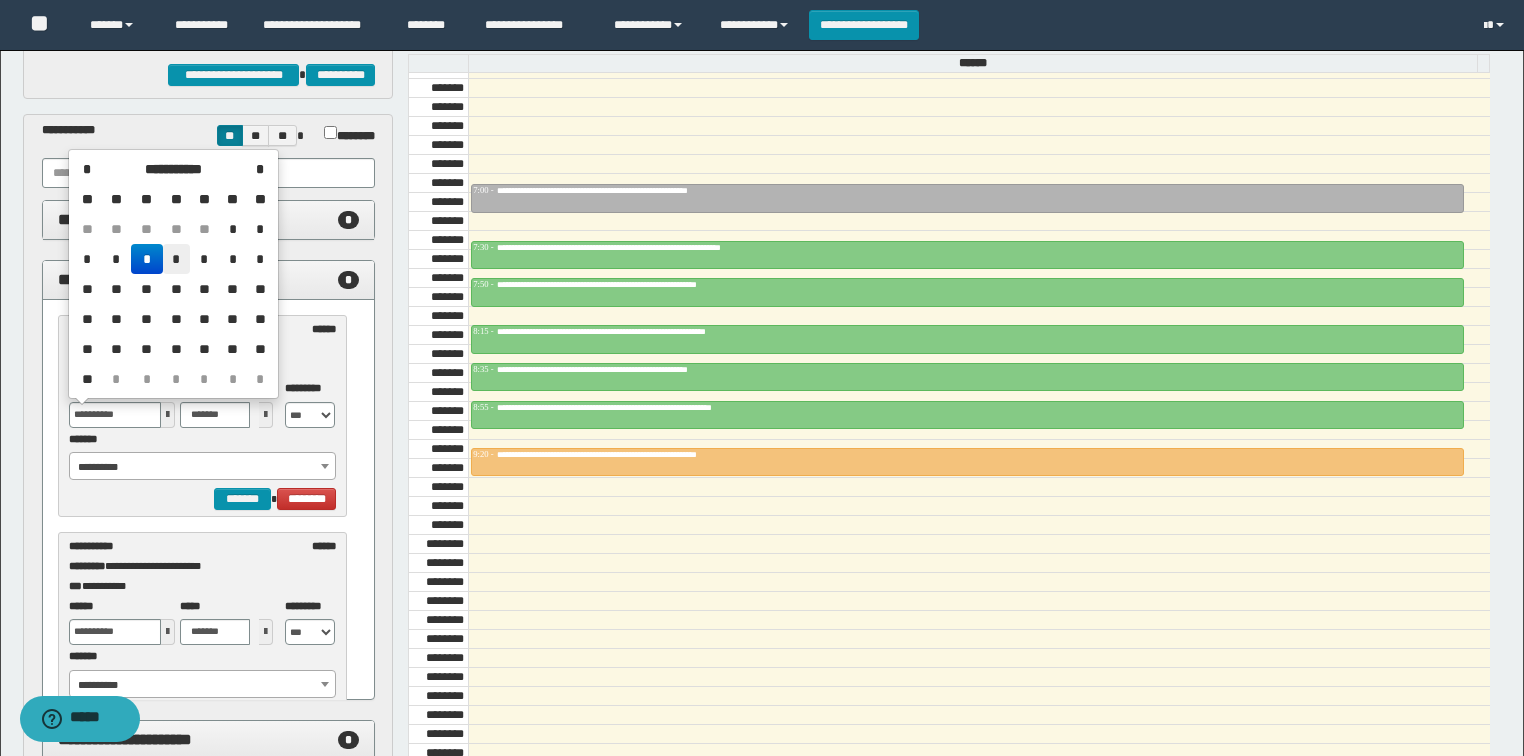click on "*" at bounding box center (177, 259) 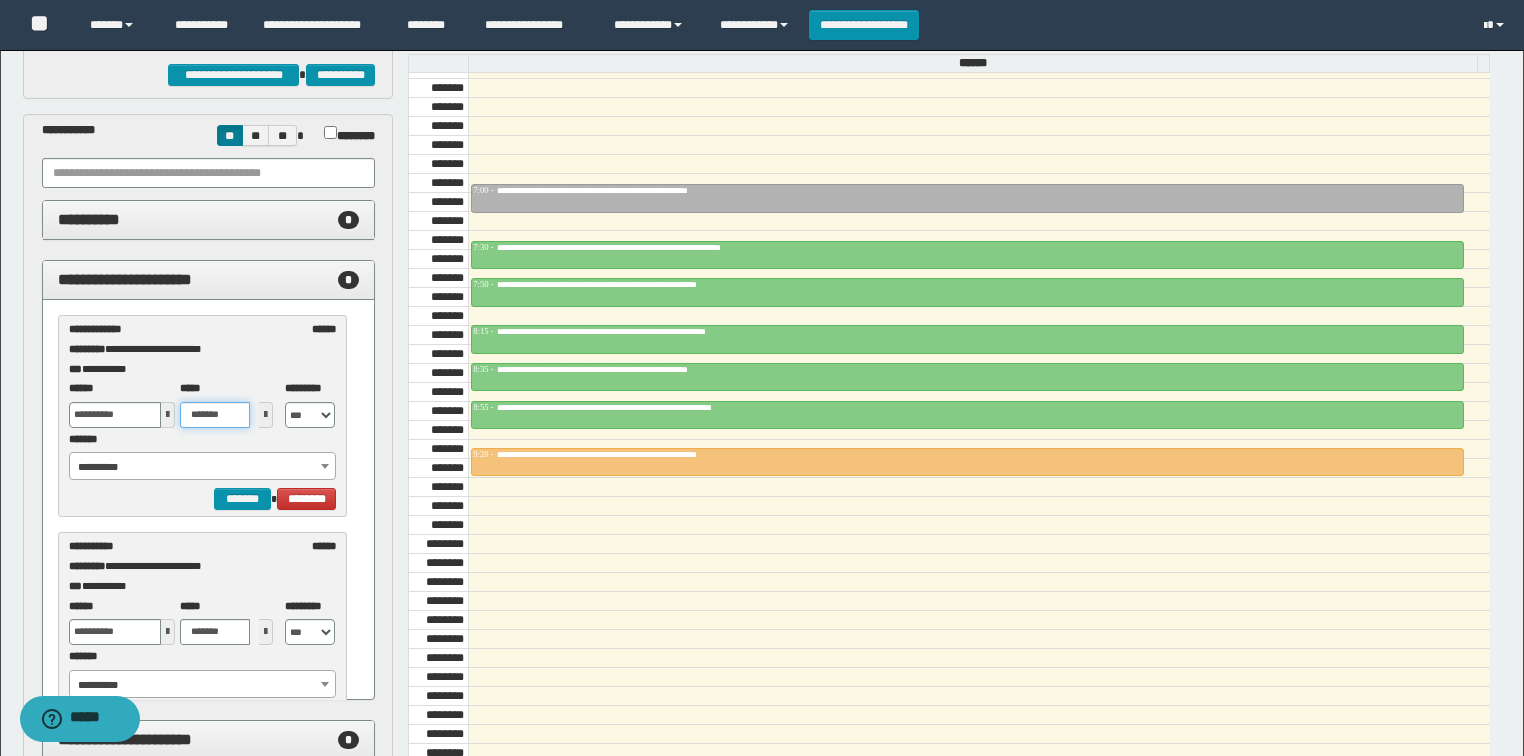 click on "*******" at bounding box center (215, 415) 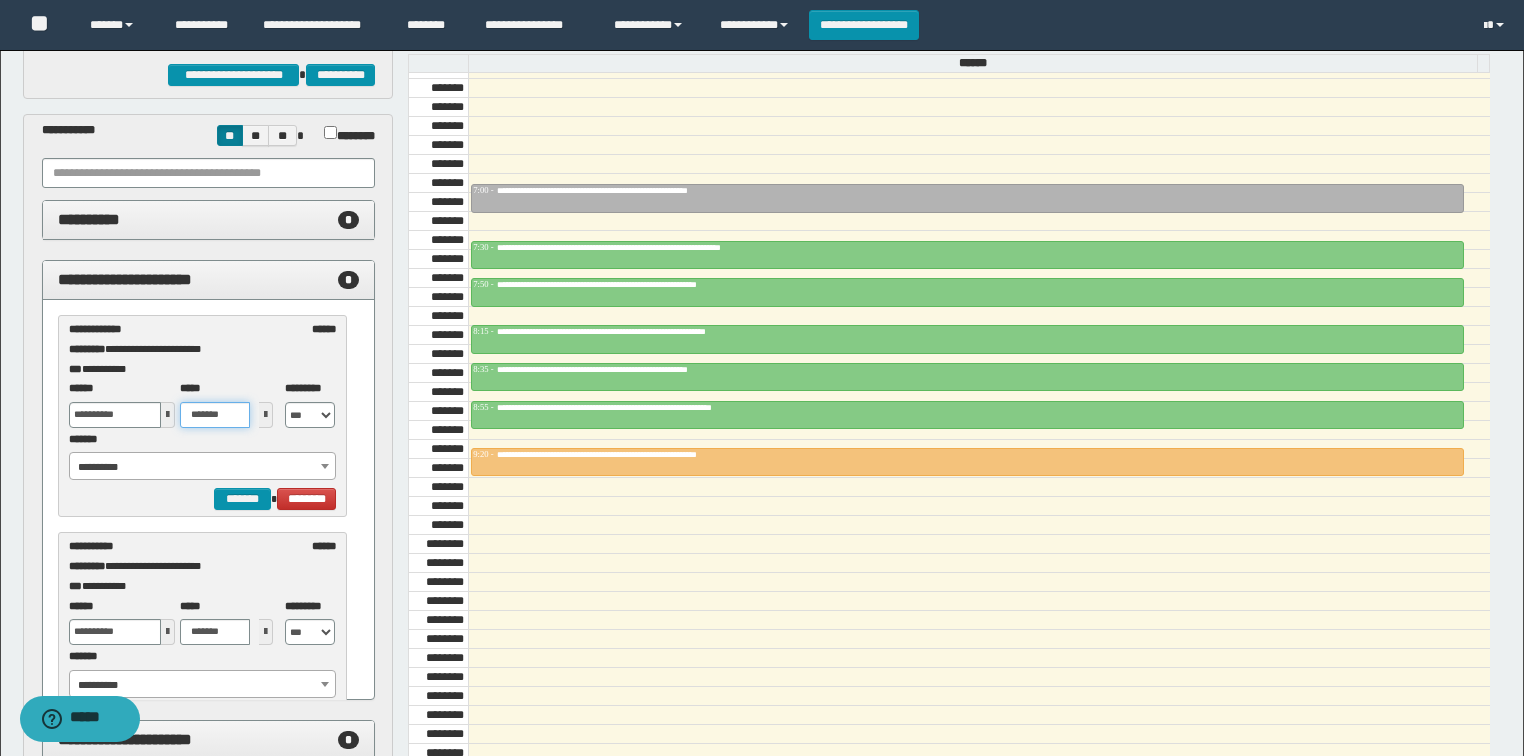 click on "*******" at bounding box center [215, 415] 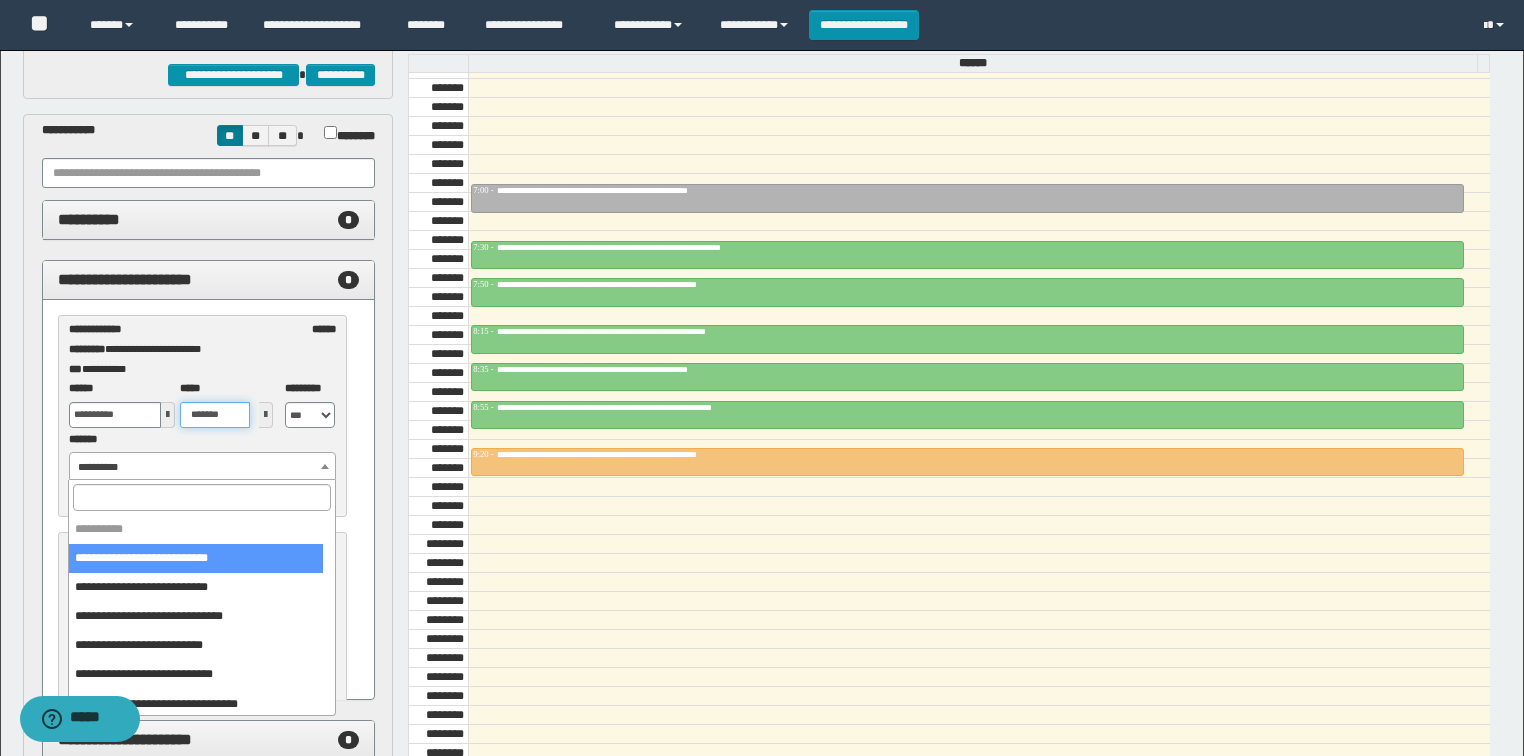 click on "**********" at bounding box center (203, 467) 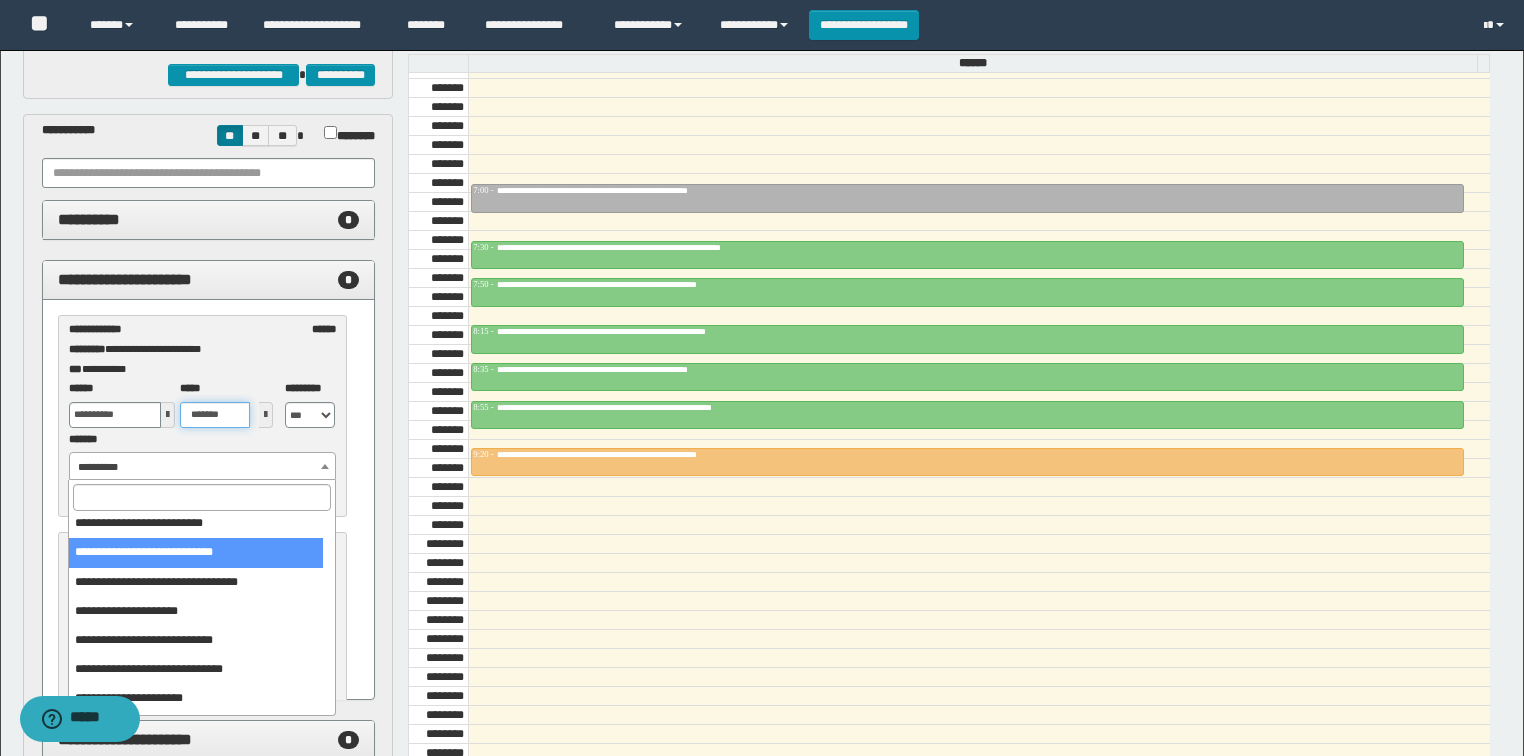 scroll, scrollTop: 149, scrollLeft: 0, axis: vertical 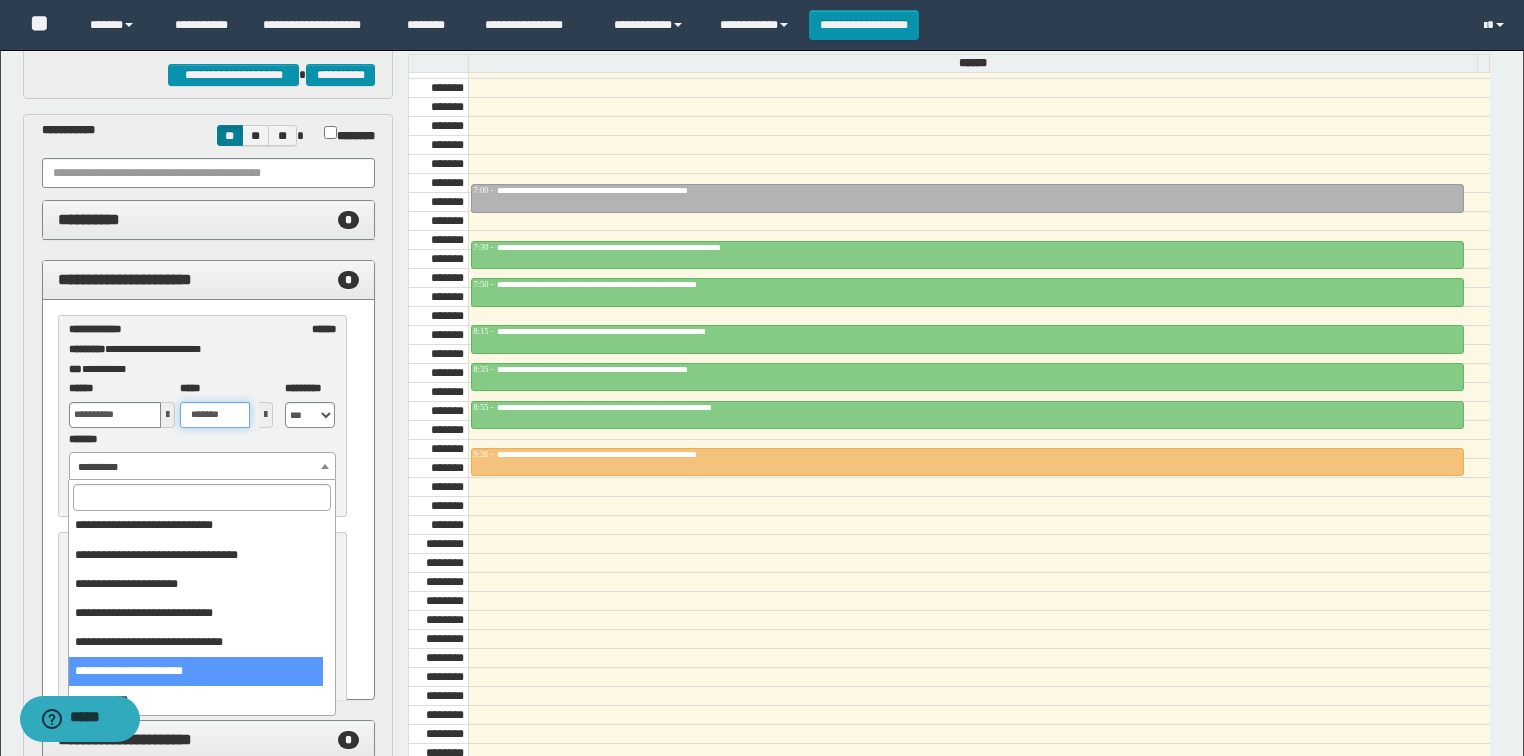 type on "*******" 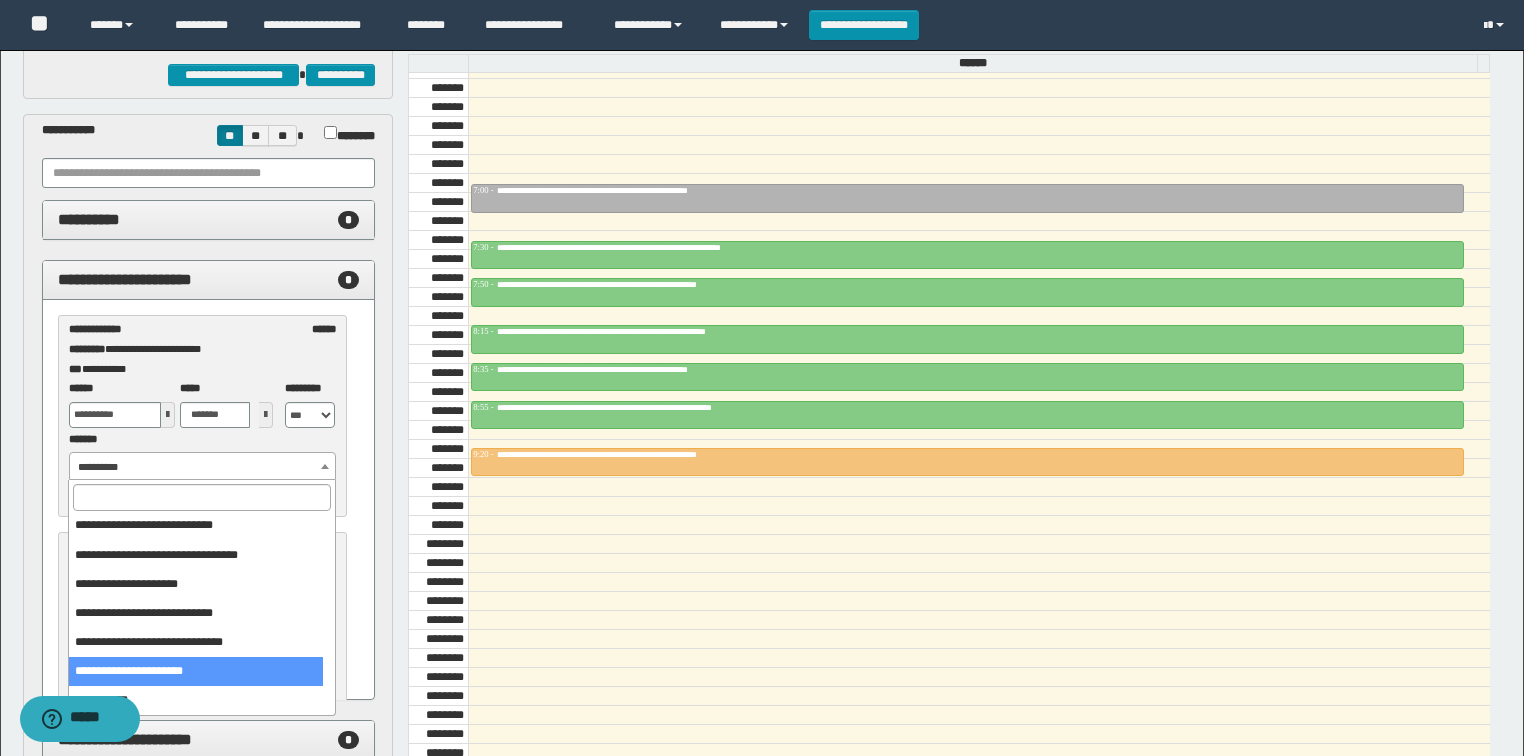 select on "******" 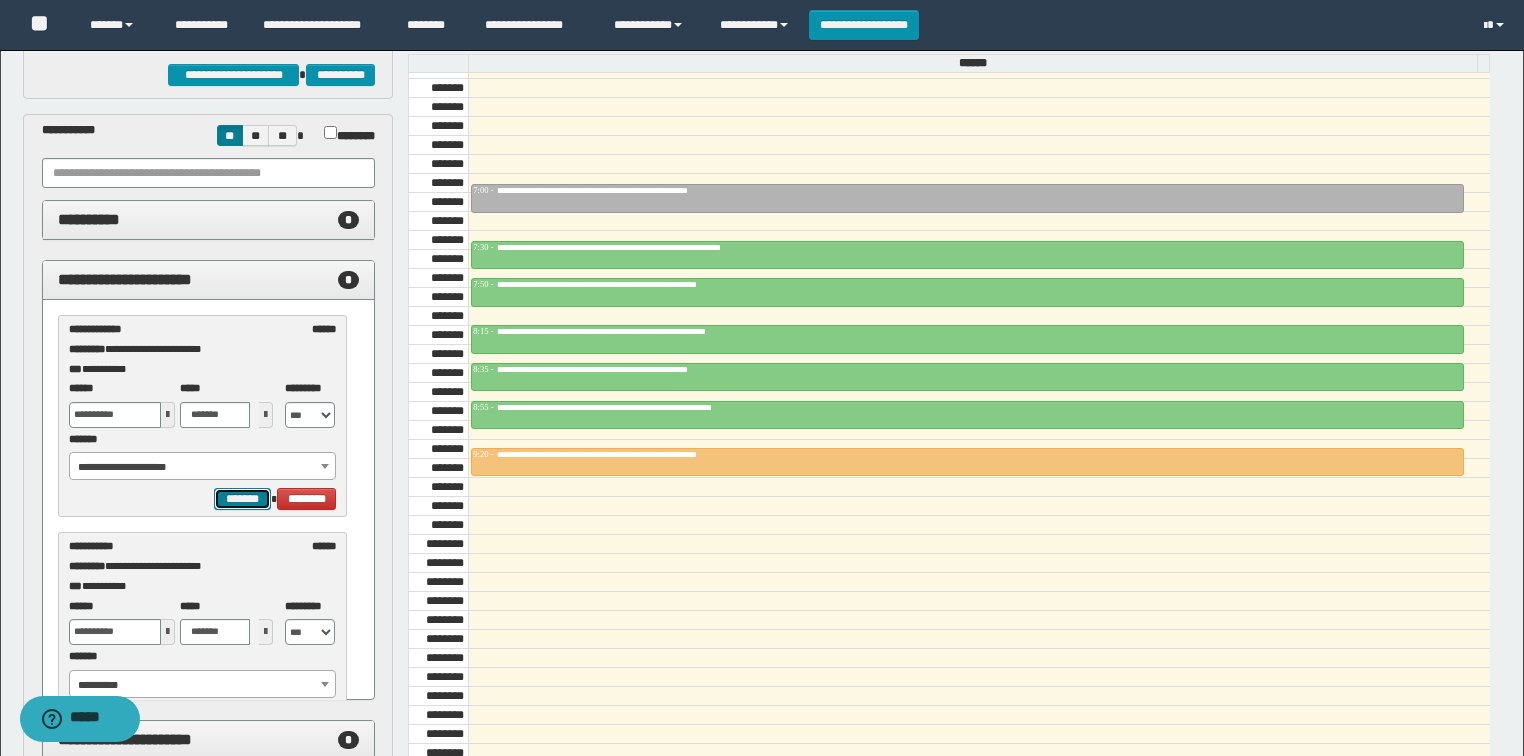 click on "*******" at bounding box center (242, 499) 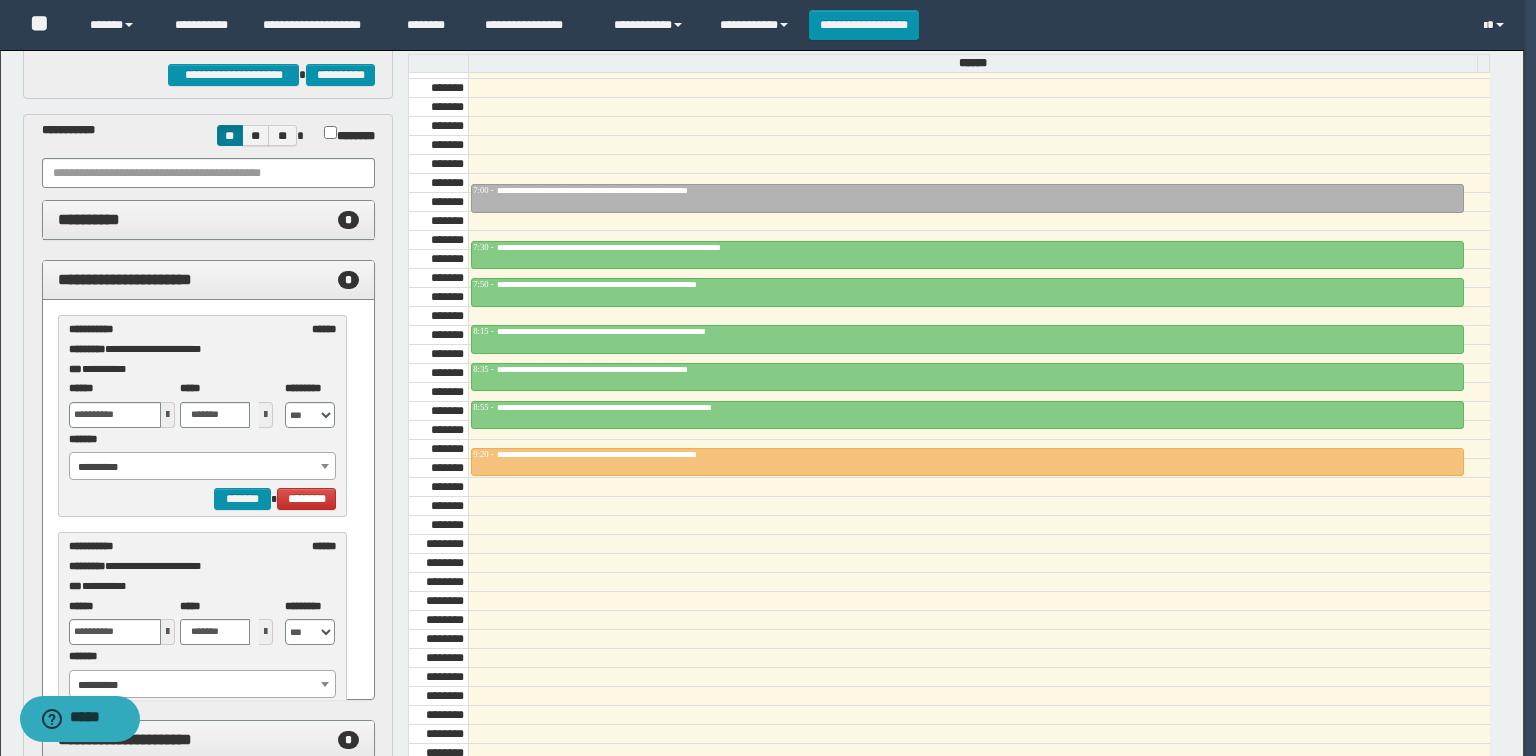 select on "******" 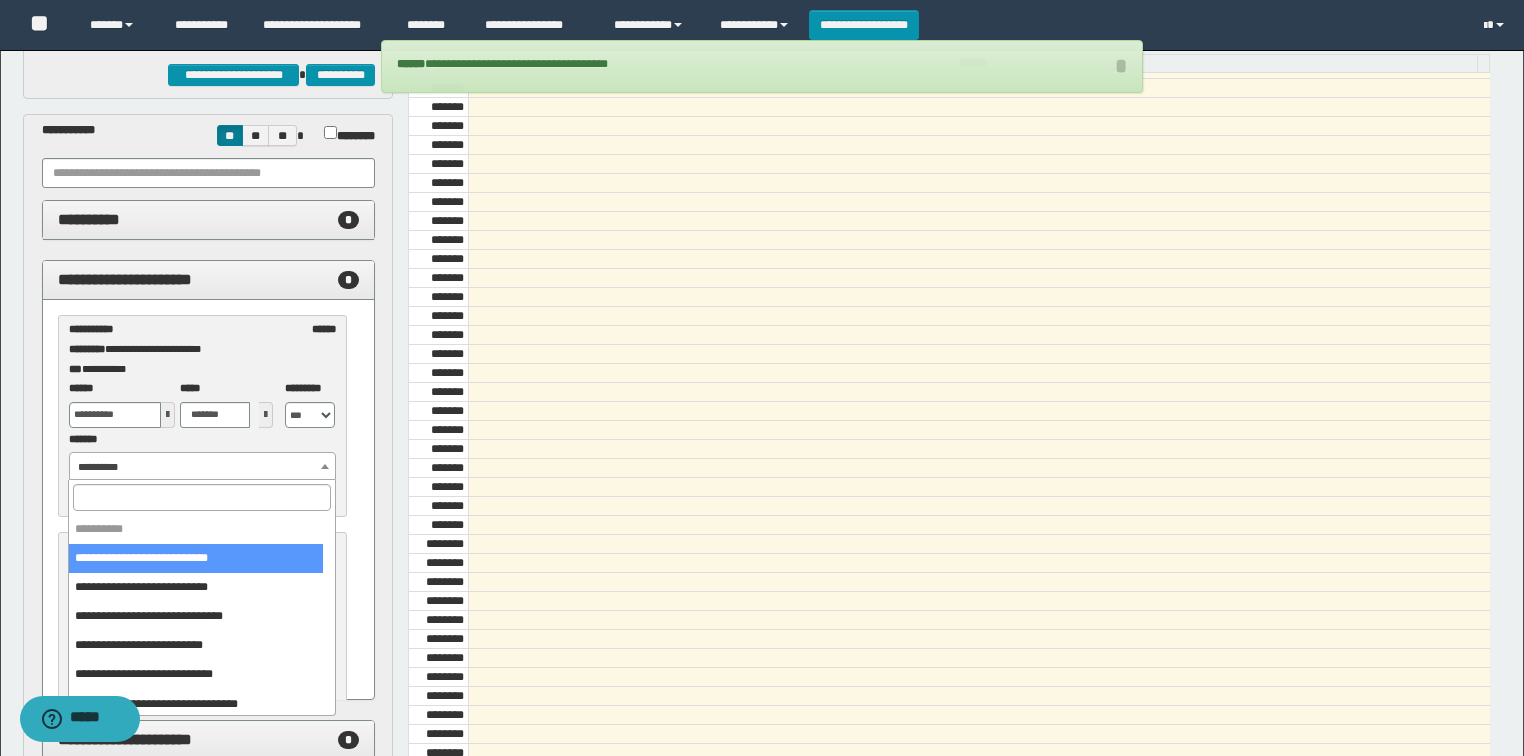 click on "**********" at bounding box center [203, 467] 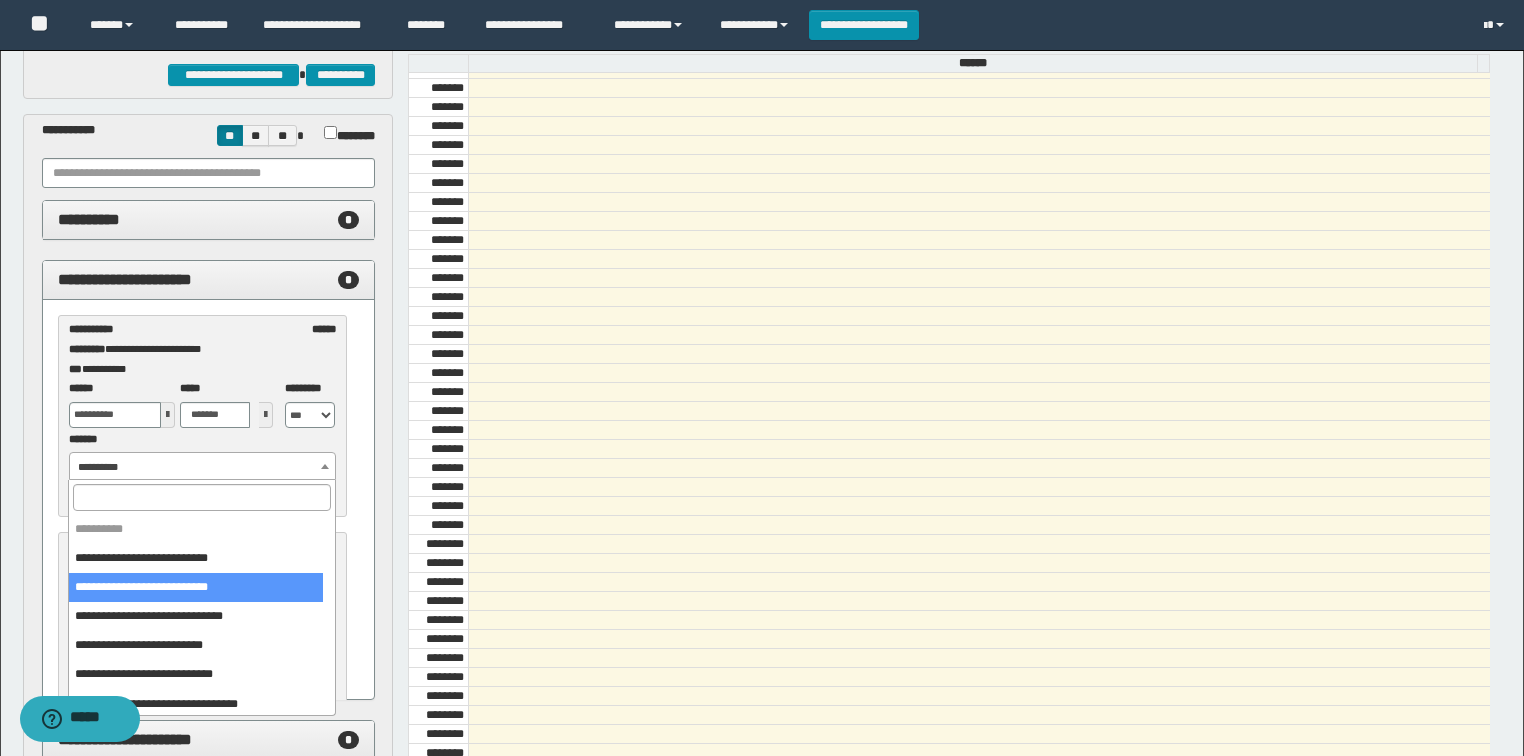 select on "******" 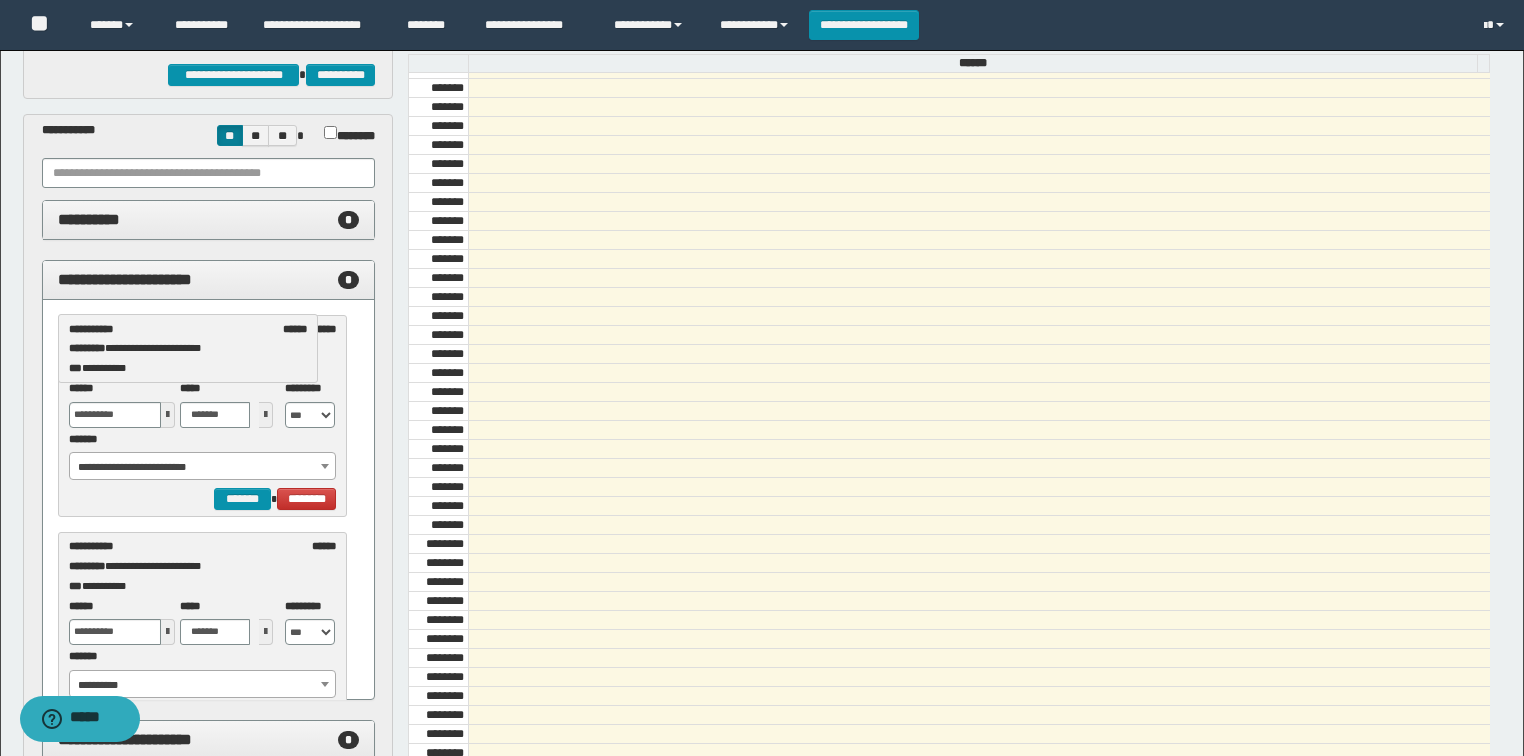 click at bounding box center (168, 415) 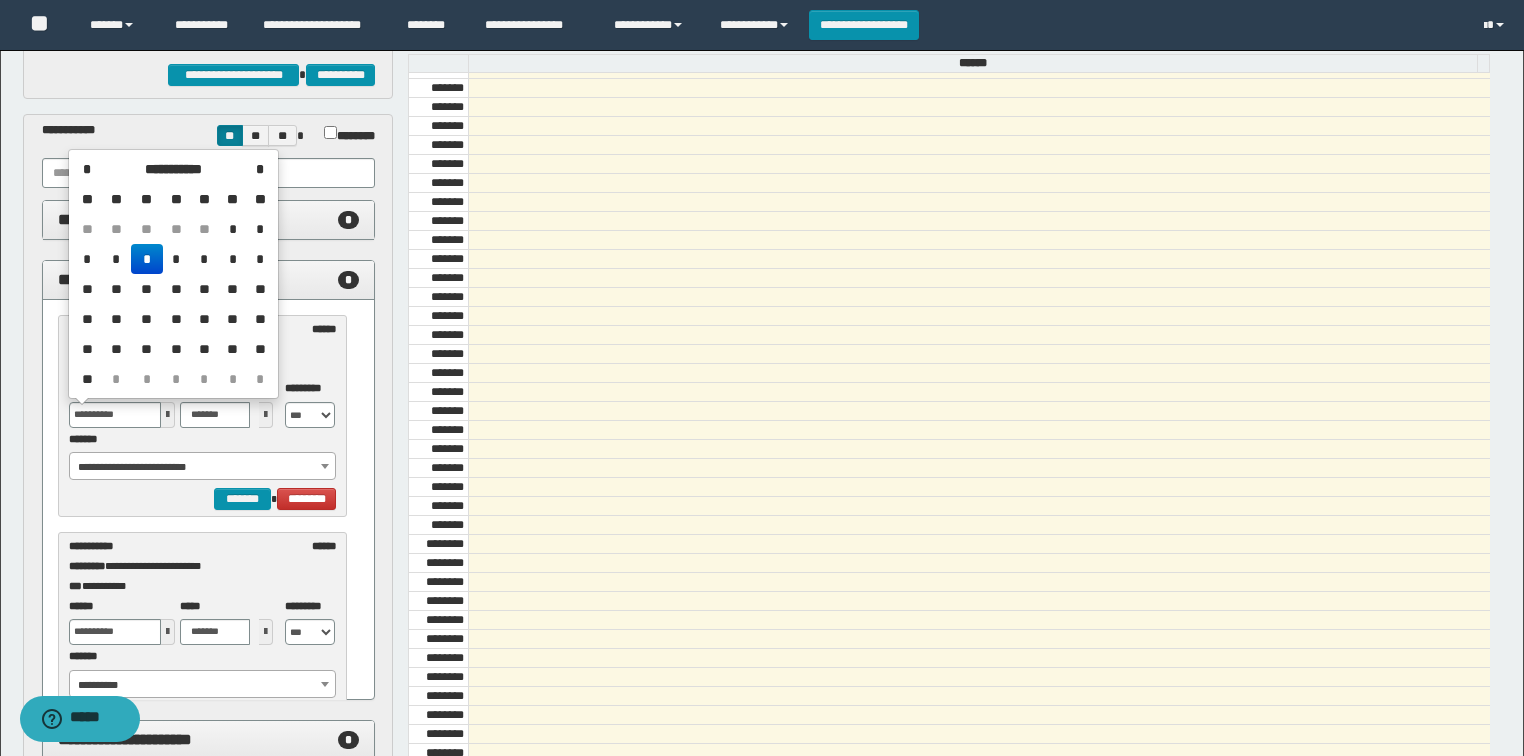 click on "*" at bounding box center [177, 259] 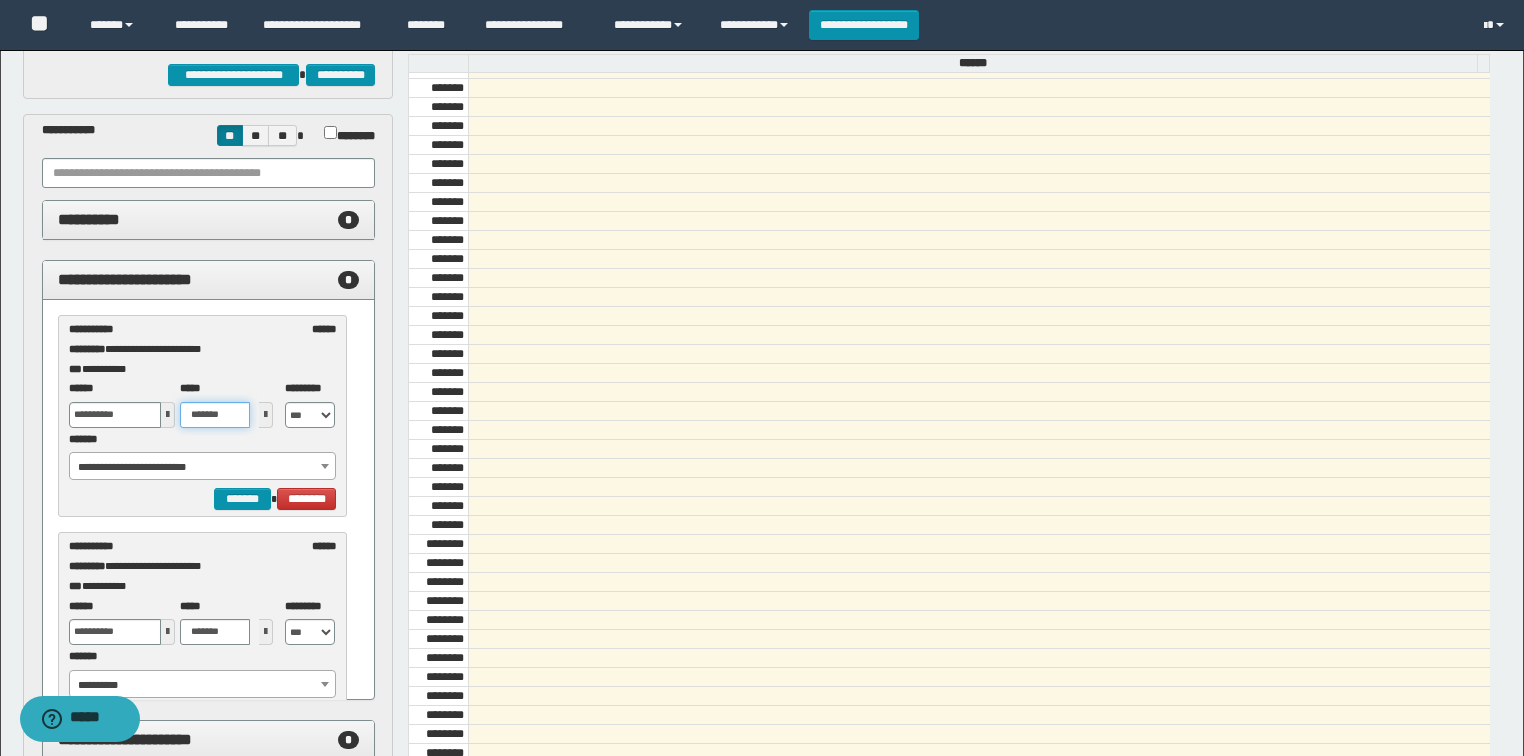 click on "*******" at bounding box center (215, 415) 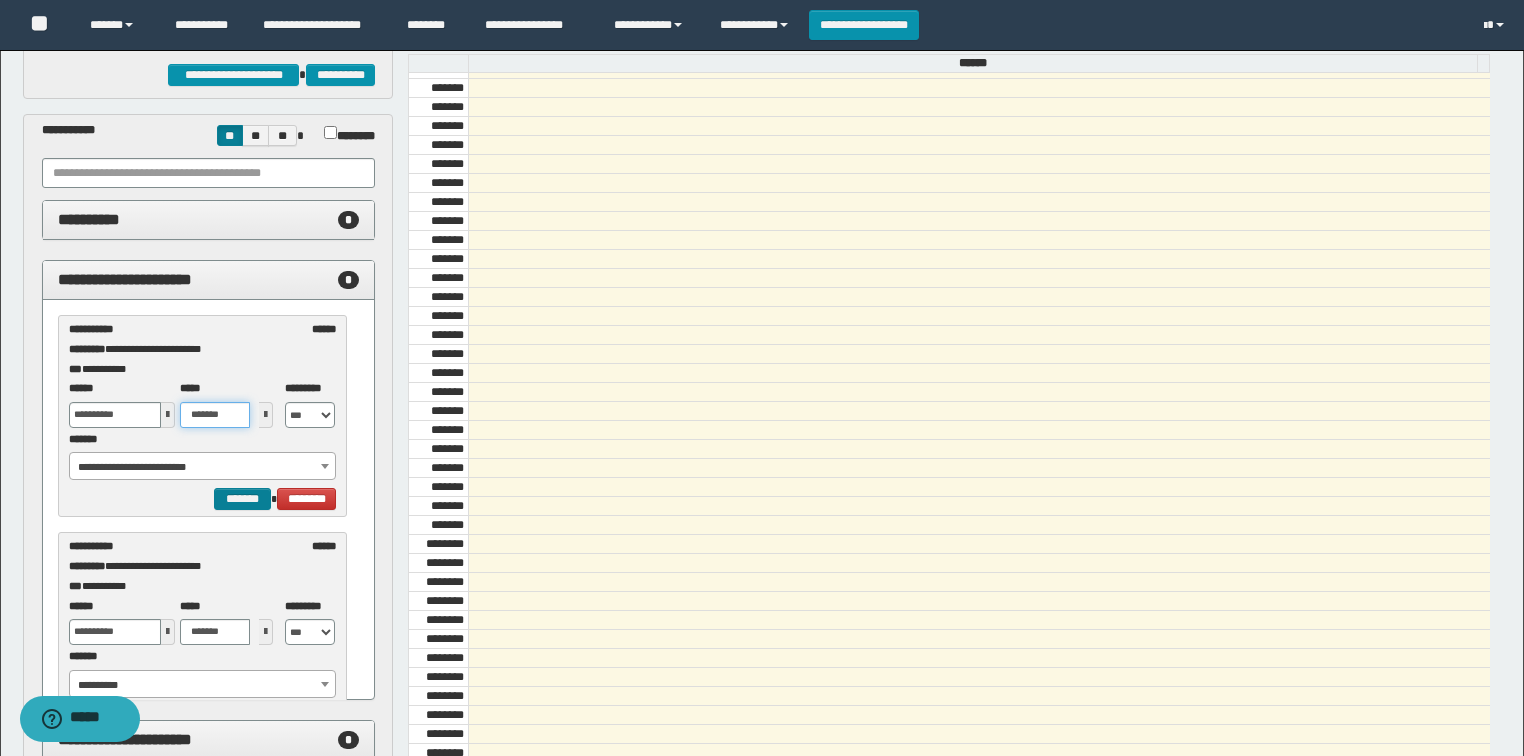 type on "*******" 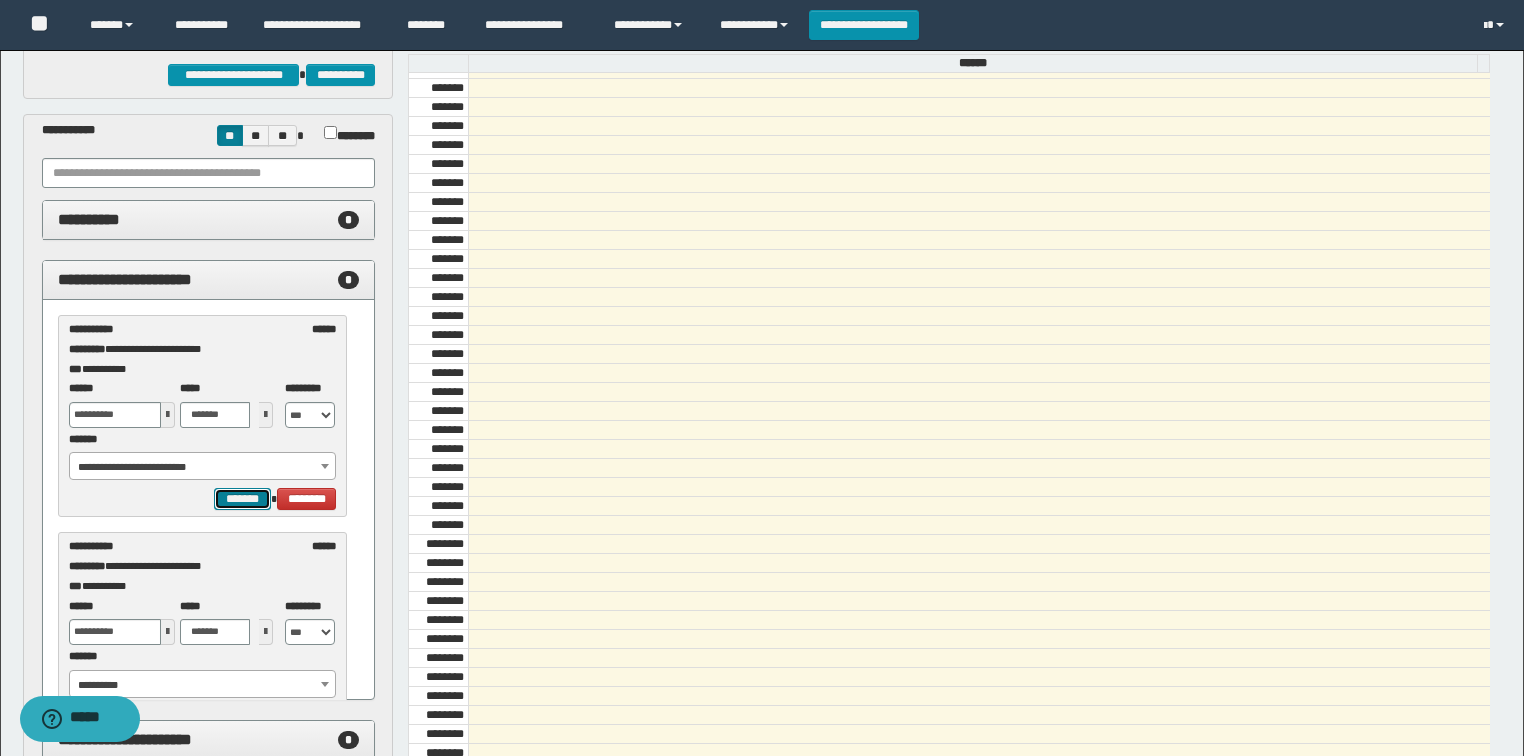 click on "*******" at bounding box center [242, 499] 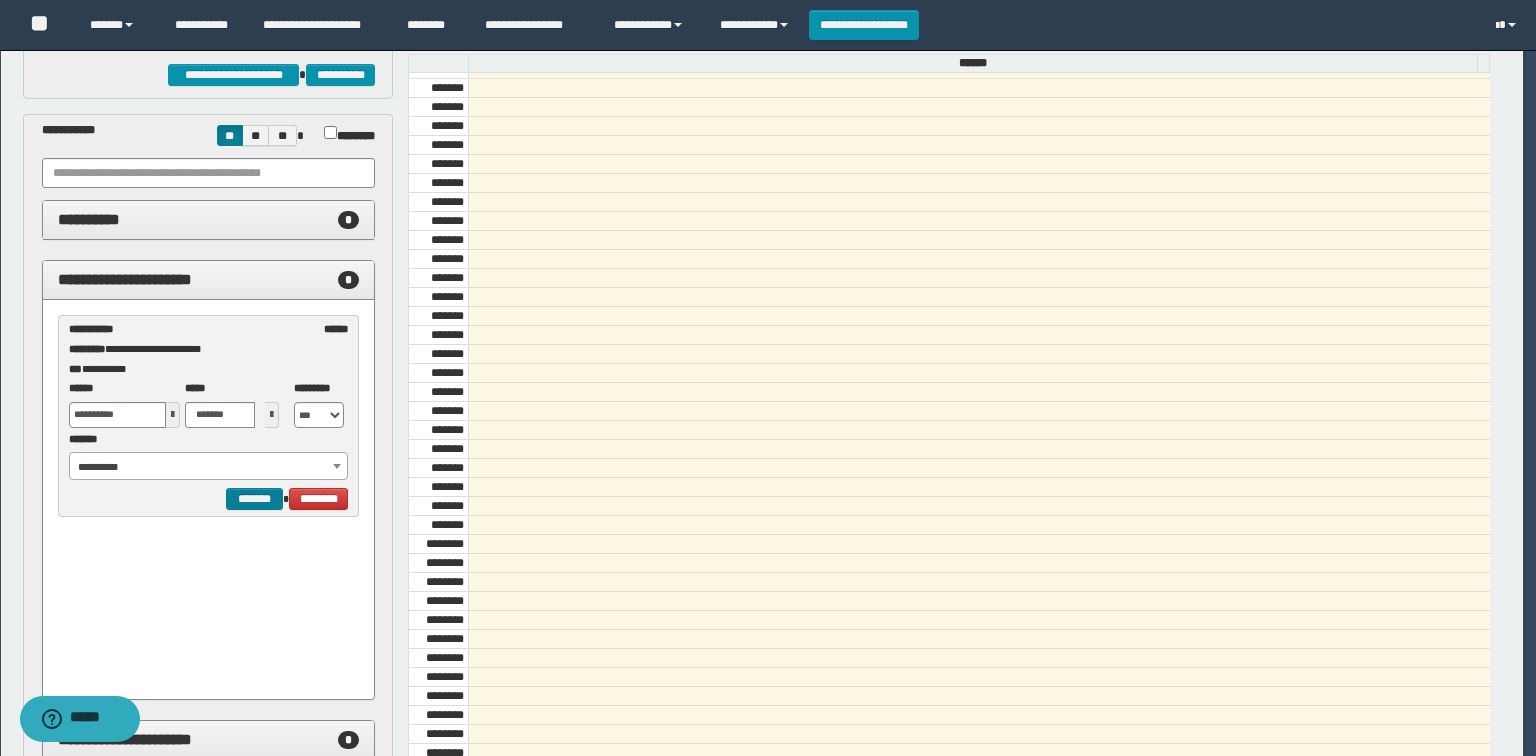 select on "******" 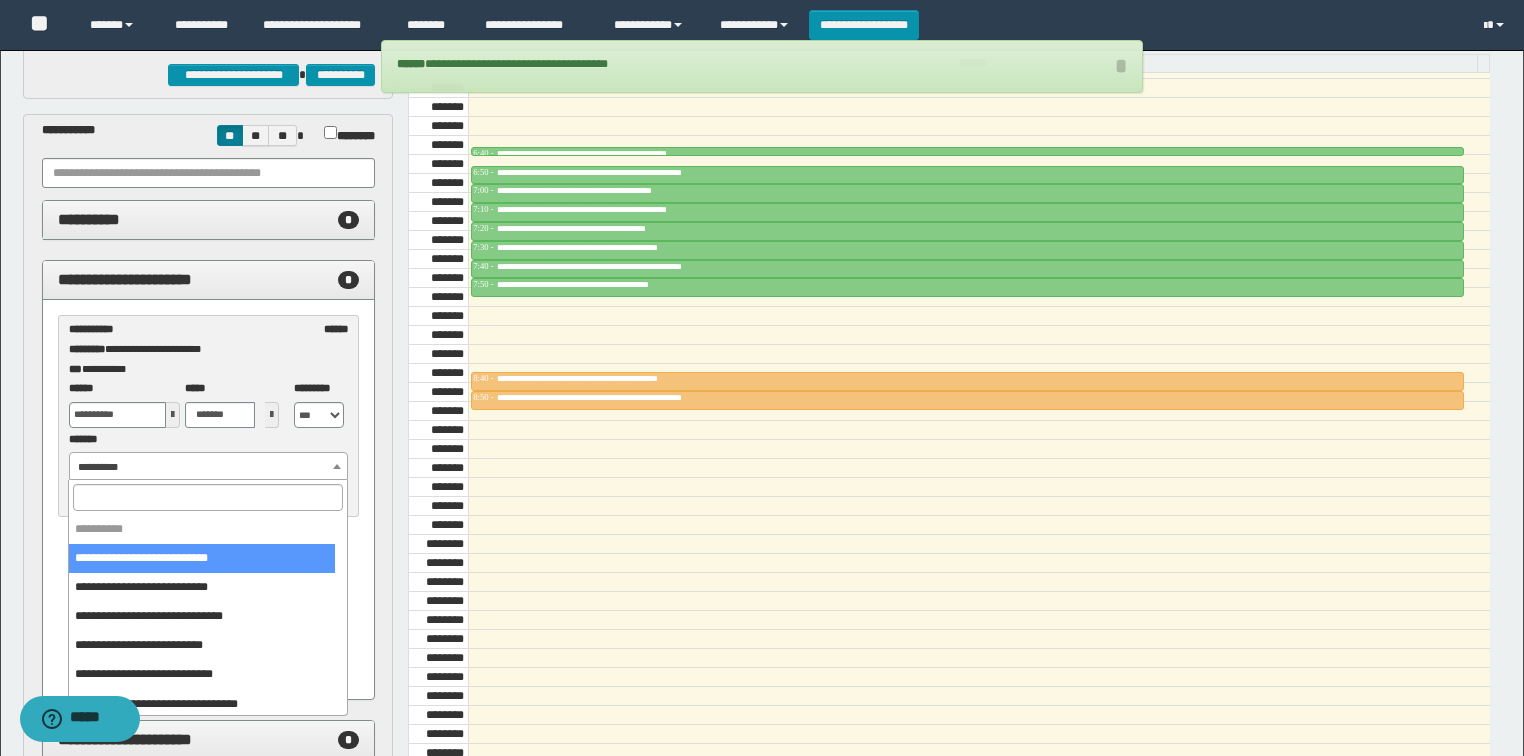 click on "**********" at bounding box center (209, 467) 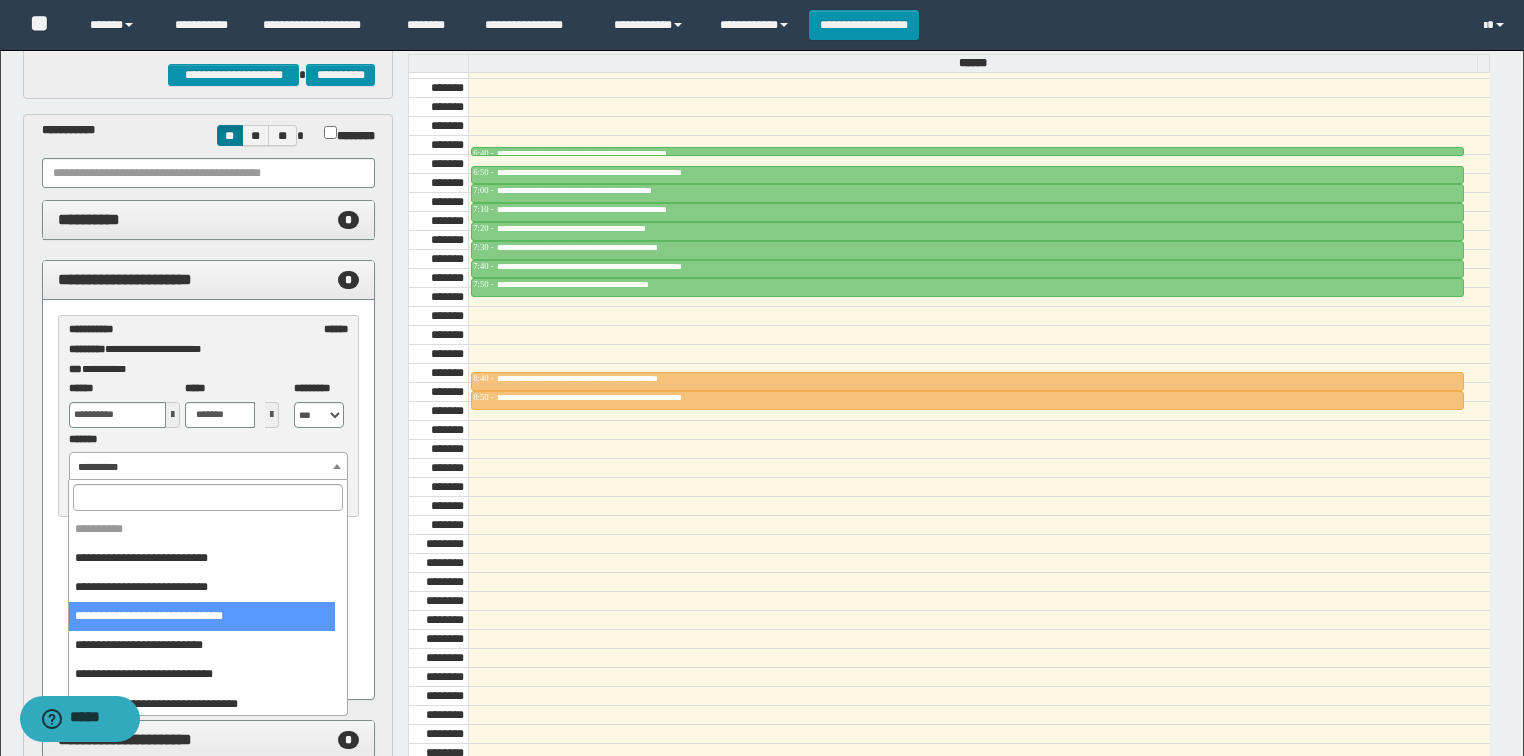 scroll, scrollTop: 80, scrollLeft: 0, axis: vertical 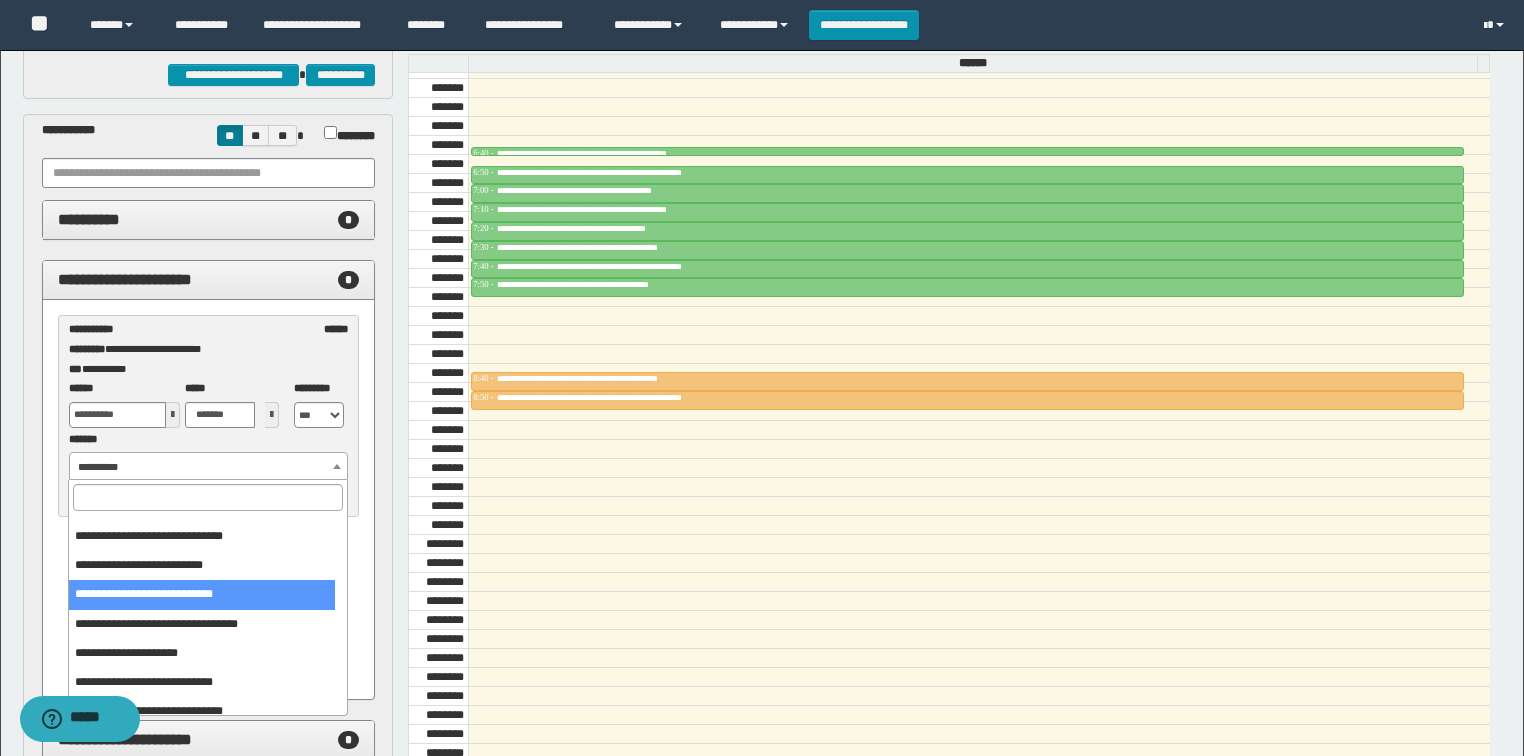 select on "******" 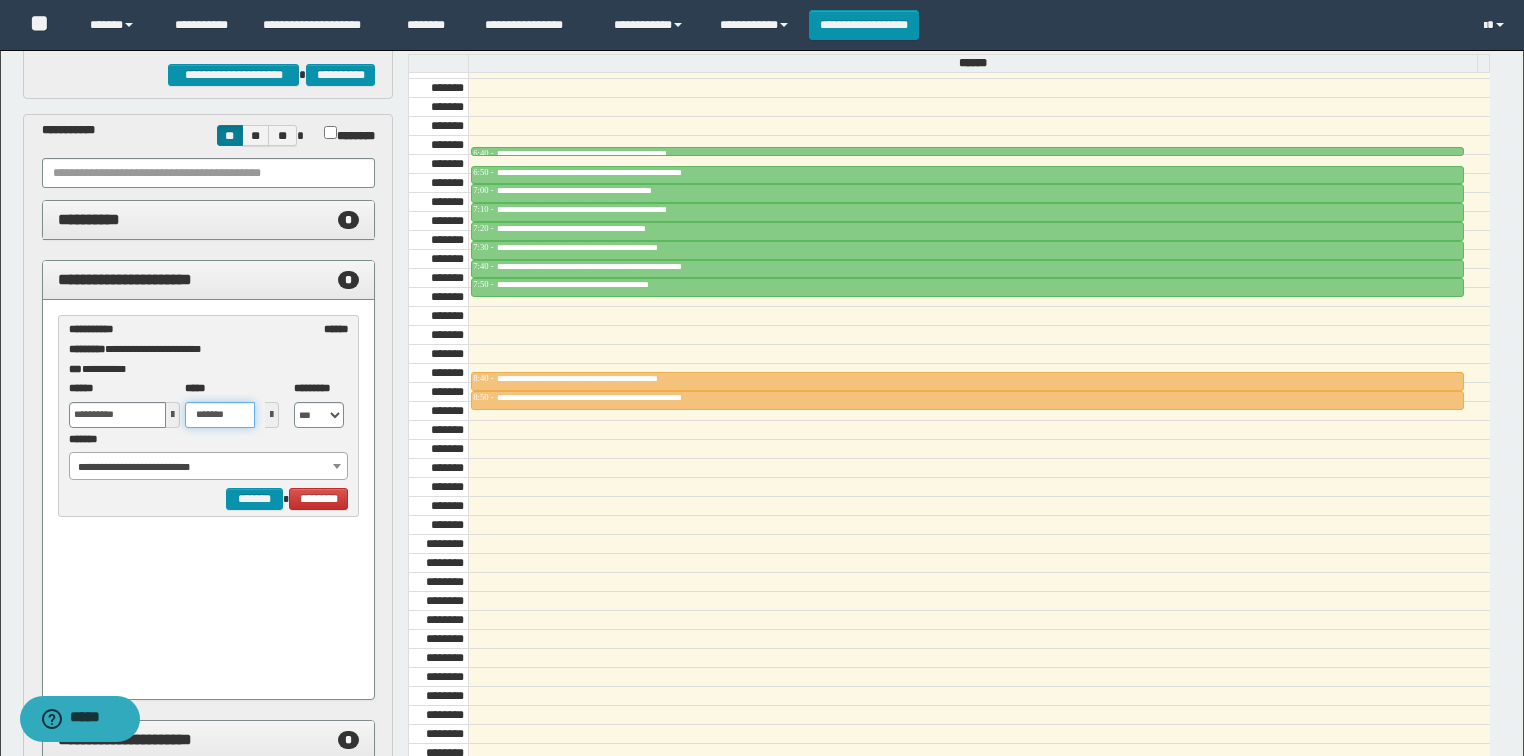 click on "*******" at bounding box center [220, 415] 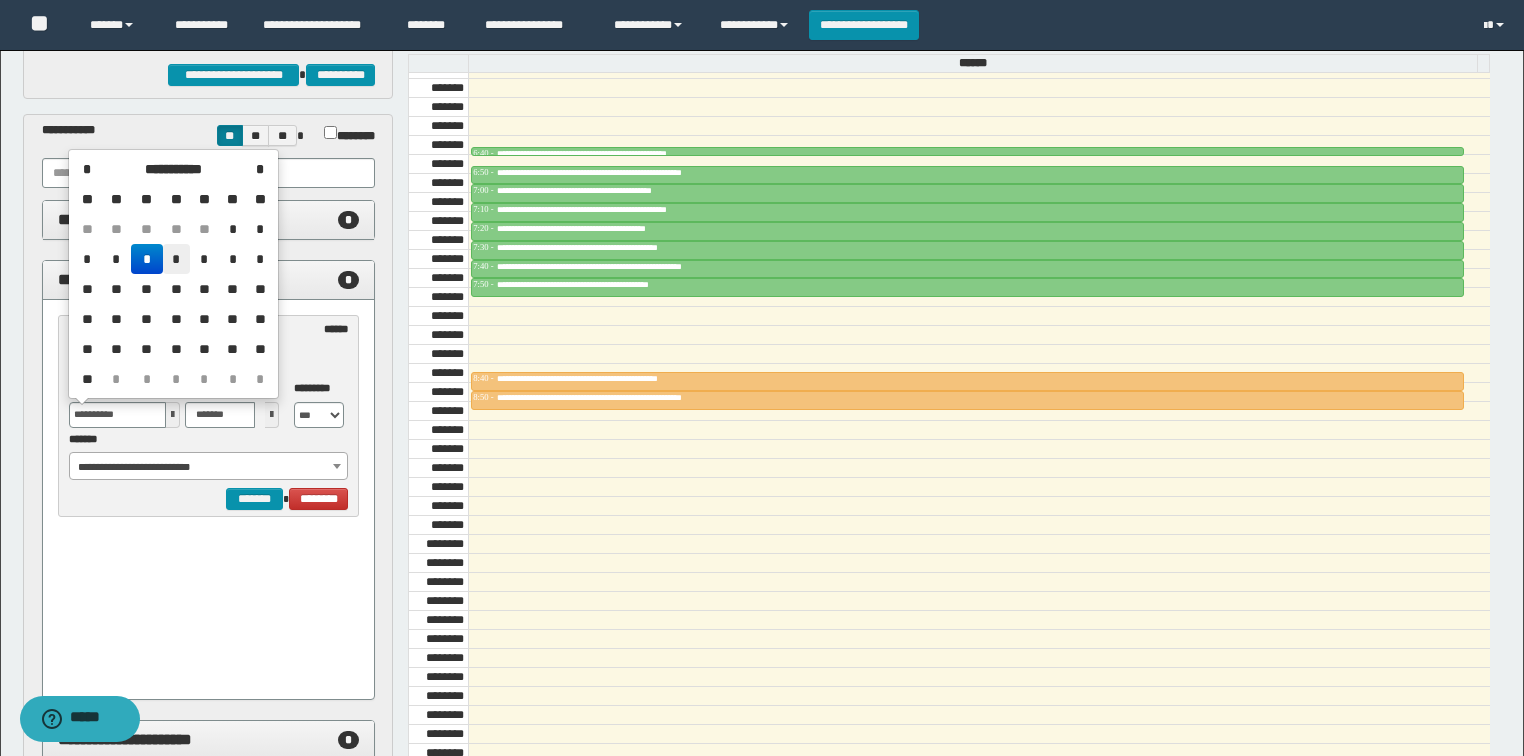 click on "*" at bounding box center (177, 259) 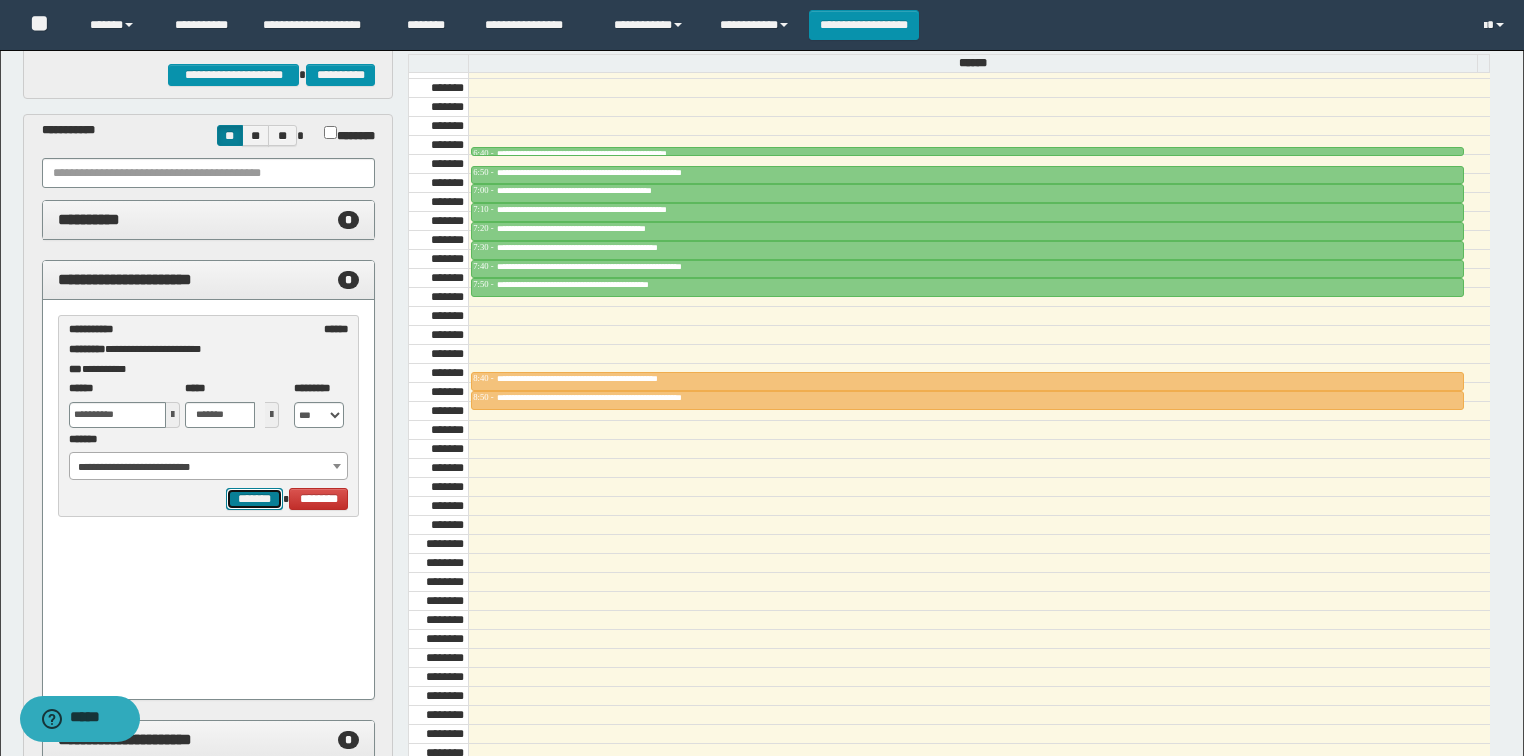 click on "*******" at bounding box center [254, 499] 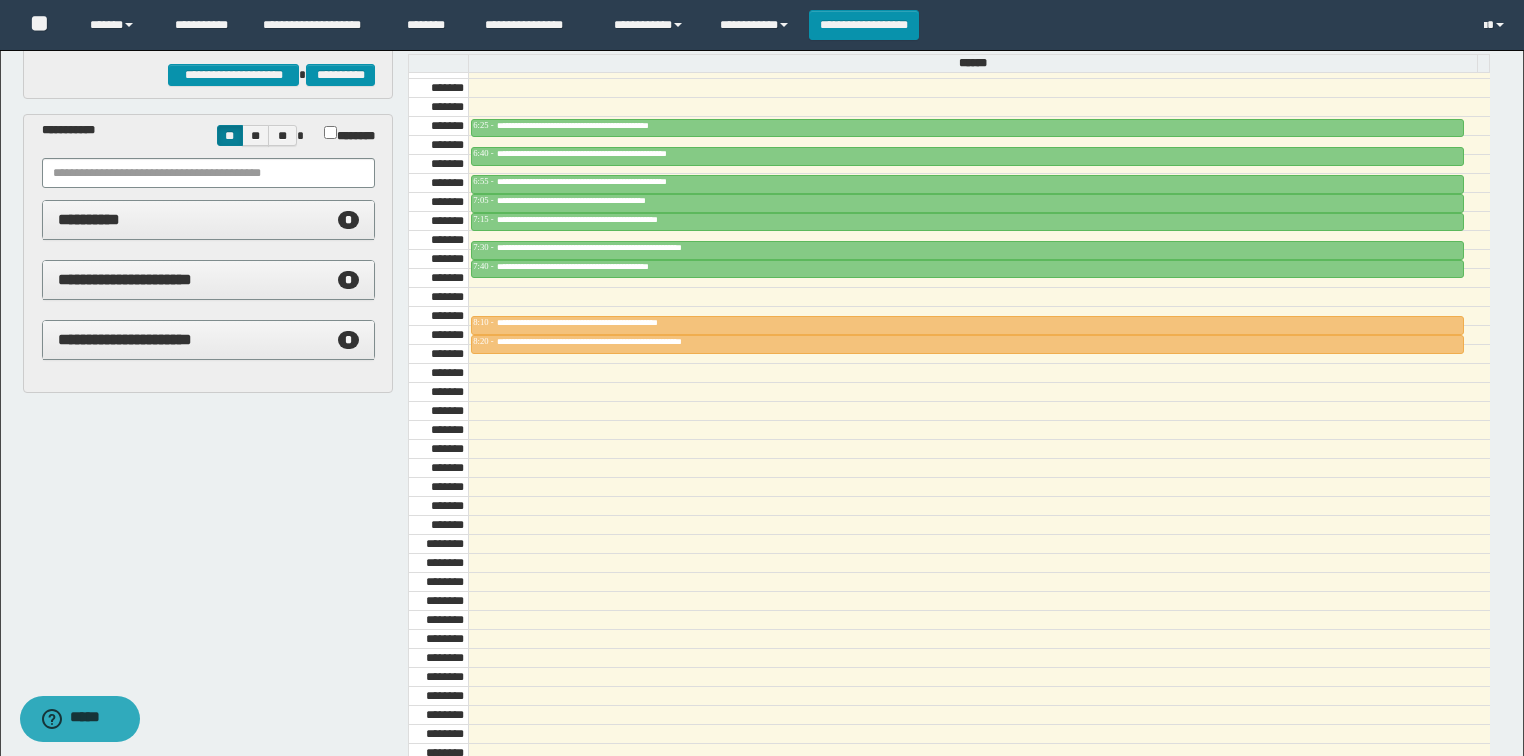 scroll, scrollTop: 0, scrollLeft: 0, axis: both 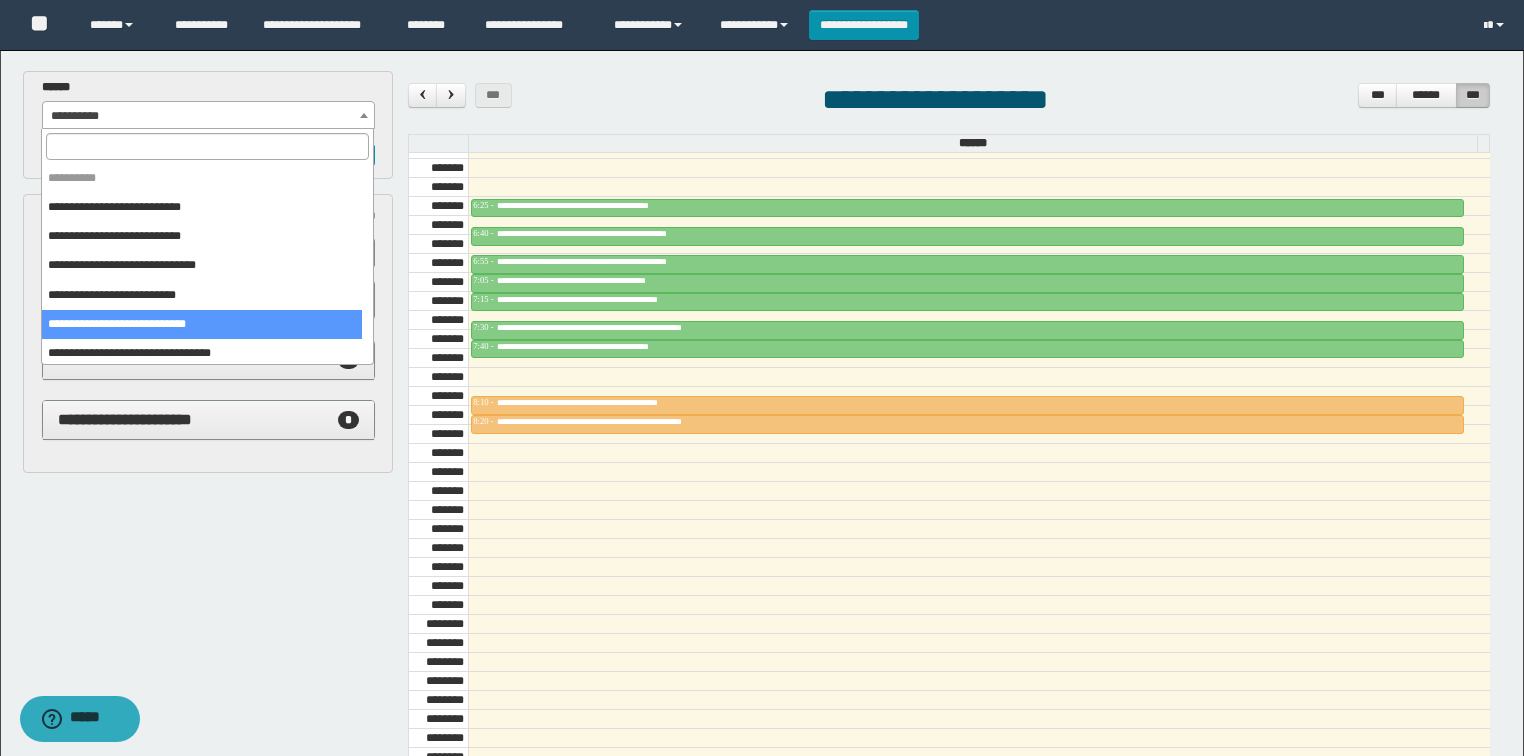click on "**********" at bounding box center [209, 116] 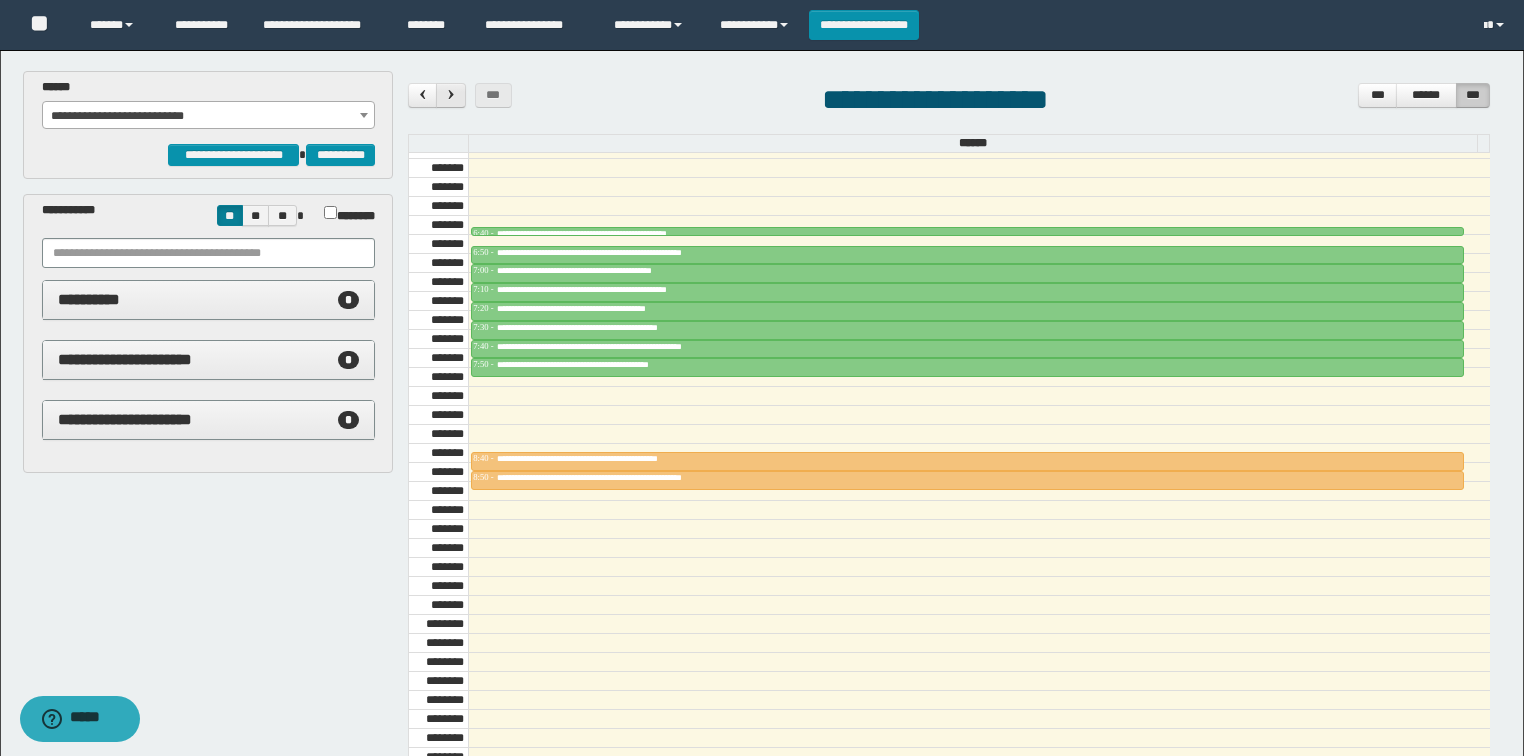 click at bounding box center (450, 95) 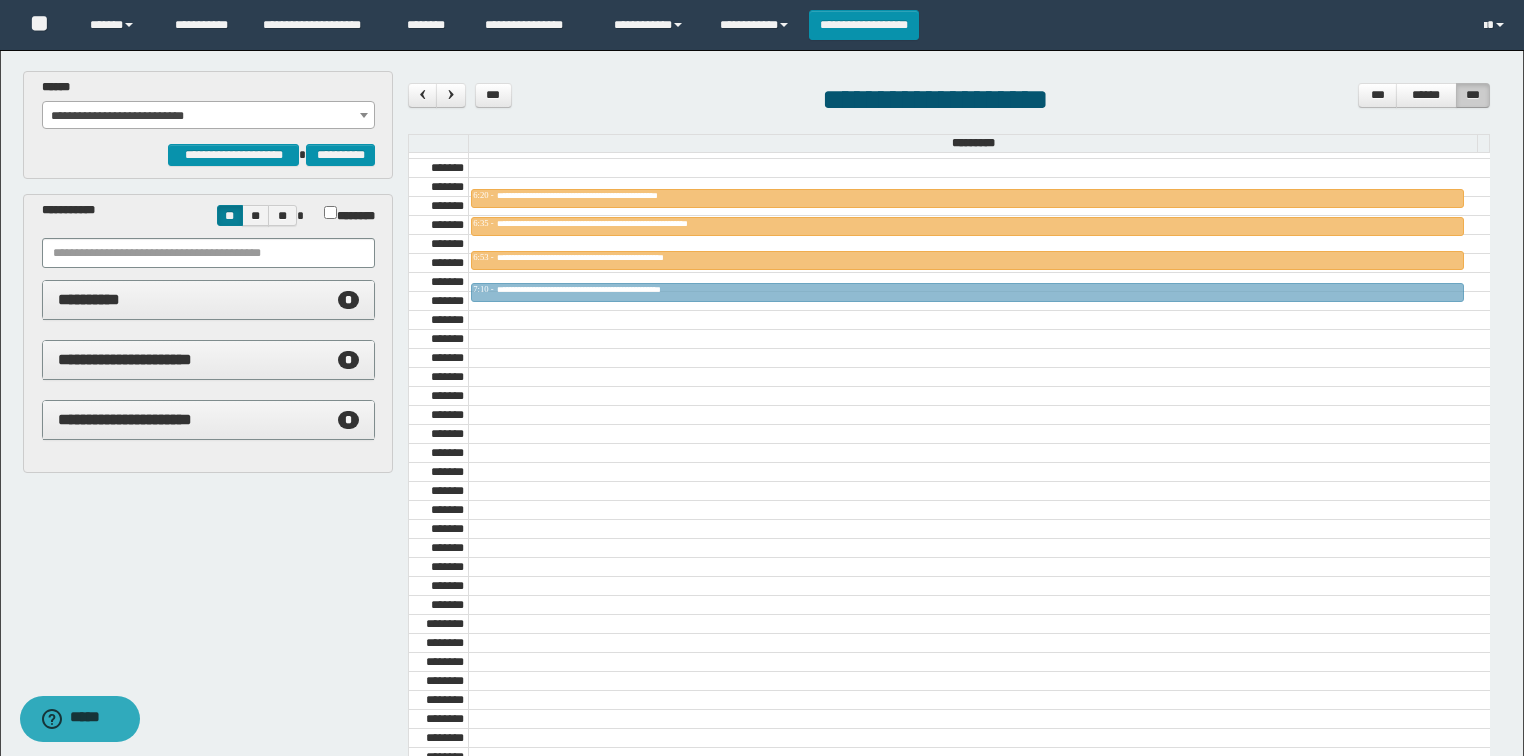 drag, startPoint x: 696, startPoint y: 304, endPoint x: 684, endPoint y: 290, distance: 18.439089 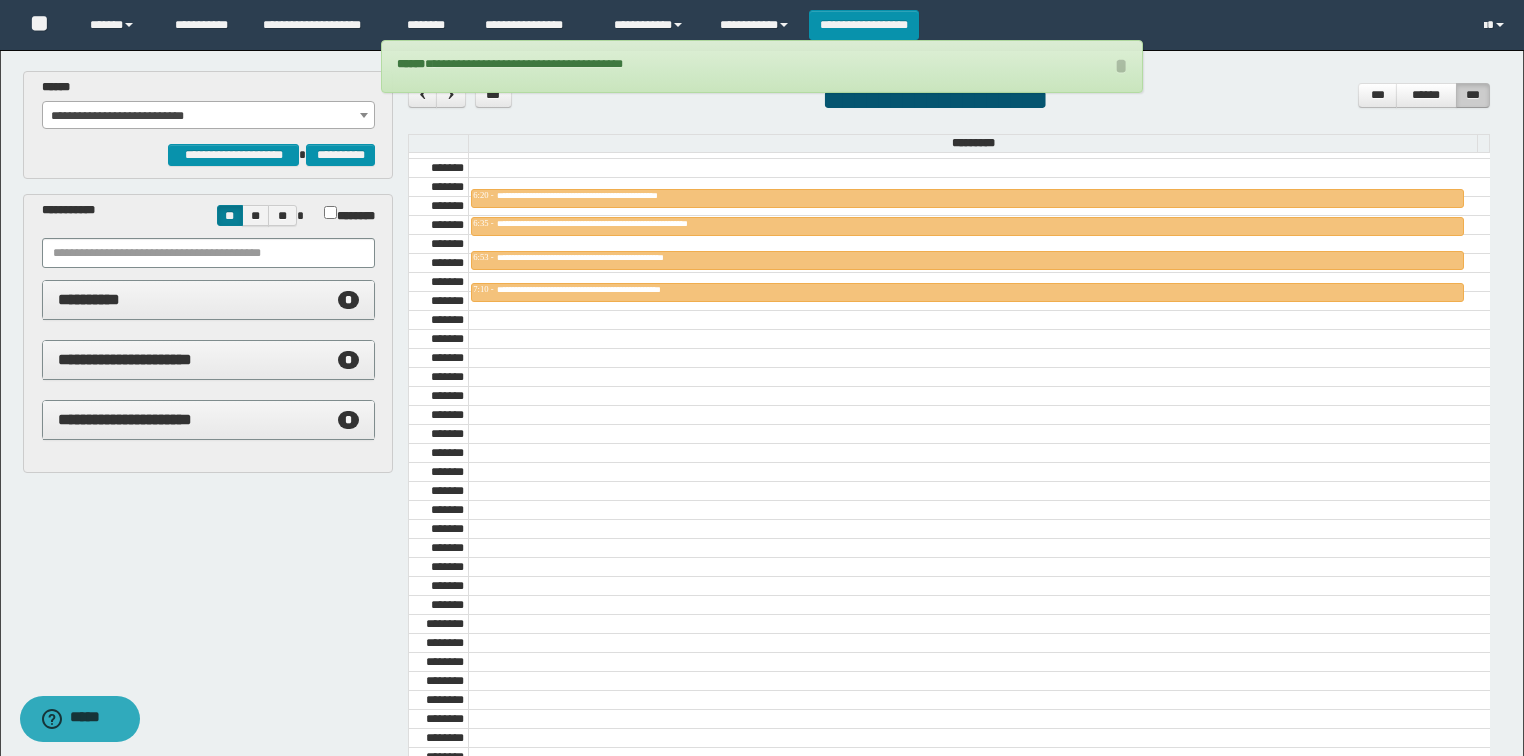 click on "**********" at bounding box center (209, 116) 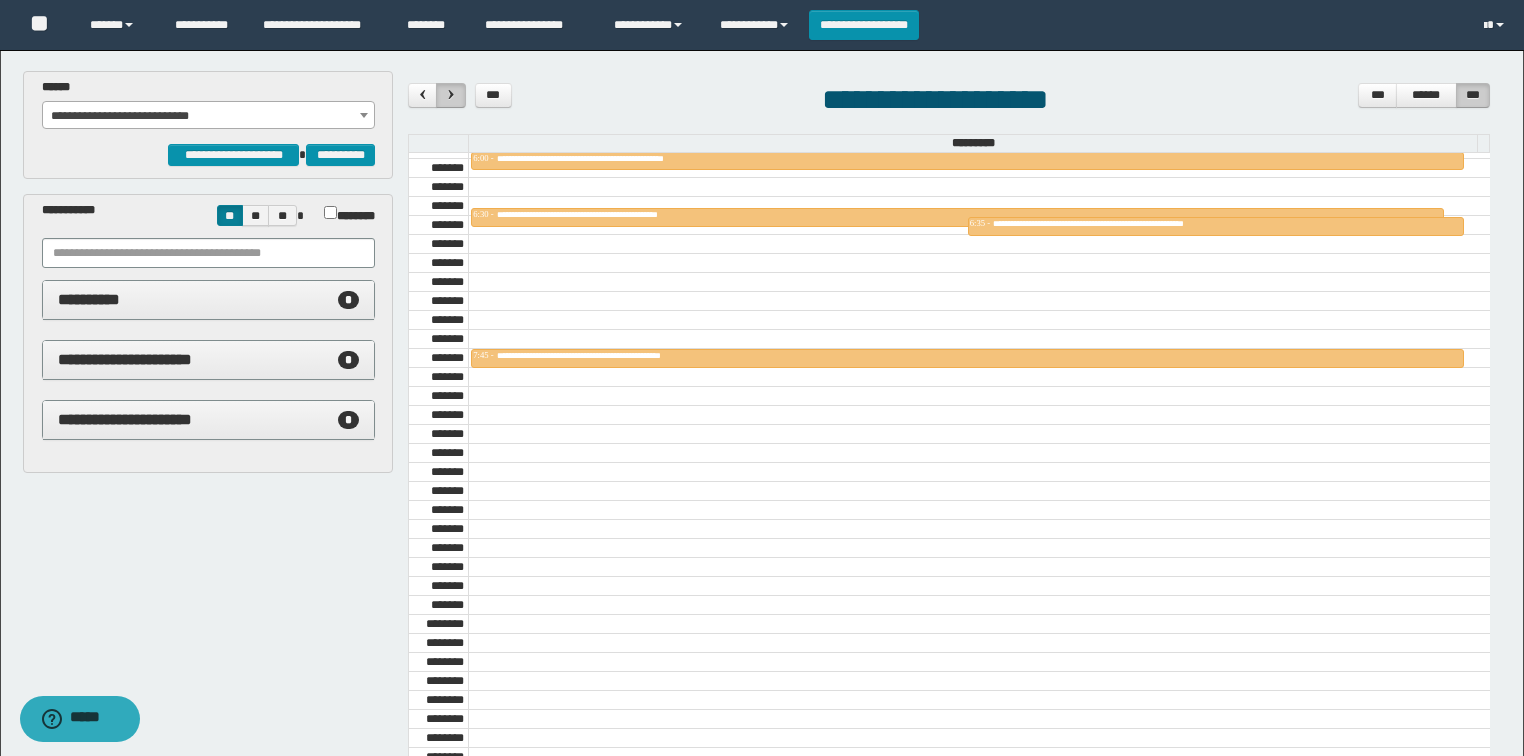 click at bounding box center [450, 95] 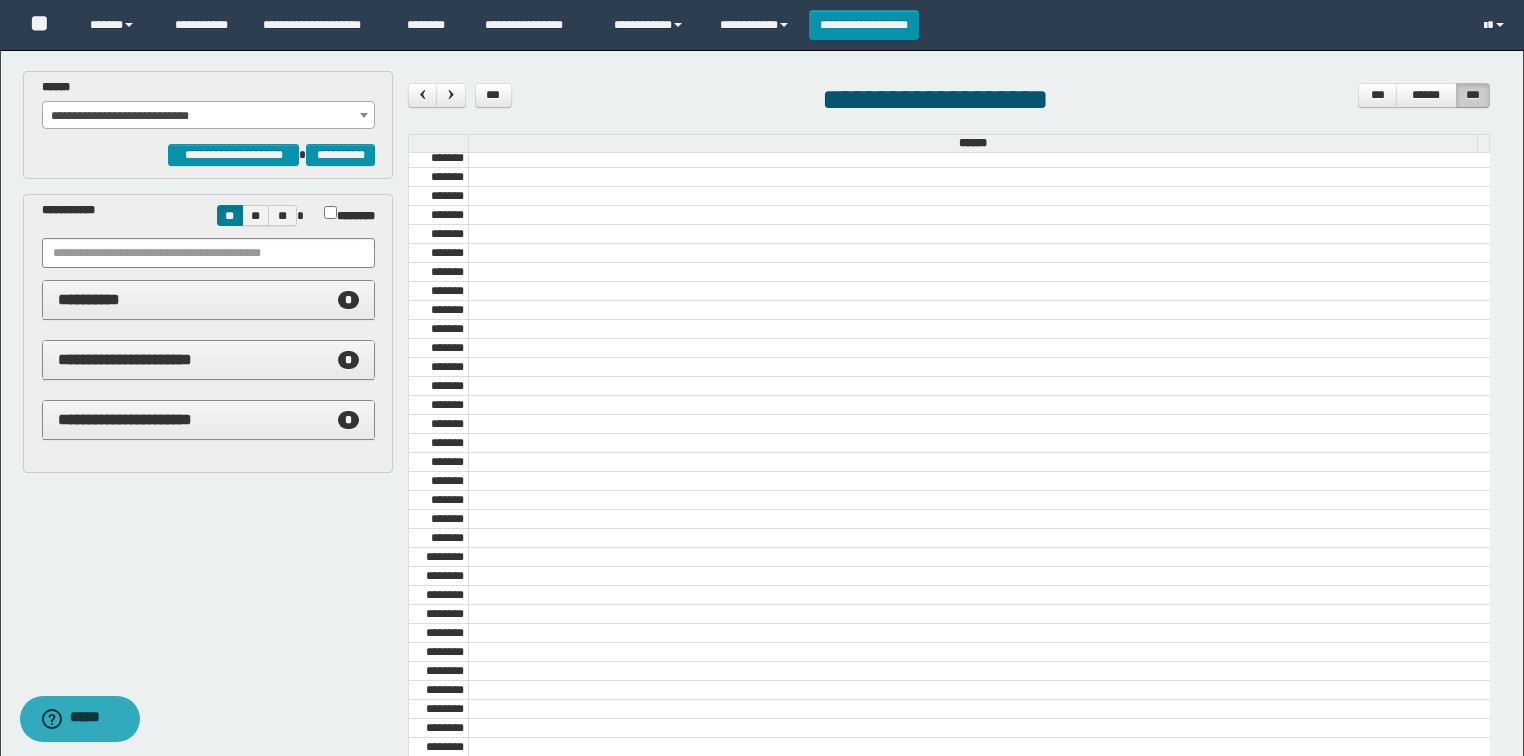 scroll, scrollTop: 480, scrollLeft: 0, axis: vertical 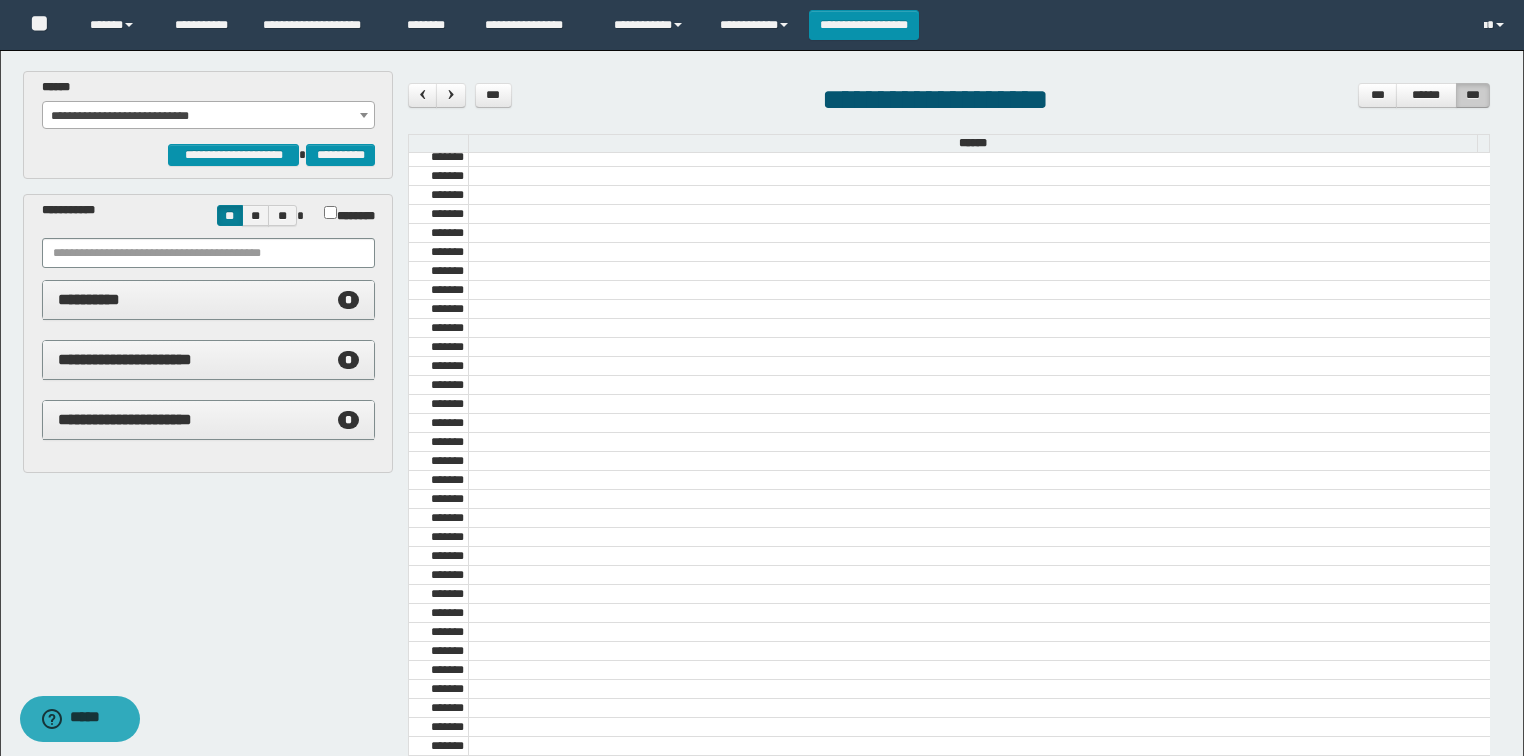 click on "**********" at bounding box center [209, 116] 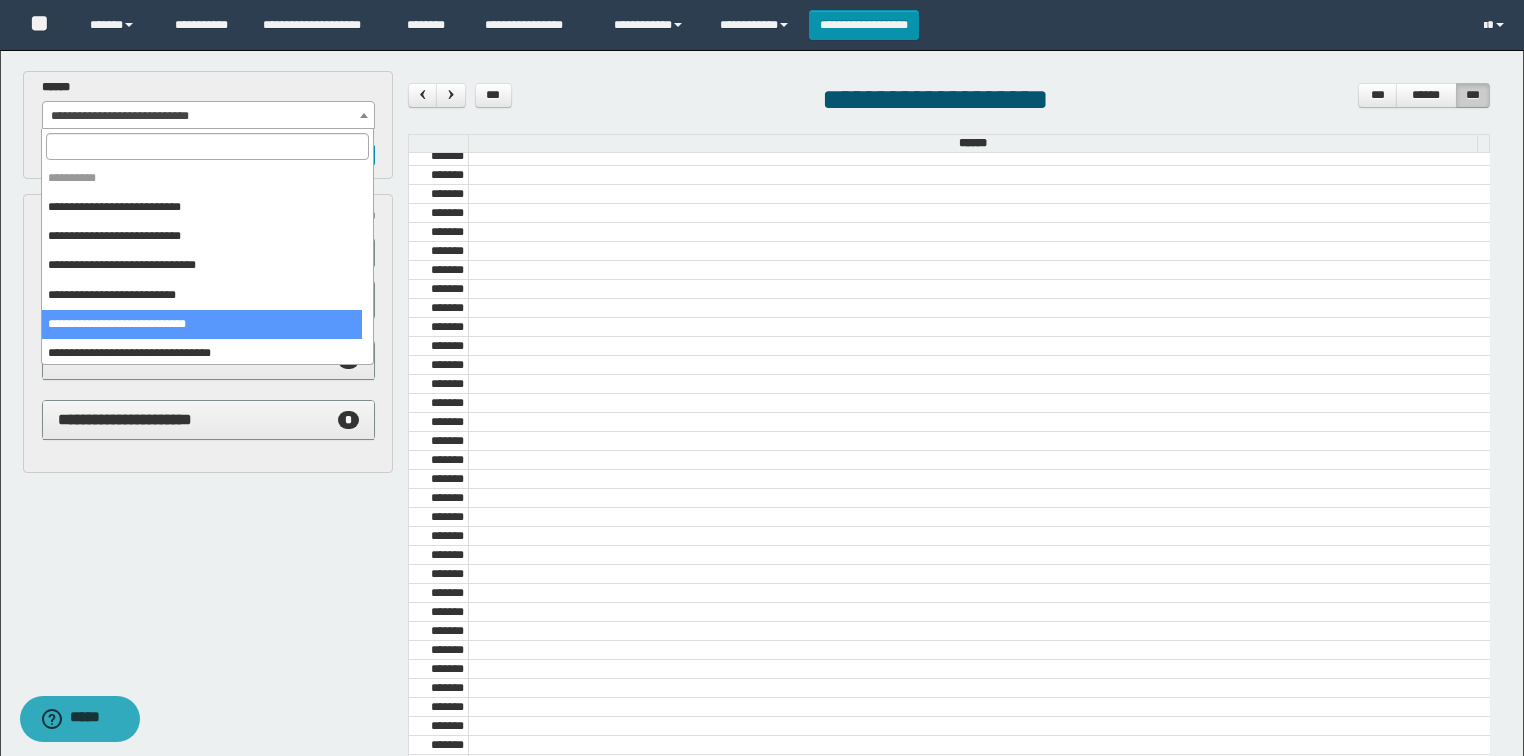 scroll, scrollTop: 160, scrollLeft: 0, axis: vertical 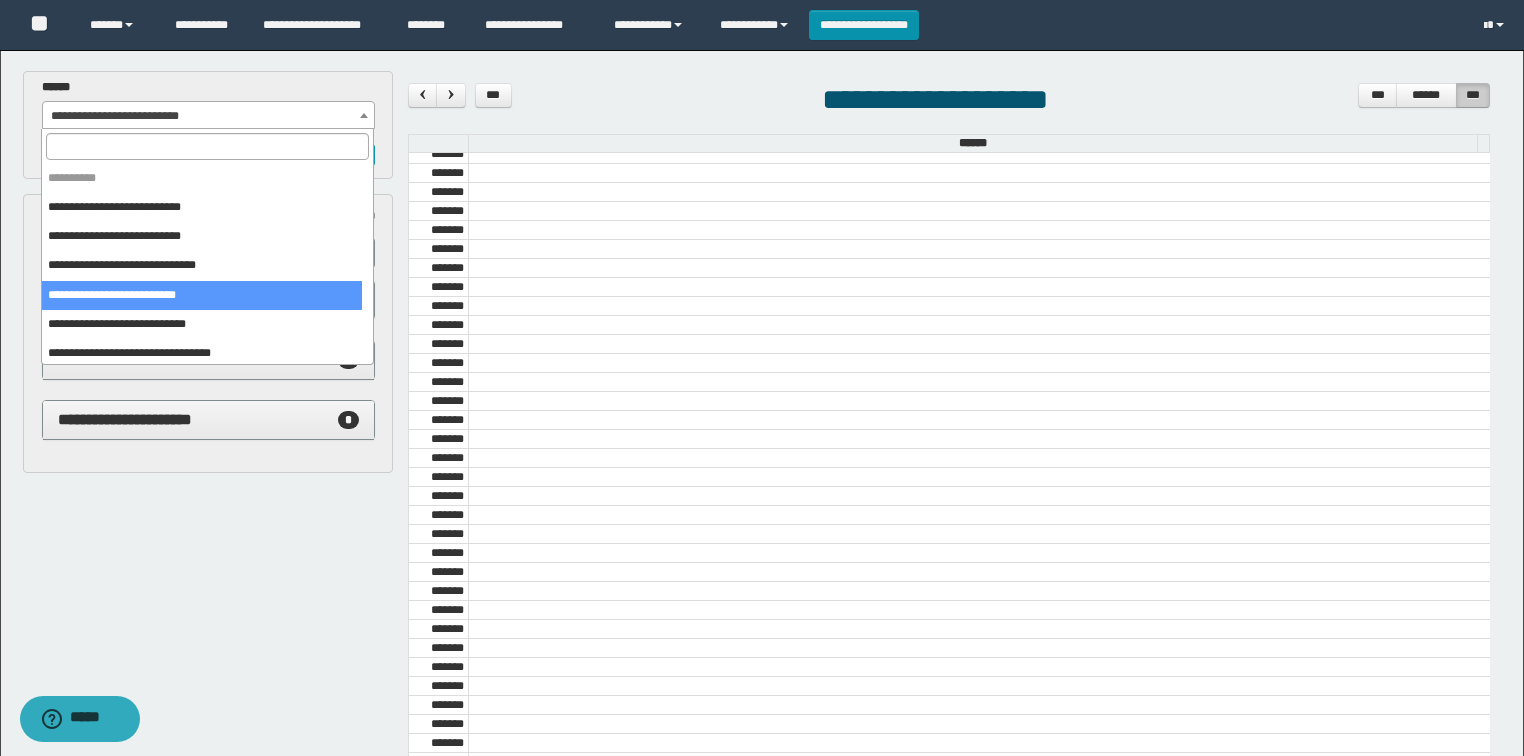 click on "**********" at bounding box center [209, 116] 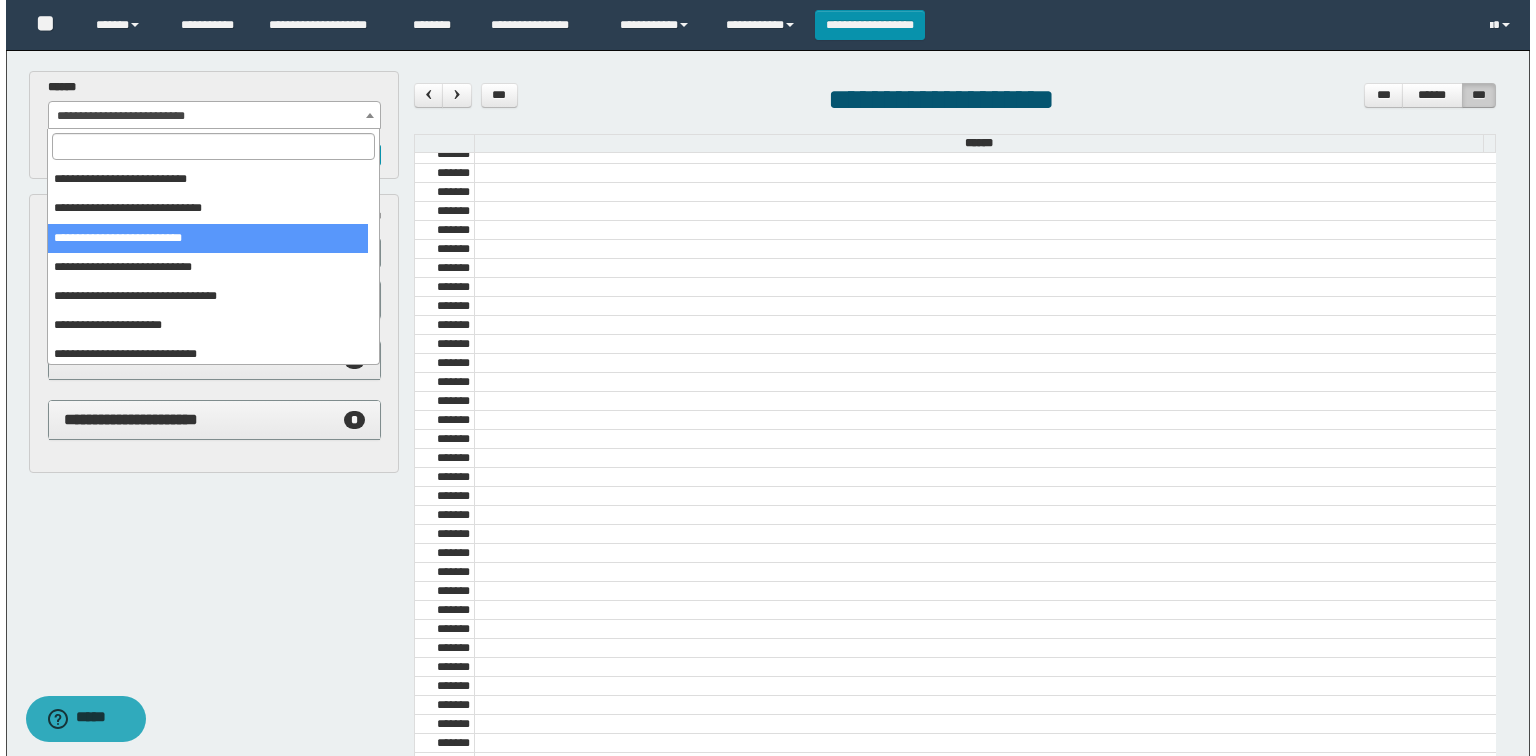 scroll, scrollTop: 80, scrollLeft: 0, axis: vertical 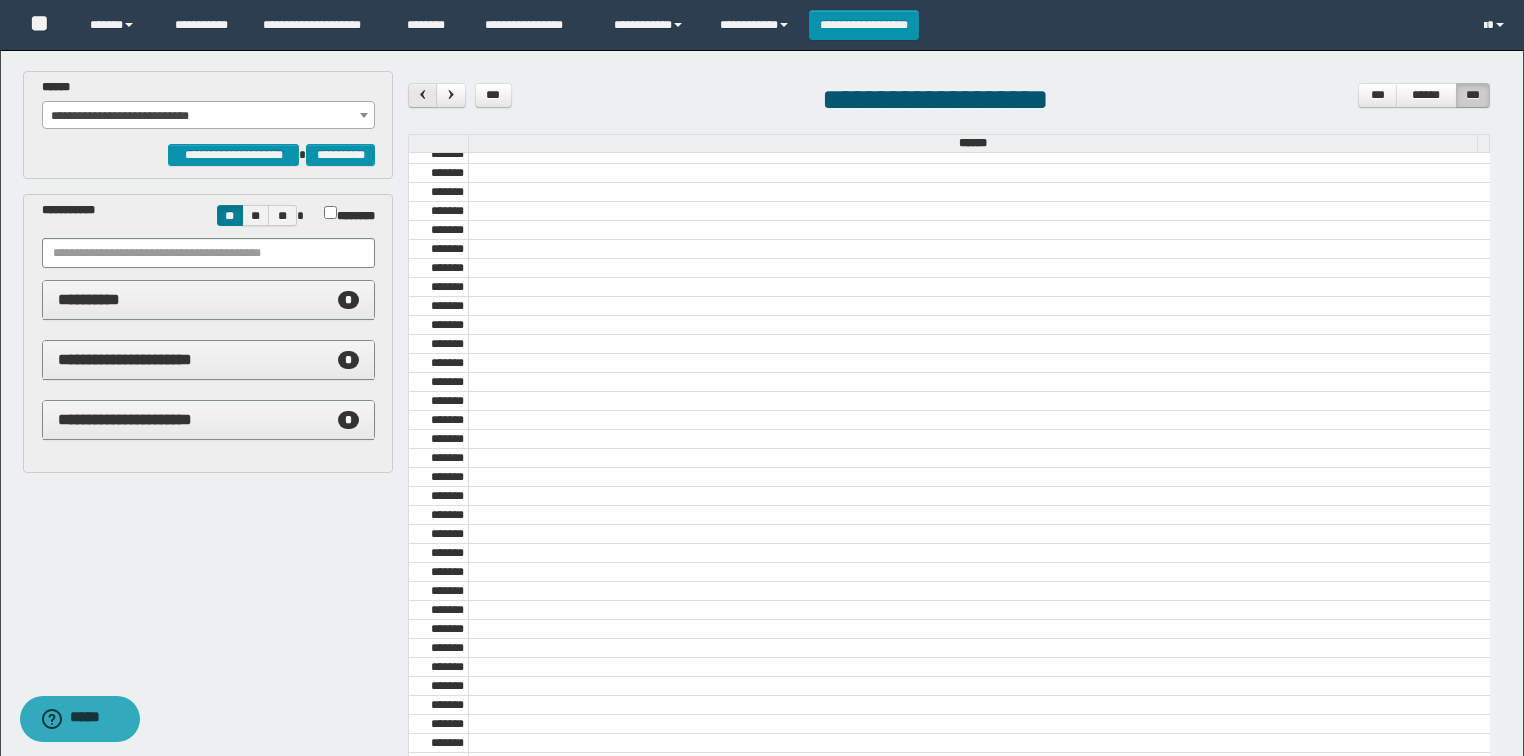 click at bounding box center [423, 94] 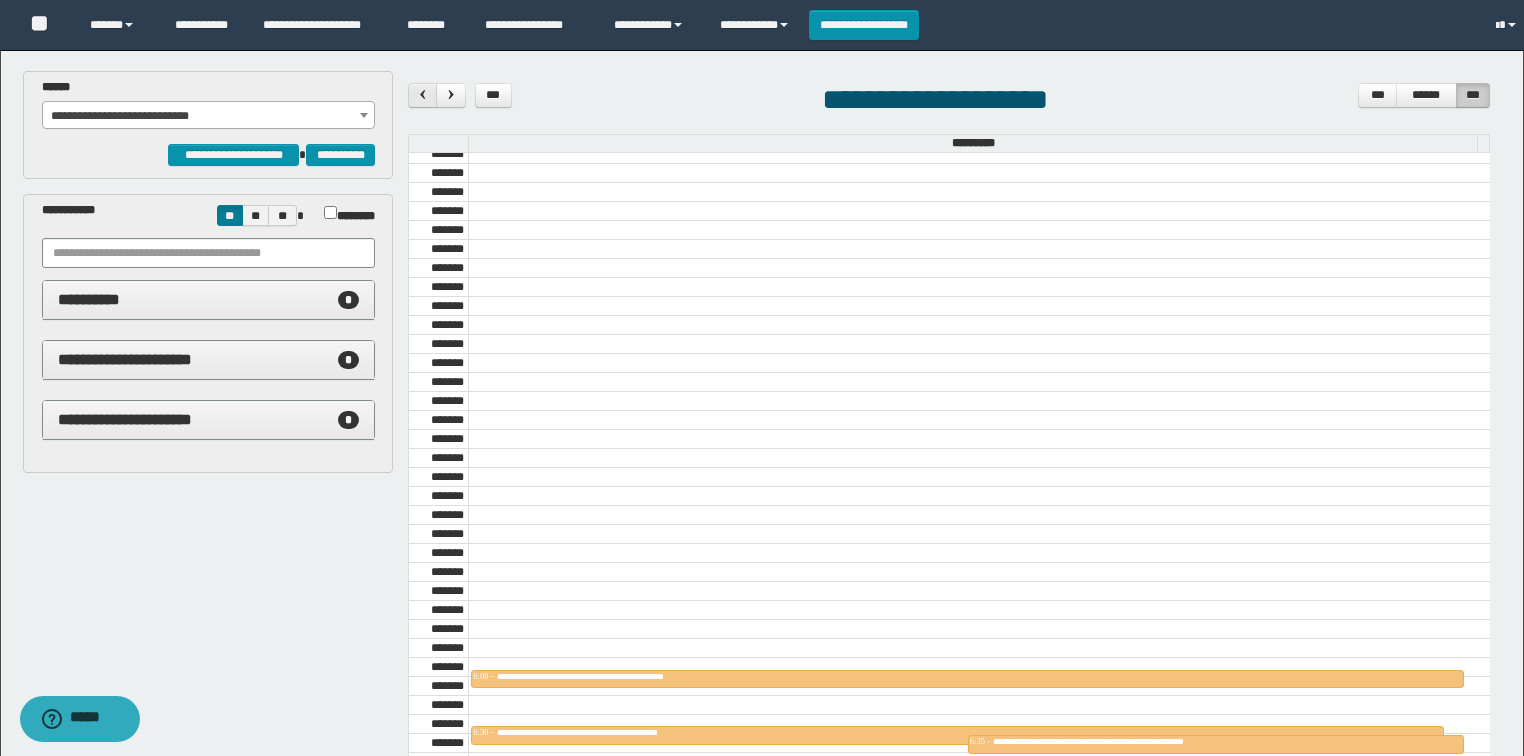 scroll, scrollTop: 678, scrollLeft: 0, axis: vertical 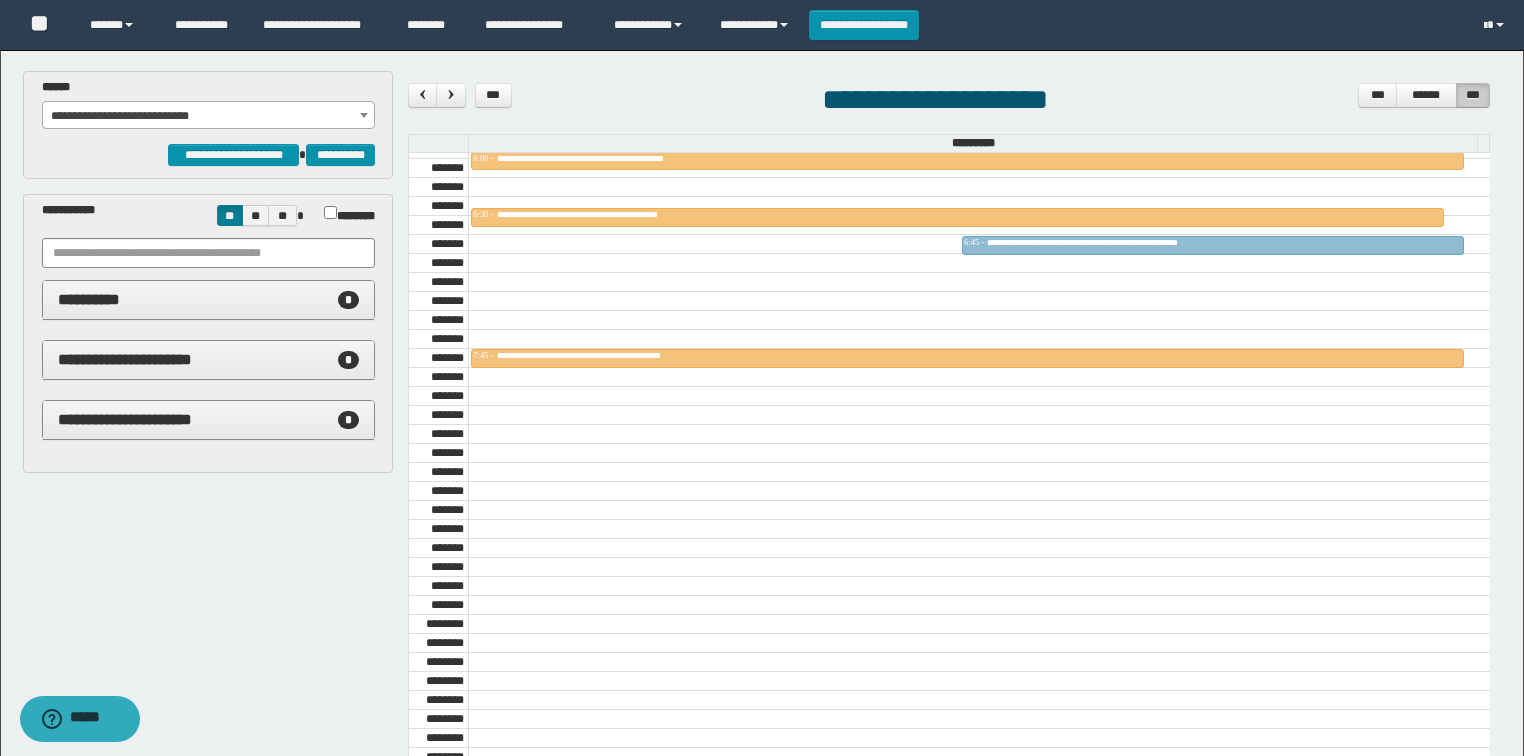 drag, startPoint x: 1052, startPoint y: 218, endPoint x: 706, endPoint y: 240, distance: 346.69873 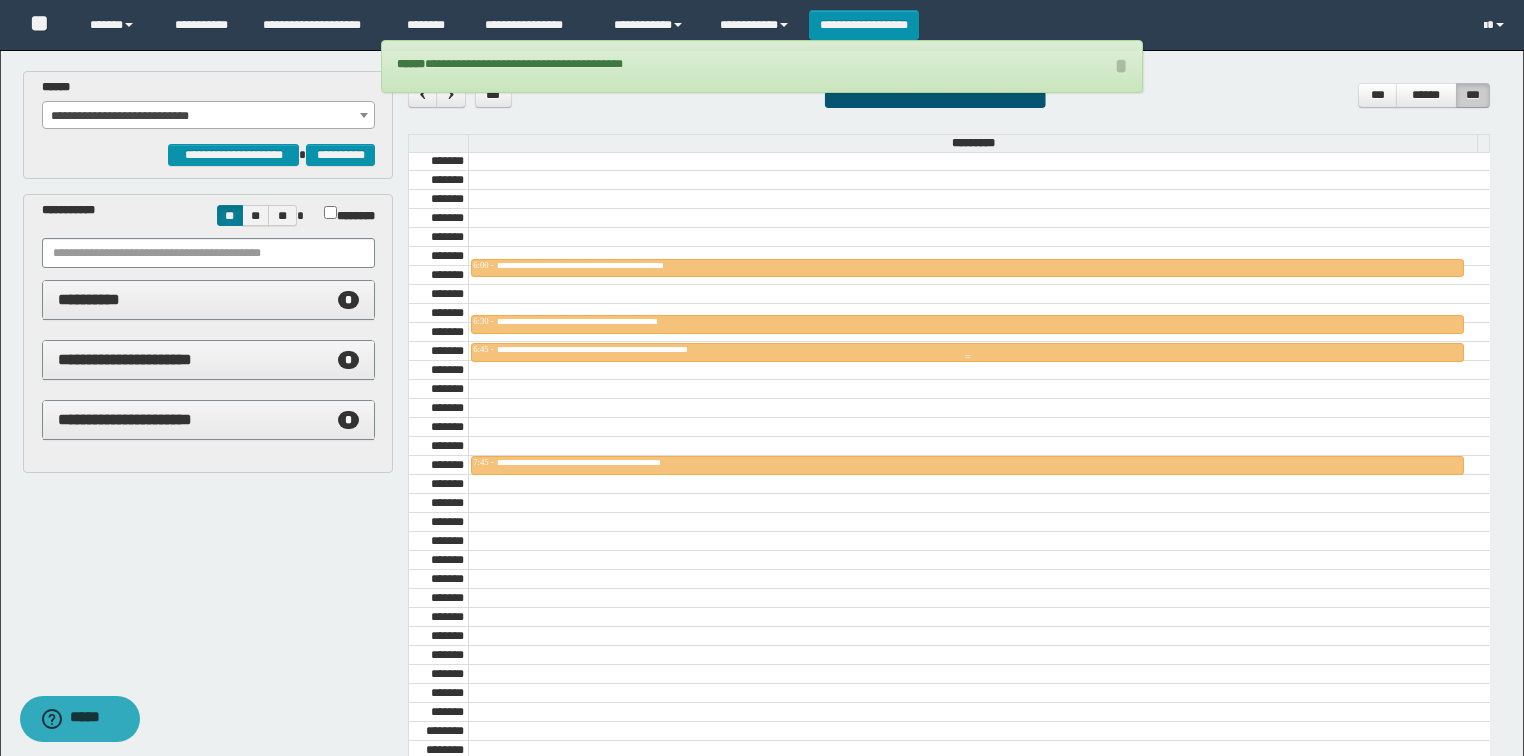 scroll, scrollTop: 518, scrollLeft: 0, axis: vertical 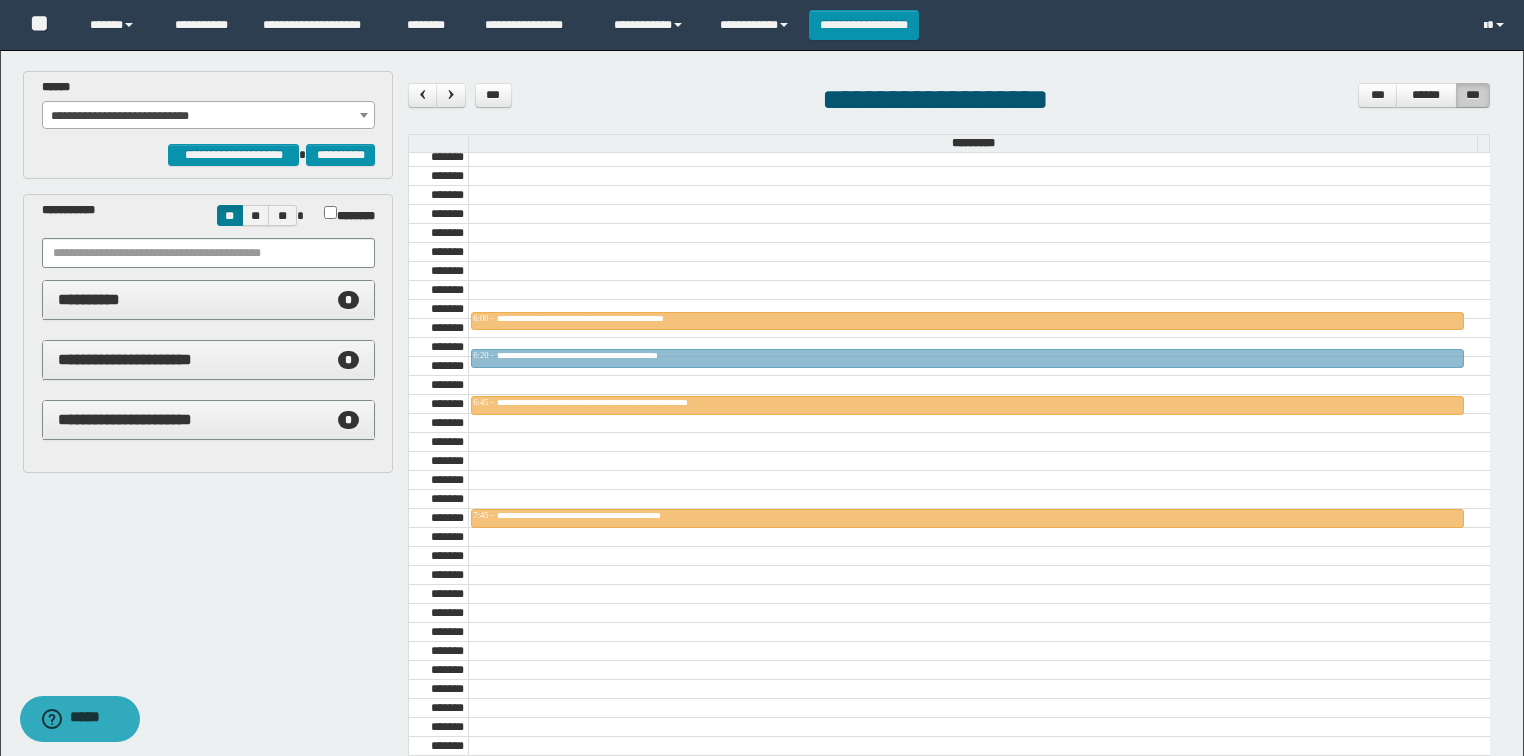 drag, startPoint x: 634, startPoint y: 372, endPoint x: 624, endPoint y: 353, distance: 21.470911 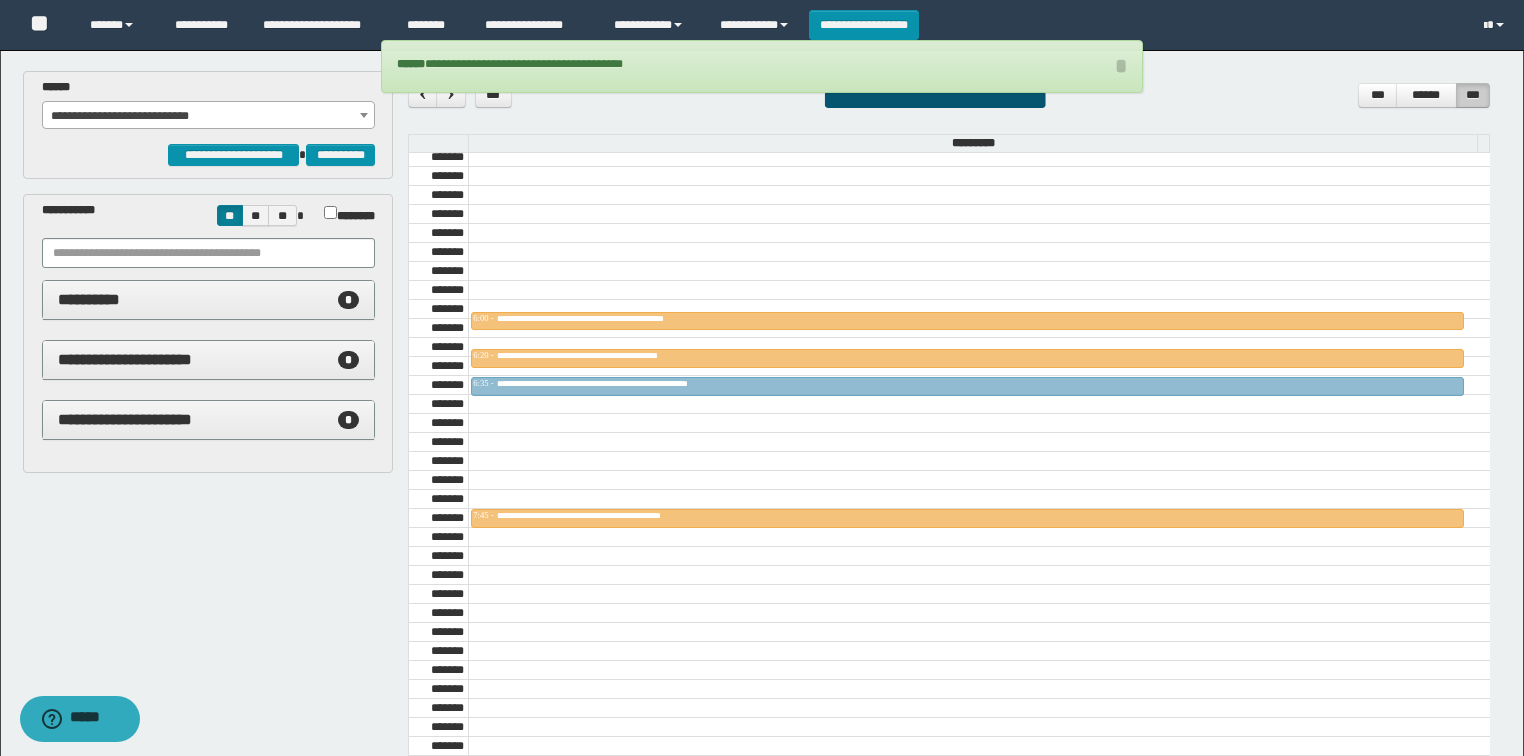drag, startPoint x: 632, startPoint y: 399, endPoint x: 632, endPoint y: 372, distance: 27 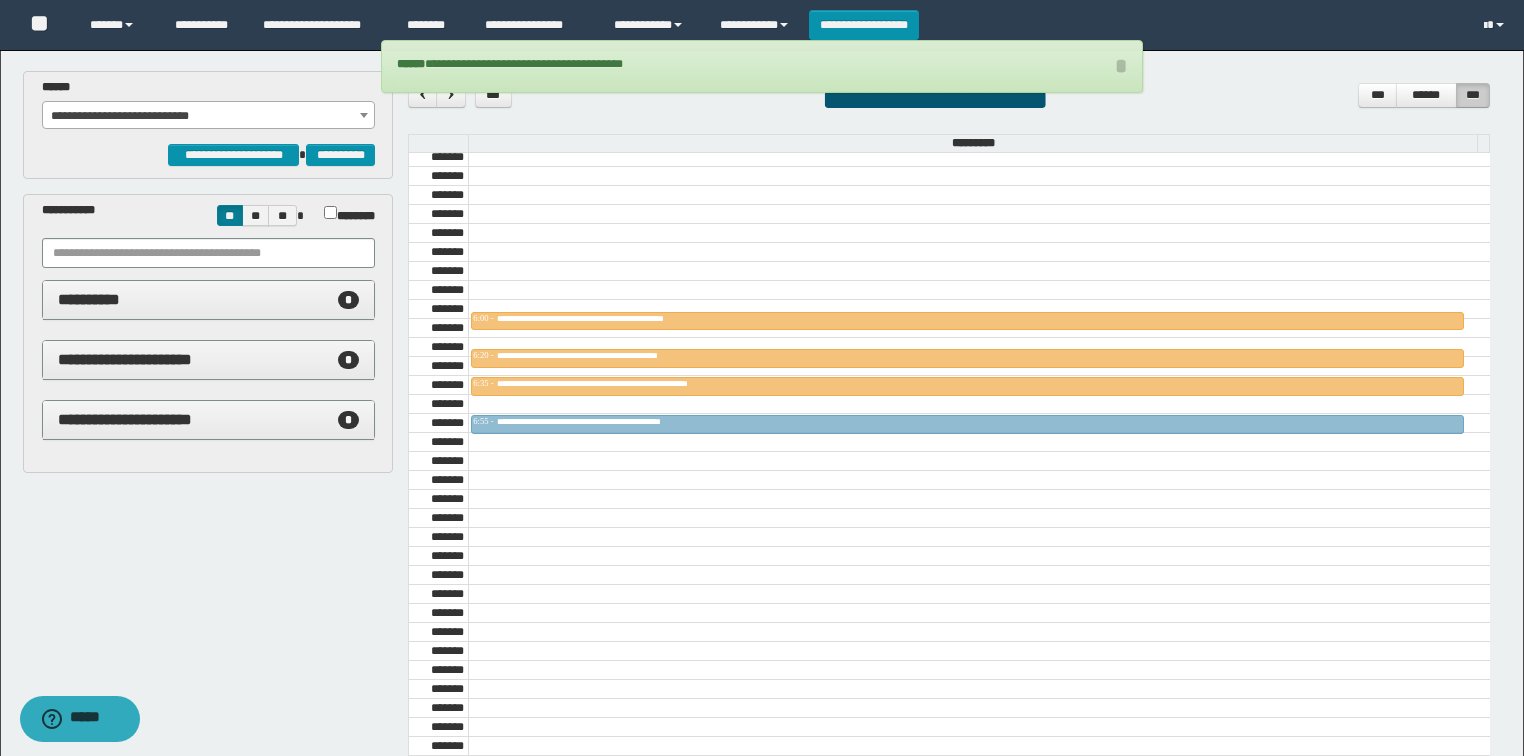 drag, startPoint x: 646, startPoint y: 509, endPoint x: 628, endPoint y: 405, distance: 105.546196 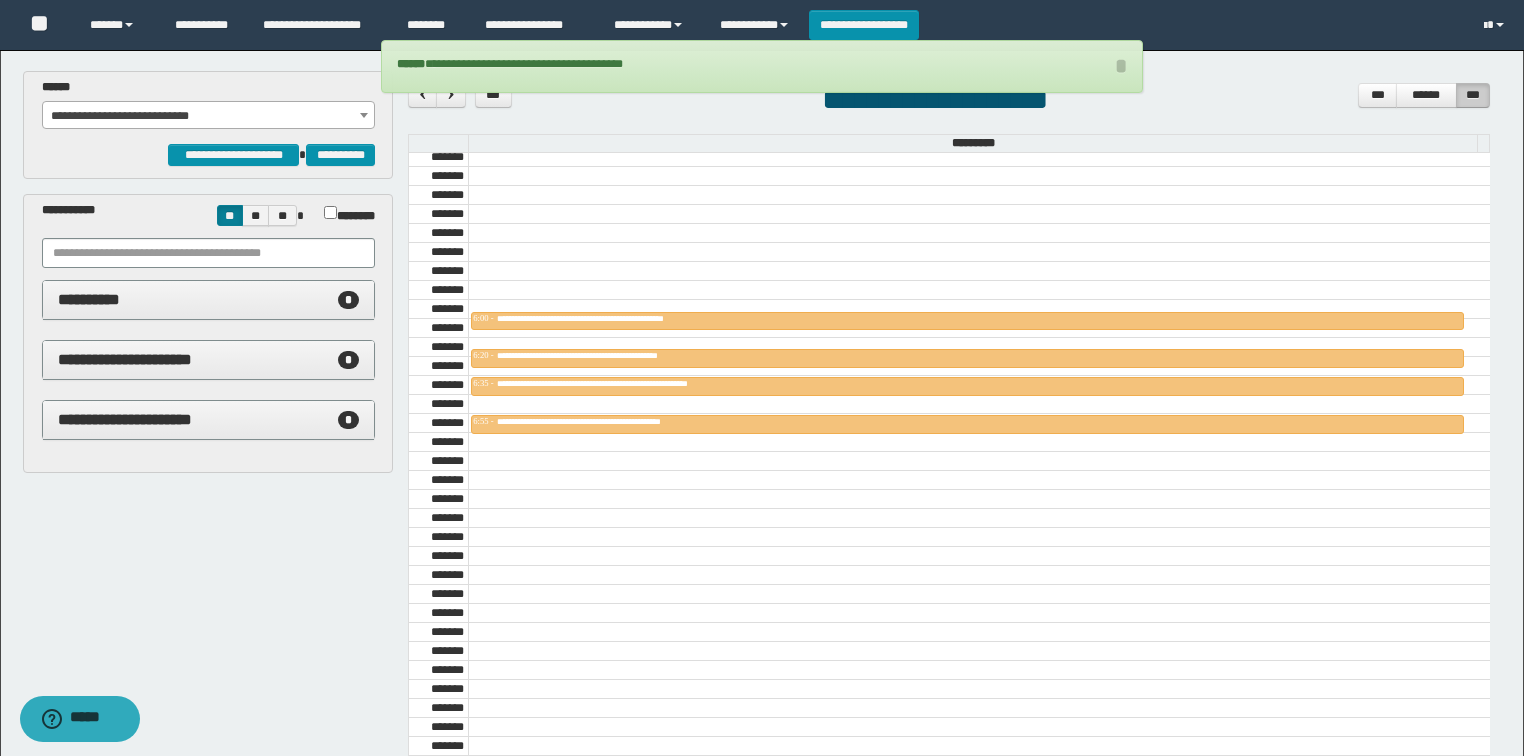 click on "**********" at bounding box center [209, 116] 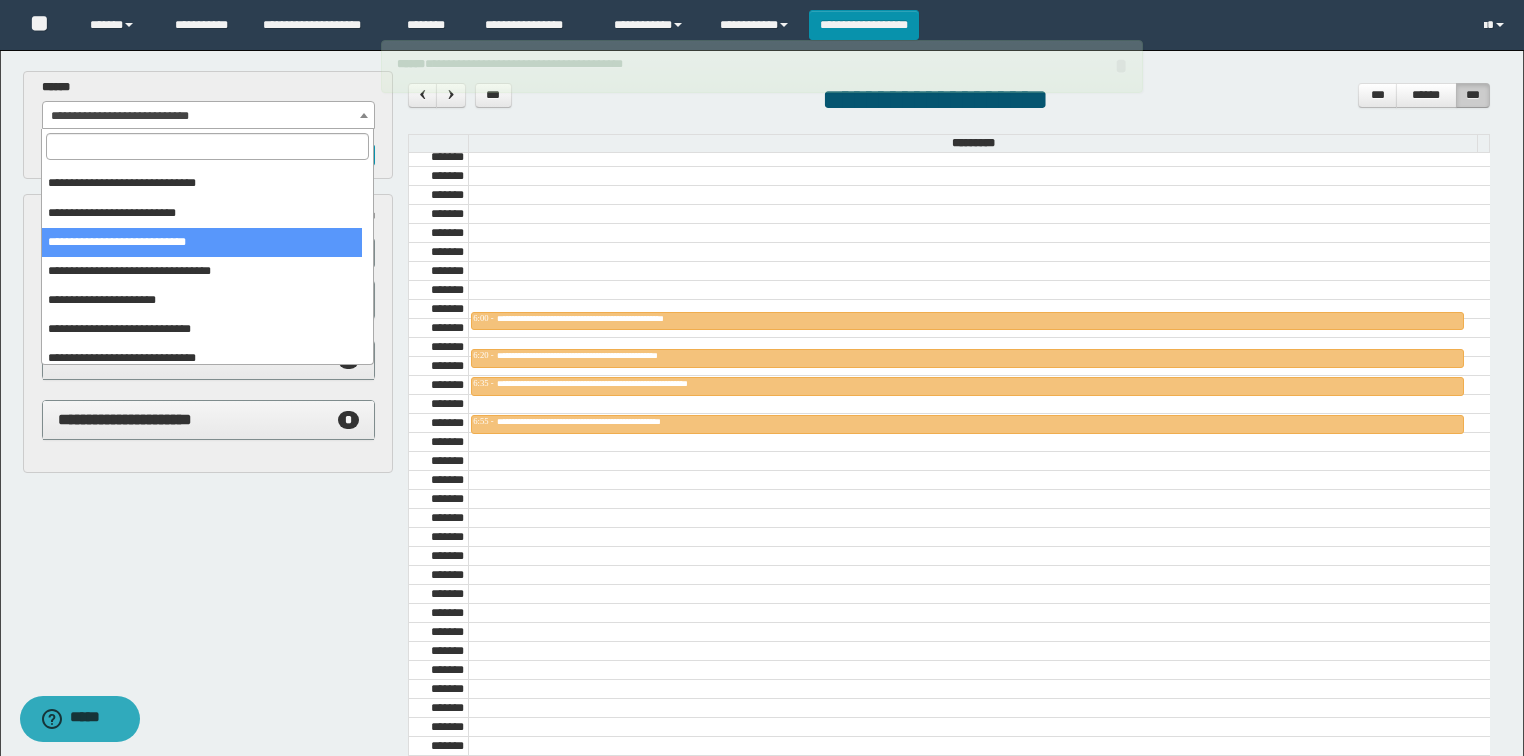 scroll, scrollTop: 149, scrollLeft: 0, axis: vertical 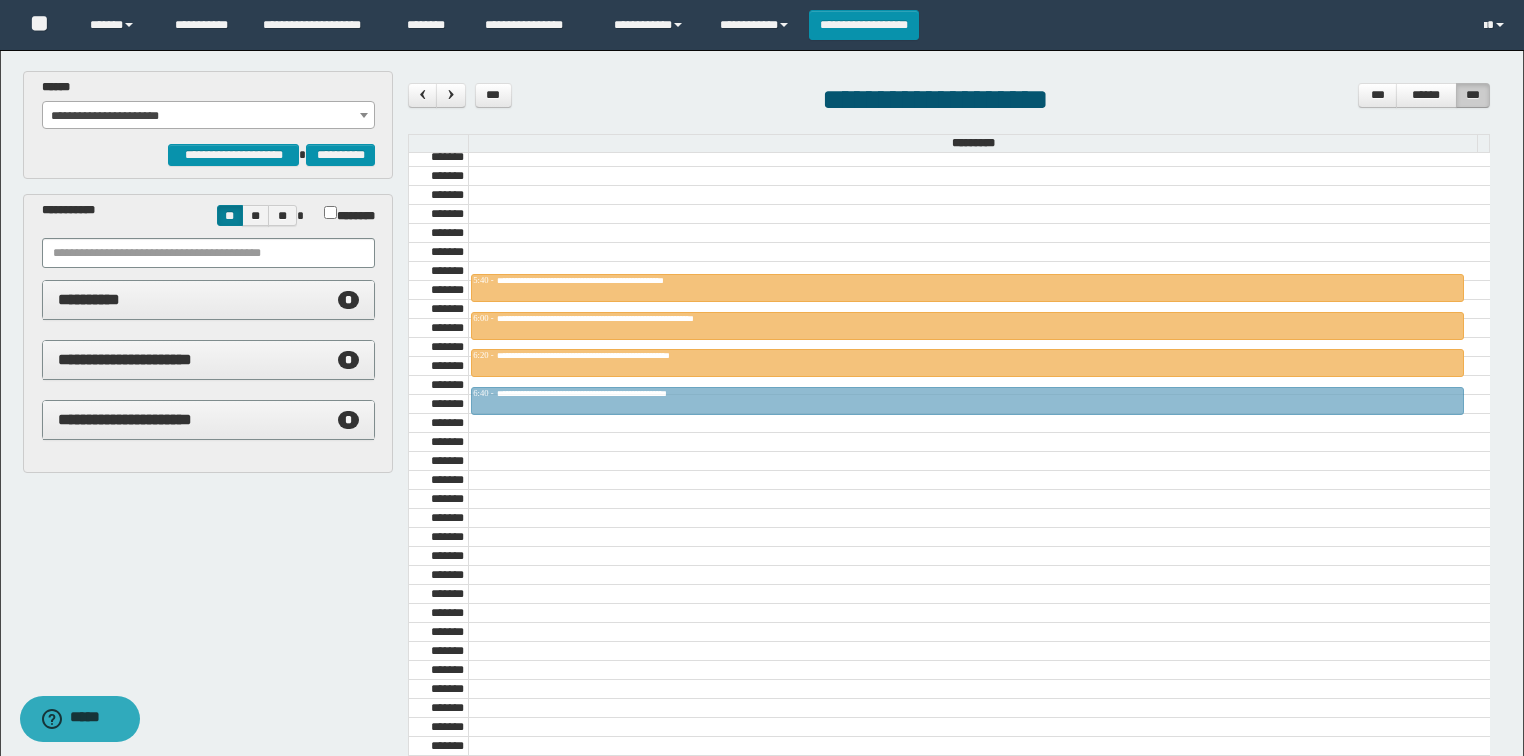 drag, startPoint x: 599, startPoint y: 577, endPoint x: 596, endPoint y: 402, distance: 175.02571 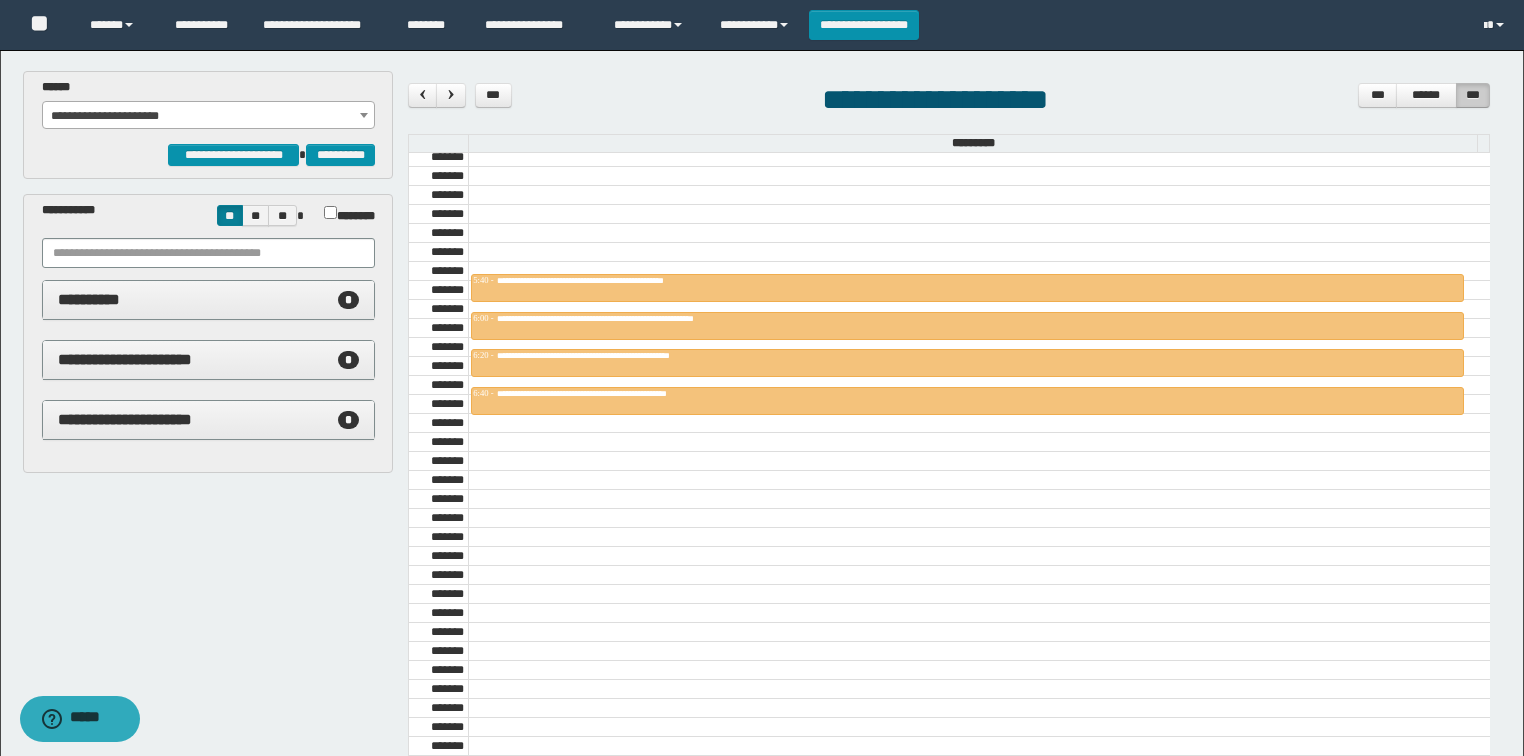 click on "**********" at bounding box center (209, 116) 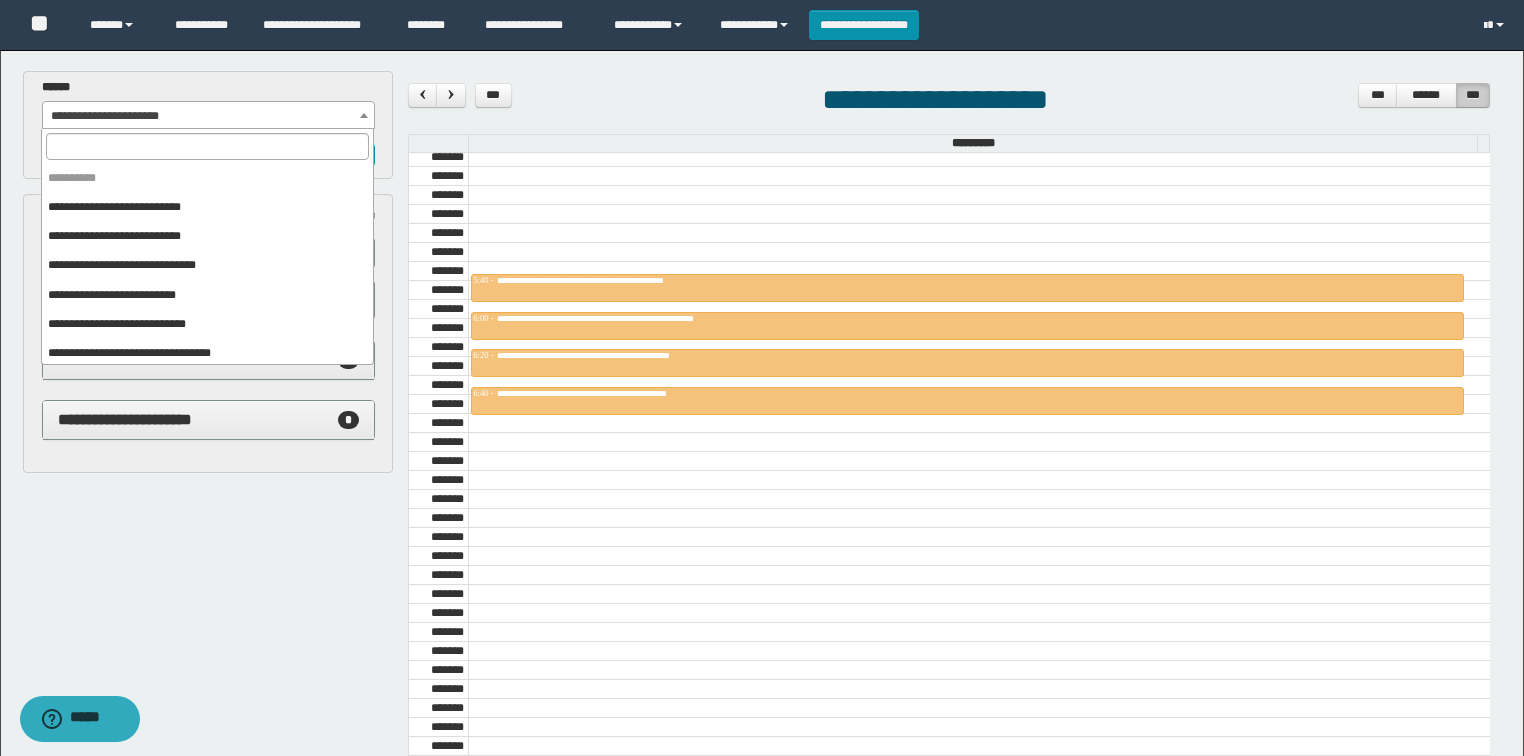 scroll, scrollTop: 149, scrollLeft: 0, axis: vertical 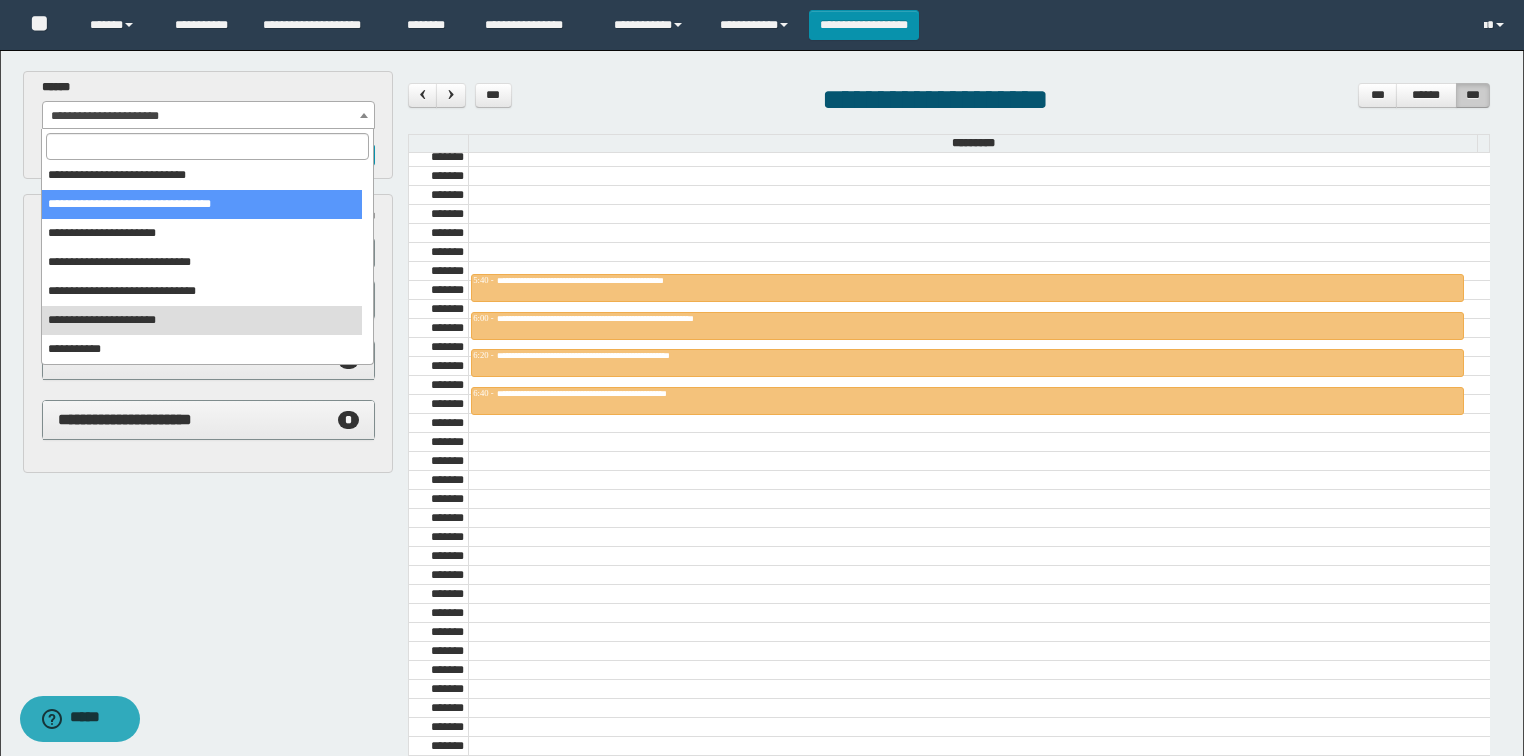 select on "******" 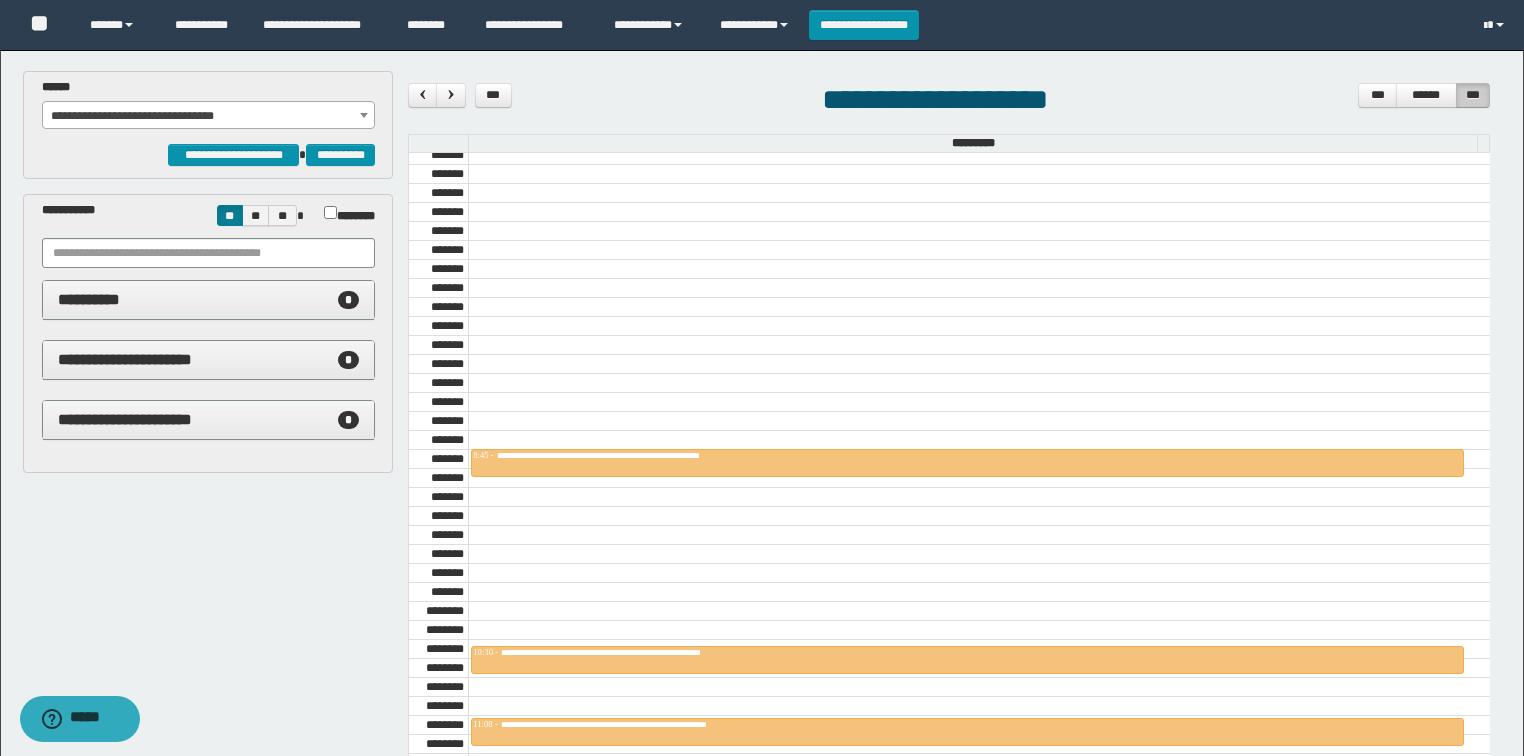 scroll, scrollTop: 838, scrollLeft: 0, axis: vertical 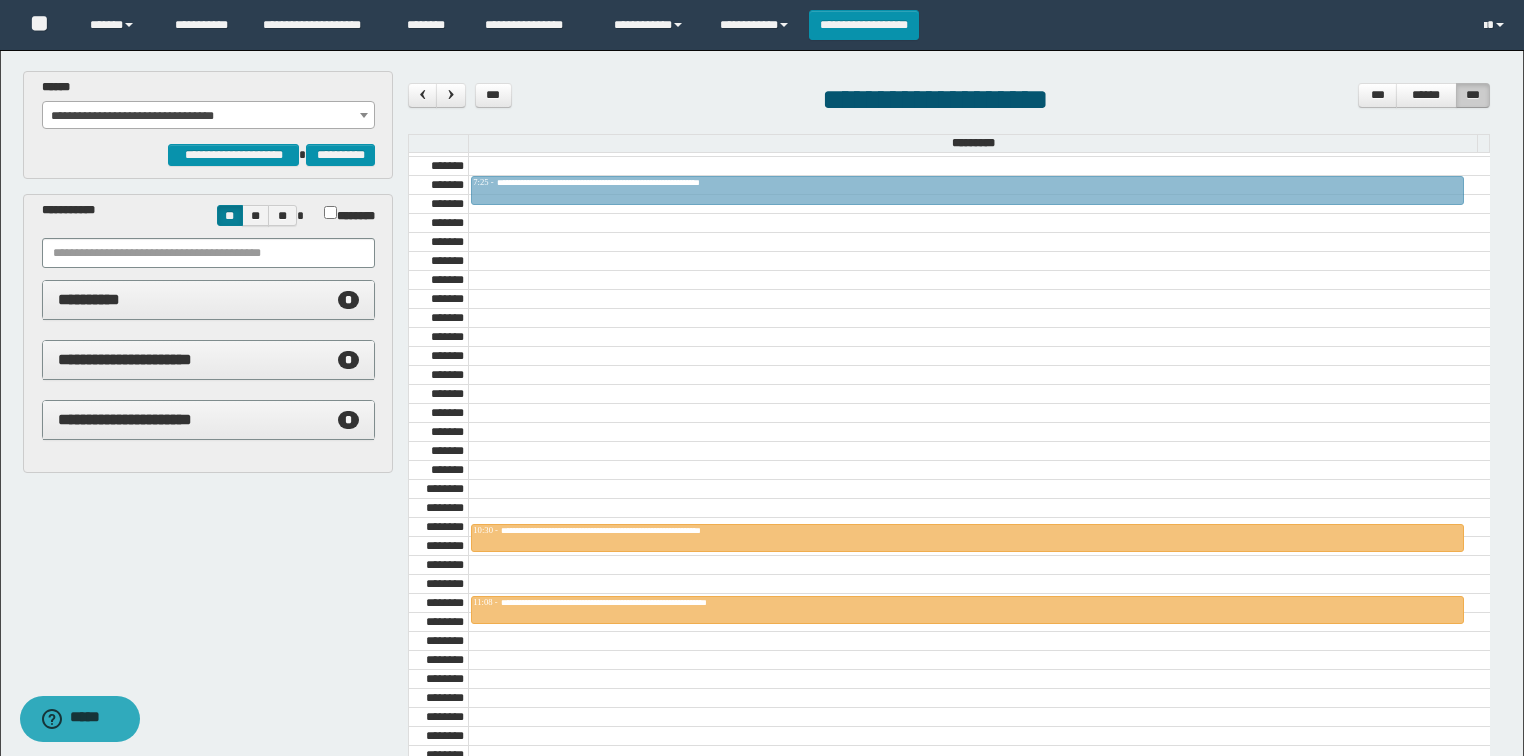 drag, startPoint x: 600, startPoint y: 313, endPoint x: 576, endPoint y: 171, distance: 144.01389 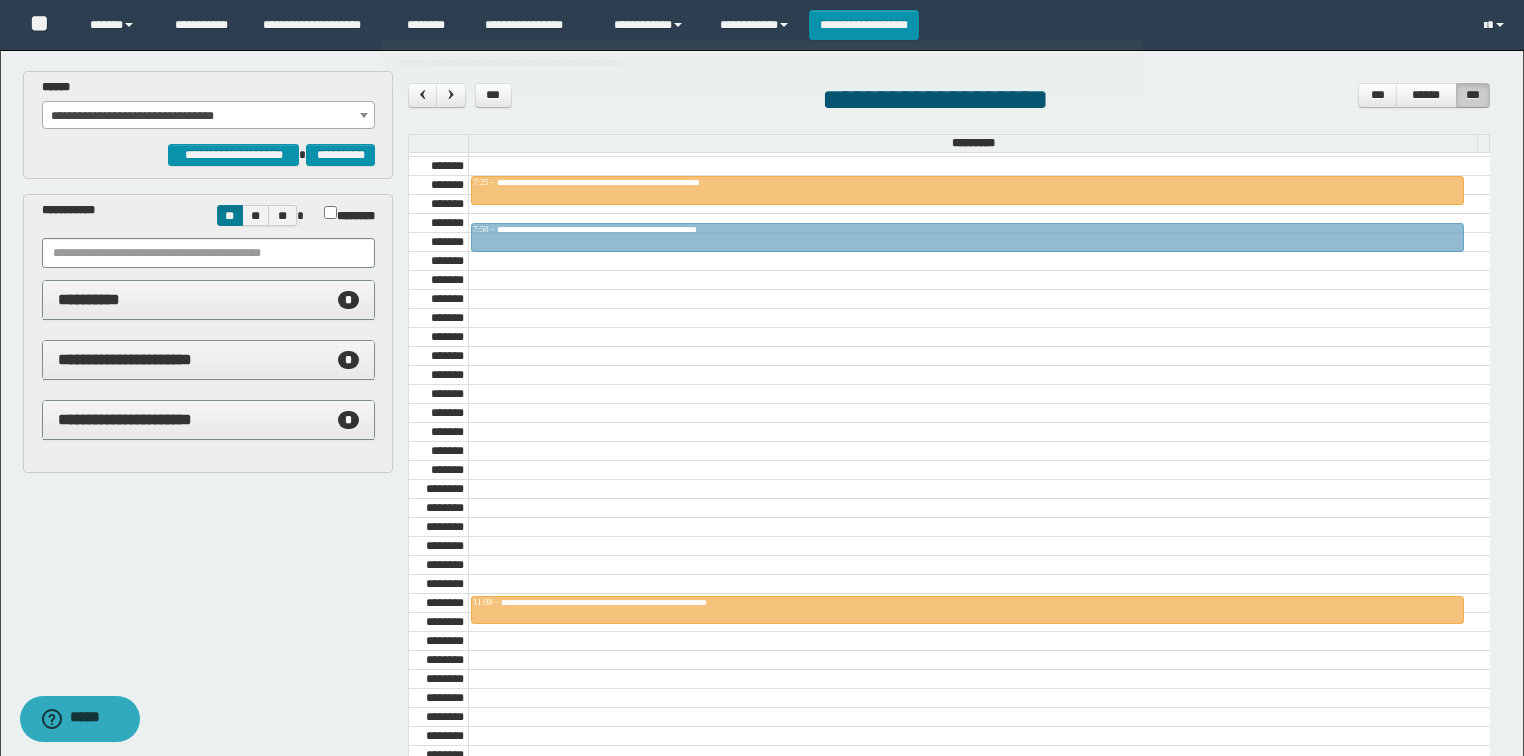drag, startPoint x: 682, startPoint y: 535, endPoint x: 729, endPoint y: 554, distance: 50.695168 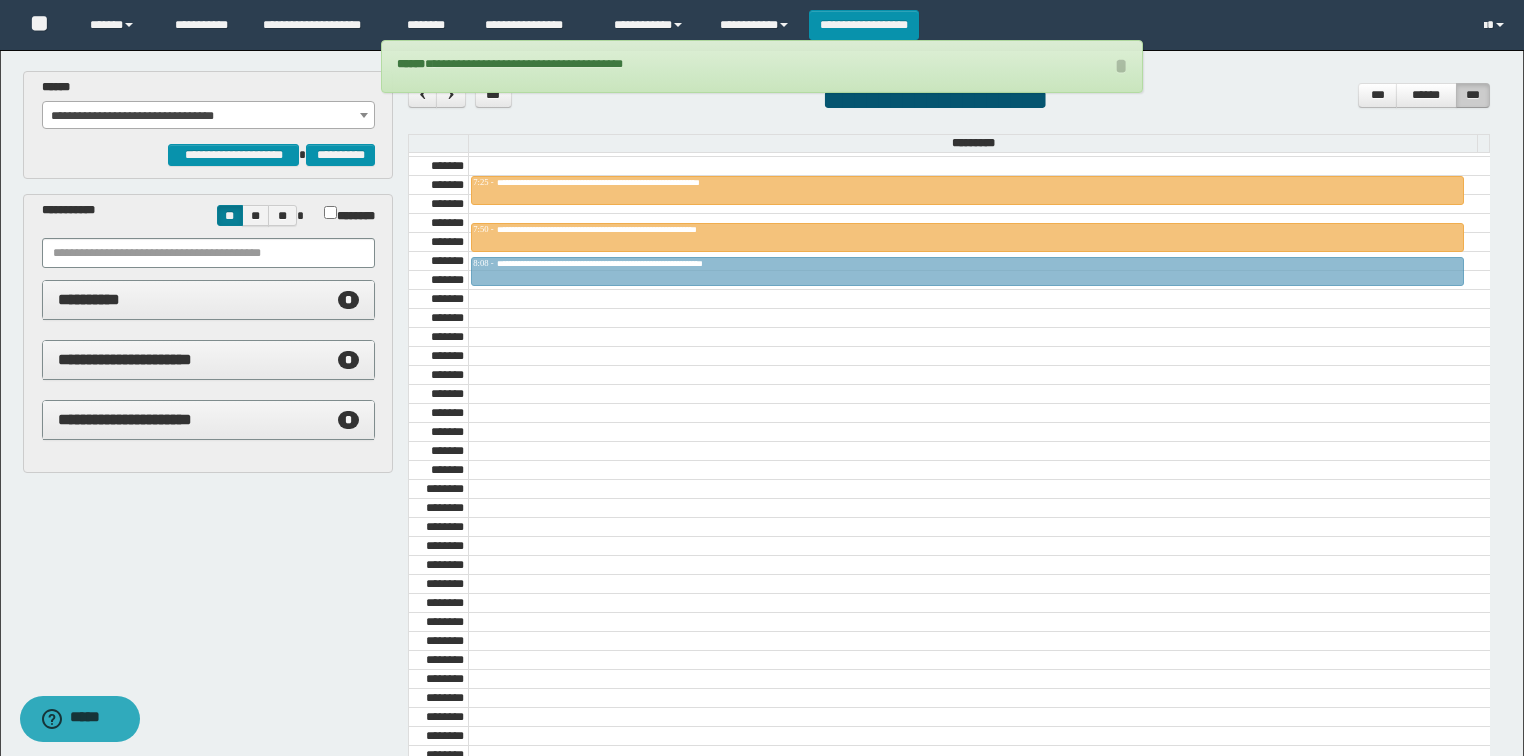 drag, startPoint x: 727, startPoint y: 596, endPoint x: 698, endPoint y: 269, distance: 328.28342 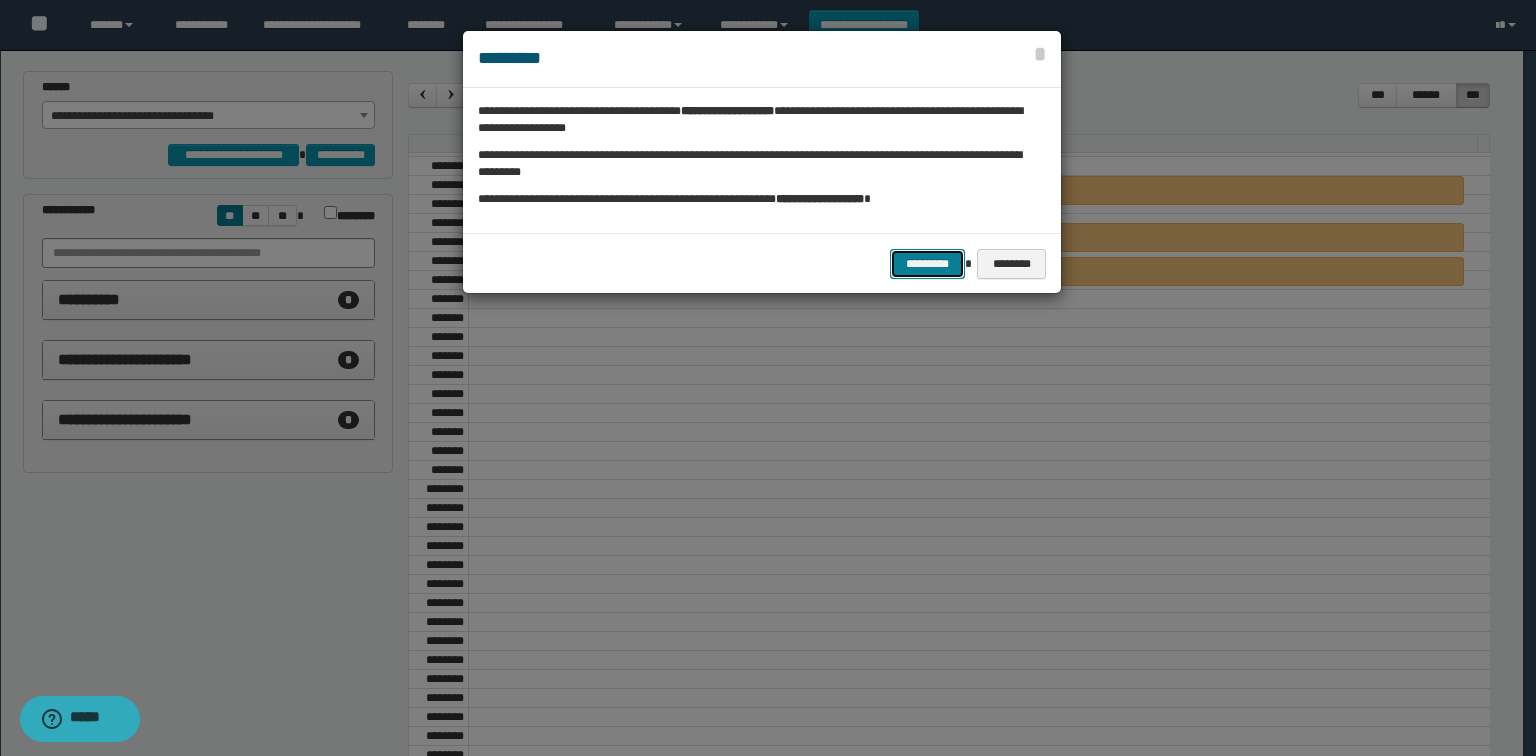 drag, startPoint x: 933, startPoint y: 260, endPoint x: 849, endPoint y: 388, distance: 153.10127 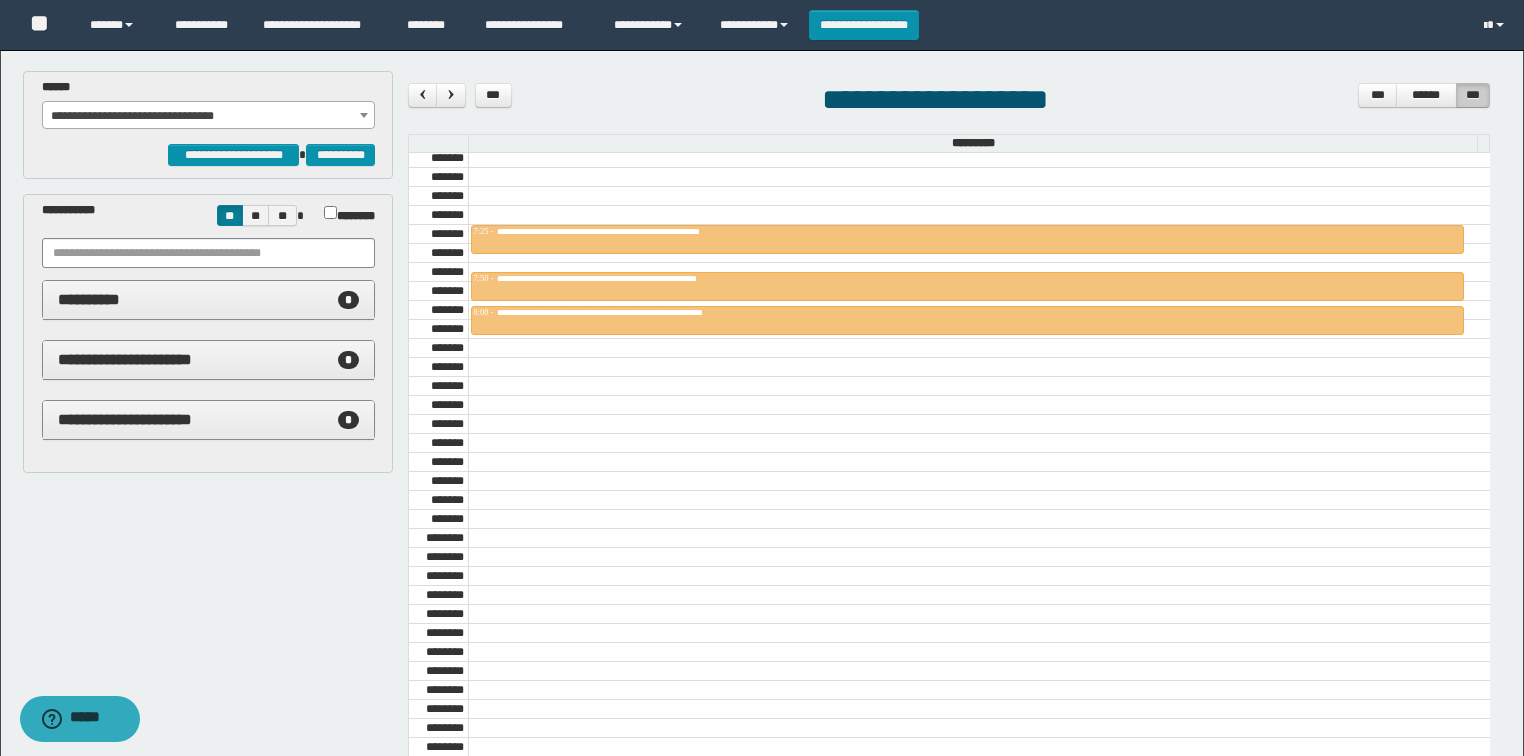 scroll, scrollTop: 800, scrollLeft: 0, axis: vertical 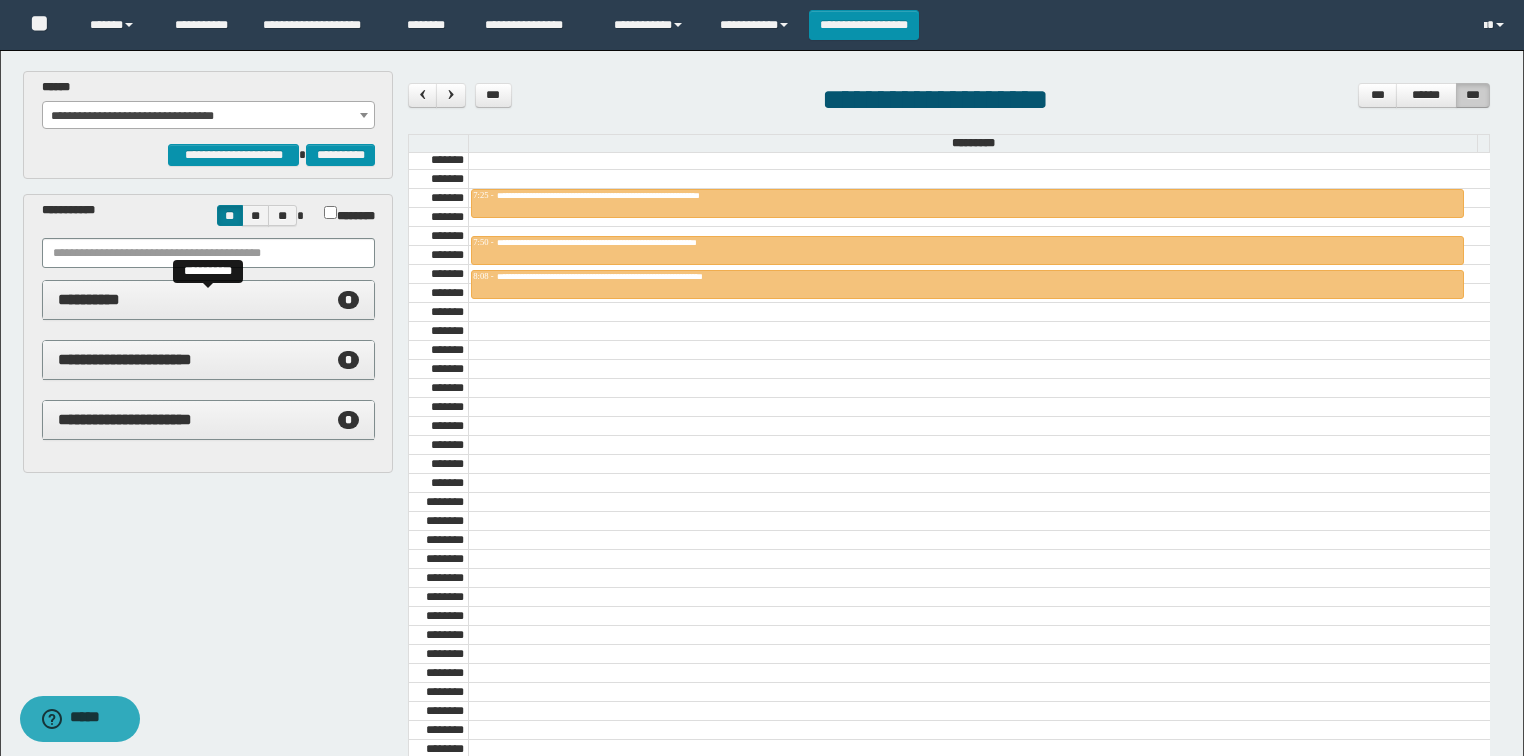 click on "**********" at bounding box center [209, 300] 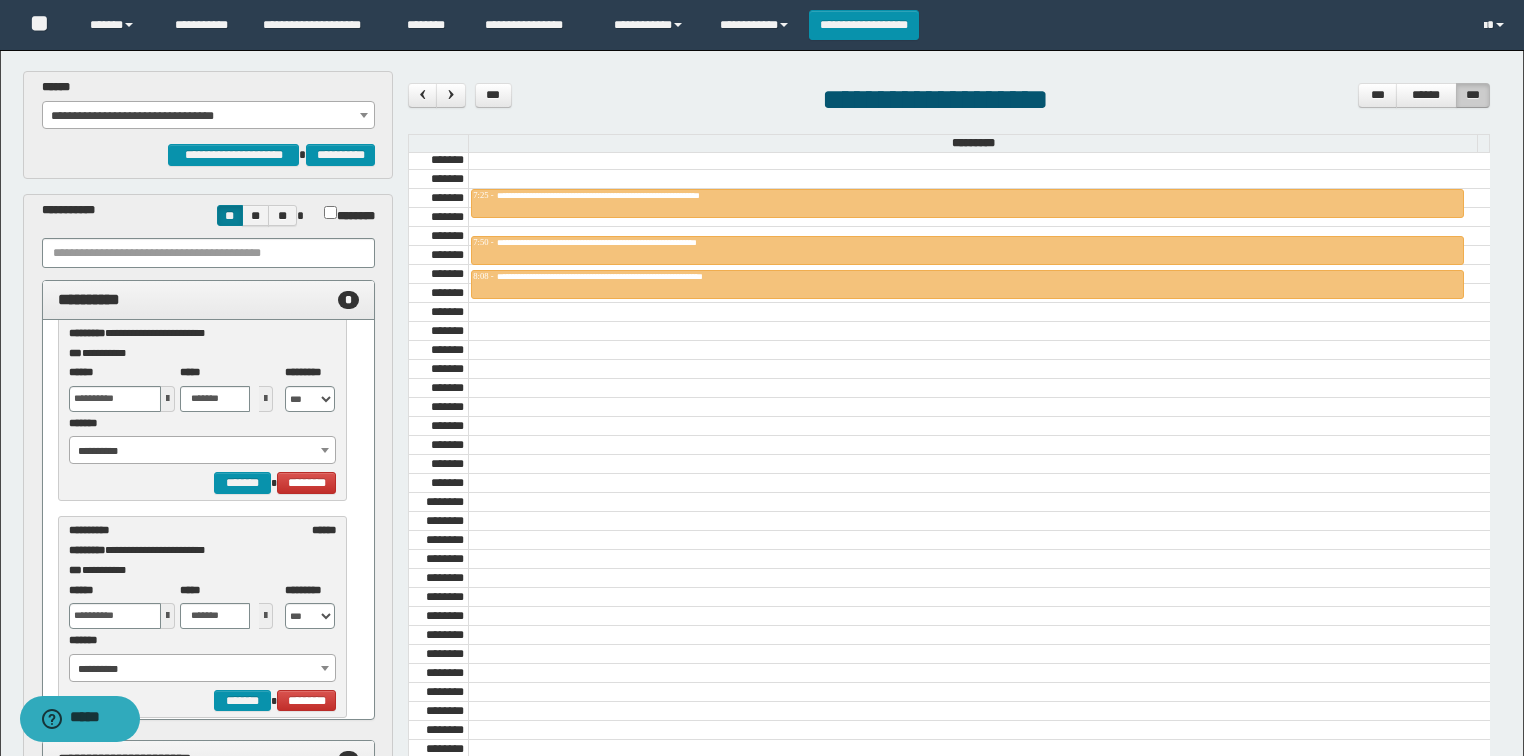 scroll, scrollTop: 64, scrollLeft: 0, axis: vertical 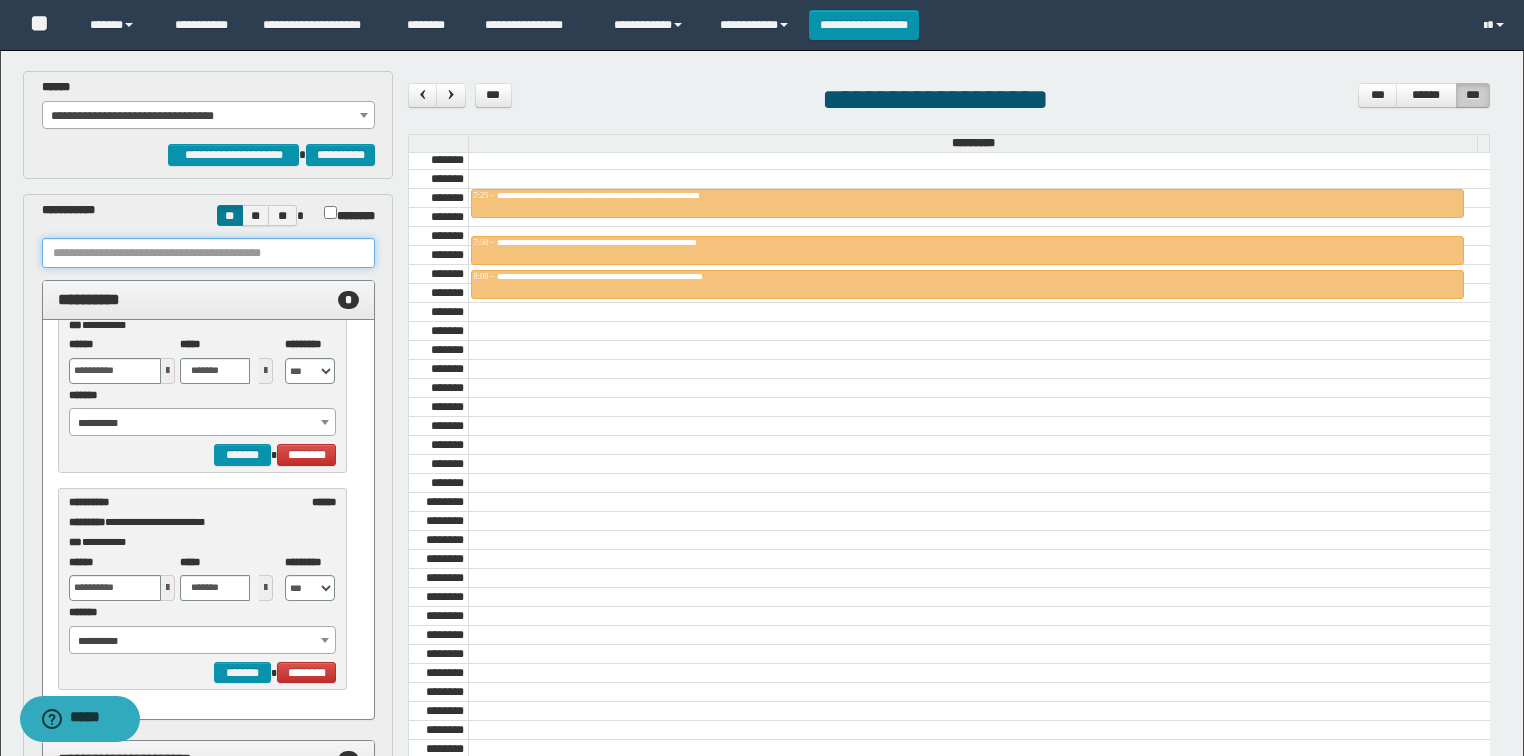 click at bounding box center (208, 253) 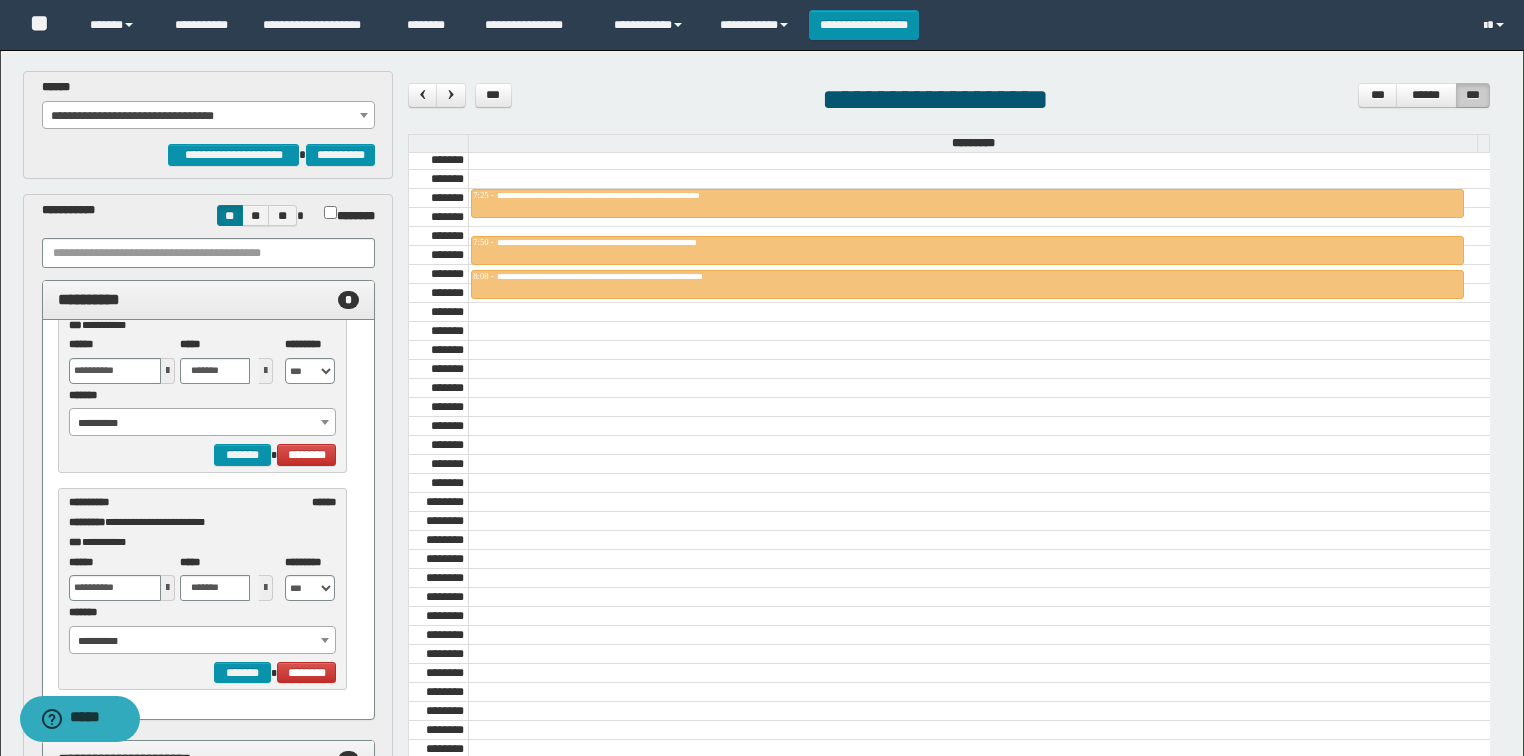 click on "**********" at bounding box center [209, 116] 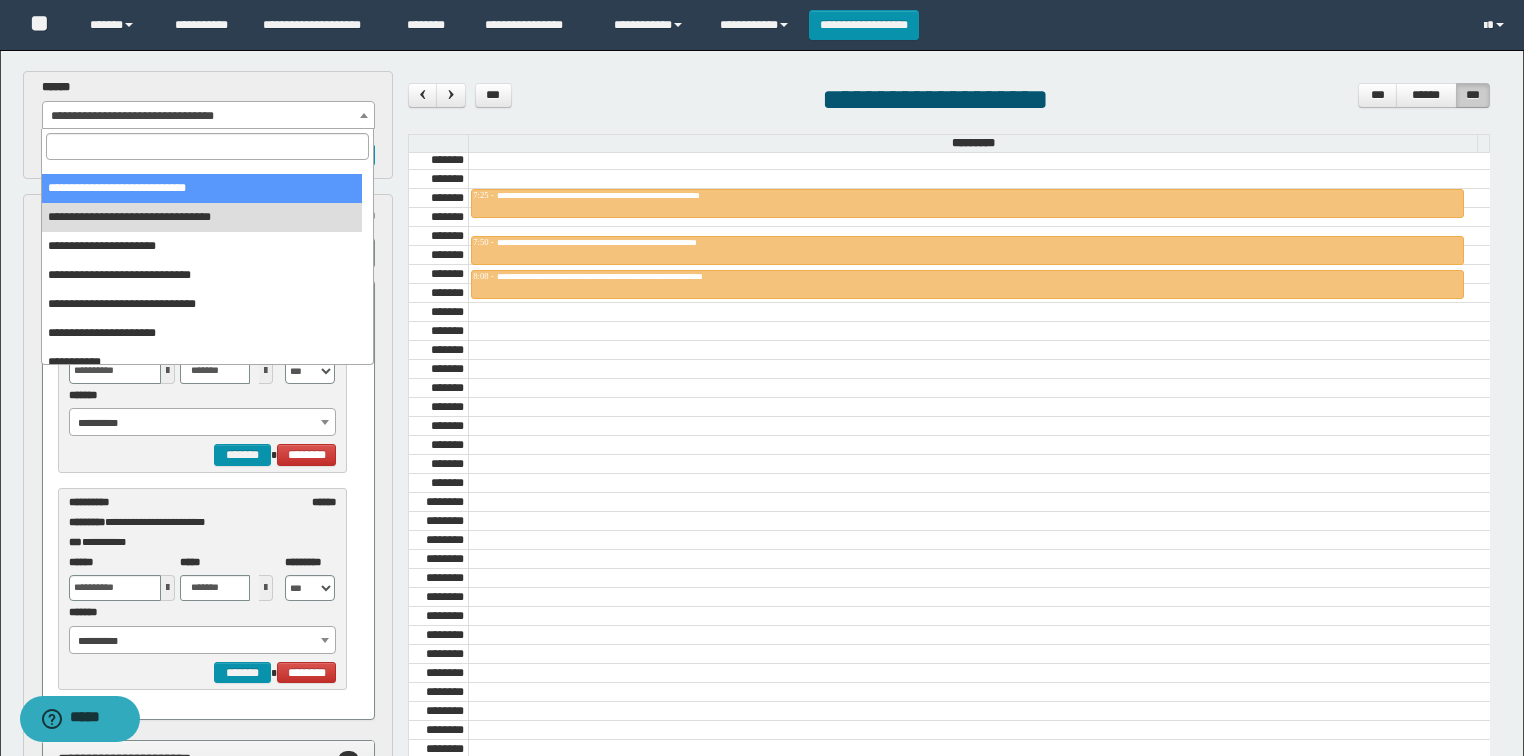 scroll, scrollTop: 149, scrollLeft: 0, axis: vertical 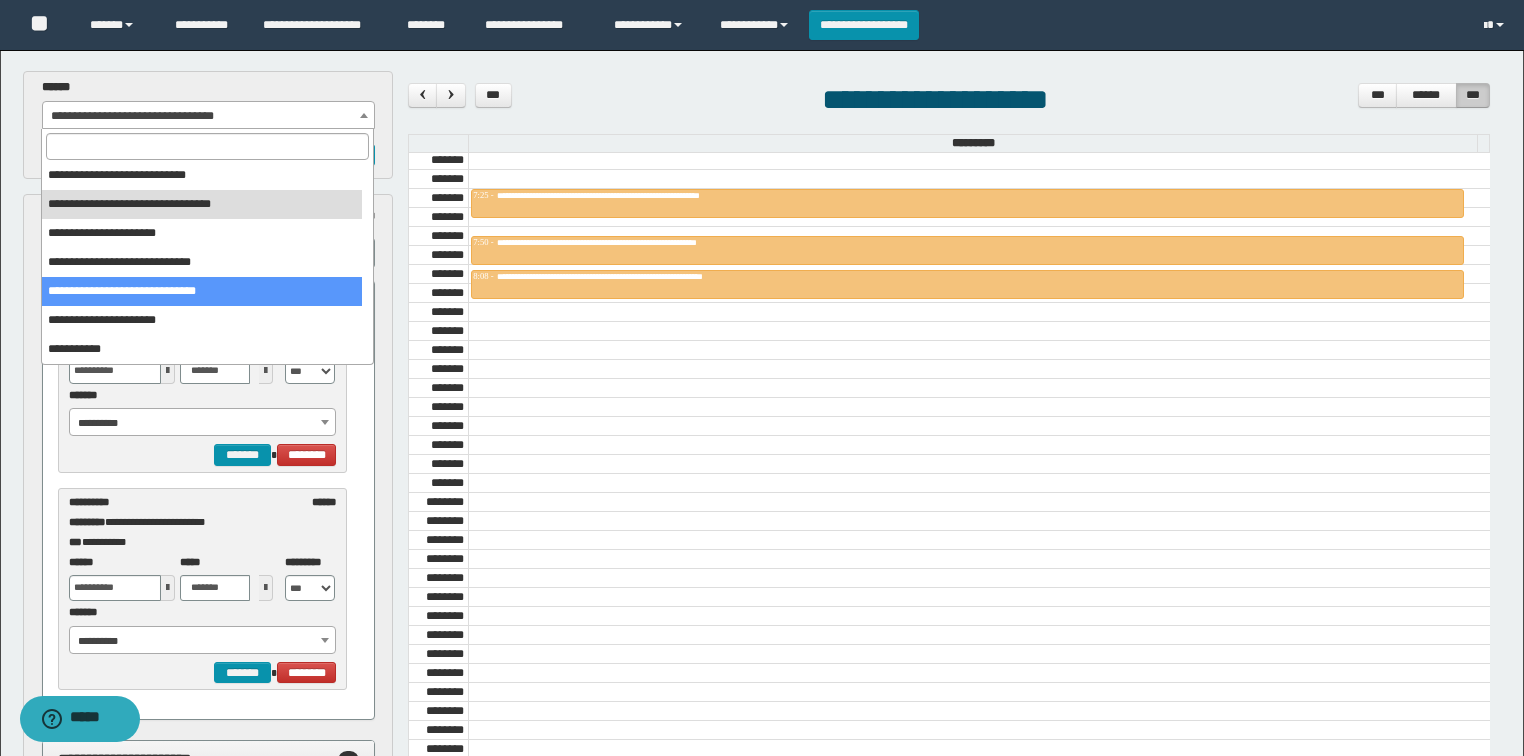 click on "**********" at bounding box center [208, 538] 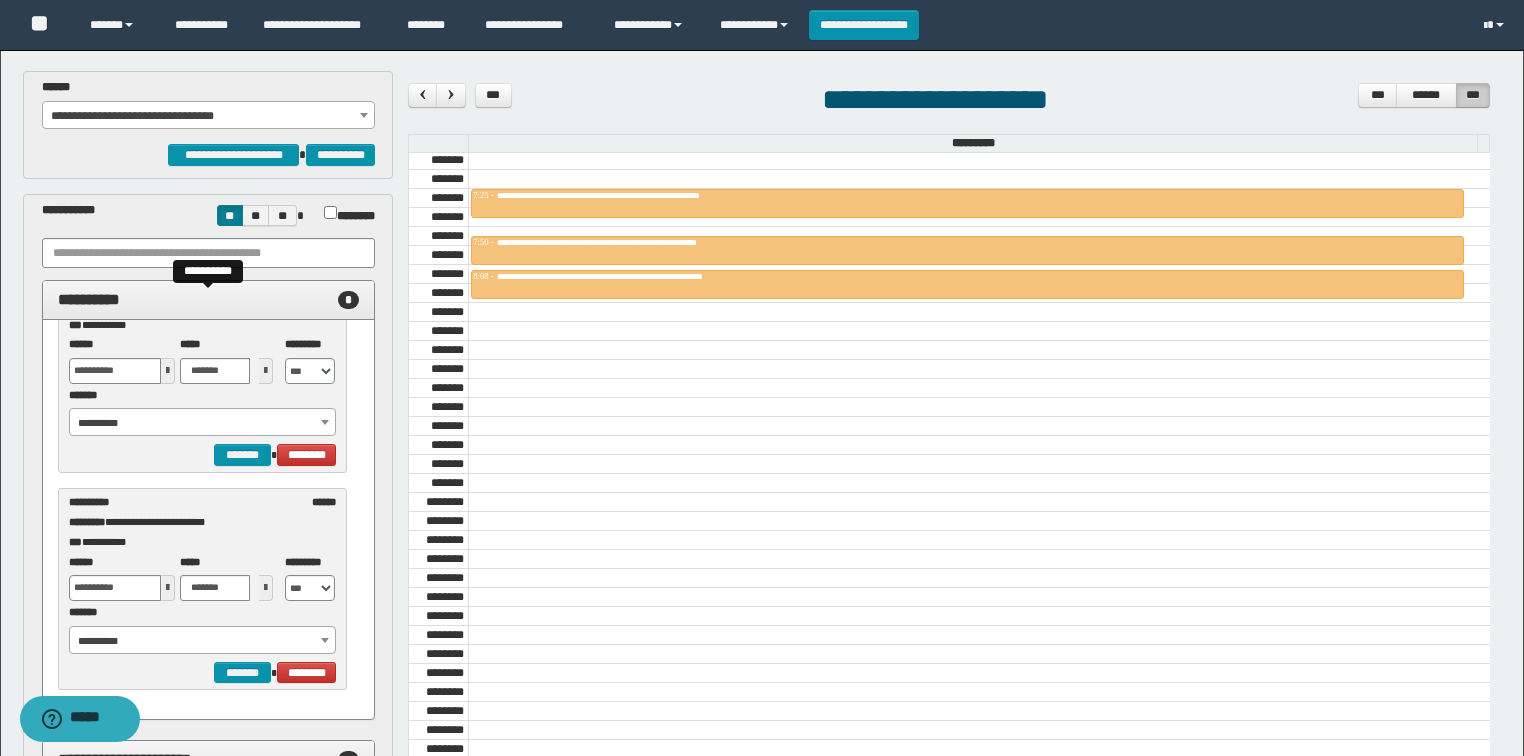 click on "*" at bounding box center (348, 300) 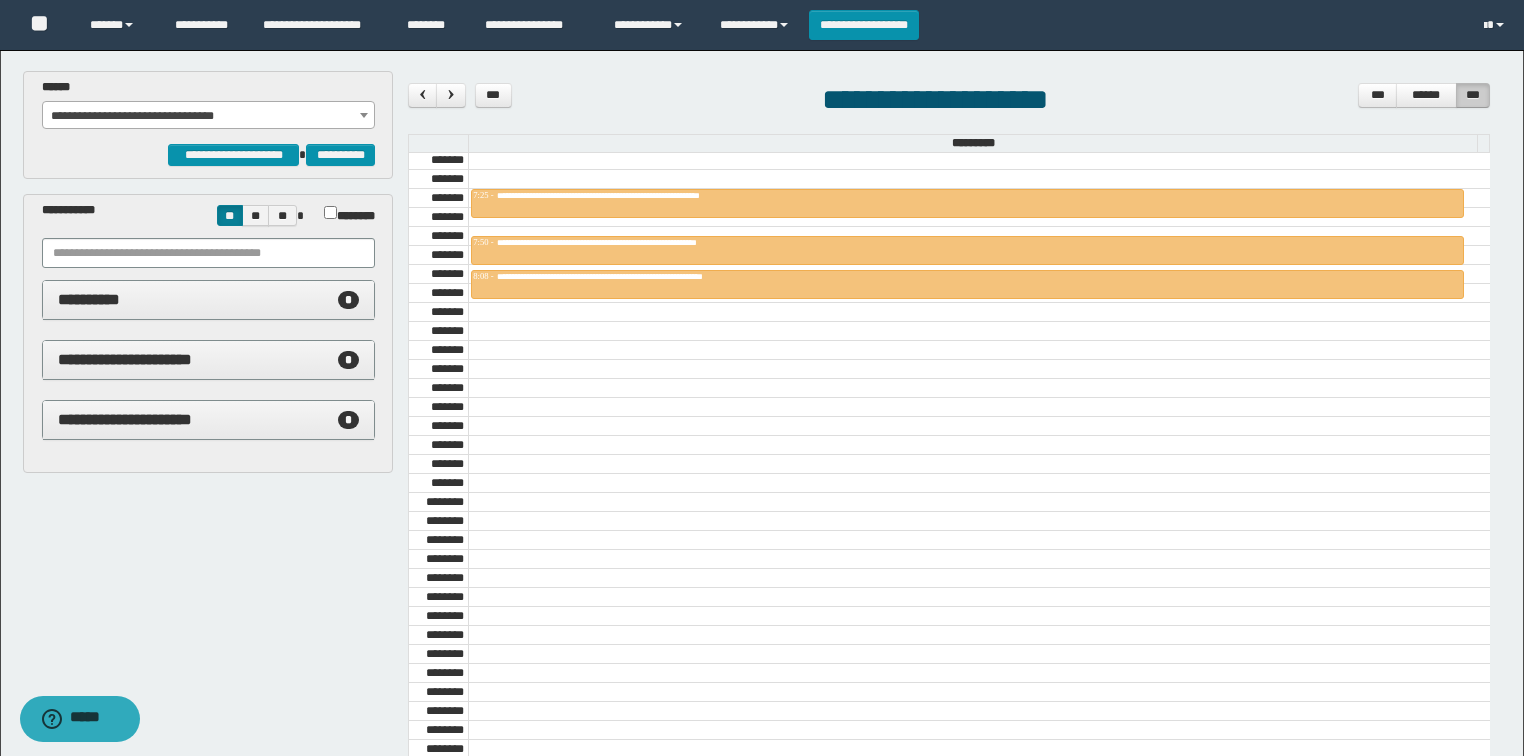 click on "**********" at bounding box center (209, 360) 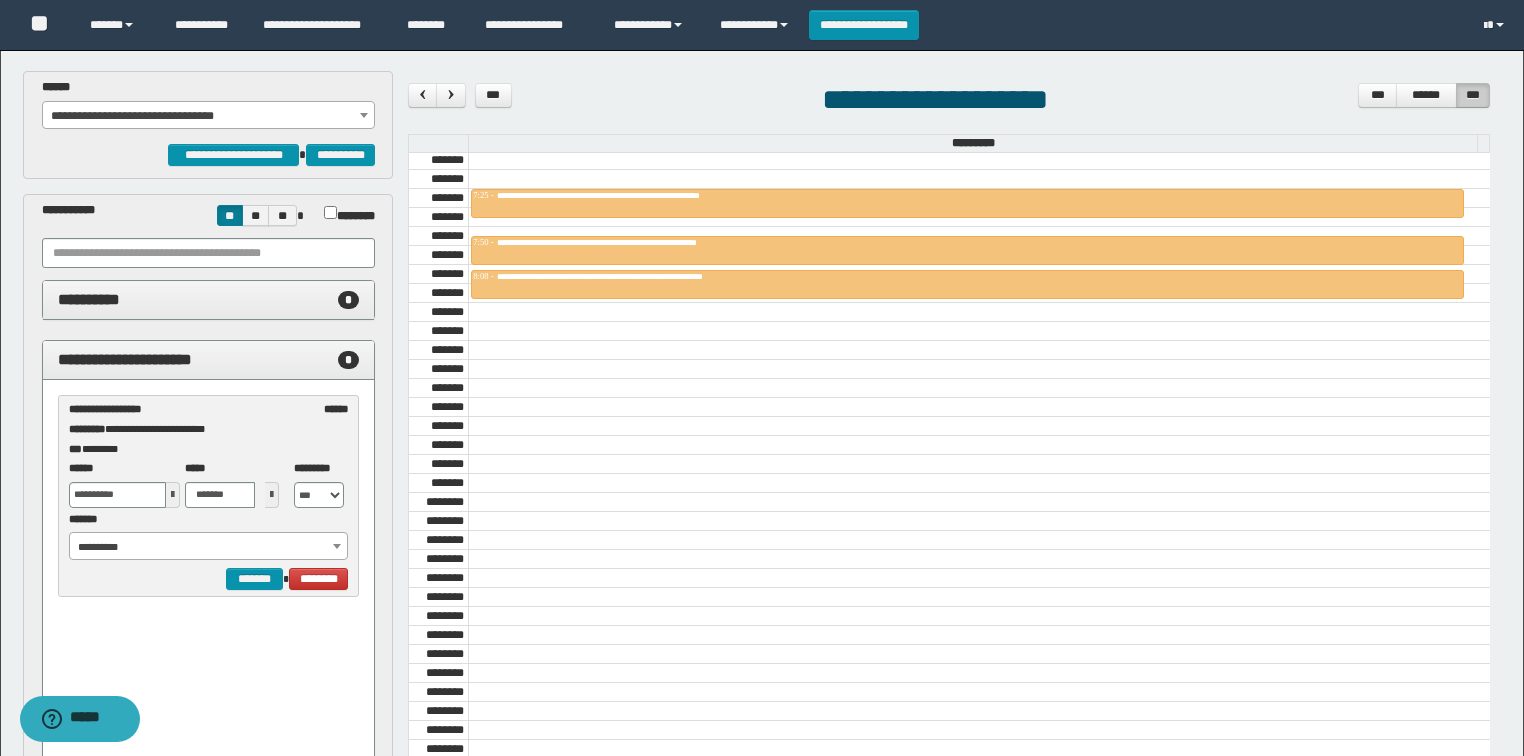 click on "*" at bounding box center (348, 360) 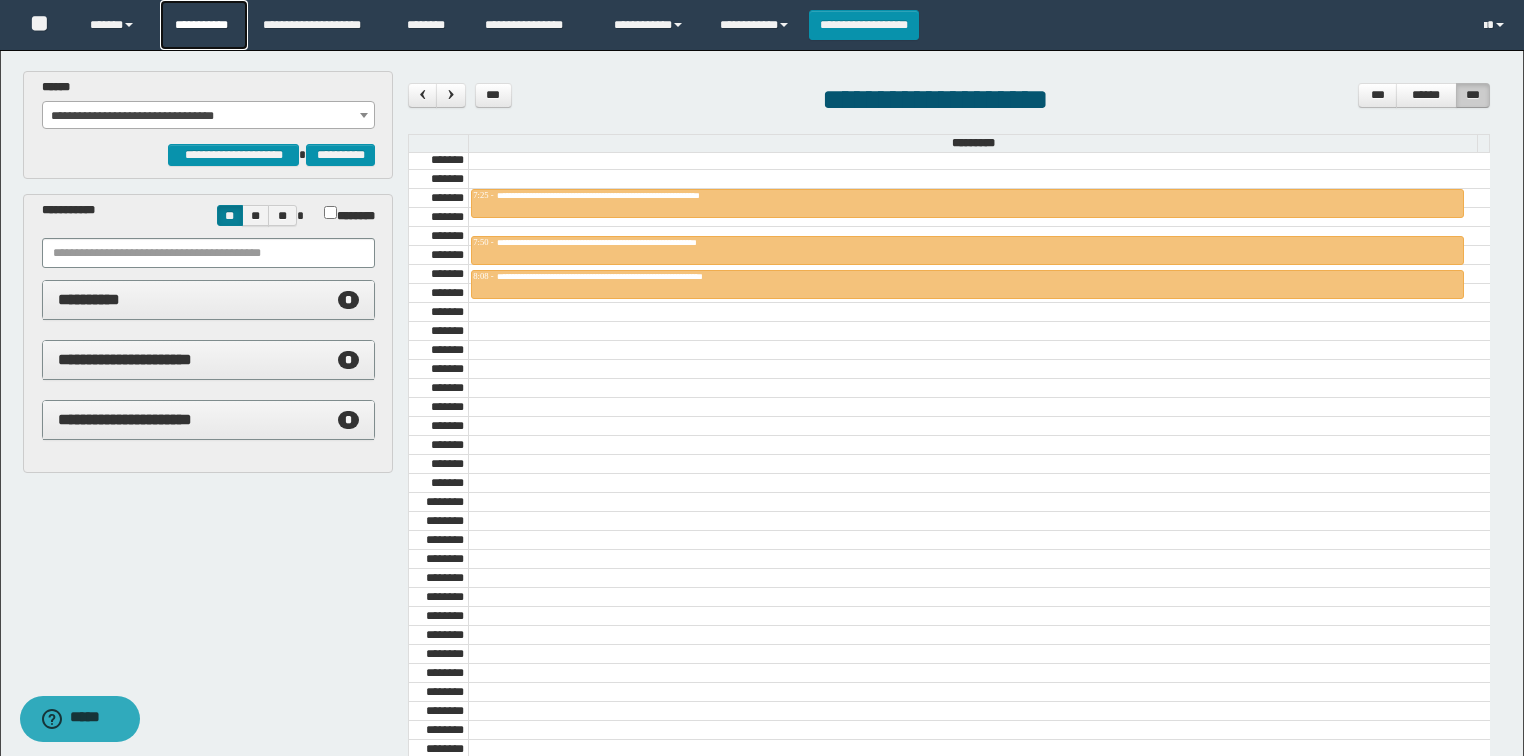 click on "**********" at bounding box center [204, 25] 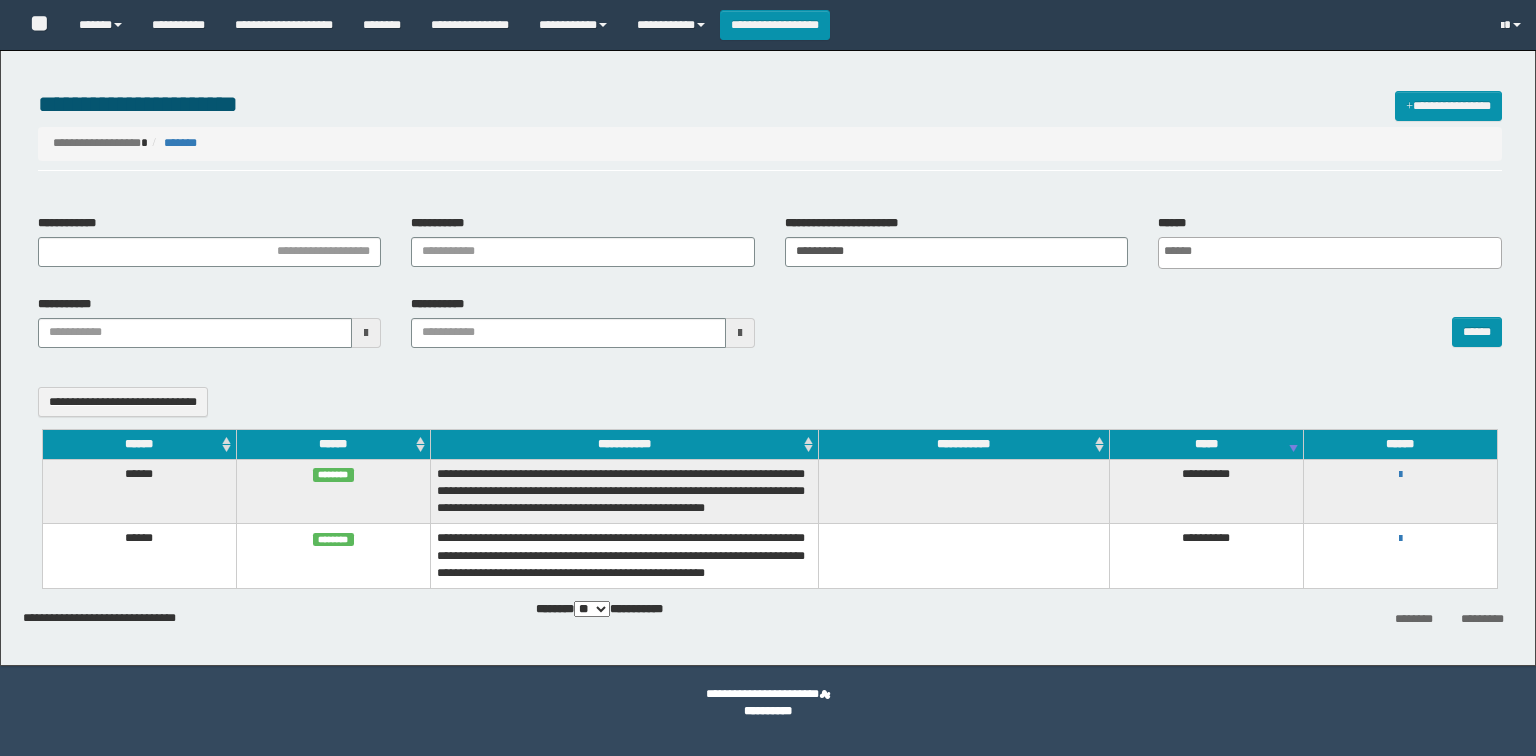 select 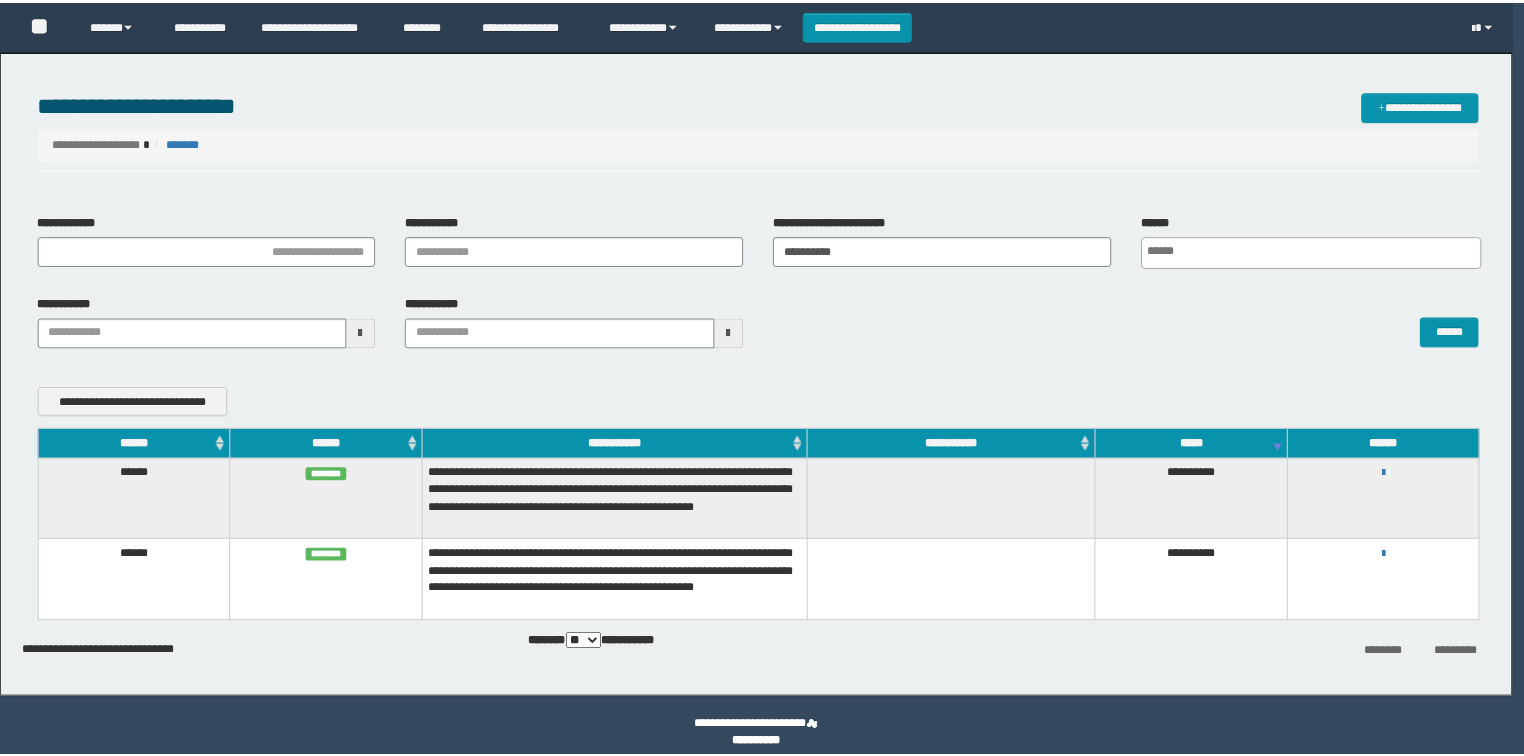 scroll, scrollTop: 0, scrollLeft: 0, axis: both 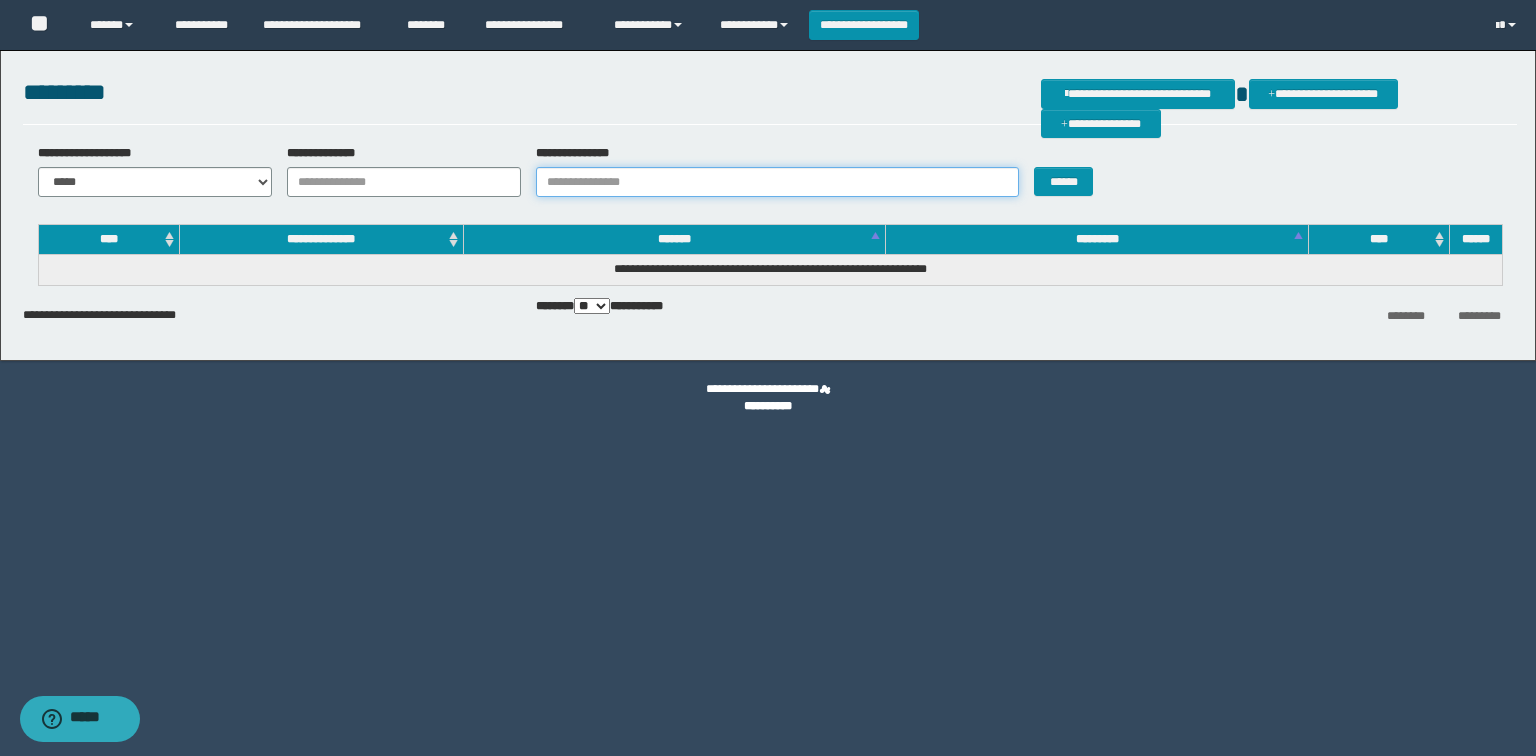 click on "**********" at bounding box center (777, 182) 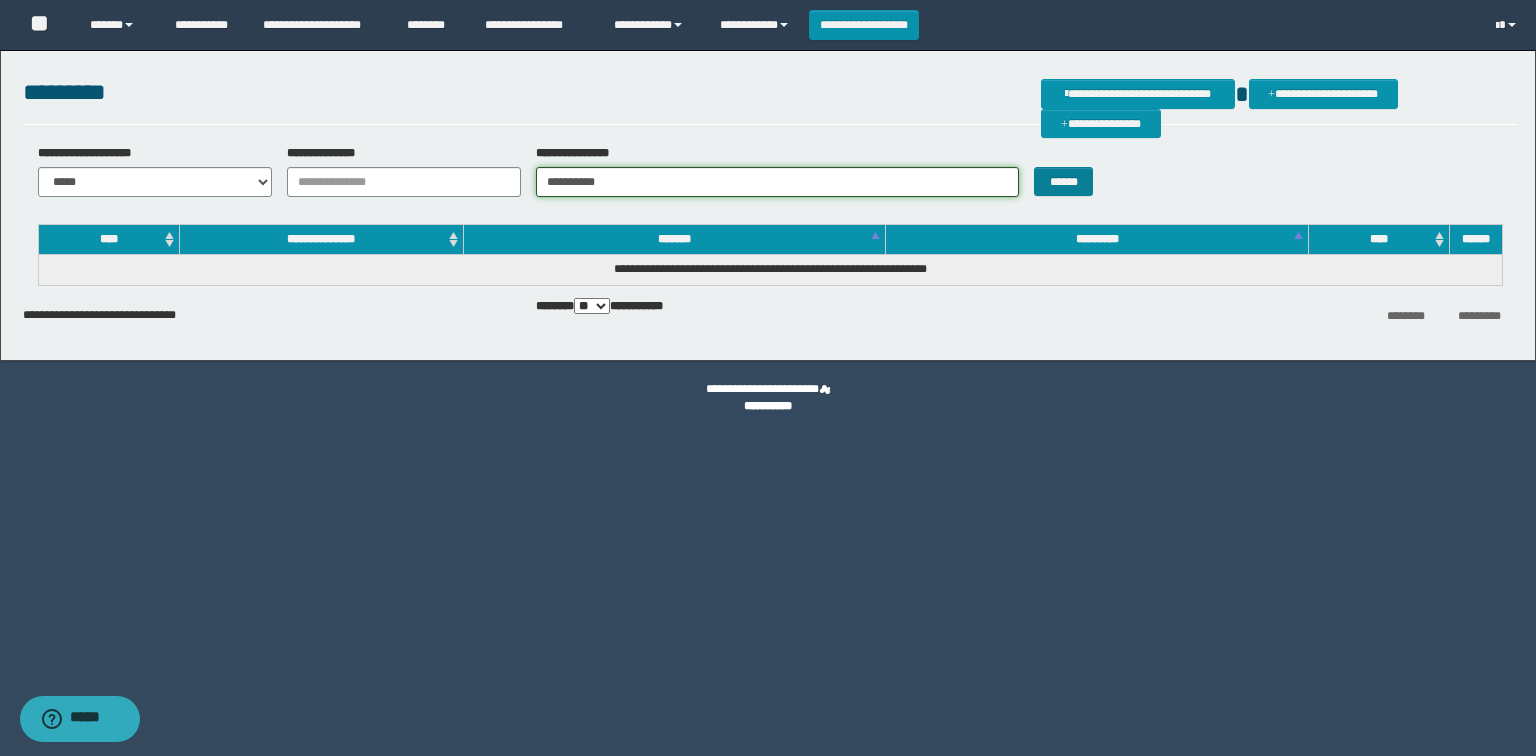 type on "**********" 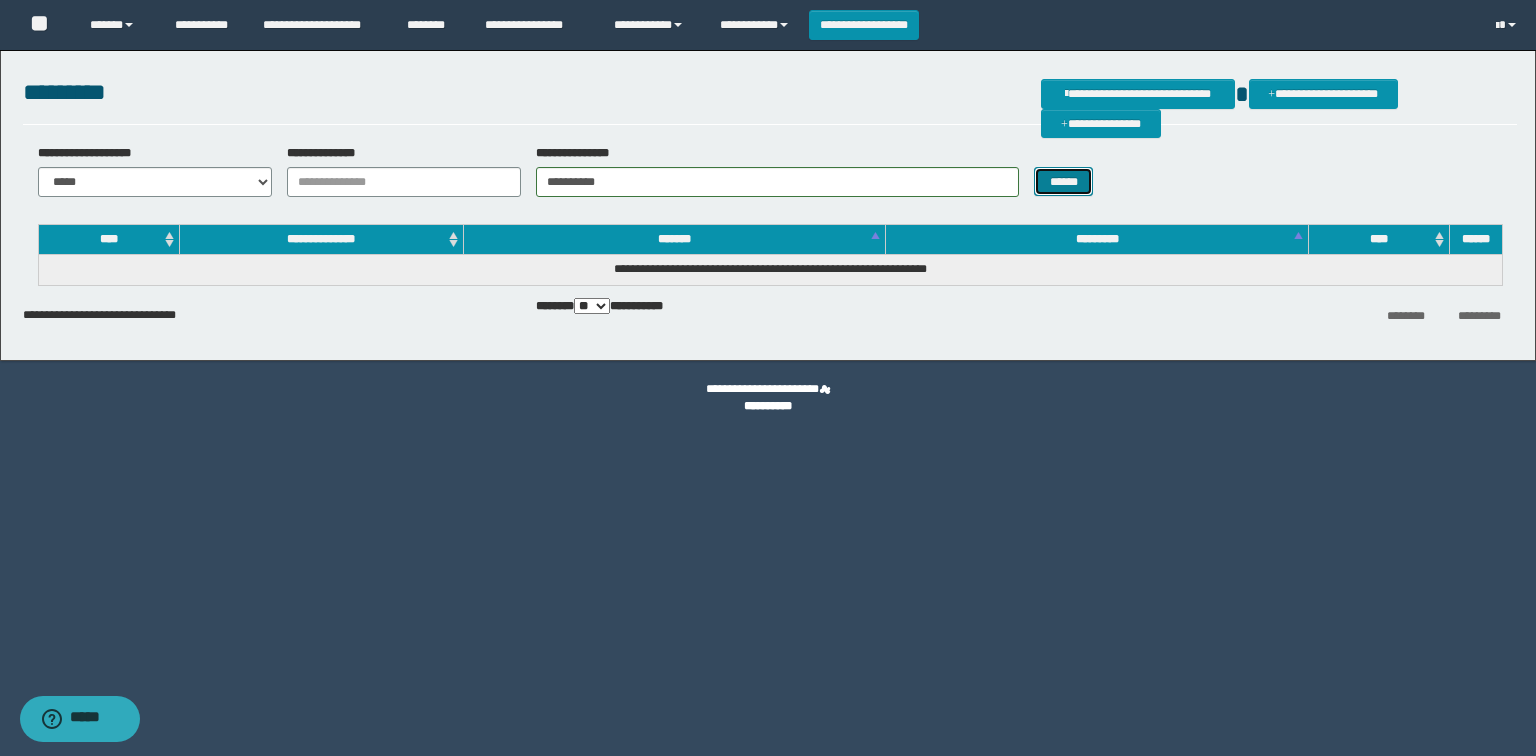 click on "******" at bounding box center [1063, 182] 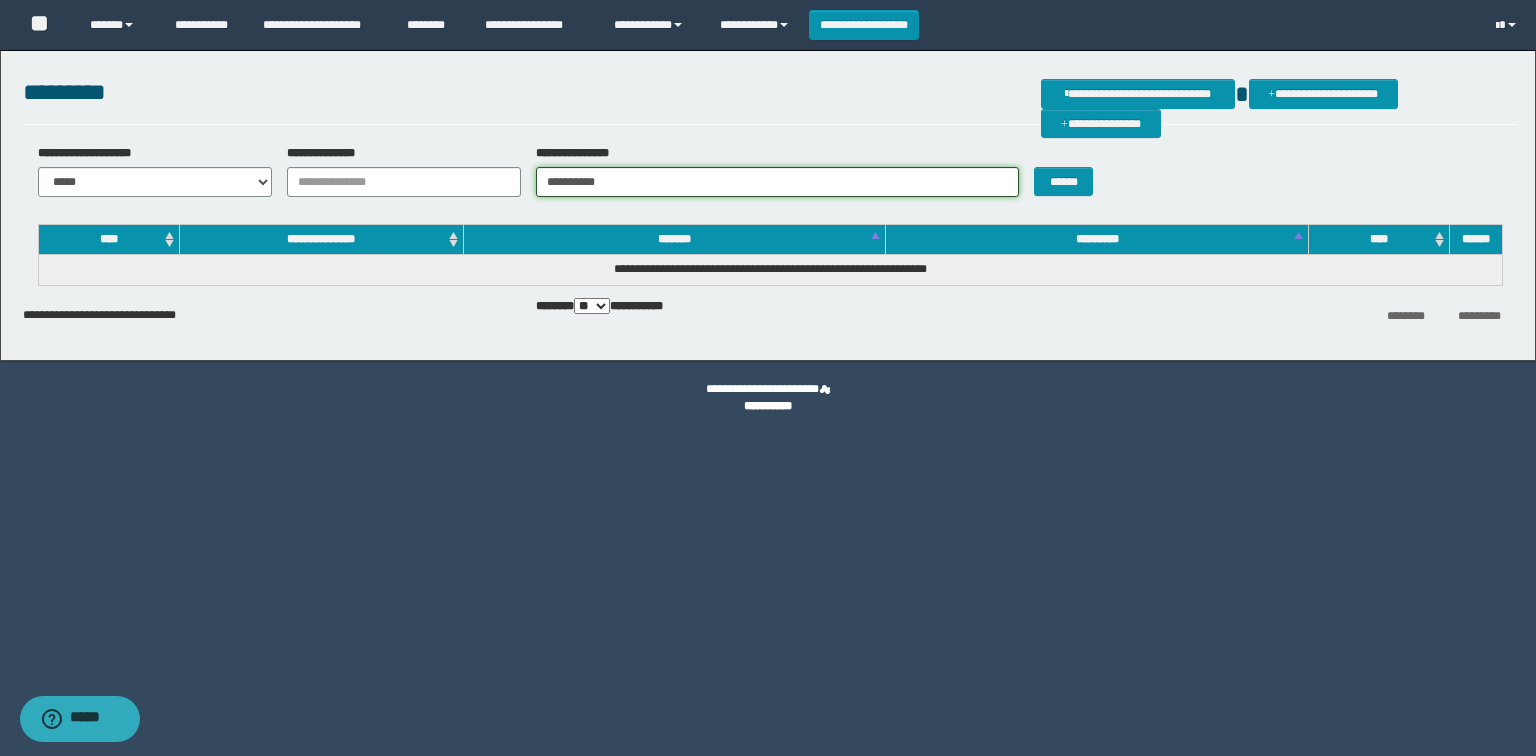 drag, startPoint x: 621, startPoint y: 182, endPoint x: 506, endPoint y: 185, distance: 115.03912 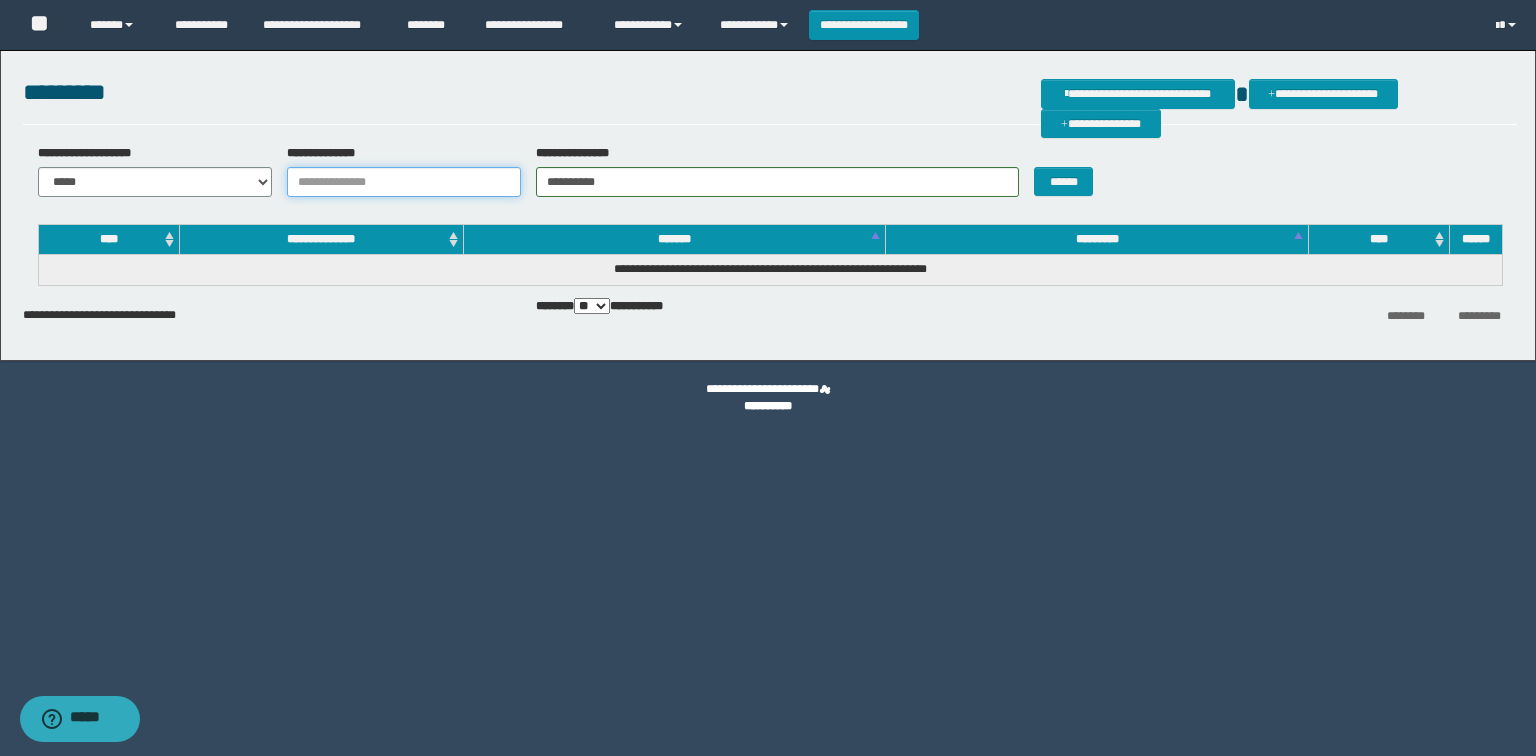 click on "**********" at bounding box center [404, 182] 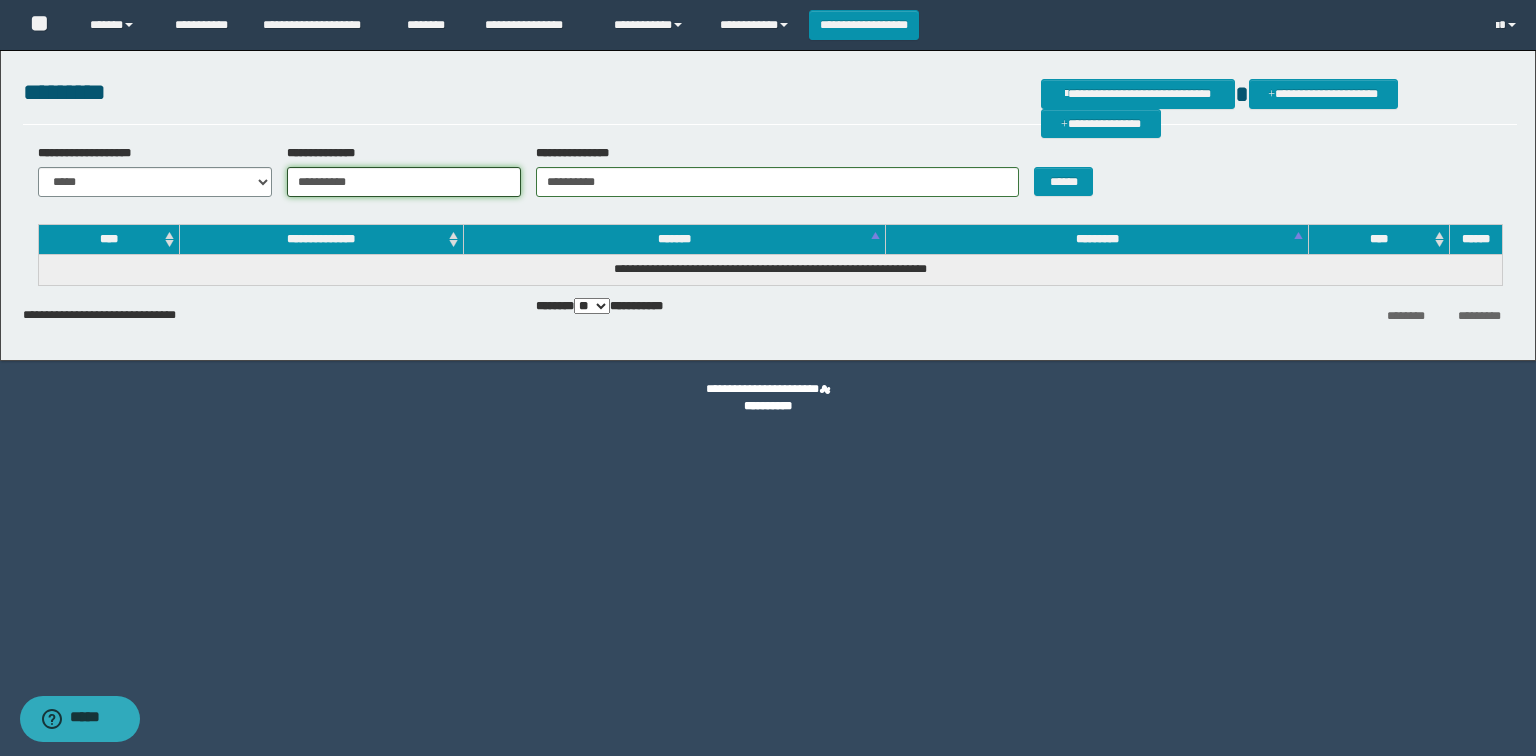 type on "**********" 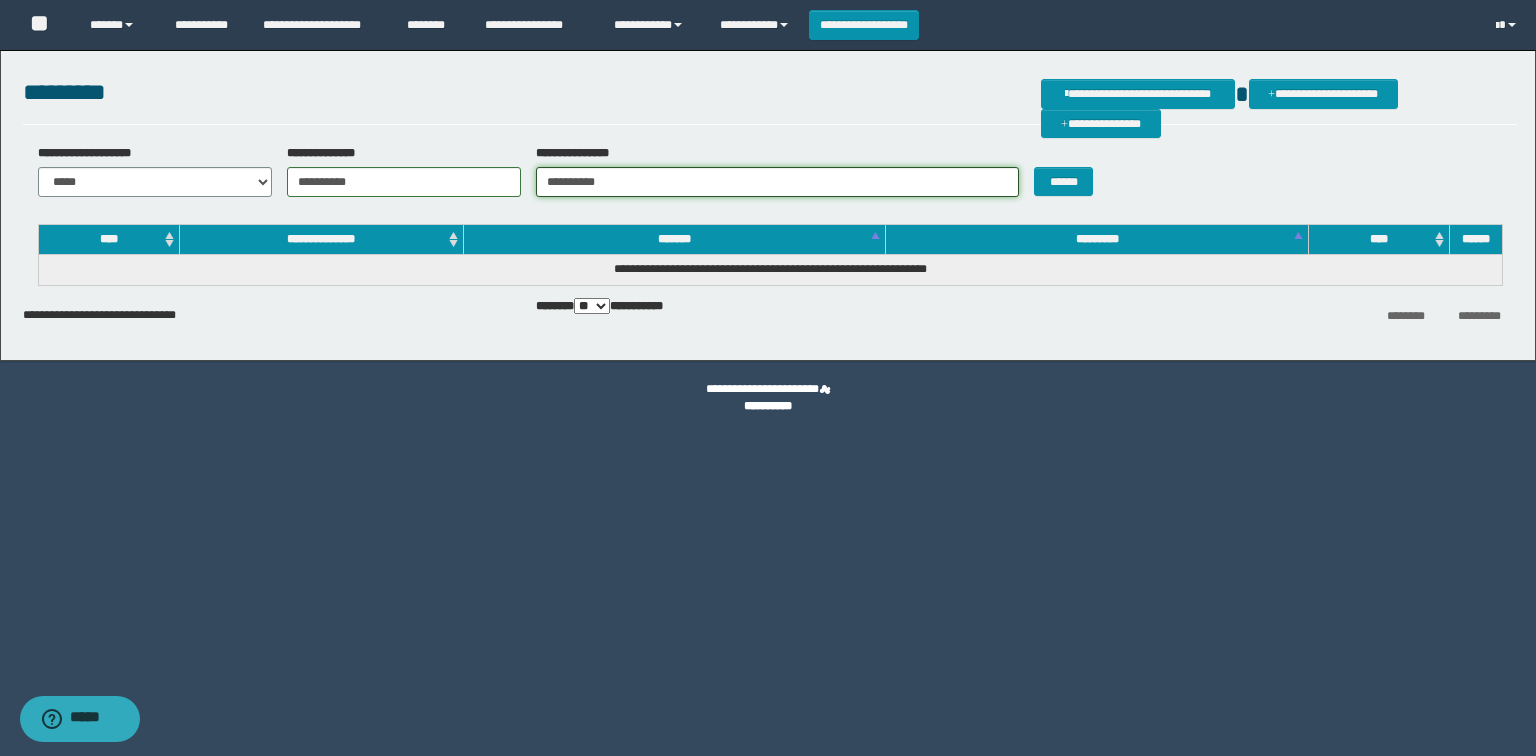 click on "**********" at bounding box center (777, 182) 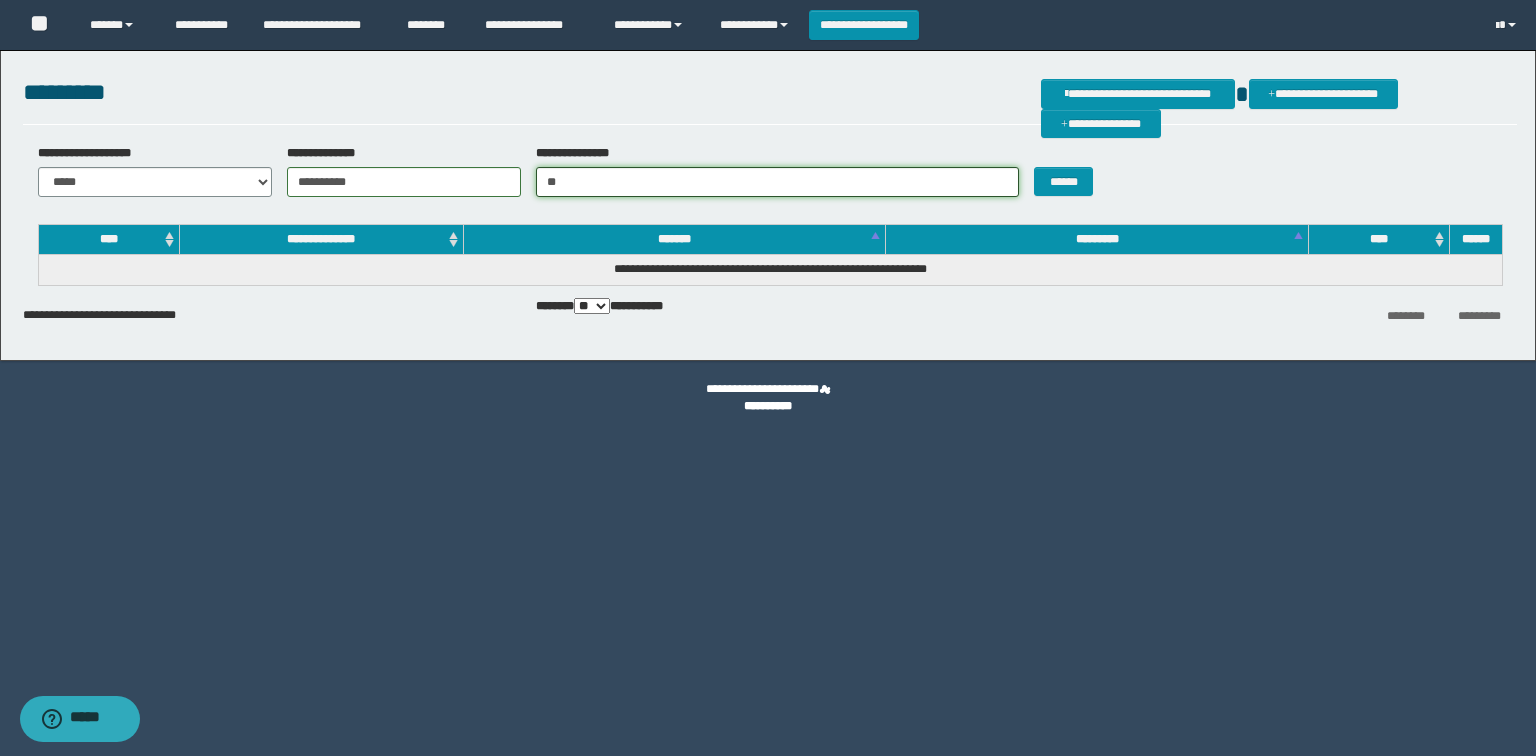 type on "*" 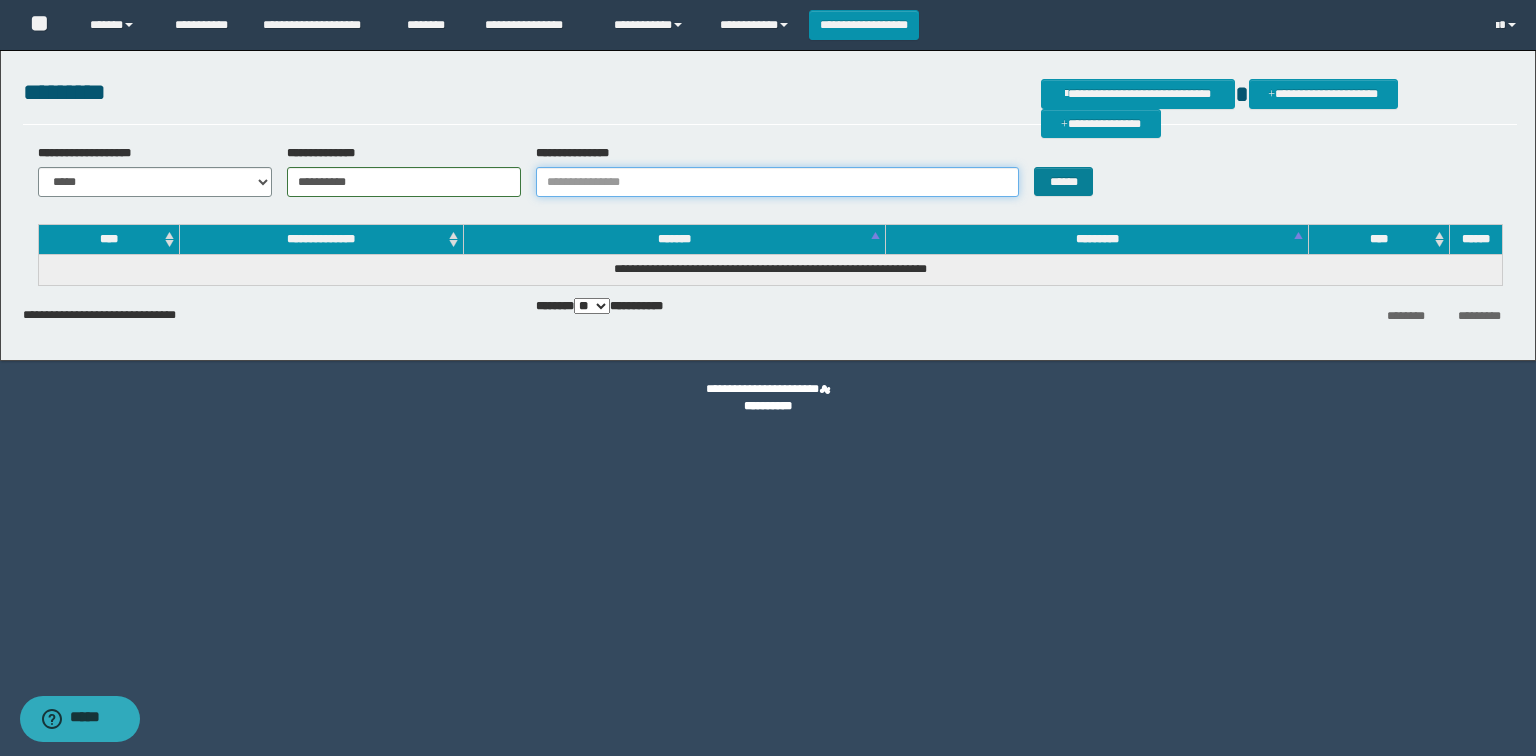 type 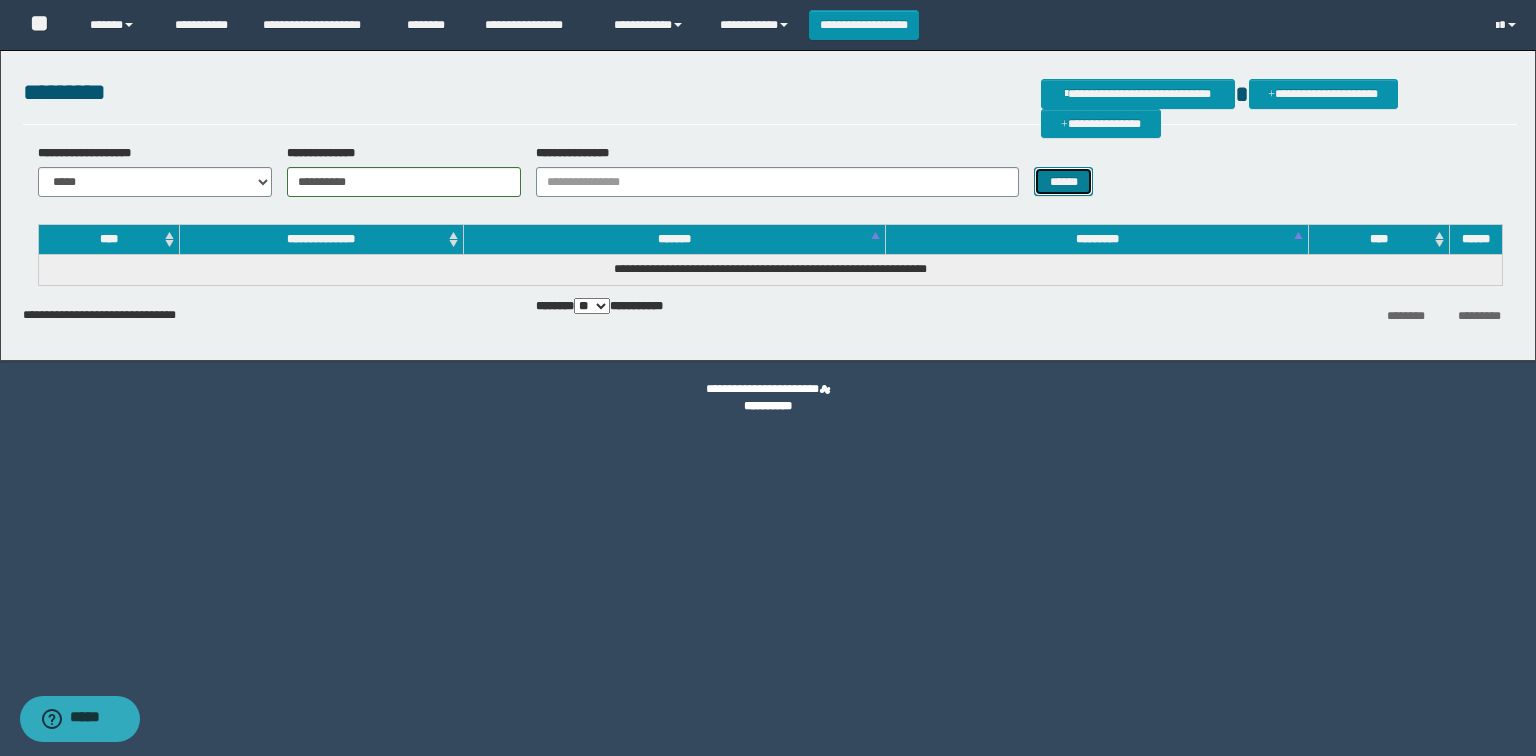 click on "******" at bounding box center [1063, 182] 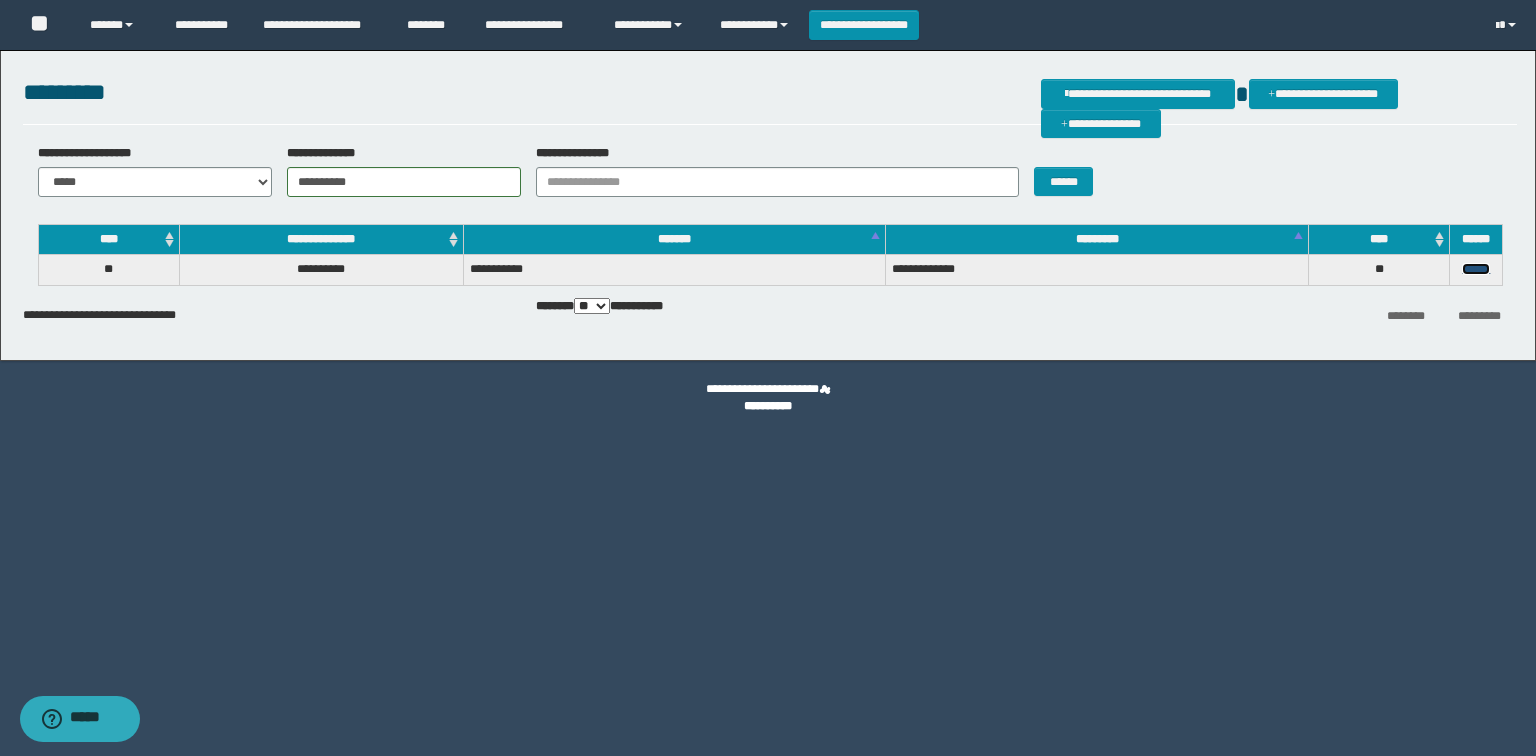 click on "******" at bounding box center (1476, 269) 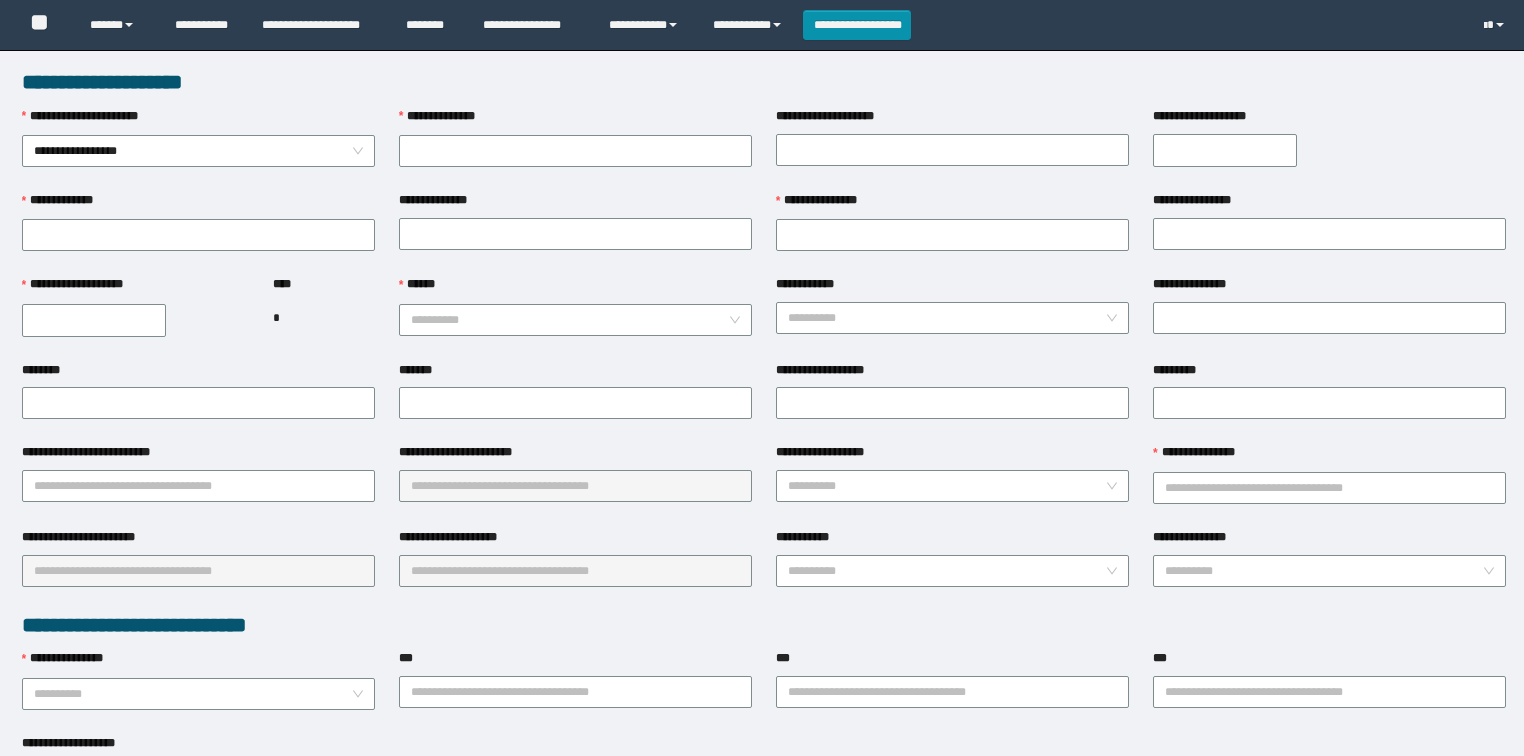 scroll, scrollTop: 0, scrollLeft: 0, axis: both 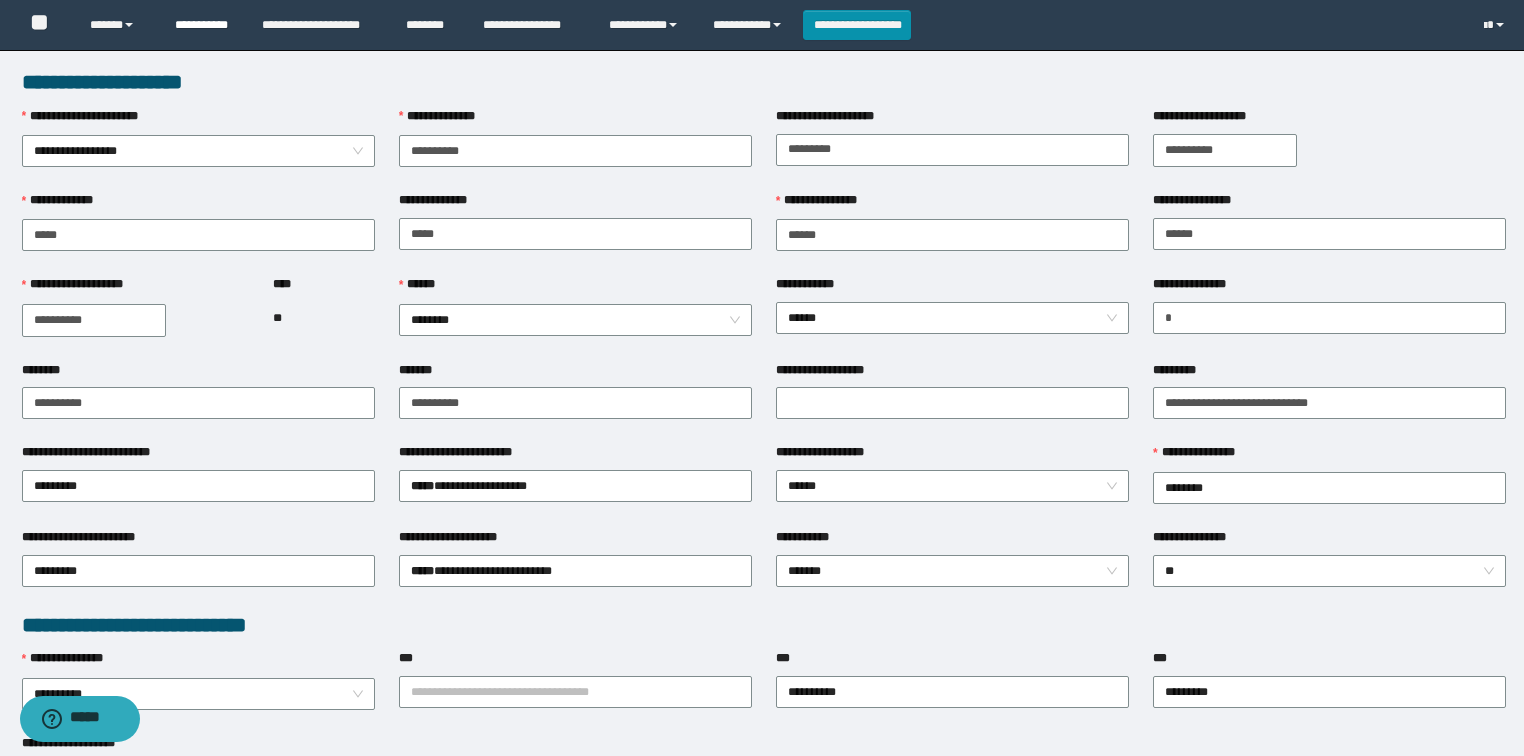 click on "**********" at bounding box center [203, 25] 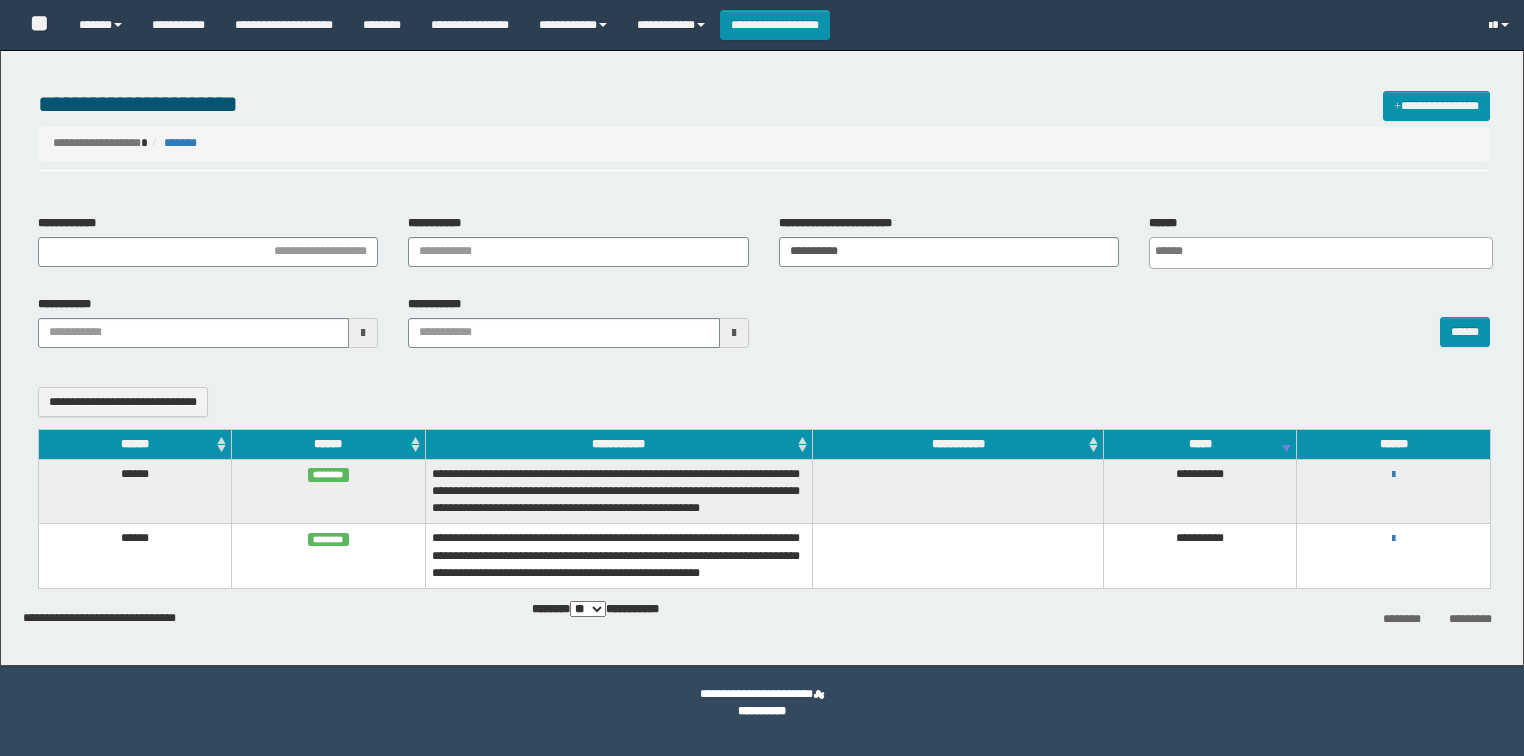 select 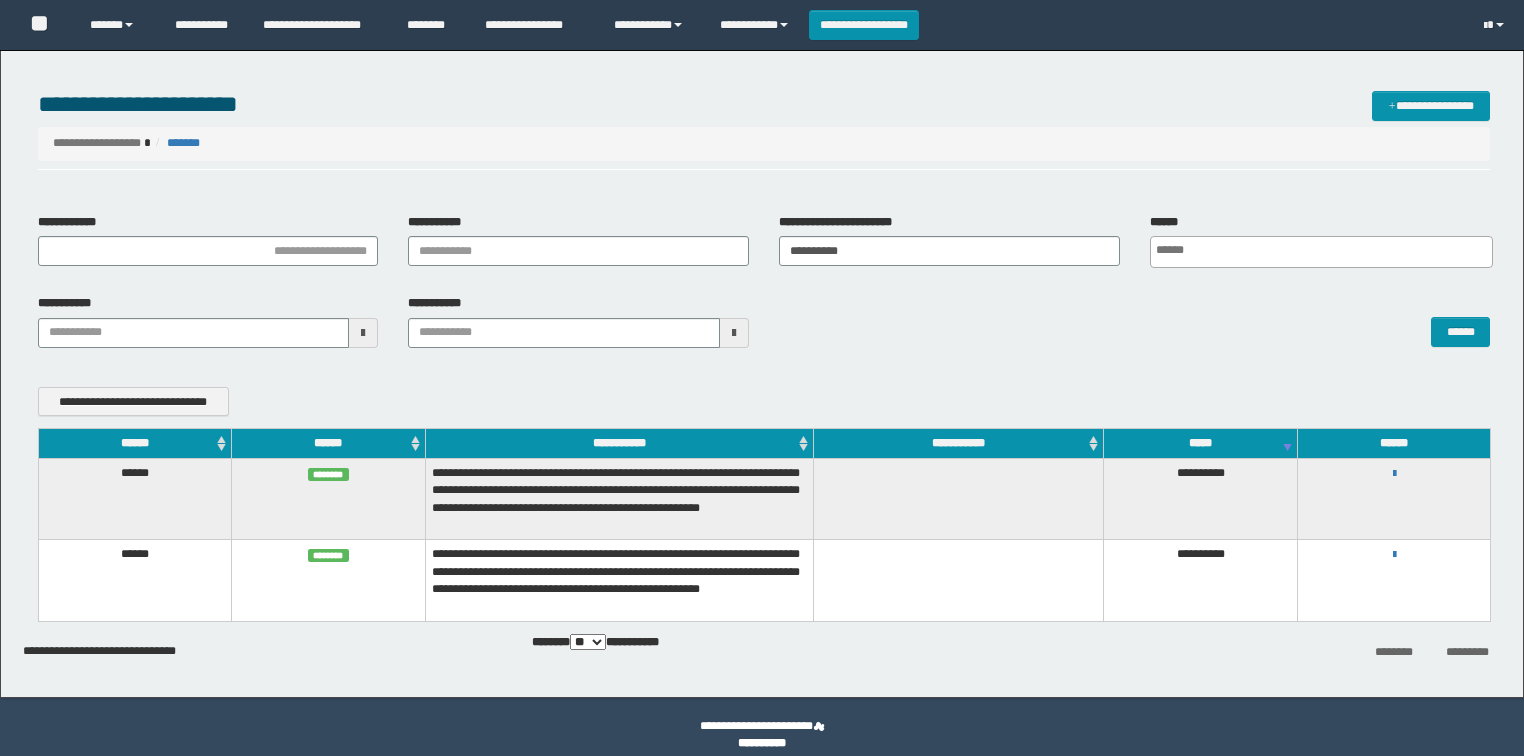 scroll, scrollTop: 0, scrollLeft: 0, axis: both 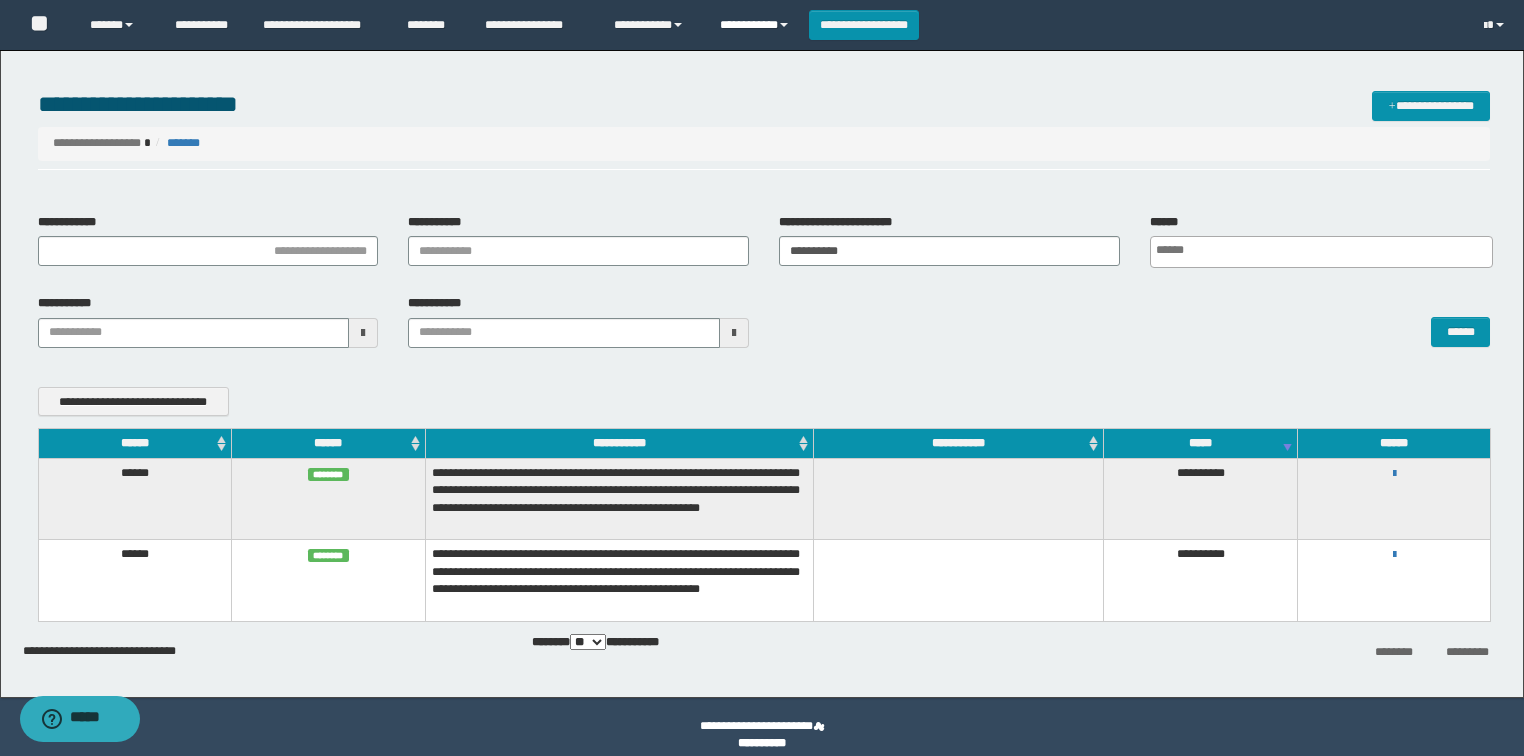 click on "**********" at bounding box center [757, 25] 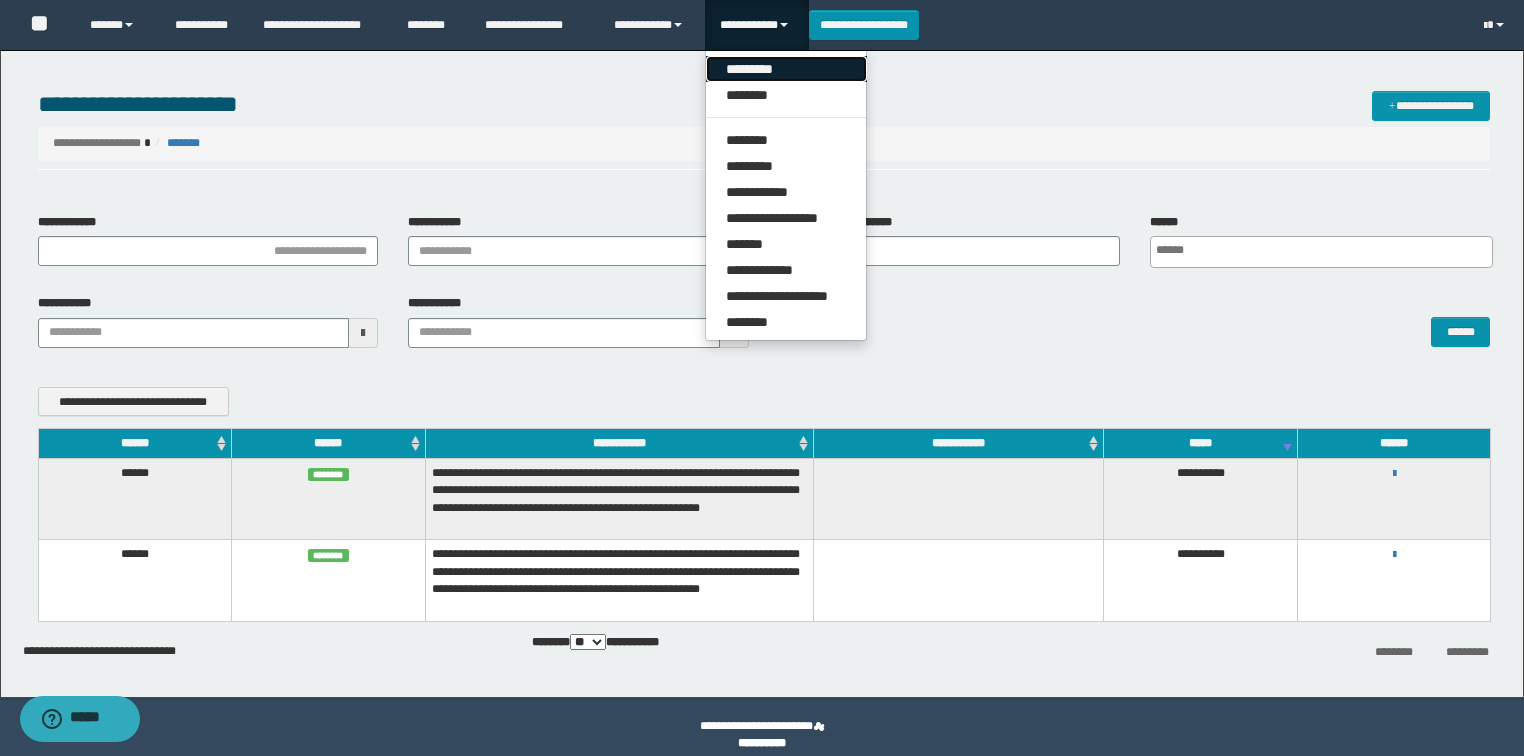 click on "*********" at bounding box center [786, 69] 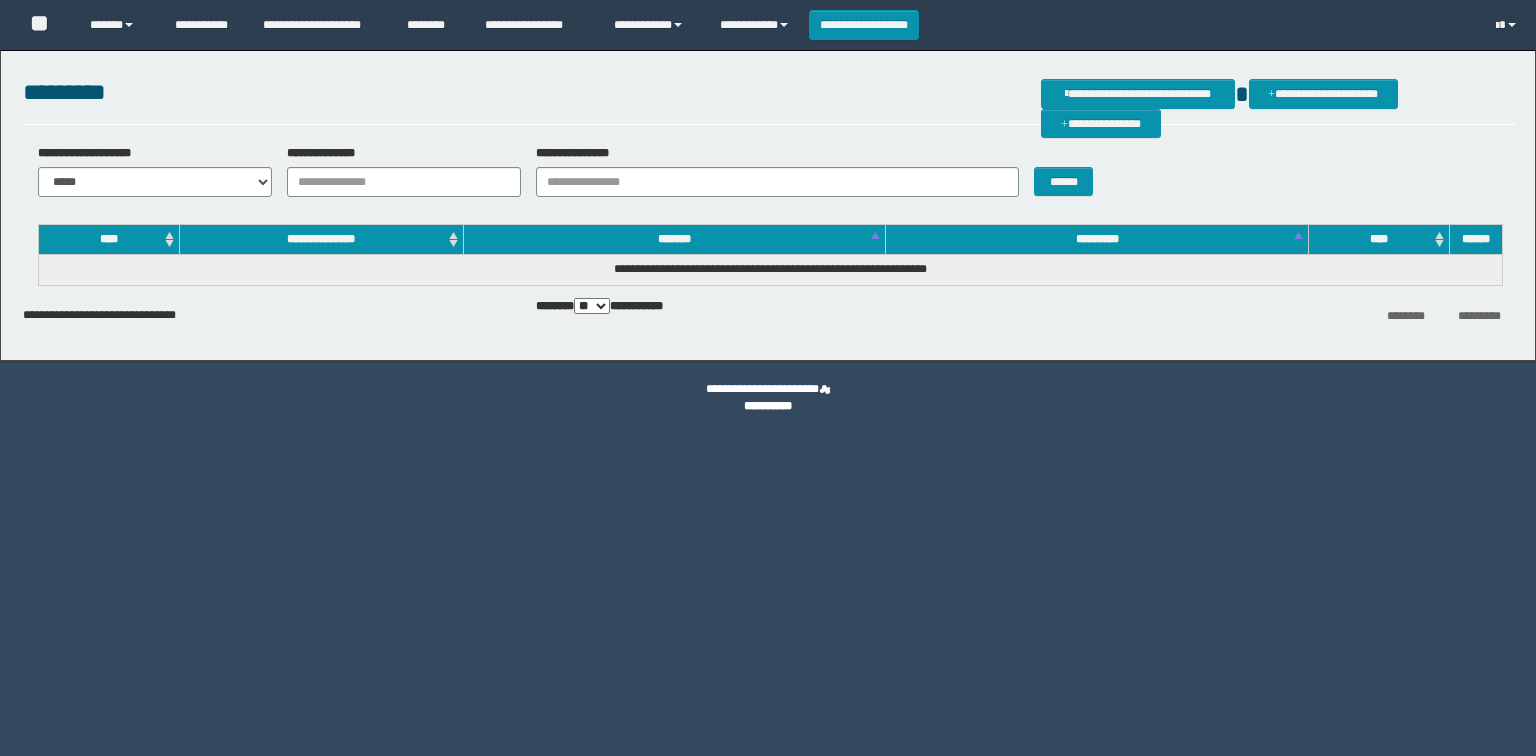 scroll, scrollTop: 0, scrollLeft: 0, axis: both 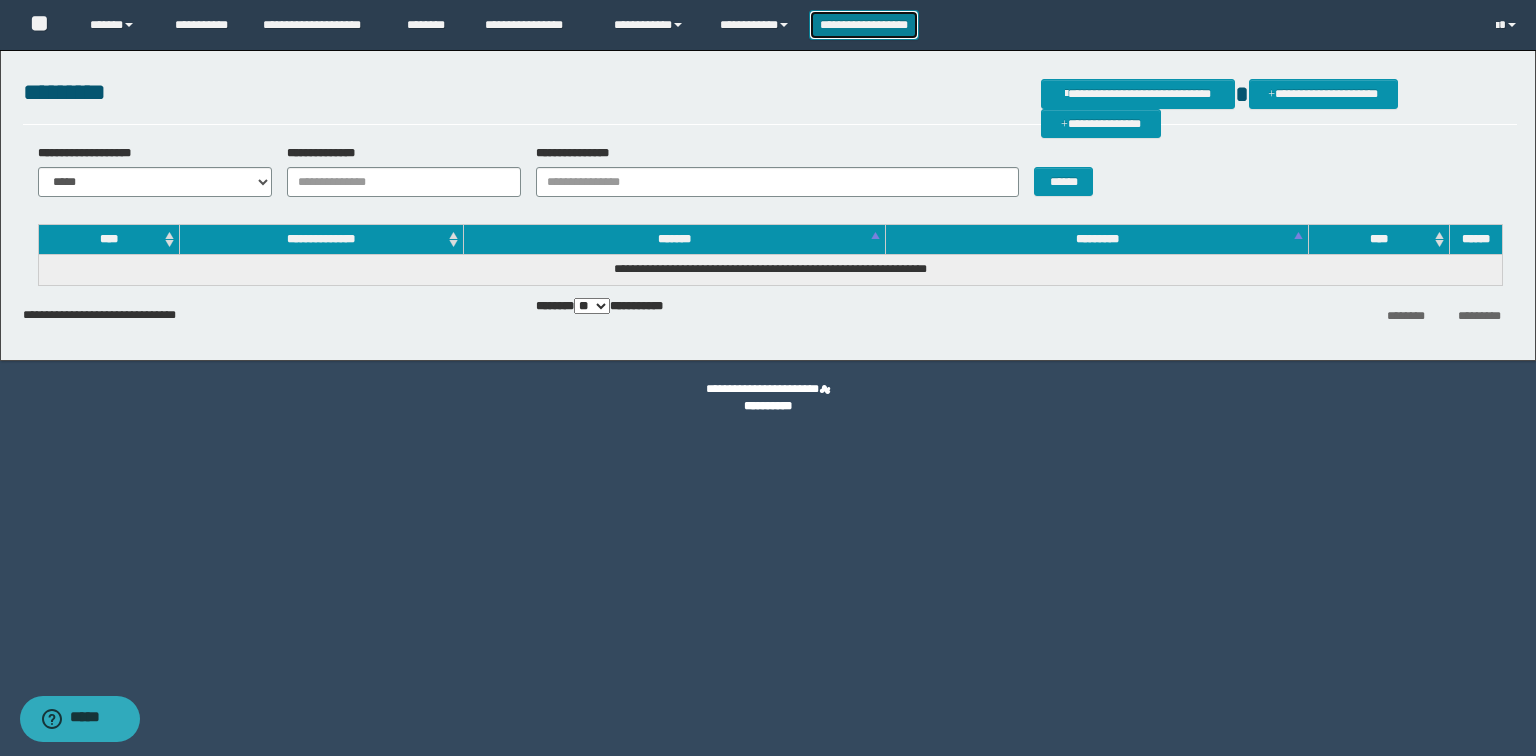 click on "**********" at bounding box center [864, 25] 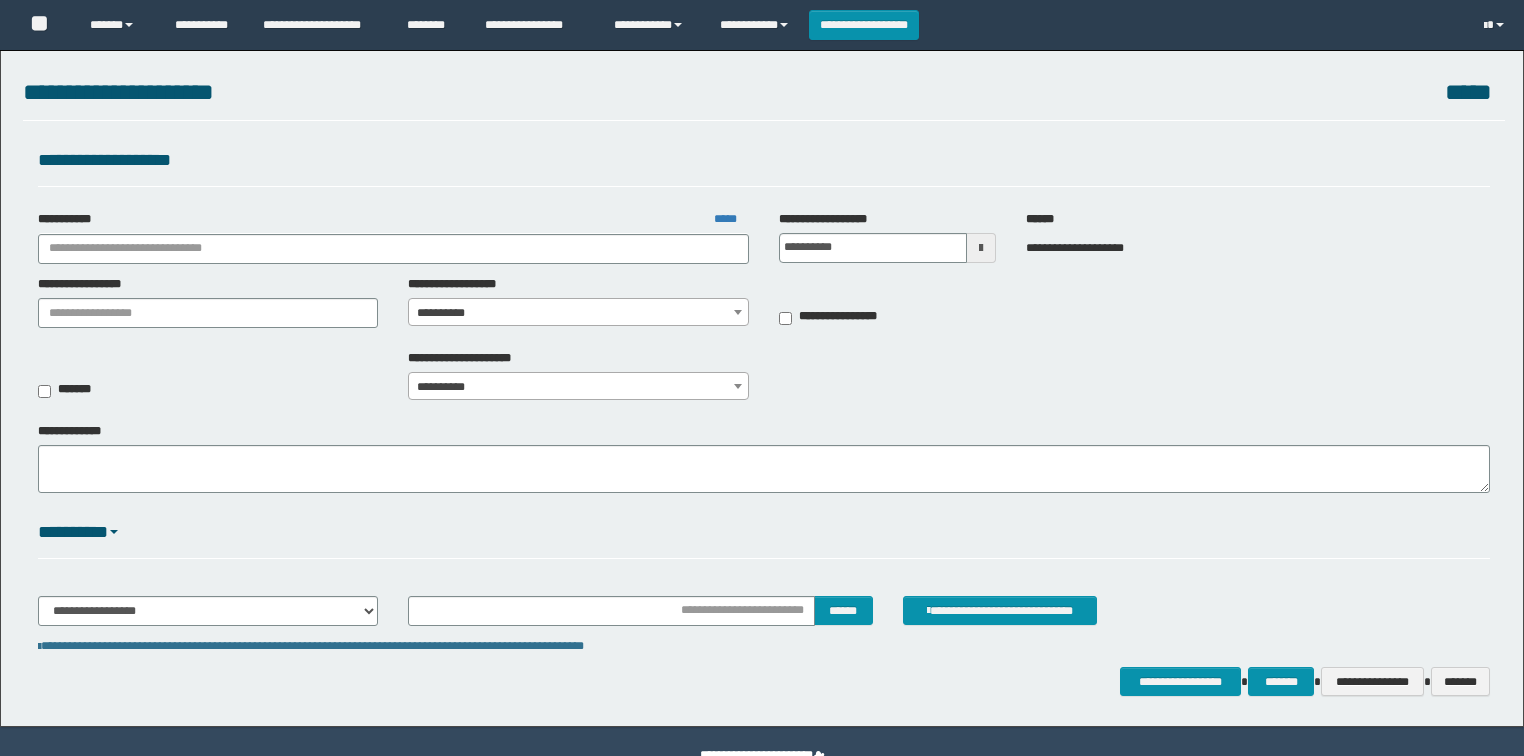 scroll, scrollTop: 0, scrollLeft: 0, axis: both 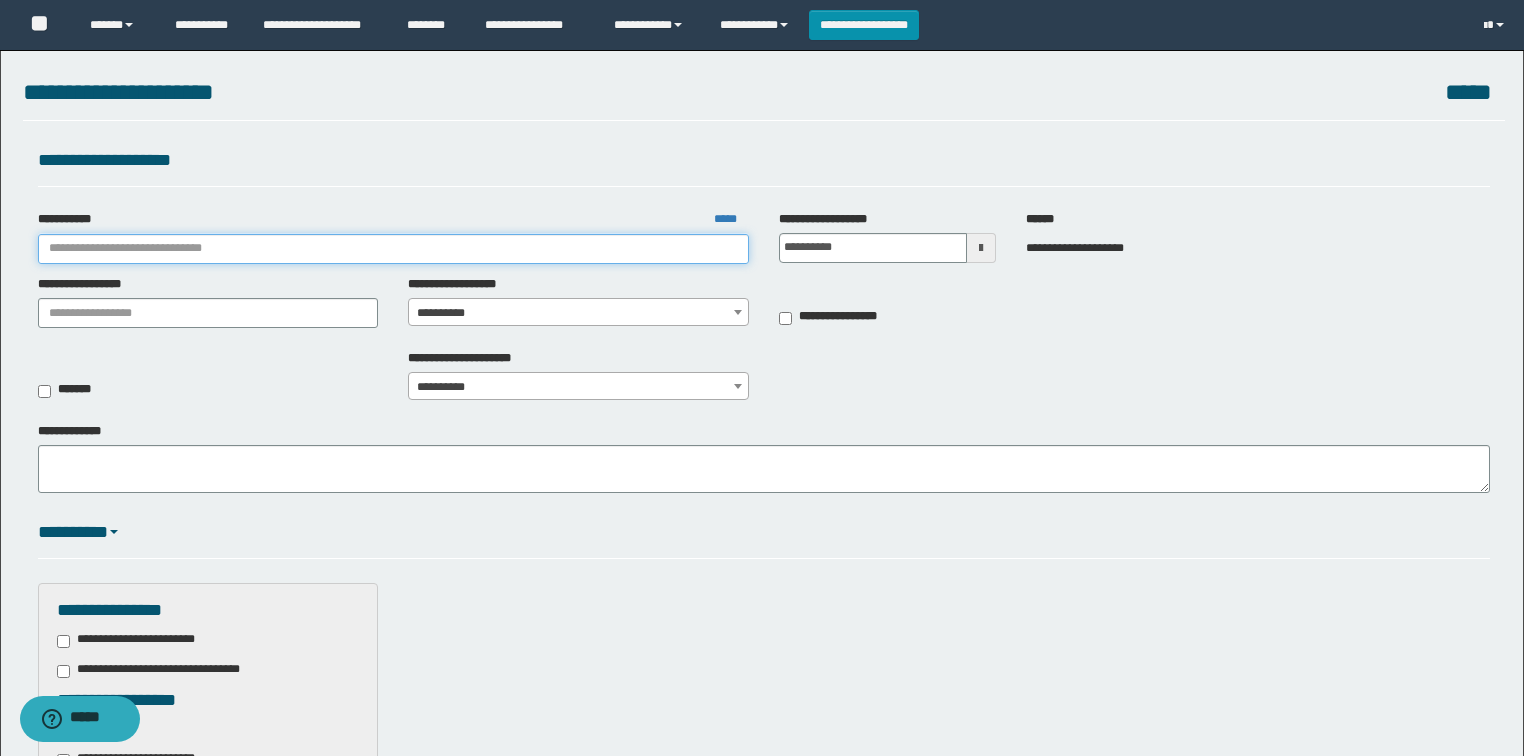 click on "**********" at bounding box center [393, 249] 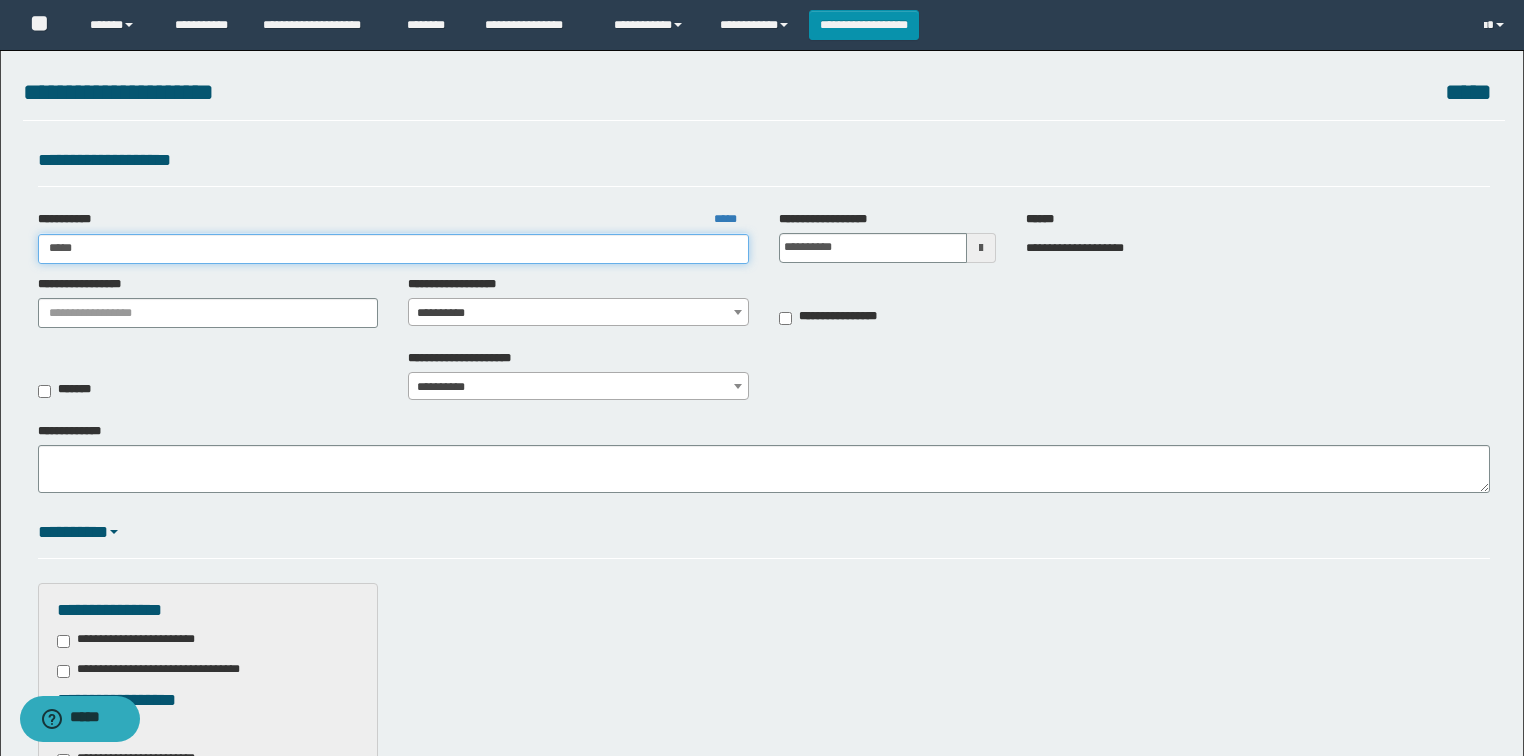 type on "******" 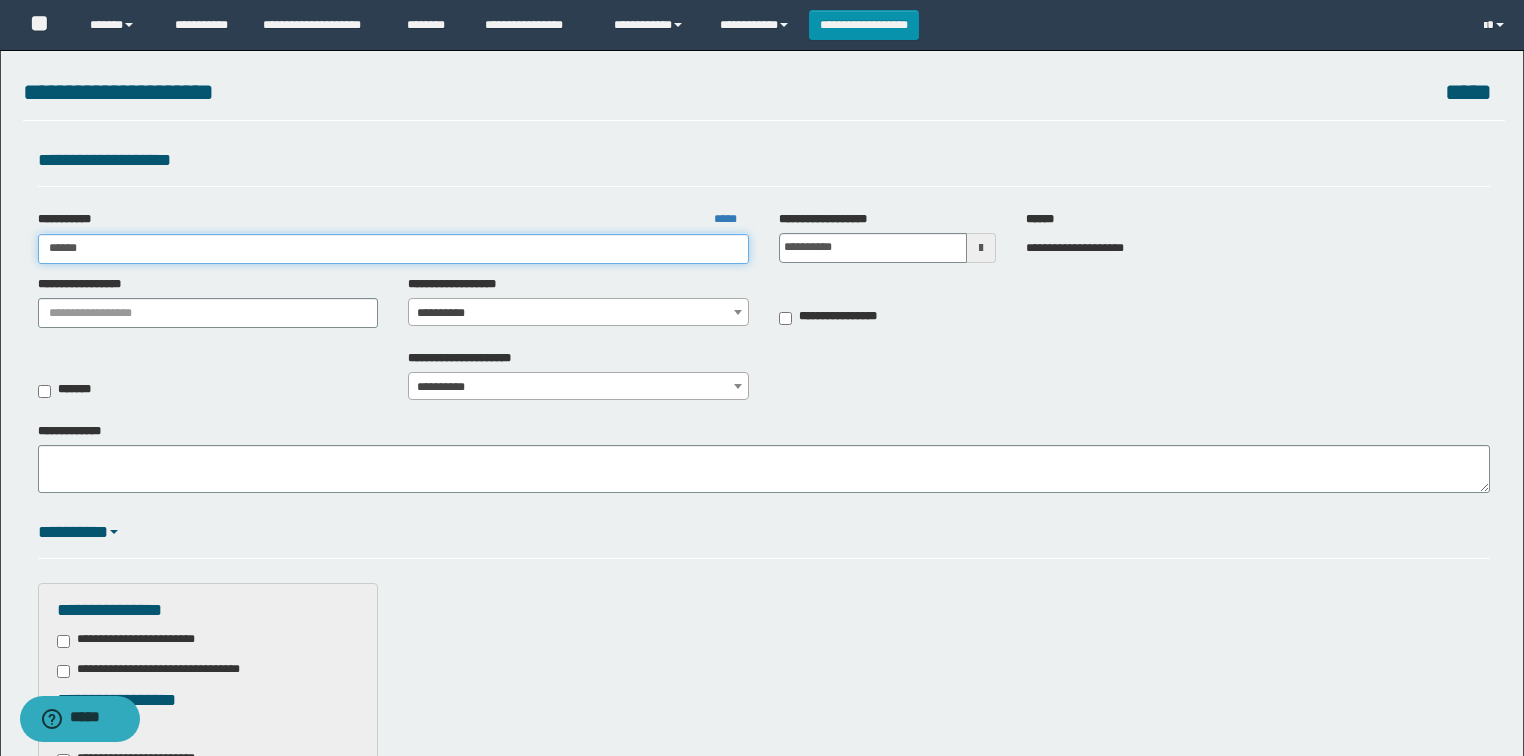 type on "******" 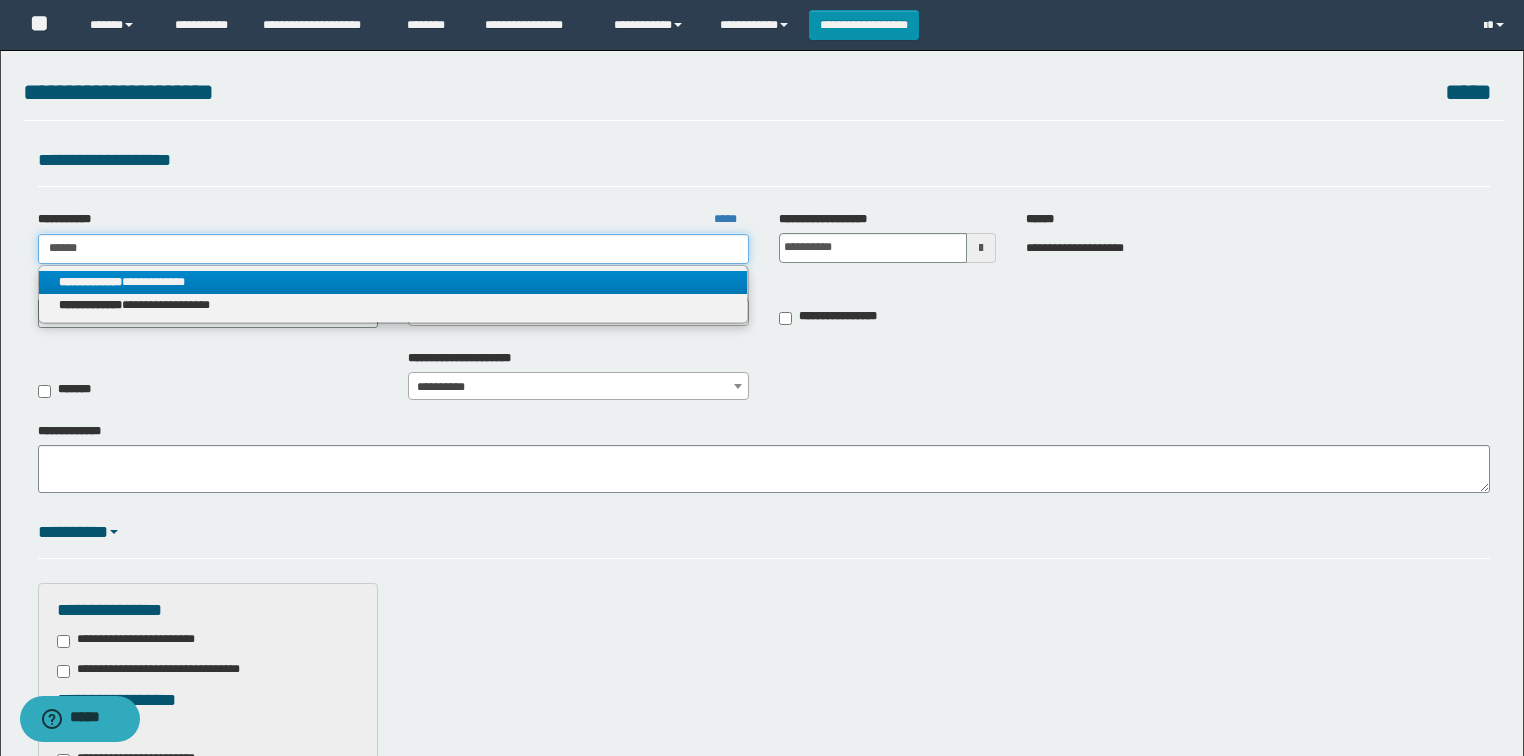 type on "******" 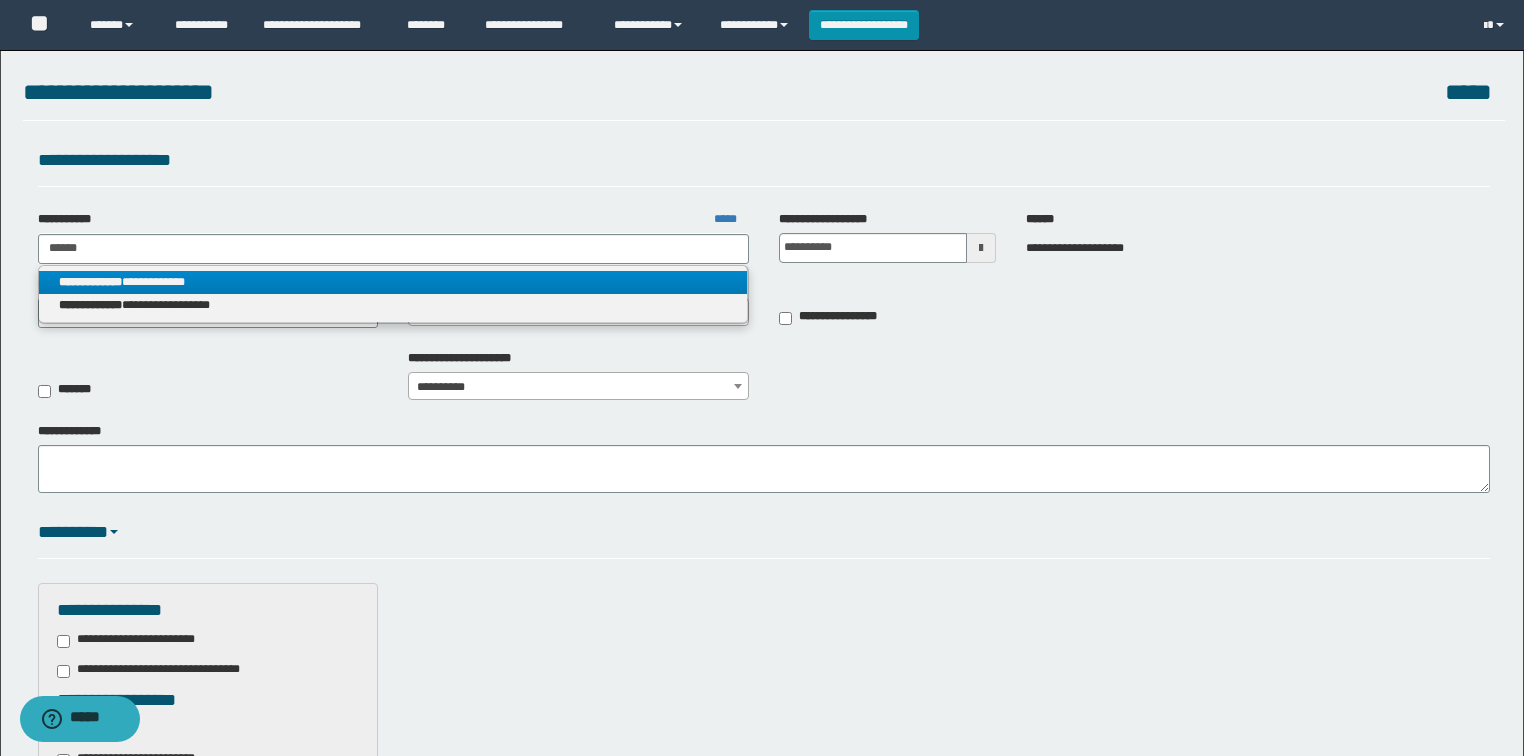click on "**********" at bounding box center [393, 282] 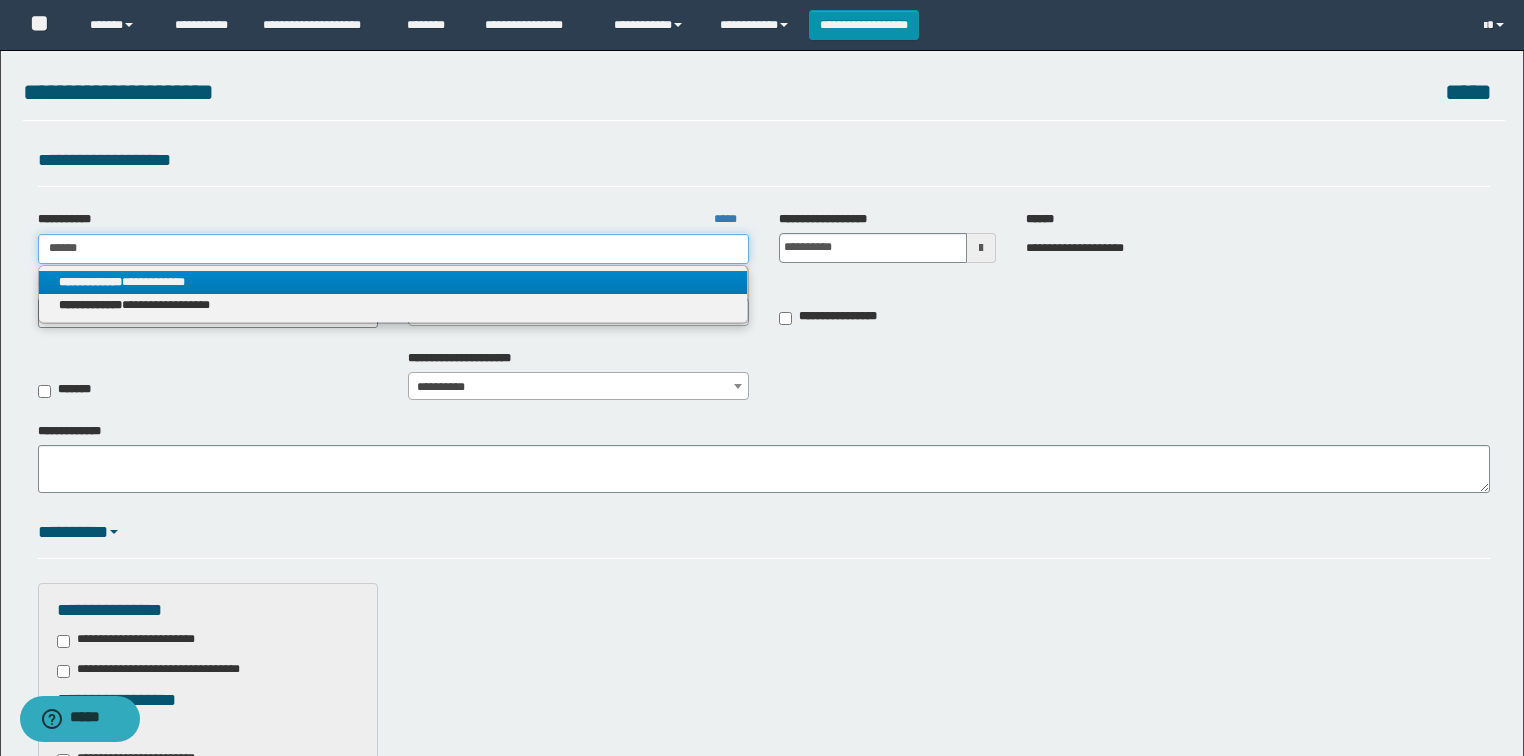 type 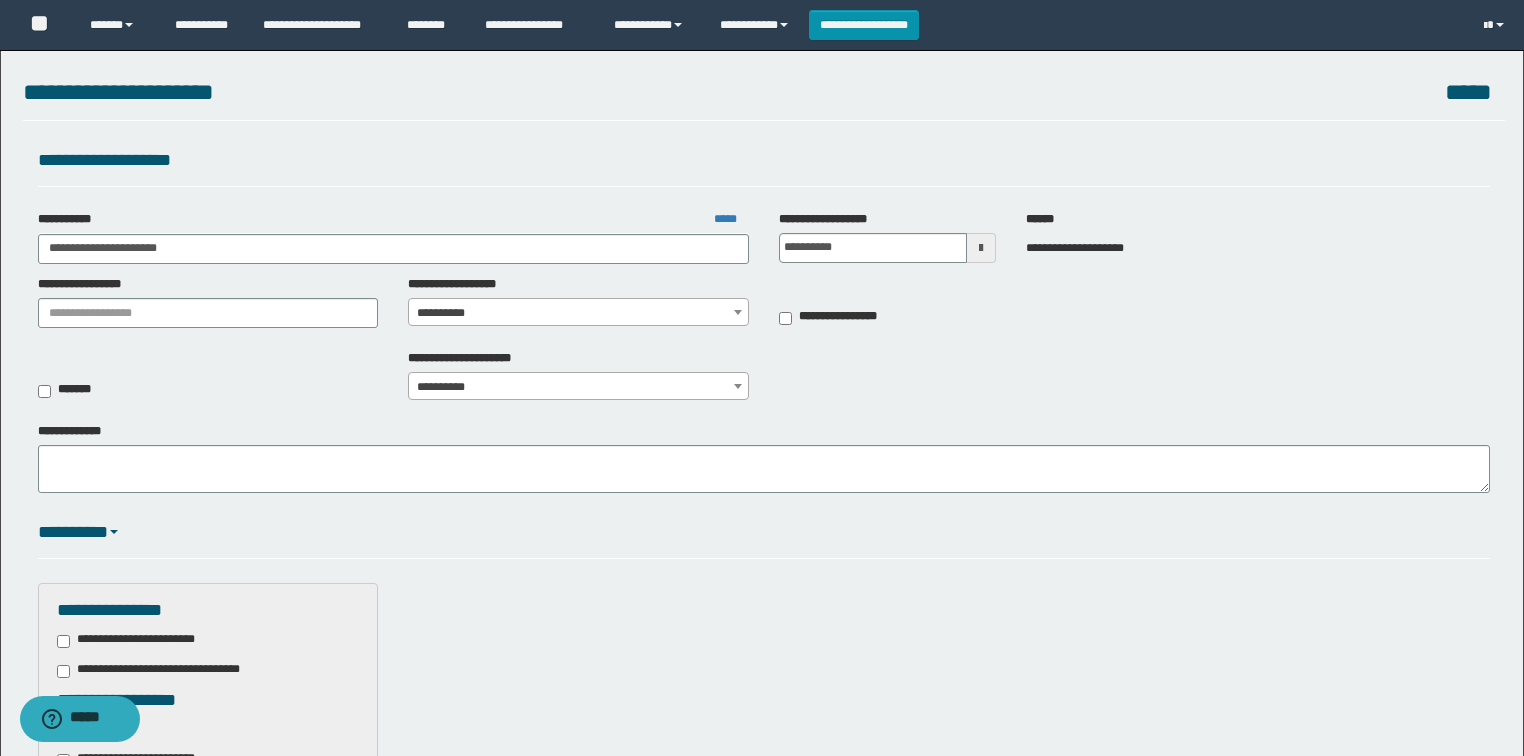 click on "**********" at bounding box center (578, 313) 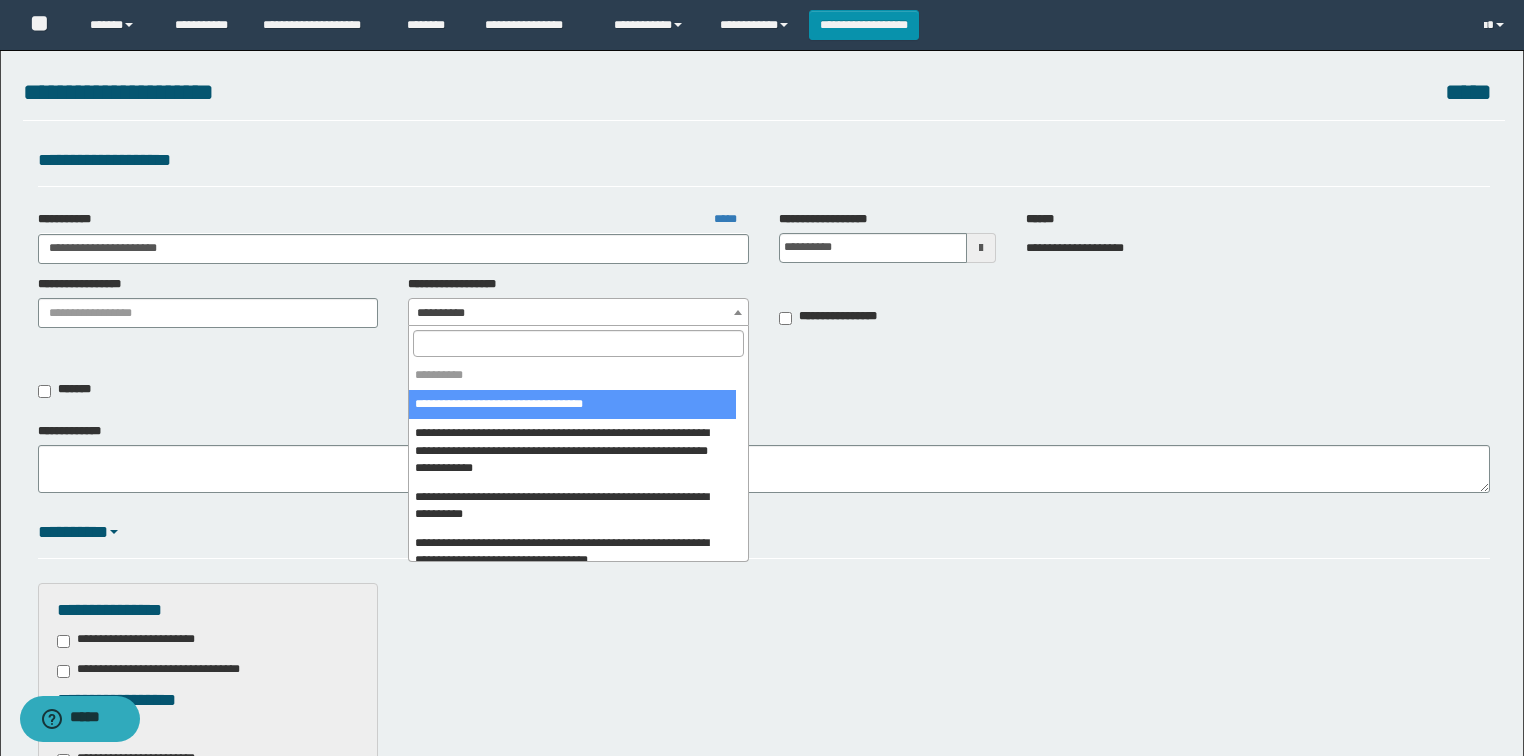 click at bounding box center [578, 343] 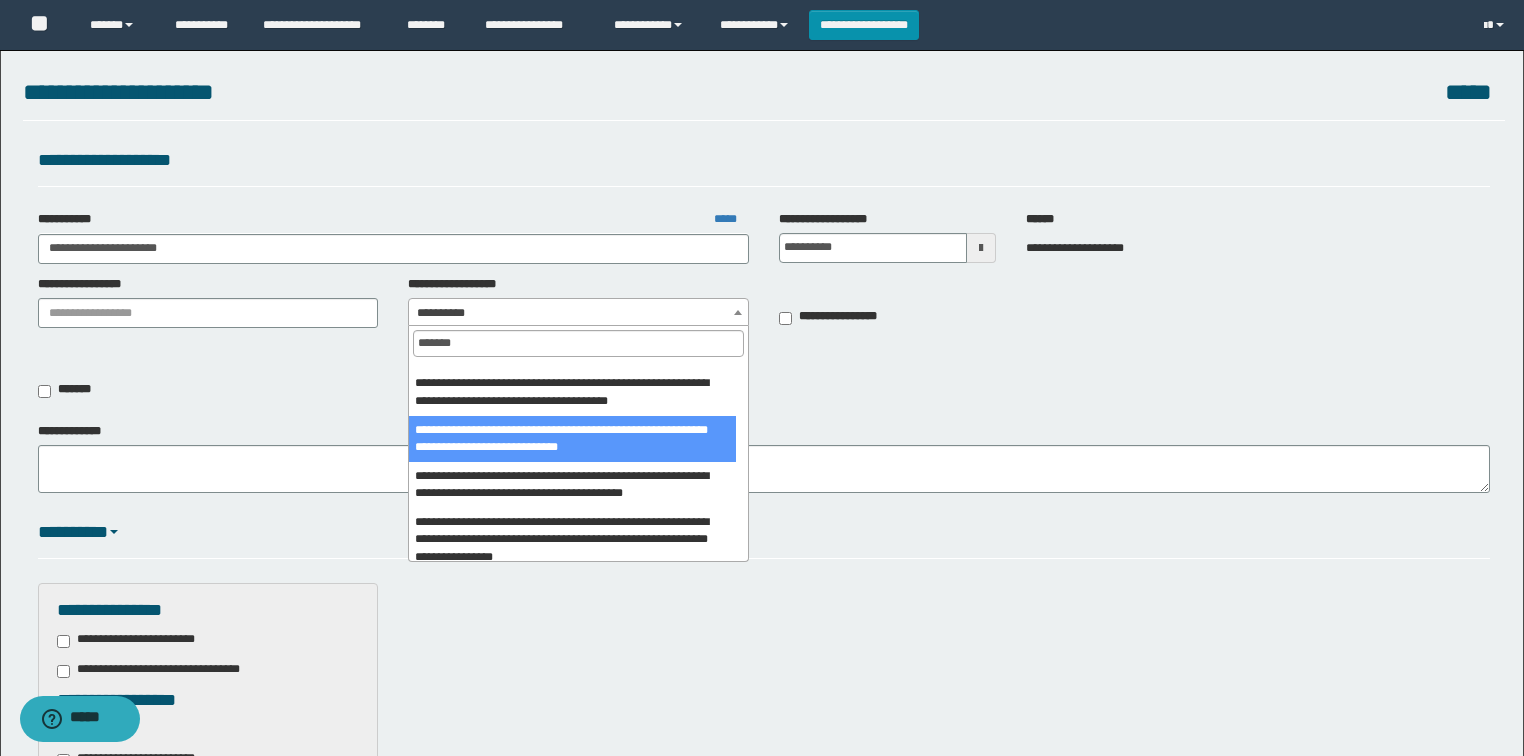 scroll, scrollTop: 394, scrollLeft: 0, axis: vertical 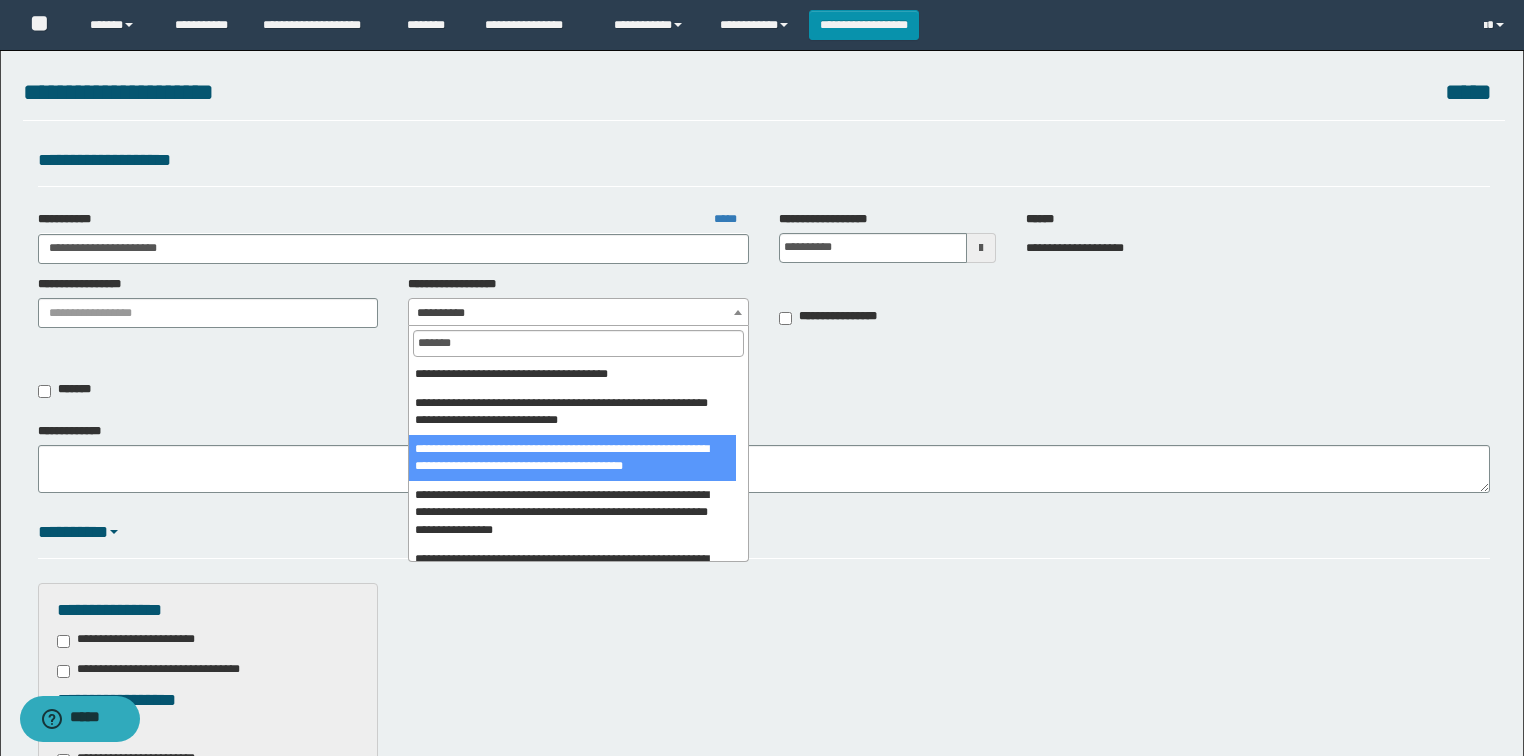 type on "*******" 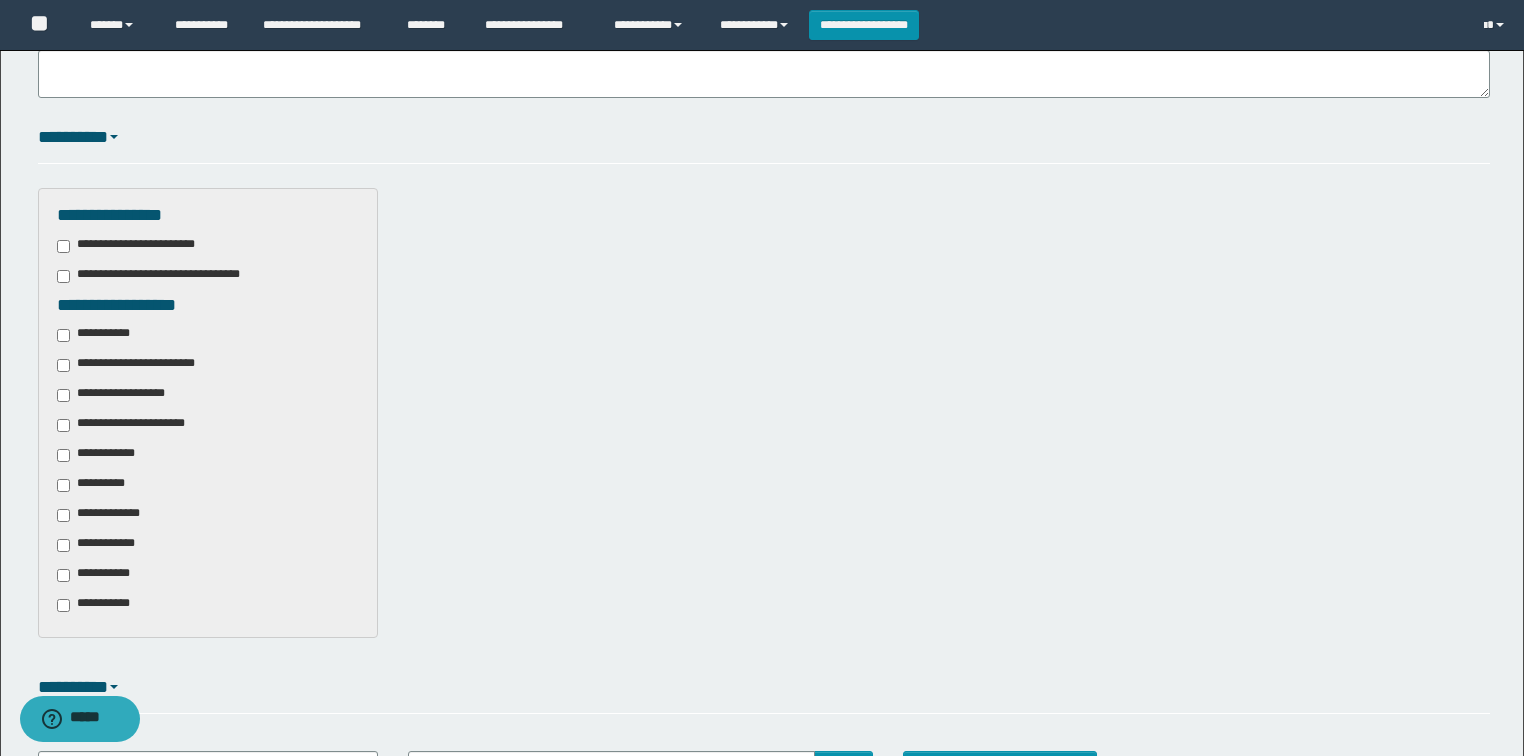 scroll, scrollTop: 480, scrollLeft: 0, axis: vertical 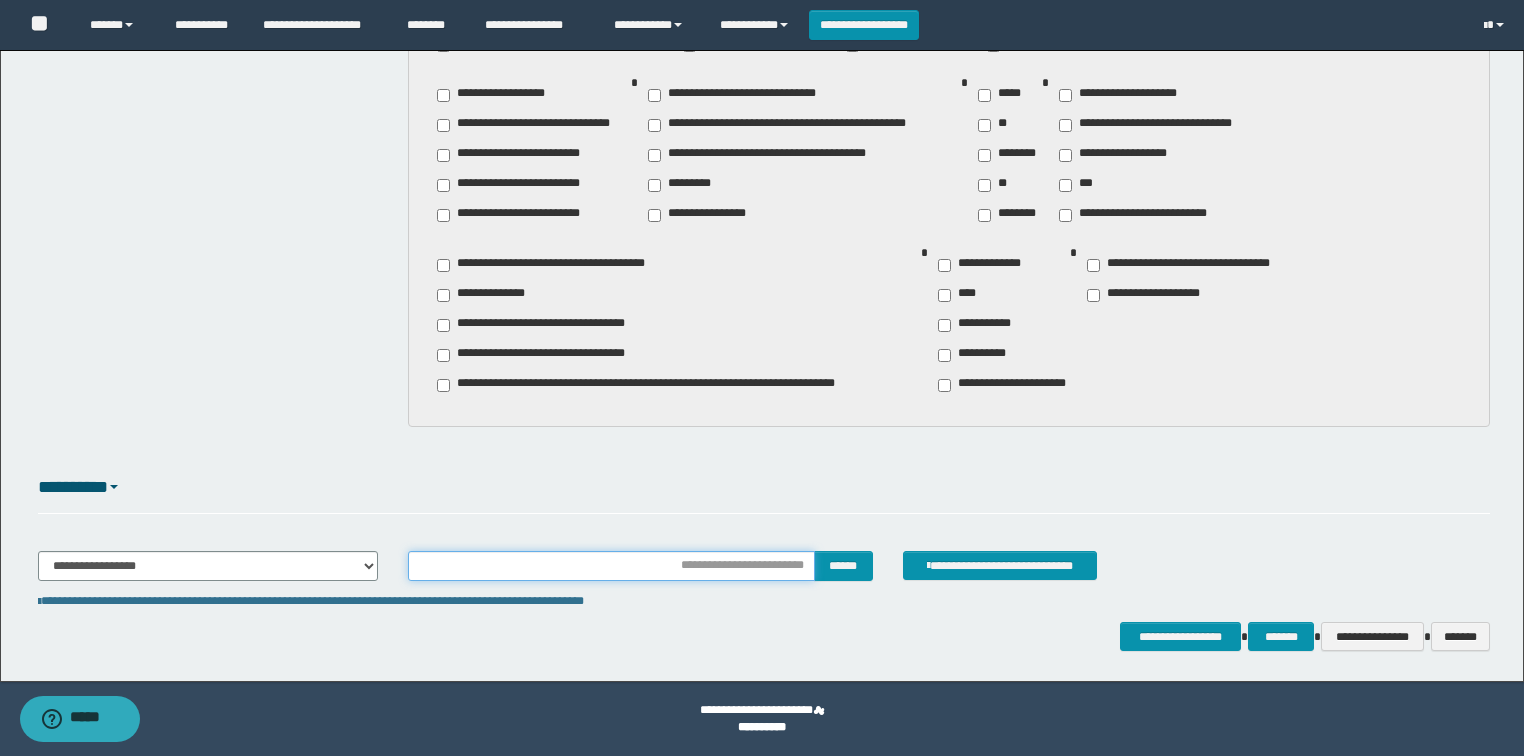 click at bounding box center (611, 566) 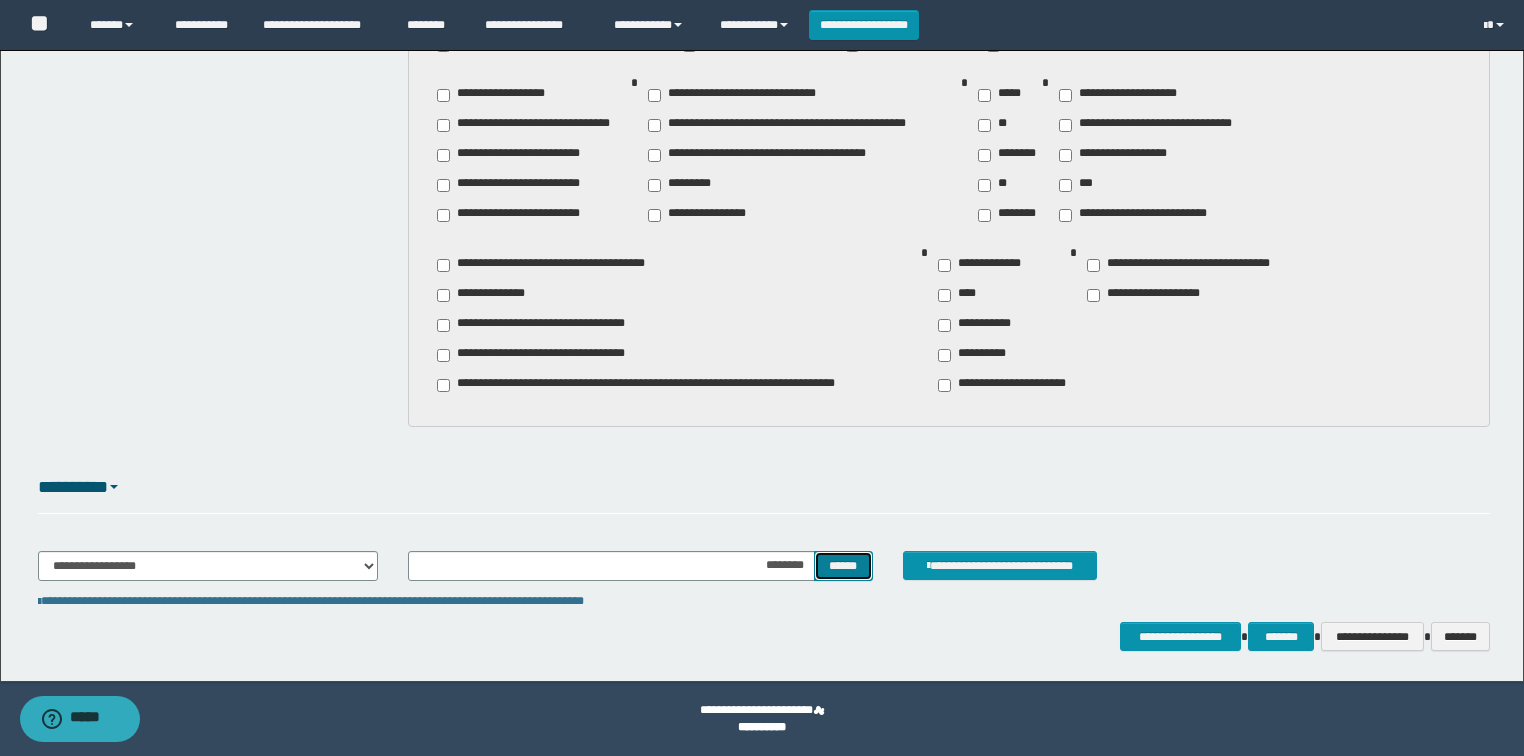 click on "******" at bounding box center [843, 566] 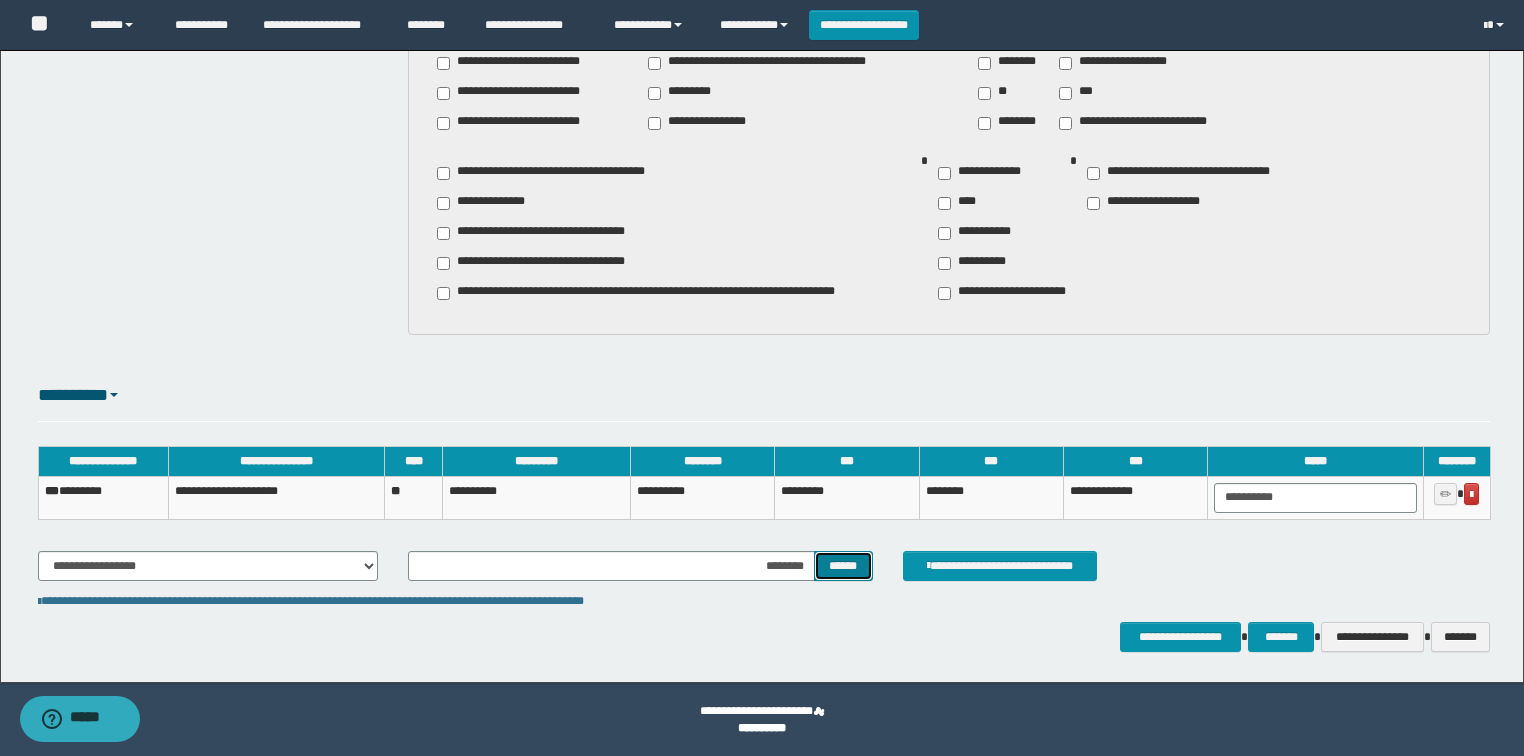 scroll, scrollTop: 1499, scrollLeft: 0, axis: vertical 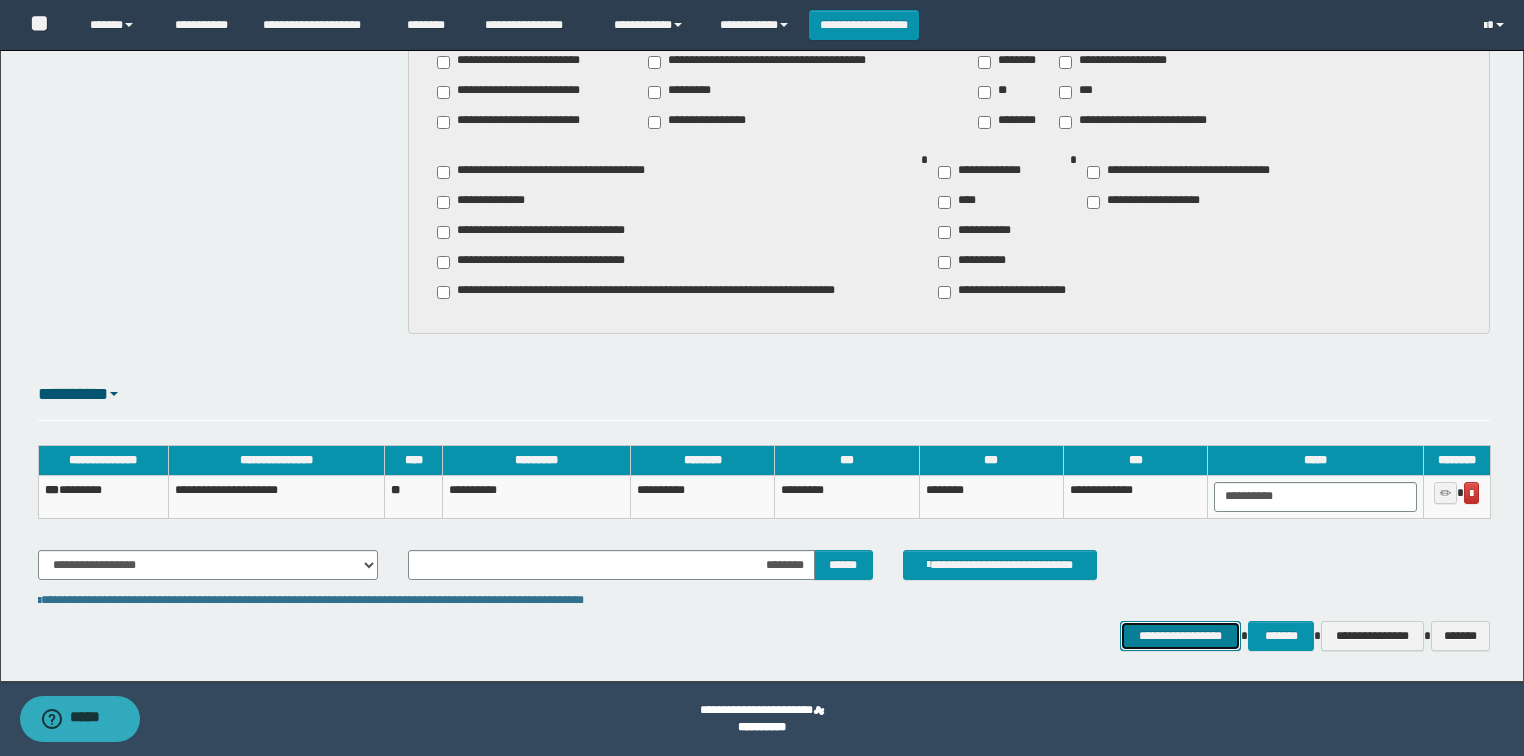 click on "**********" at bounding box center [1181, 636] 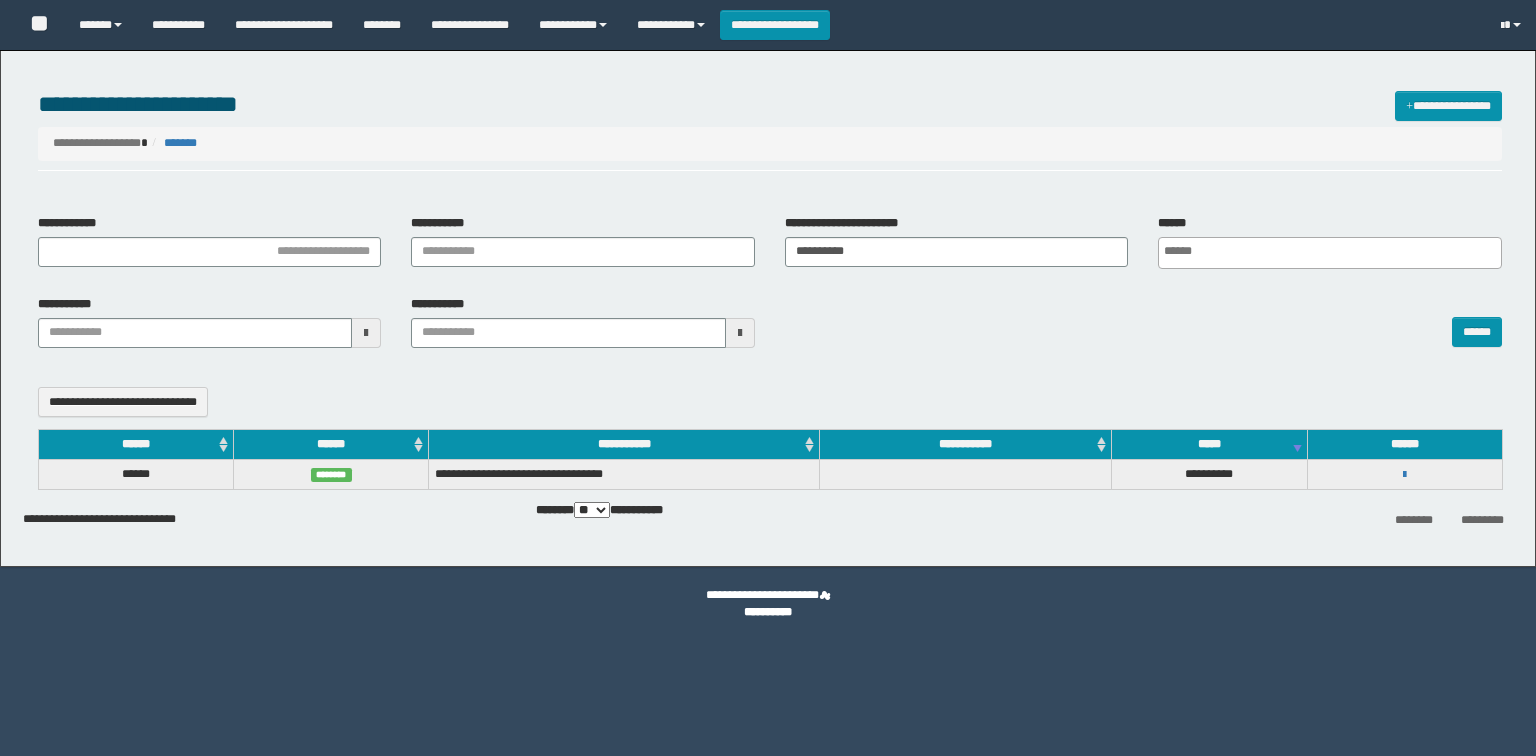 select 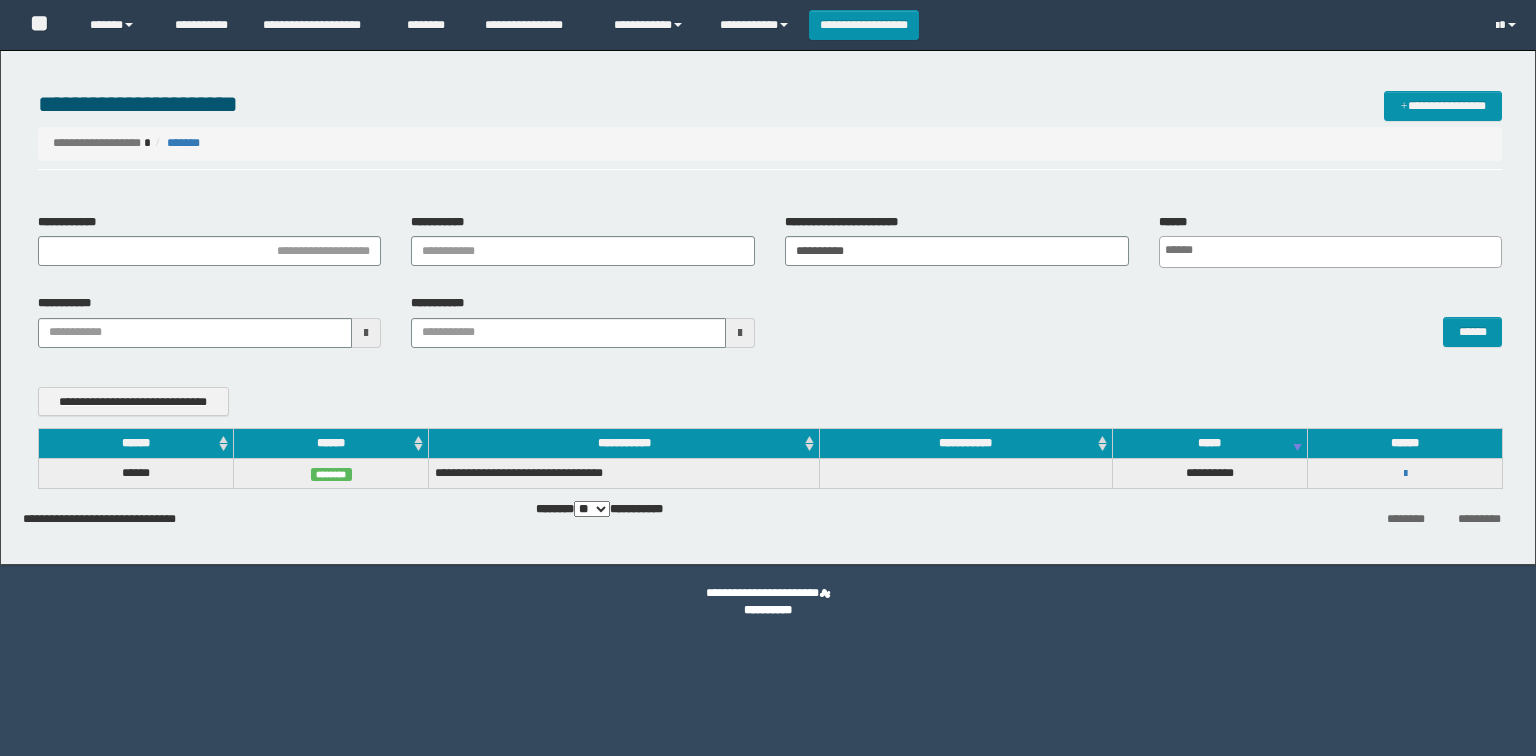 scroll, scrollTop: 0, scrollLeft: 0, axis: both 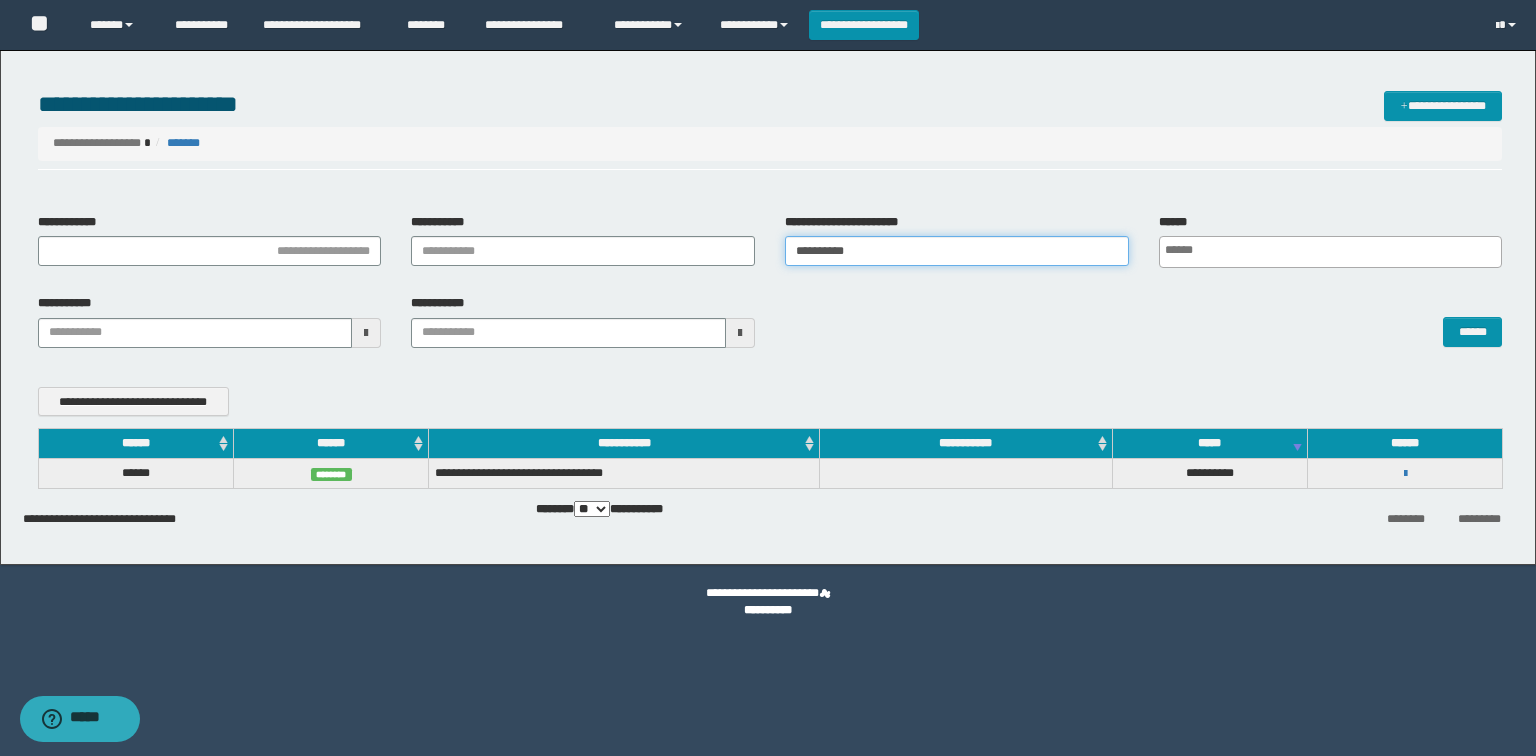 drag, startPoint x: 904, startPoint y: 260, endPoint x: 690, endPoint y: 303, distance: 218.27734 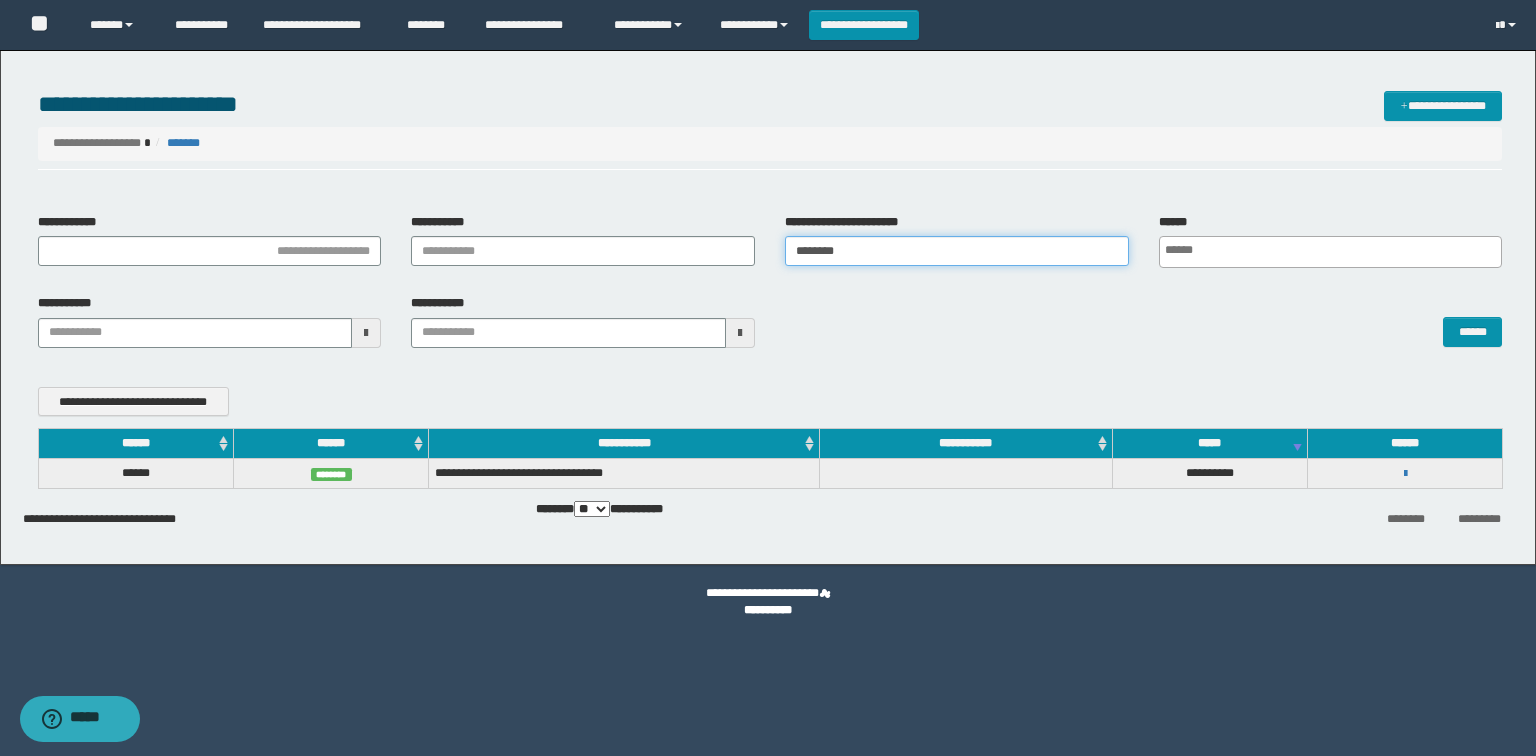 type on "********" 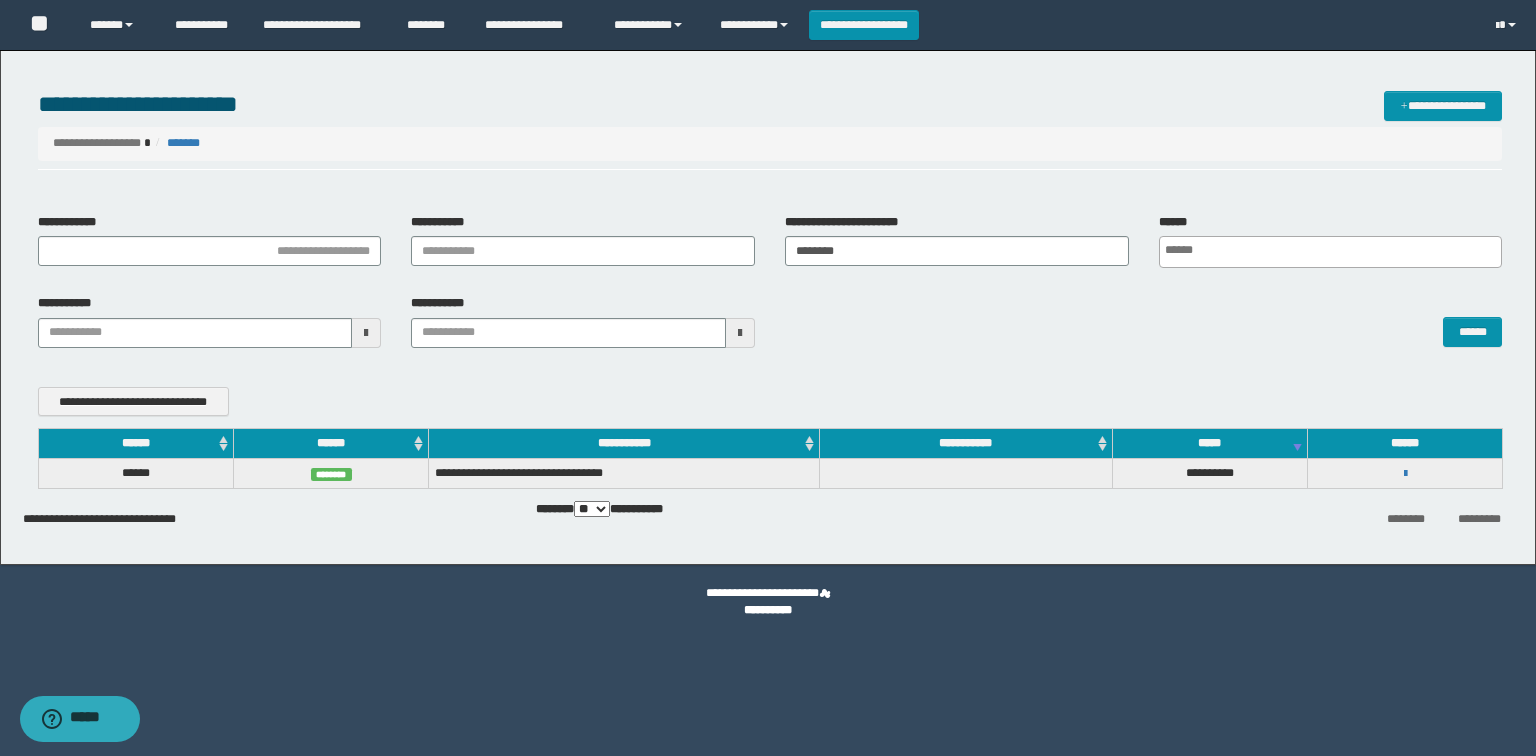 scroll, scrollTop: 0, scrollLeft: 4, axis: horizontal 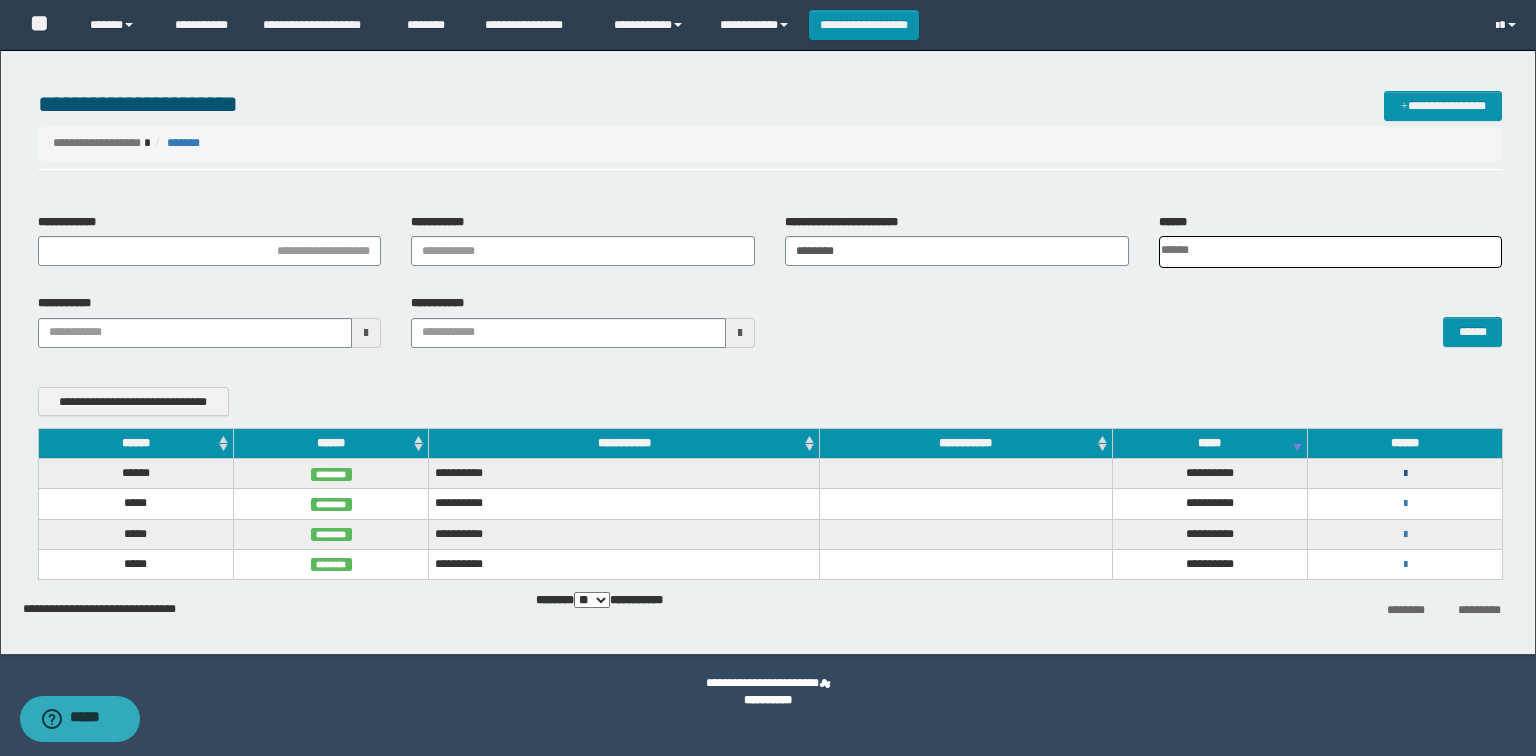 click at bounding box center (1405, 474) 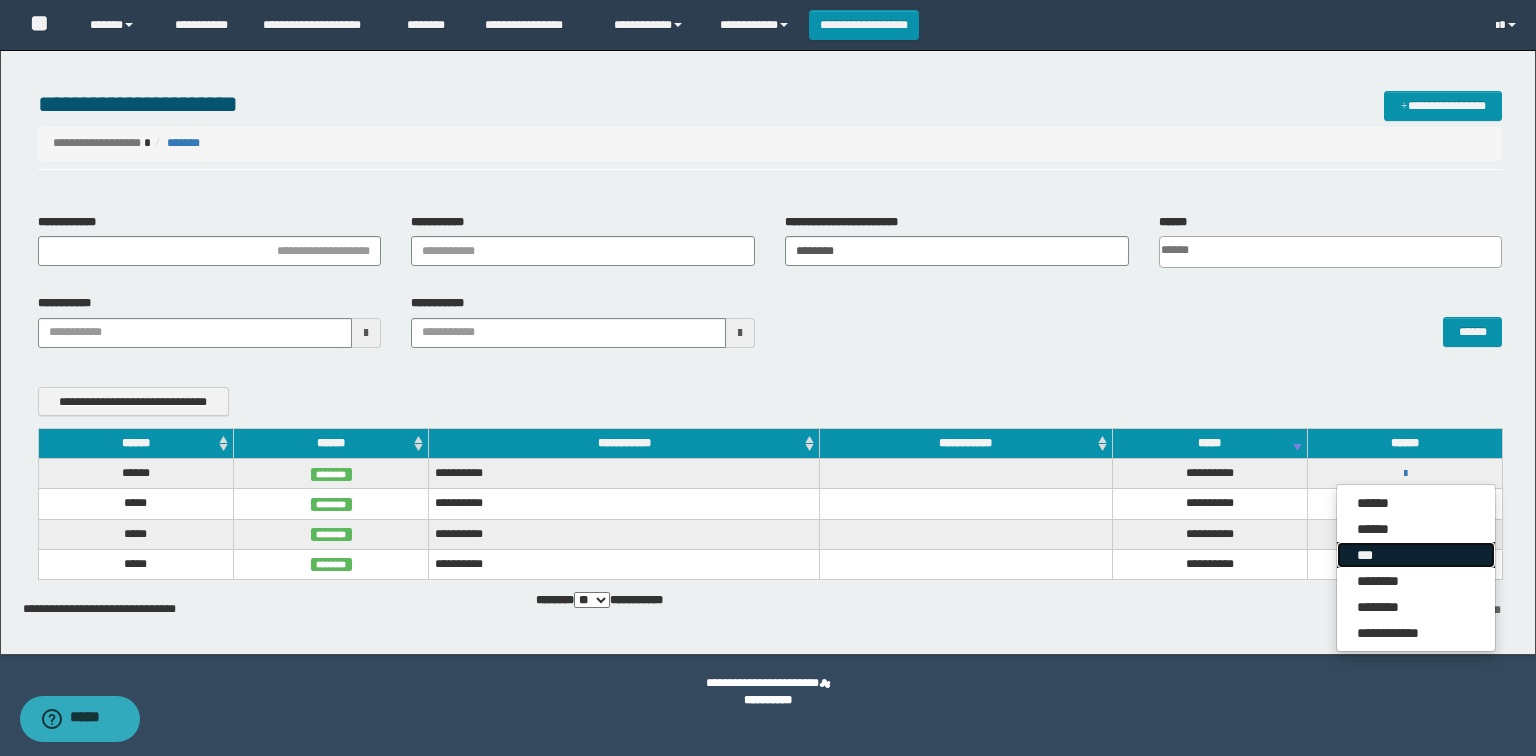 click on "***" at bounding box center (1416, 555) 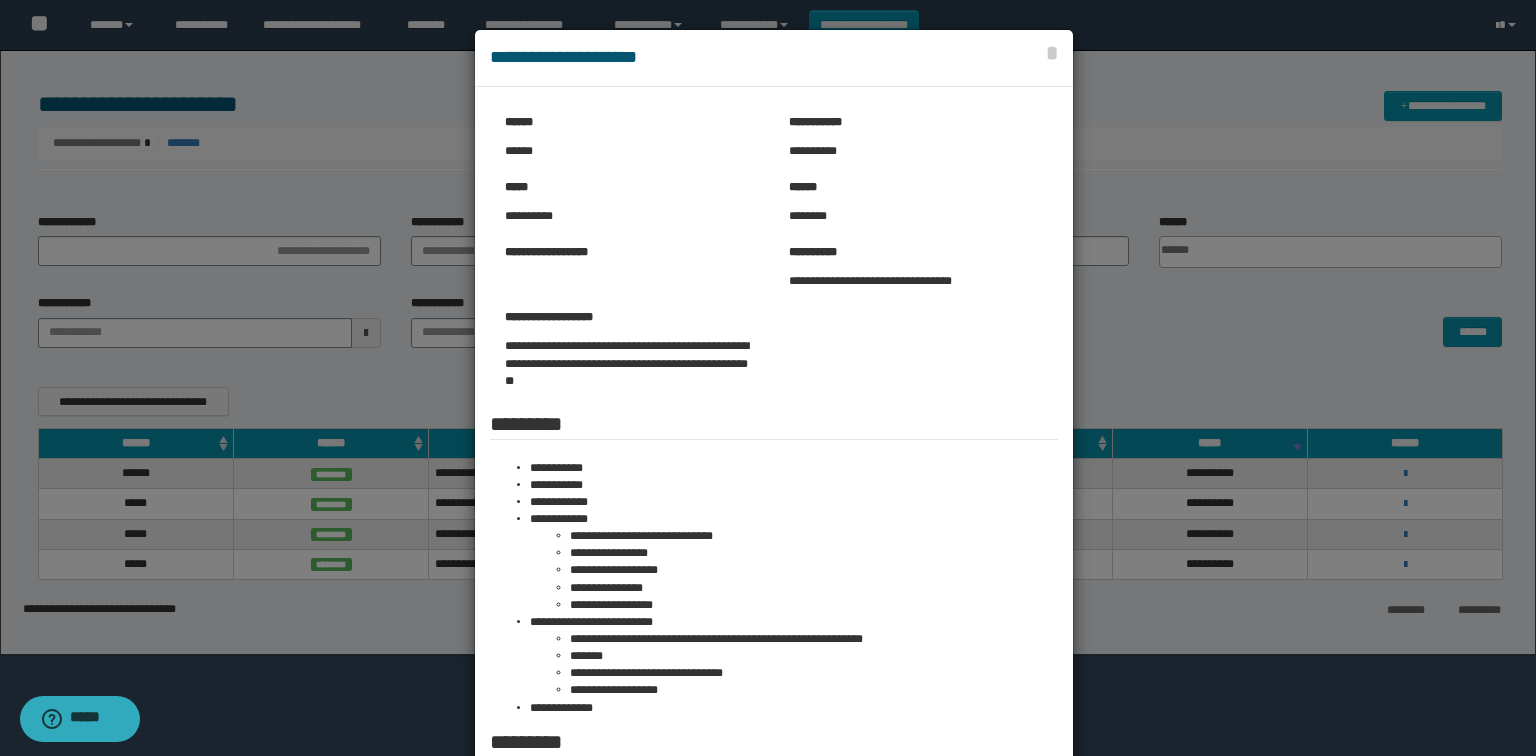 scroll, scrollTop: 0, scrollLeft: 0, axis: both 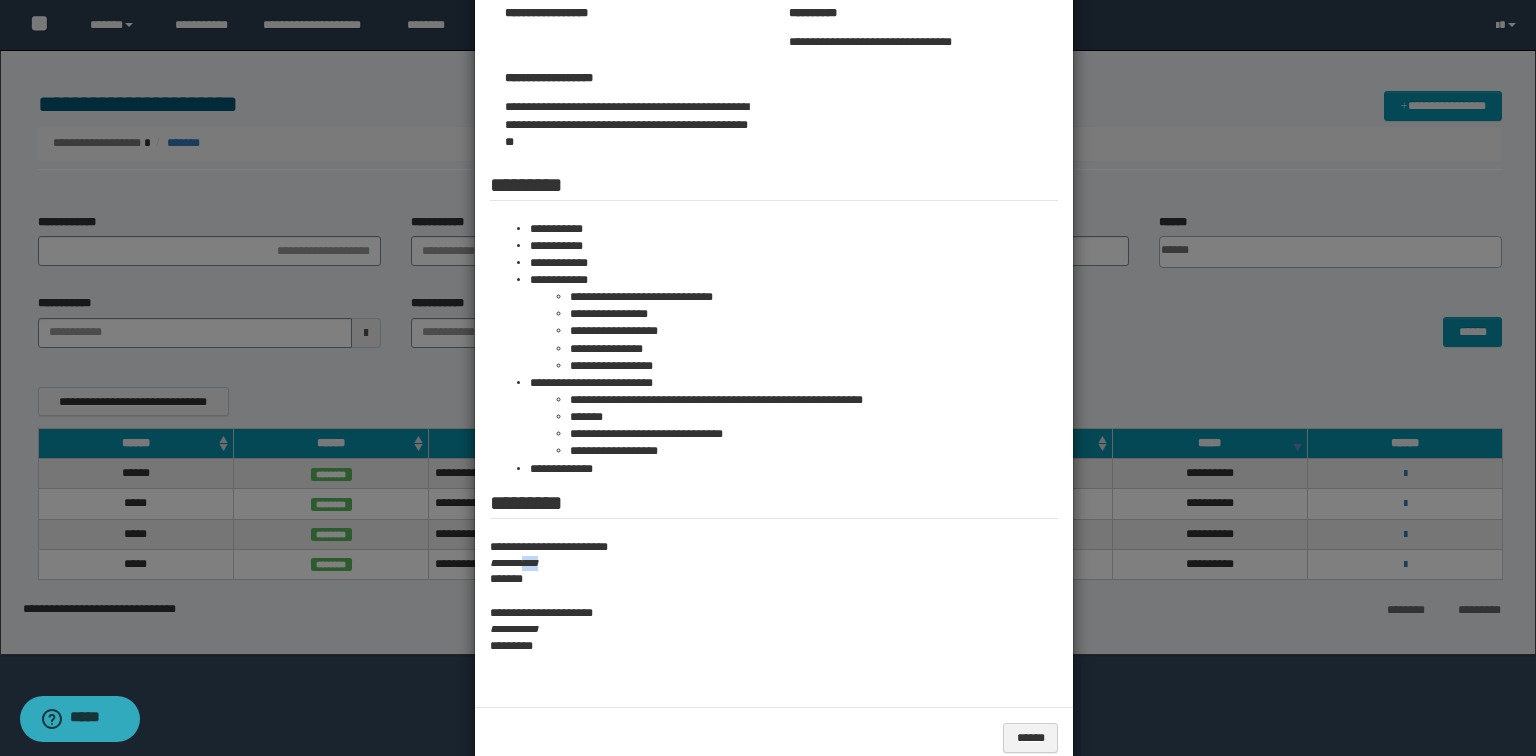 drag, startPoint x: 556, startPoint y: 562, endPoint x: 530, endPoint y: 565, distance: 26.172504 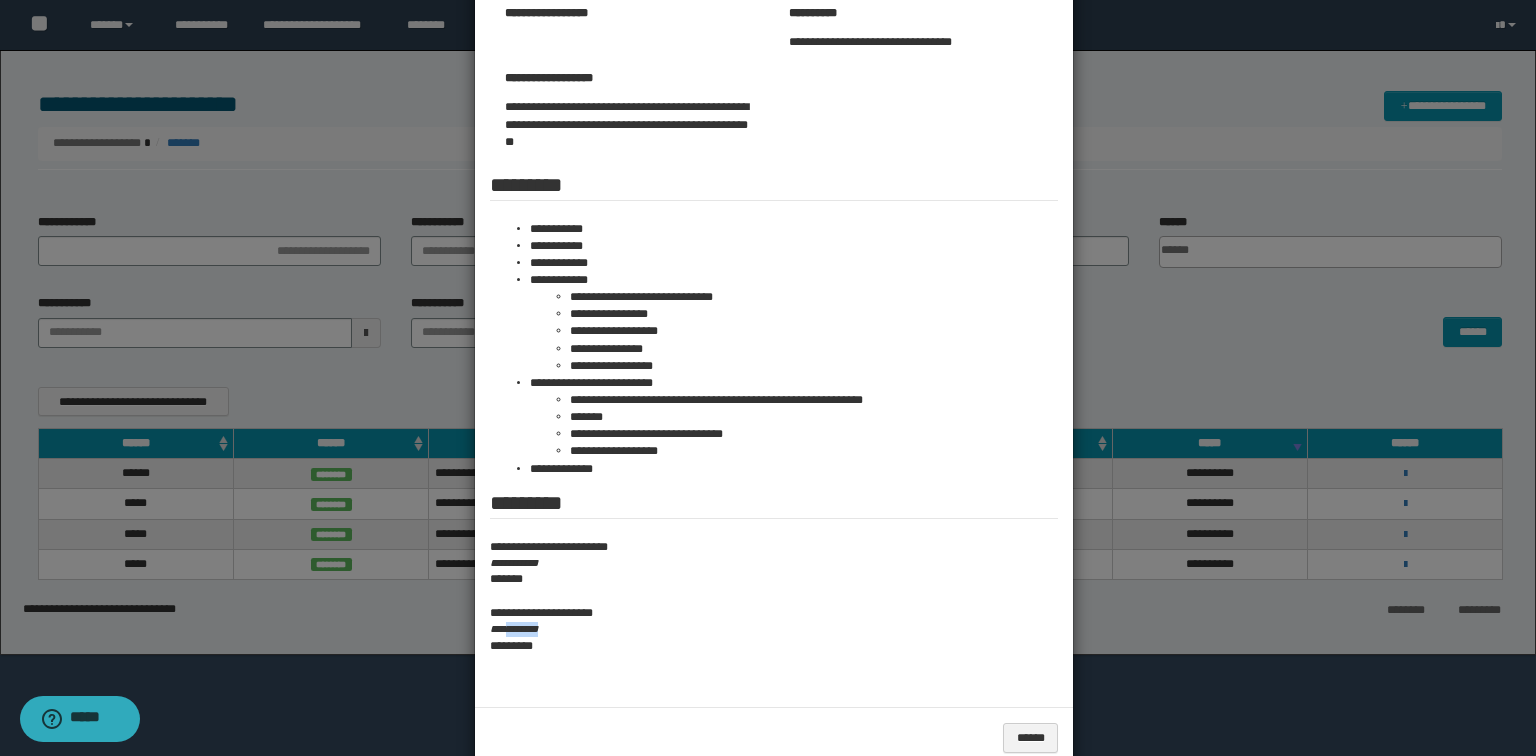 drag, startPoint x: 560, startPoint y: 626, endPoint x: 507, endPoint y: 632, distance: 53.338543 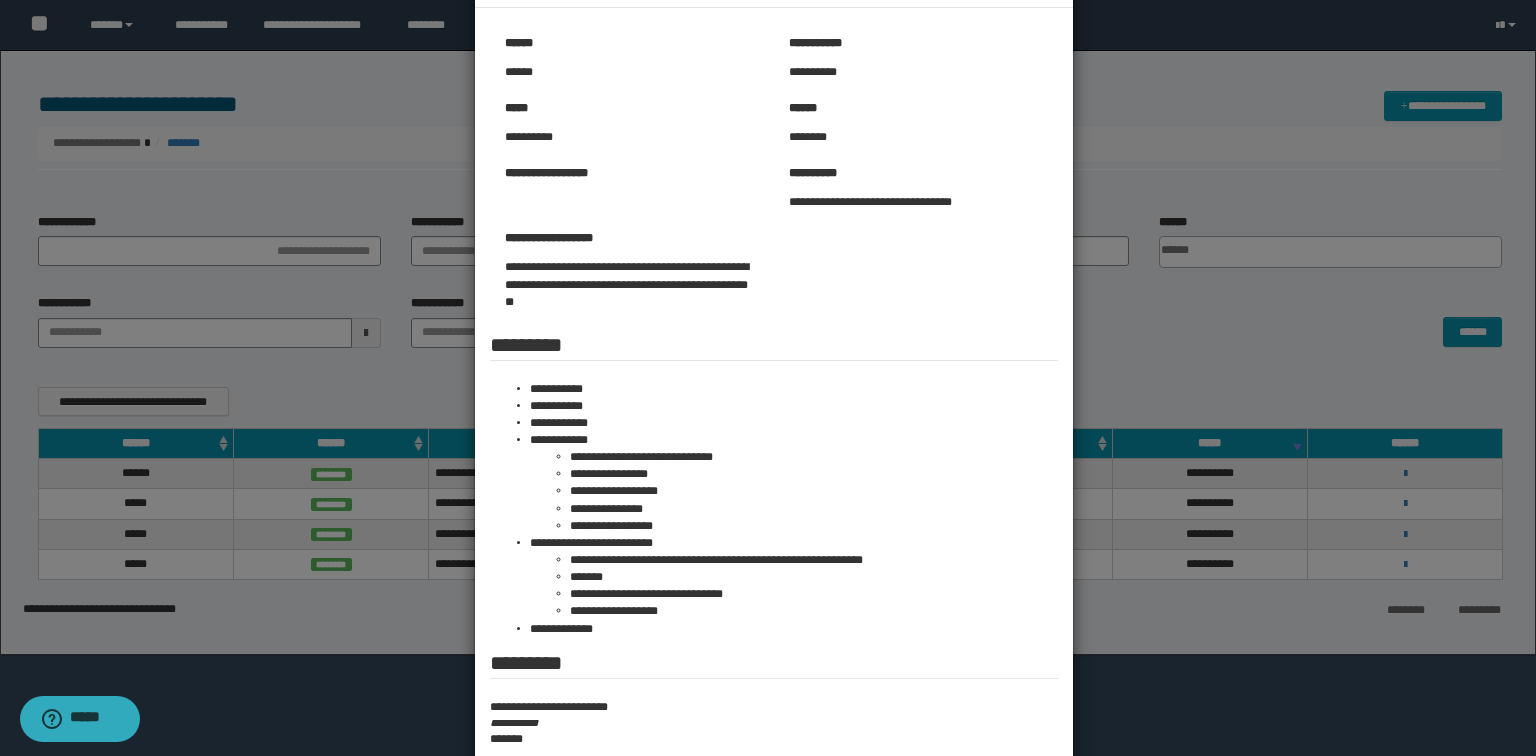 scroll, scrollTop: 0, scrollLeft: 0, axis: both 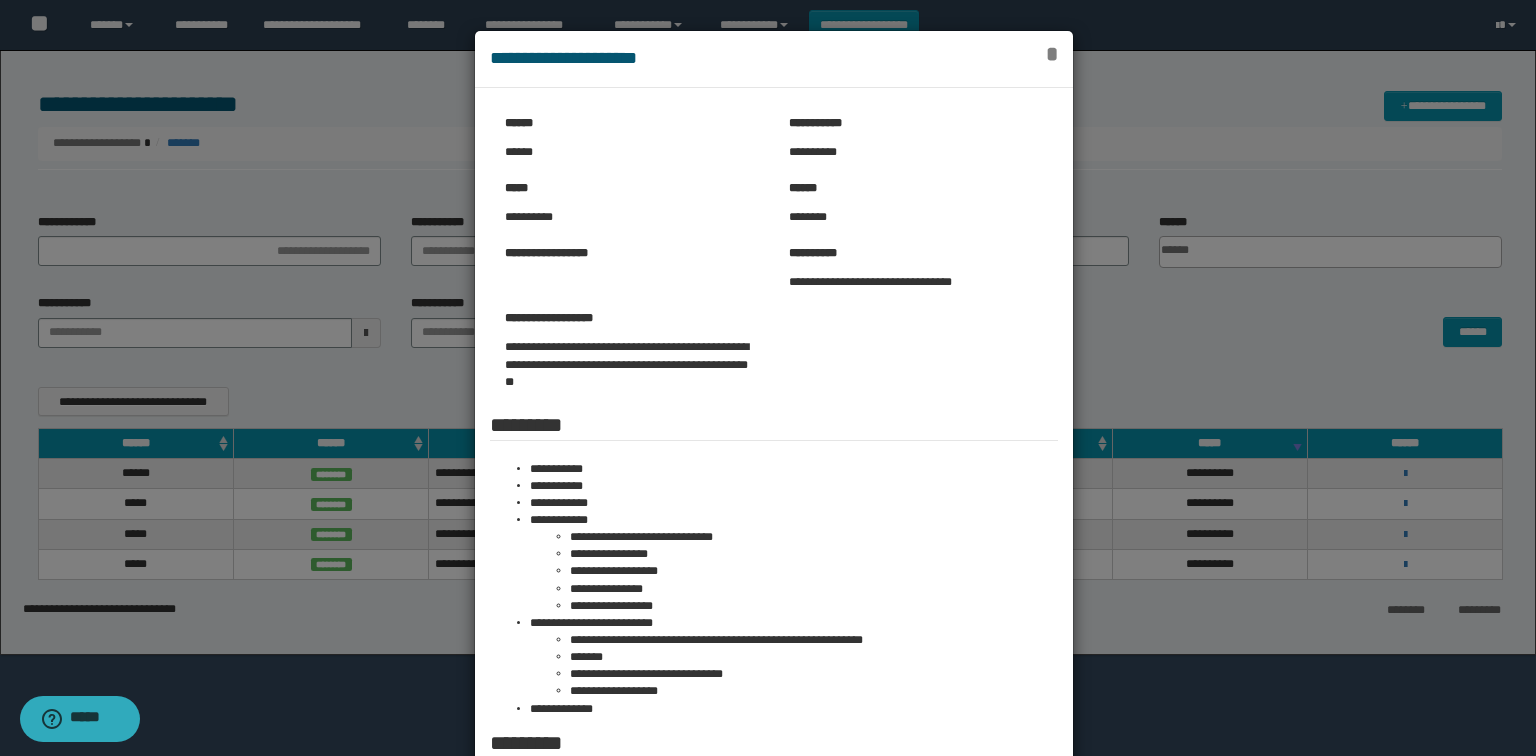 click on "*" at bounding box center (1052, 54) 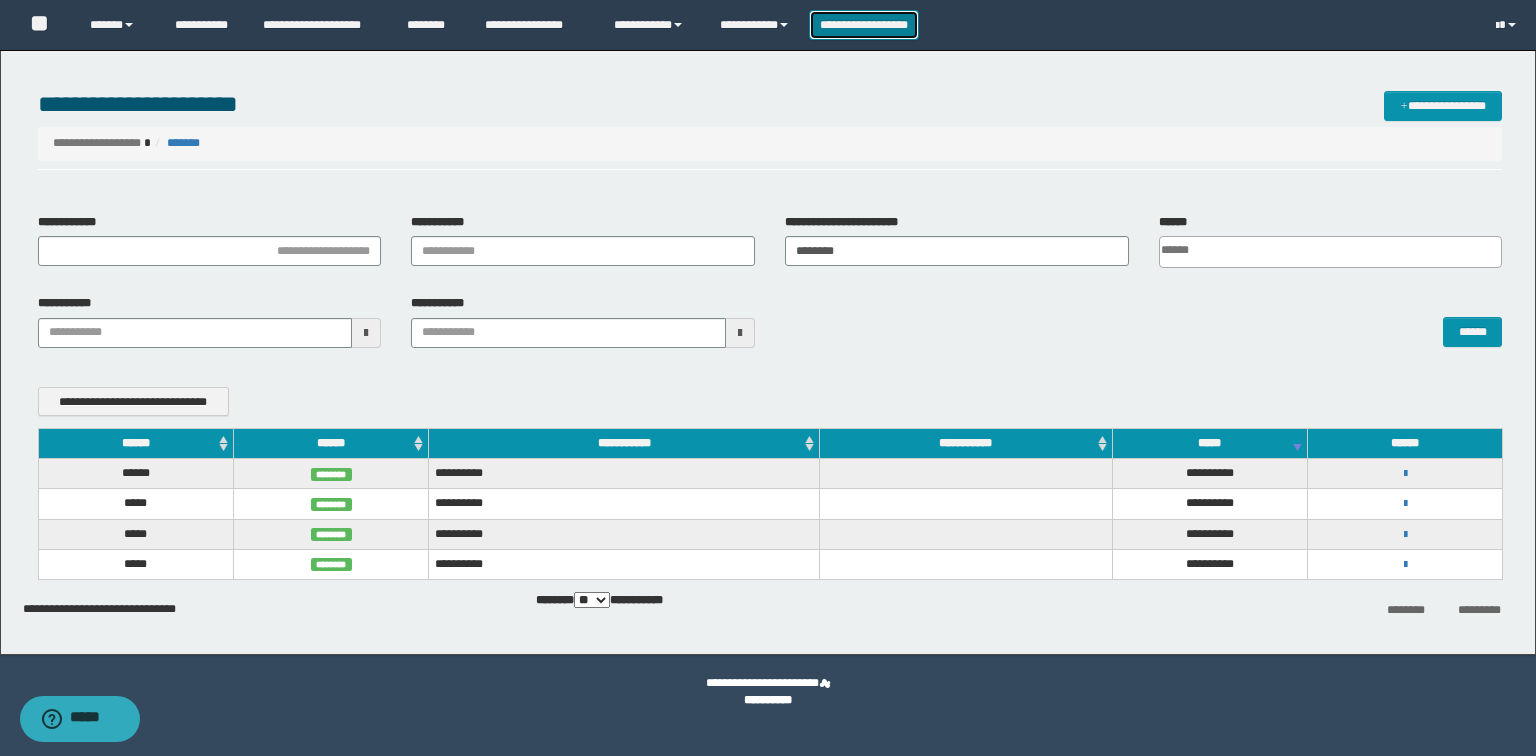 click on "**********" at bounding box center [864, 25] 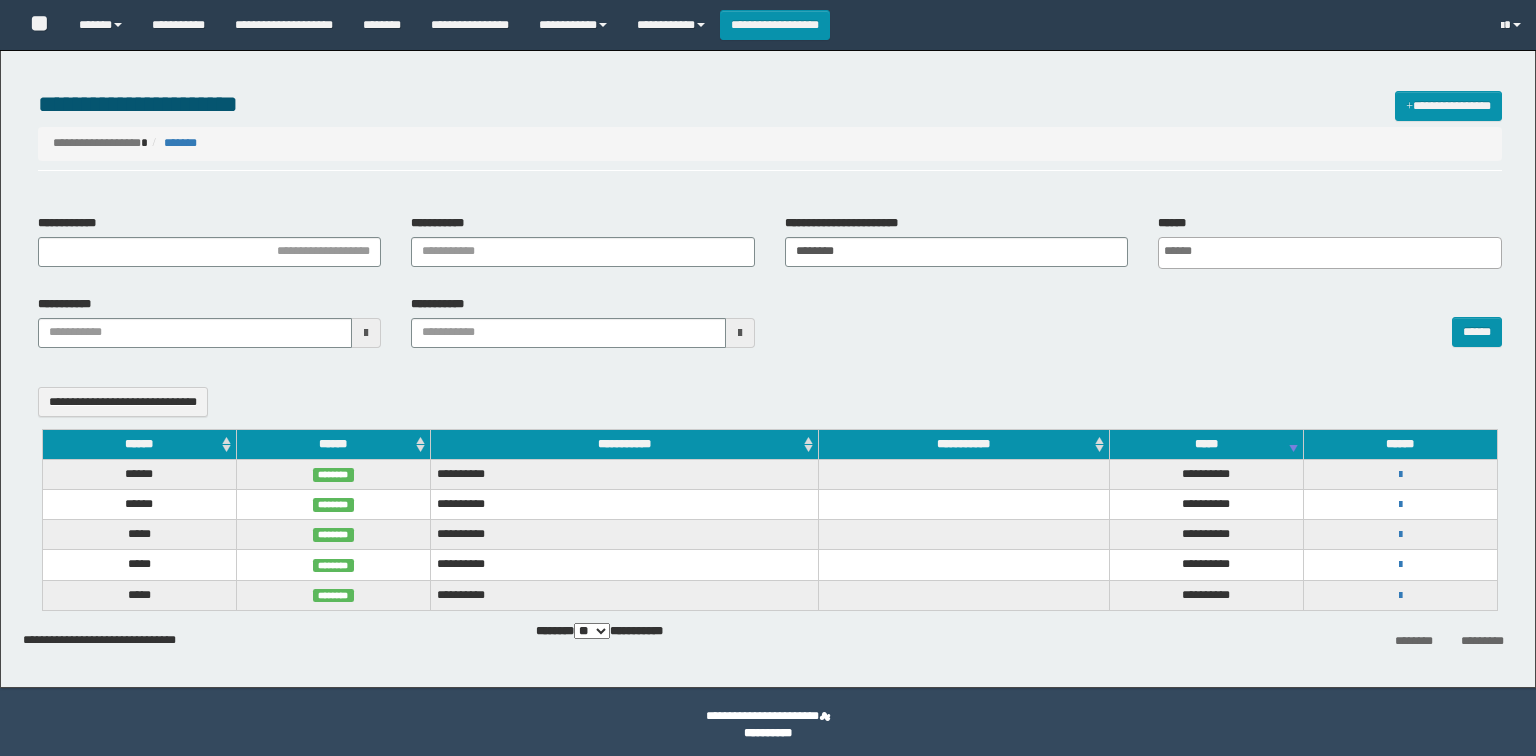 select 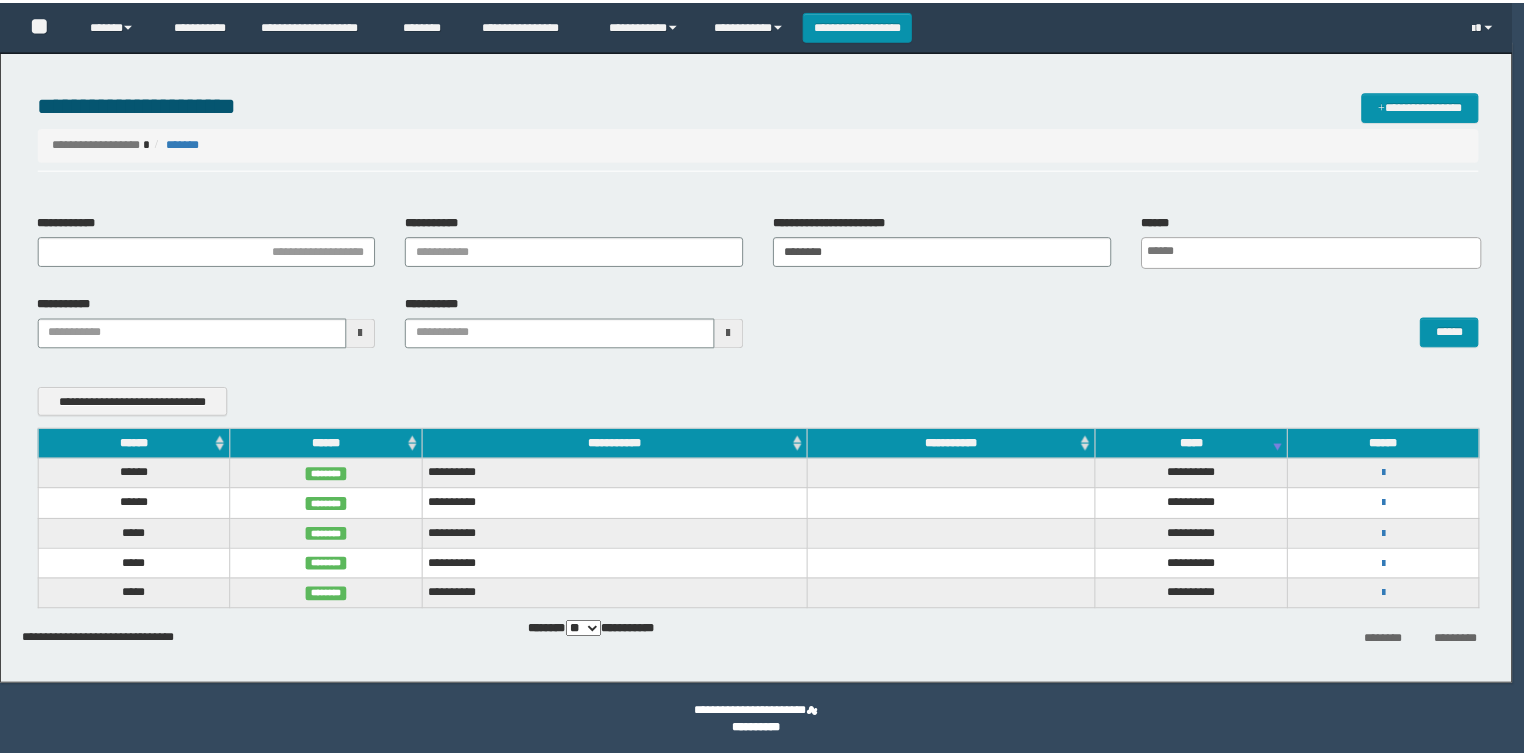 scroll, scrollTop: 0, scrollLeft: 0, axis: both 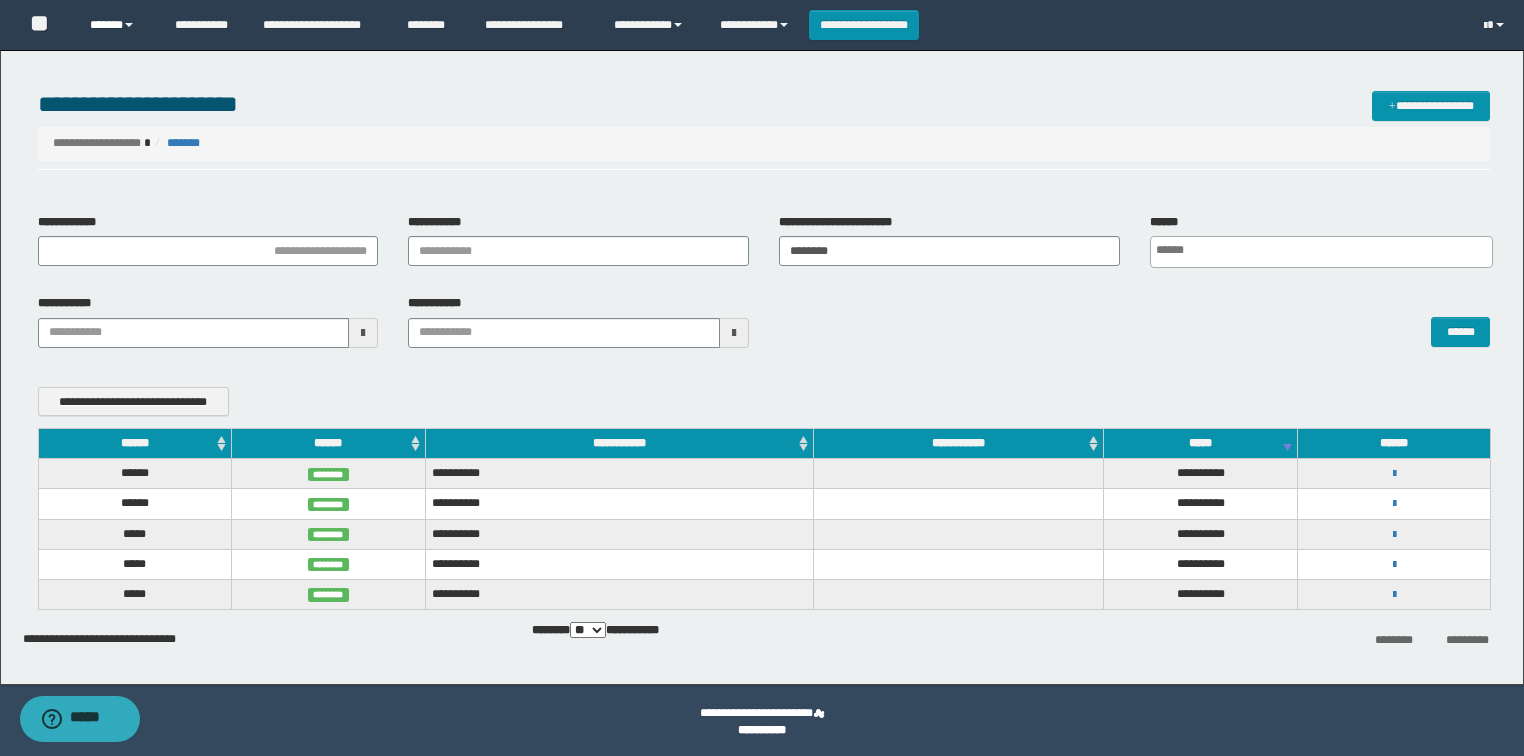 click on "******" at bounding box center (117, 25) 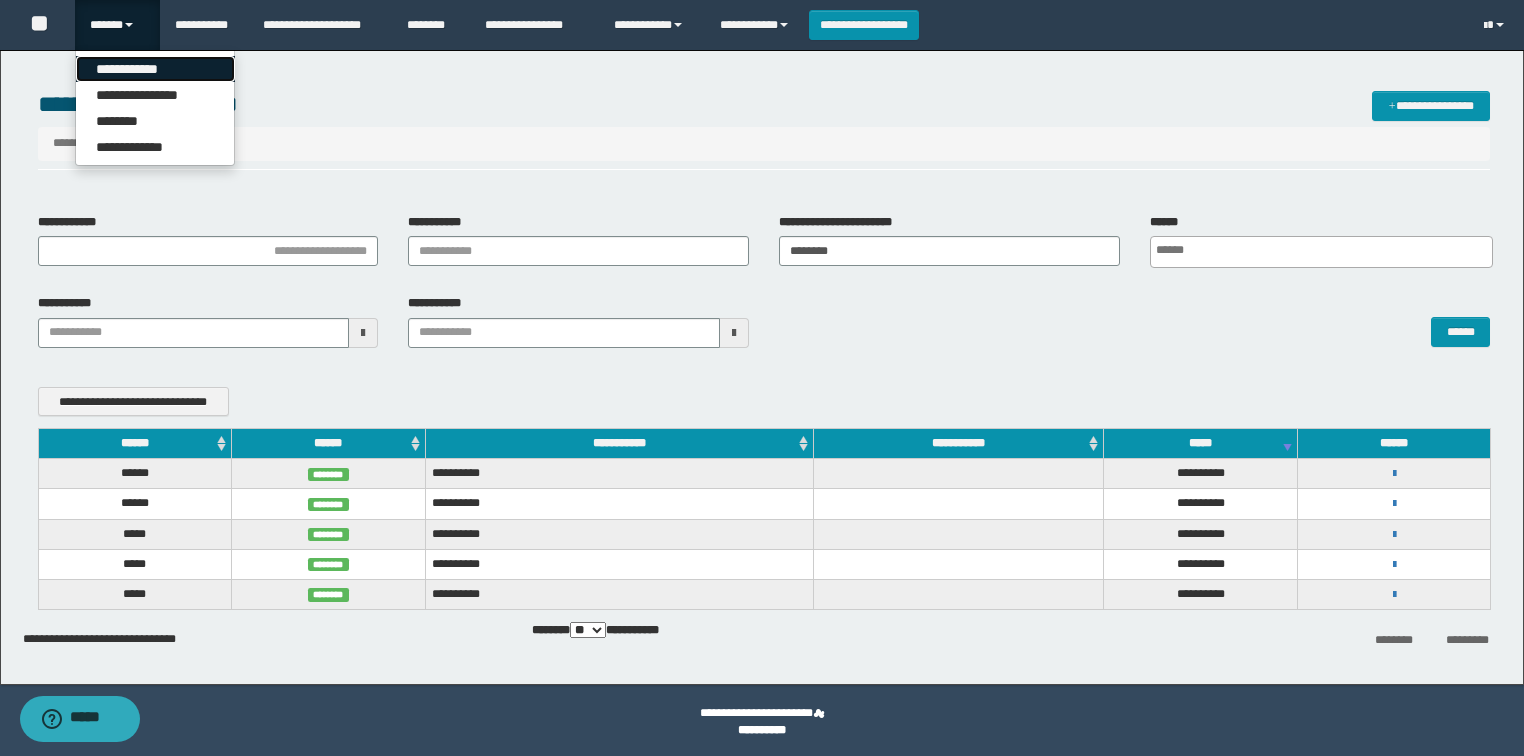 click on "**********" at bounding box center [155, 69] 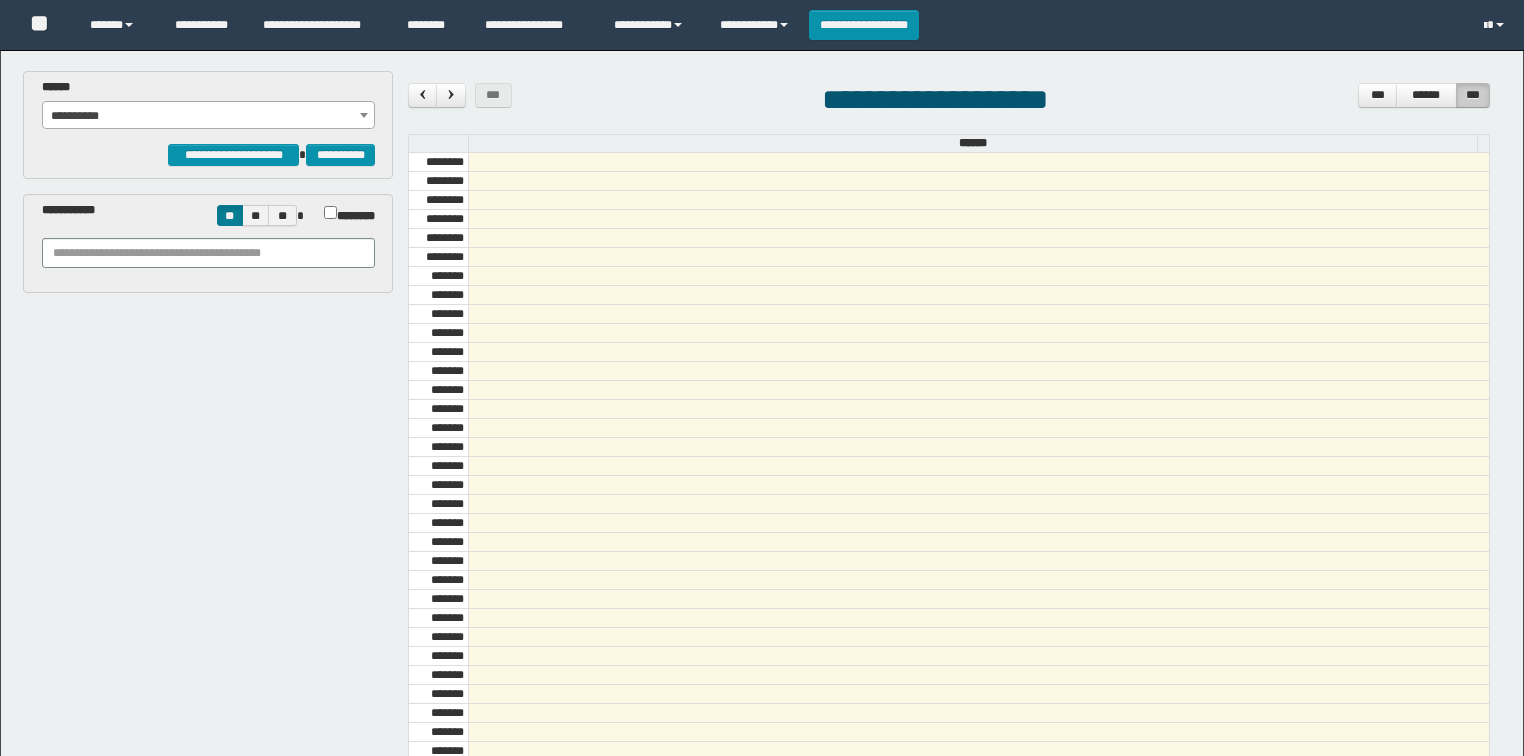 scroll, scrollTop: 0, scrollLeft: 0, axis: both 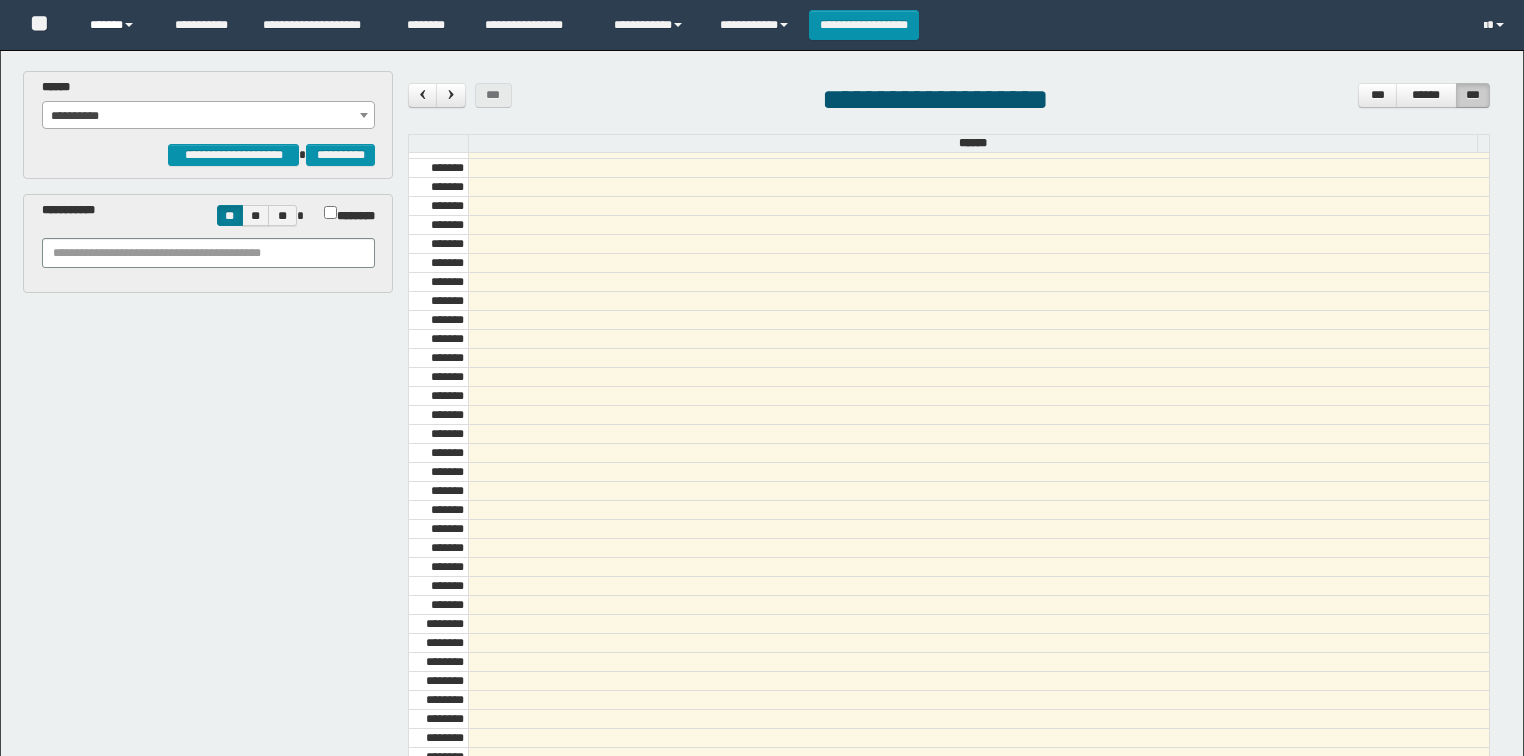 click on "******" at bounding box center (117, 25) 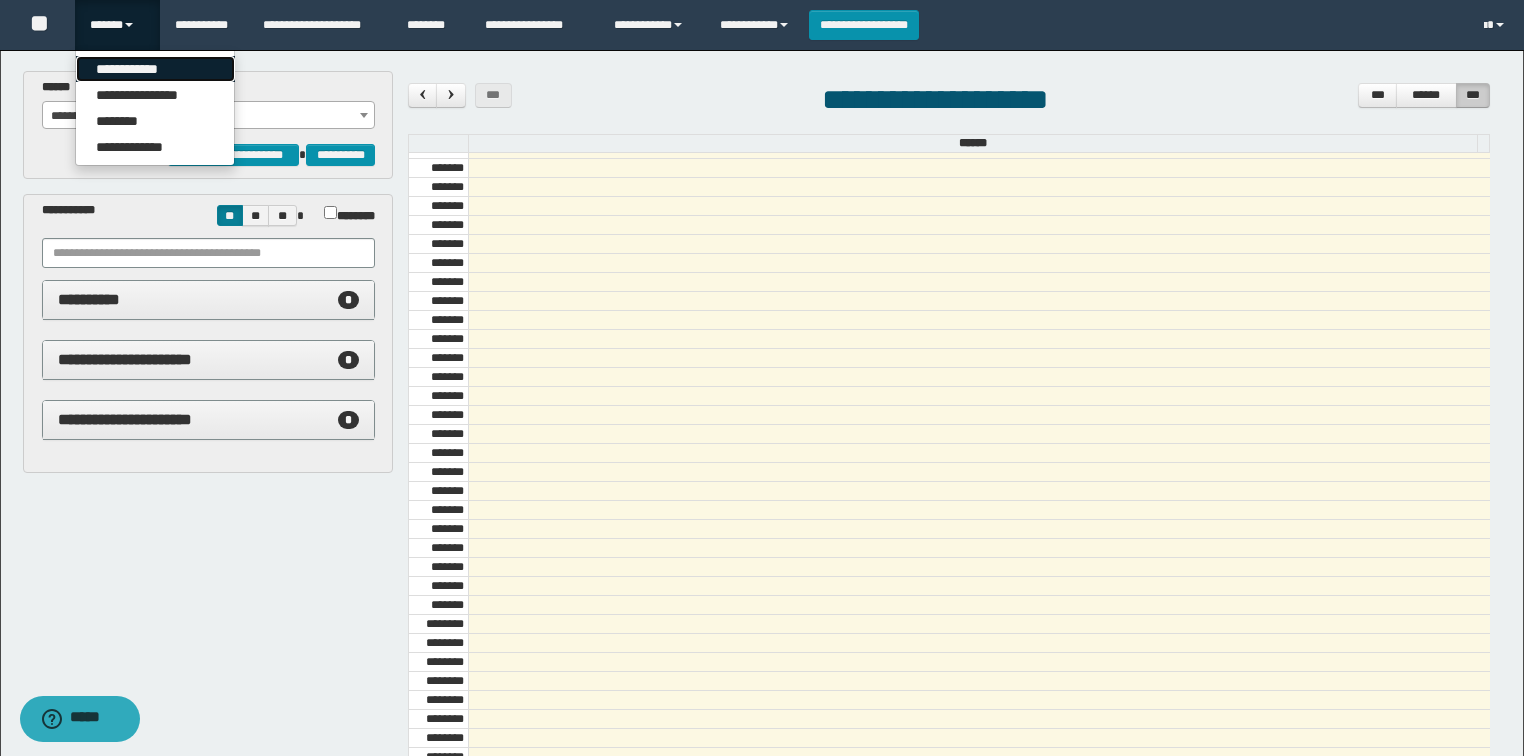 click on "**********" at bounding box center [155, 69] 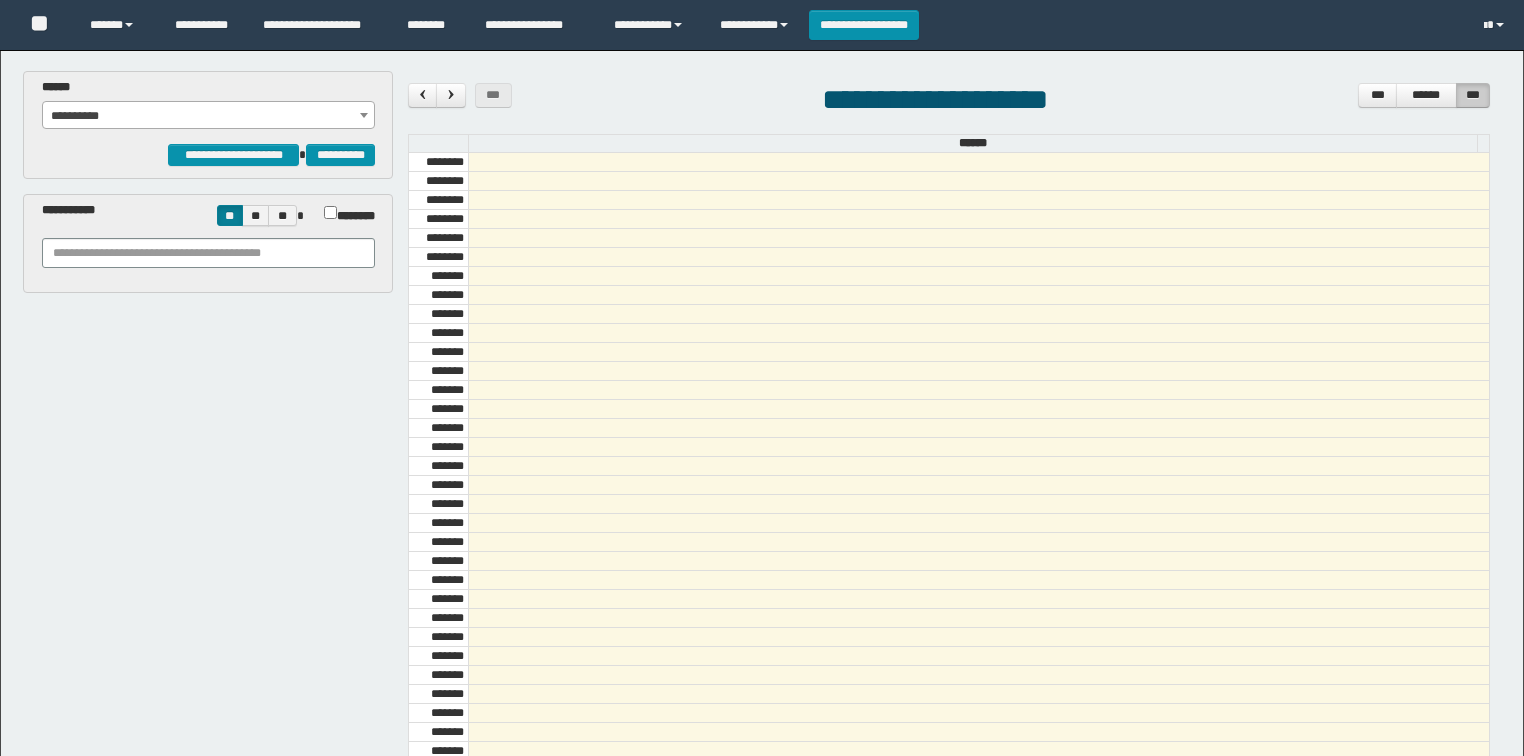 scroll, scrollTop: 0, scrollLeft: 0, axis: both 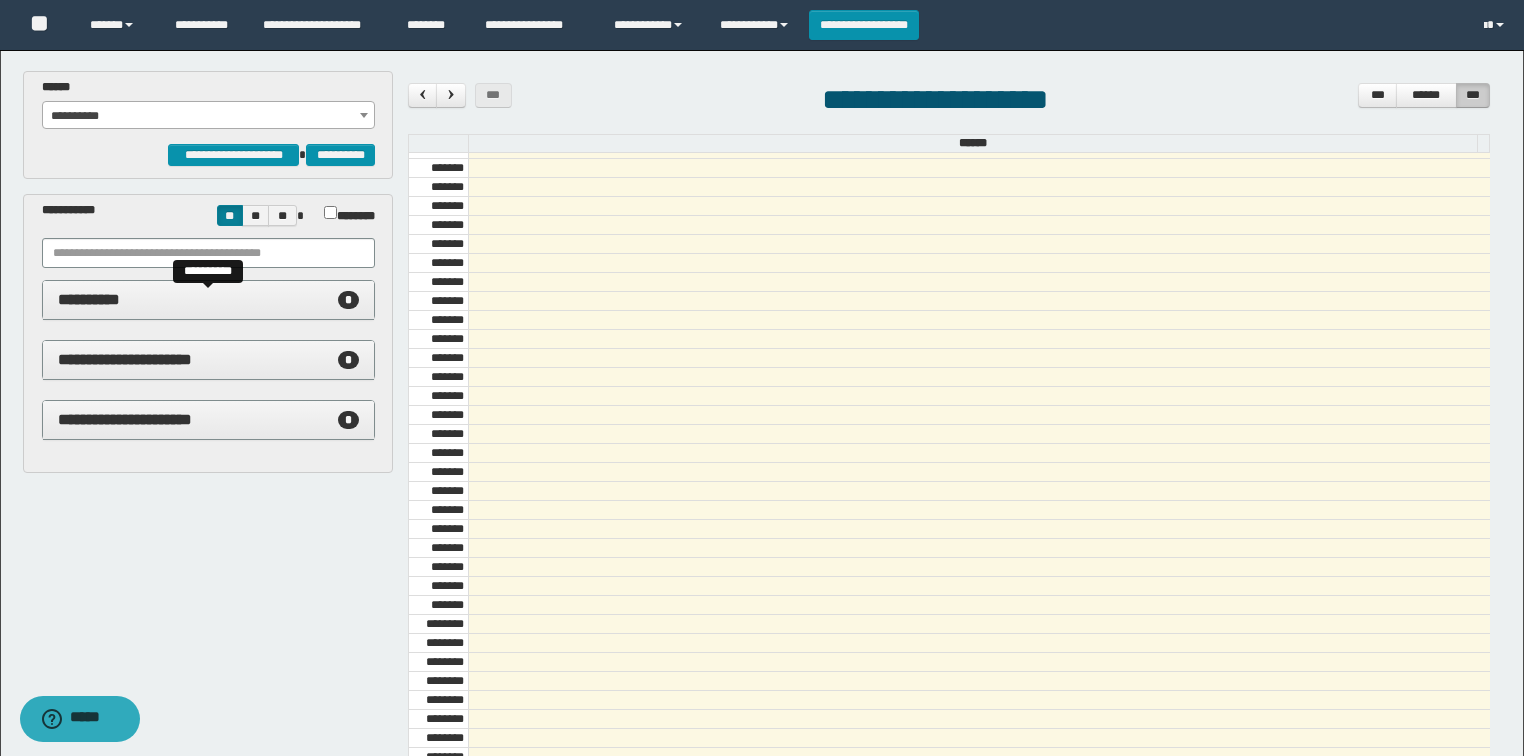 click on "**********" at bounding box center (209, 300) 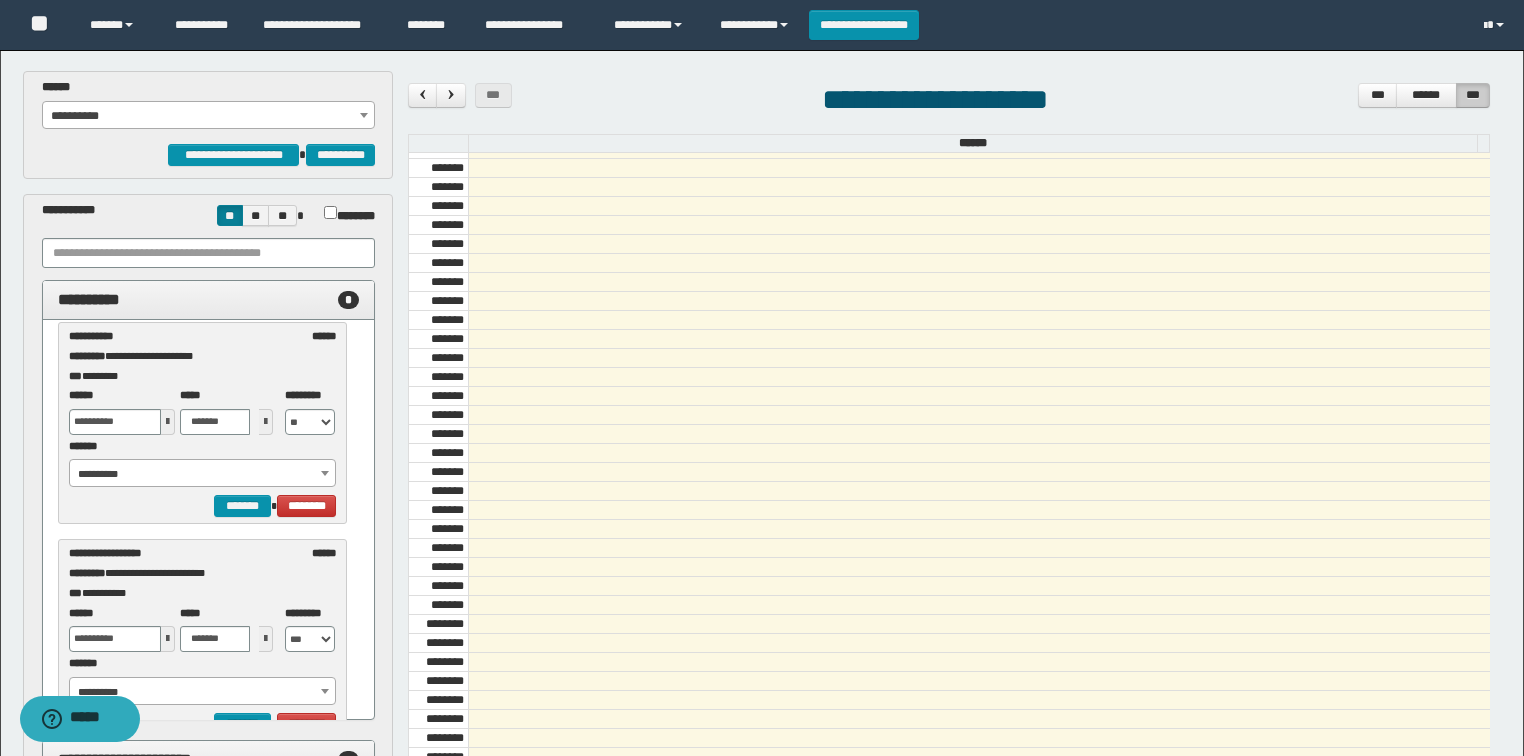 scroll, scrollTop: 0, scrollLeft: 0, axis: both 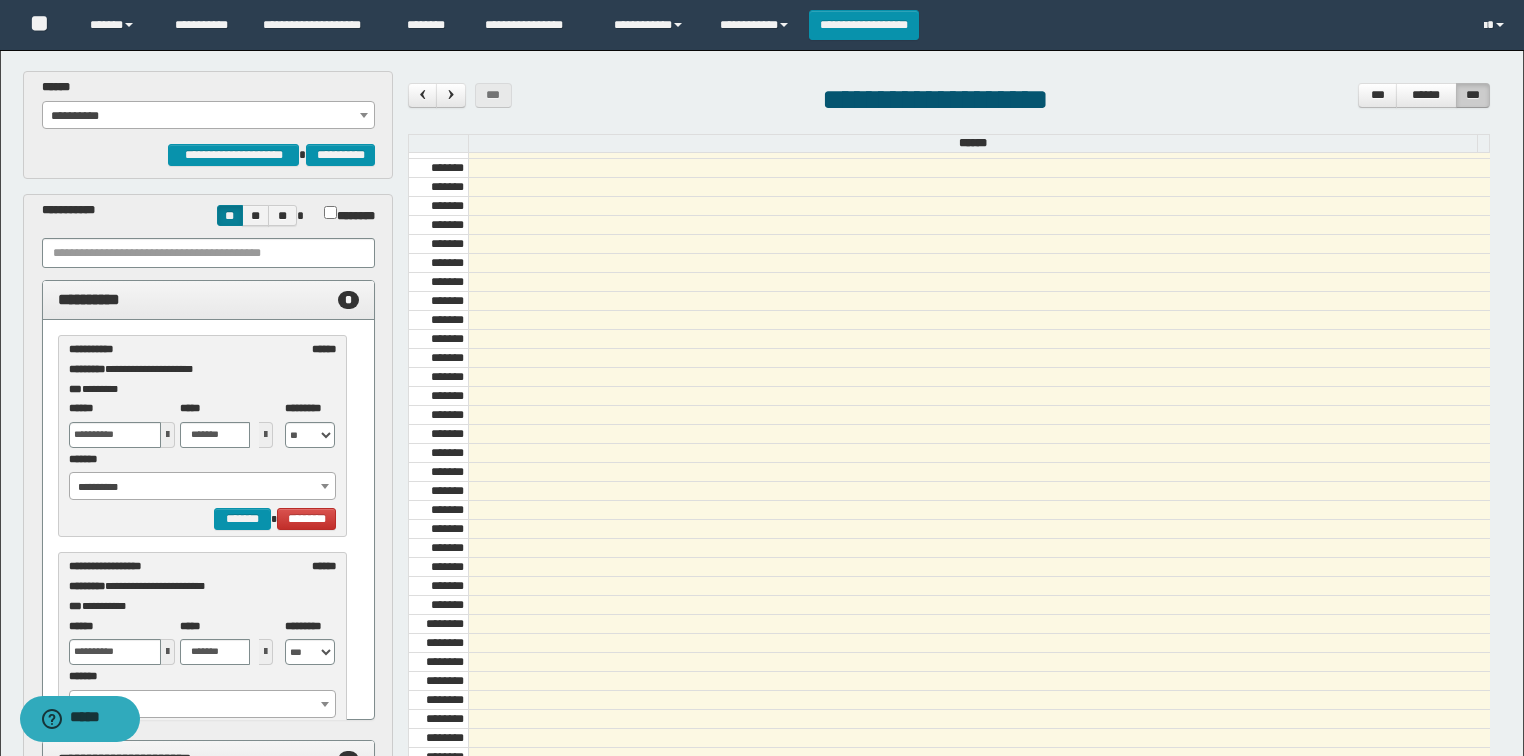 click on "**********" at bounding box center (203, 487) 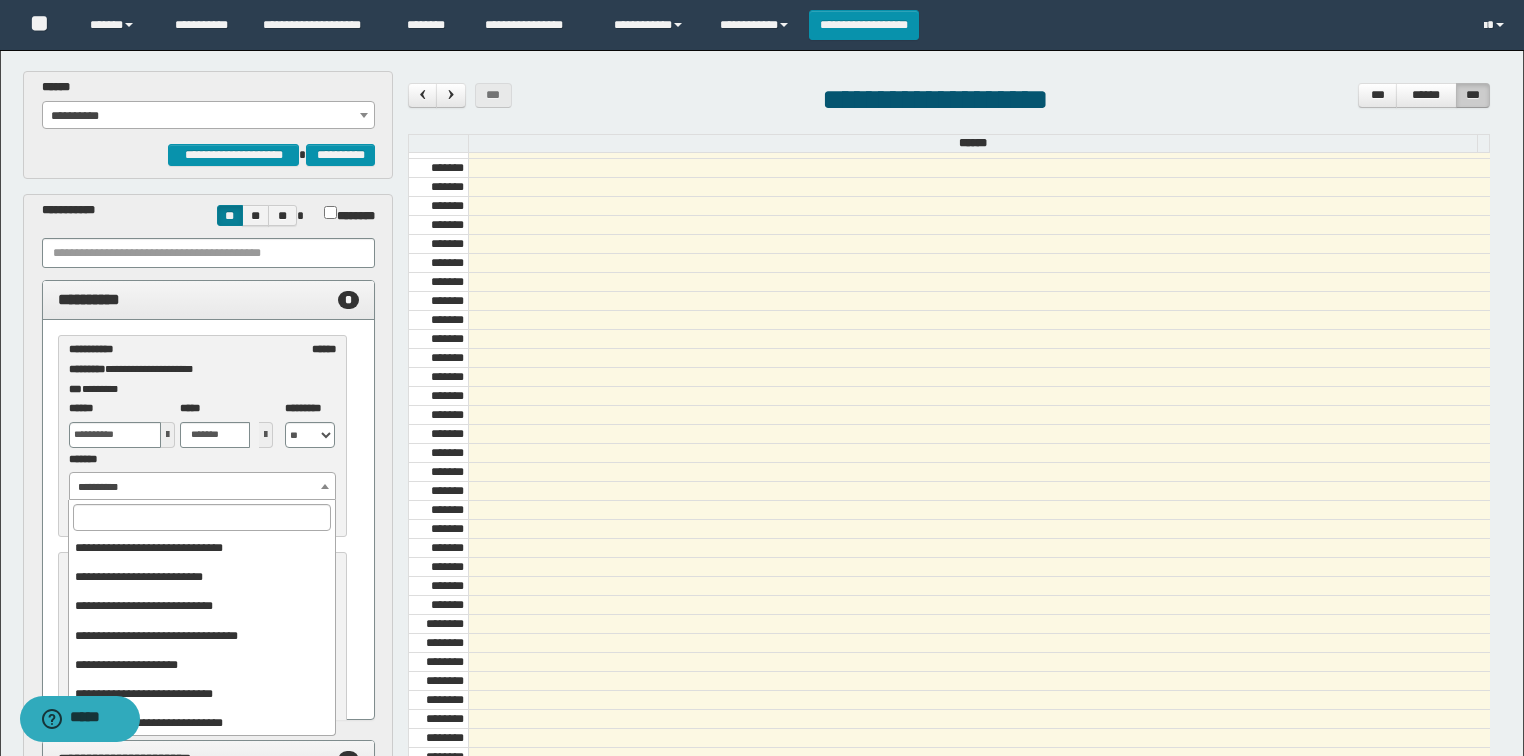 scroll, scrollTop: 149, scrollLeft: 0, axis: vertical 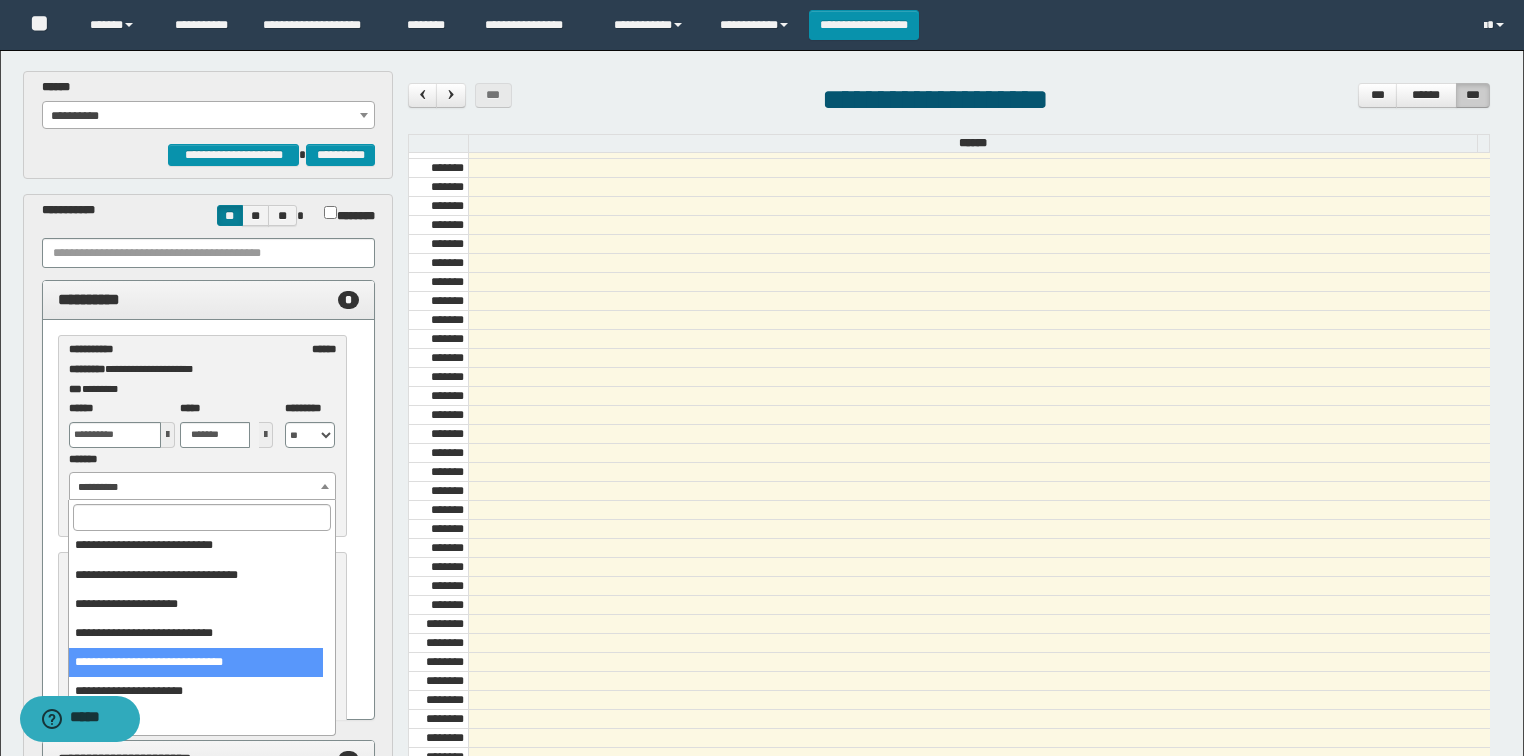 select on "******" 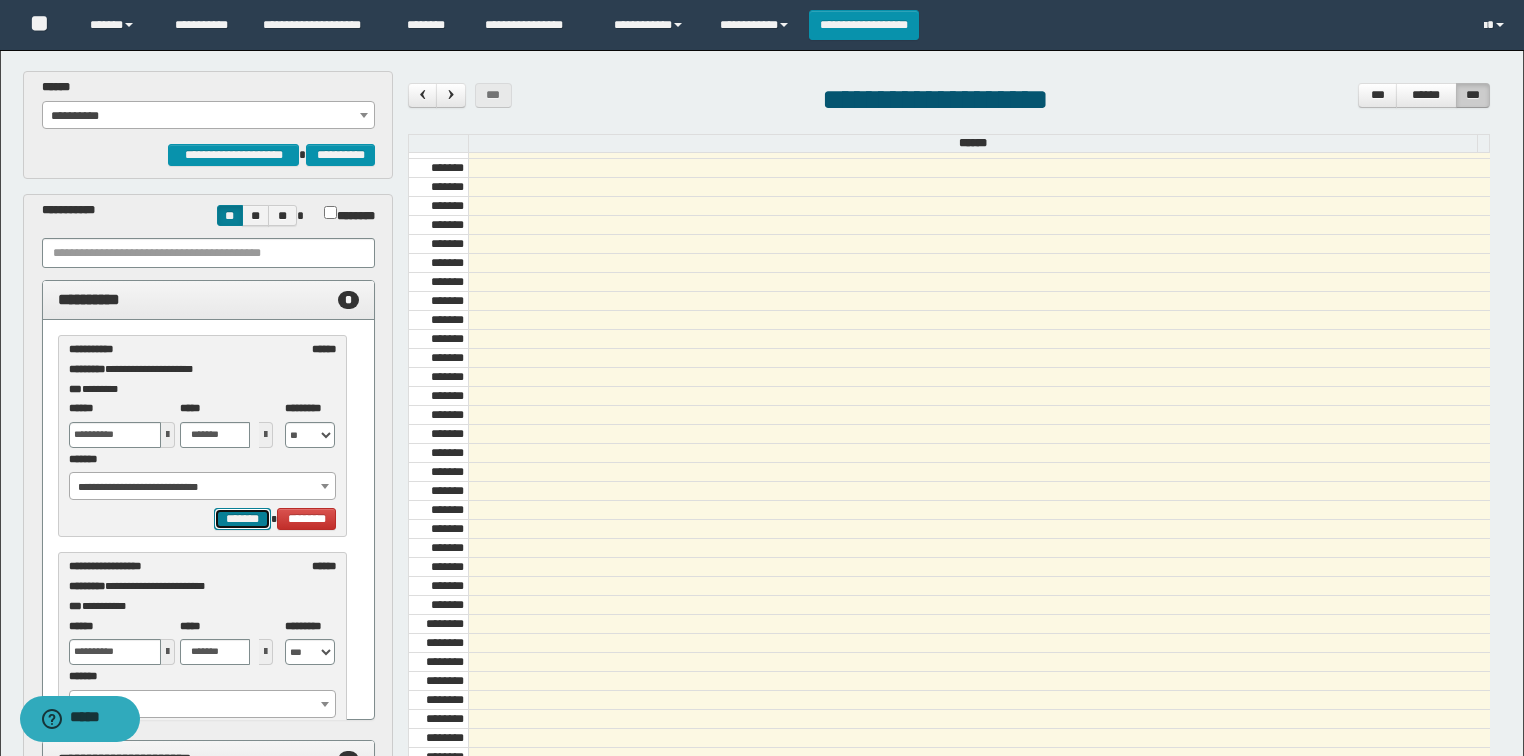 click on "*******" at bounding box center (242, 519) 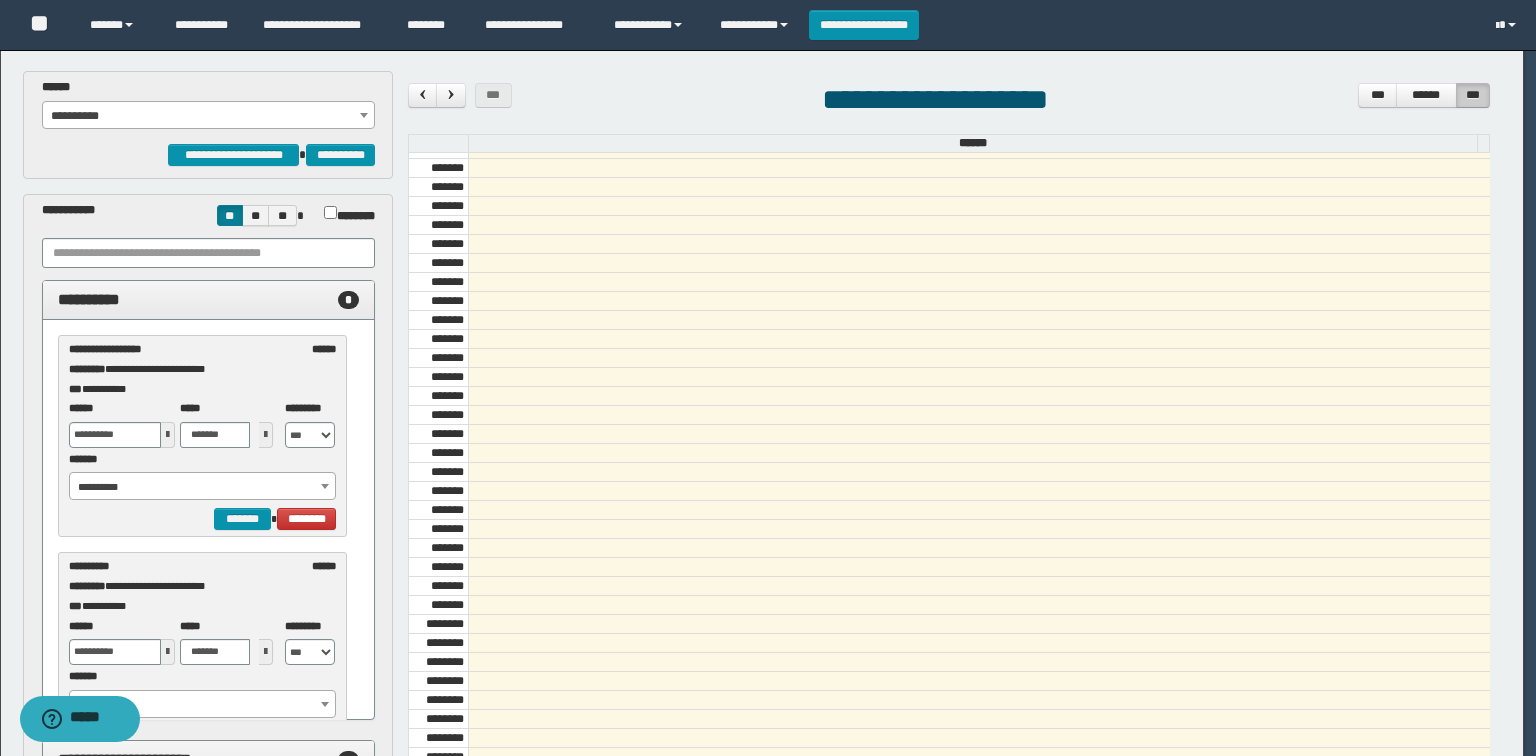select on "******" 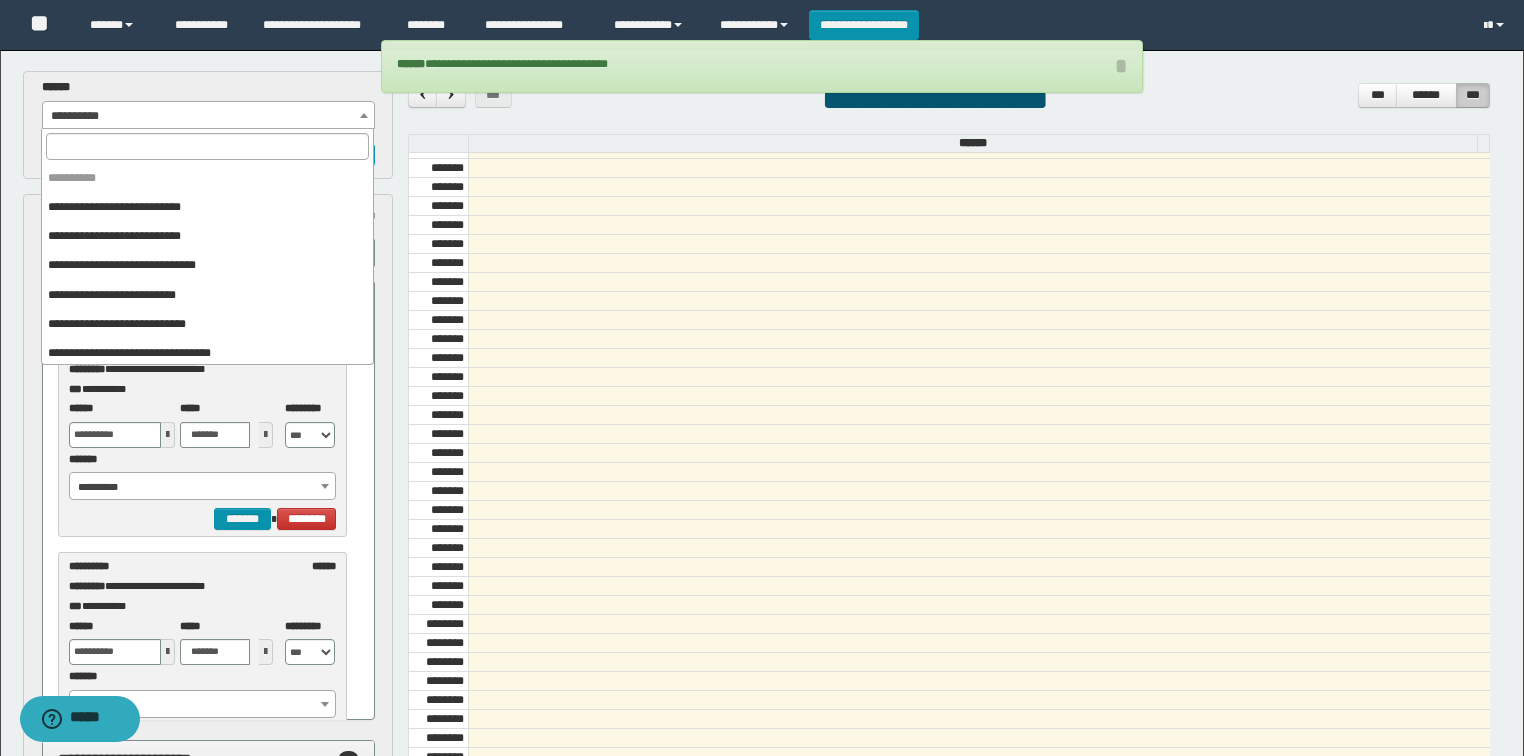 drag, startPoint x: 190, startPoint y: 109, endPoint x: 187, endPoint y: 121, distance: 12.369317 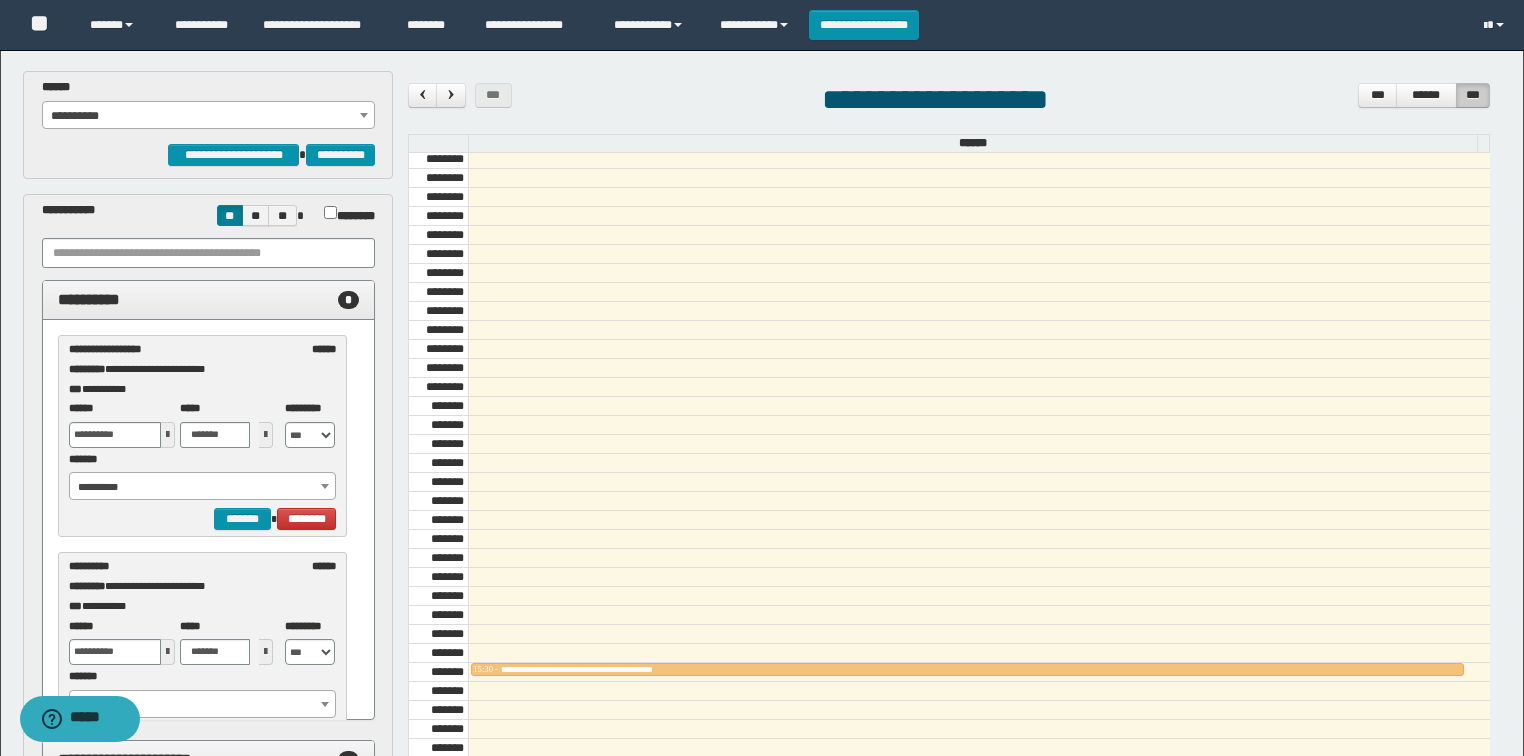 scroll, scrollTop: 1318, scrollLeft: 0, axis: vertical 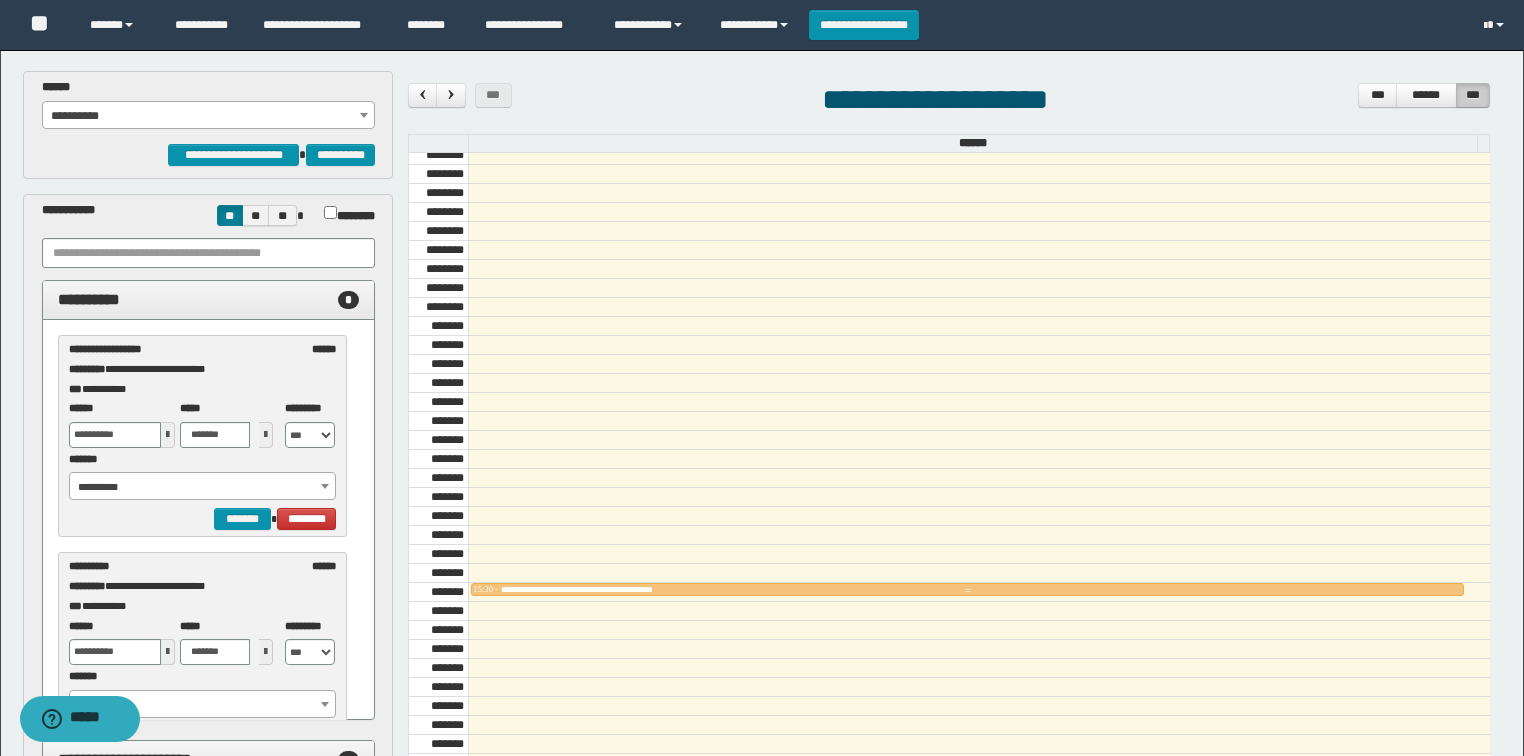 click on "**********" at bounding box center [967, 589] 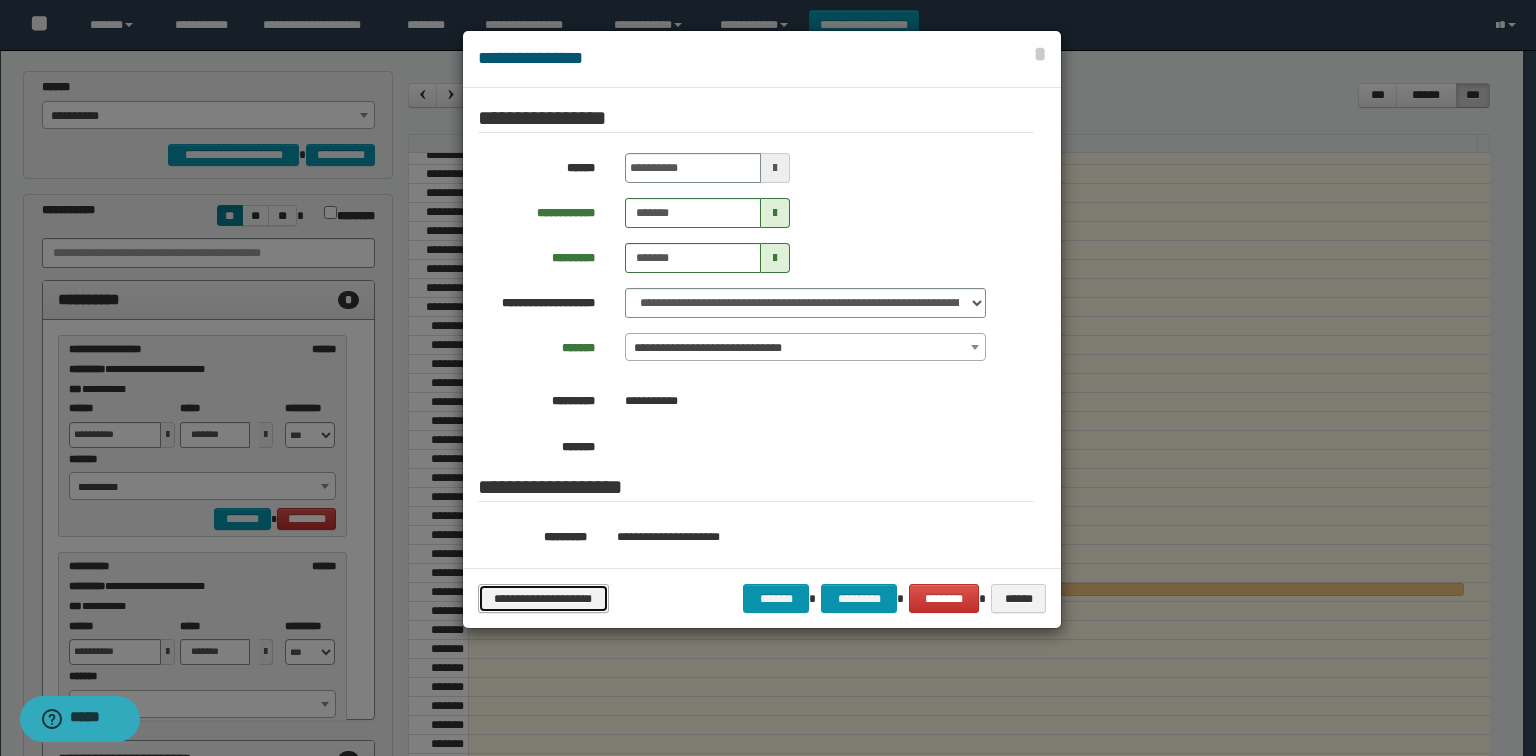 click on "**********" at bounding box center (543, 599) 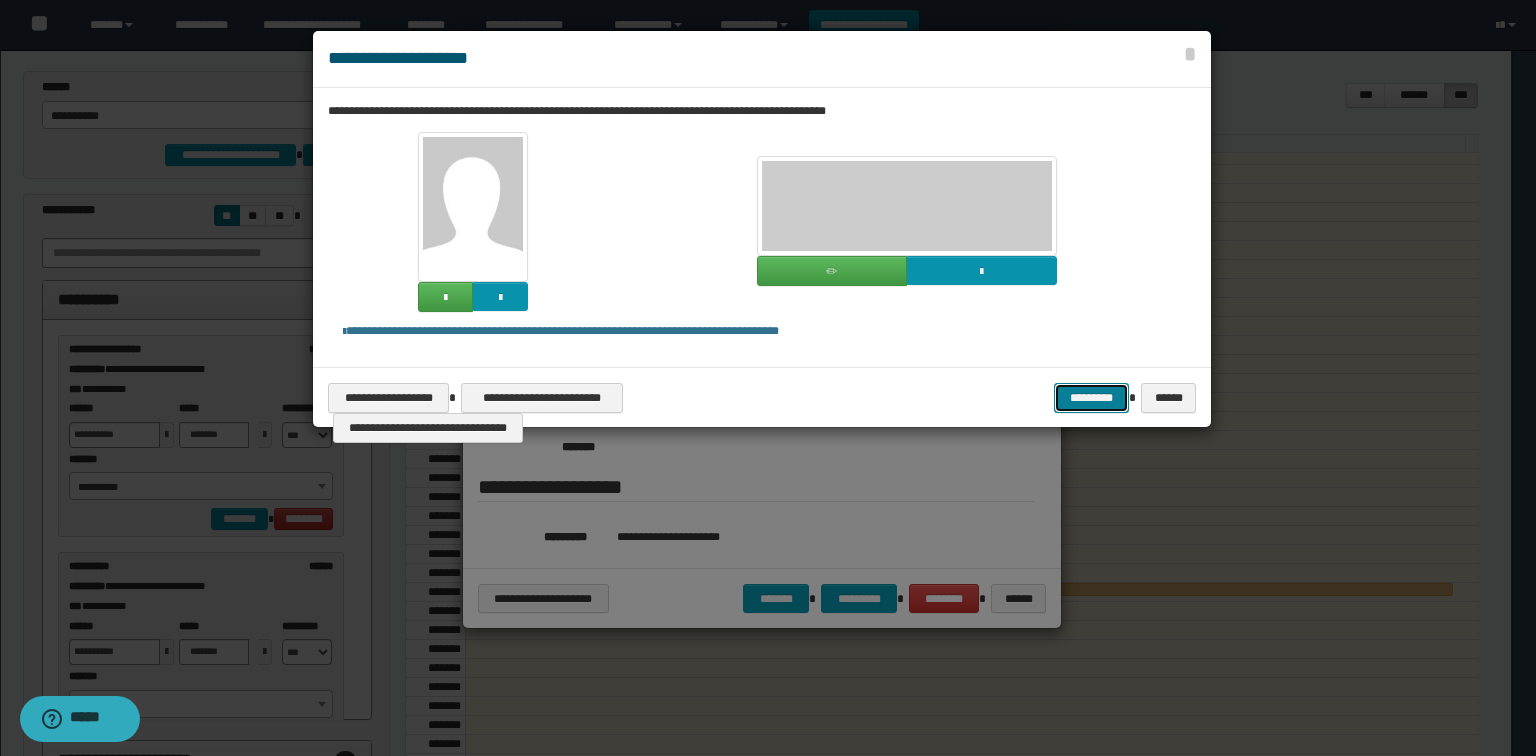 click on "*********" at bounding box center [1091, 398] 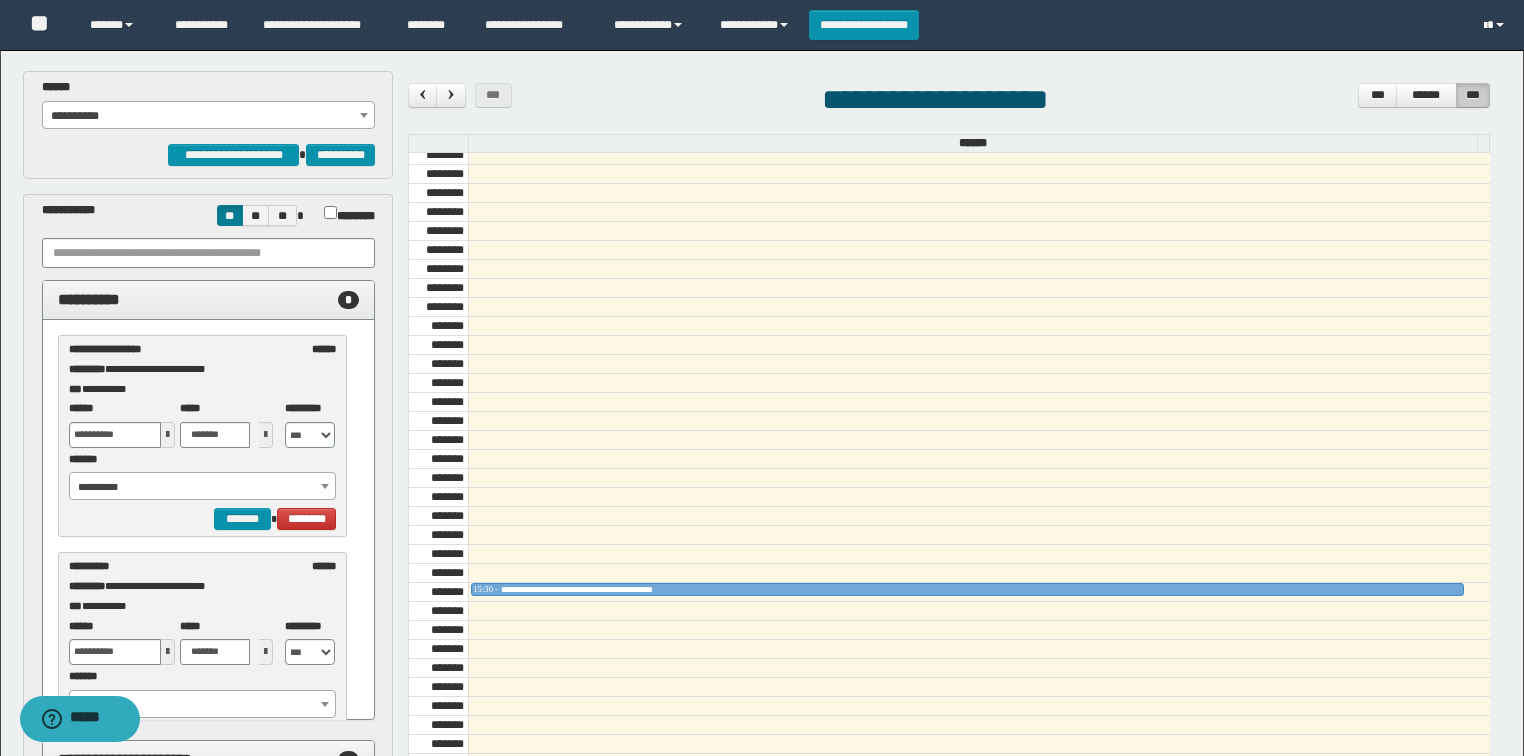 click at bounding box center (1496, 25) 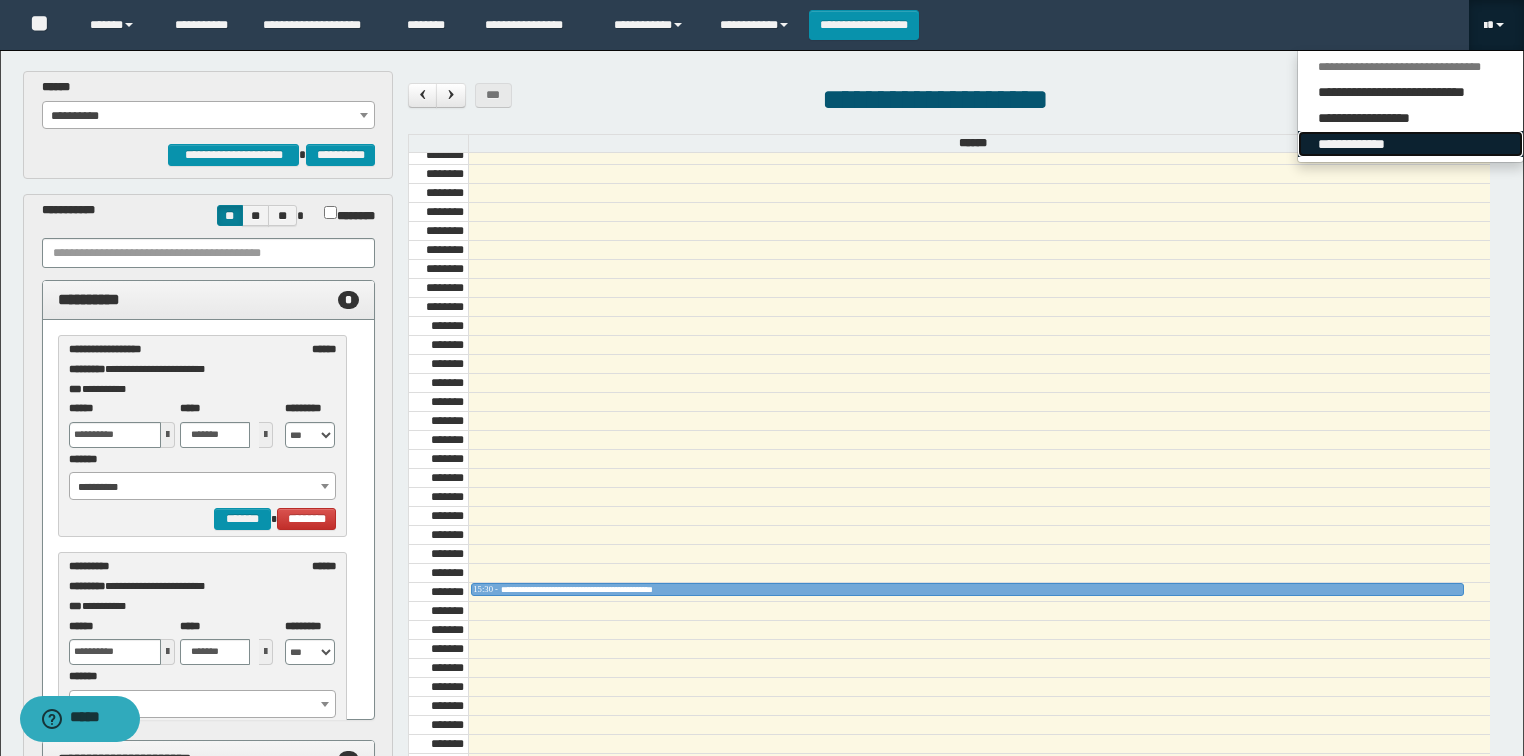click on "**********" at bounding box center (1410, 144) 